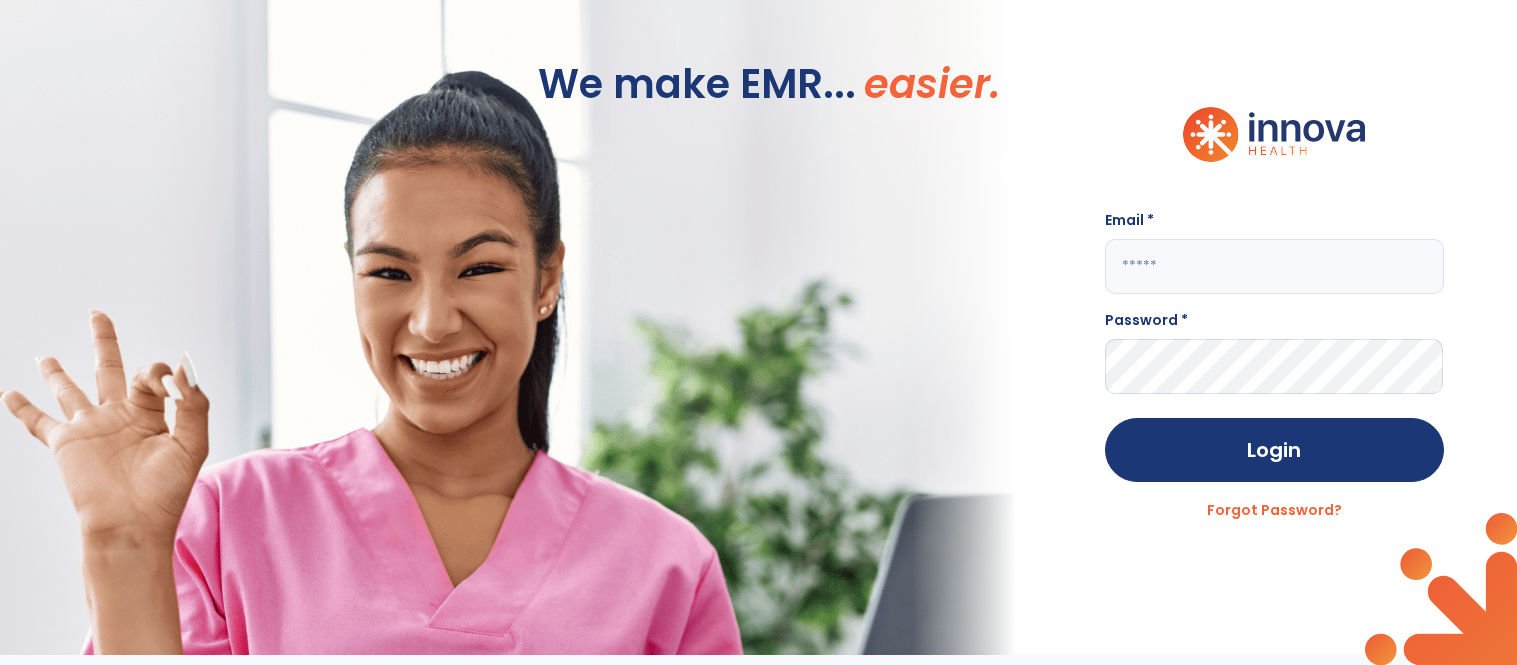 scroll, scrollTop: 0, scrollLeft: 0, axis: both 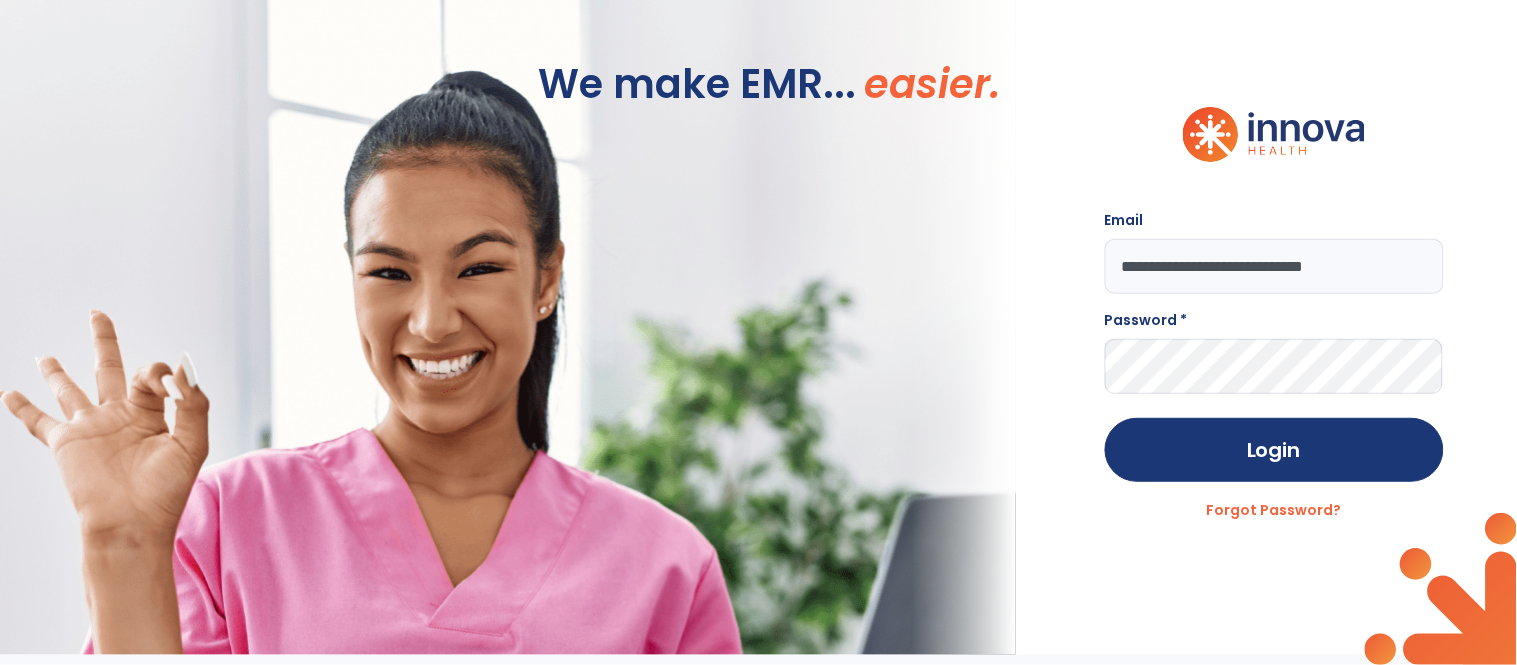 type on "**********" 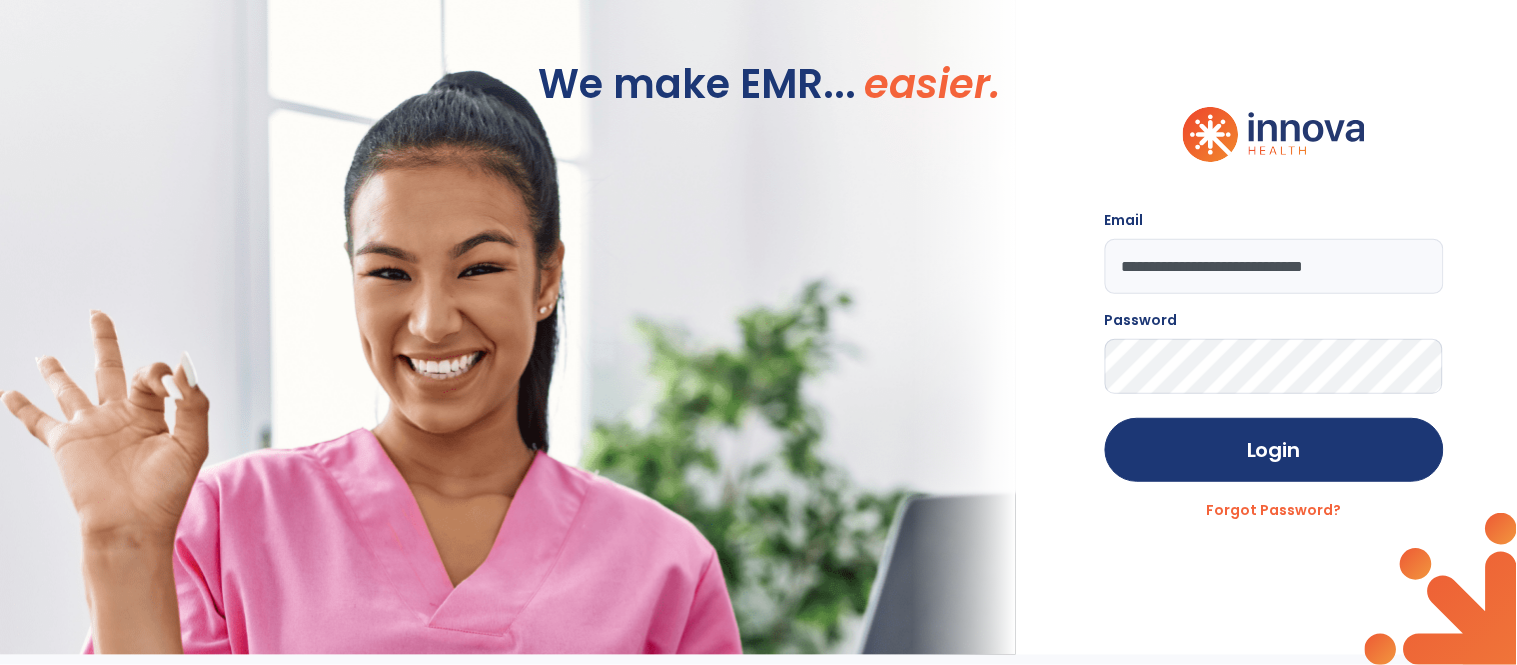 click on "Login" 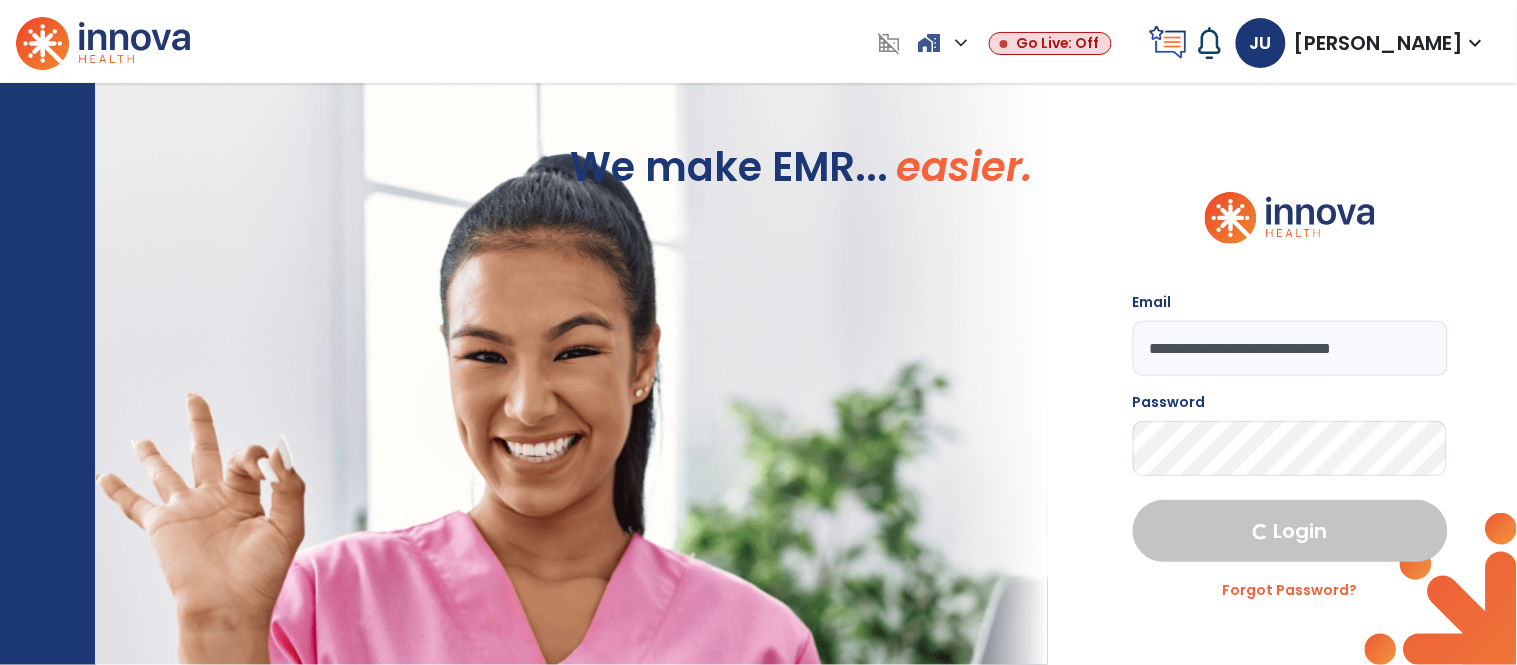 select on "***" 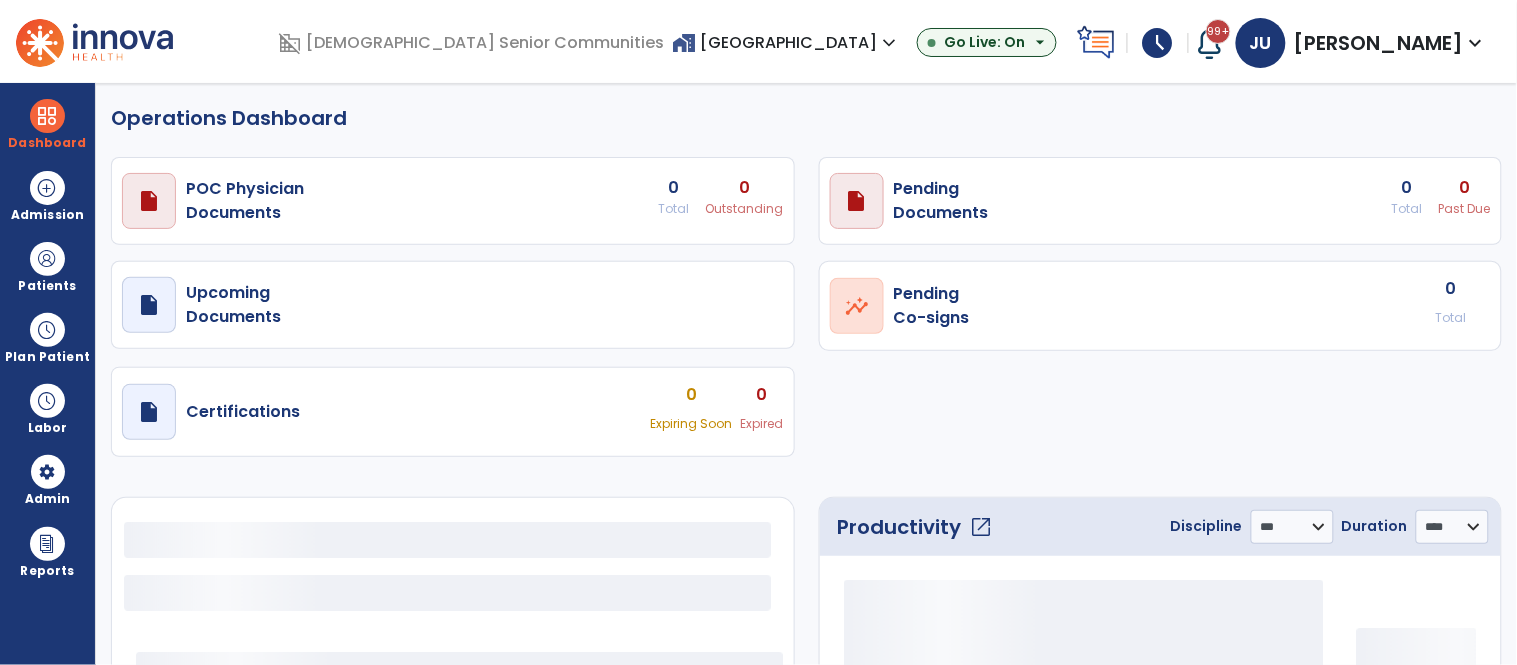 select on "***" 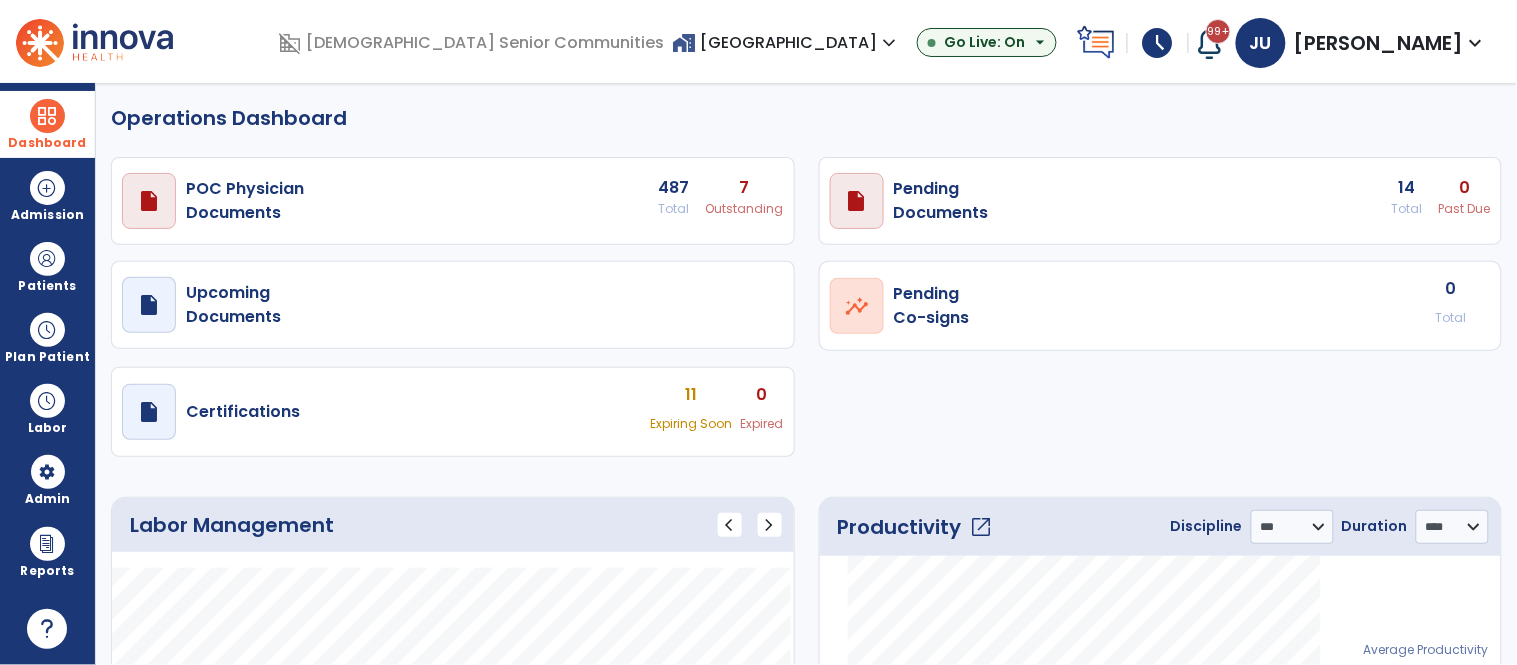 click at bounding box center [47, 116] 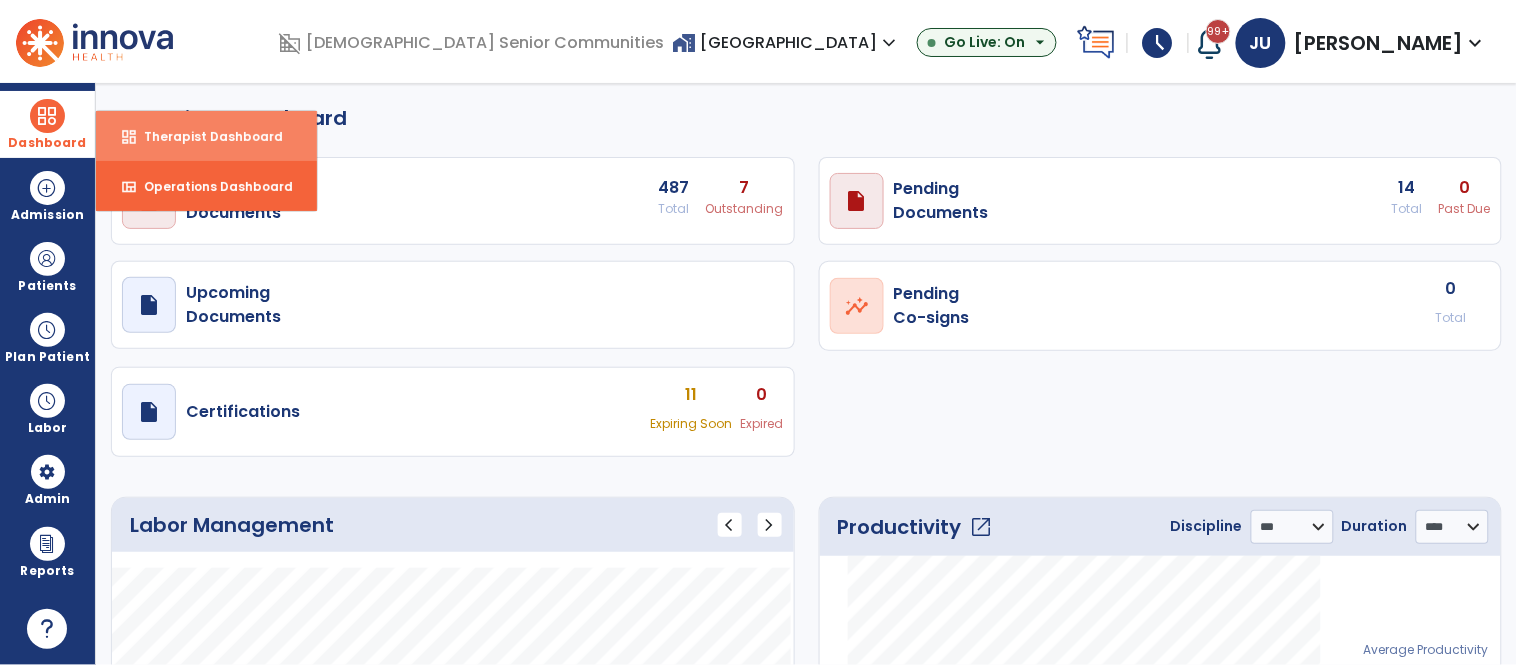 click on "dashboard  Therapist Dashboard" at bounding box center (206, 136) 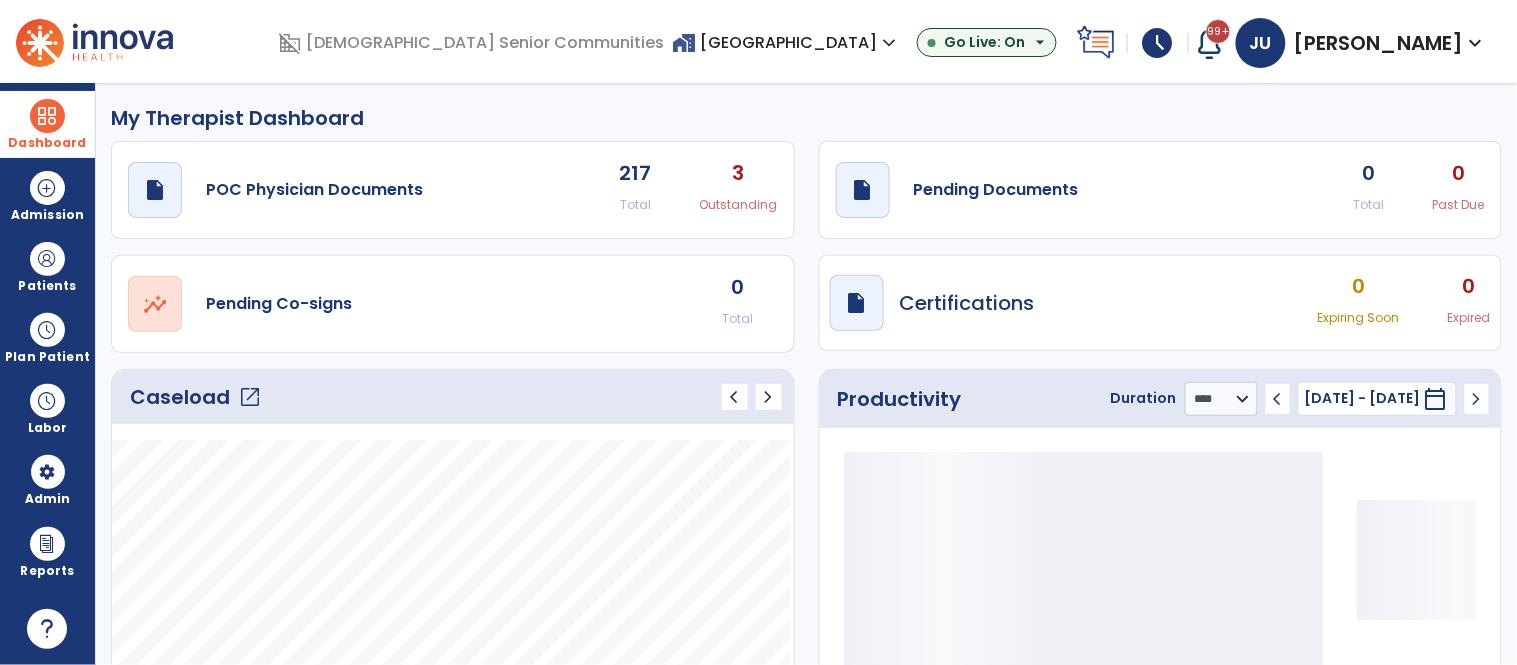 click on "open_in_new" 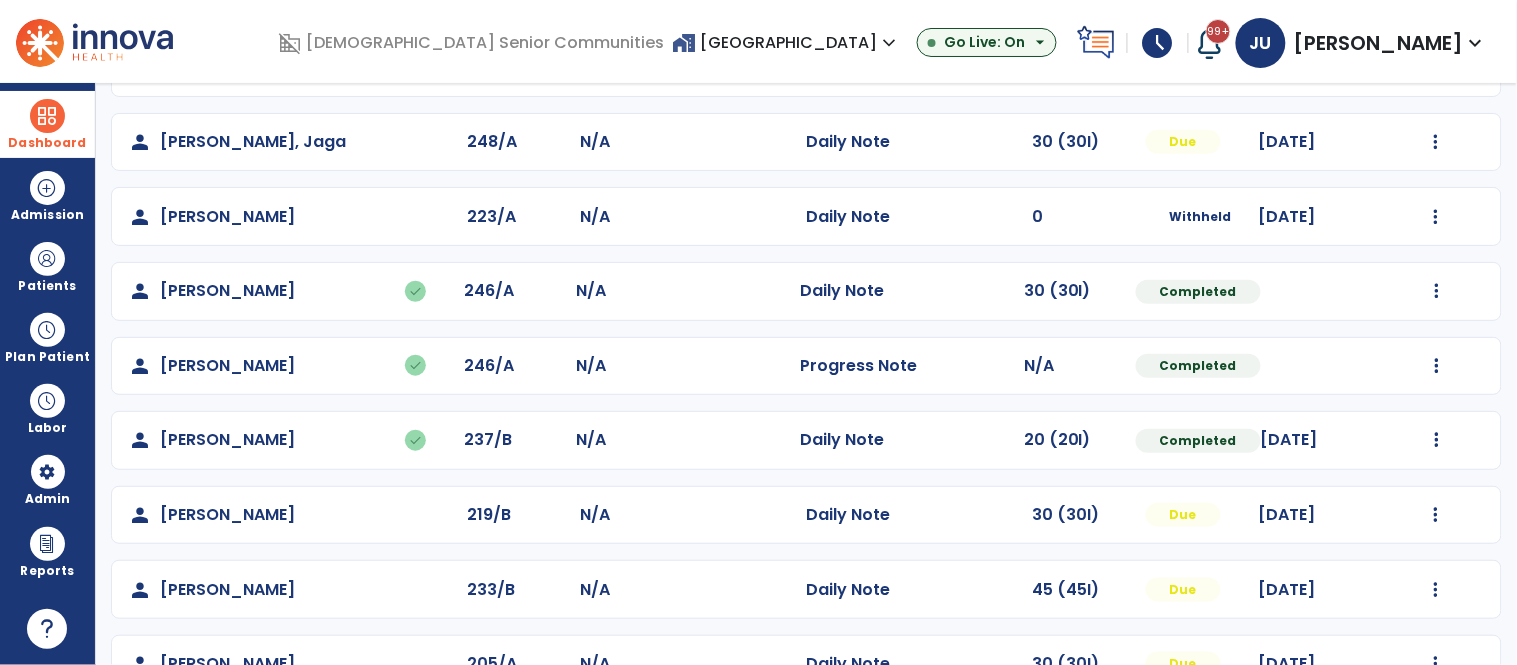 scroll, scrollTop: 0, scrollLeft: 0, axis: both 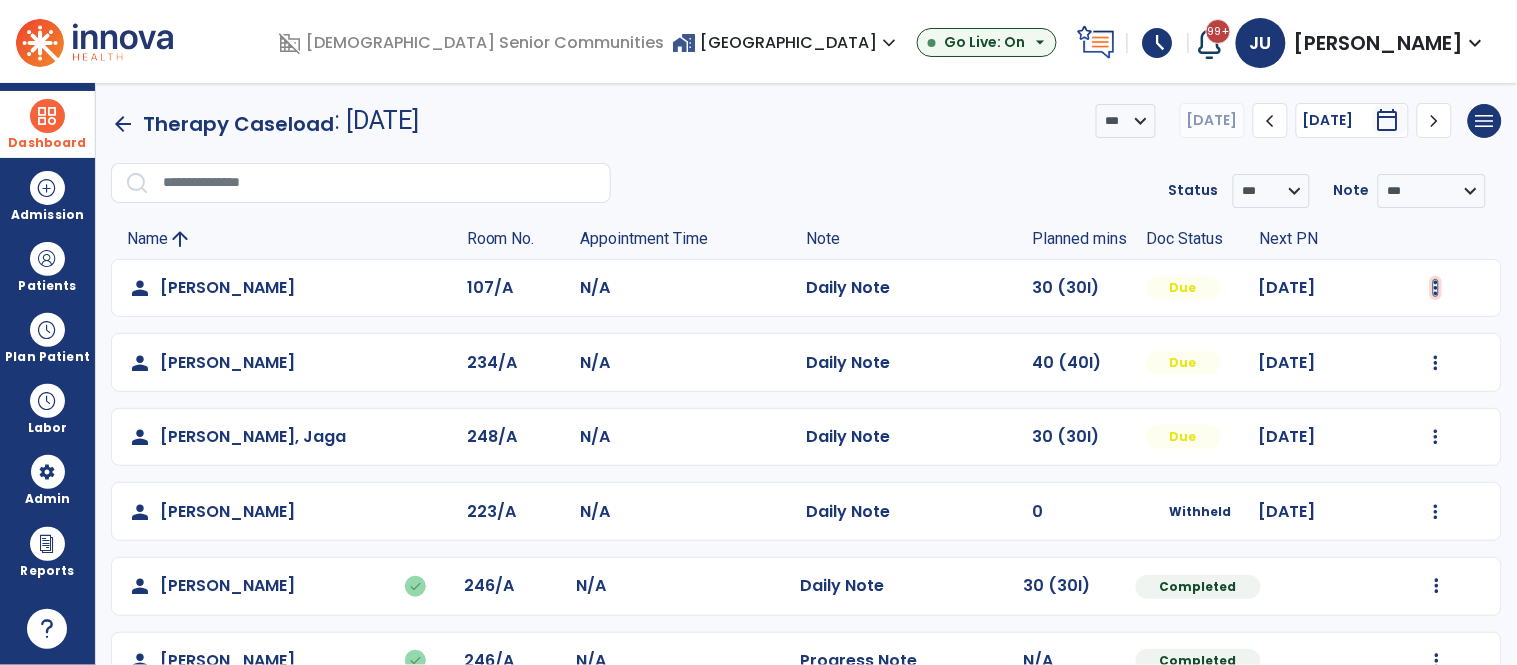 click at bounding box center (1436, 288) 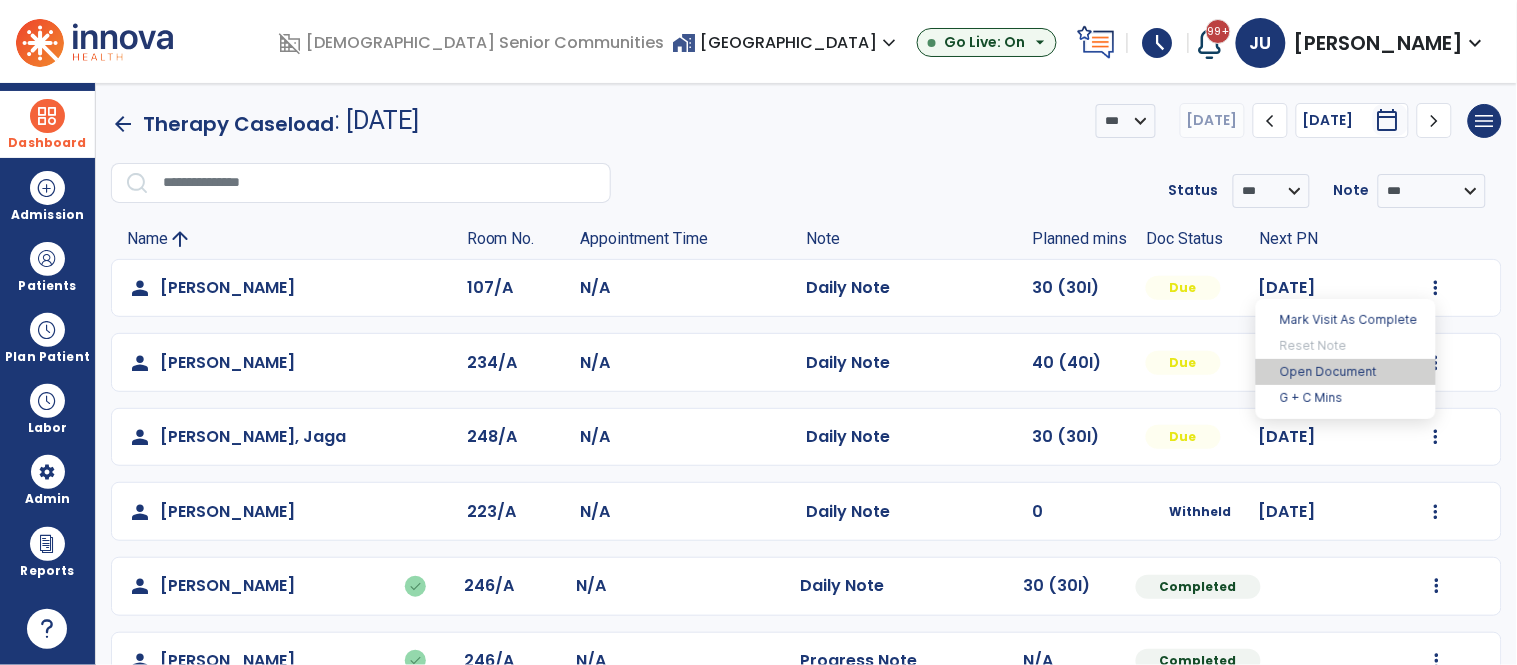 click on "Open Document" at bounding box center [1346, 372] 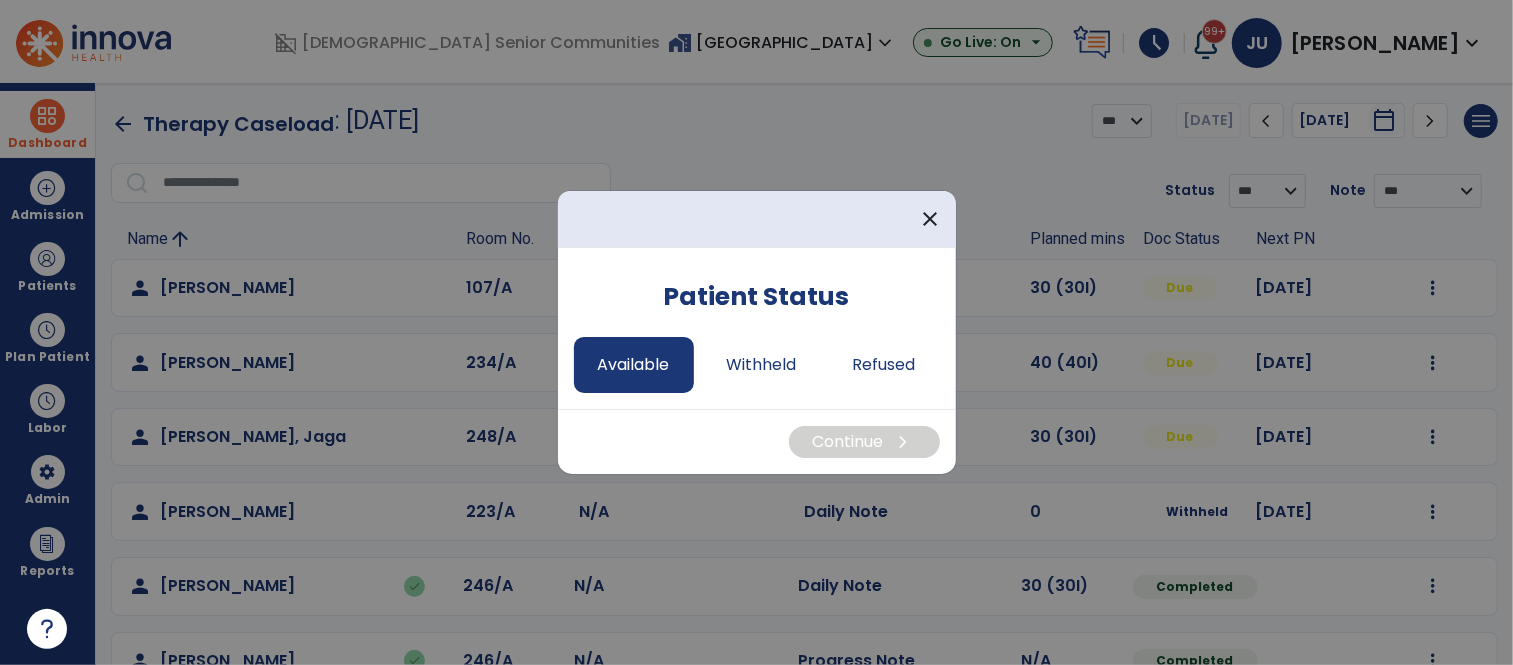click on "Available" at bounding box center (634, 365) 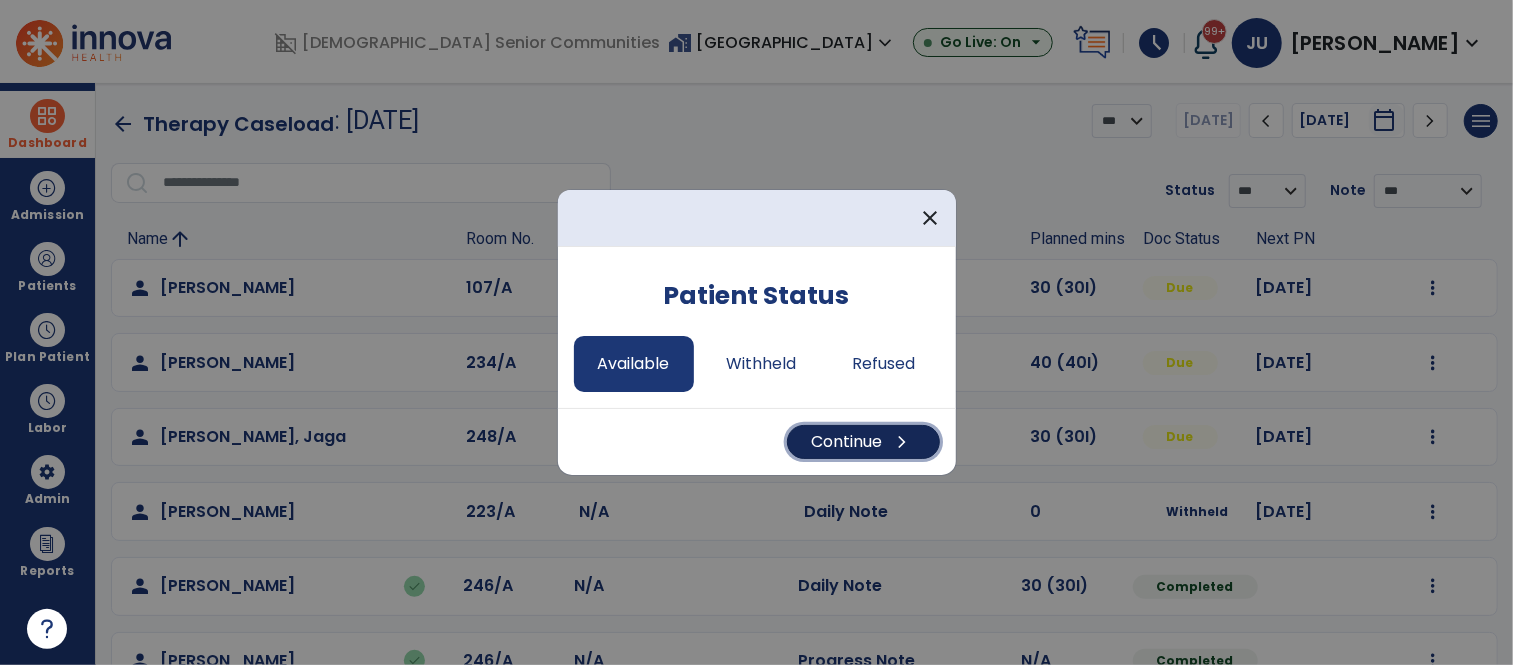 click on "Continue   chevron_right" at bounding box center [863, 442] 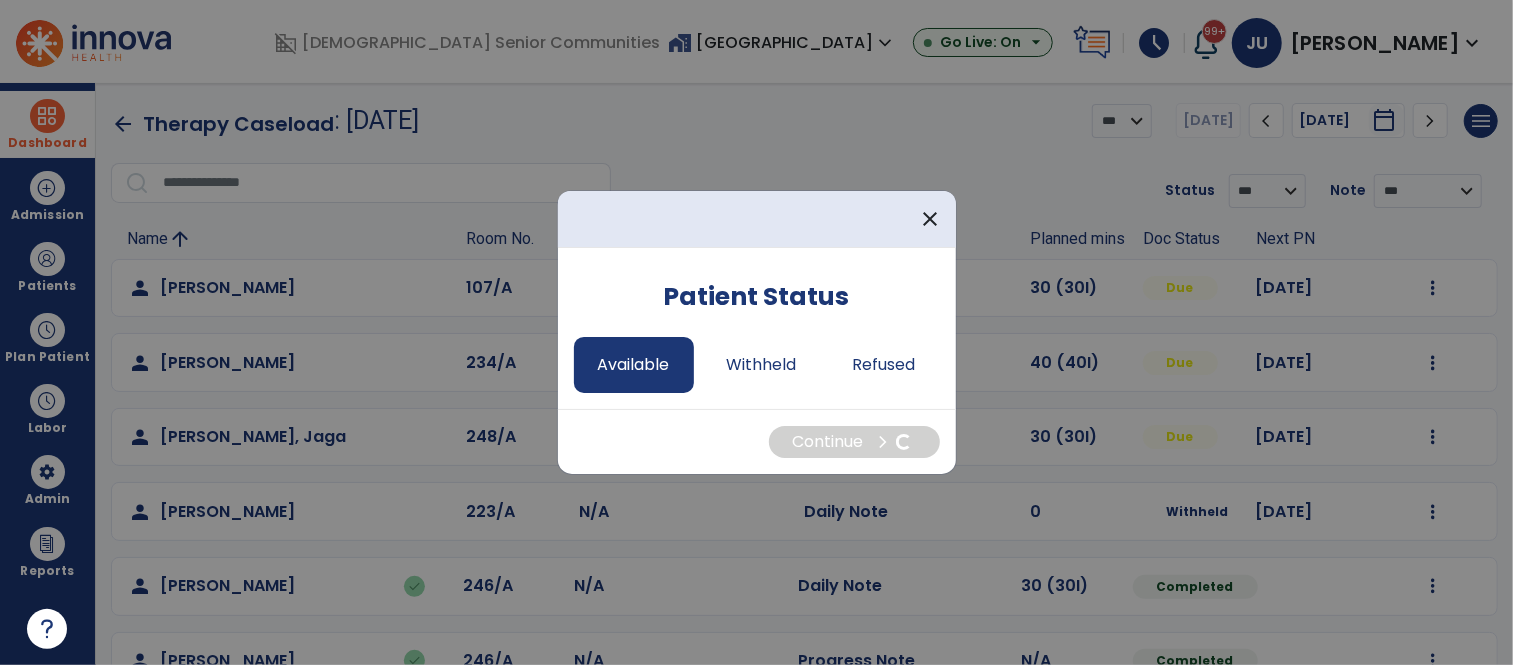 select on "*" 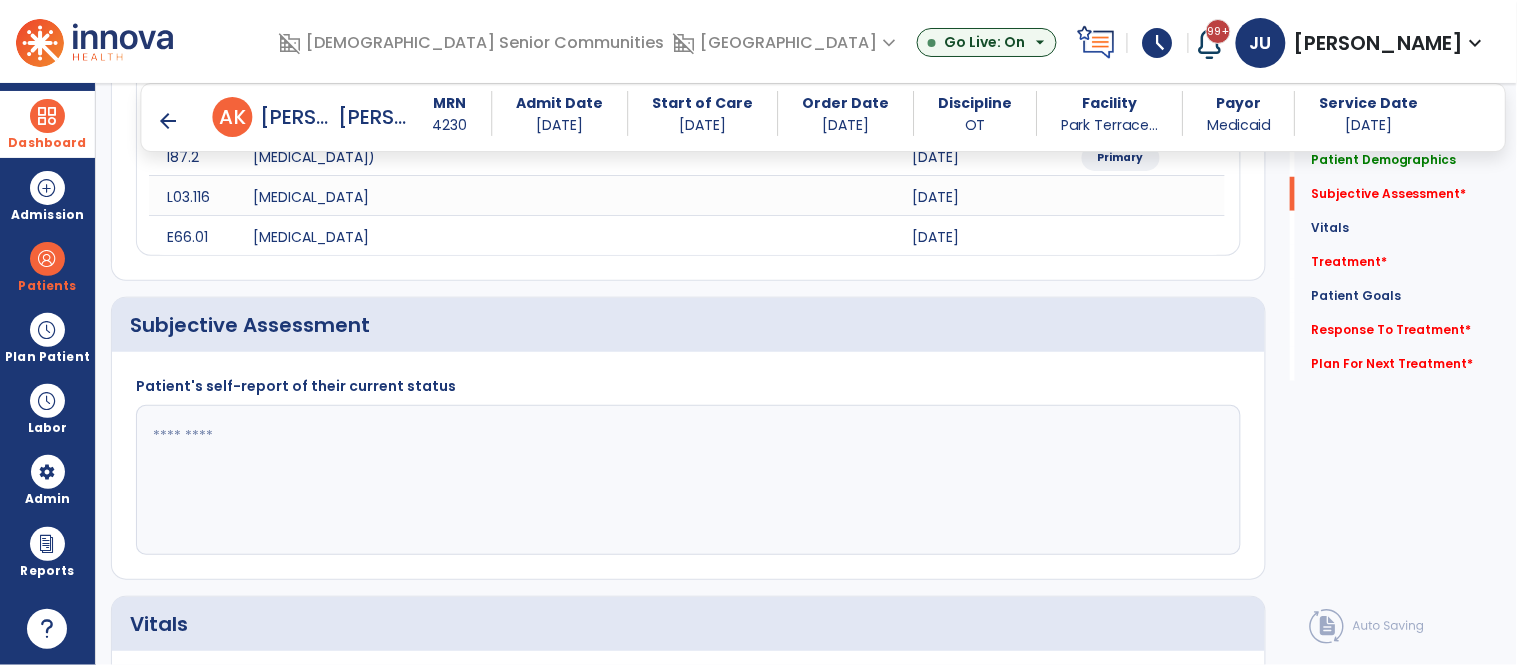 scroll, scrollTop: 402, scrollLeft: 0, axis: vertical 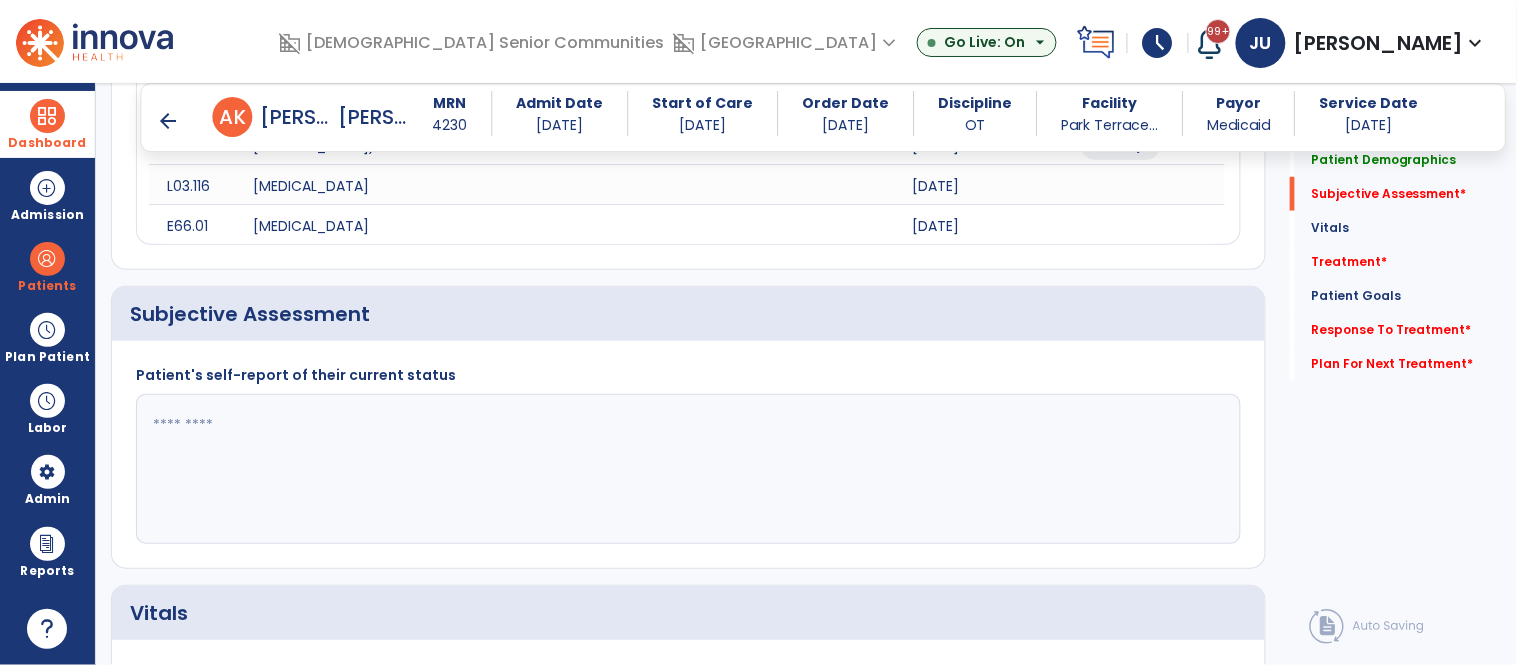 click 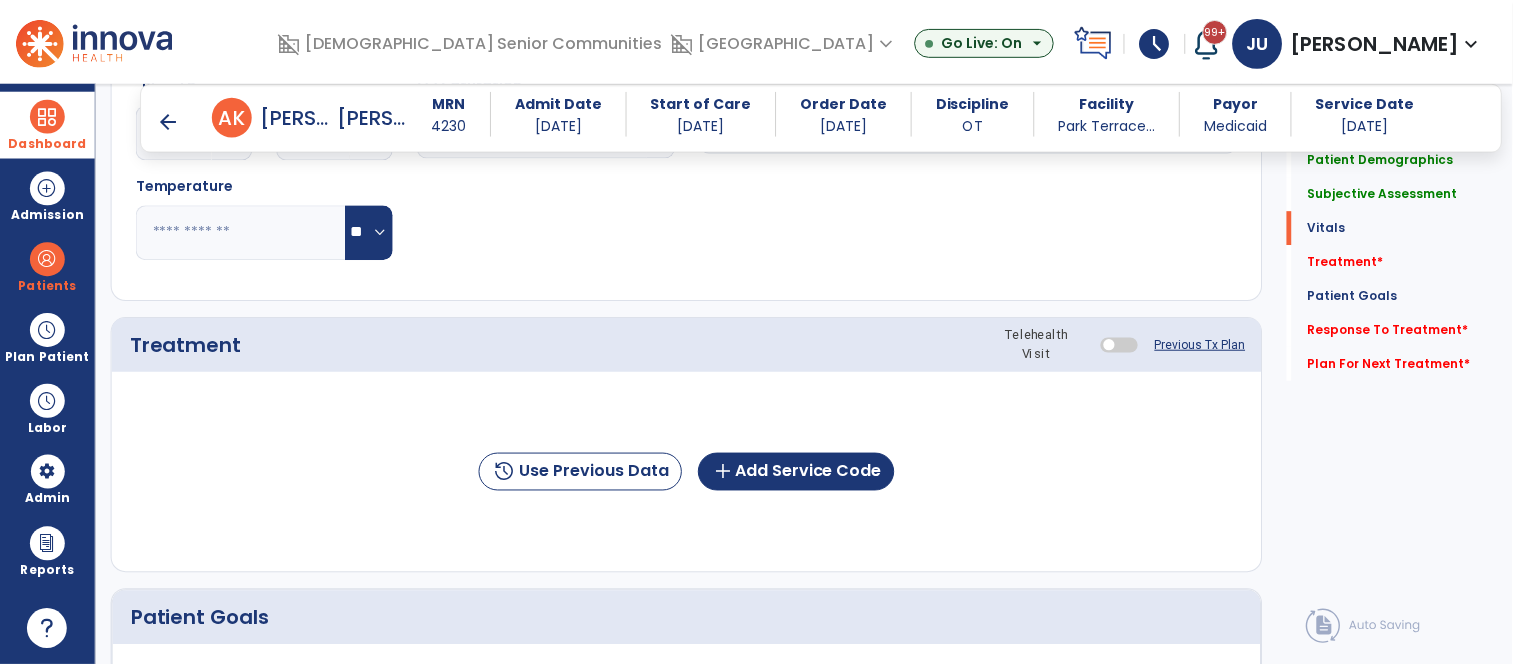 scroll, scrollTop: 1131, scrollLeft: 0, axis: vertical 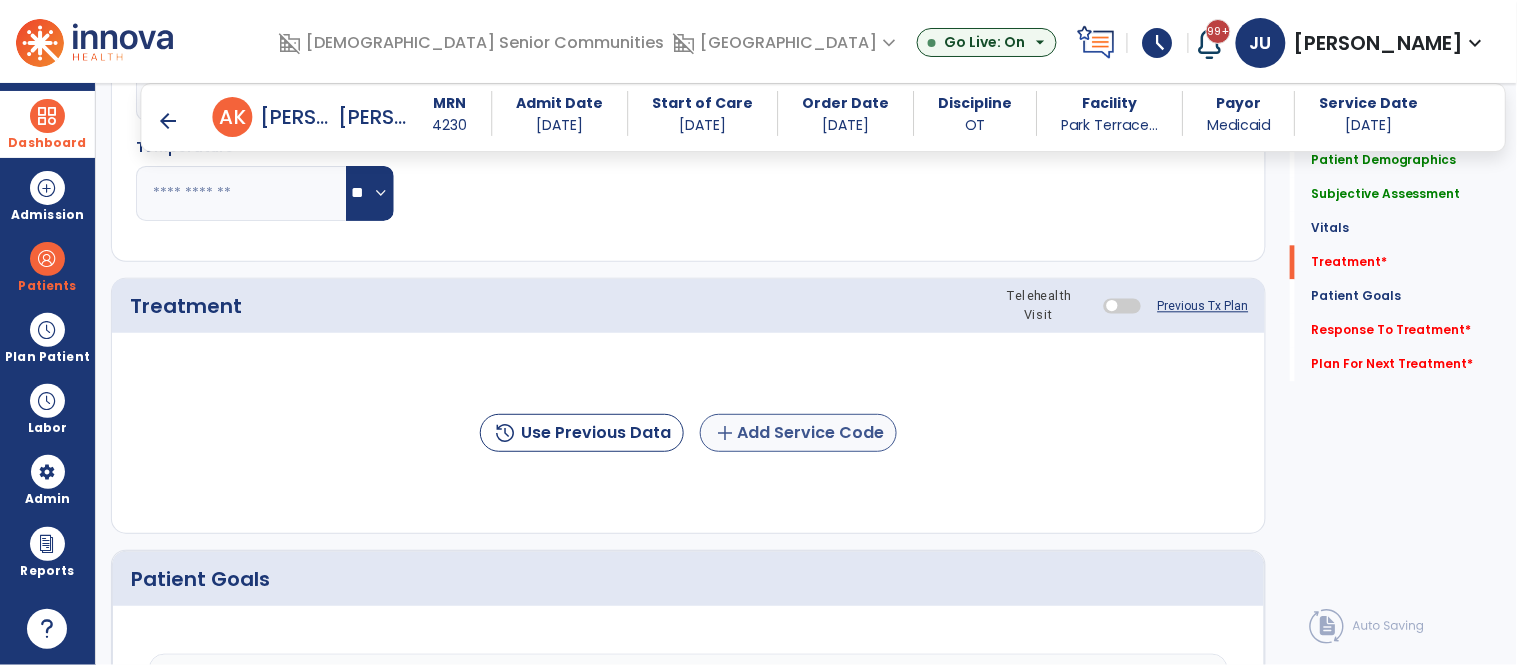 type on "**********" 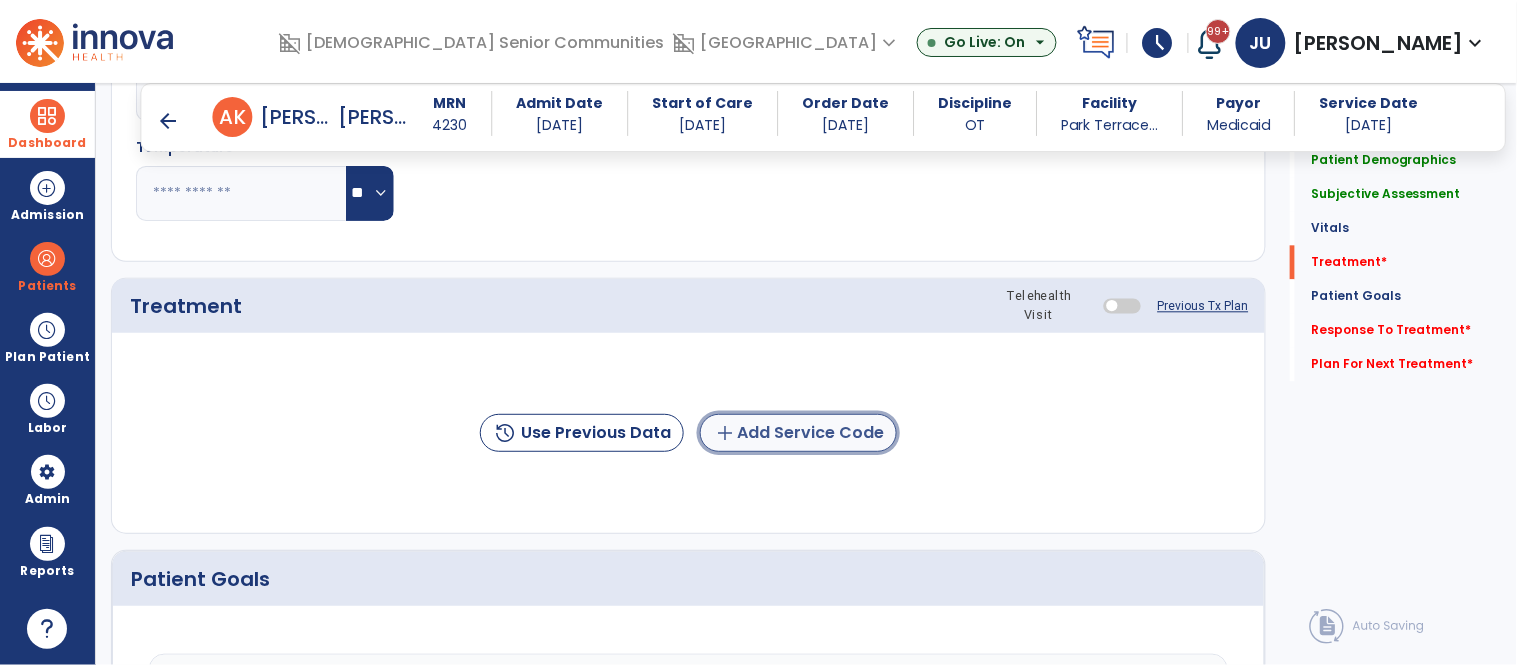 click on "add  Add Service Code" 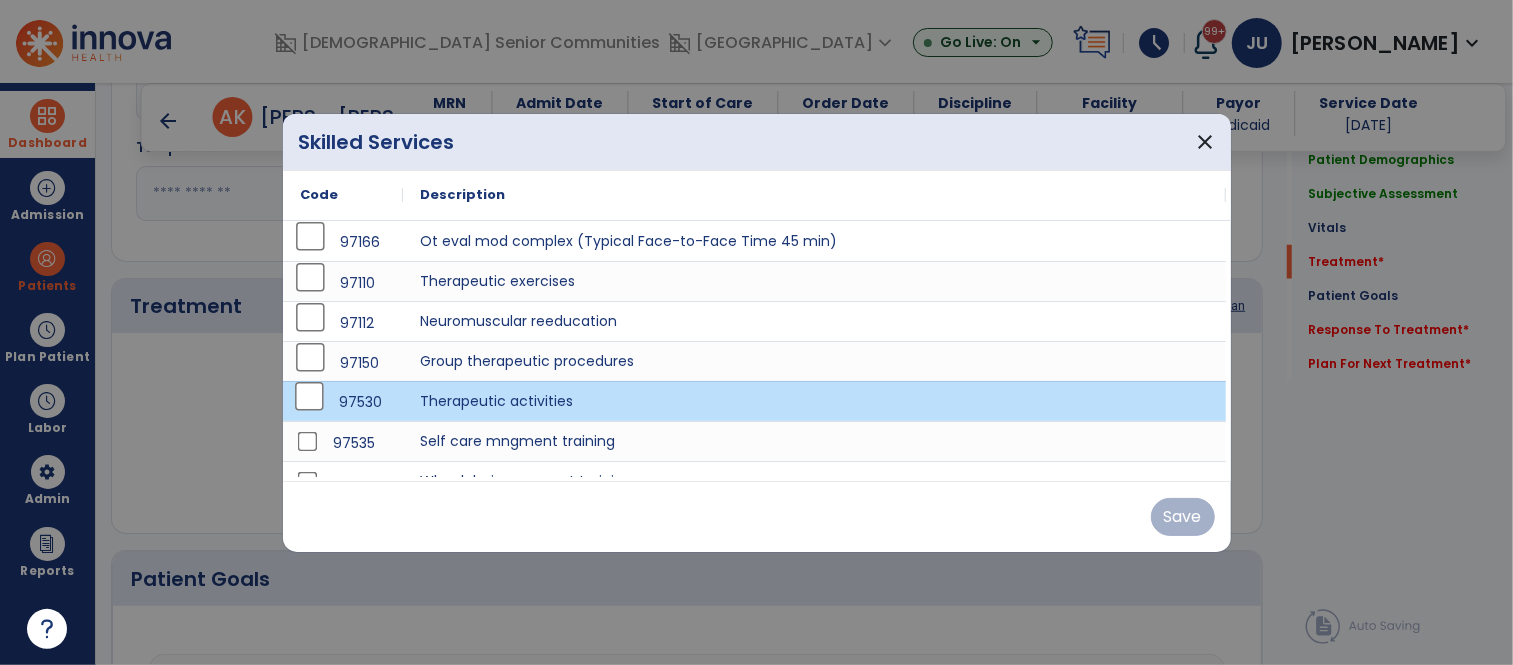 scroll, scrollTop: 1131, scrollLeft: 0, axis: vertical 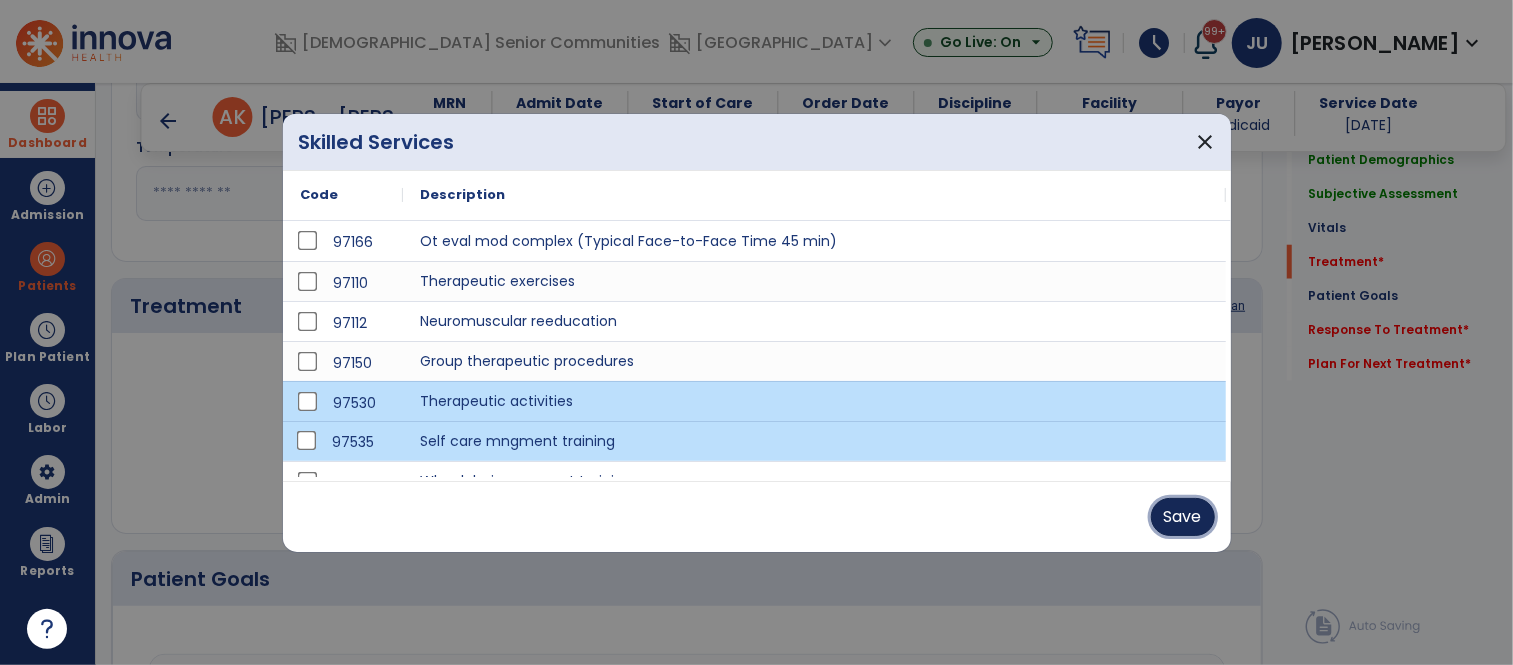 click on "Save" at bounding box center (1183, 517) 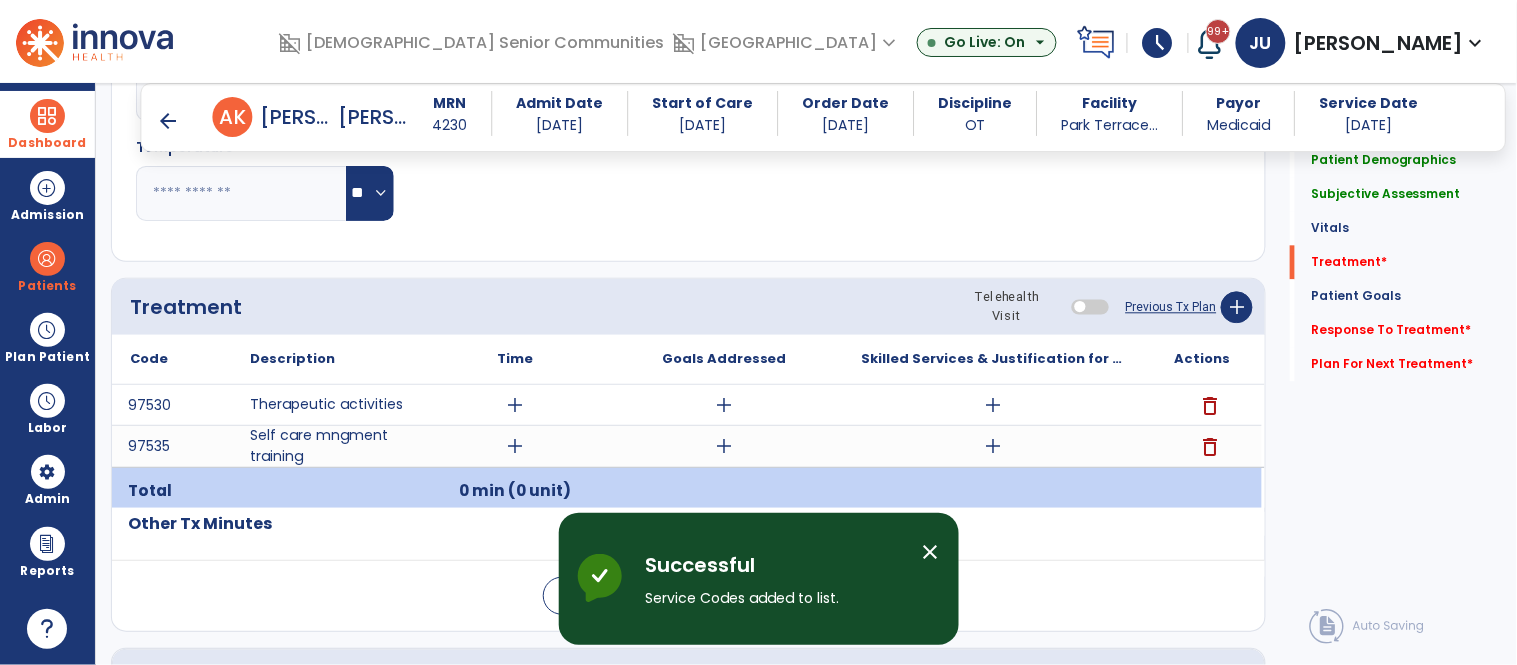 click on "close" at bounding box center [931, 552] 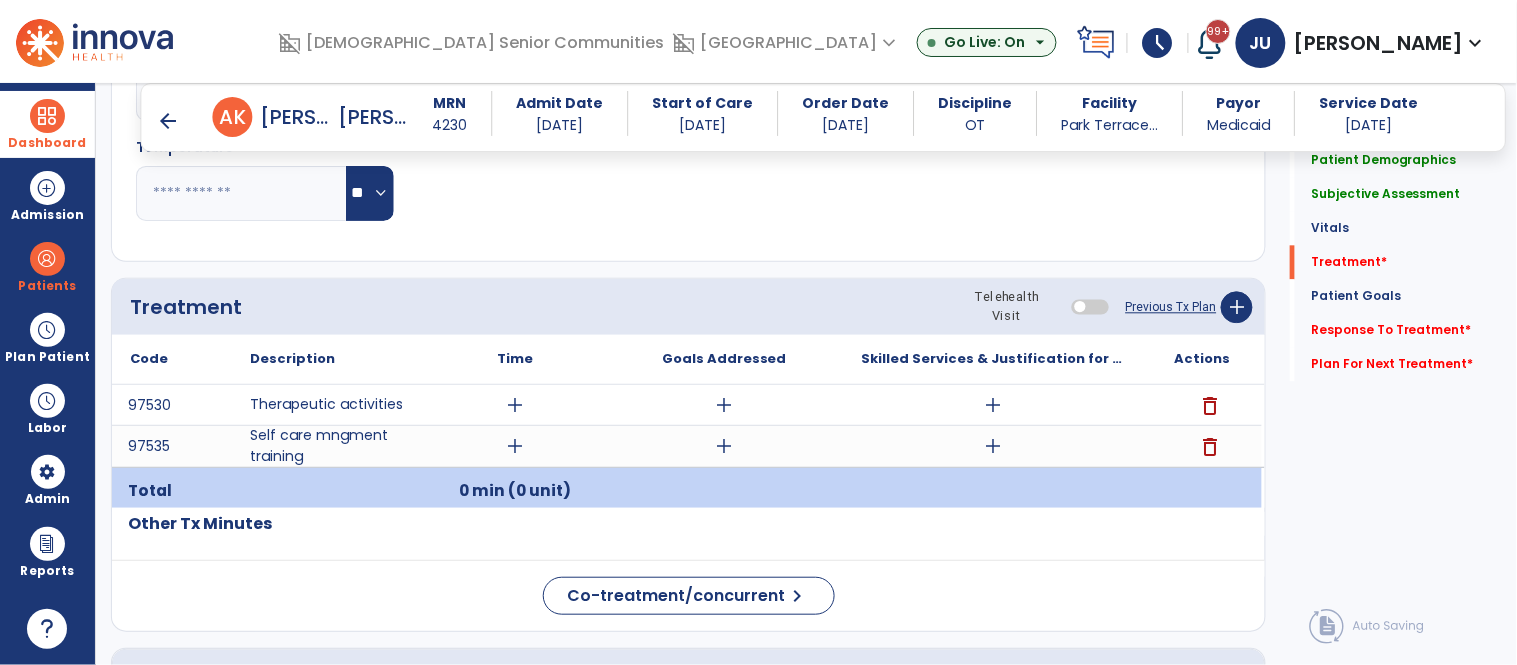 click on "delete" at bounding box center (1210, 406) 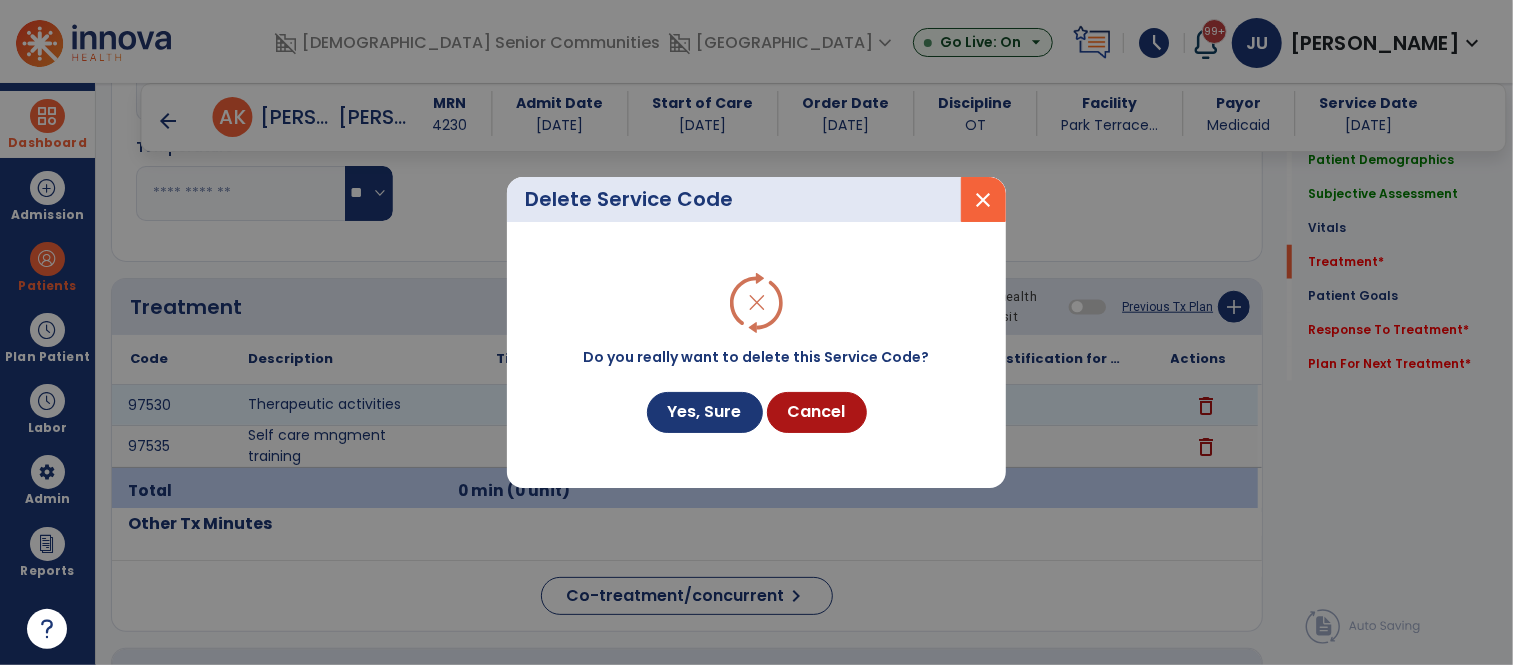 scroll, scrollTop: 1131, scrollLeft: 0, axis: vertical 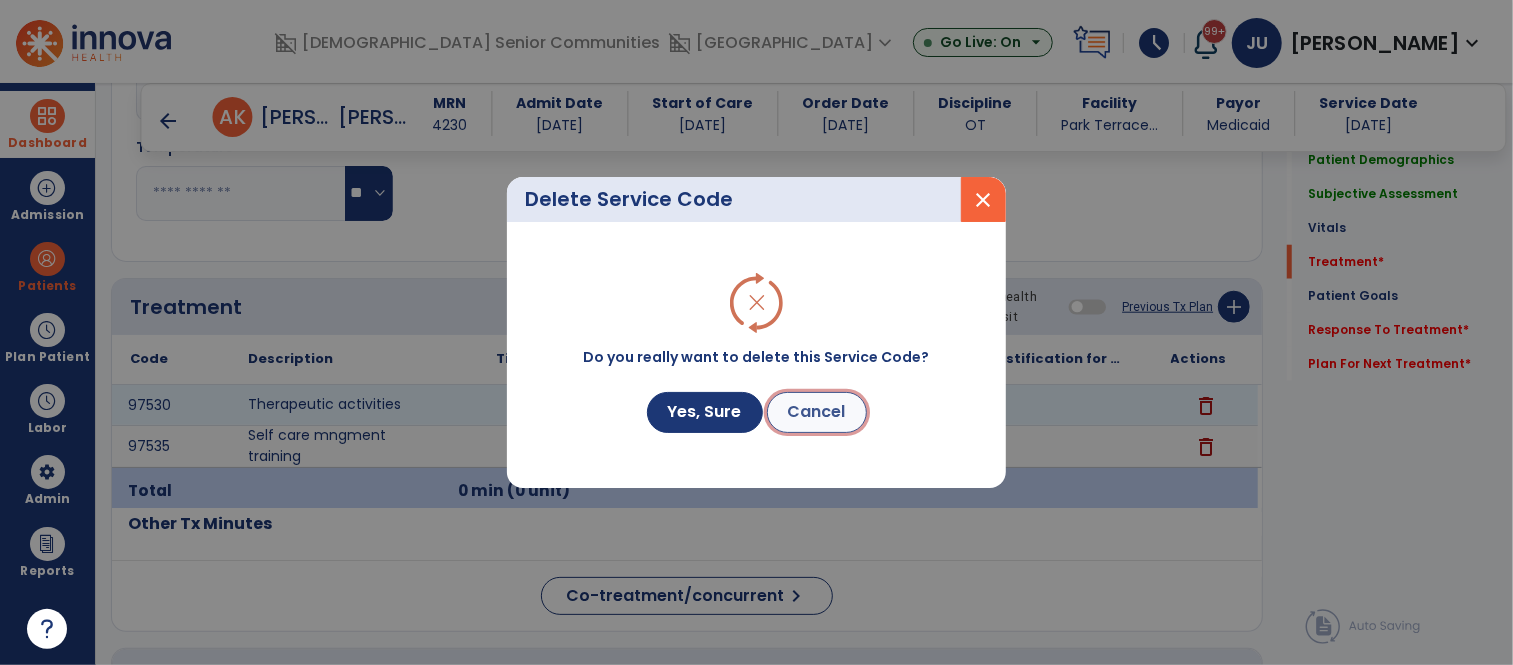 click on "Cancel" at bounding box center [817, 412] 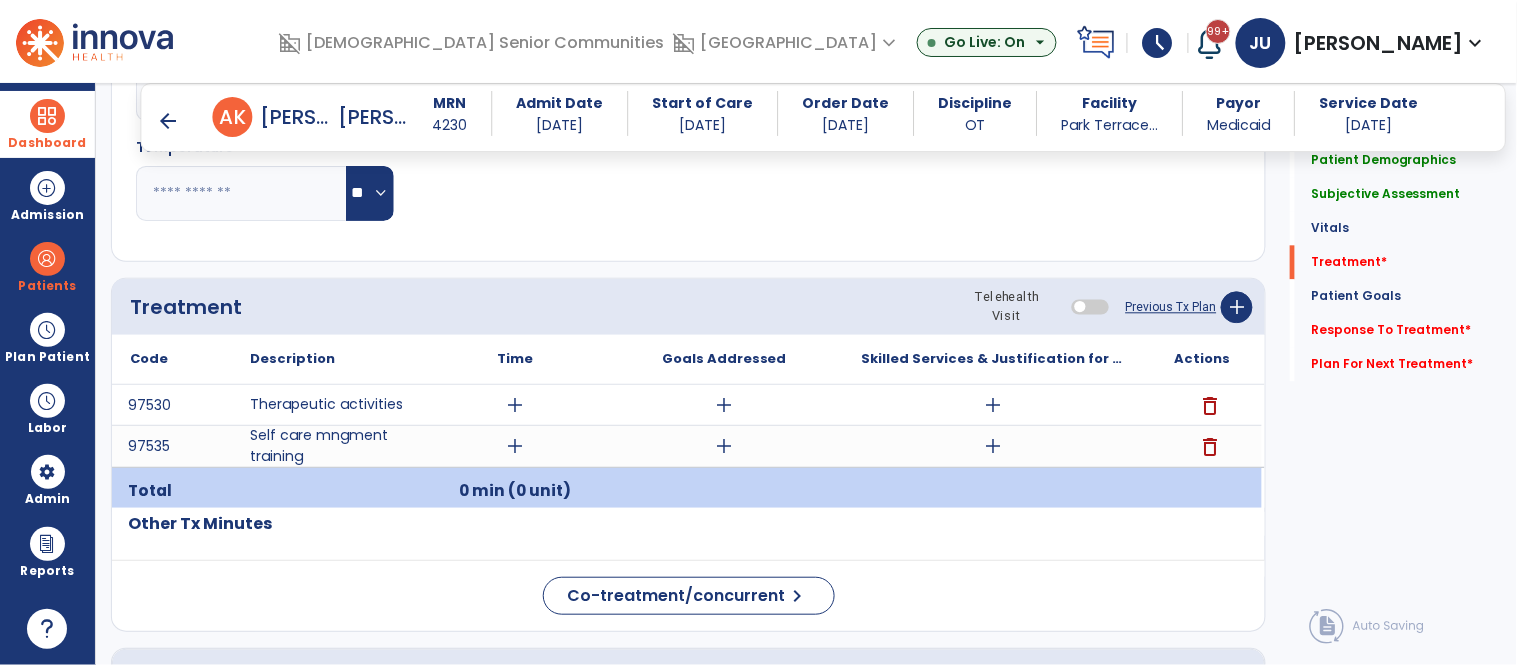 click on "delete" at bounding box center (1210, 406) 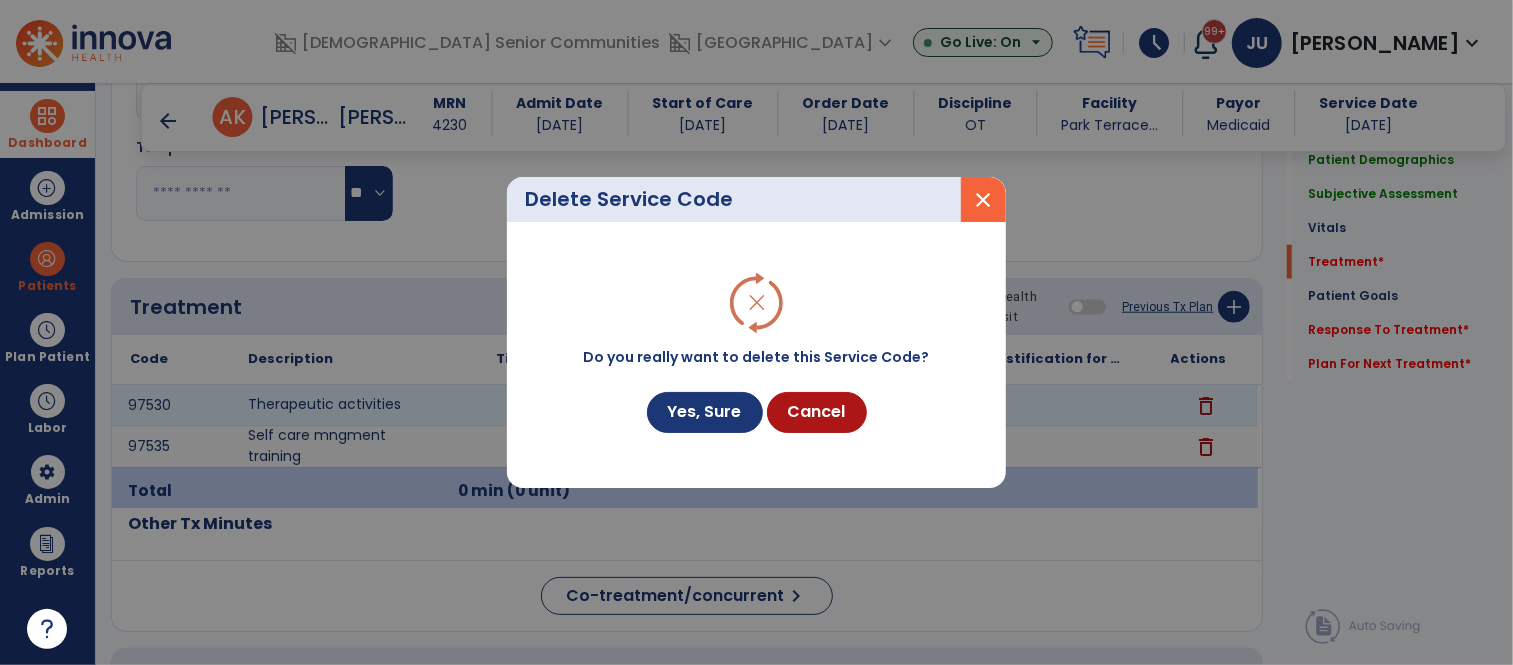 scroll, scrollTop: 1131, scrollLeft: 0, axis: vertical 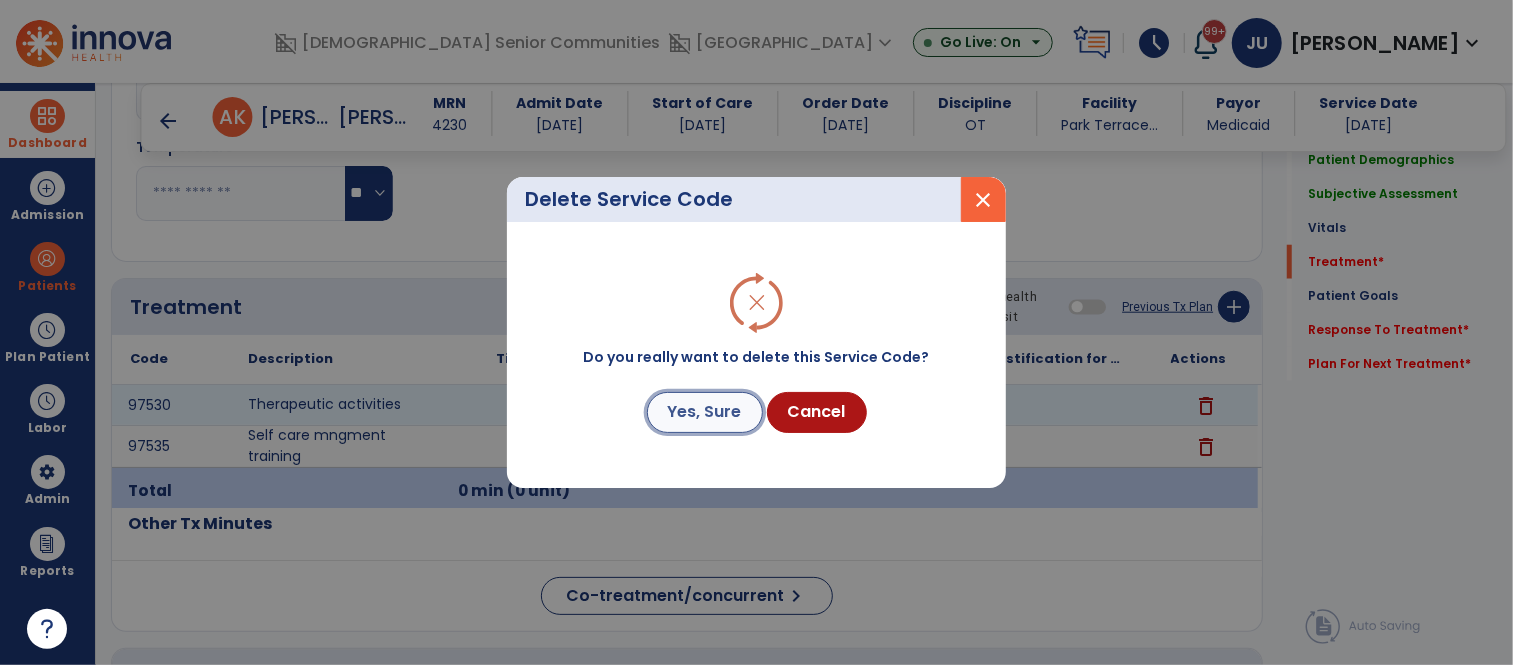 click on "Yes, Sure" at bounding box center [705, 412] 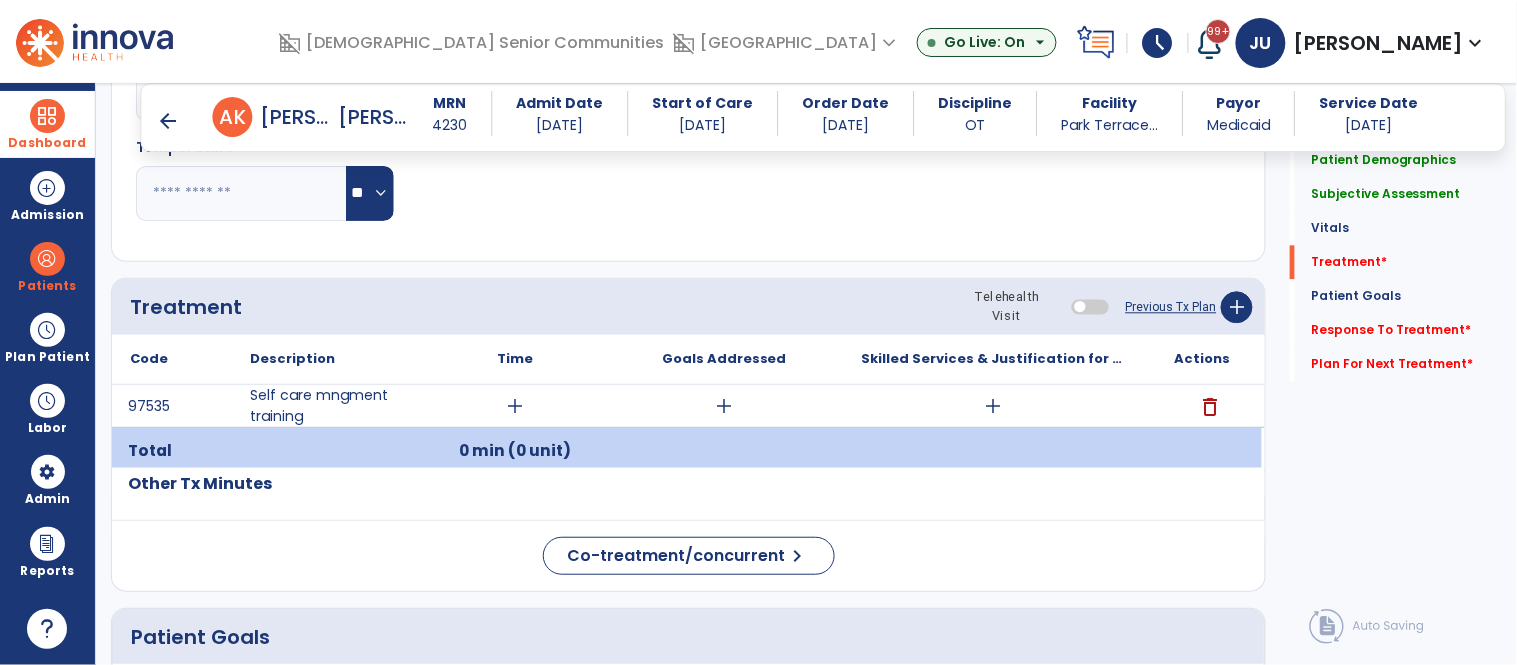 click on "delete" at bounding box center [1210, 407] 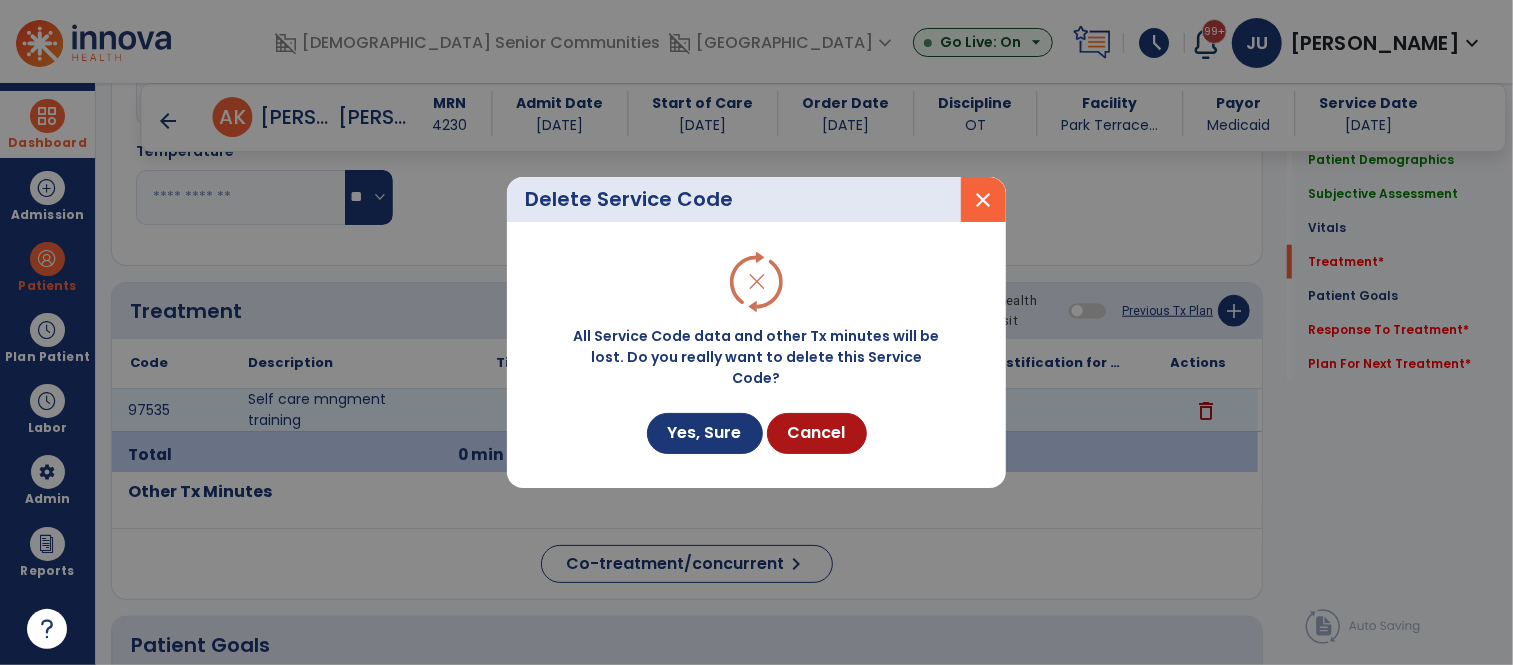 scroll, scrollTop: 1131, scrollLeft: 0, axis: vertical 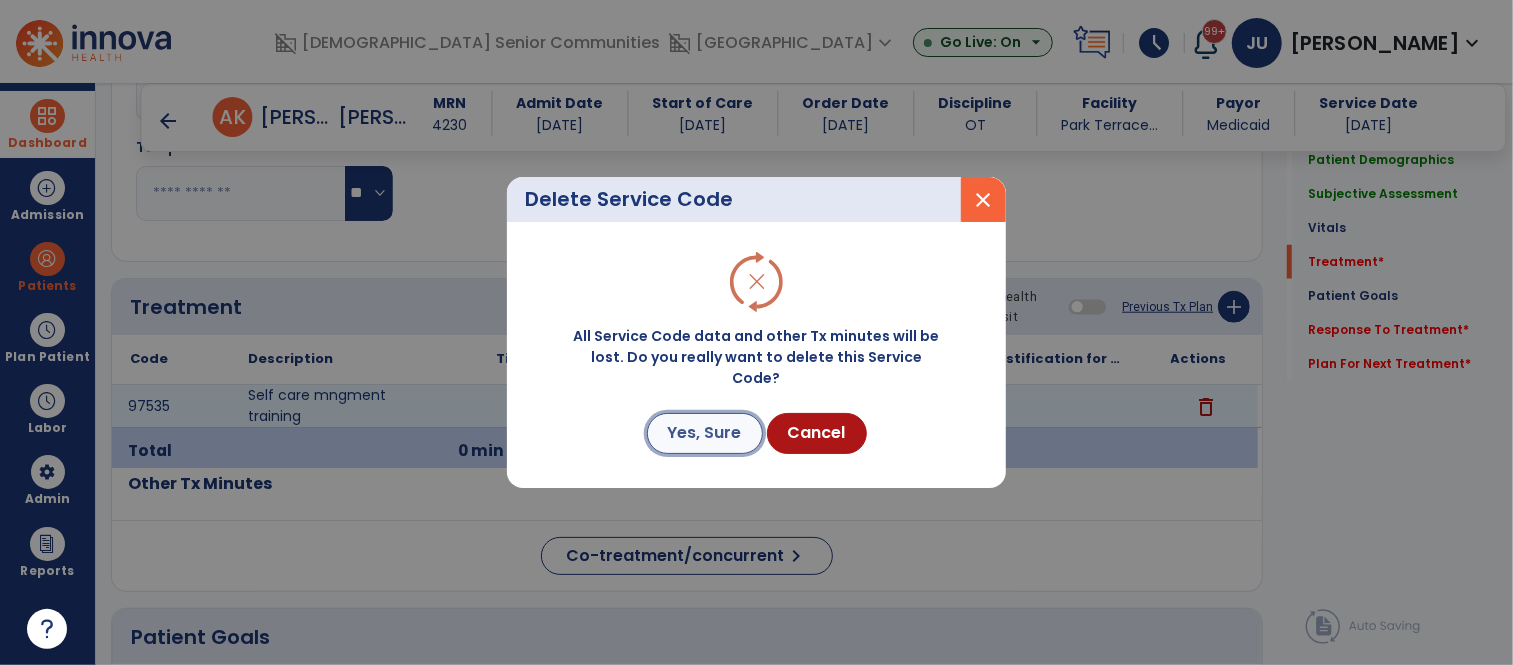 click on "Yes, Sure" at bounding box center [705, 433] 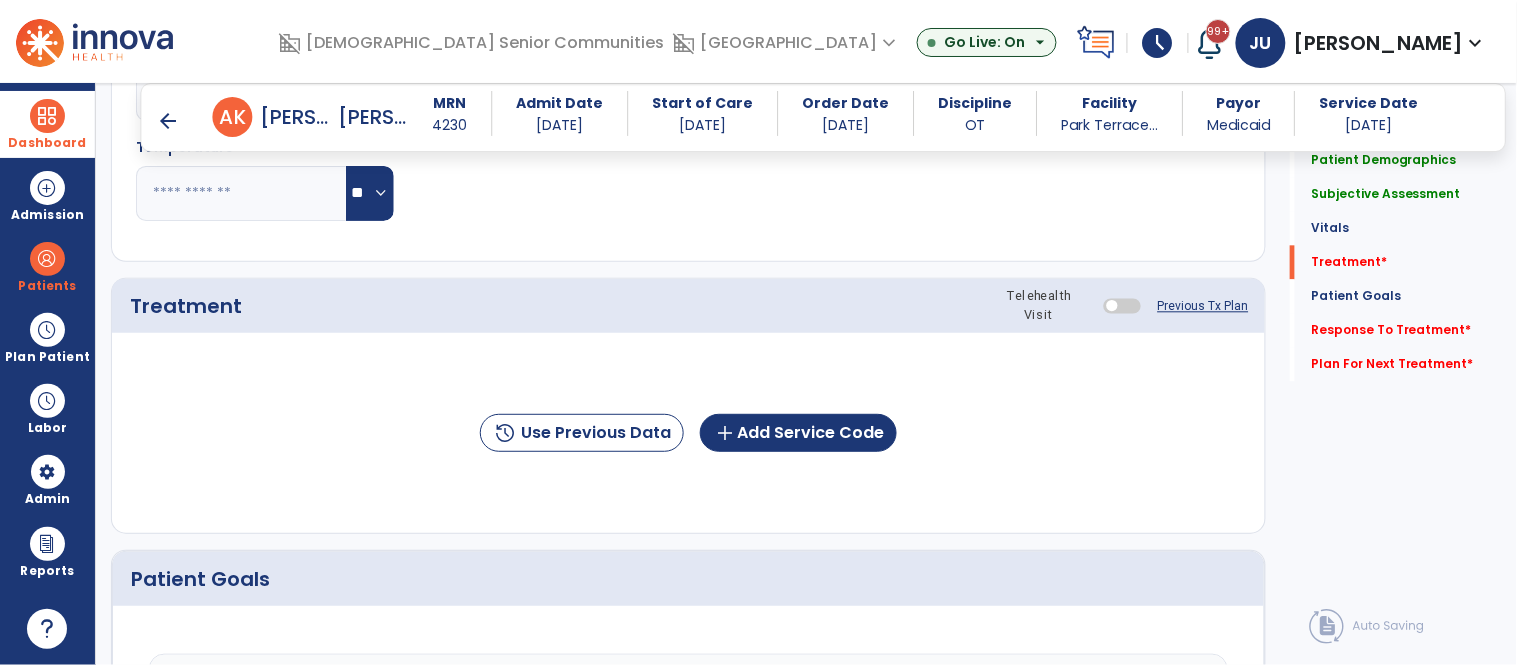 click on "Previous Tx Plan" 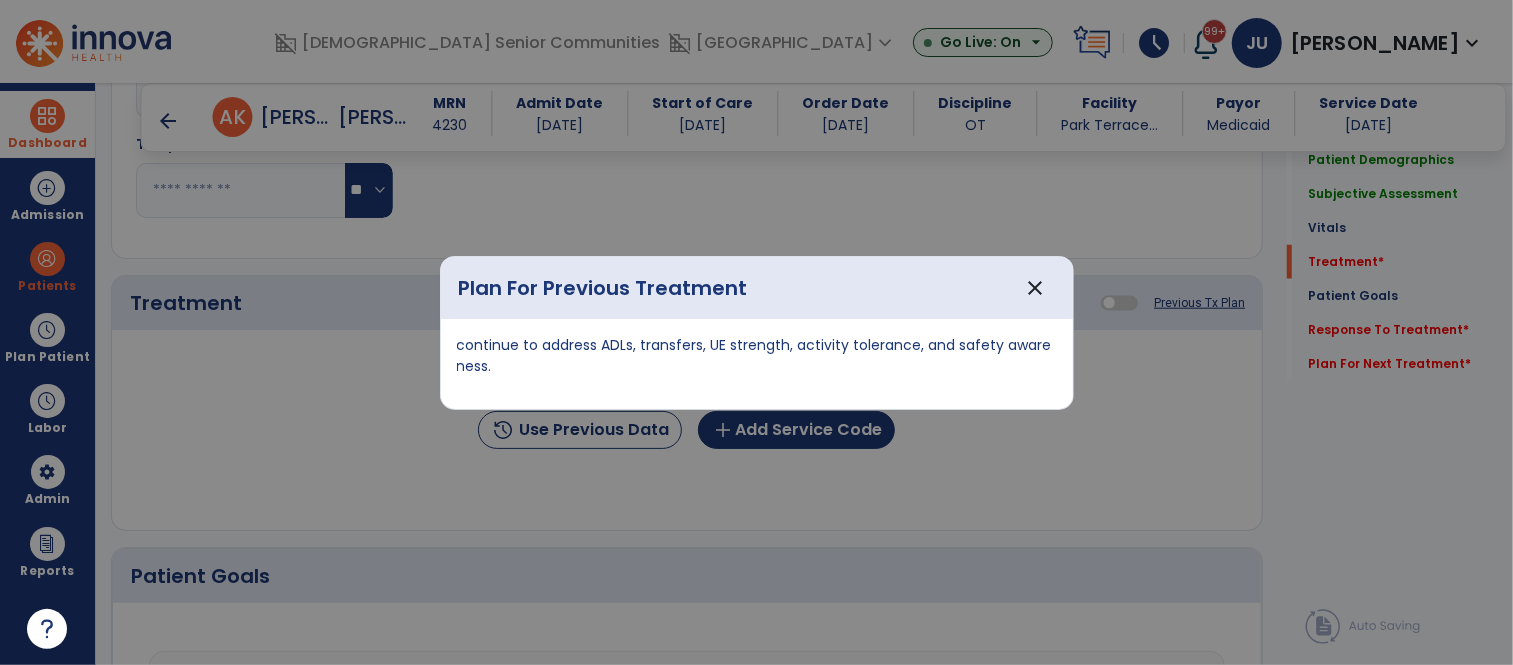 scroll, scrollTop: 1131, scrollLeft: 0, axis: vertical 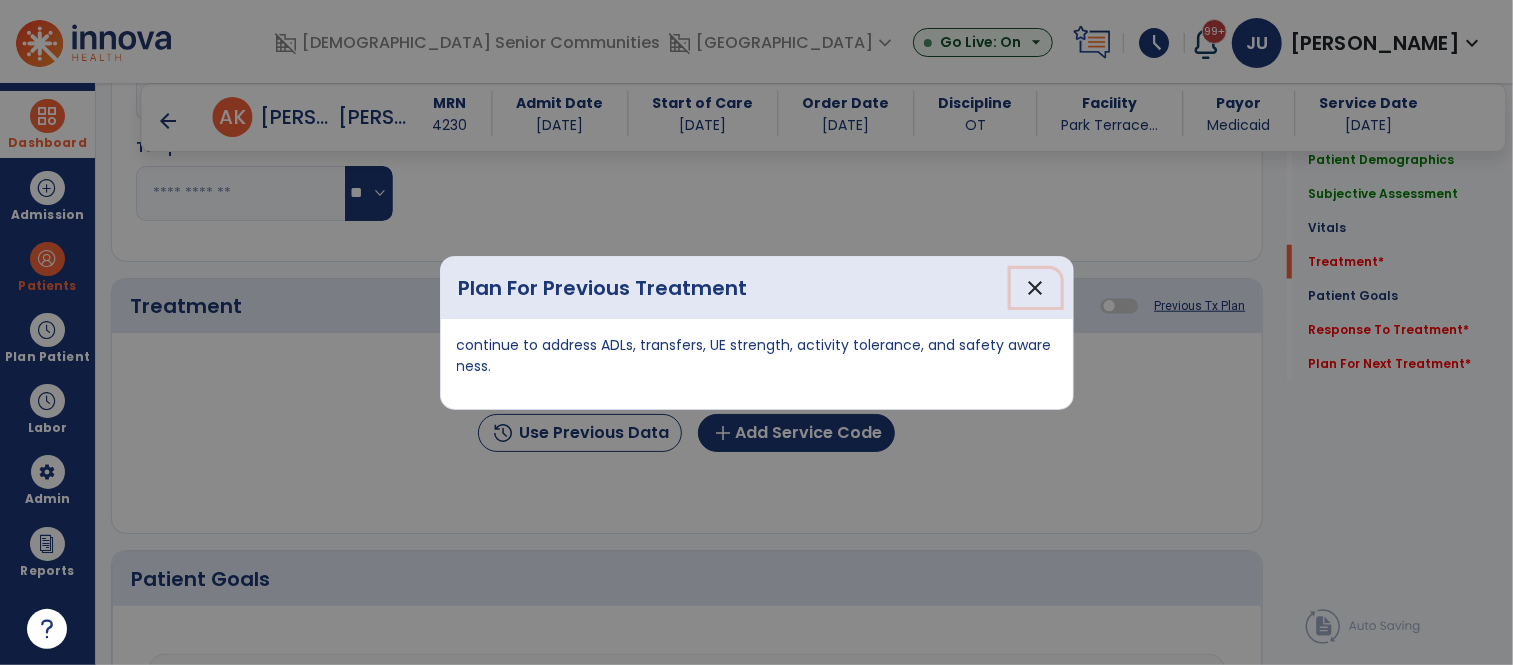 click on "close" at bounding box center [1036, 288] 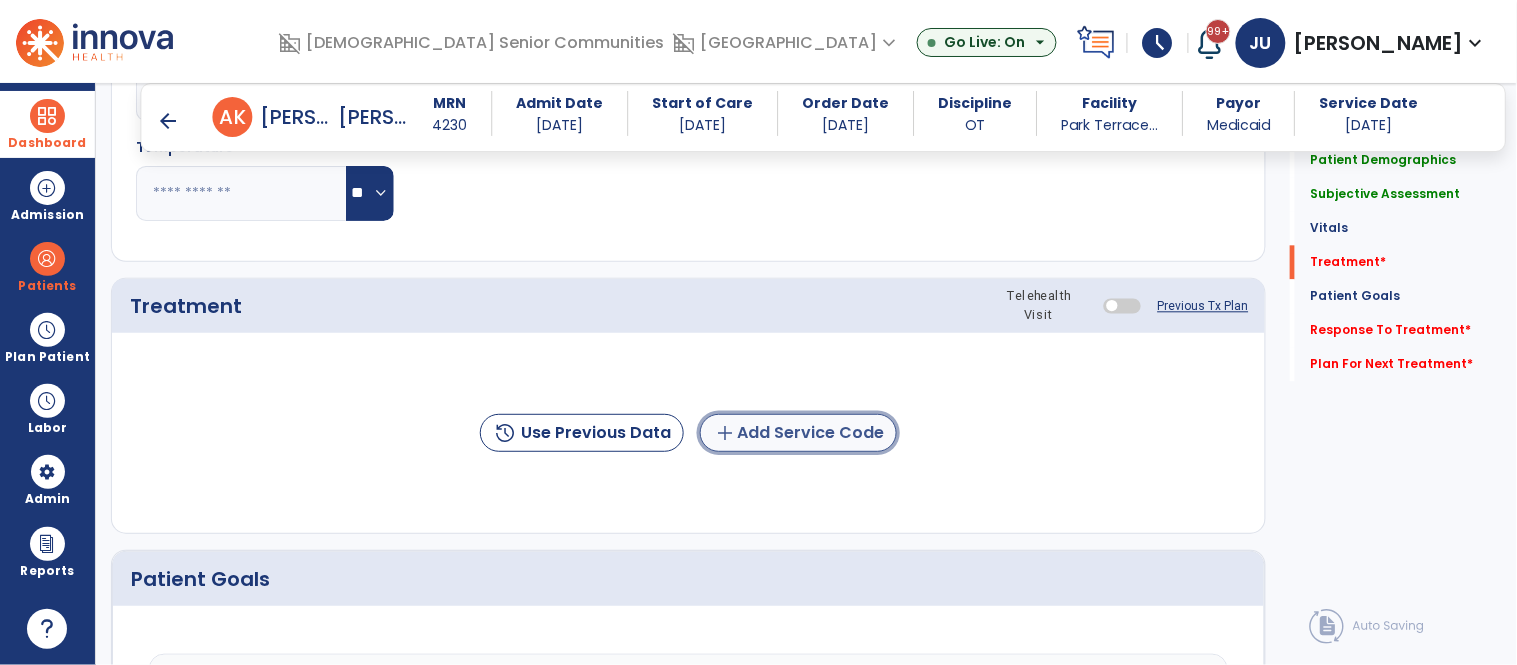 click on "add  Add Service Code" 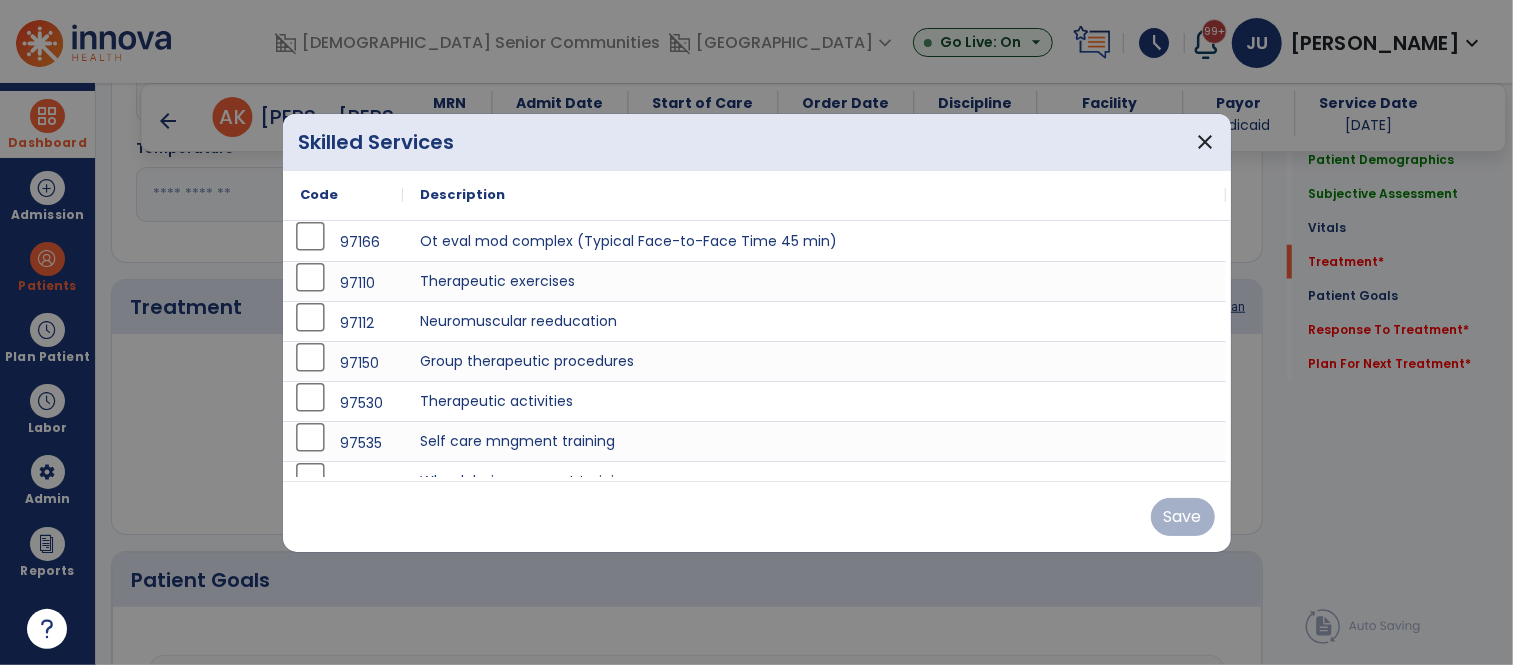 scroll, scrollTop: 1131, scrollLeft: 0, axis: vertical 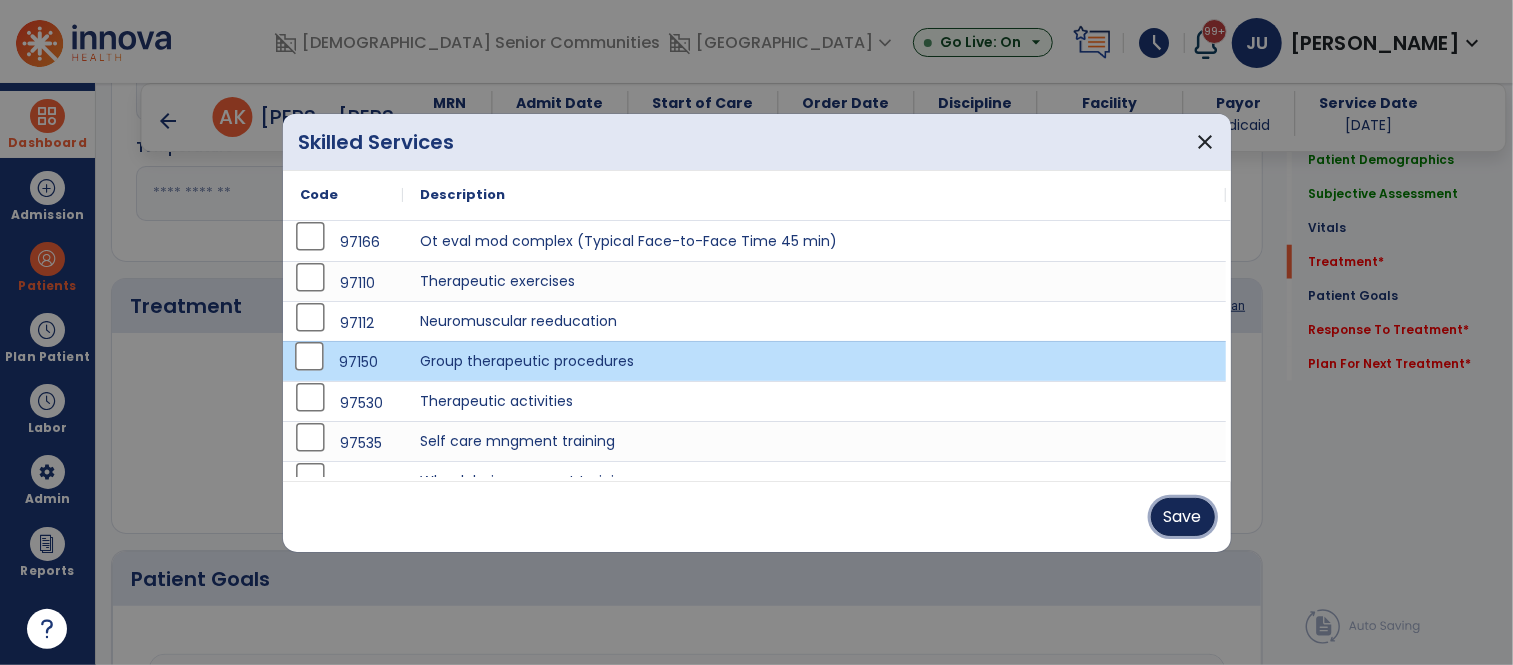 click on "Save" at bounding box center [1183, 517] 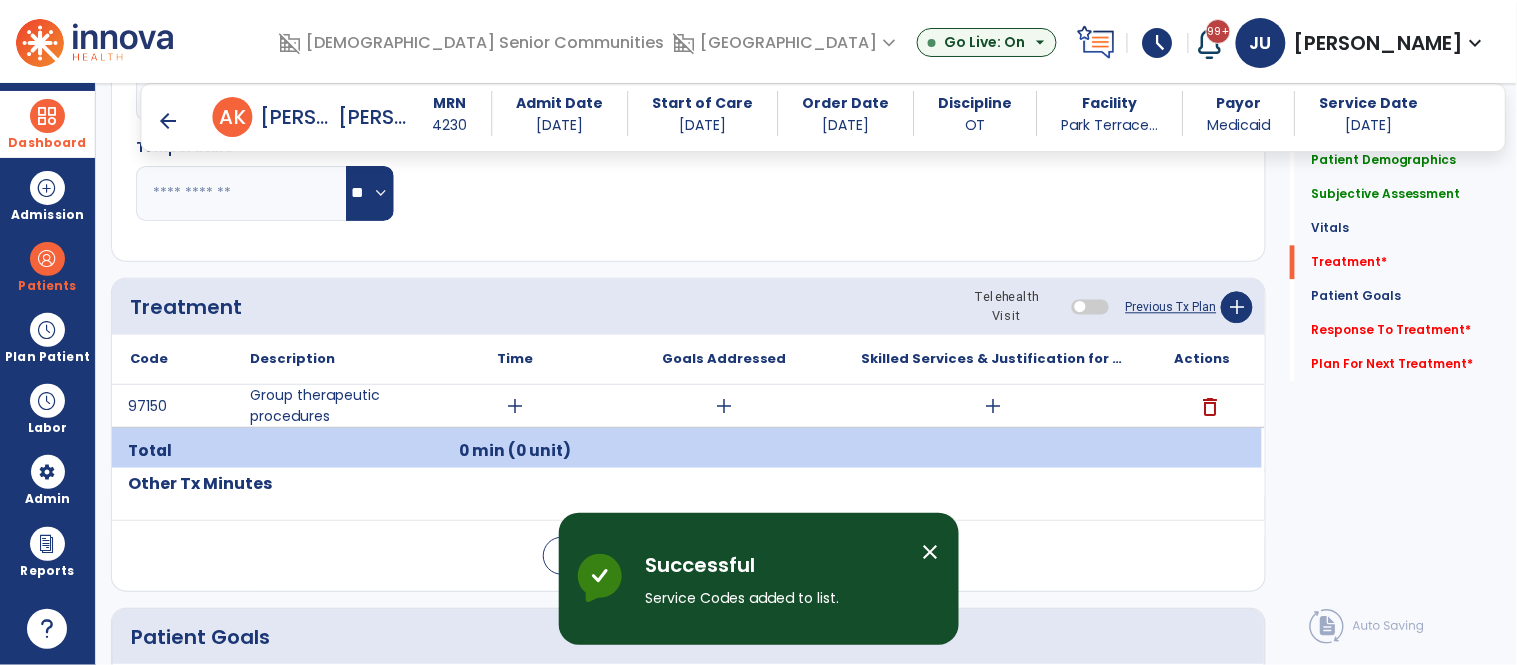 click on "close" at bounding box center (931, 552) 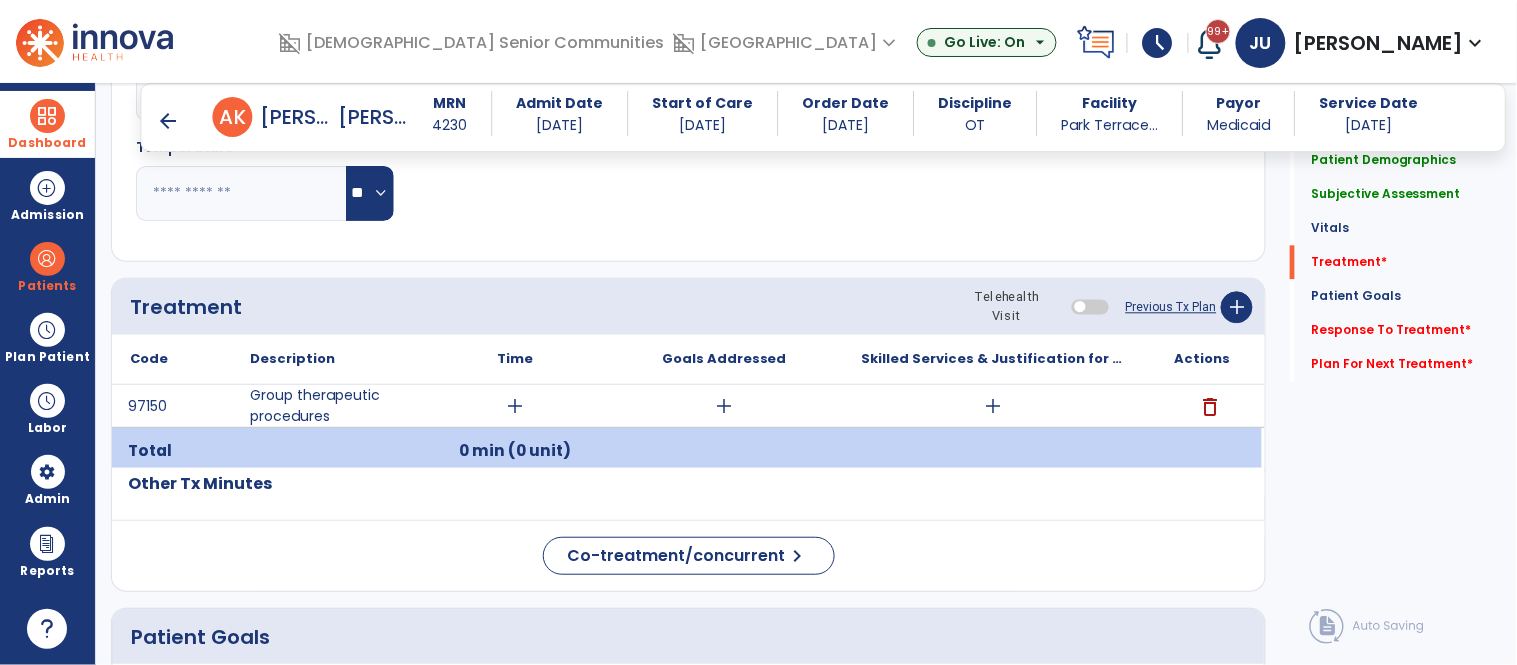 click on "add" at bounding box center [515, 406] 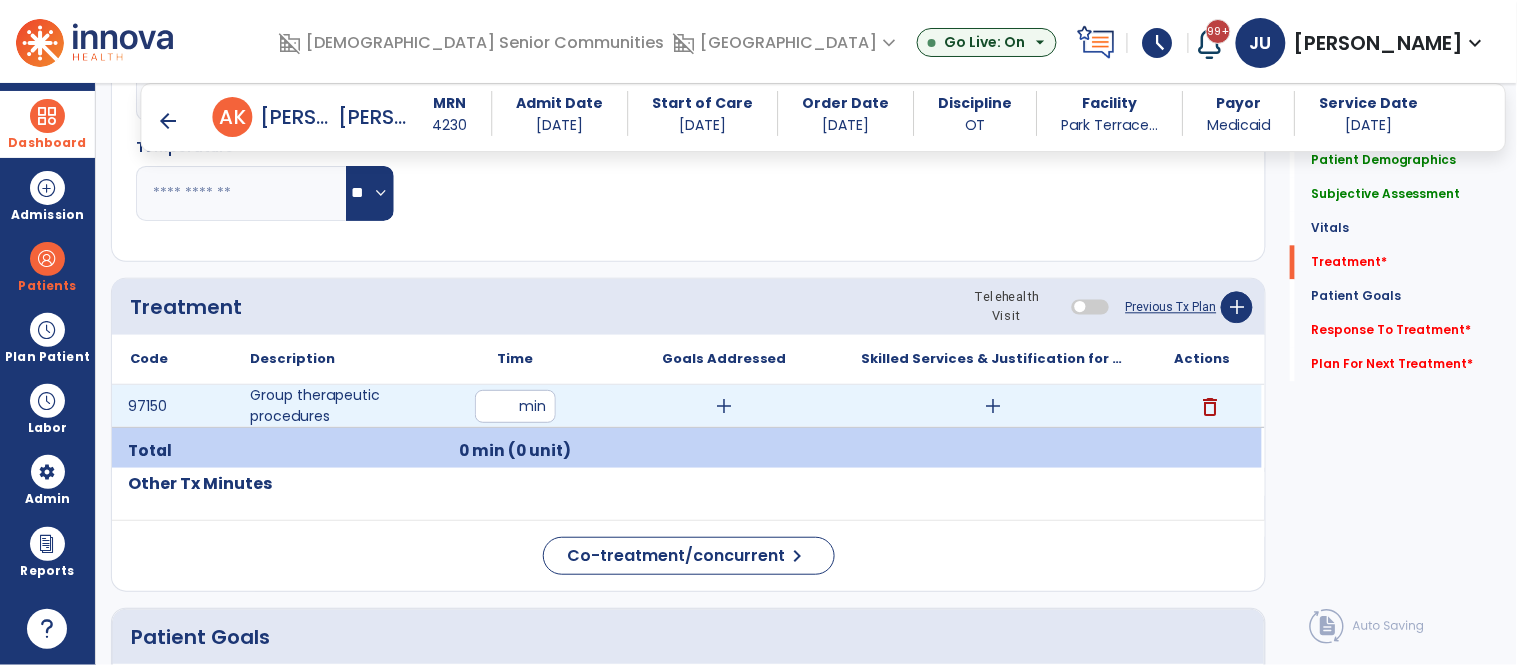 type on "**" 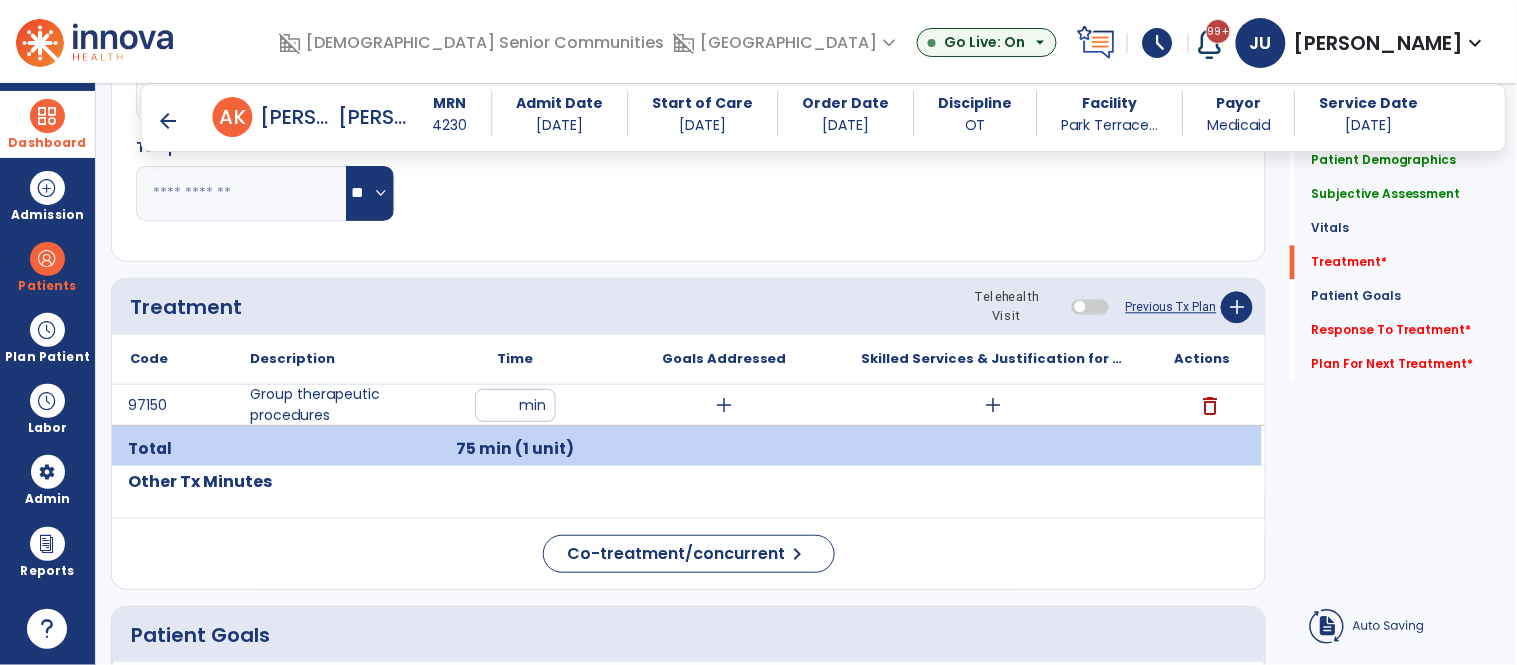 click on "add" at bounding box center [724, 405] 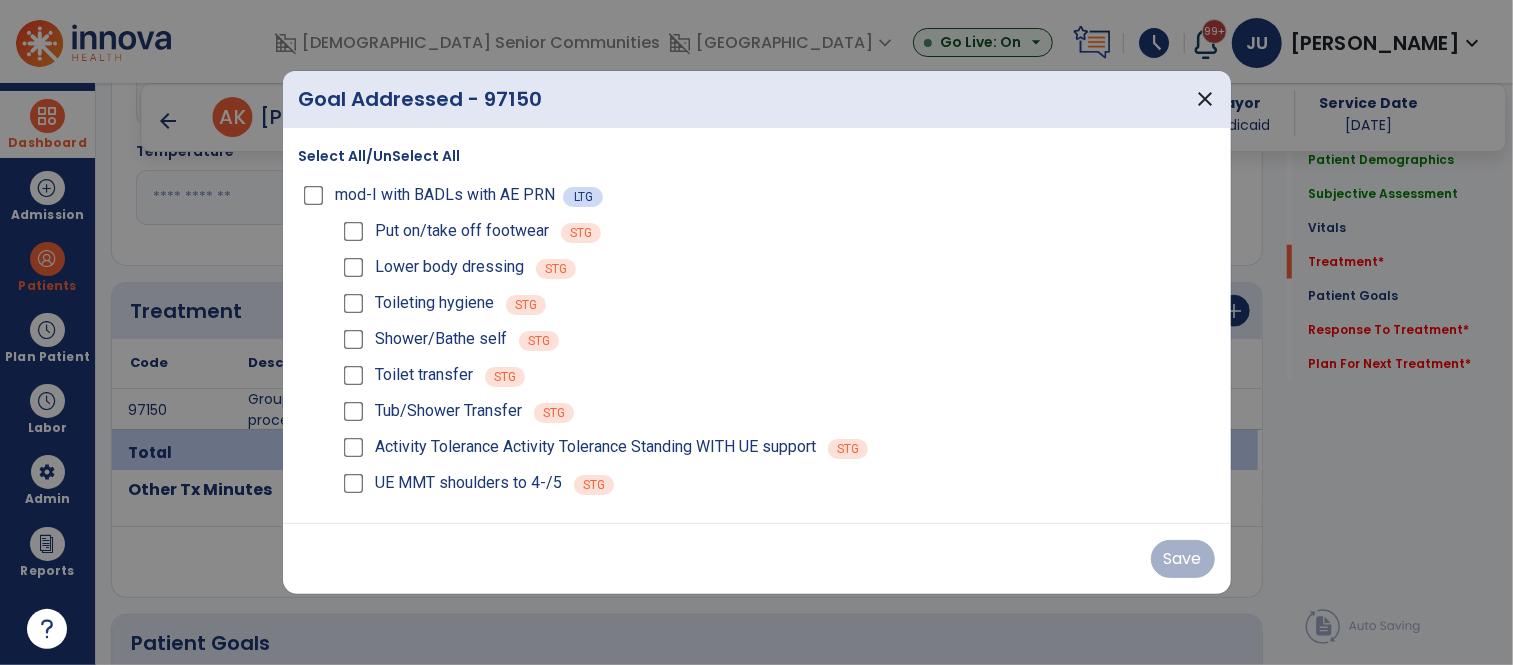 scroll, scrollTop: 1131, scrollLeft: 0, axis: vertical 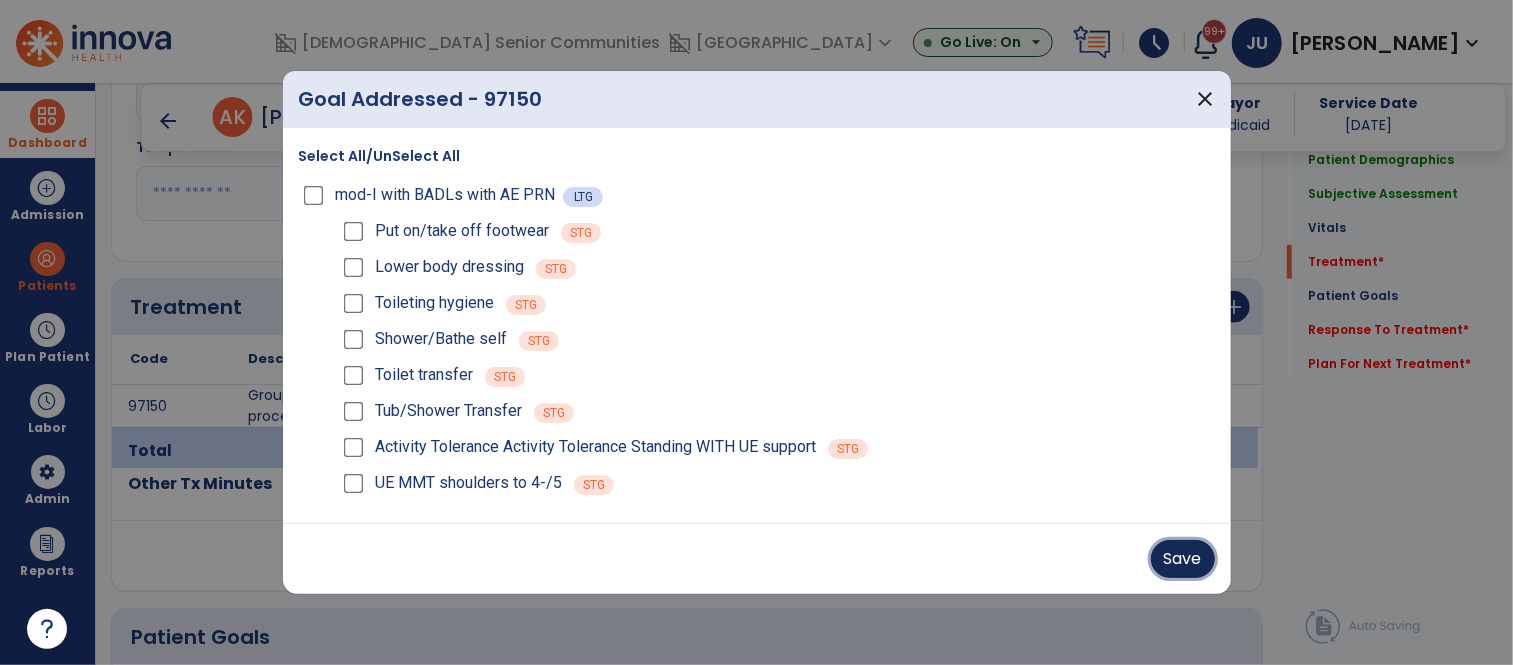 click on "Save" at bounding box center [1183, 559] 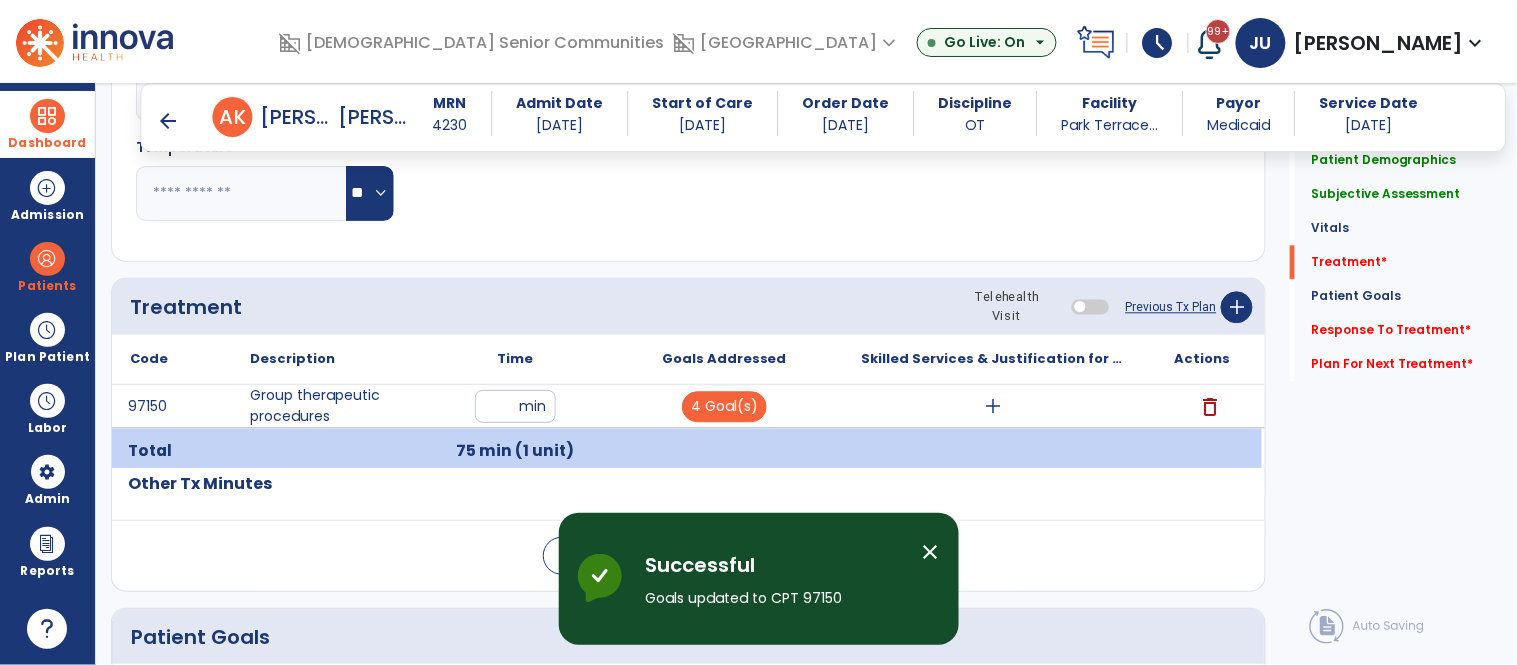 click on "add" at bounding box center [993, 406] 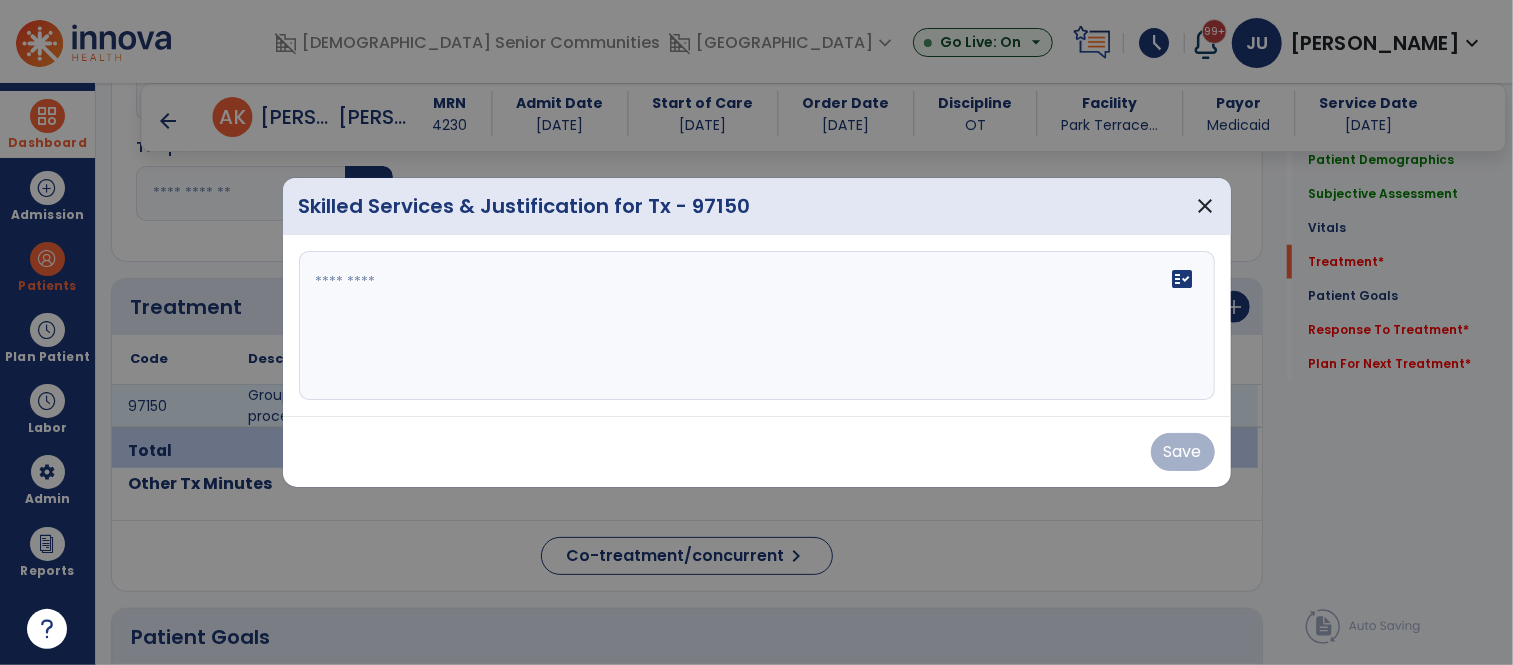 scroll, scrollTop: 1131, scrollLeft: 0, axis: vertical 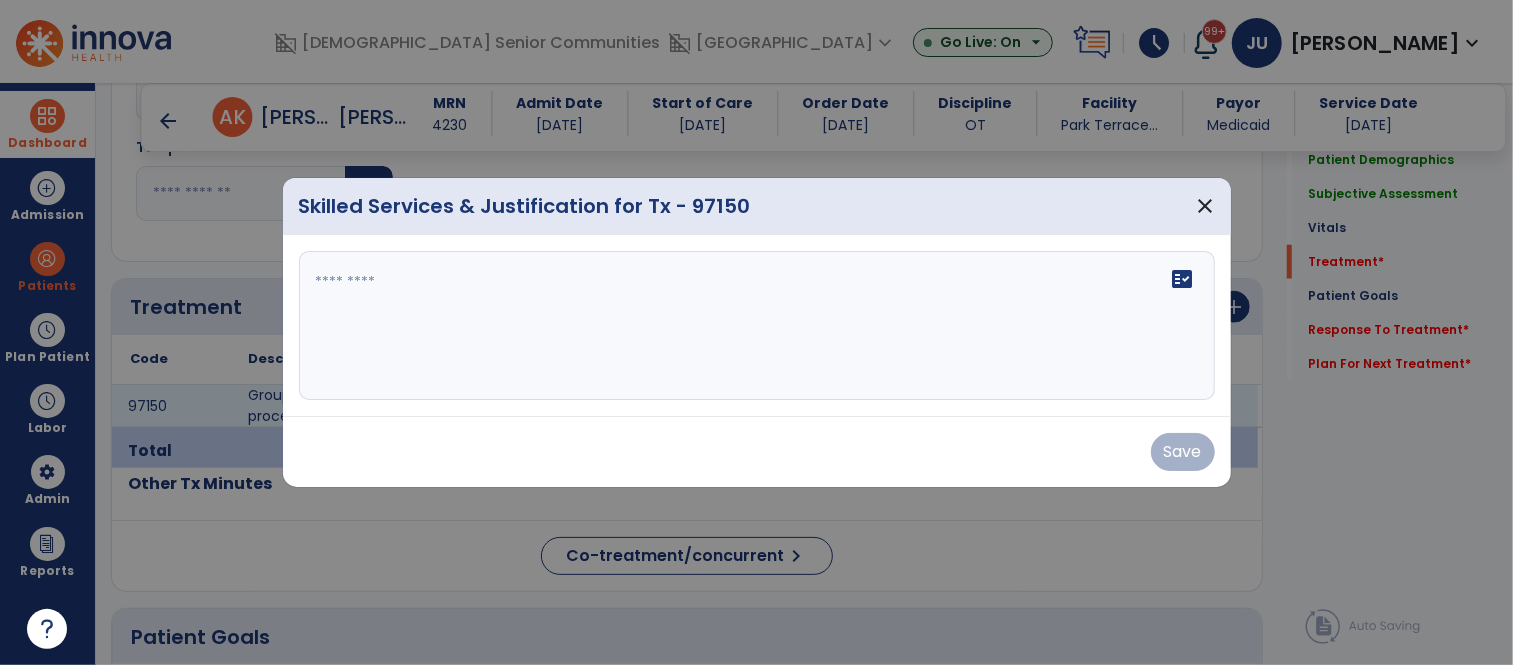 click on "fact_check" at bounding box center [757, 326] 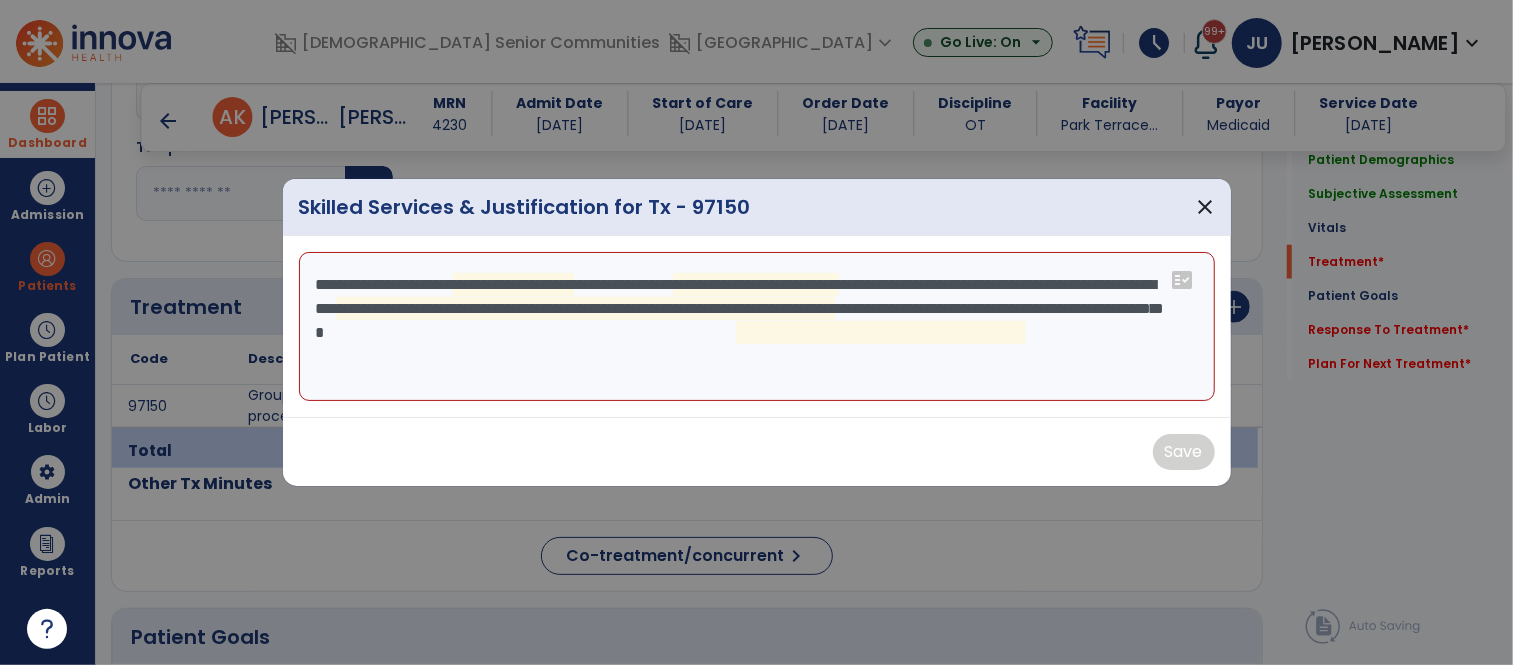 click on "**********" at bounding box center (757, 327) 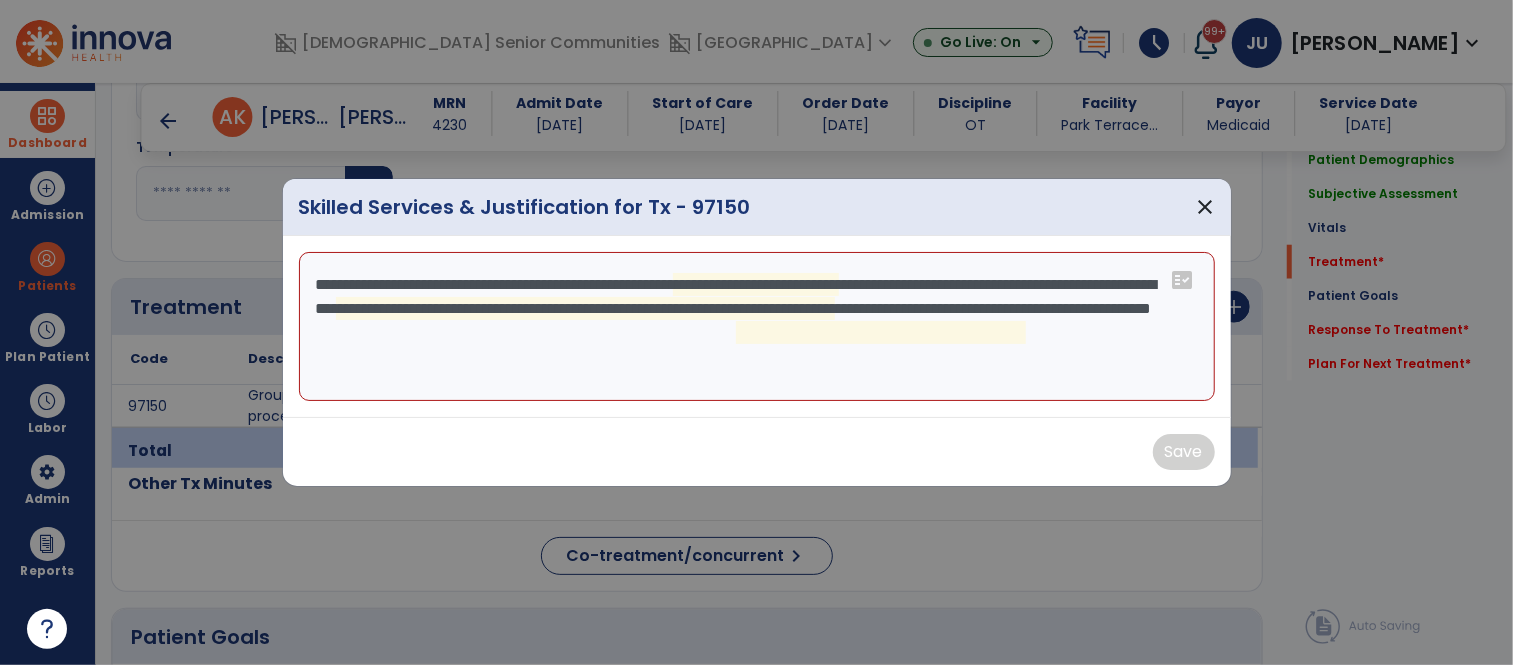 click on "**********" at bounding box center [757, 327] 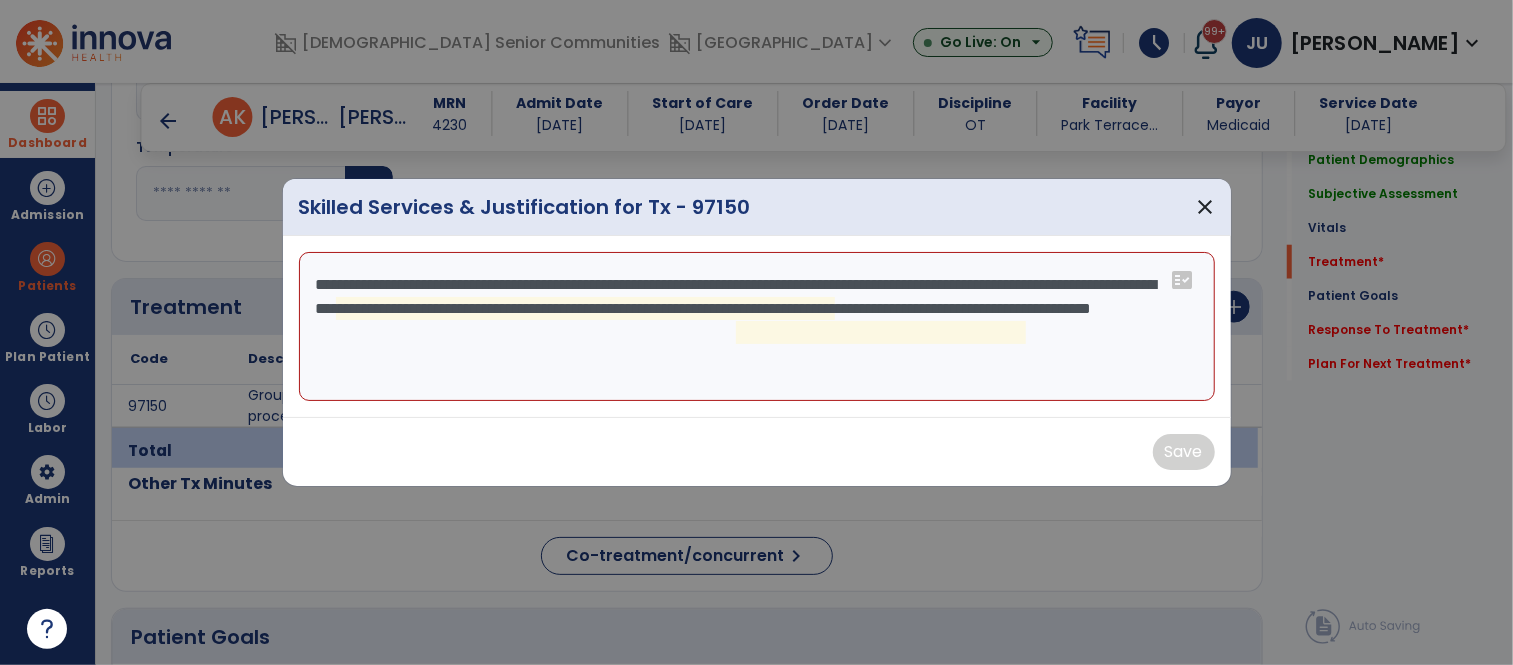 click on "**********" at bounding box center (757, 327) 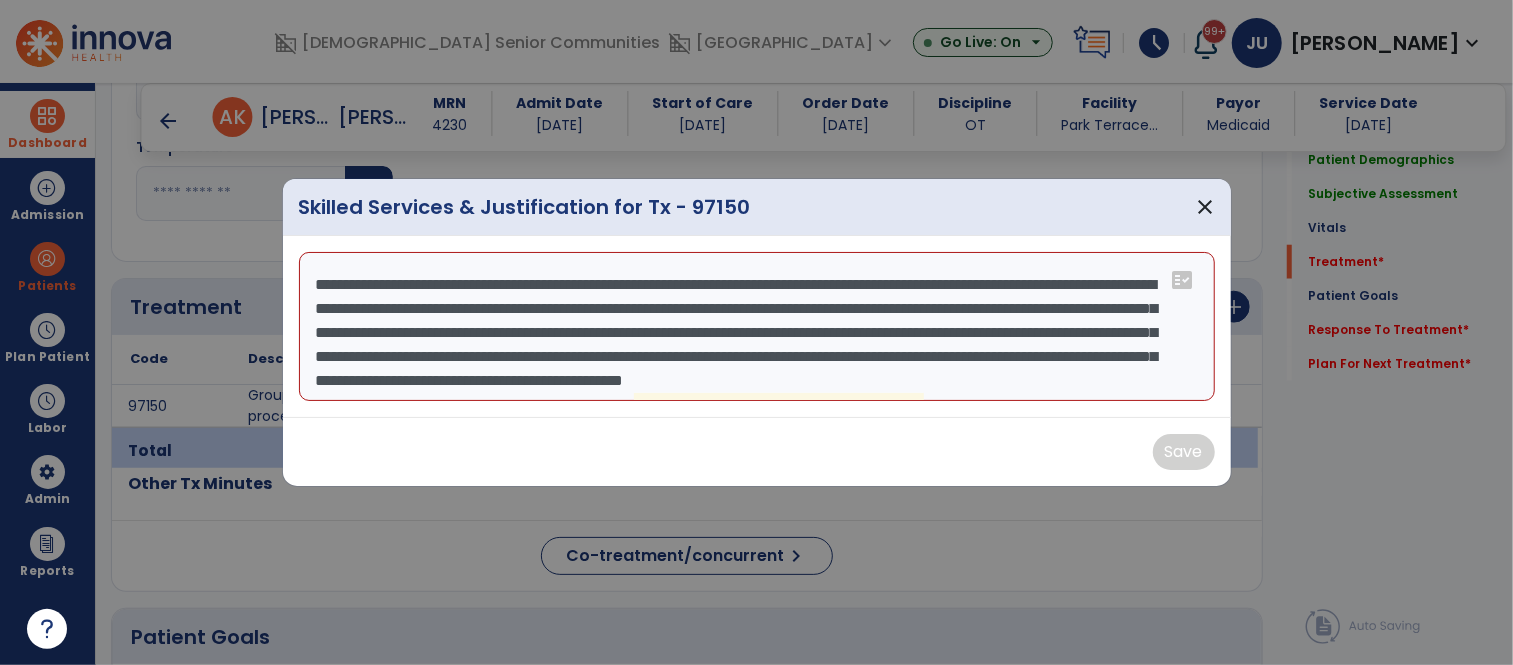 scroll, scrollTop: 23, scrollLeft: 0, axis: vertical 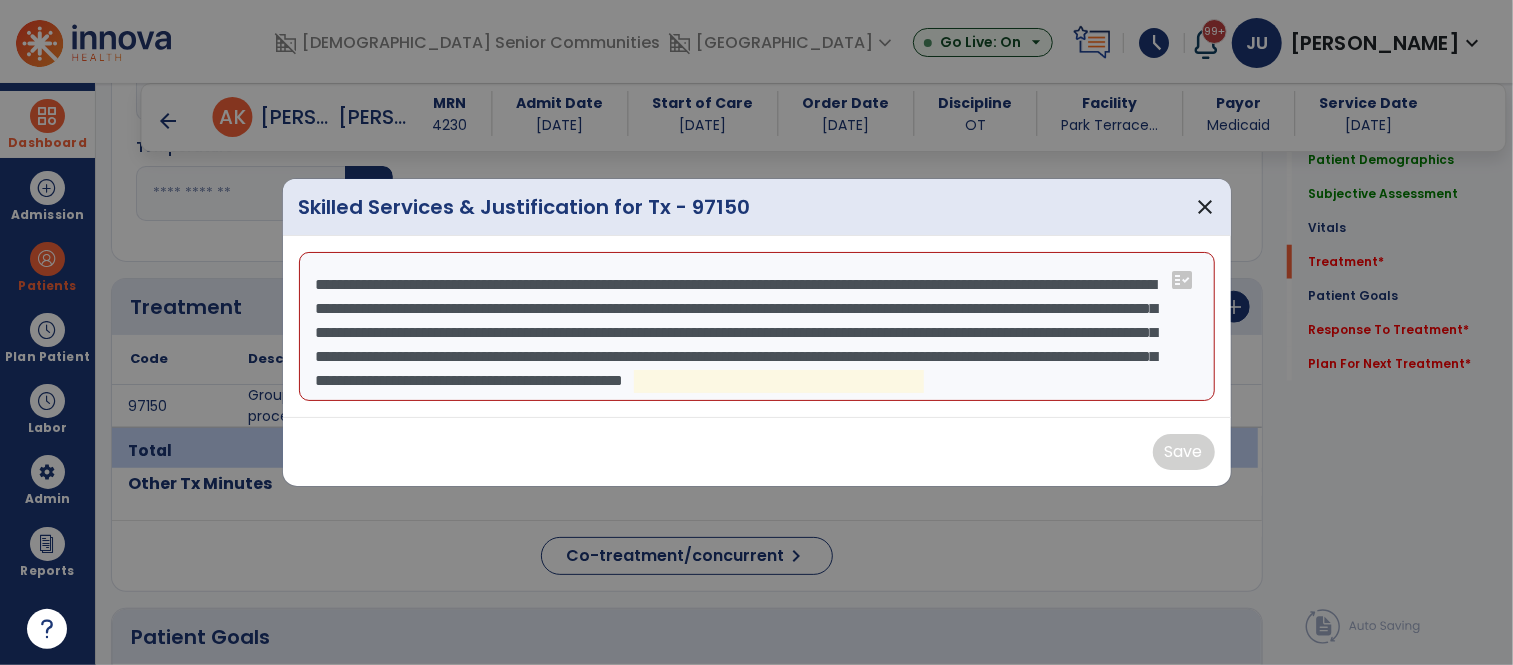 click on "**********" at bounding box center (757, 327) 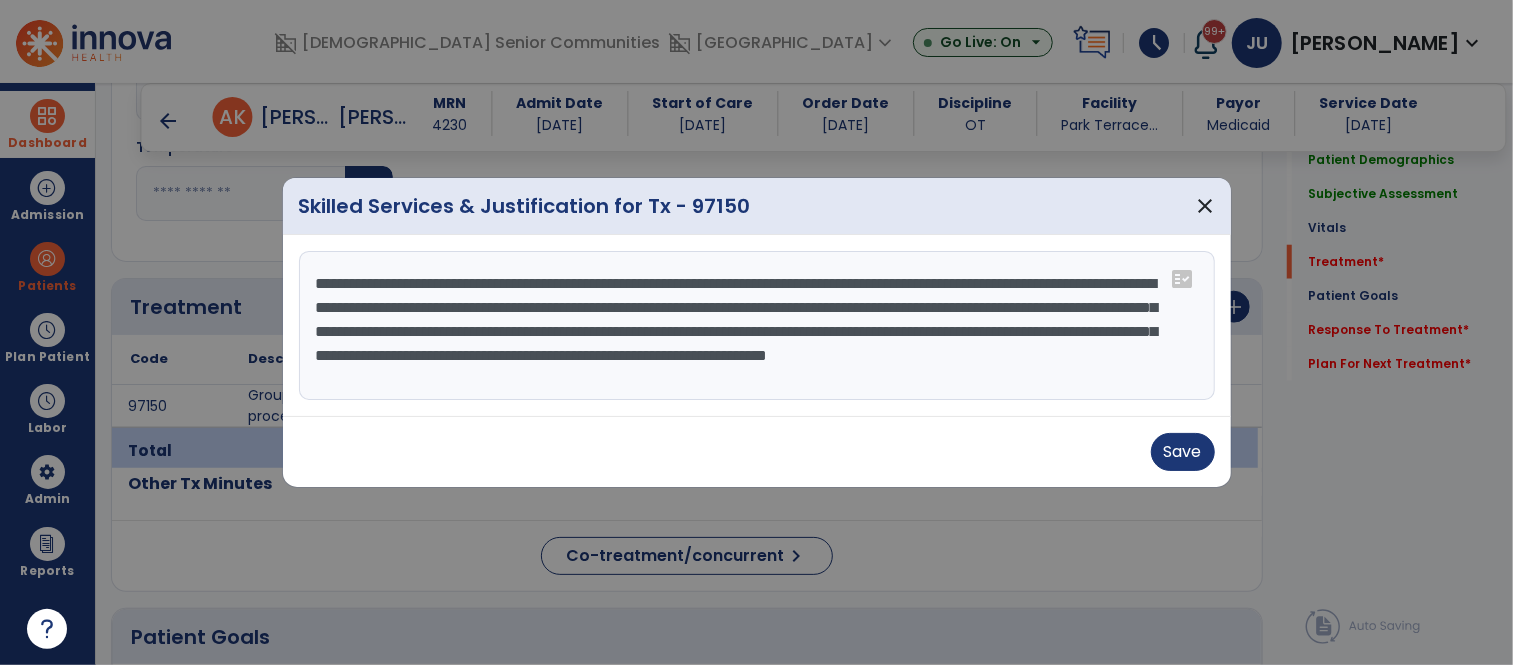 scroll, scrollTop: 0, scrollLeft: 0, axis: both 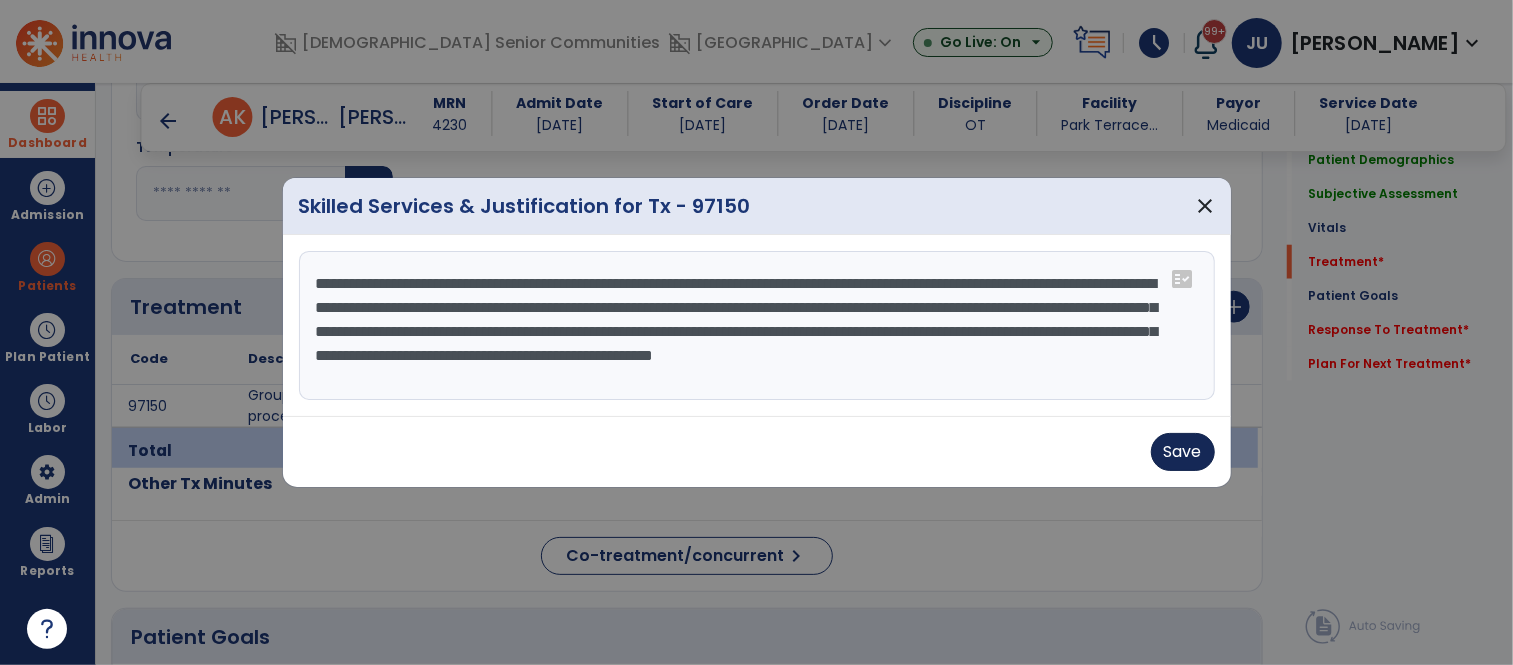 type on "**********" 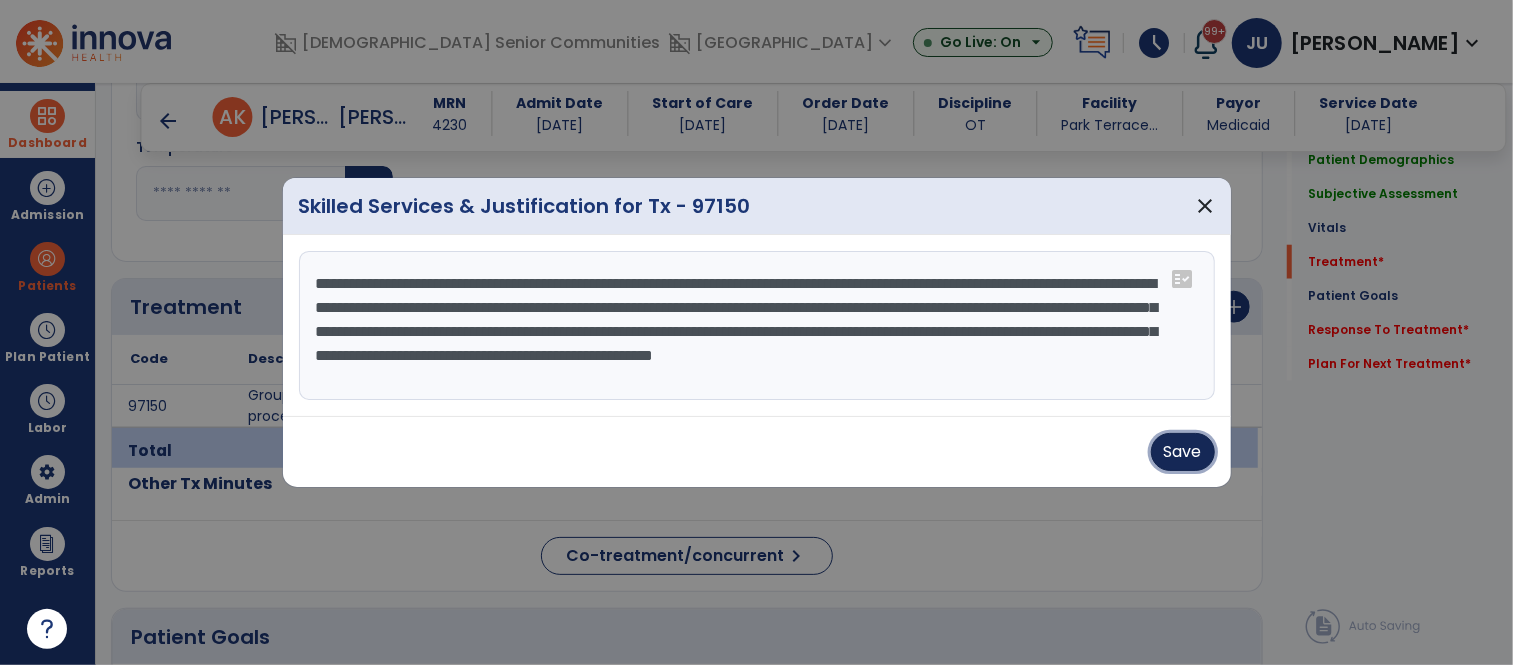 click on "Save" at bounding box center [1183, 452] 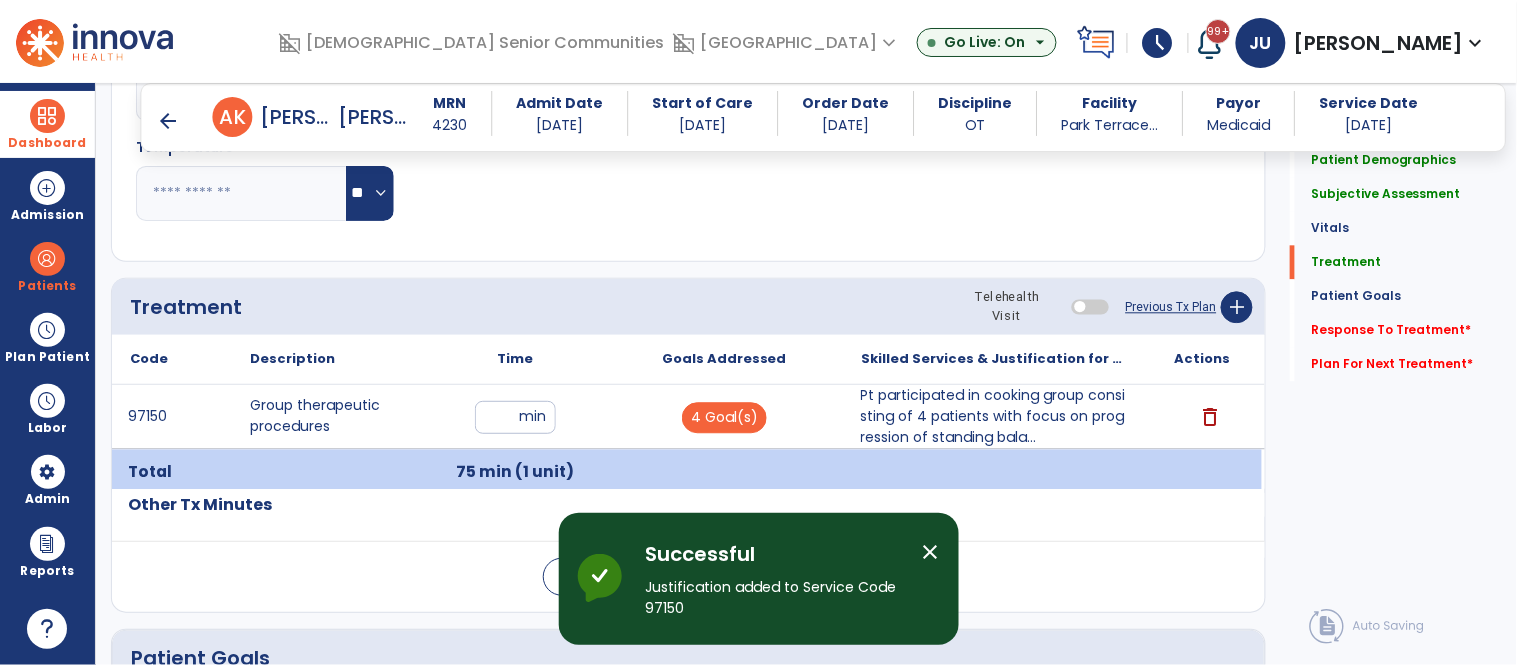 click on "close" at bounding box center (931, 552) 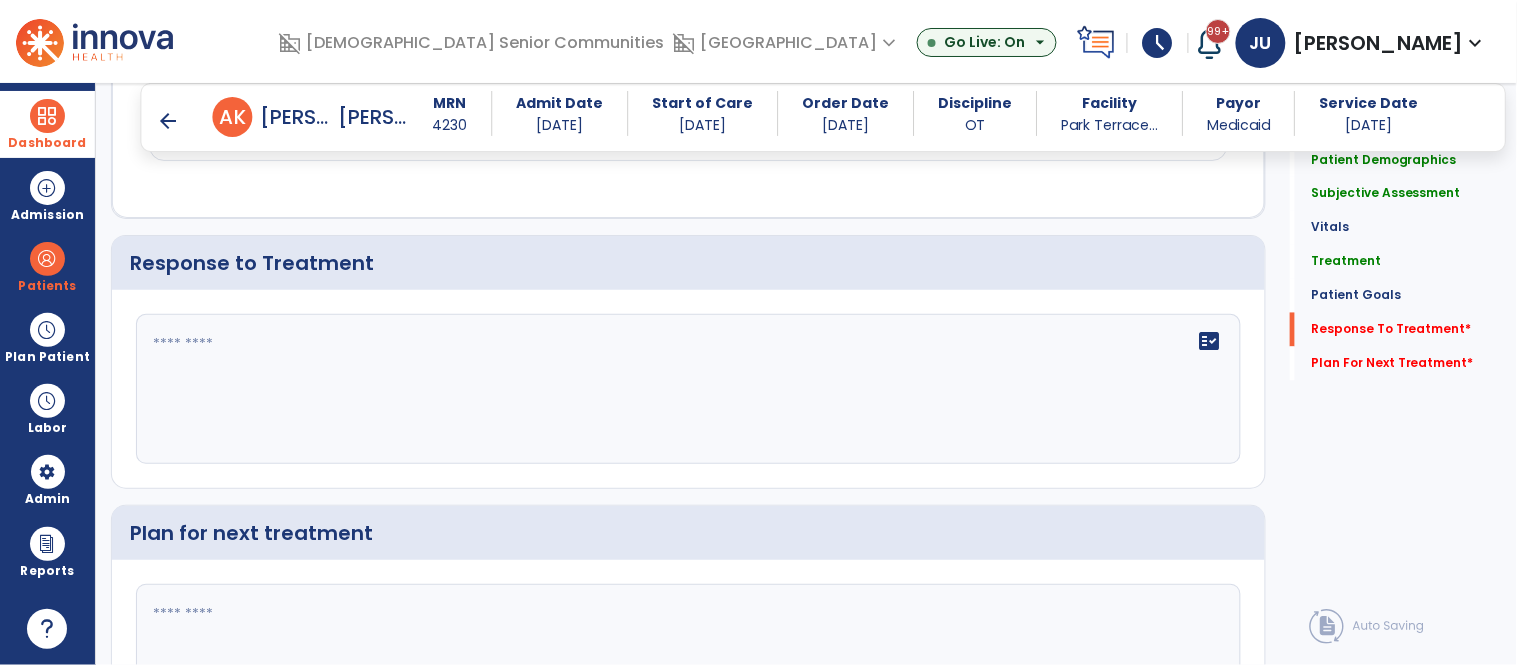 scroll, scrollTop: 2997, scrollLeft: 0, axis: vertical 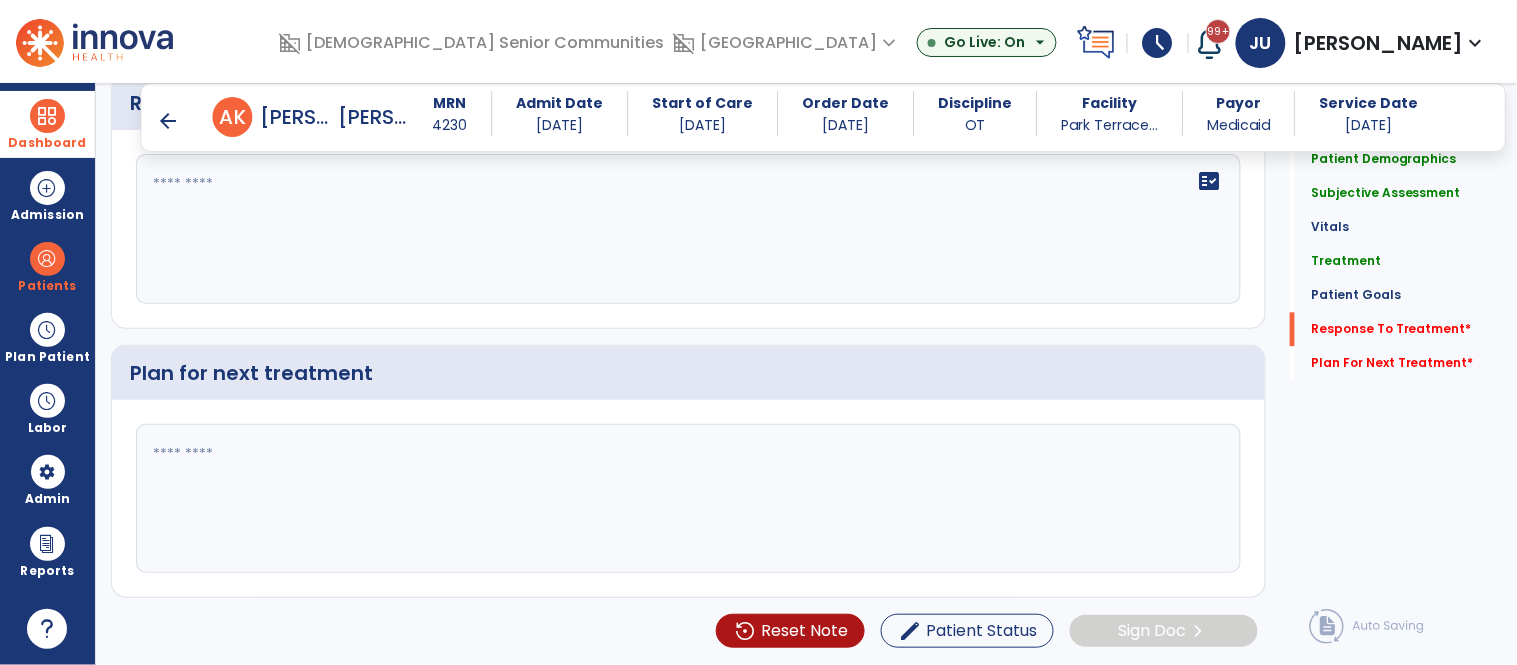 click on "fact_check" 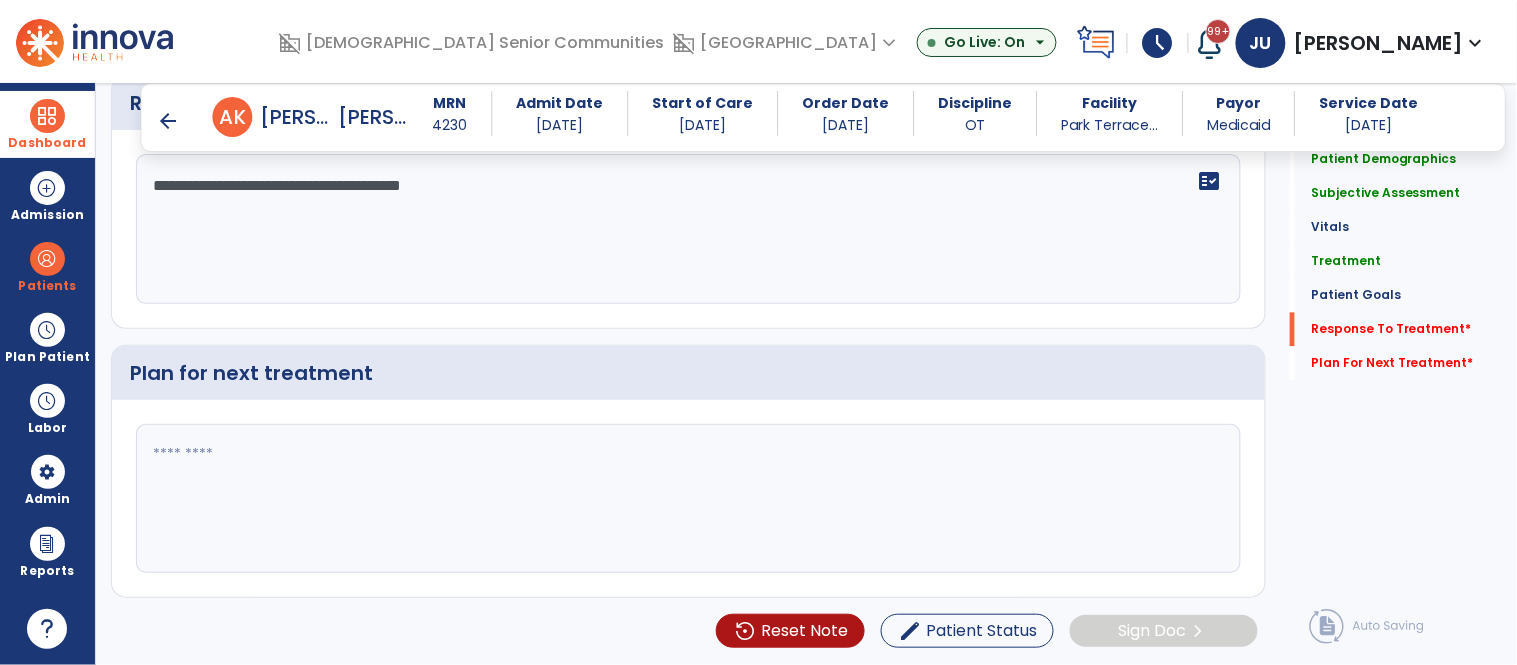 type on "**********" 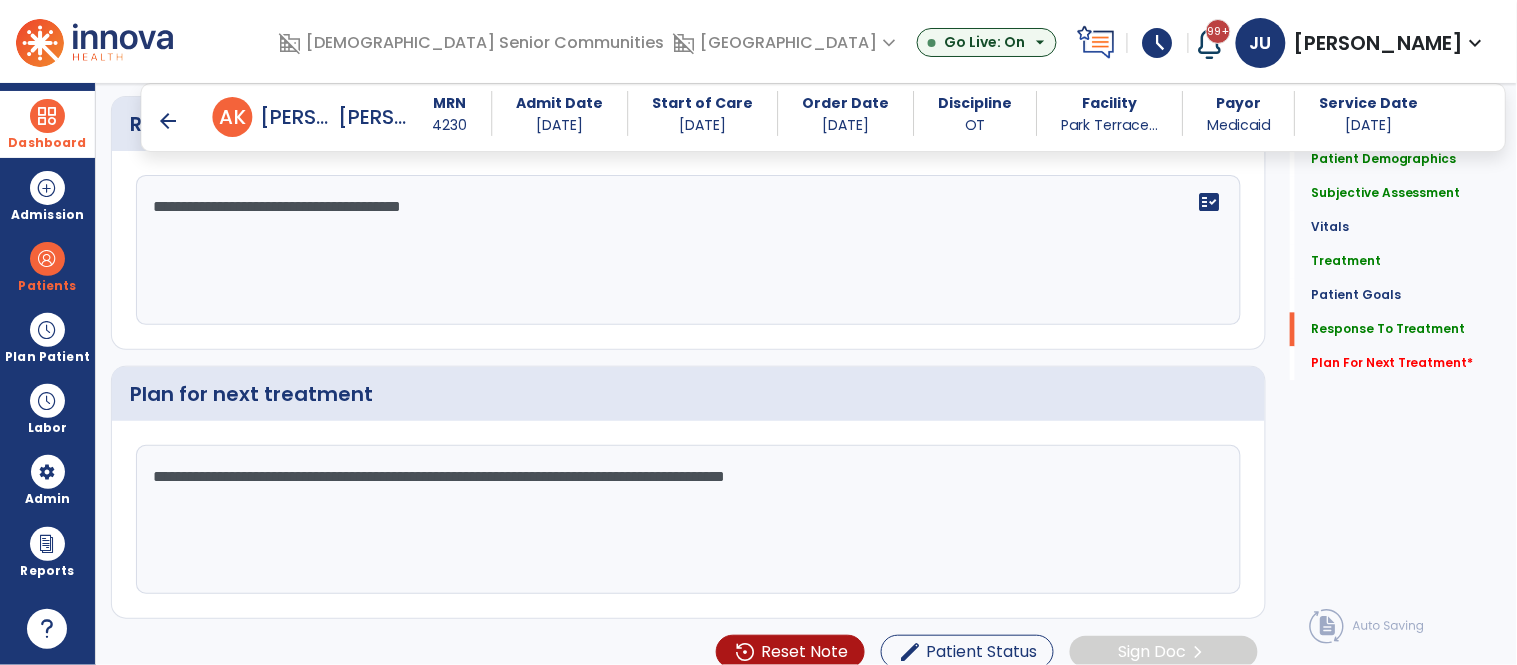 scroll, scrollTop: 2997, scrollLeft: 0, axis: vertical 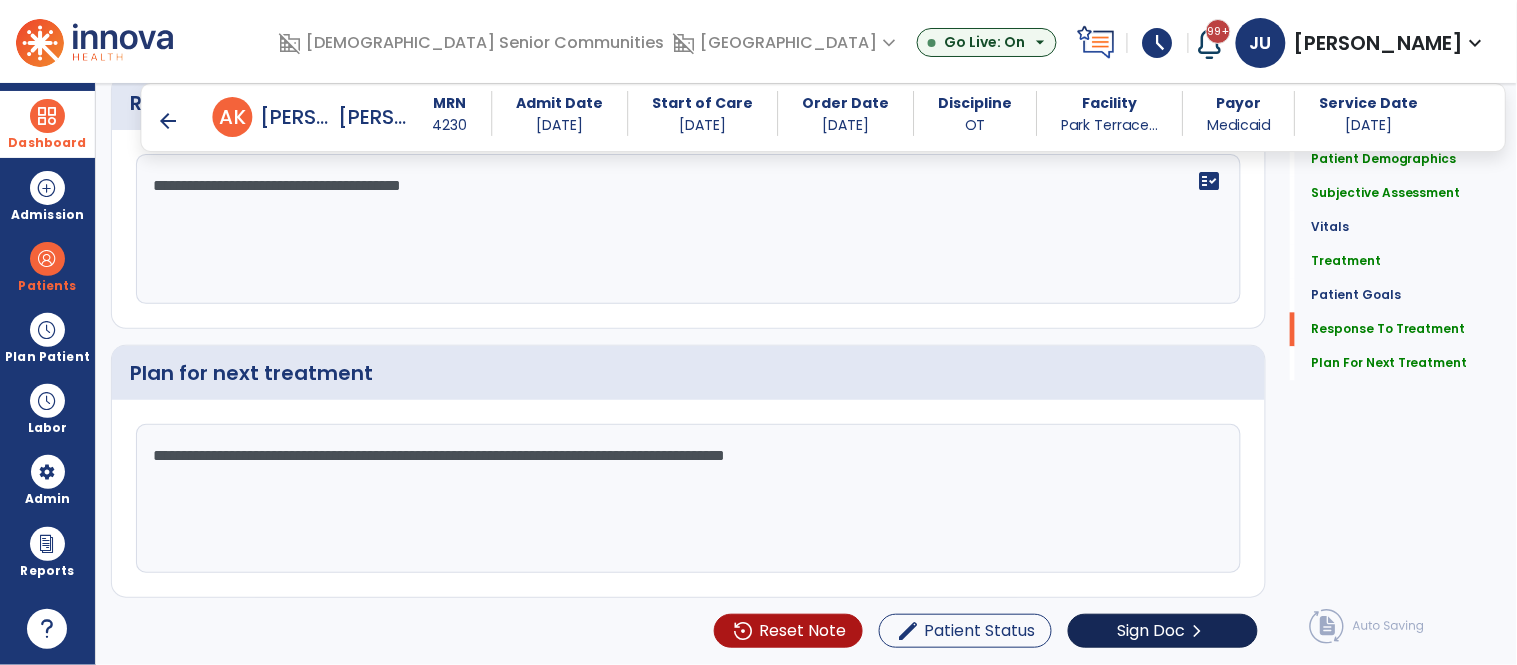 type on "**********" 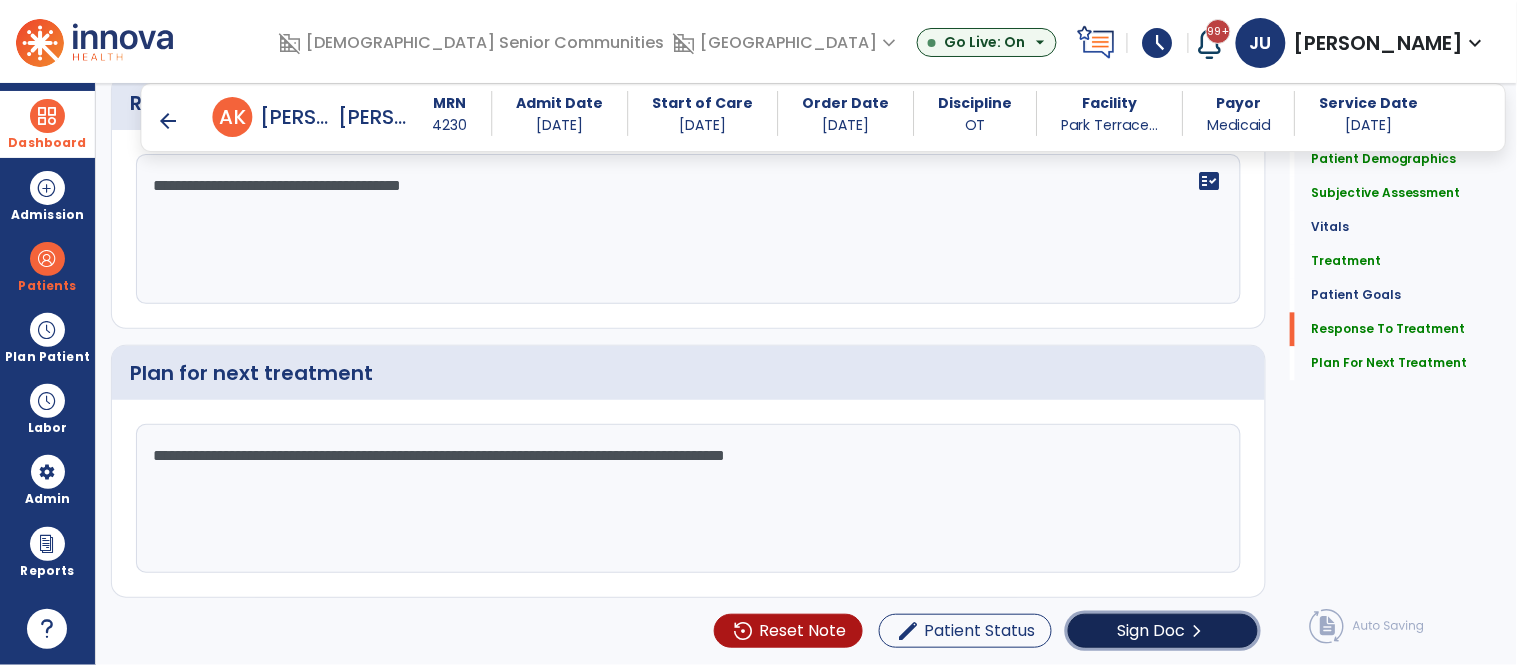 click on "chevron_right" 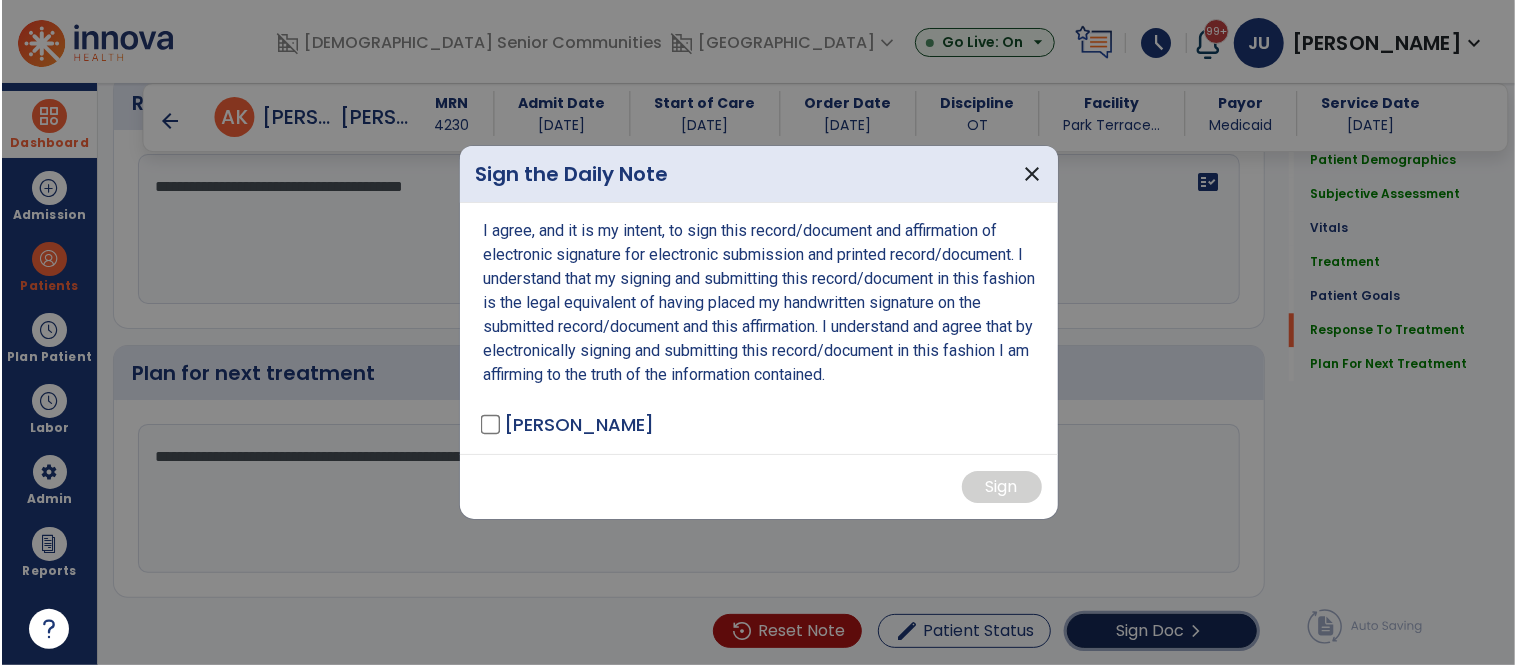 scroll, scrollTop: 2997, scrollLeft: 0, axis: vertical 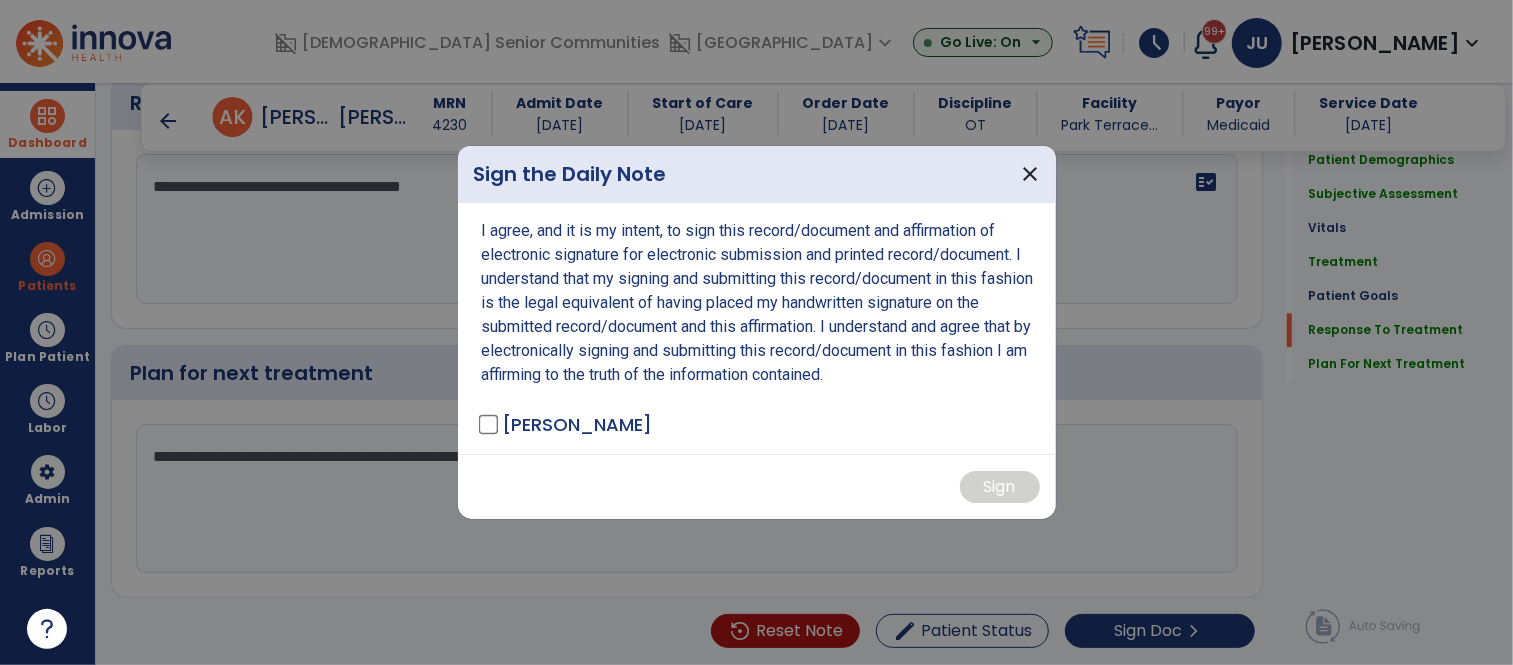 click on "I agree, and it is my intent, to sign this record/document and affirmation of electronic signature for electronic submission and printed record/document. I understand that my signing and submitting this record/document in this fashion is the legal equivalent of having placed my handwritten signature on the submitted record/document and this affirmation. I understand and agree that by electronically signing and submitting this record/document in this fashion I am affirming to the truth of the information contained.  [PERSON_NAME]  - OT" at bounding box center (757, 328) 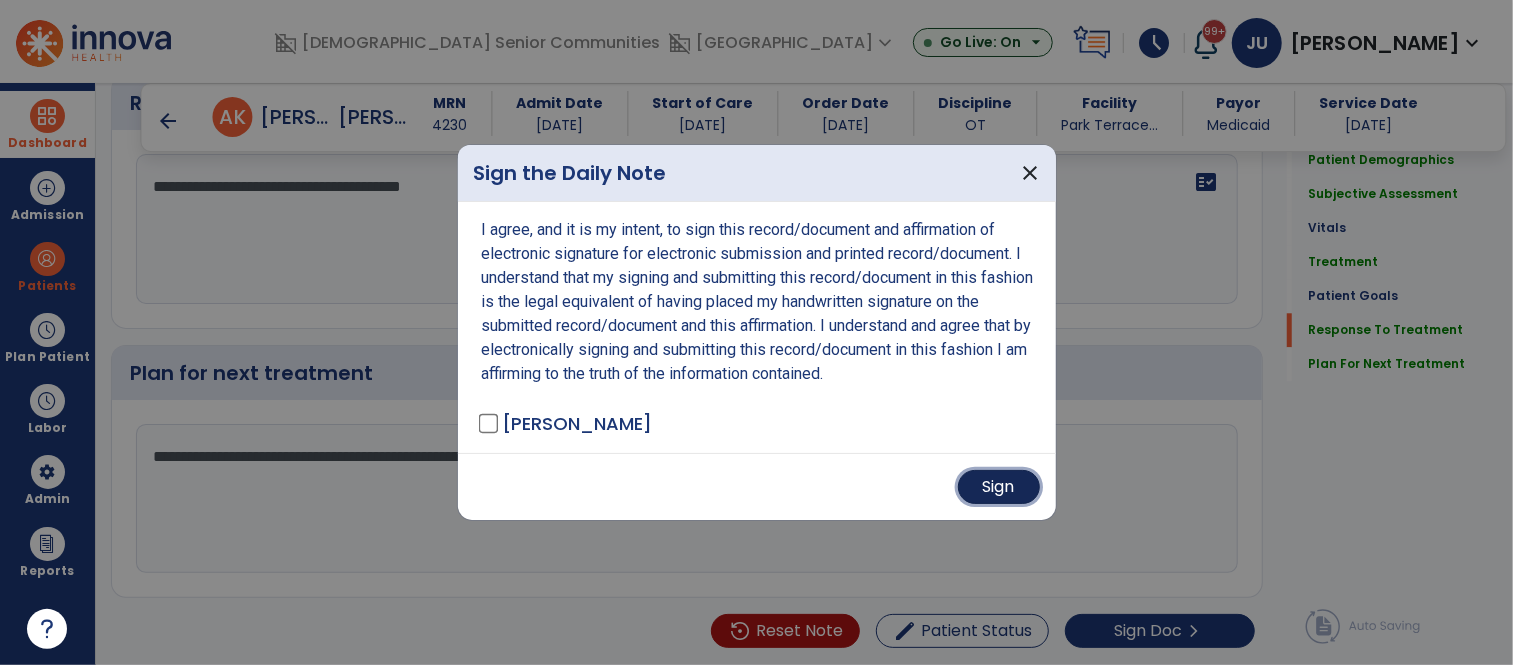 click on "Sign" at bounding box center (999, 487) 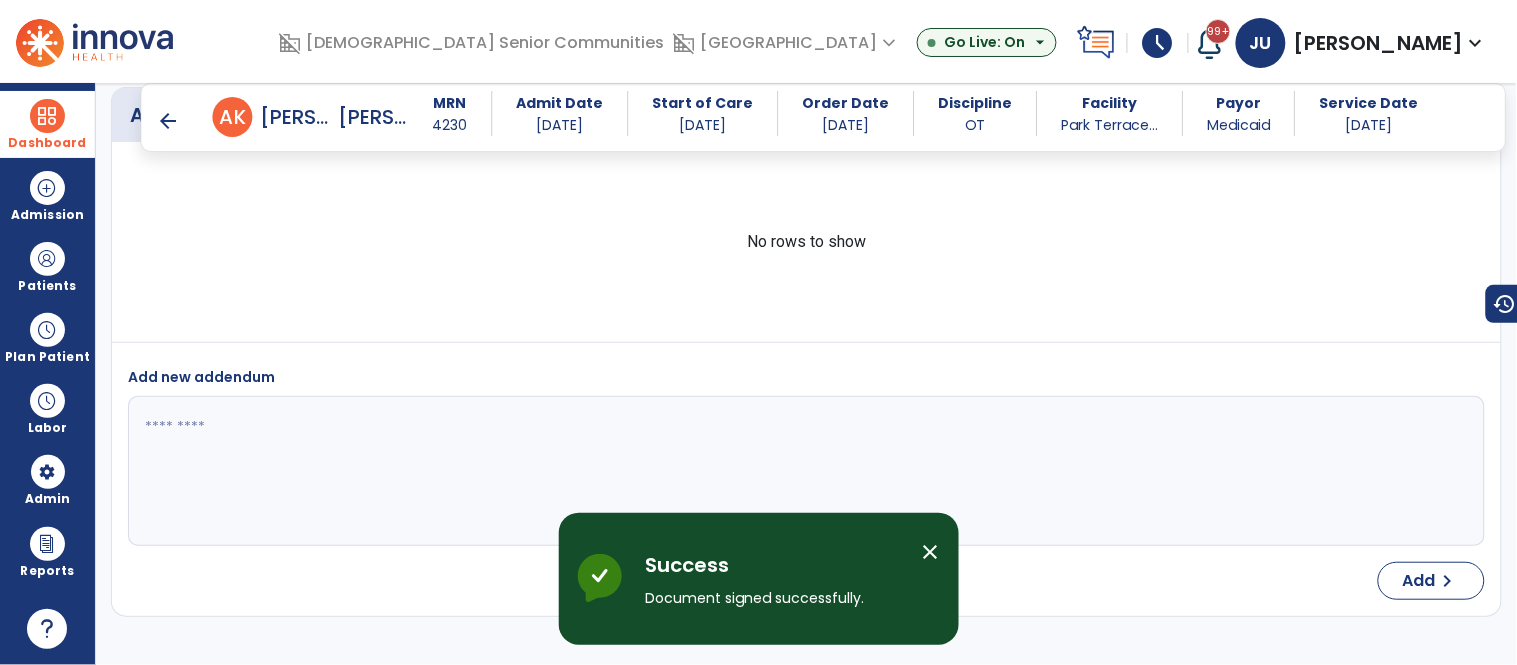click on "arrow_back" at bounding box center (169, 121) 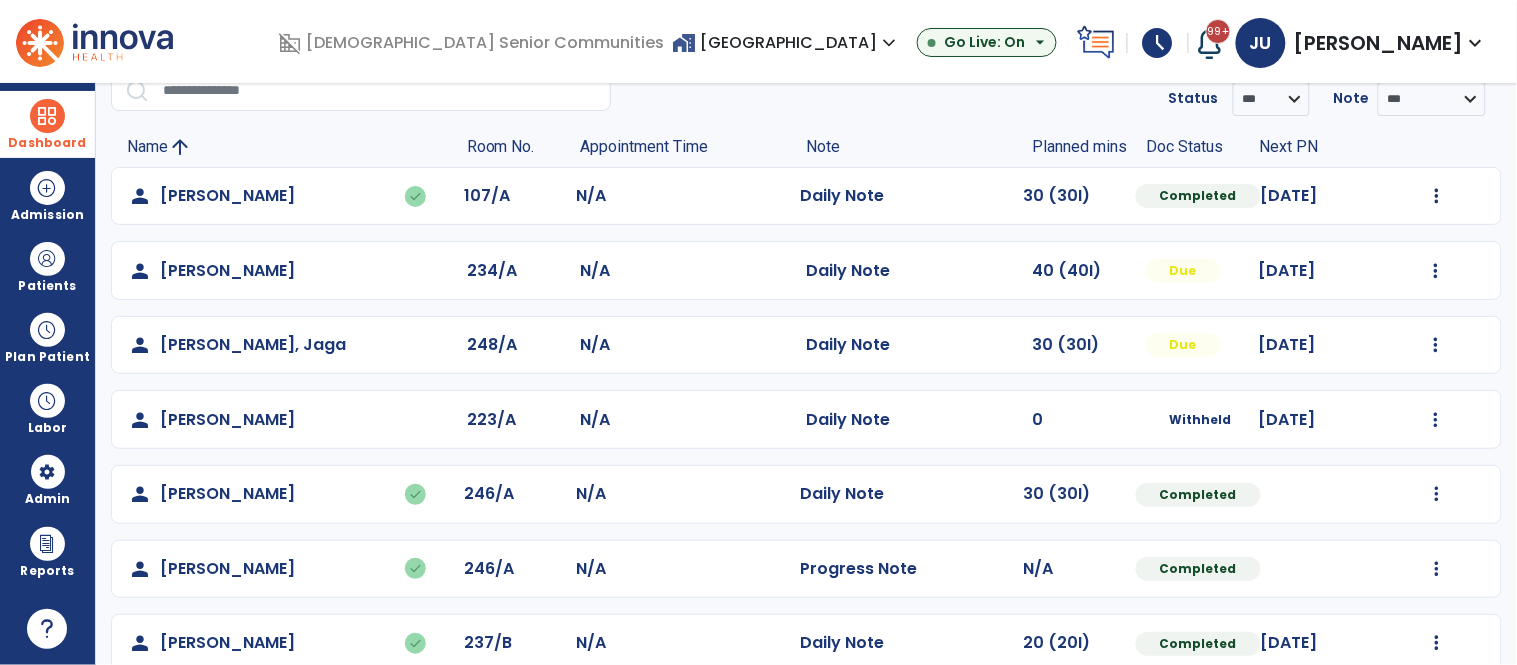 scroll, scrollTop: 0, scrollLeft: 0, axis: both 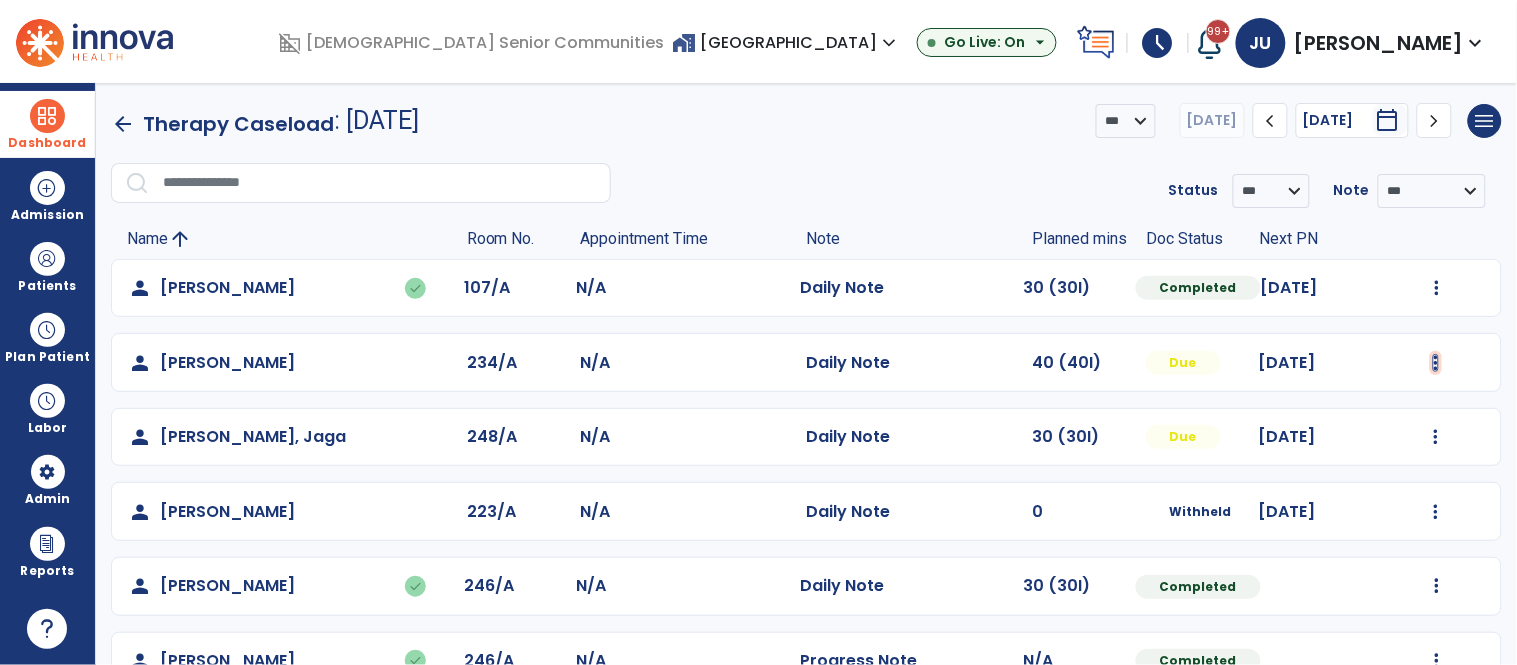 click at bounding box center [1437, 288] 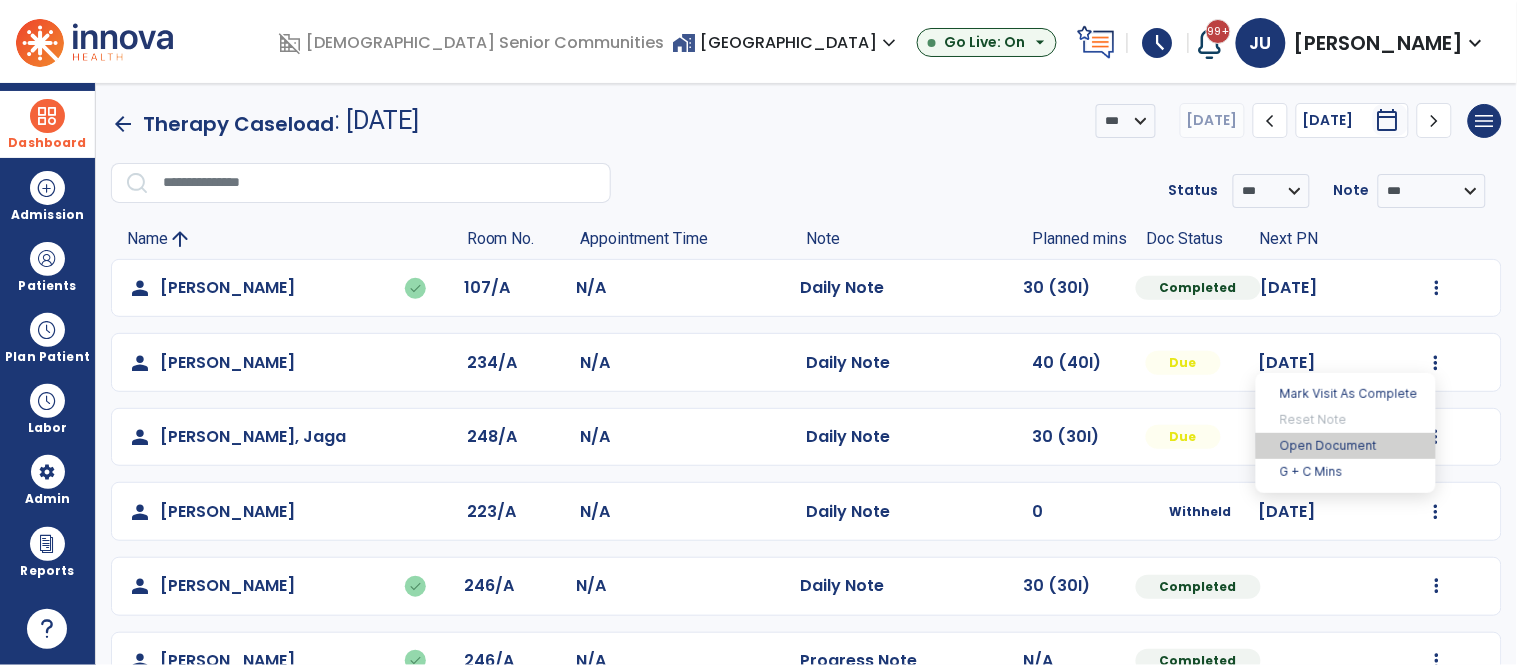 click on "Open Document" at bounding box center (1346, 446) 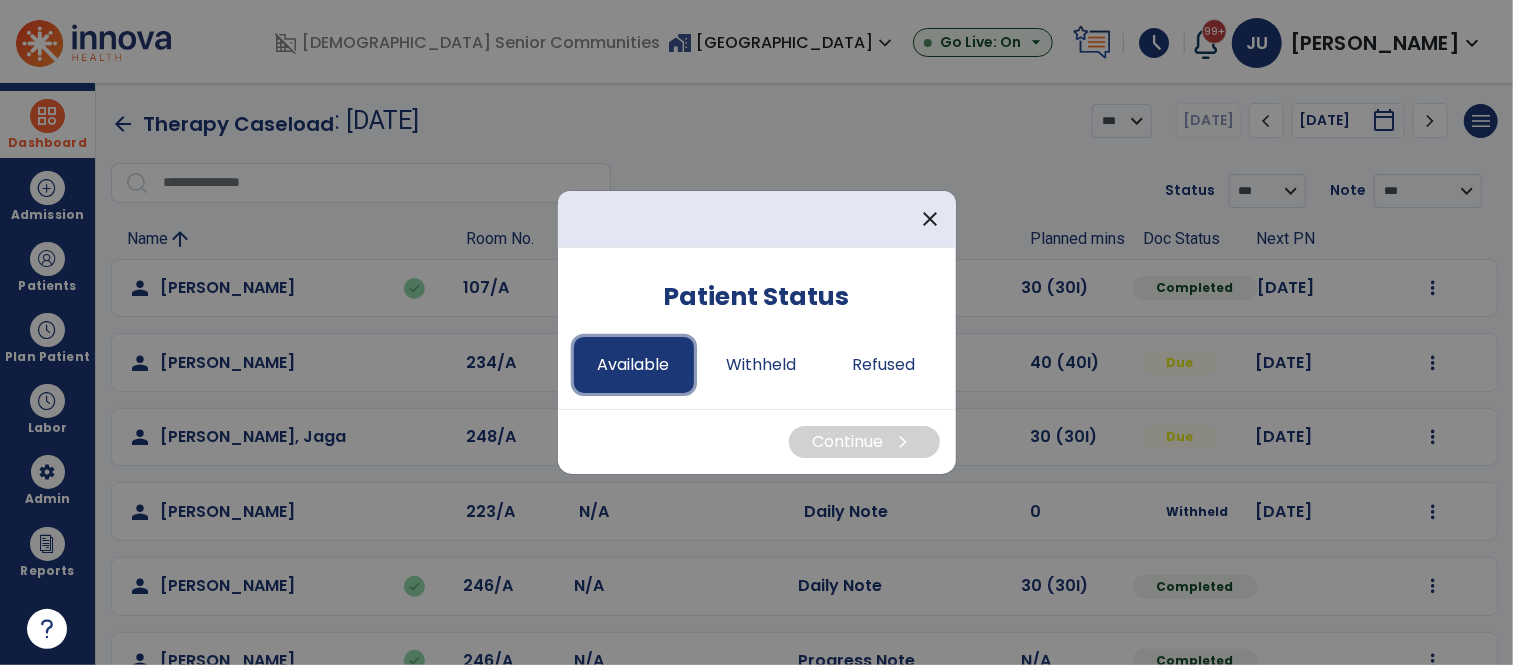 click on "Available" at bounding box center (634, 365) 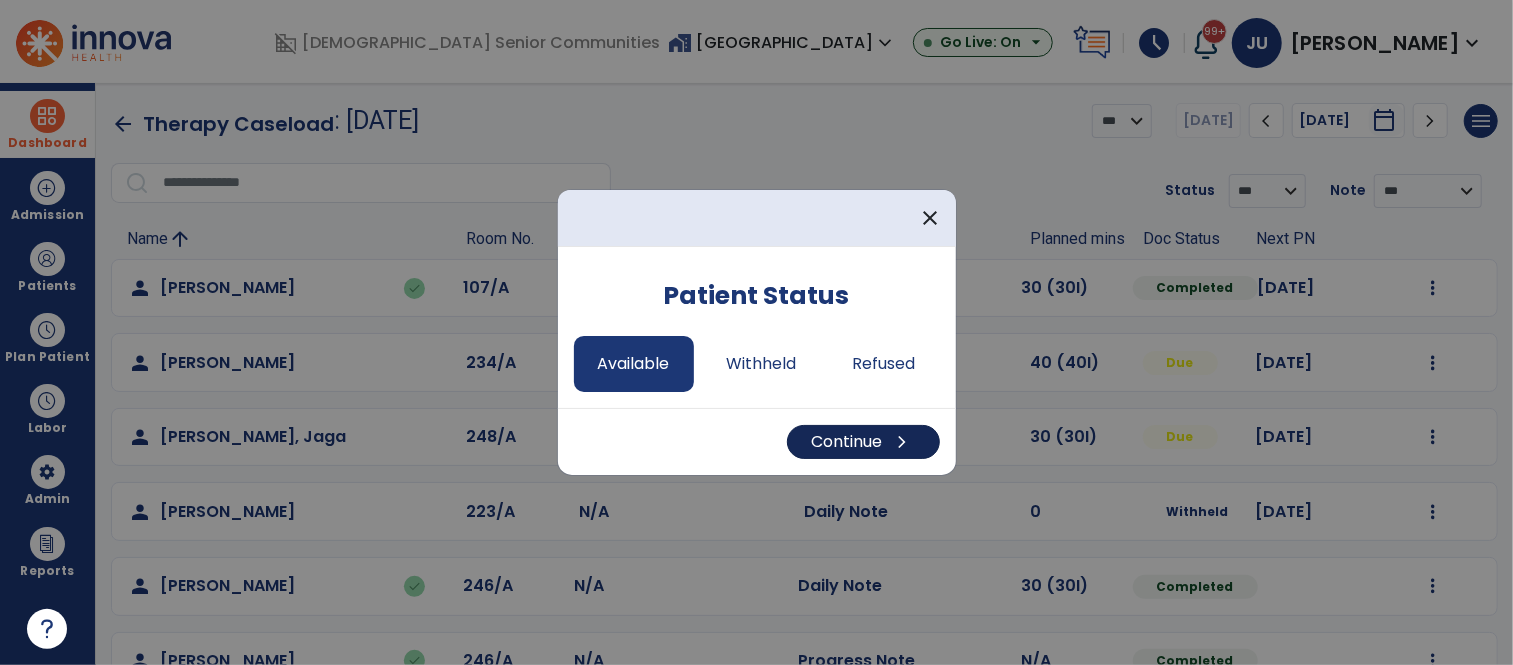 click on "Continue   chevron_right" at bounding box center (863, 442) 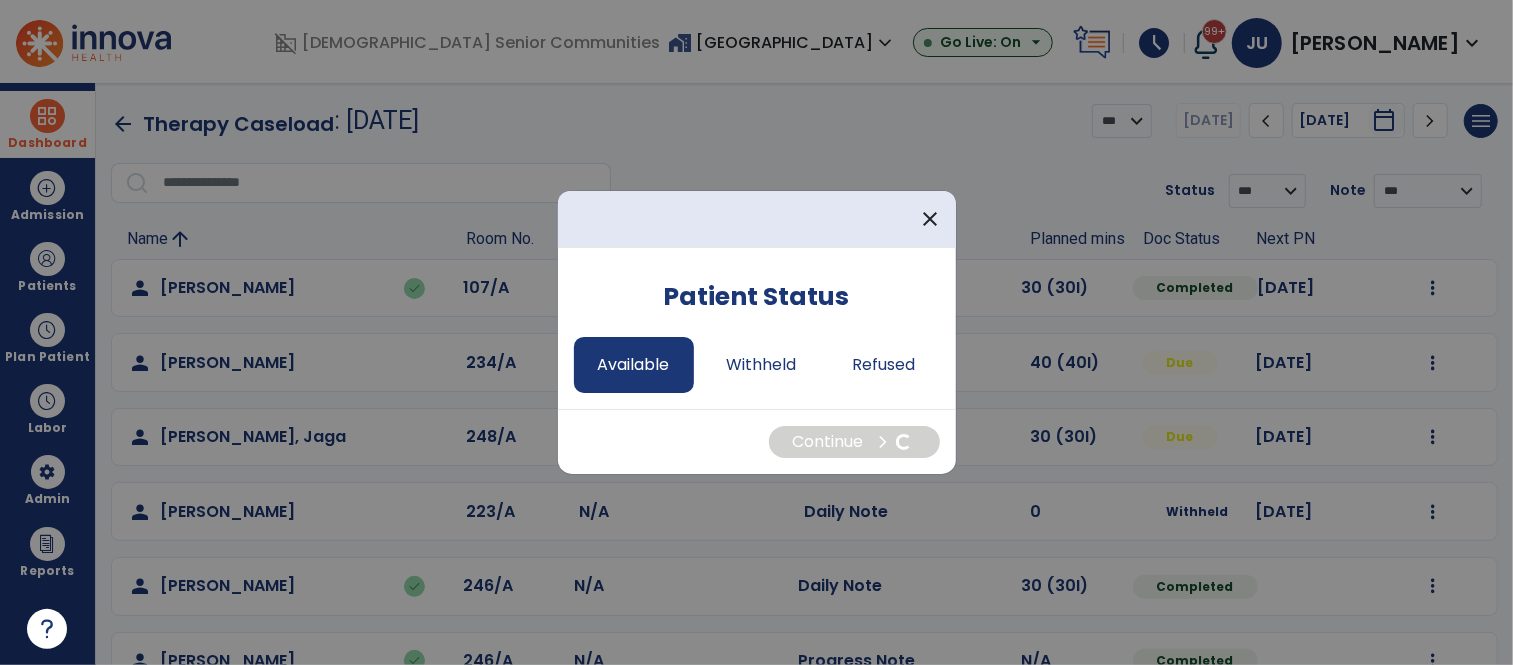 select on "*" 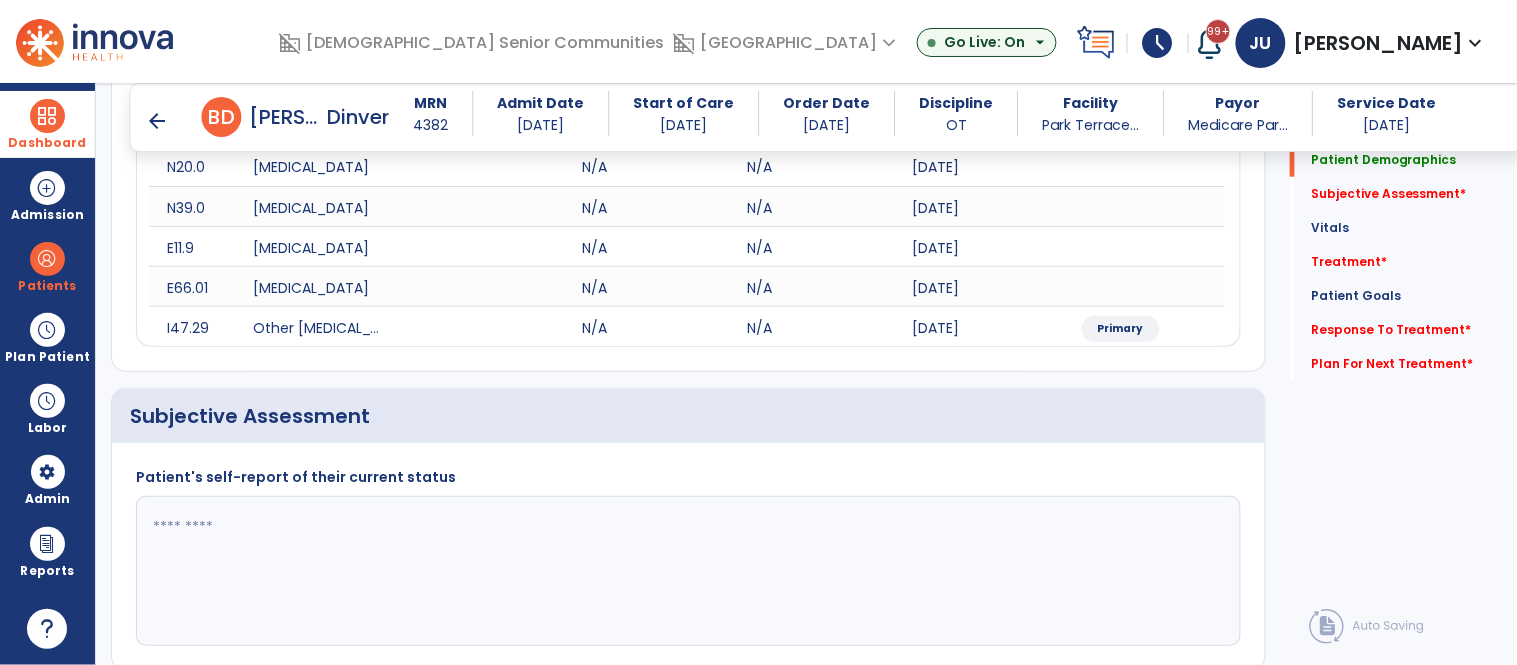 scroll, scrollTop: 305, scrollLeft: 0, axis: vertical 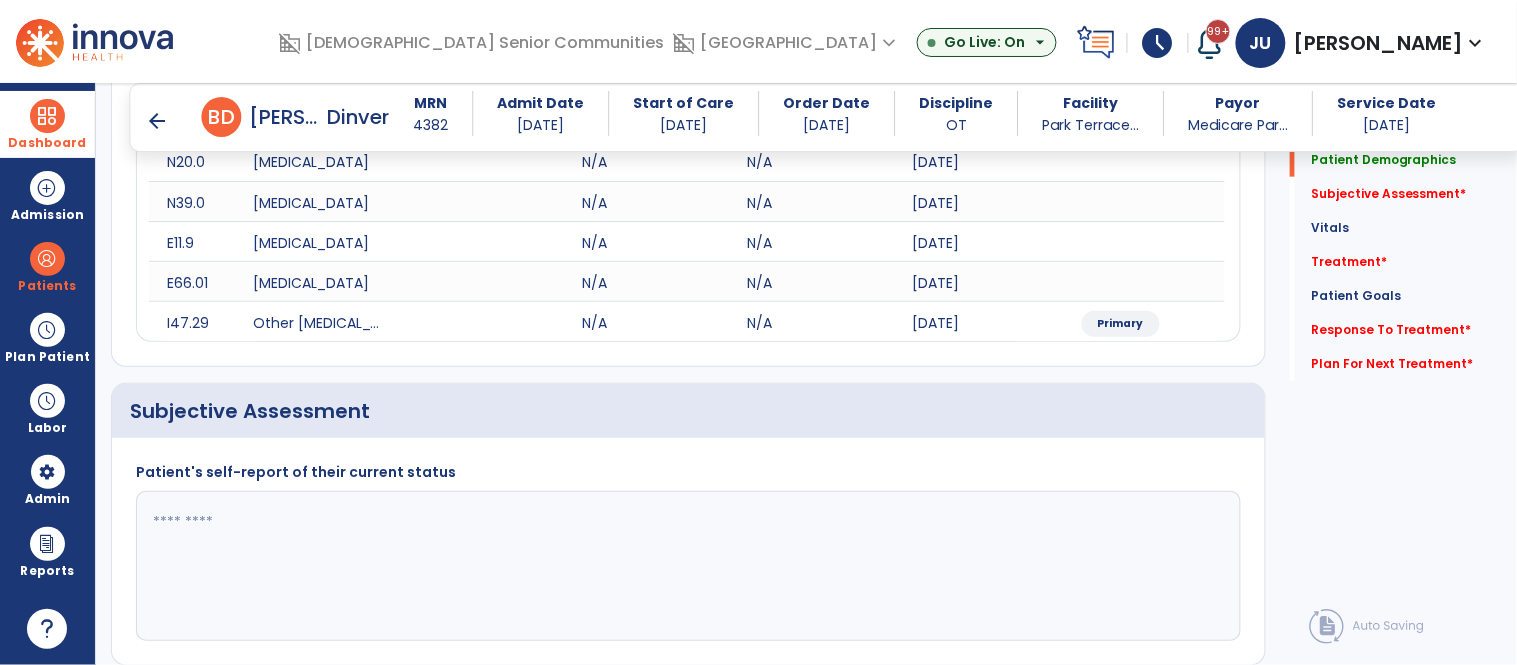 click 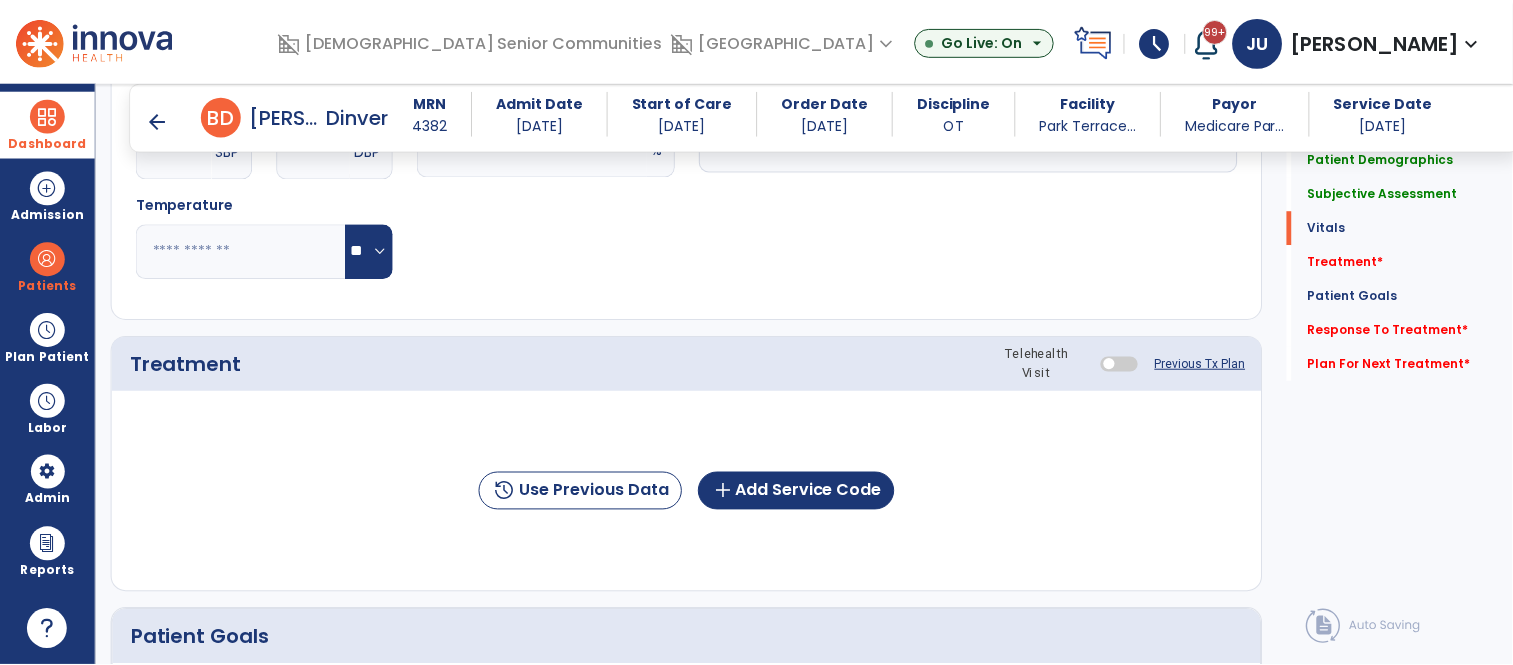 scroll, scrollTop: 1108, scrollLeft: 0, axis: vertical 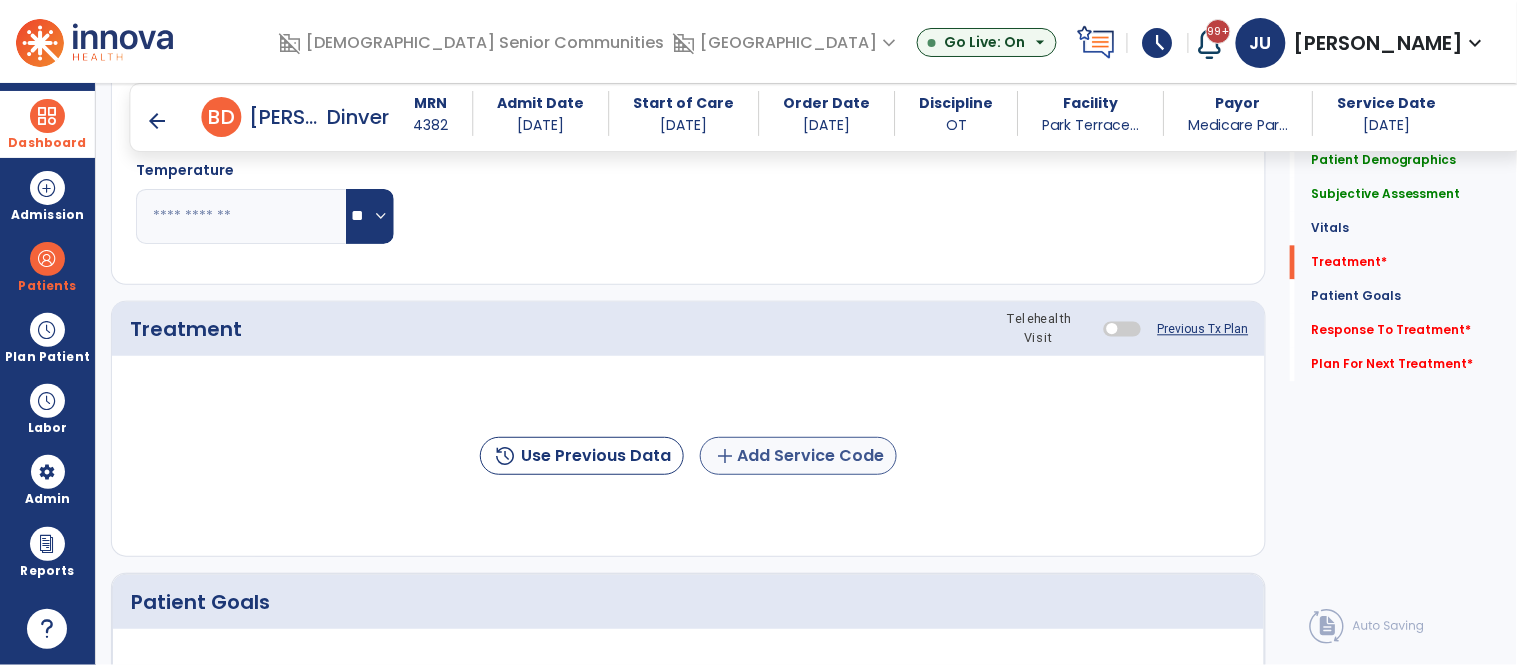 type on "**********" 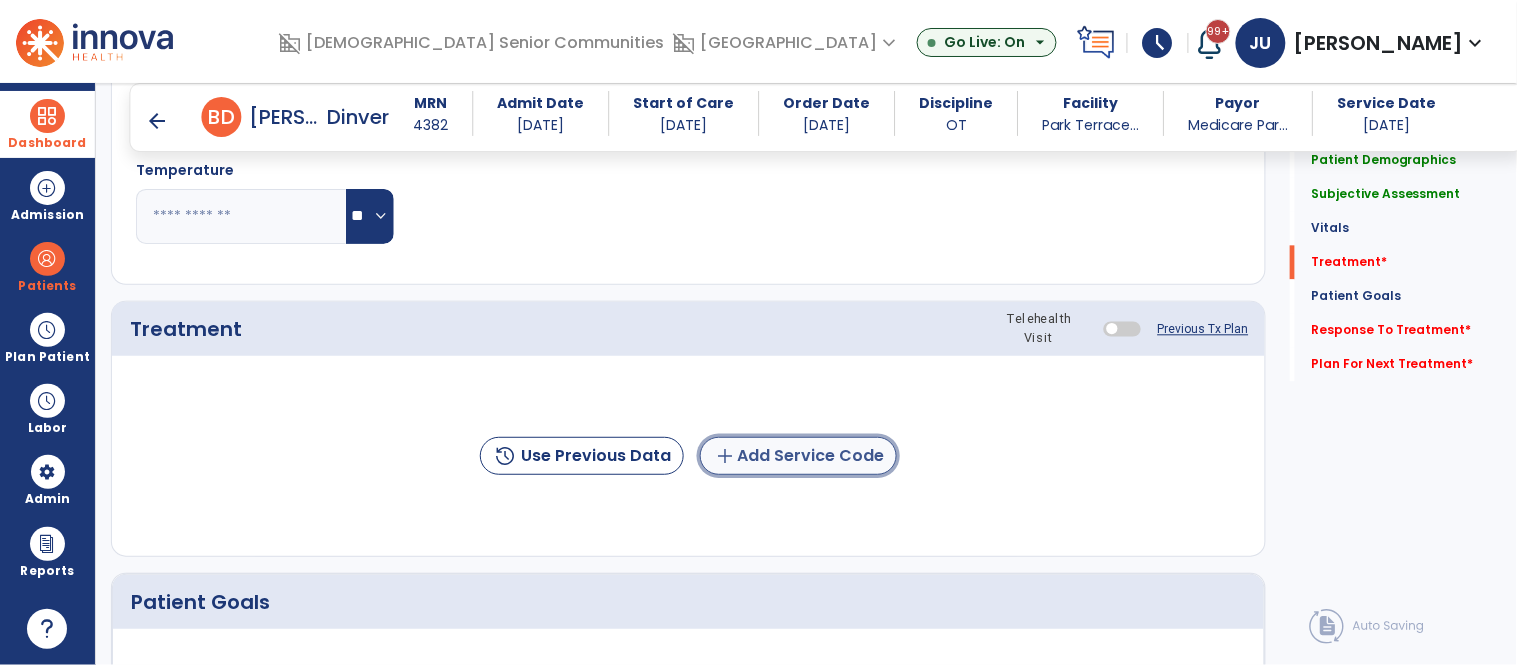 click on "add  Add Service Code" 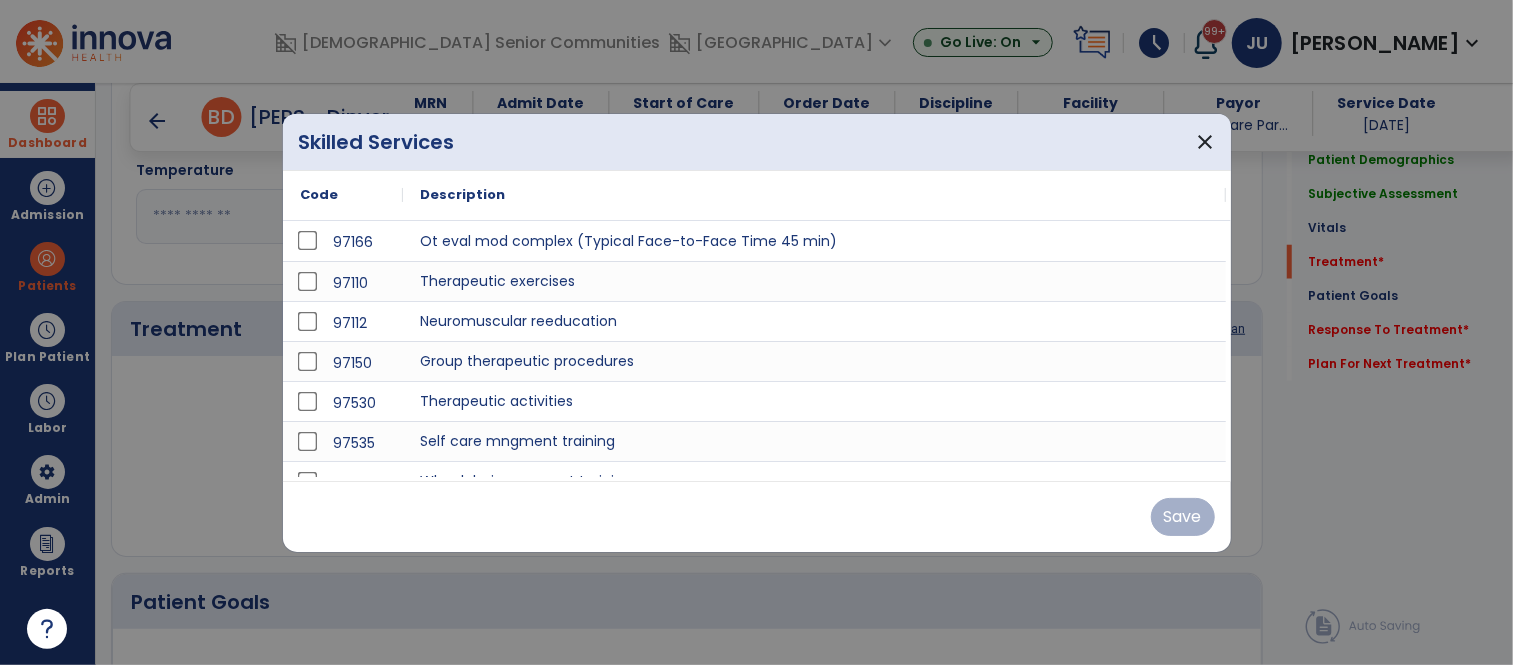 scroll, scrollTop: 1108, scrollLeft: 0, axis: vertical 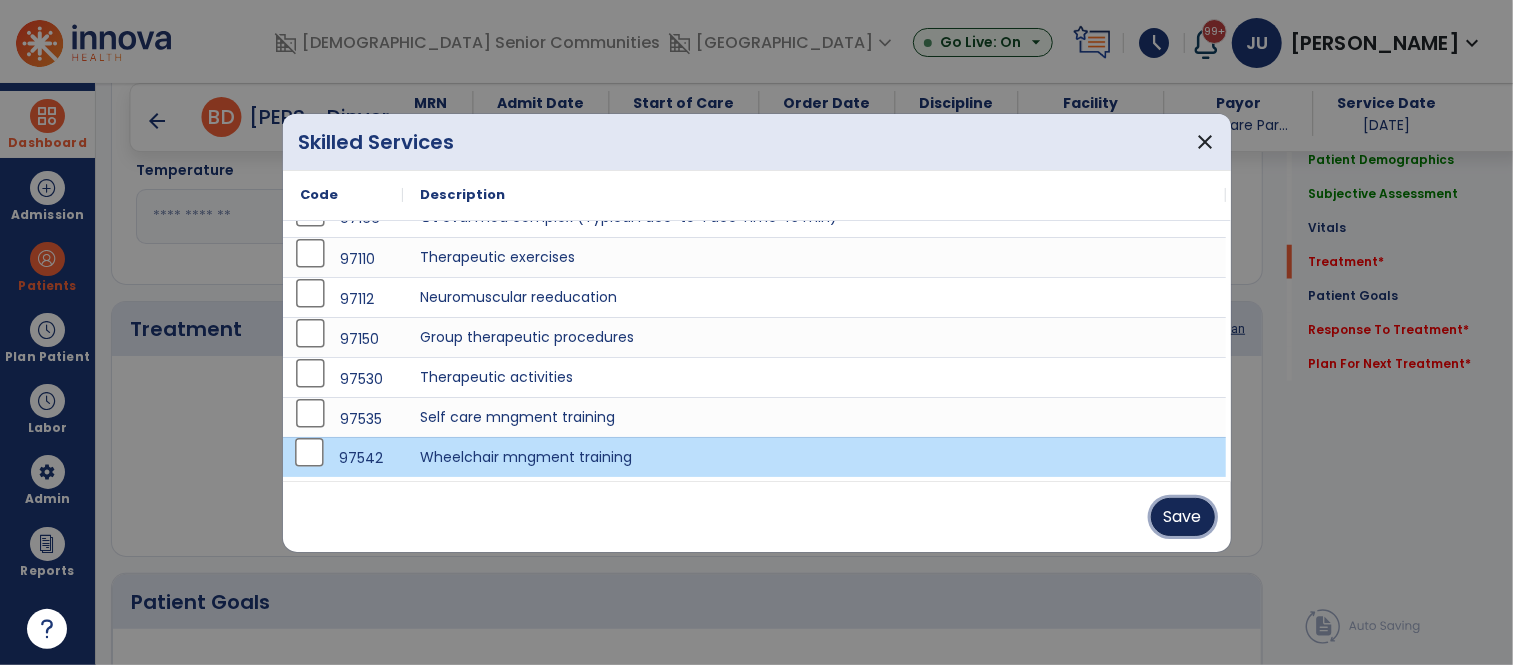 click on "Save" at bounding box center [1183, 517] 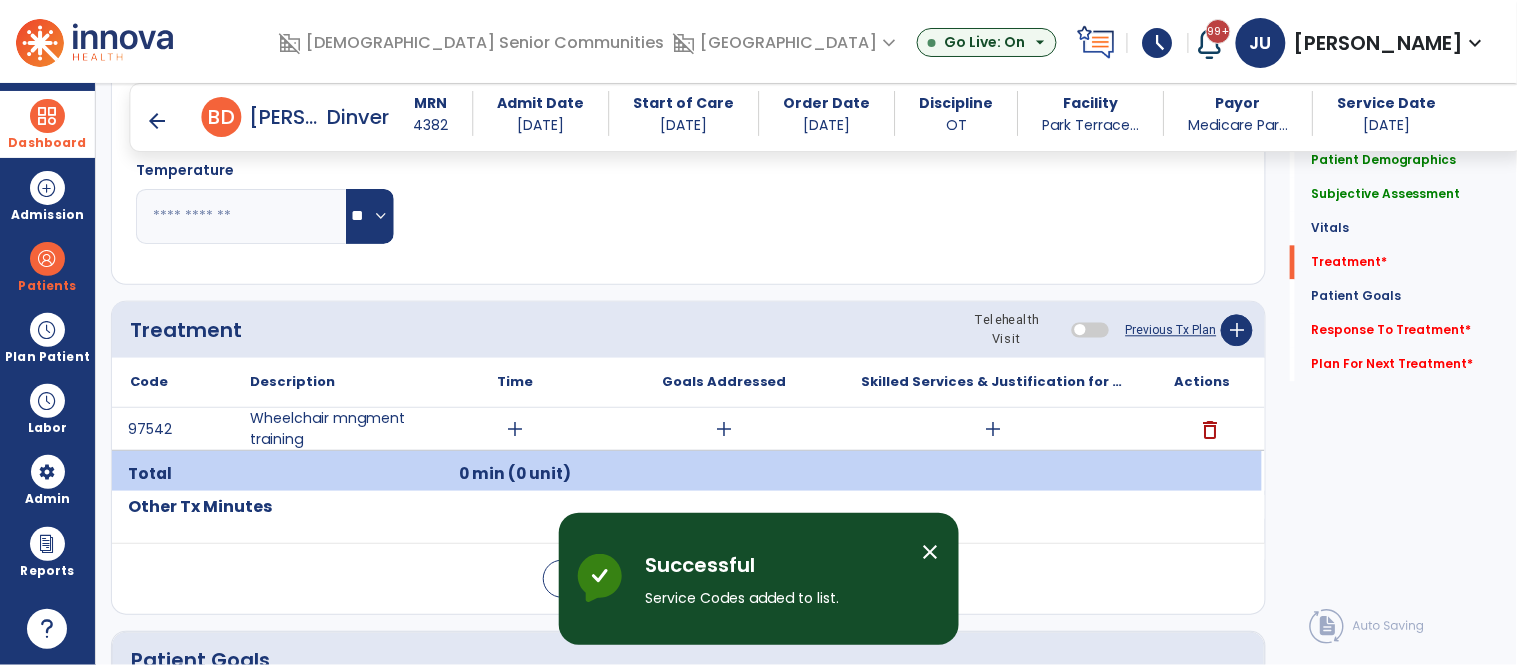 click on "add" at bounding box center (515, 429) 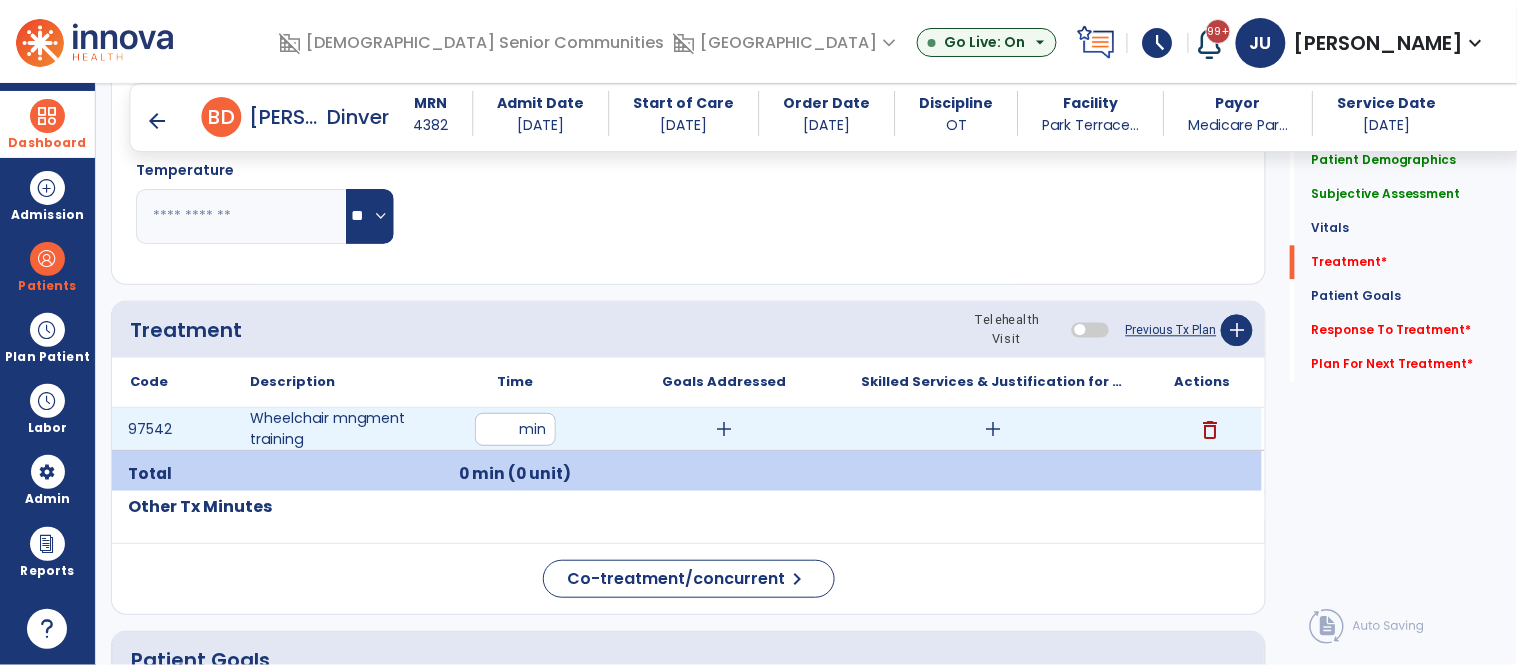 type on "**" 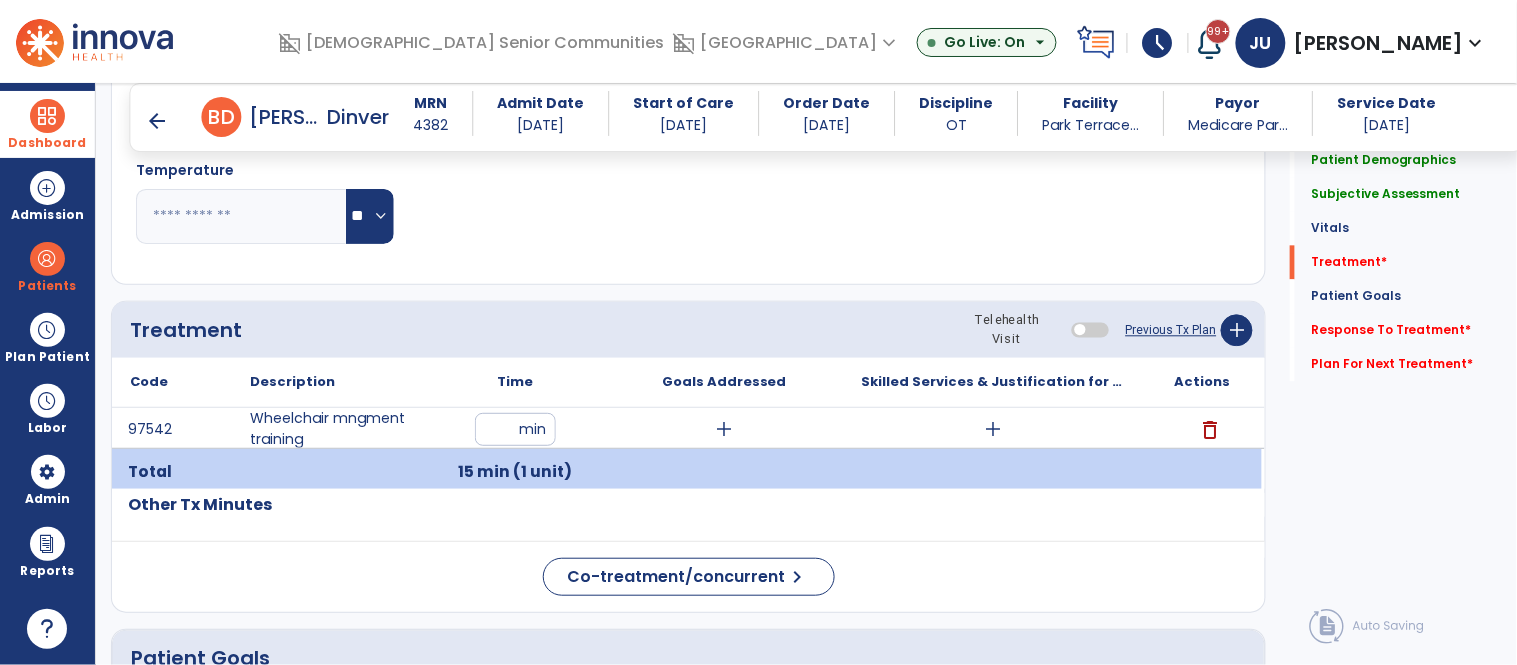 click on "add" at bounding box center (724, 429) 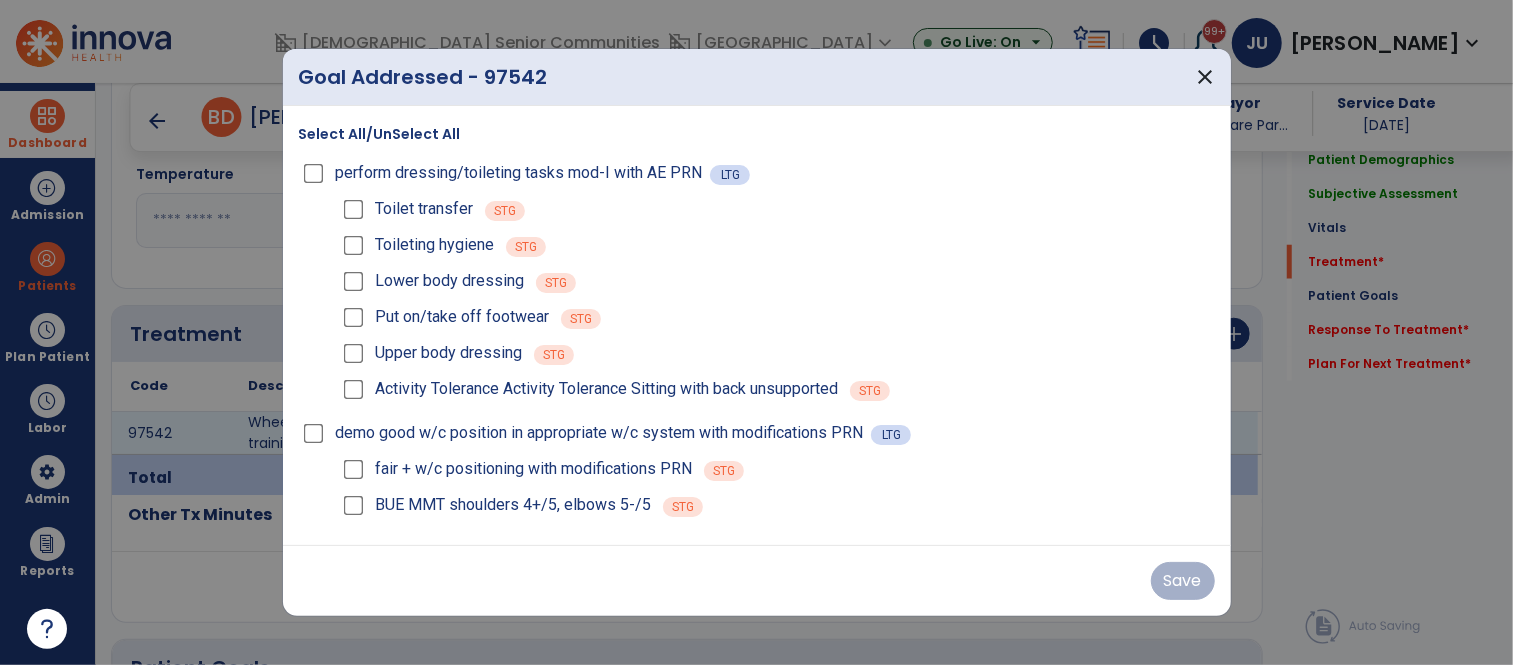 scroll, scrollTop: 1108, scrollLeft: 0, axis: vertical 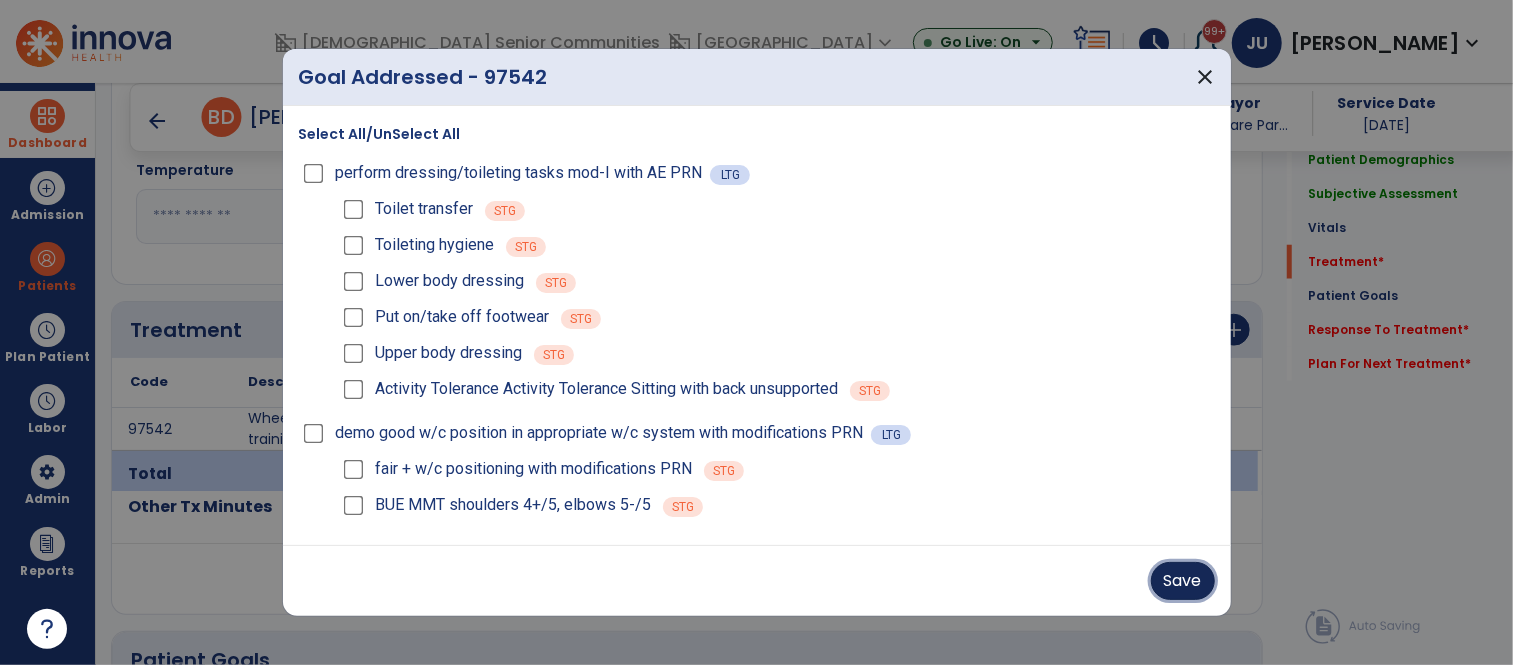 click on "Save" at bounding box center [1183, 581] 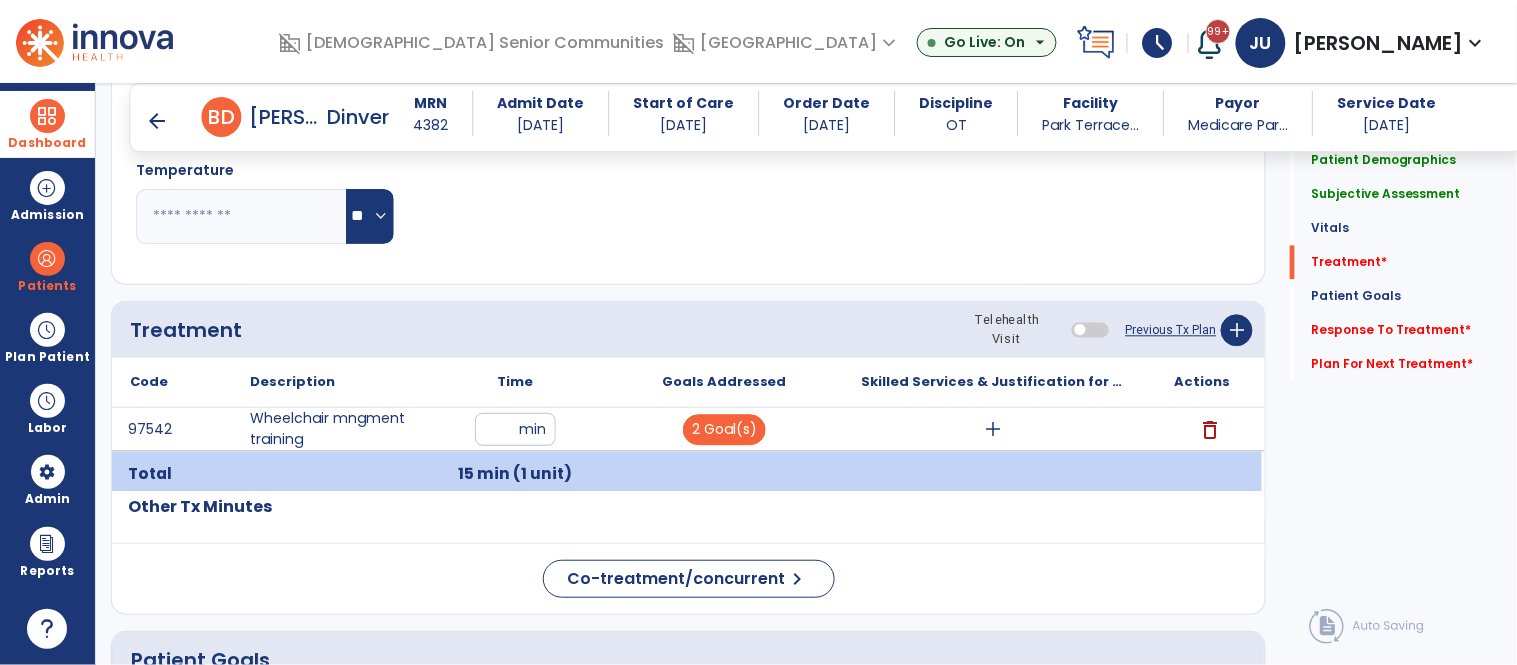 click on "add" at bounding box center (993, 429) 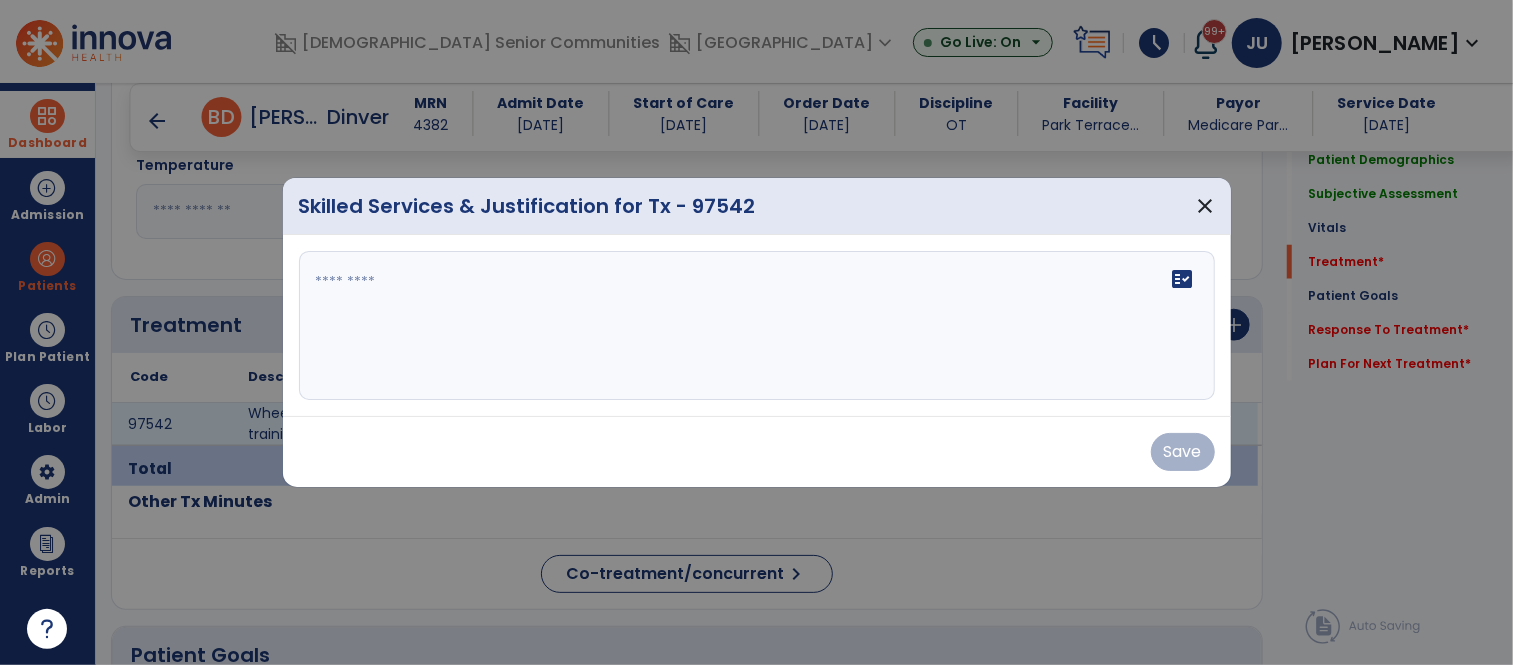 scroll, scrollTop: 1108, scrollLeft: 0, axis: vertical 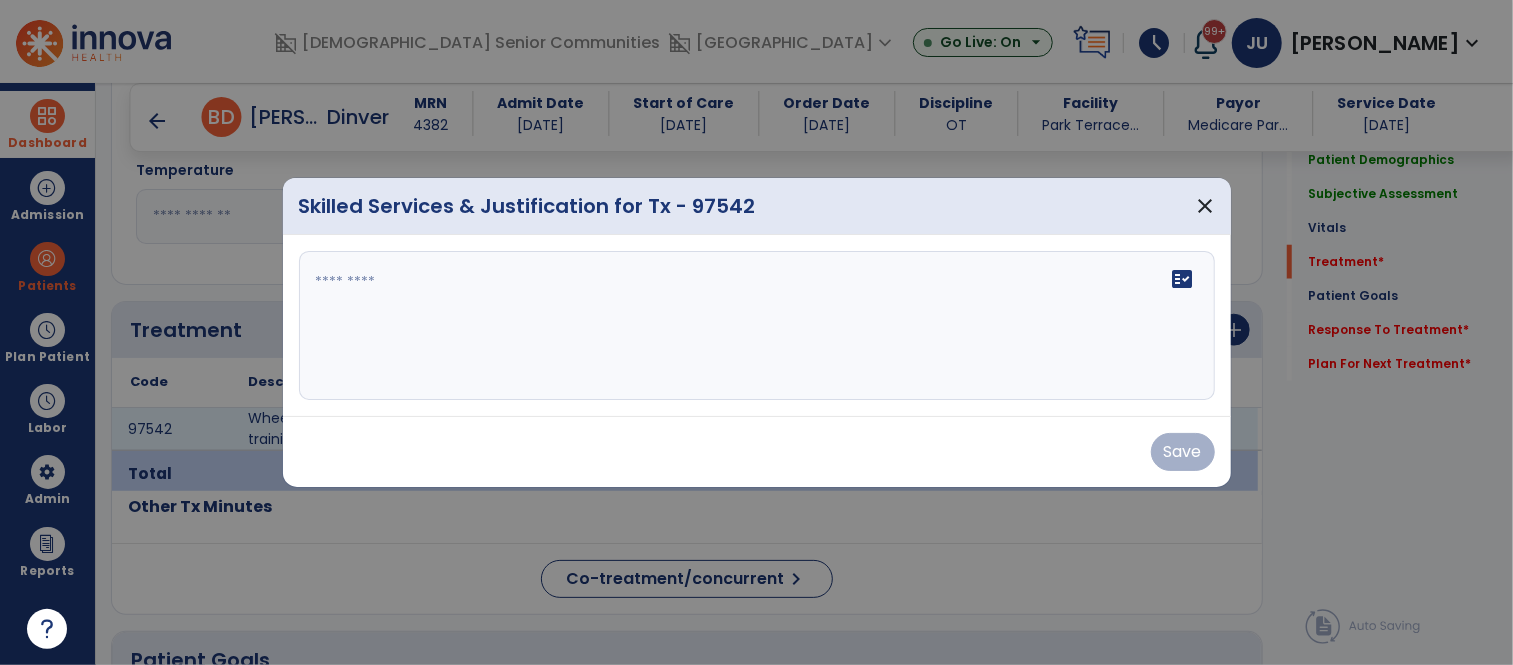 click at bounding box center [757, 326] 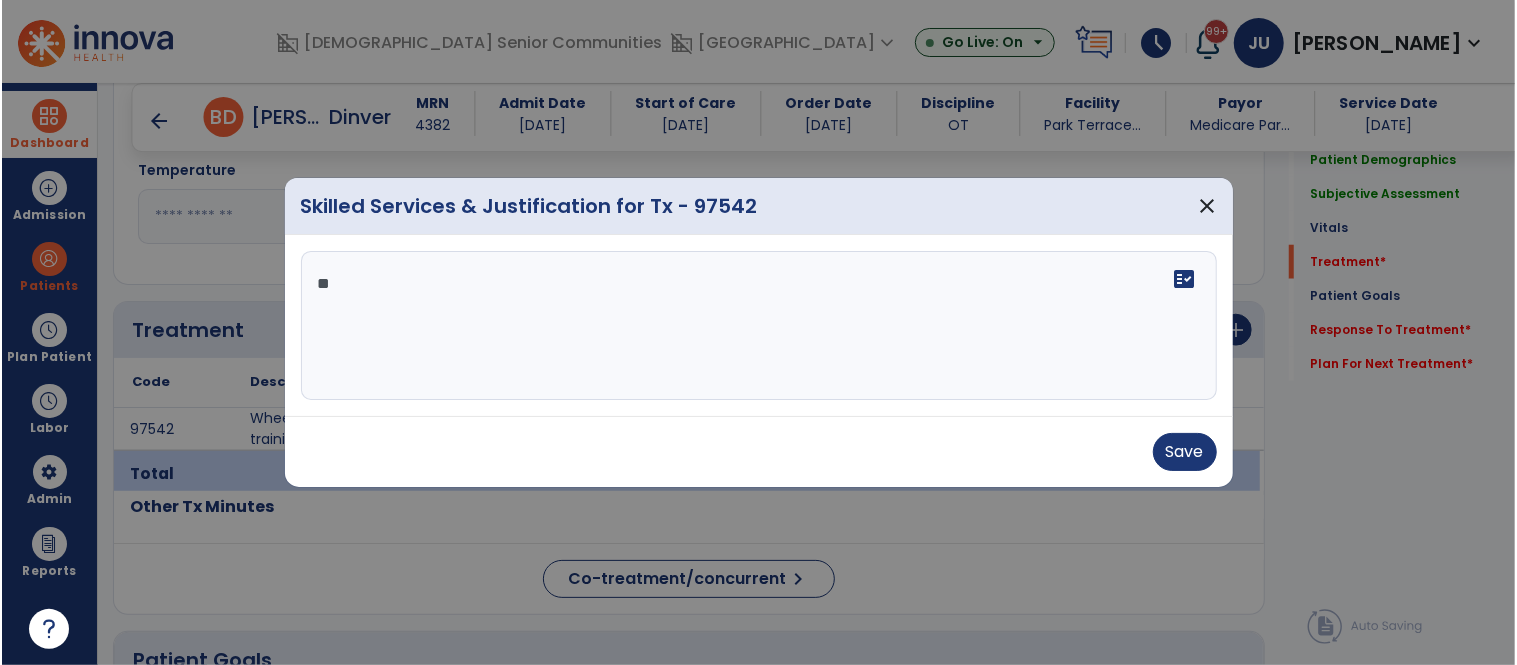 scroll, scrollTop: 0, scrollLeft: 0, axis: both 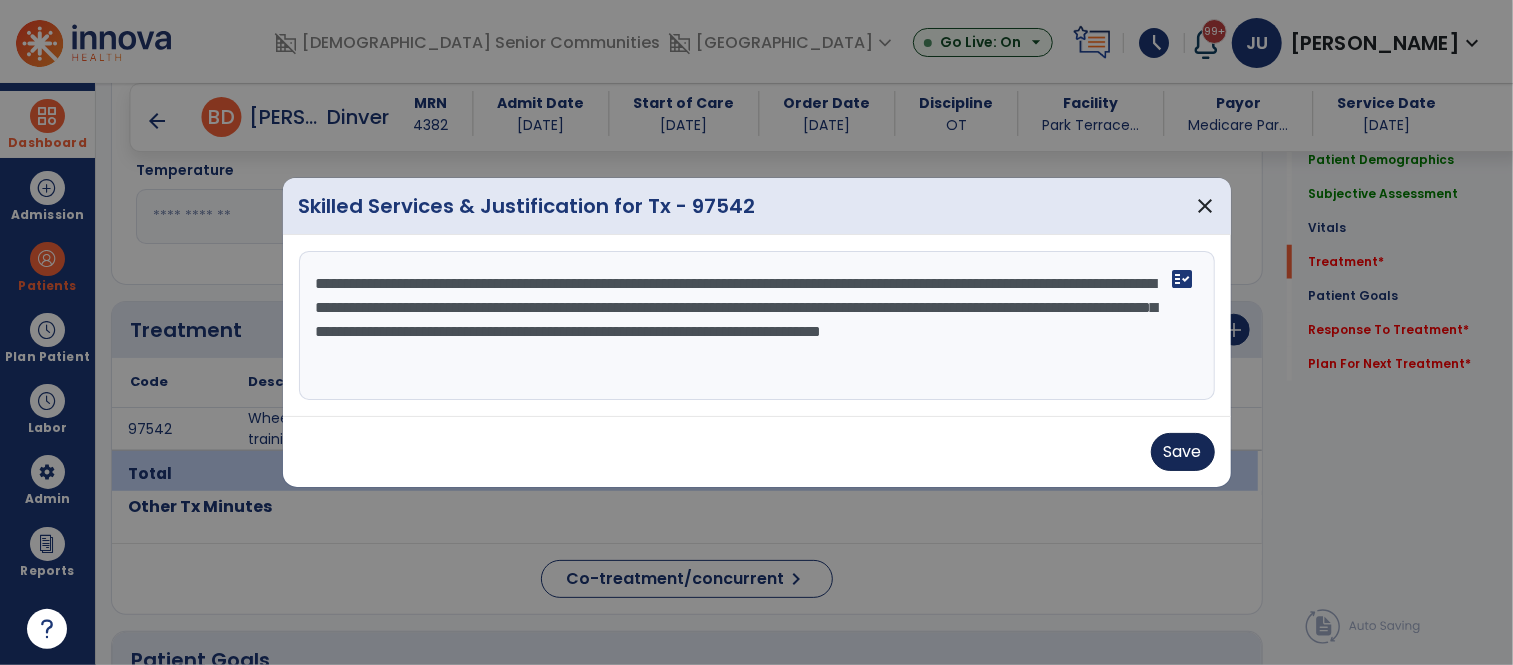 type on "**********" 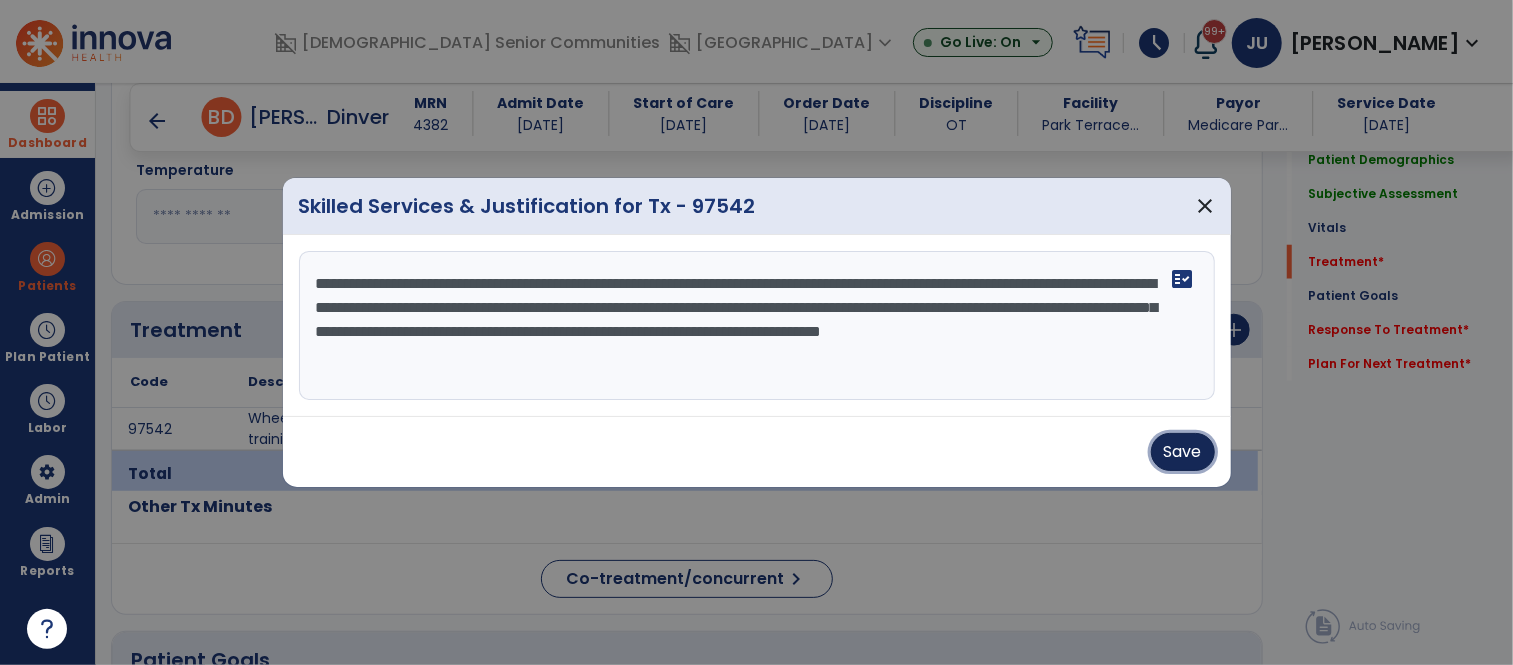 click on "Save" at bounding box center [1183, 452] 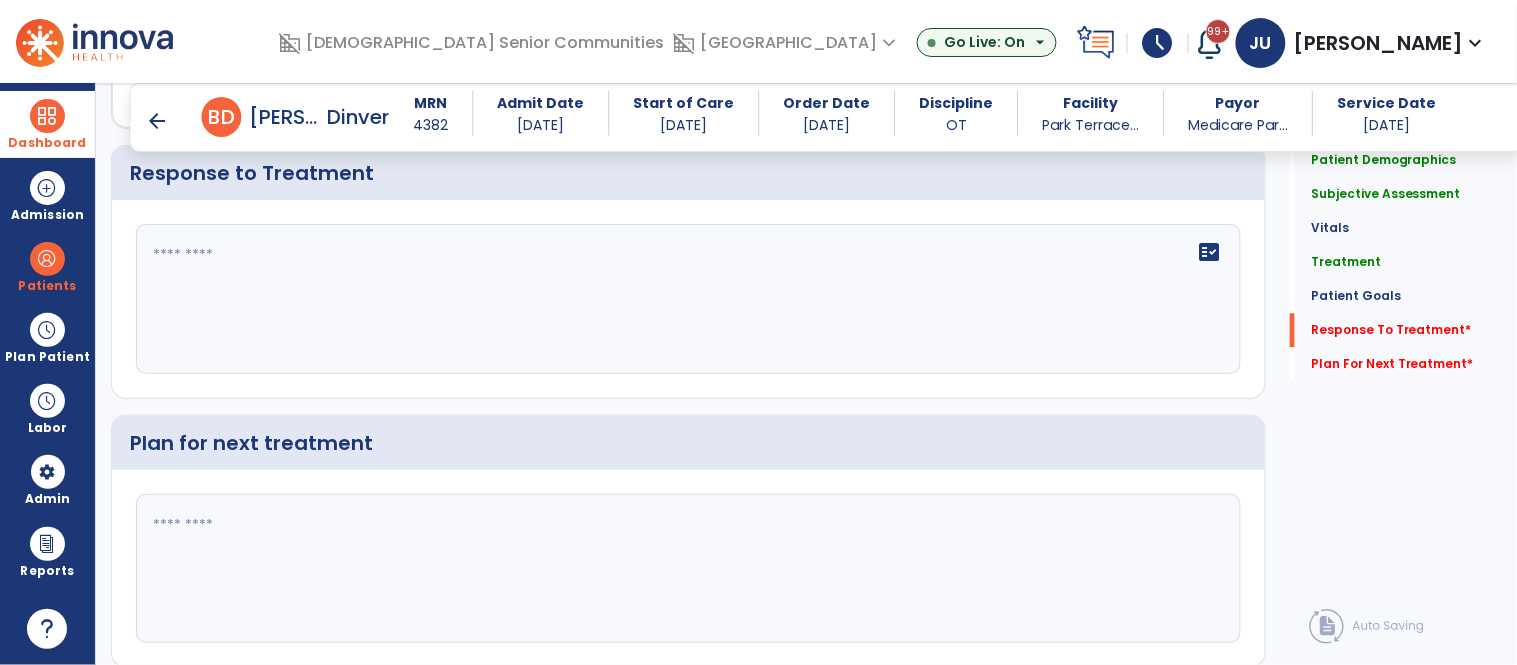 scroll, scrollTop: 3156, scrollLeft: 0, axis: vertical 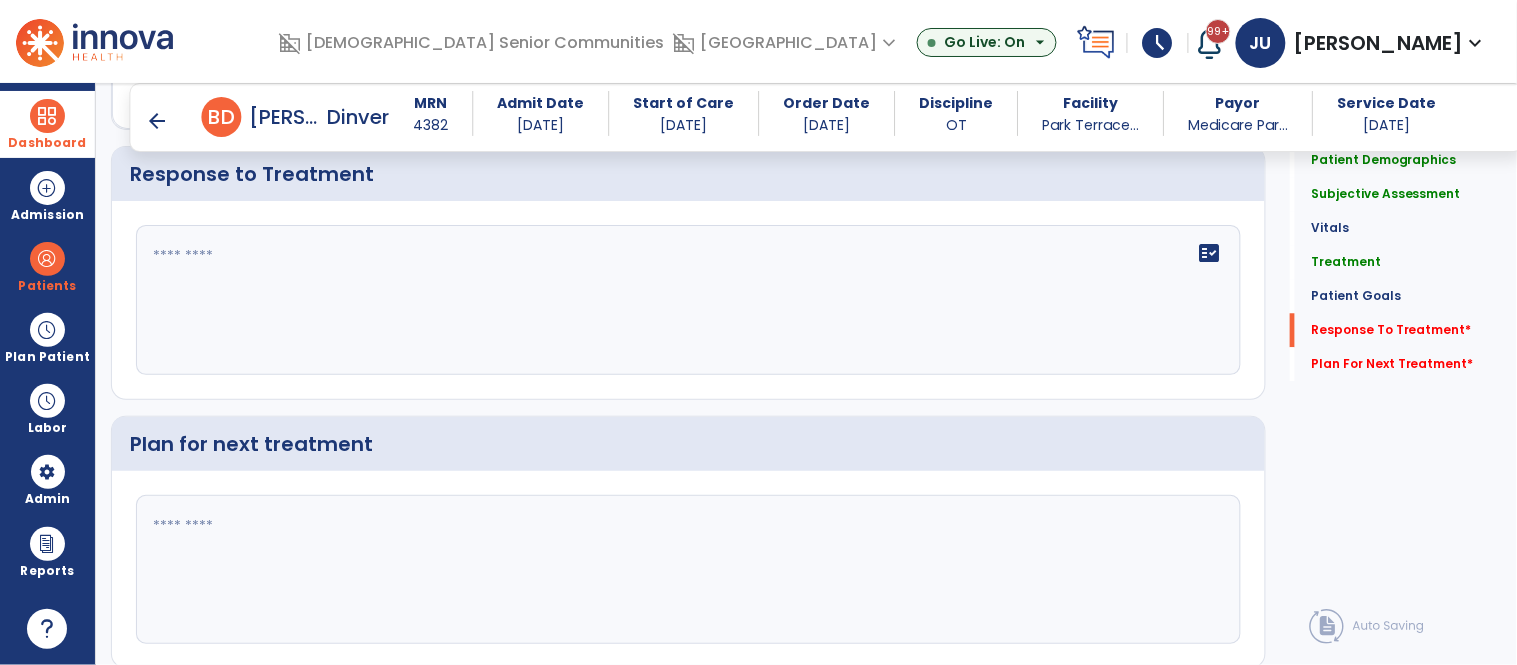 click on "fact_check" 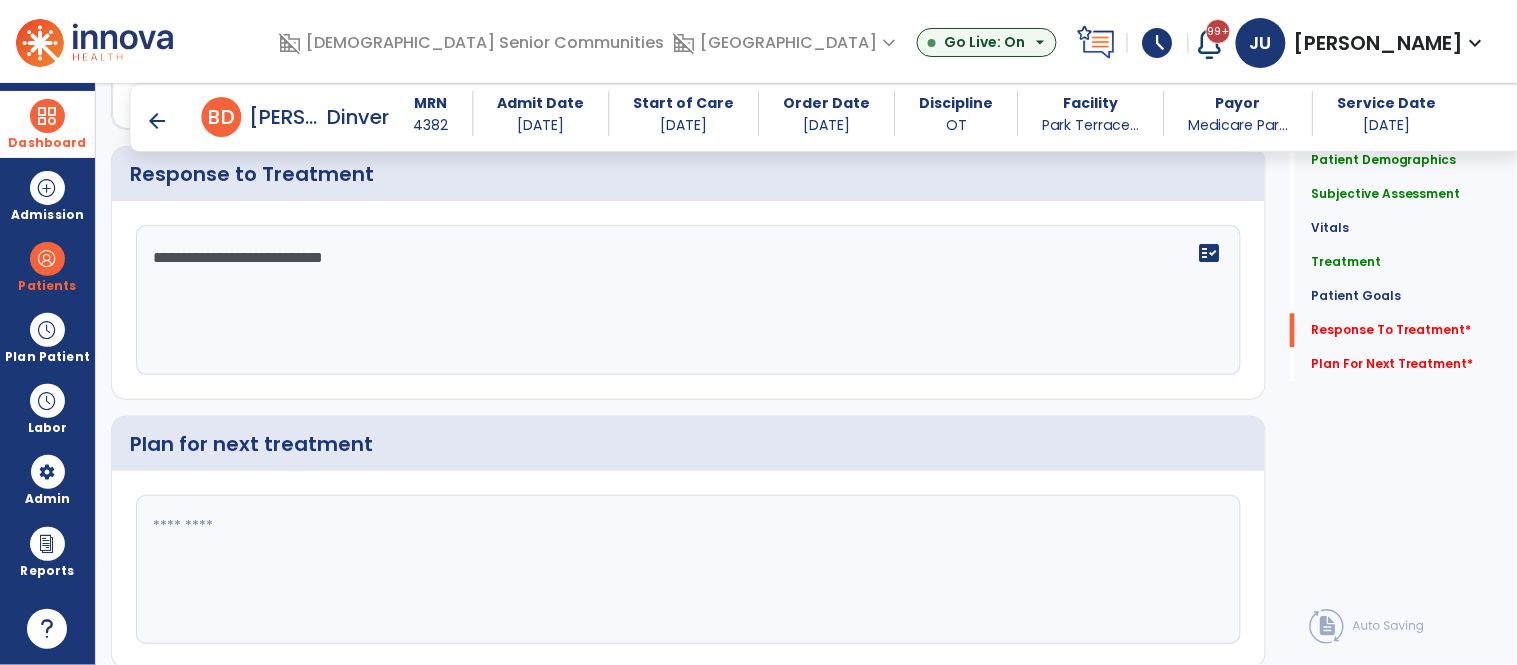type on "**********" 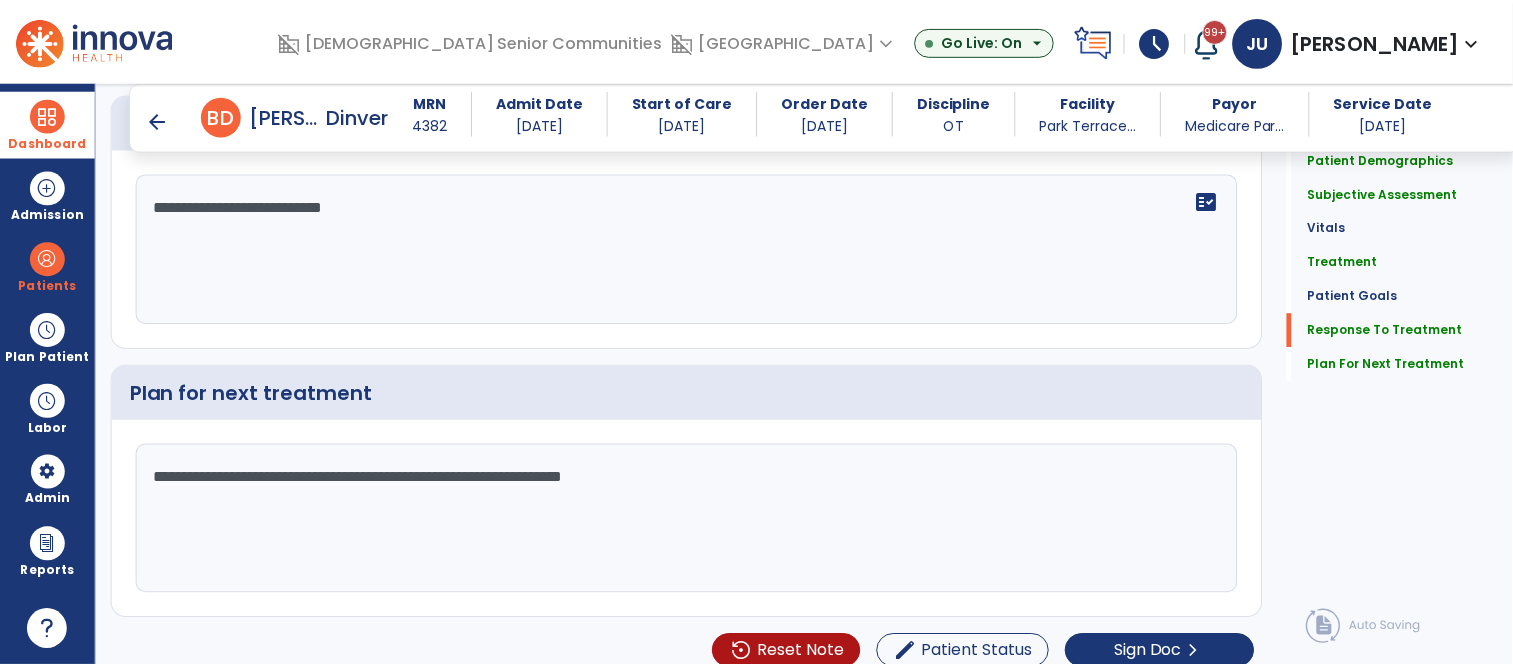 scroll, scrollTop: 3230, scrollLeft: 0, axis: vertical 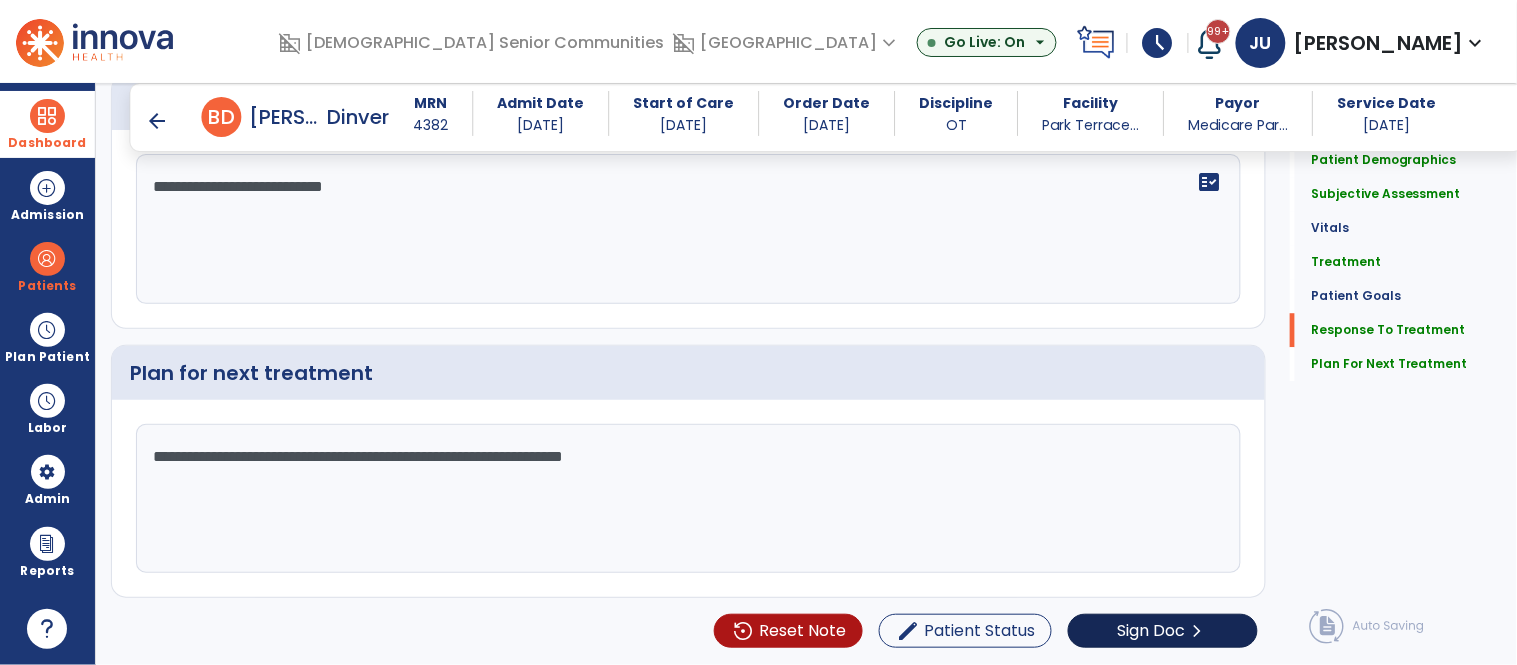 type on "**********" 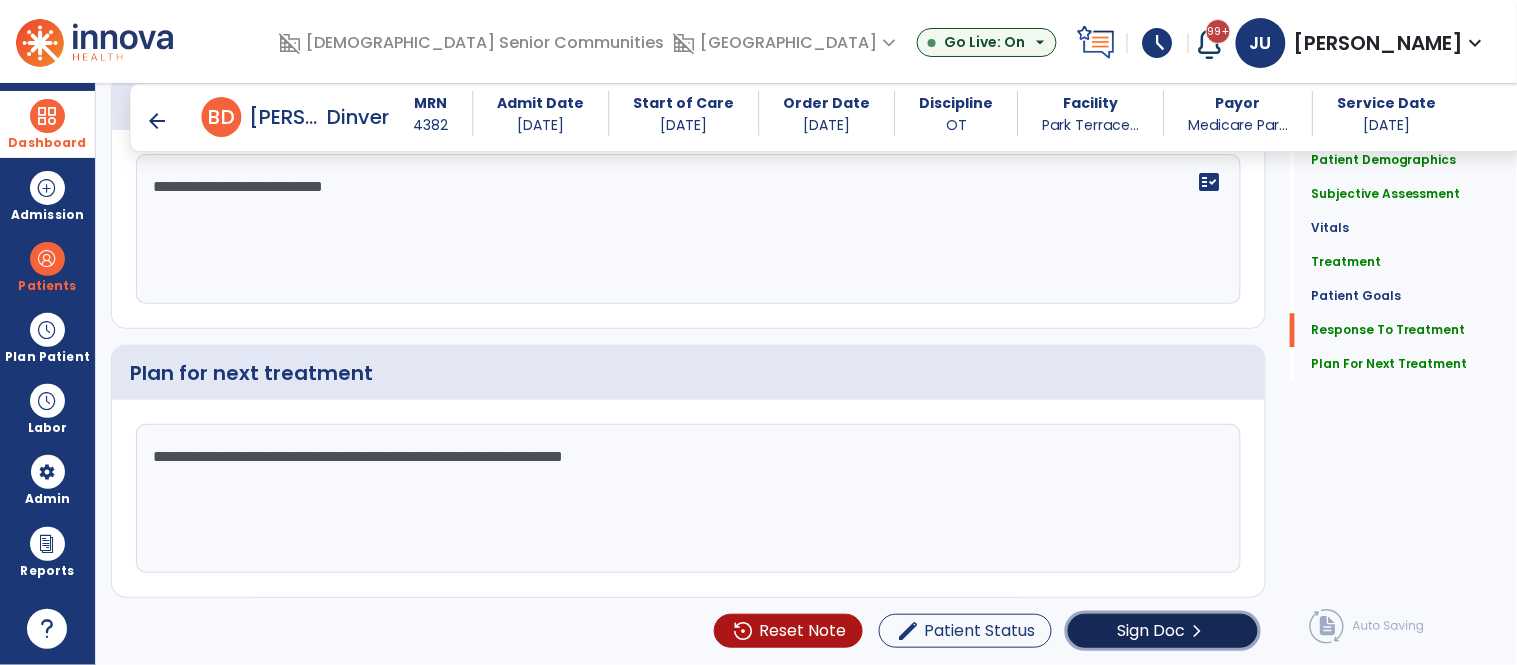 click on "chevron_right" 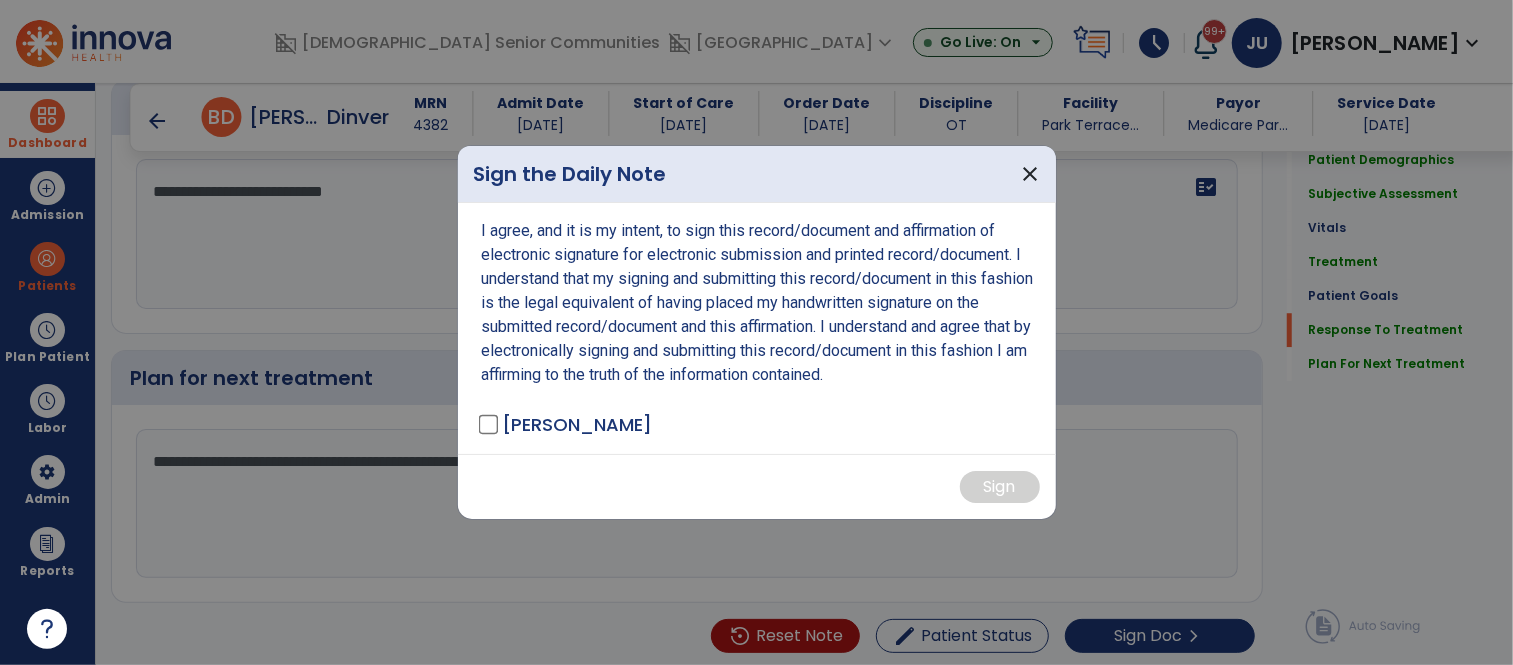 click on "I agree, and it is my intent, to sign this record/document and affirmation of electronic signature for electronic submission and printed record/document. I understand that my signing and submitting this record/document in this fashion is the legal equivalent of having placed my handwritten signature on the submitted record/document and this affirmation. I understand and agree that by electronically signing and submitting this record/document in this fashion I am affirming to the truth of the information contained.  [PERSON_NAME]  - OT" at bounding box center (757, 328) 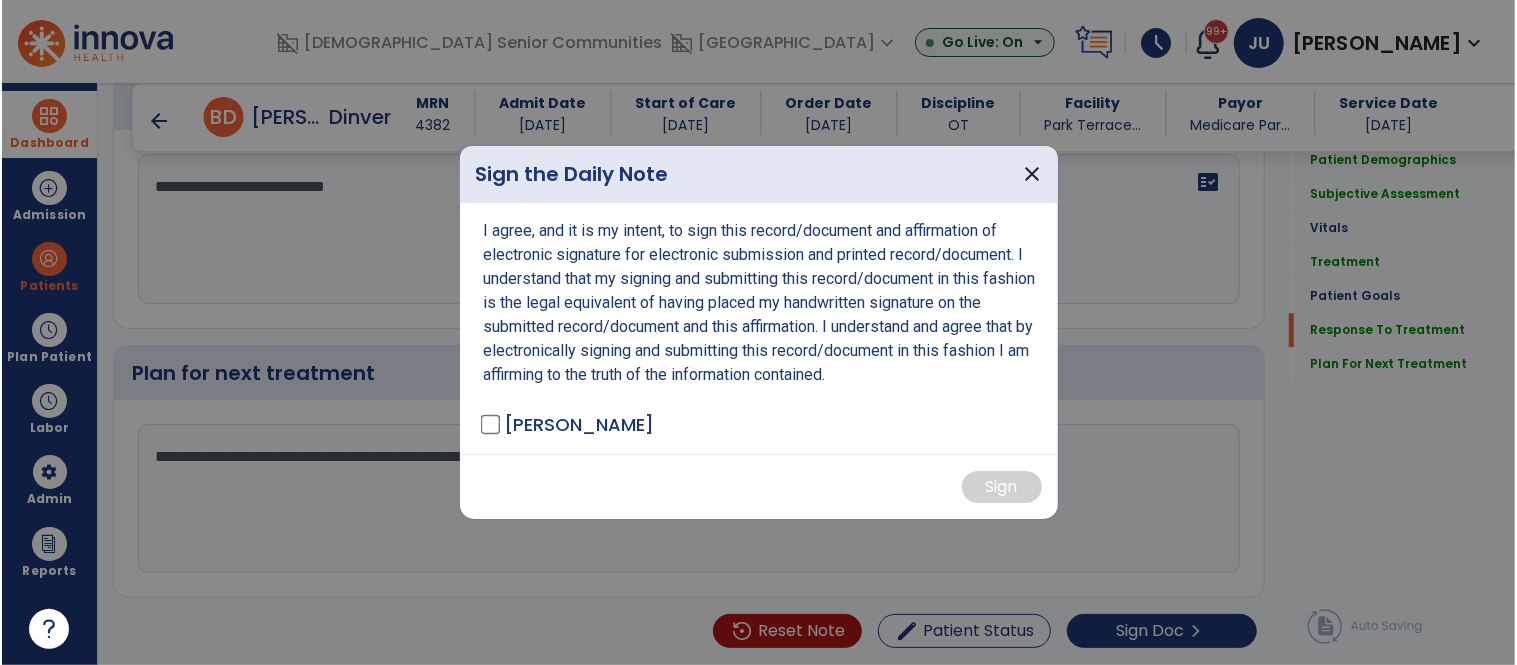 scroll, scrollTop: 3230, scrollLeft: 0, axis: vertical 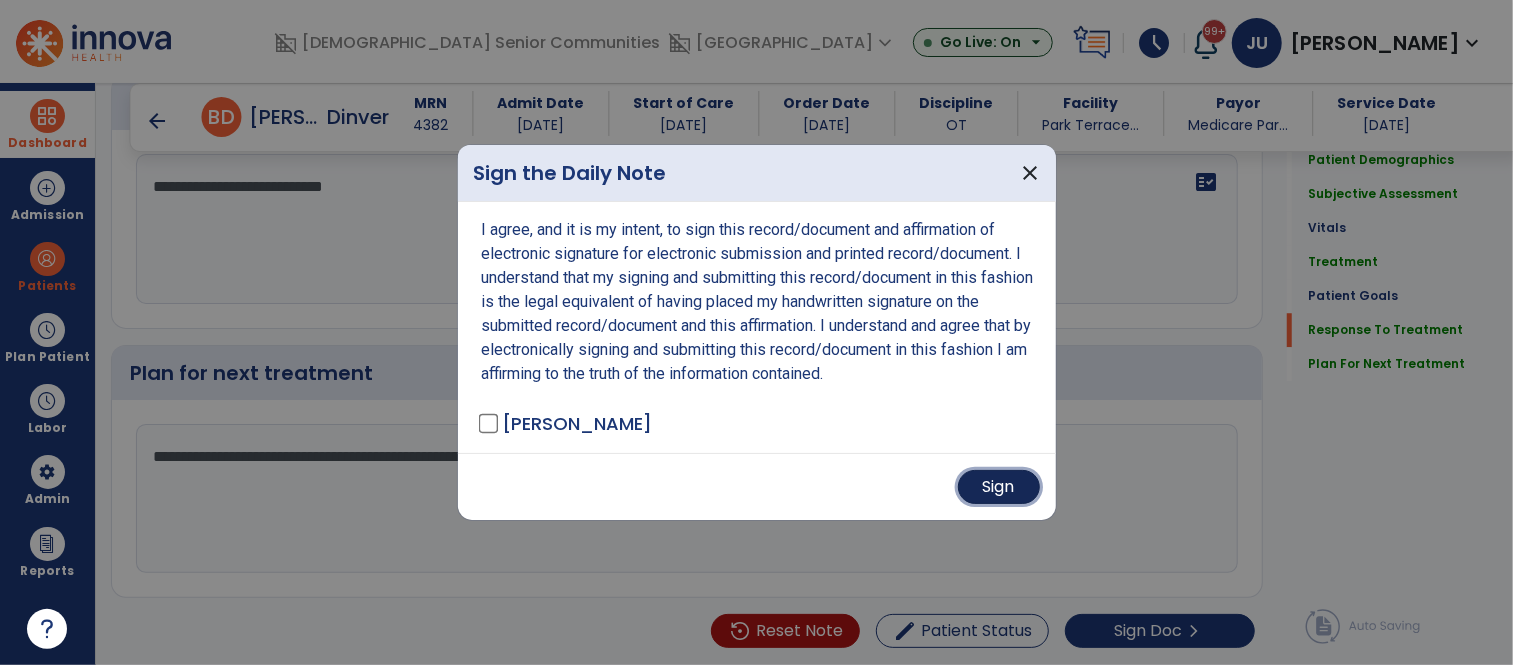 click on "Sign" at bounding box center [999, 487] 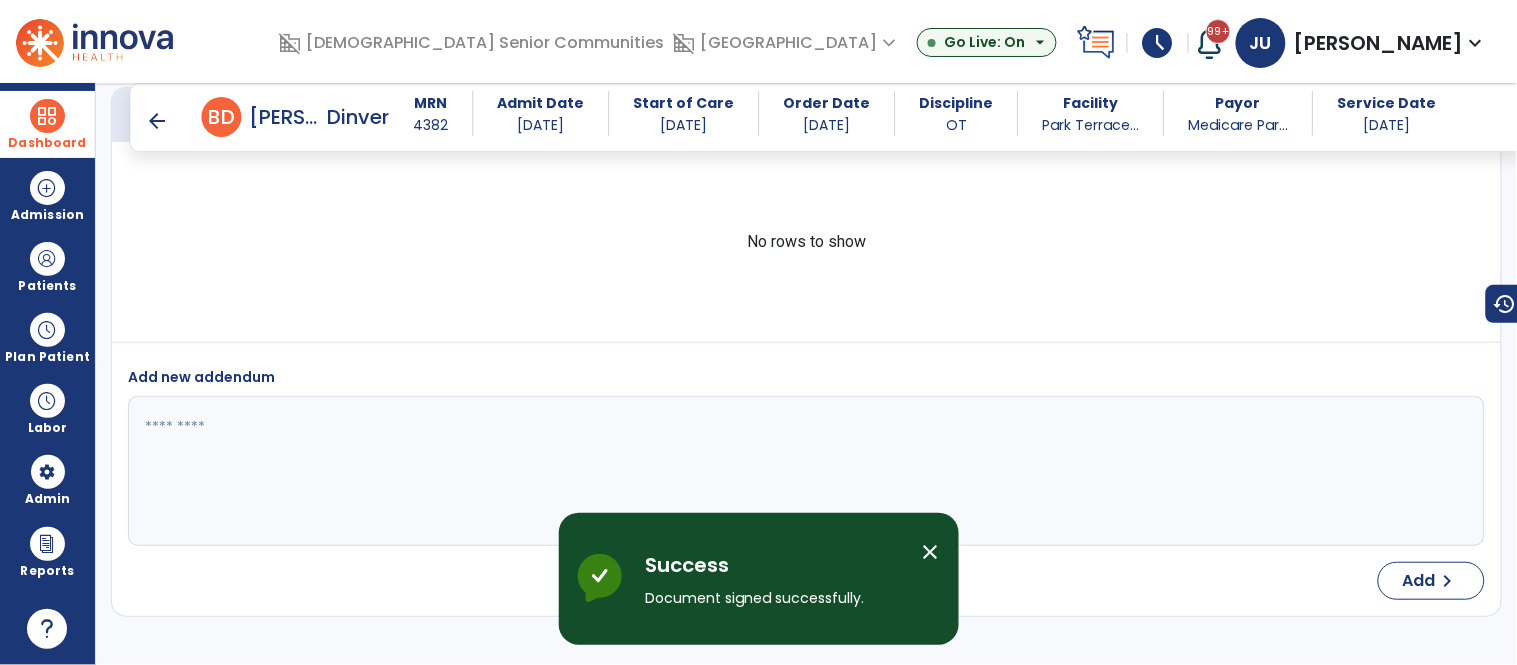 click on "arrow_back" at bounding box center (158, 121) 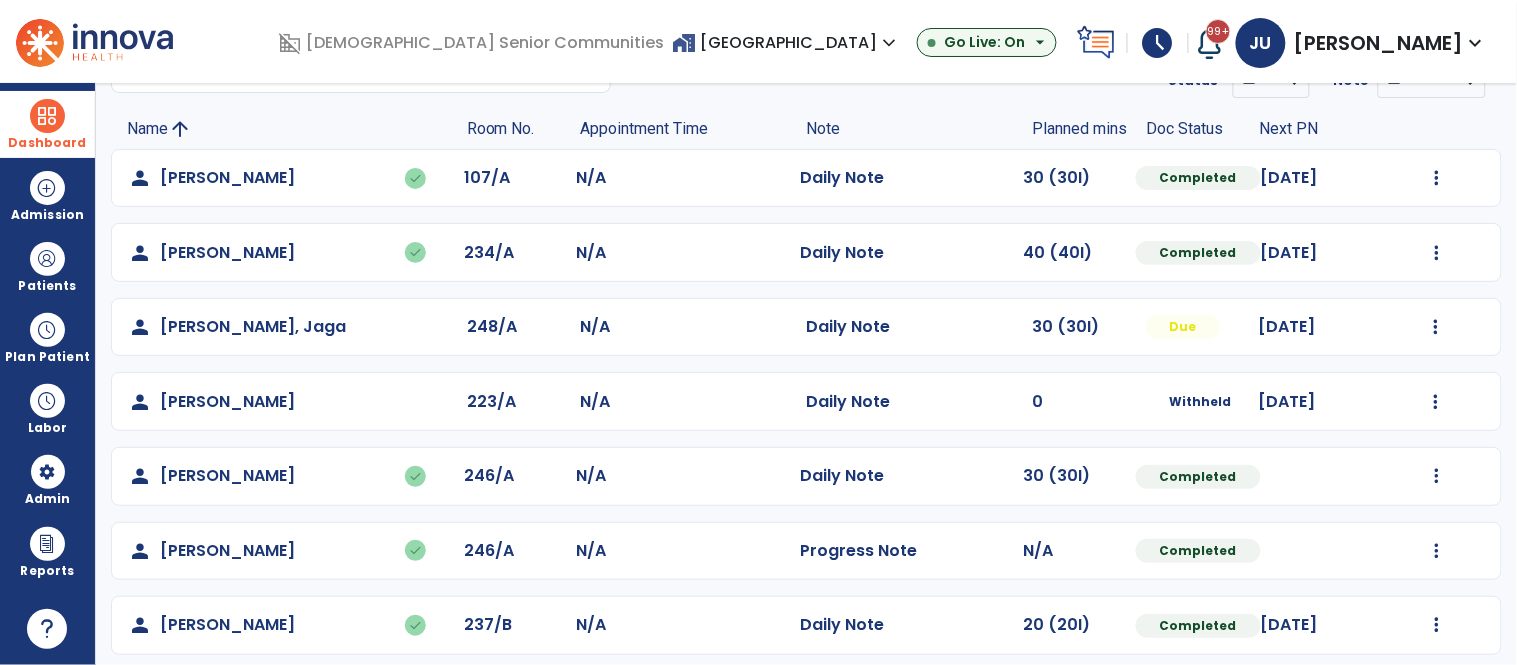 scroll, scrollTop: 123, scrollLeft: 0, axis: vertical 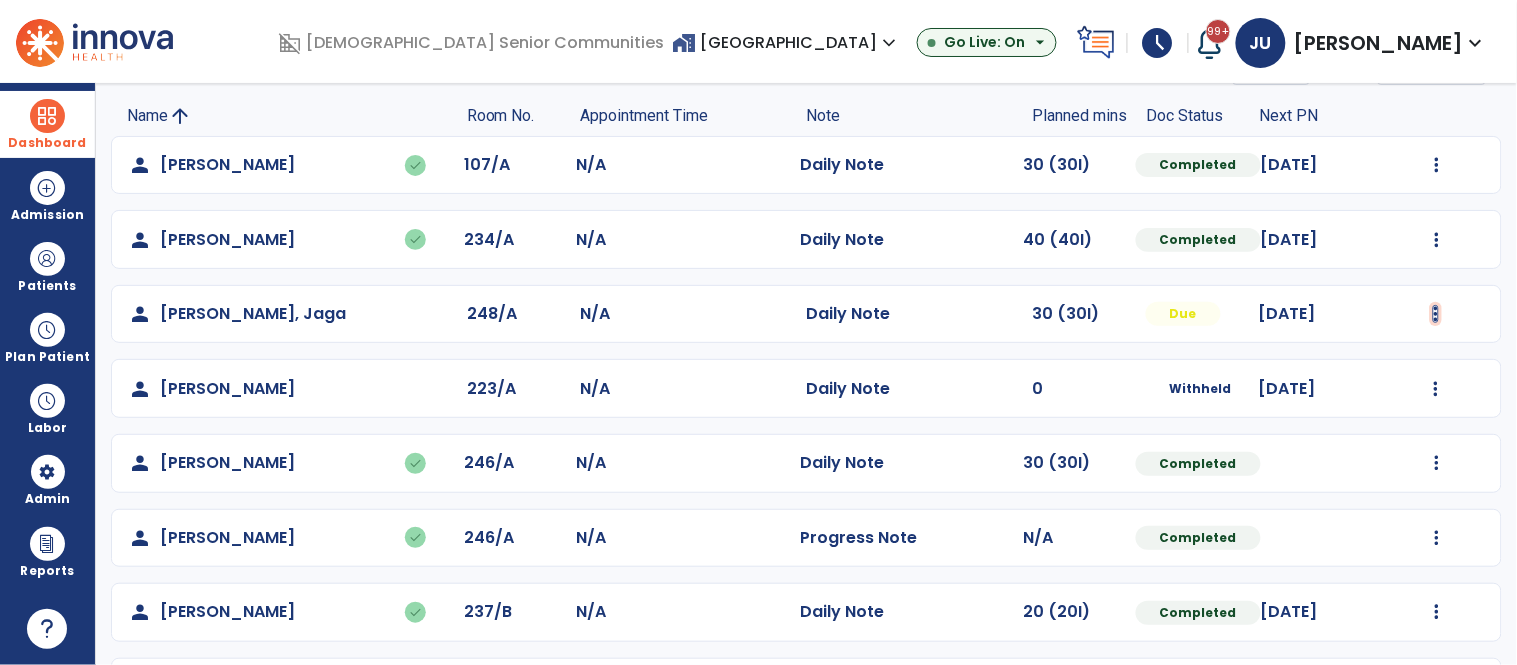 click at bounding box center (1437, 165) 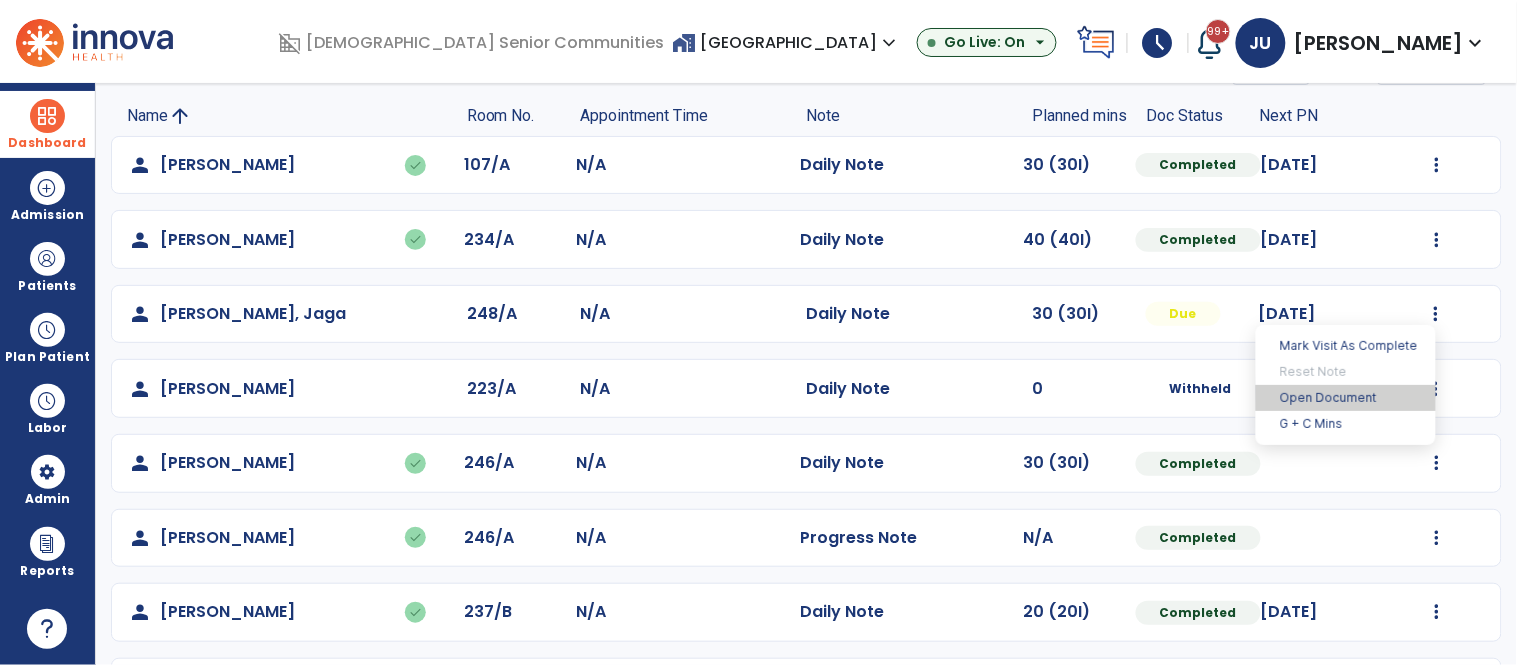click on "Open Document" at bounding box center (1346, 398) 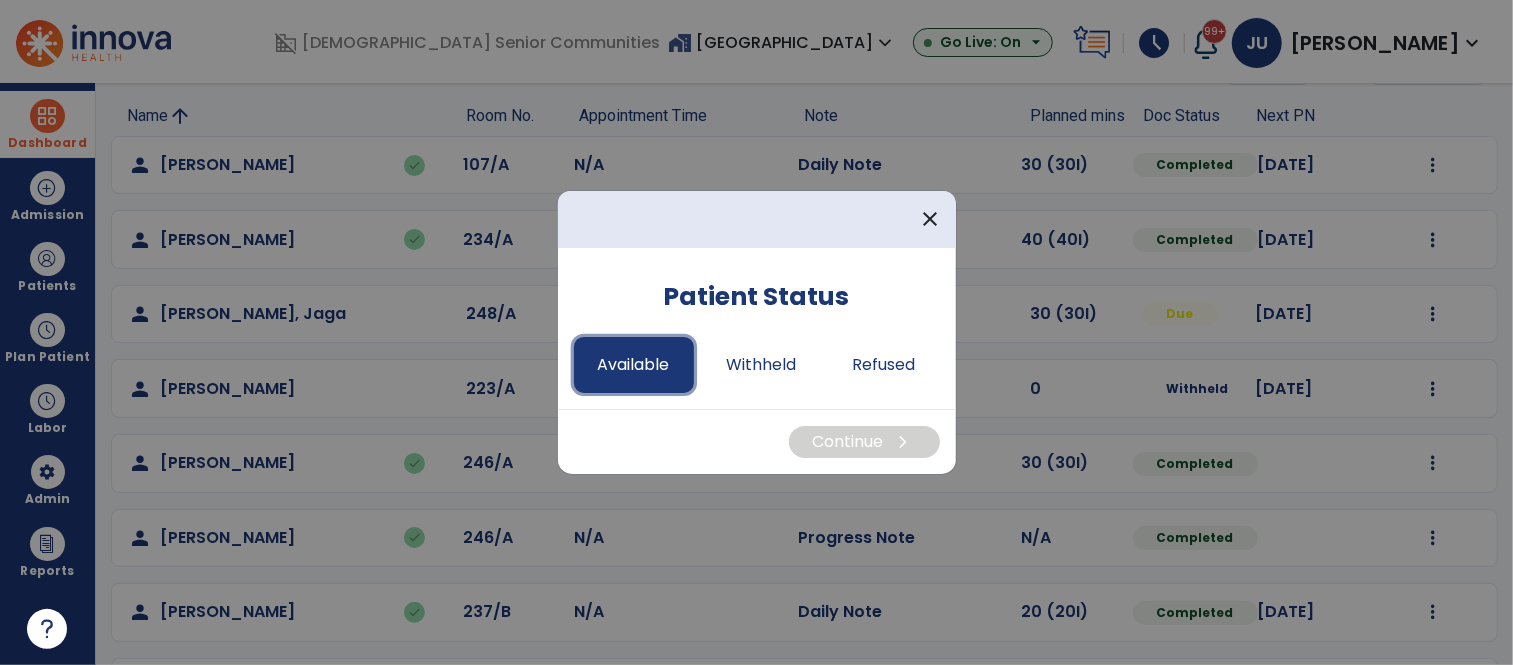 click on "Available" at bounding box center [634, 365] 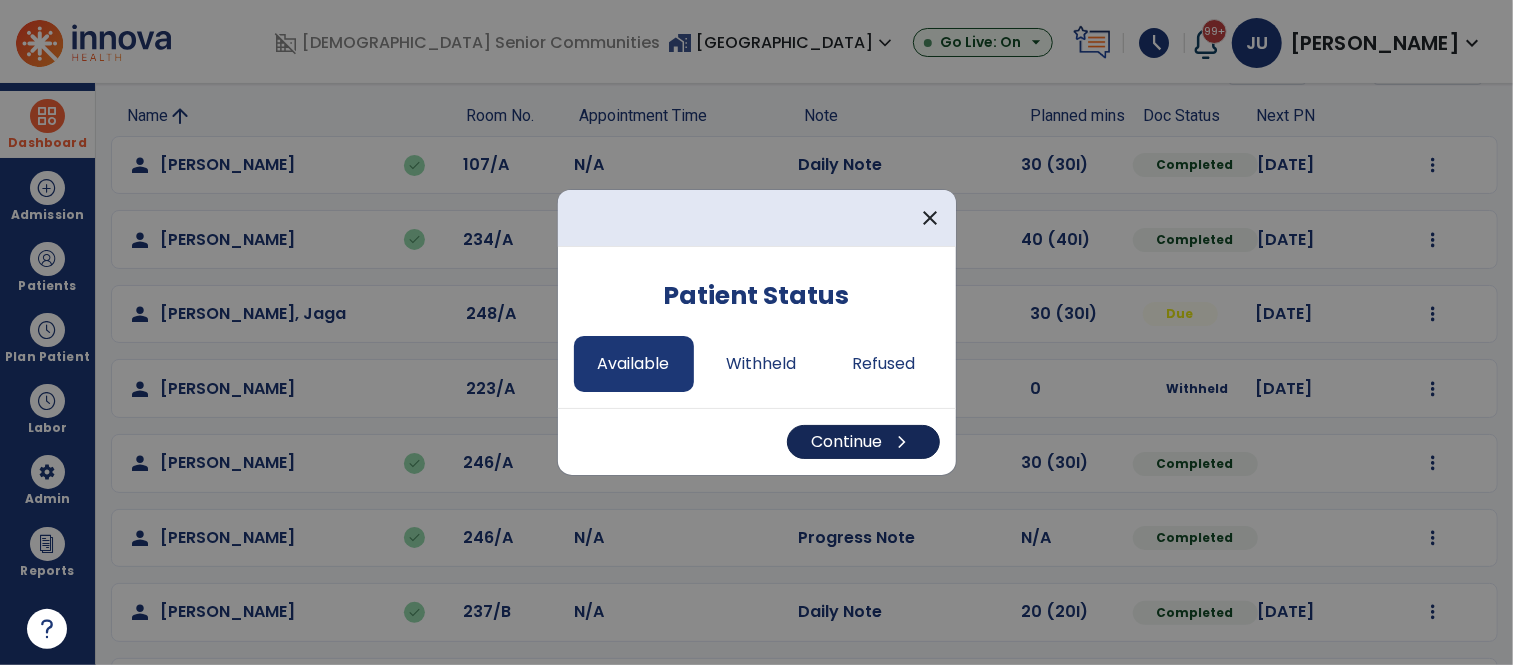 click on "Continue   chevron_right" at bounding box center [863, 442] 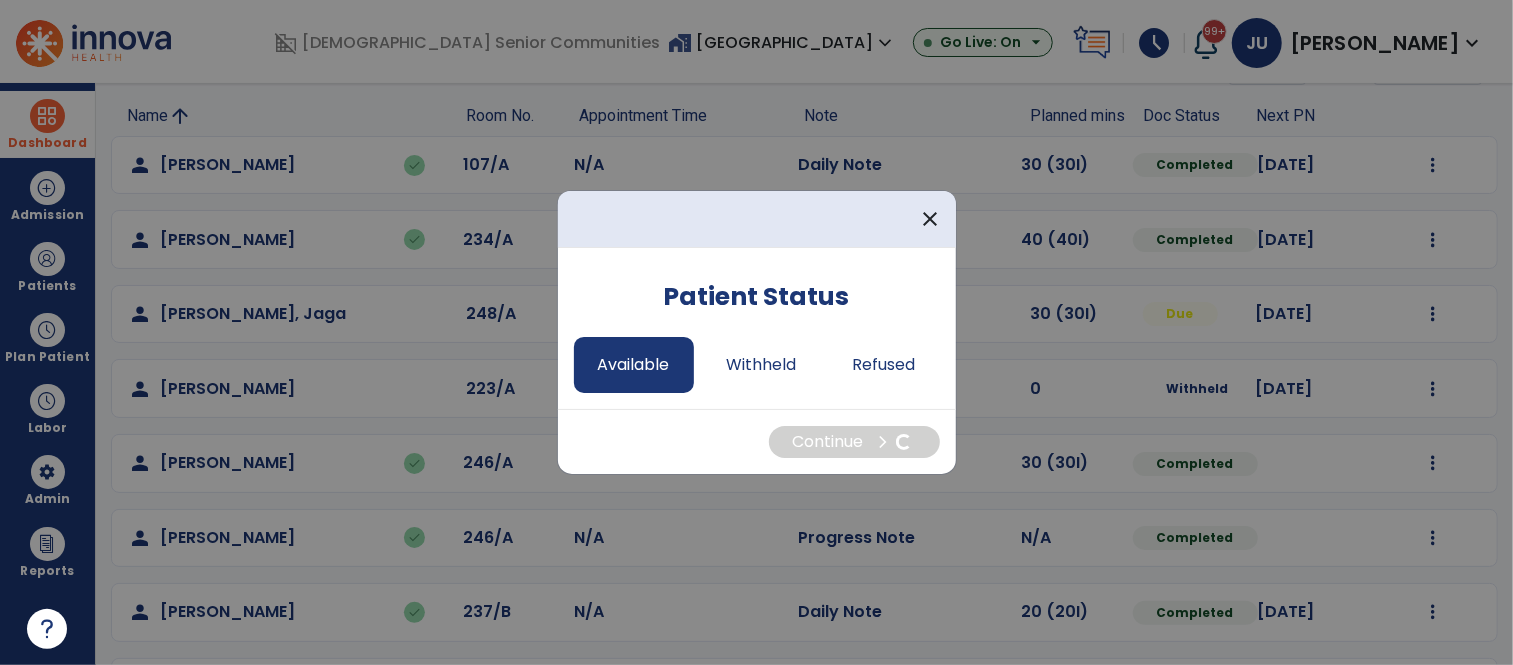 select on "*" 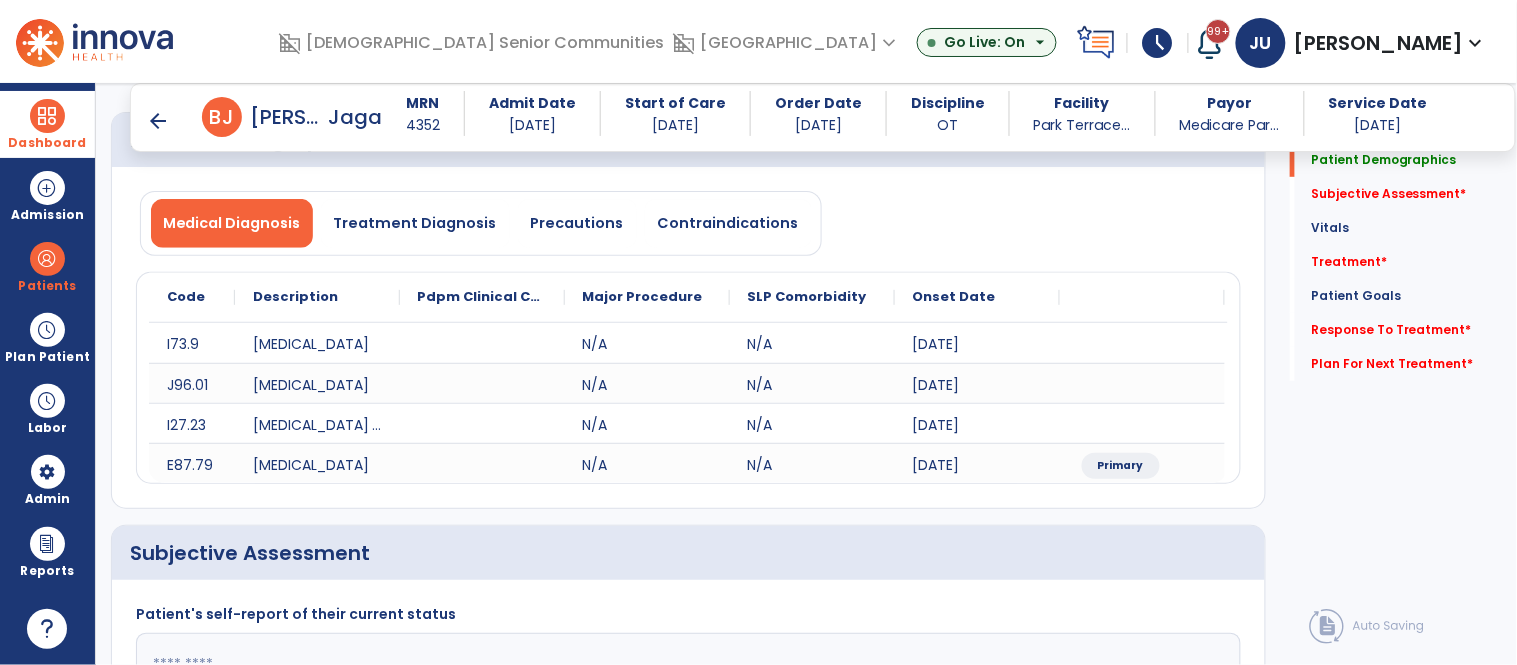 scroll, scrollTop: 426, scrollLeft: 0, axis: vertical 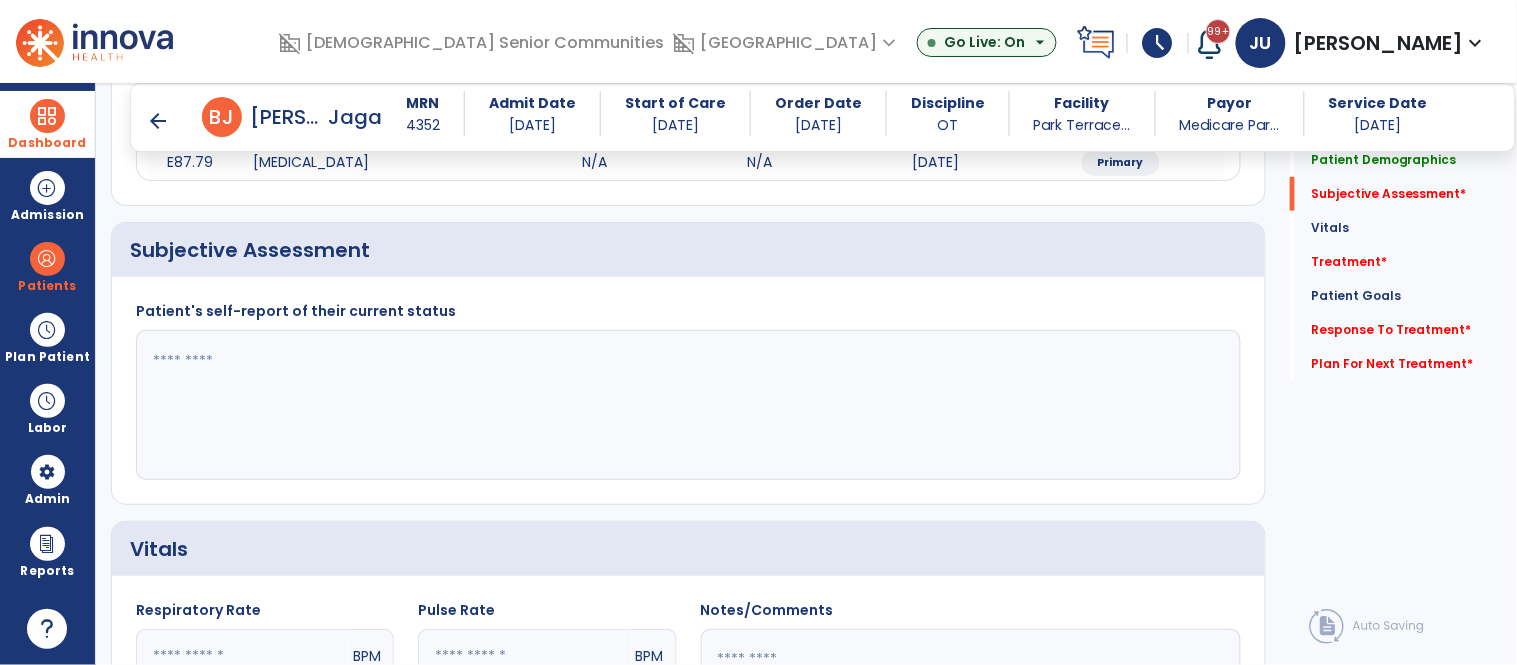 click 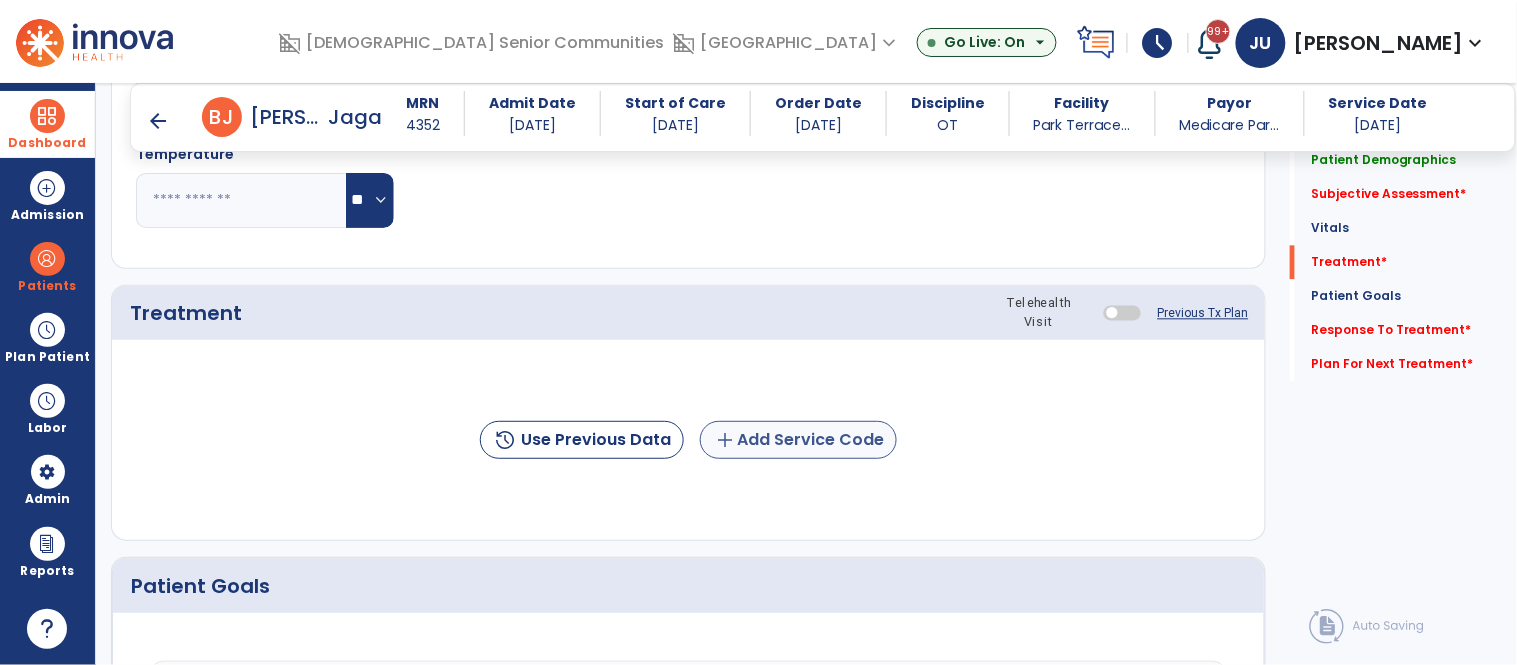 type on "**********" 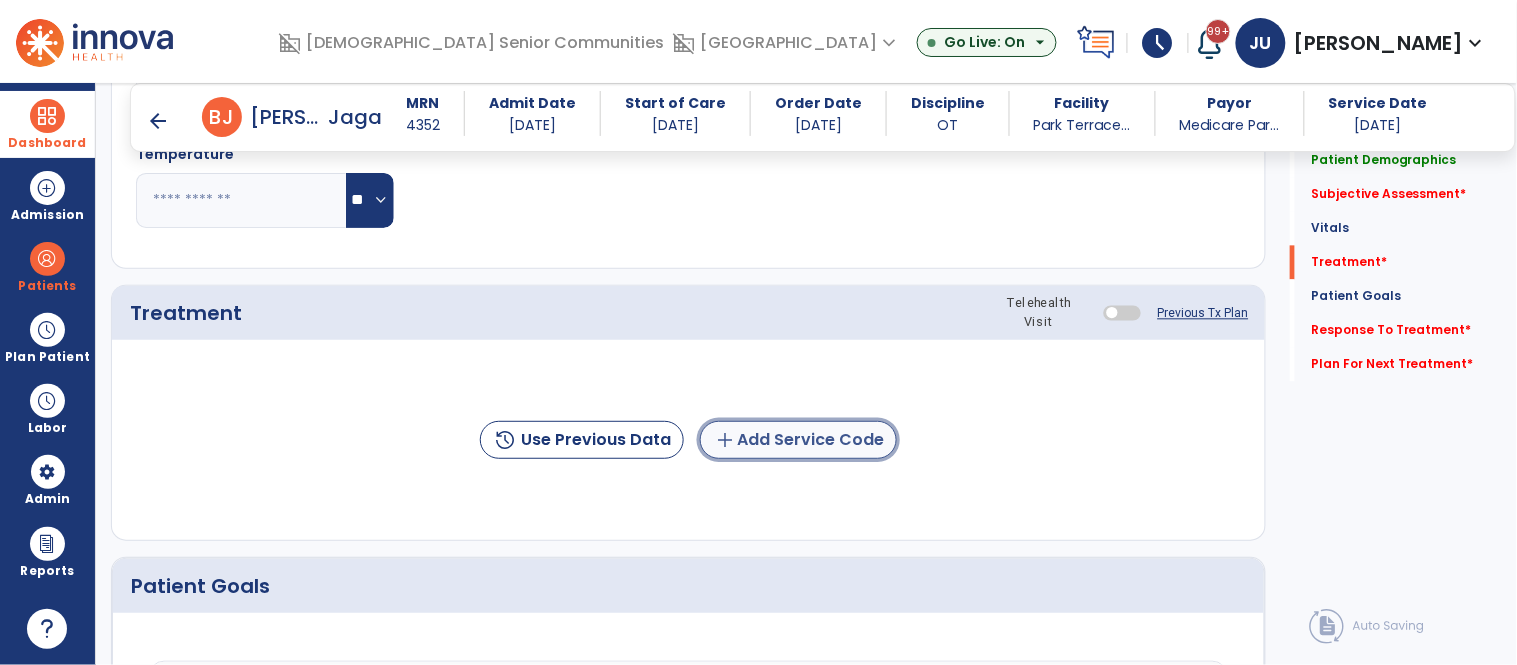 click on "add  Add Service Code" 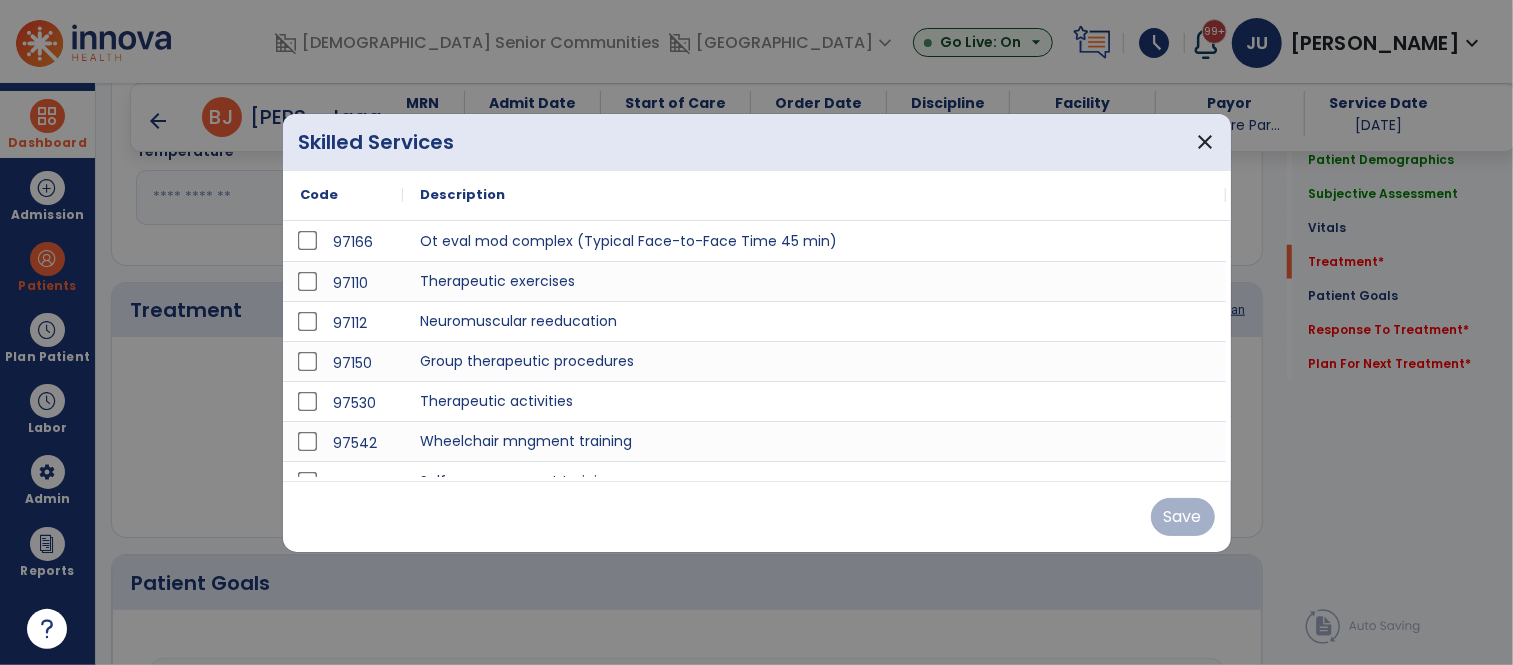 scroll, scrollTop: 1084, scrollLeft: 0, axis: vertical 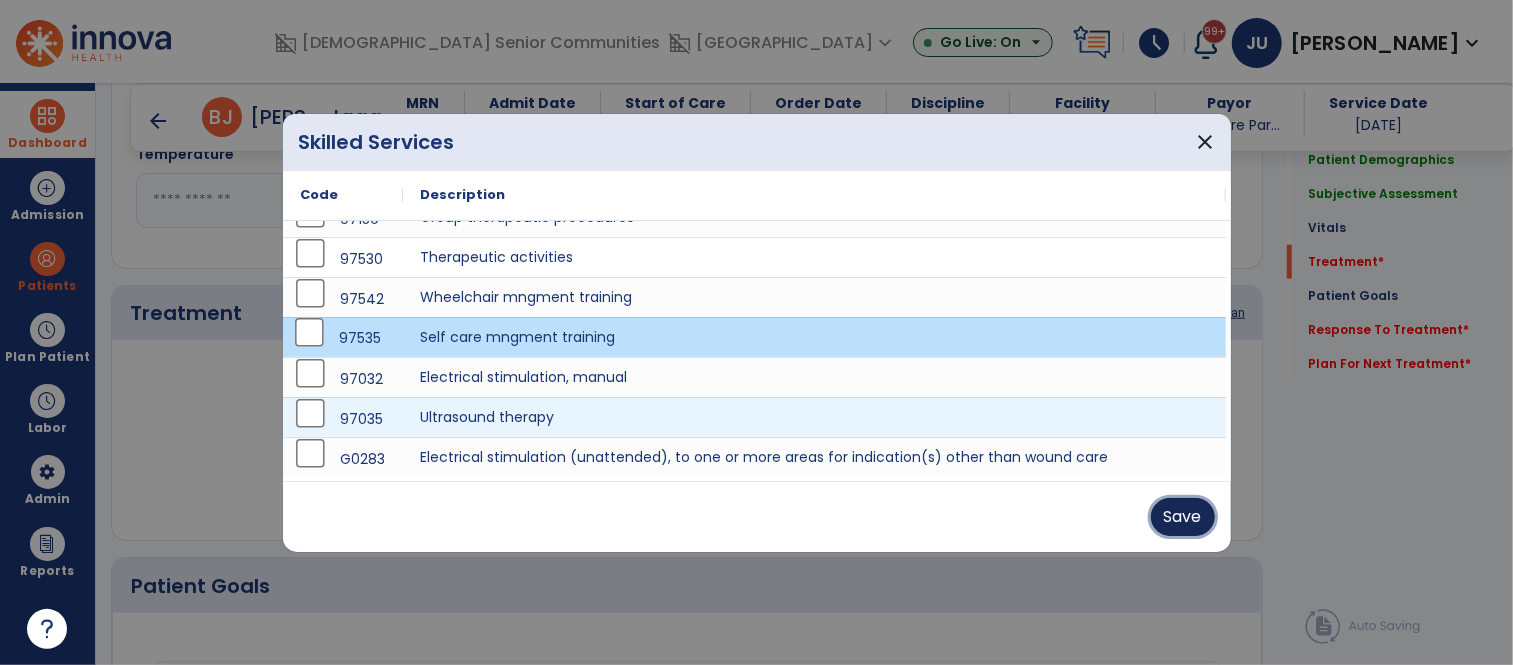 click on "Save" at bounding box center [1183, 517] 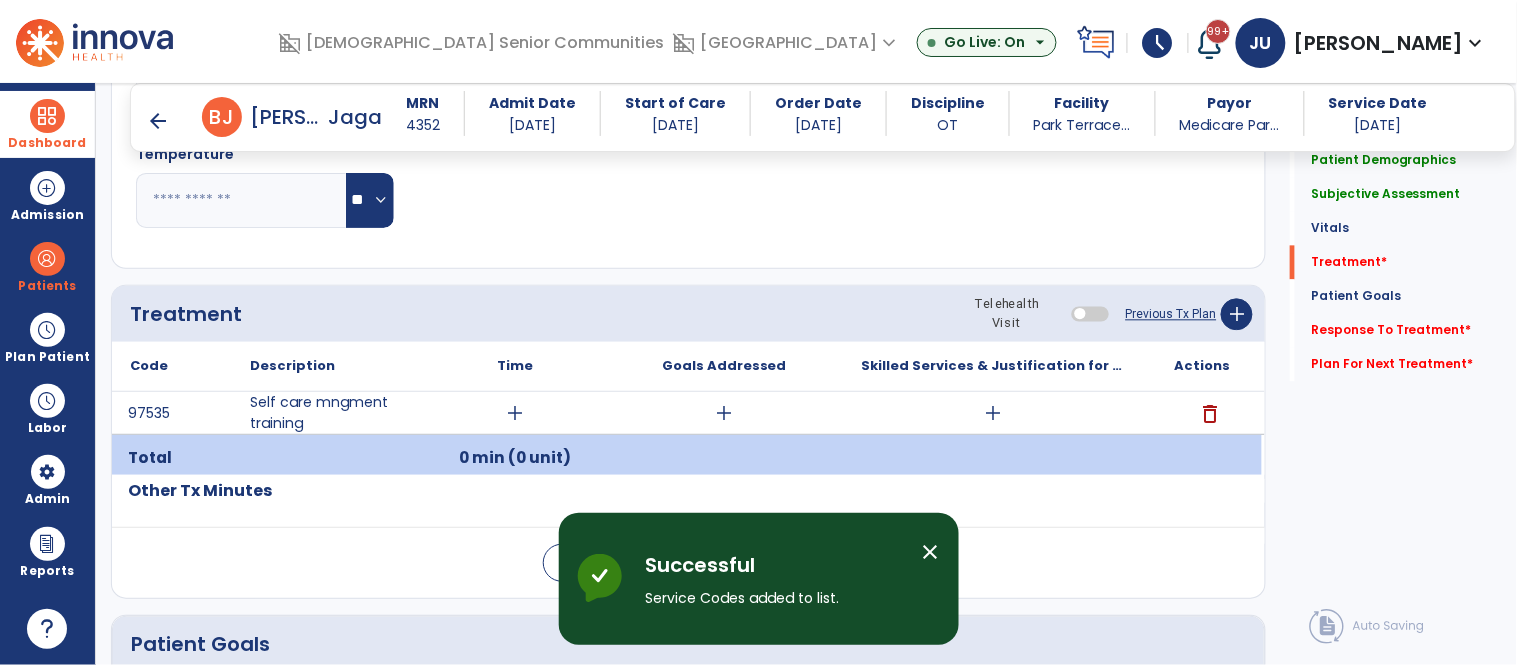 click on "add" at bounding box center [515, 413] 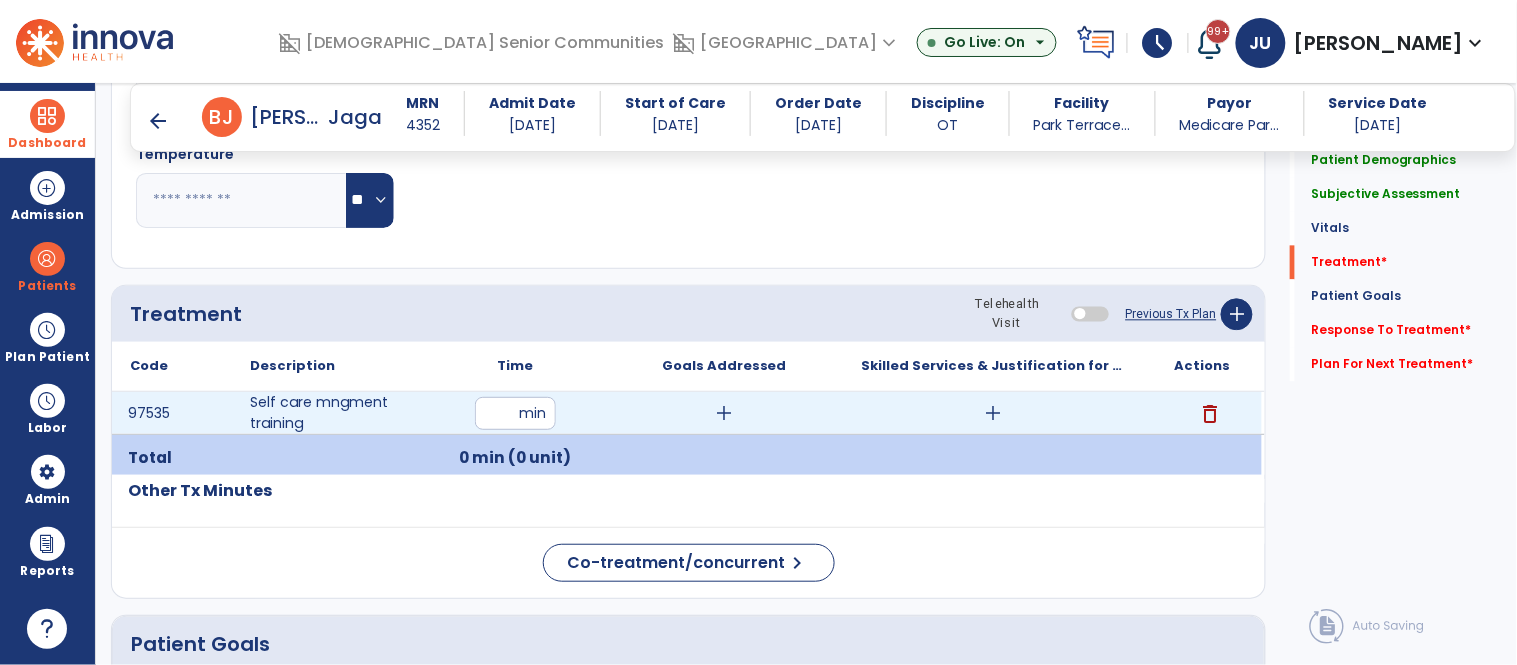 type on "**" 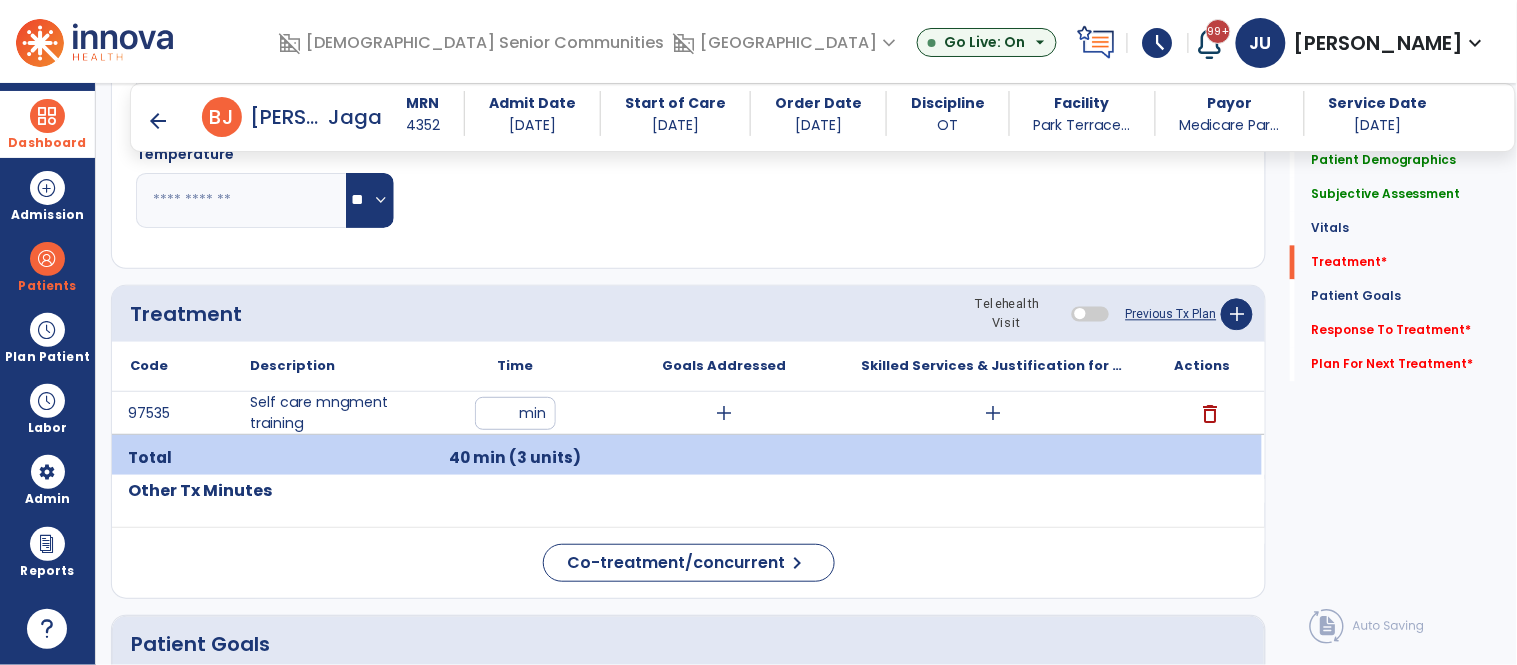 click on "add" at bounding box center (724, 413) 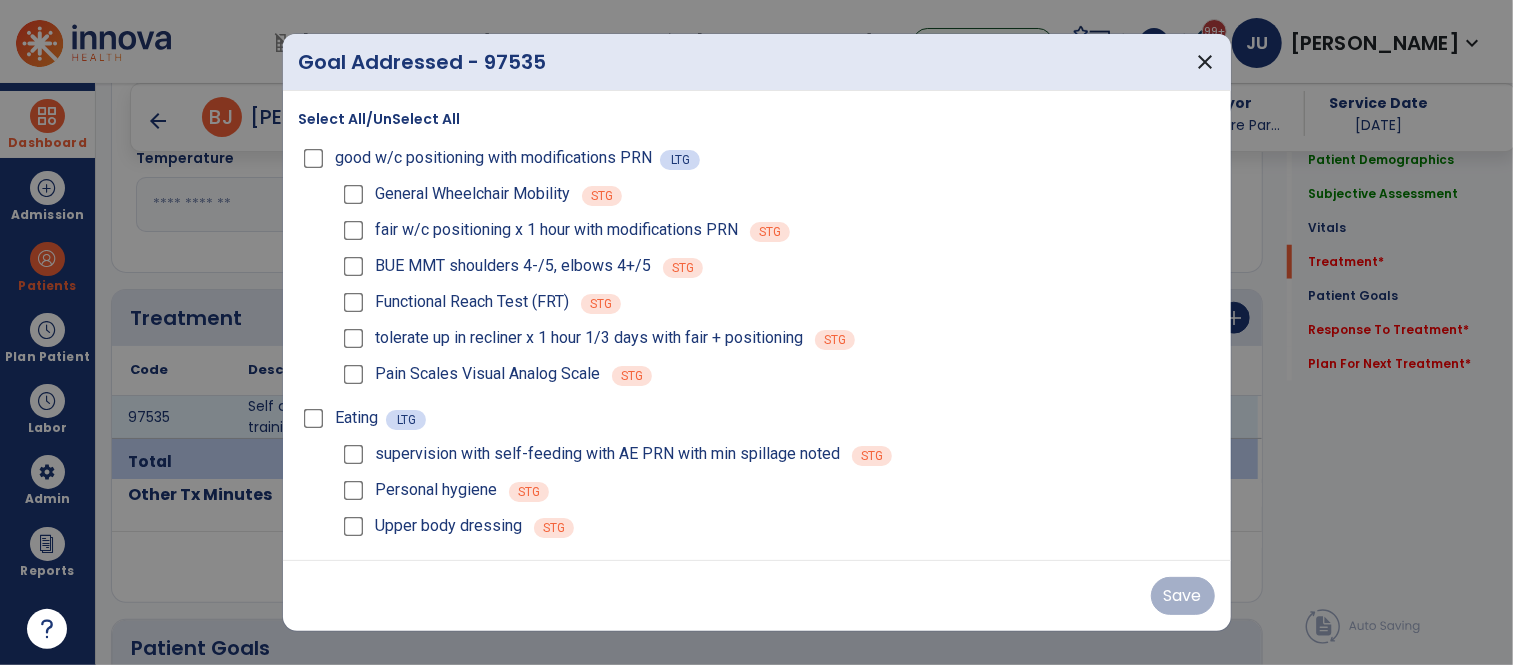 scroll, scrollTop: 1084, scrollLeft: 0, axis: vertical 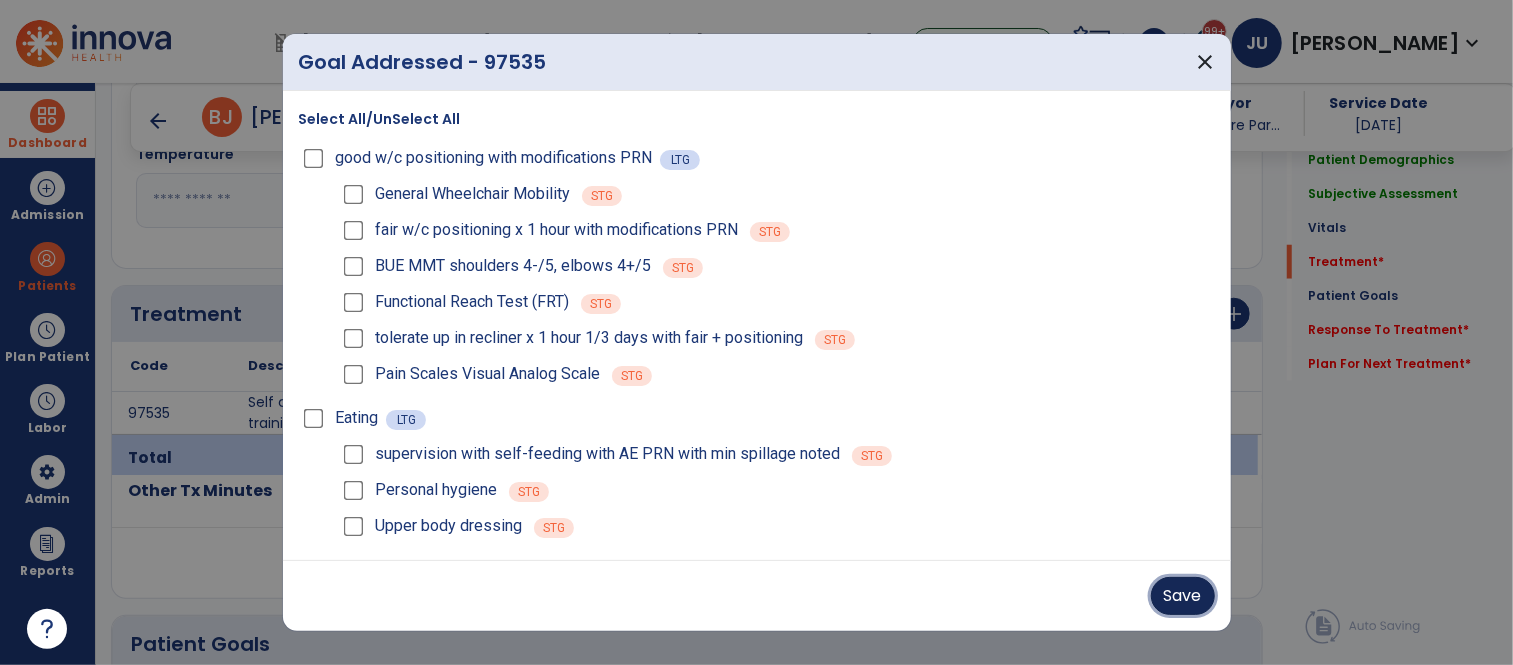 click on "Save" at bounding box center [1183, 596] 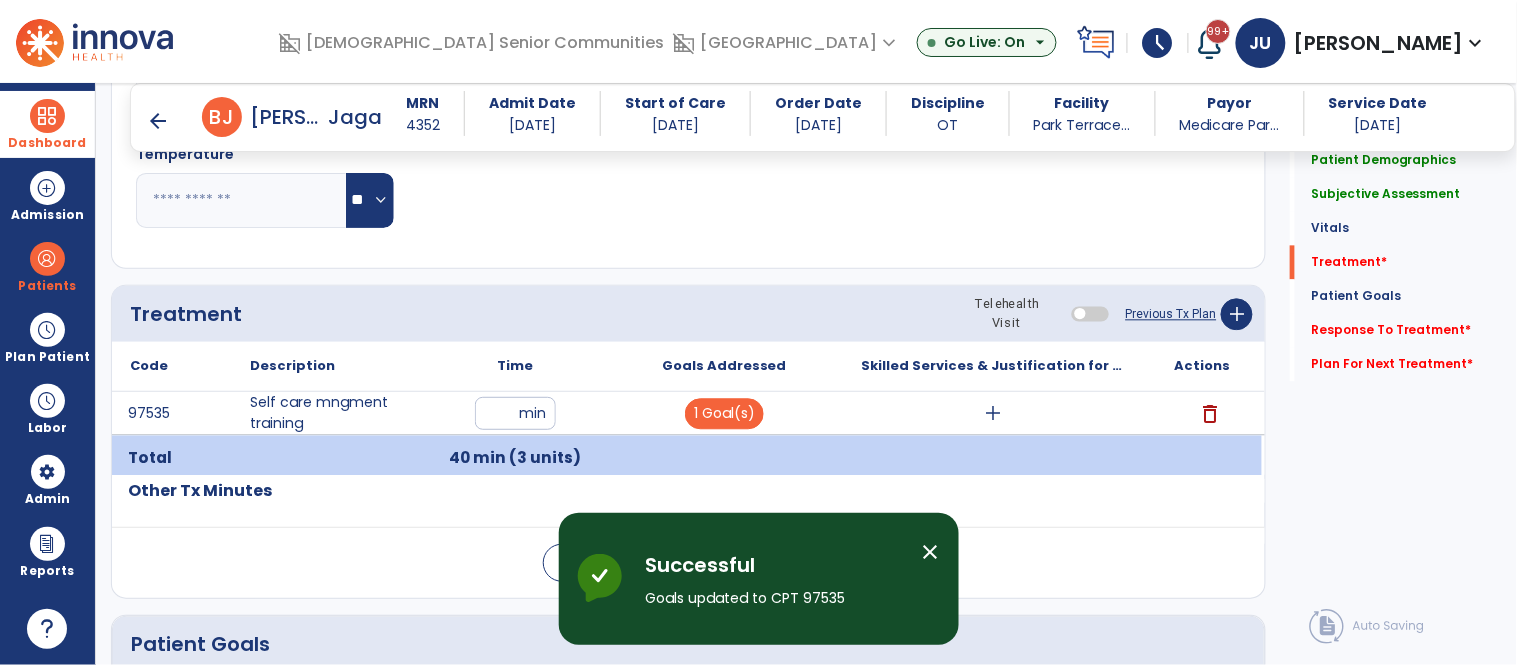 click on "add" at bounding box center [993, 413] 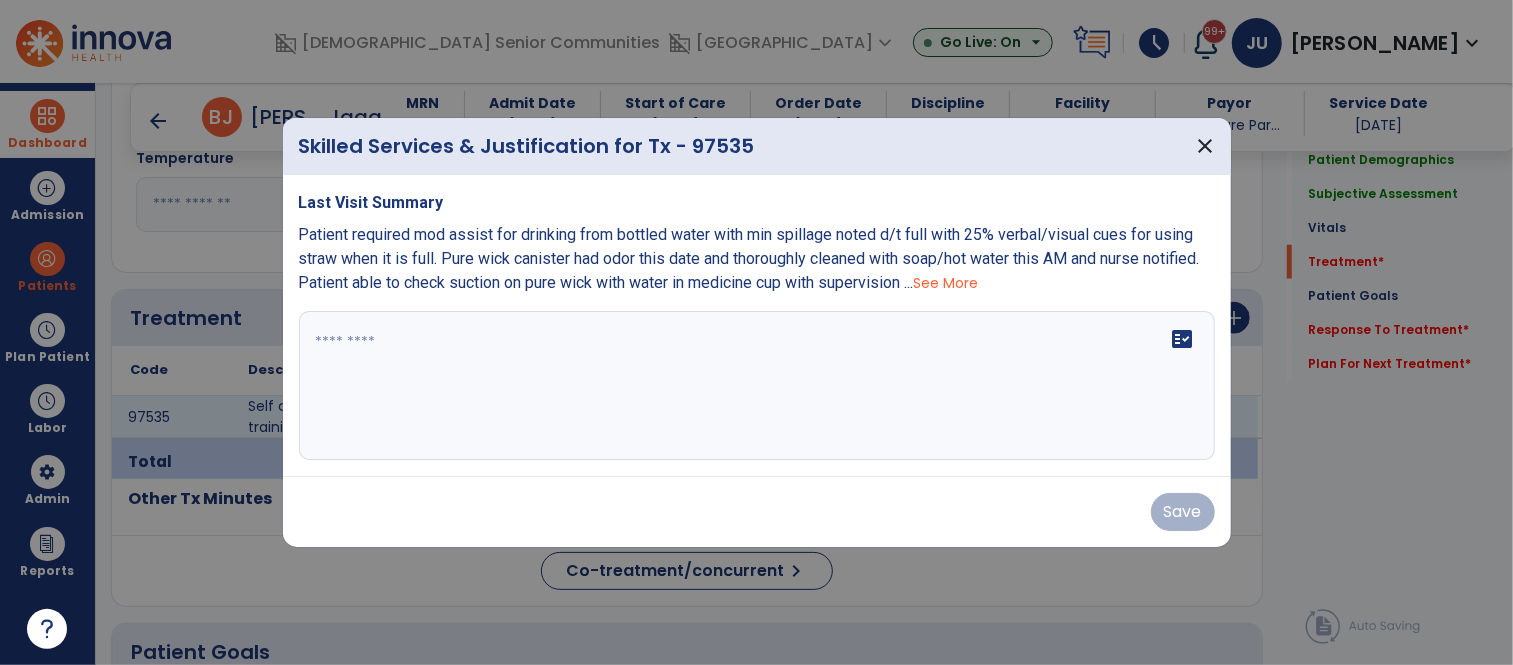 scroll, scrollTop: 1084, scrollLeft: 0, axis: vertical 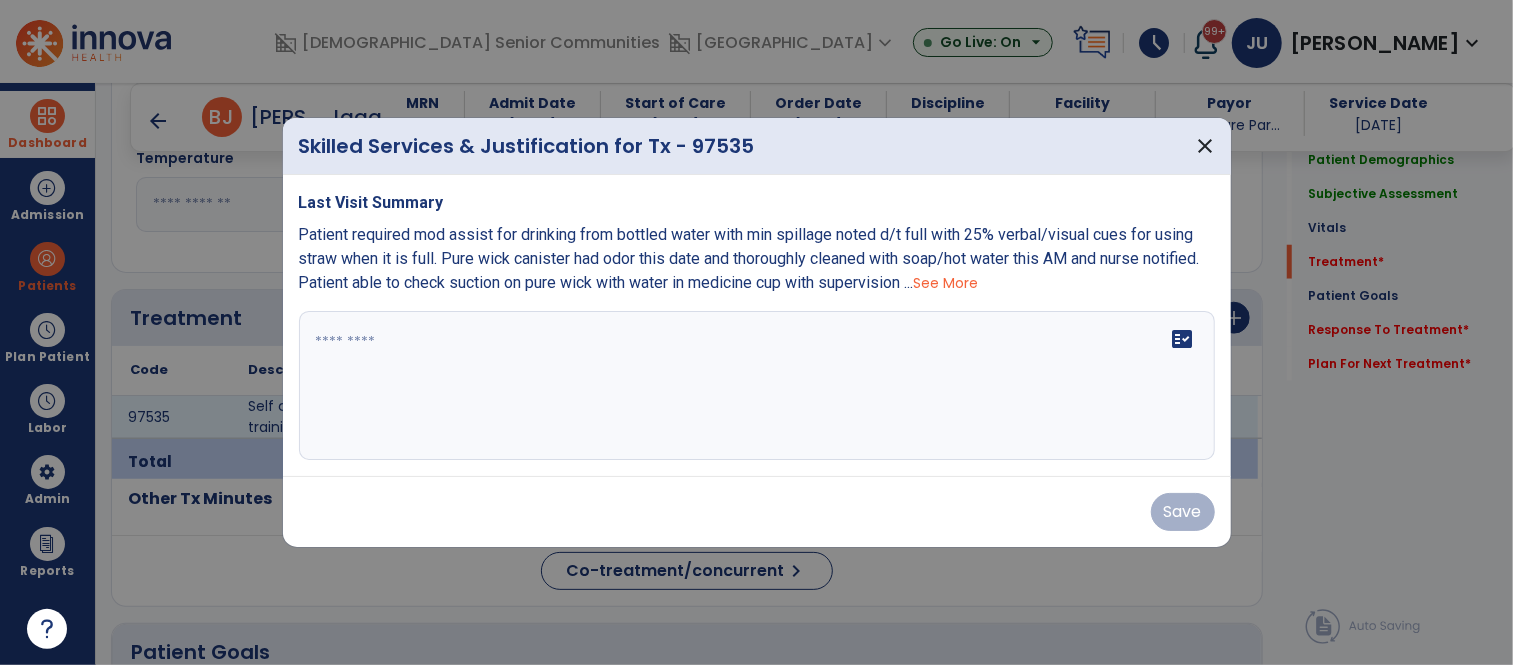 click on "fact_check" at bounding box center [757, 386] 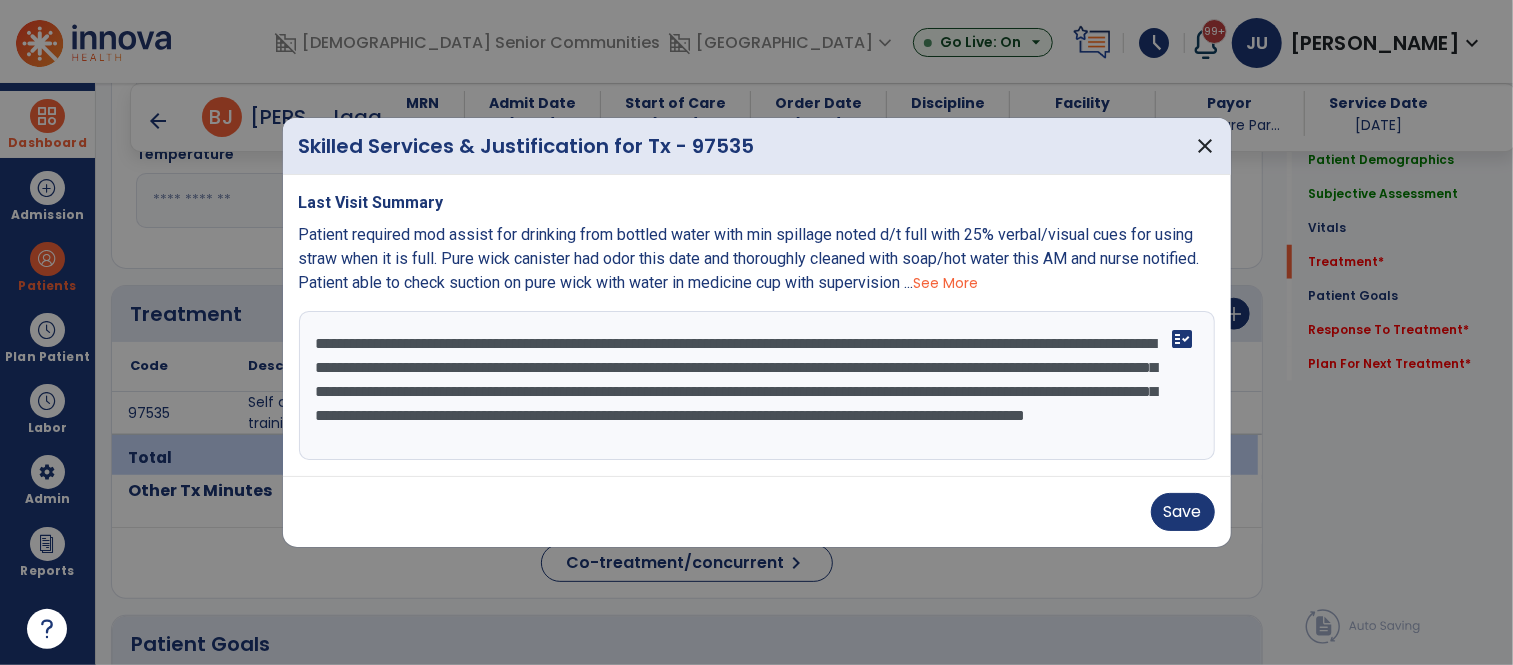 scroll, scrollTop: 14, scrollLeft: 0, axis: vertical 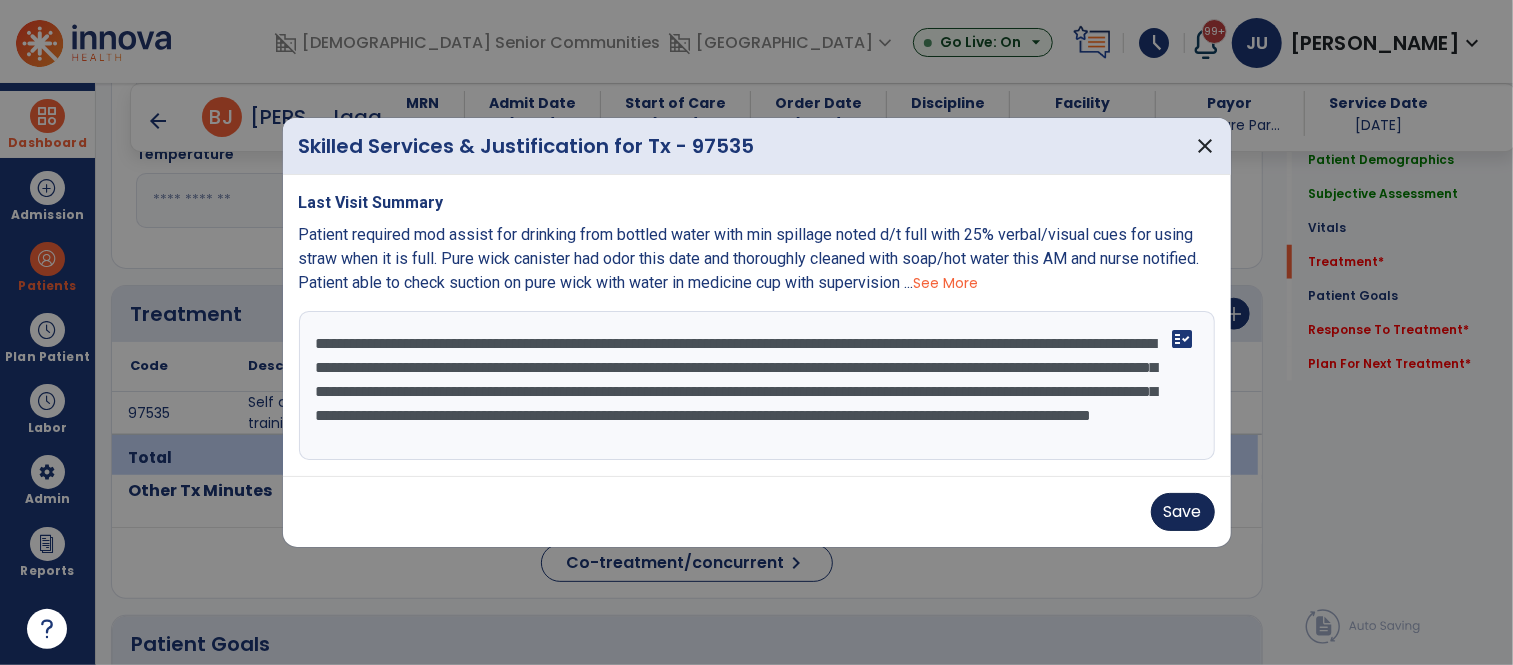 type on "**********" 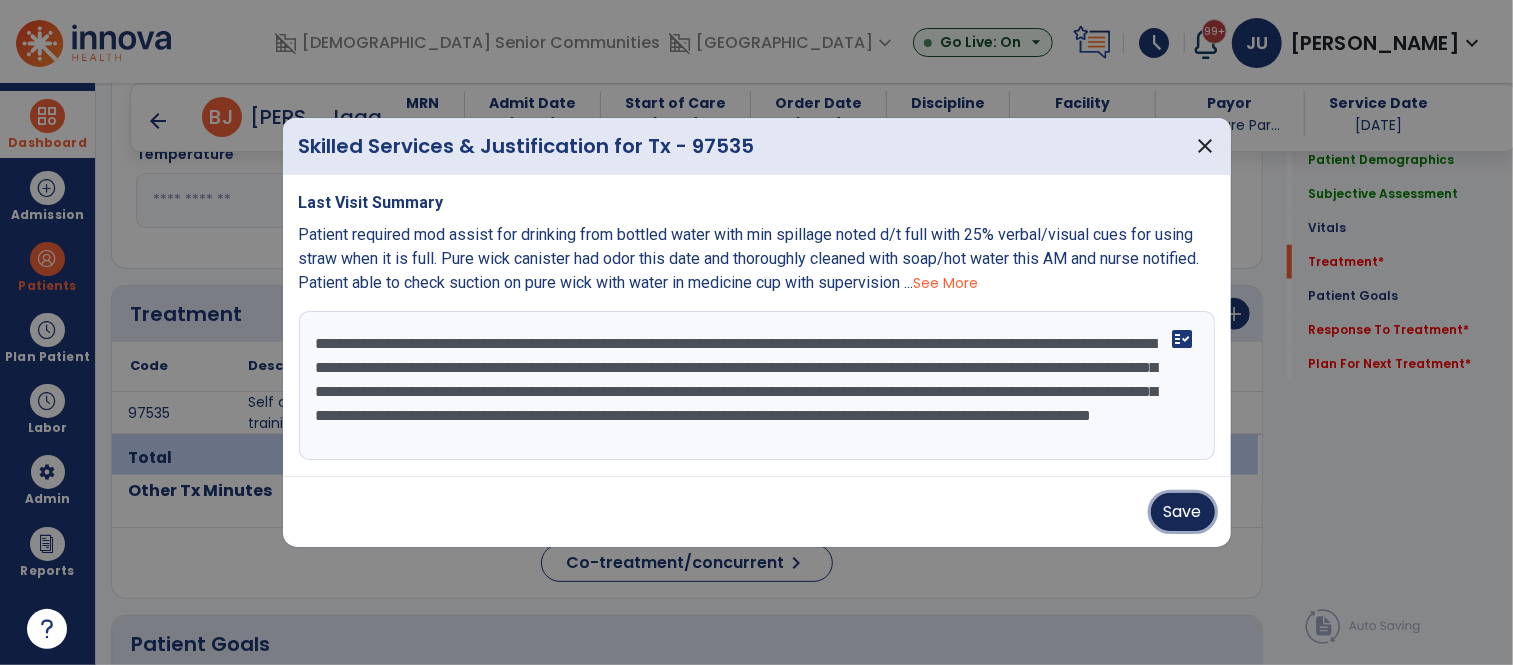click on "Save" at bounding box center [1183, 512] 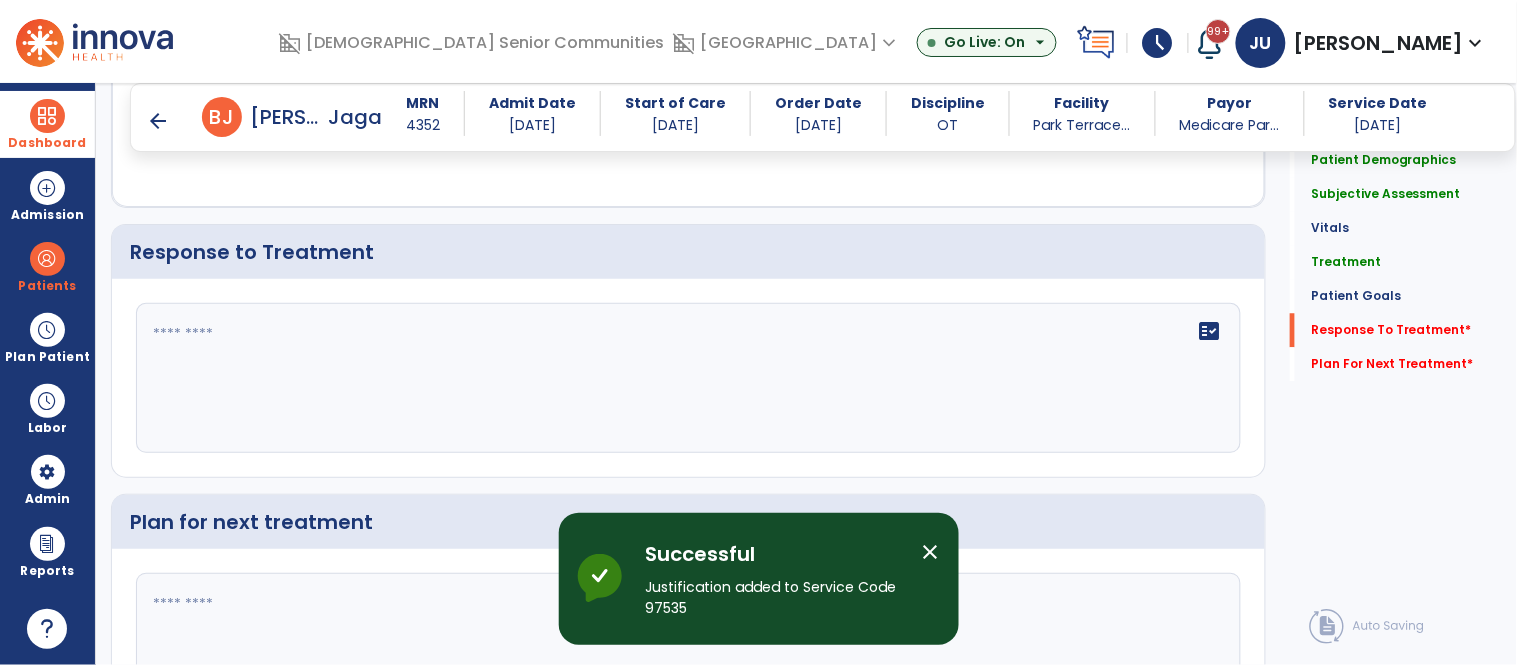 scroll, scrollTop: 3334, scrollLeft: 0, axis: vertical 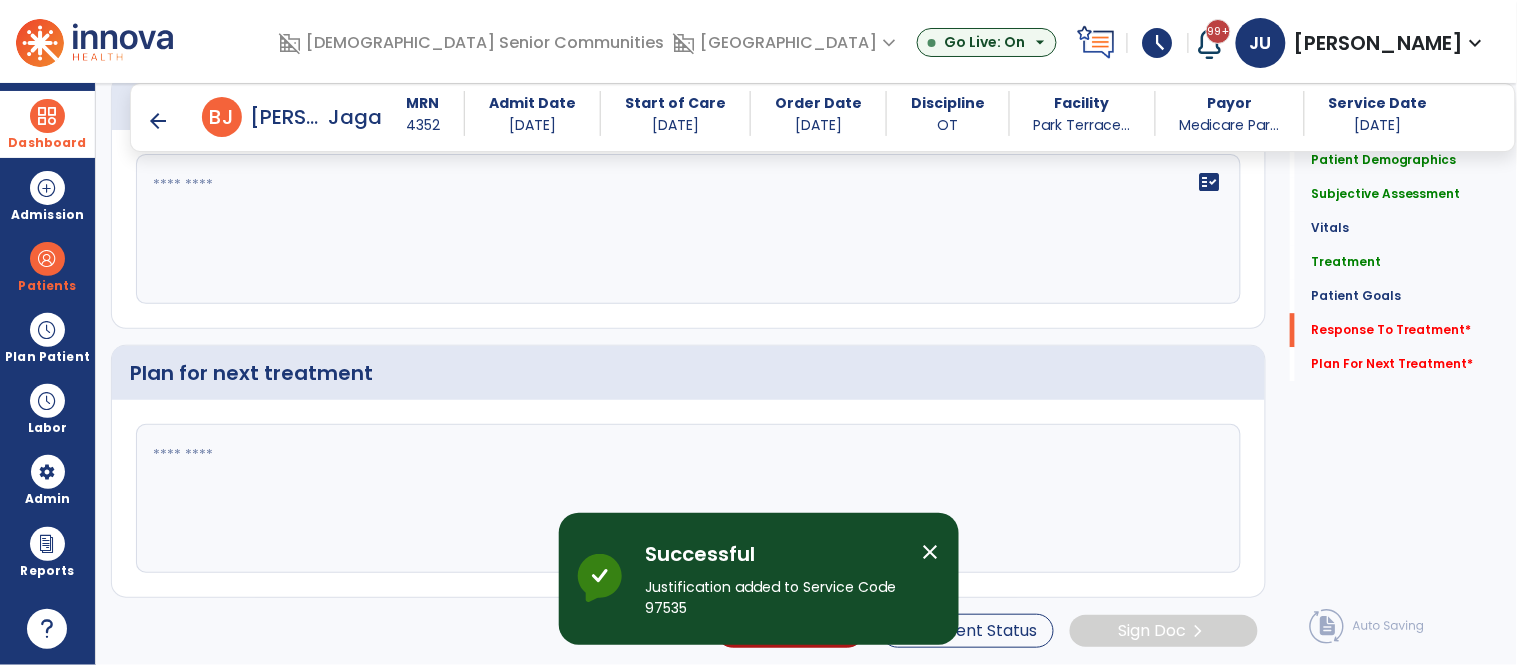 click on "fact_check" 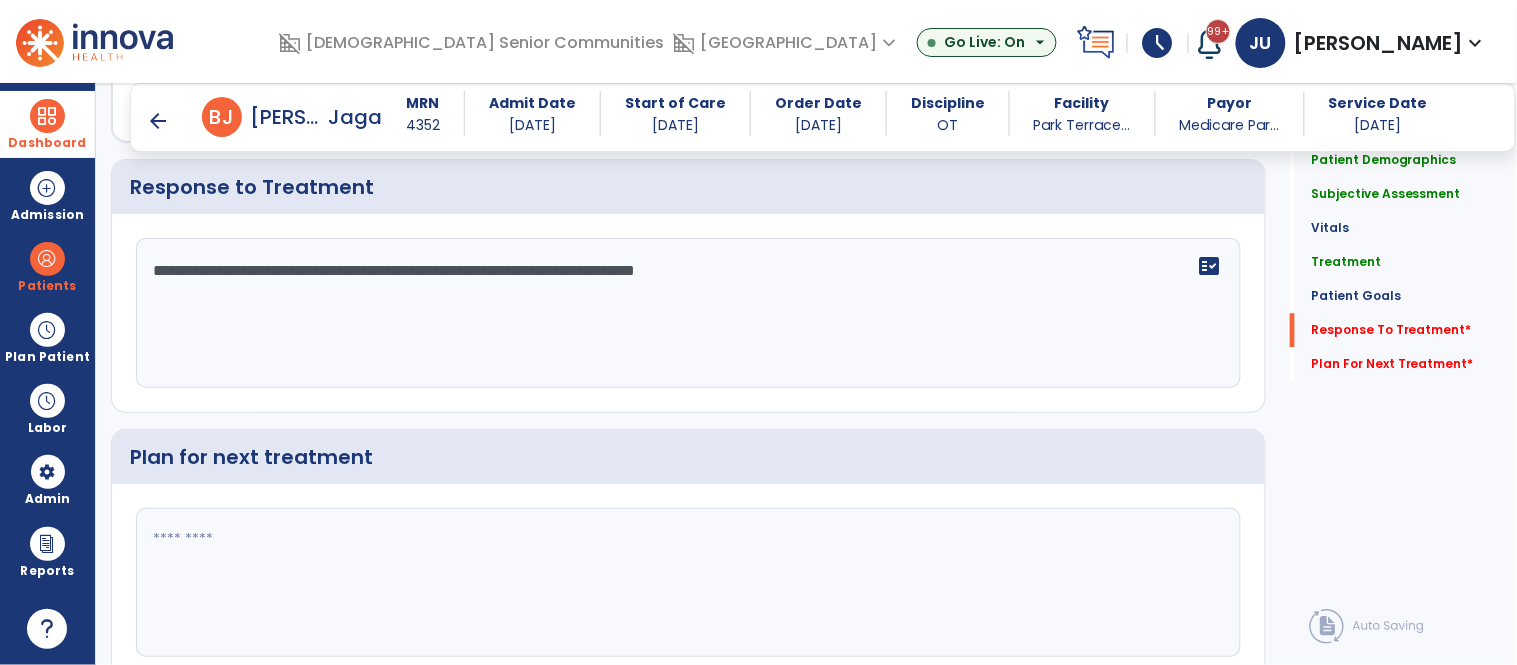 scroll, scrollTop: 3225, scrollLeft: 0, axis: vertical 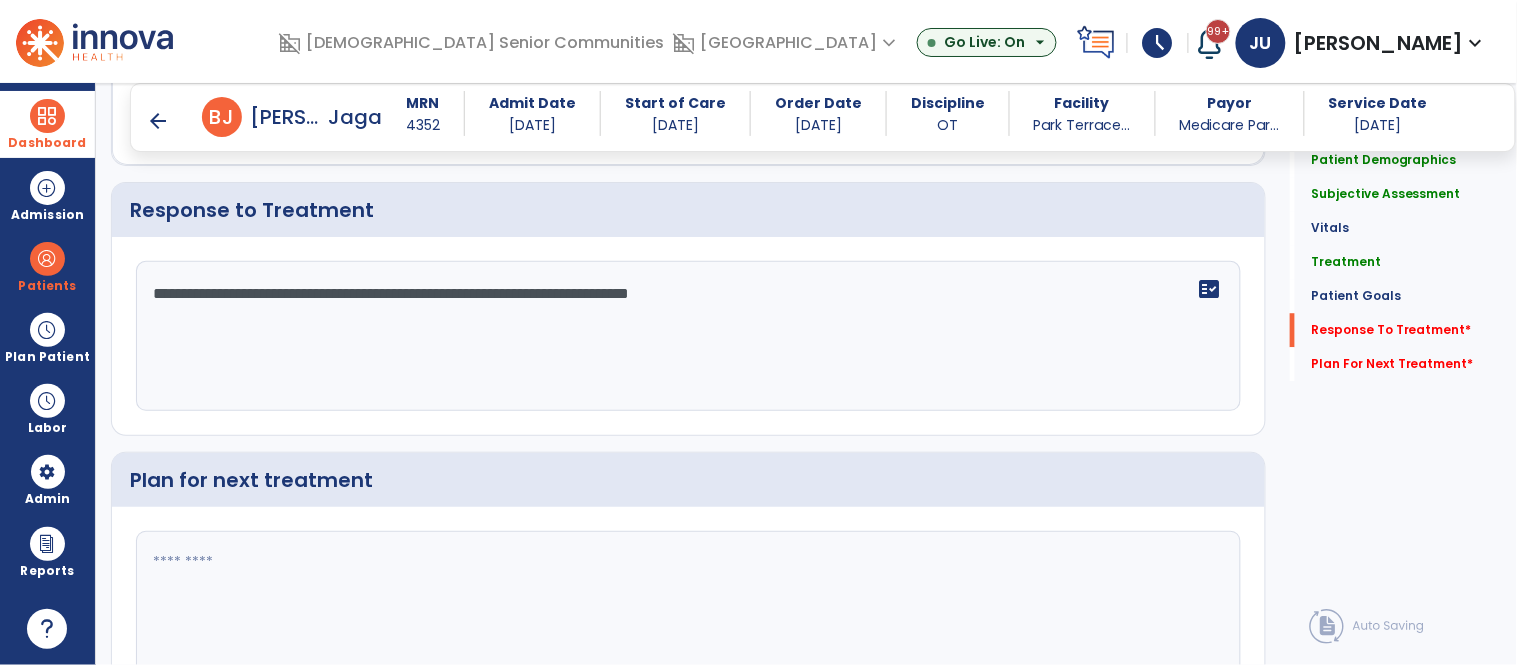 type on "**********" 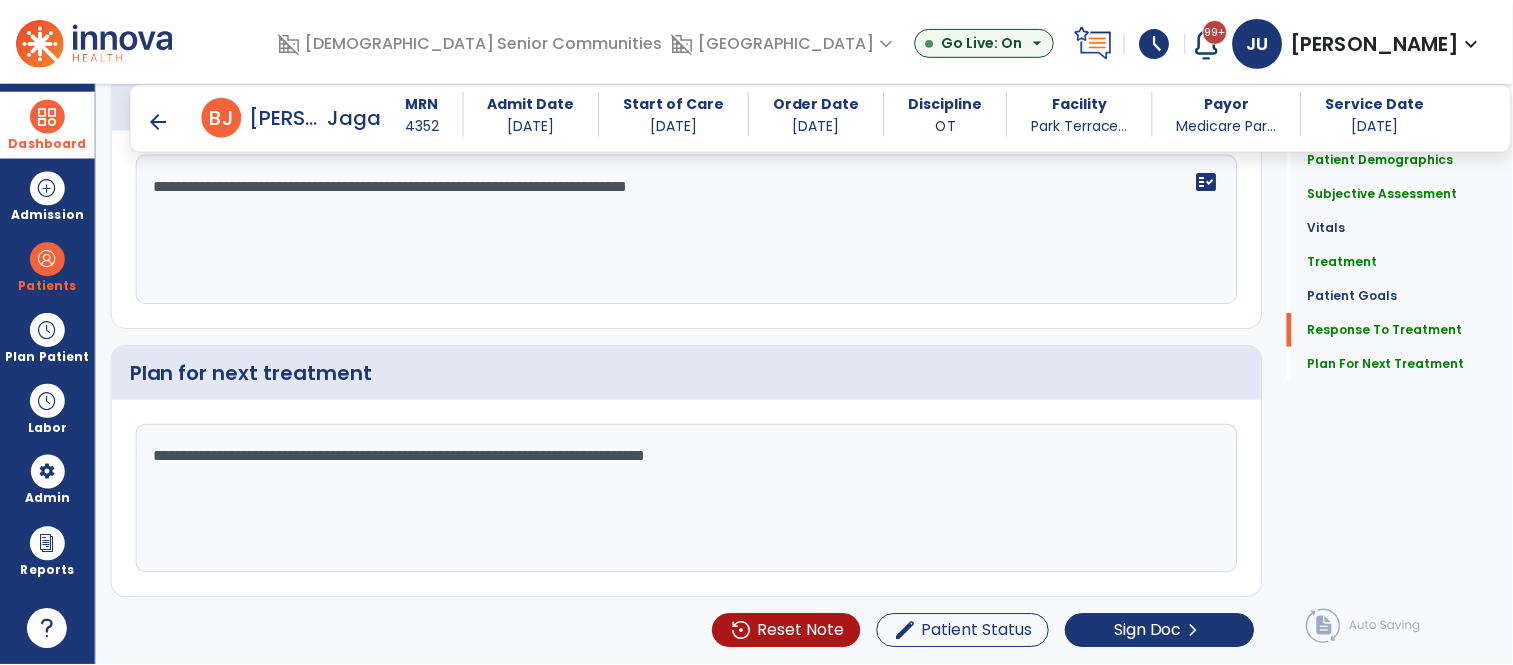 scroll, scrollTop: 3335, scrollLeft: 0, axis: vertical 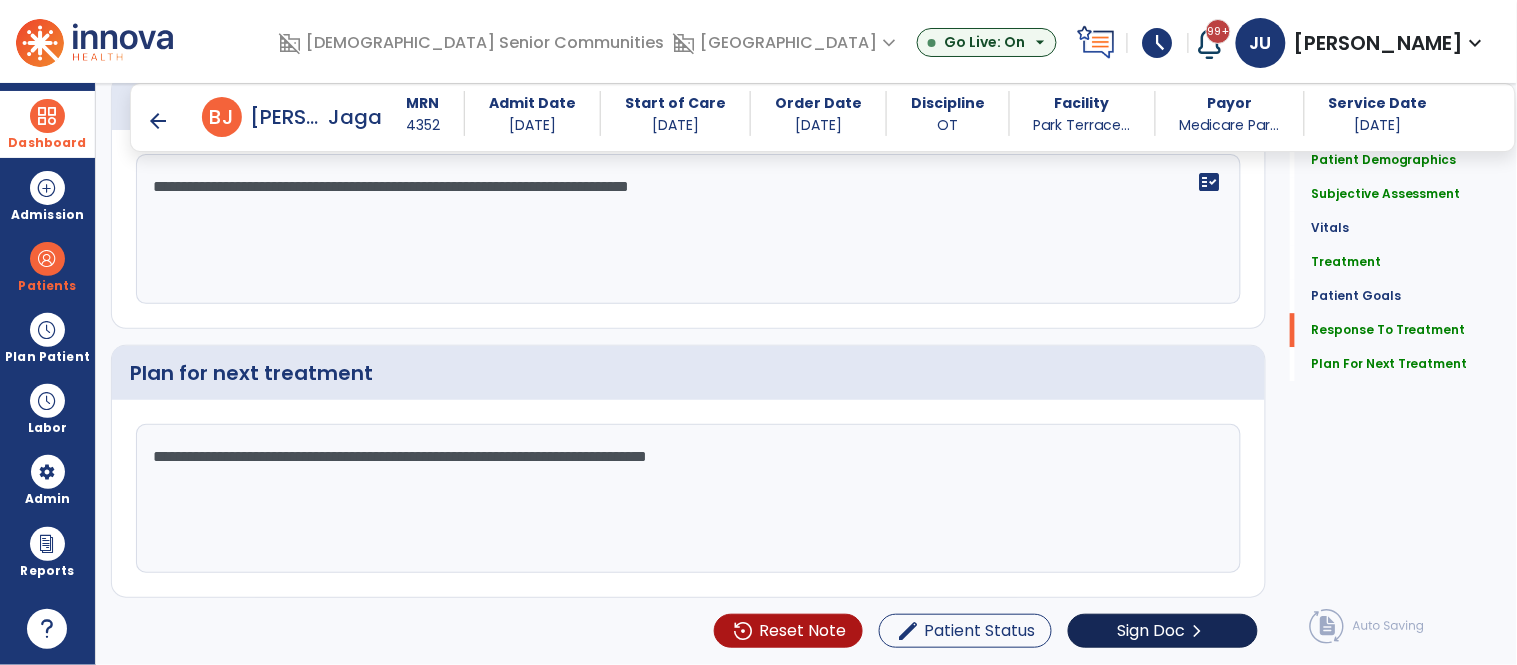 type on "**********" 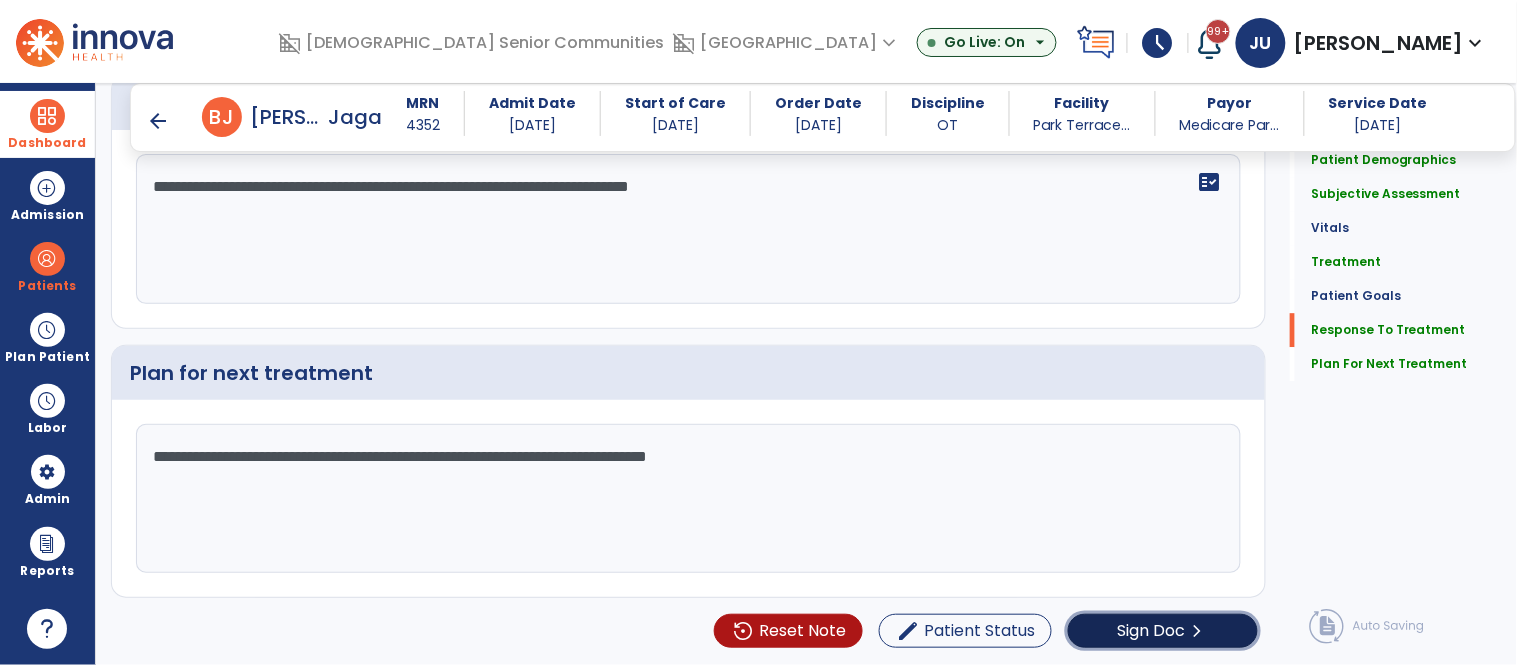 click on "Sign Doc" 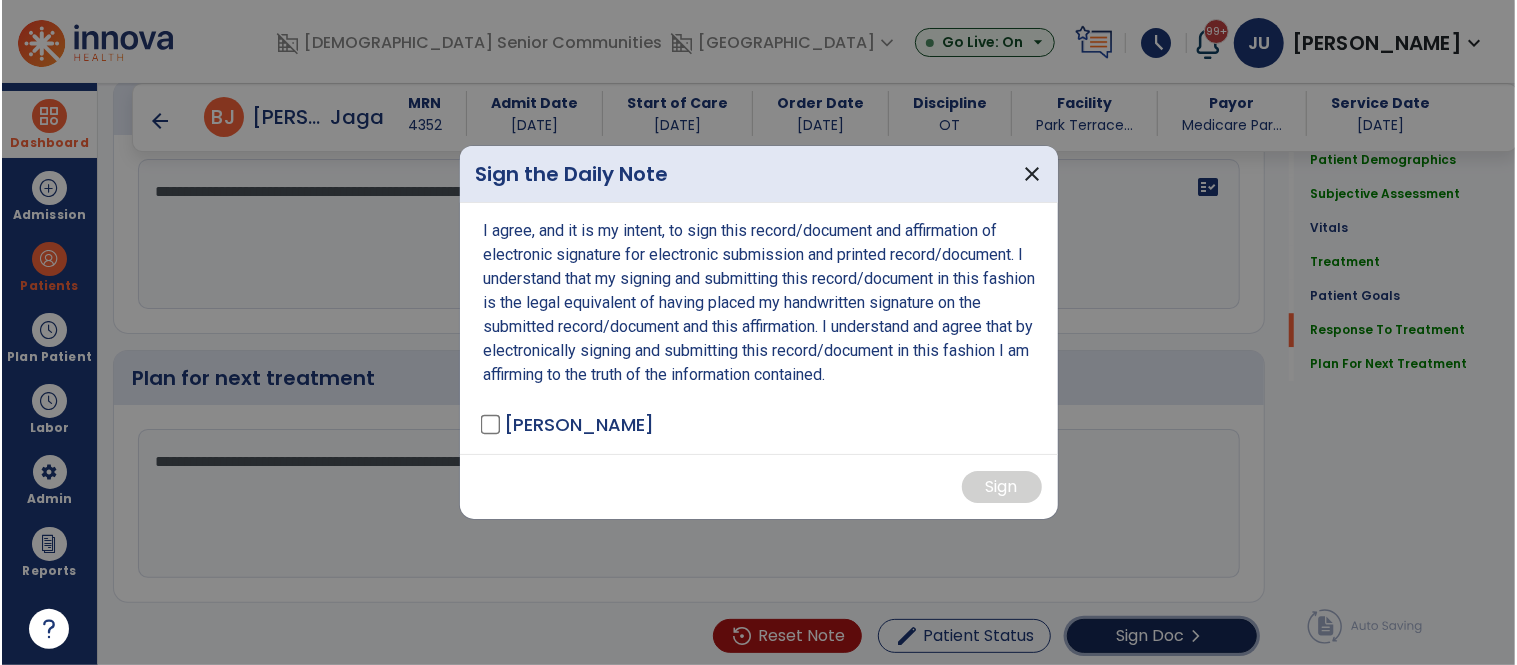 scroll, scrollTop: 3335, scrollLeft: 0, axis: vertical 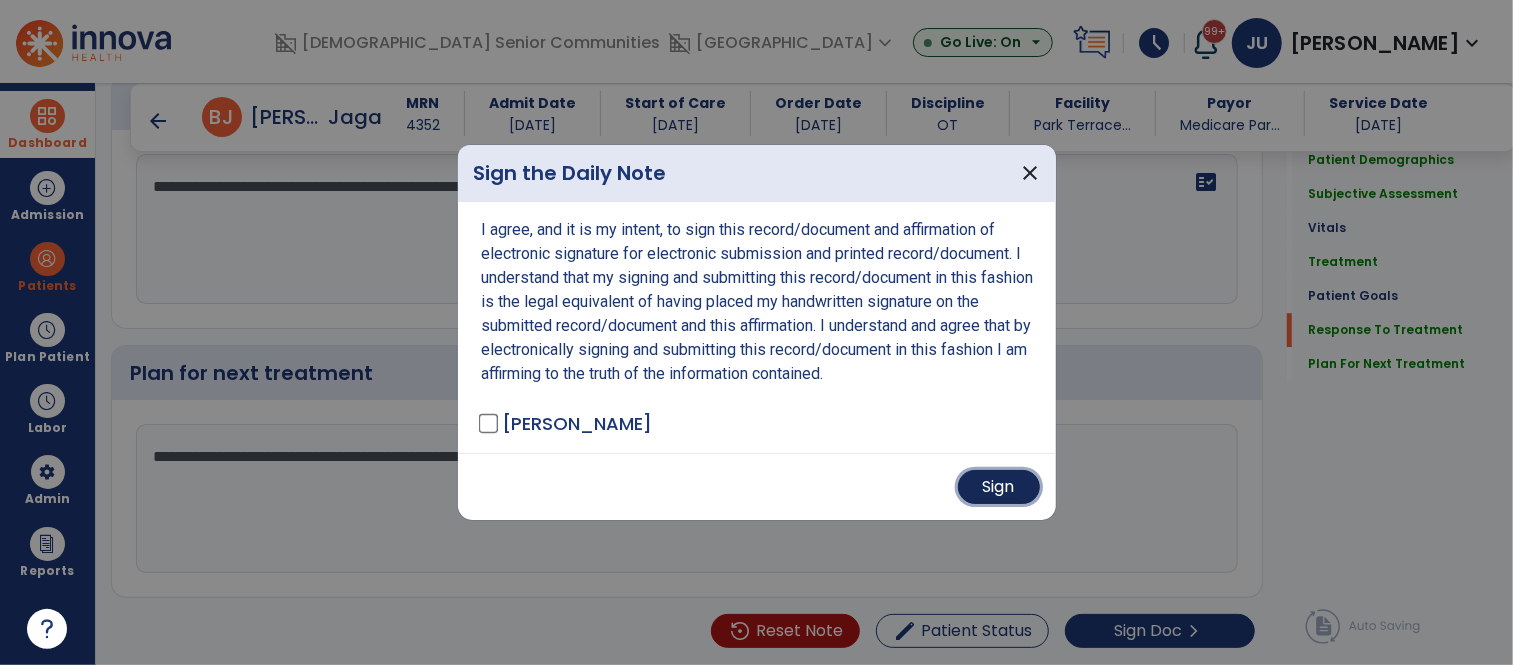 click on "Sign" at bounding box center [999, 487] 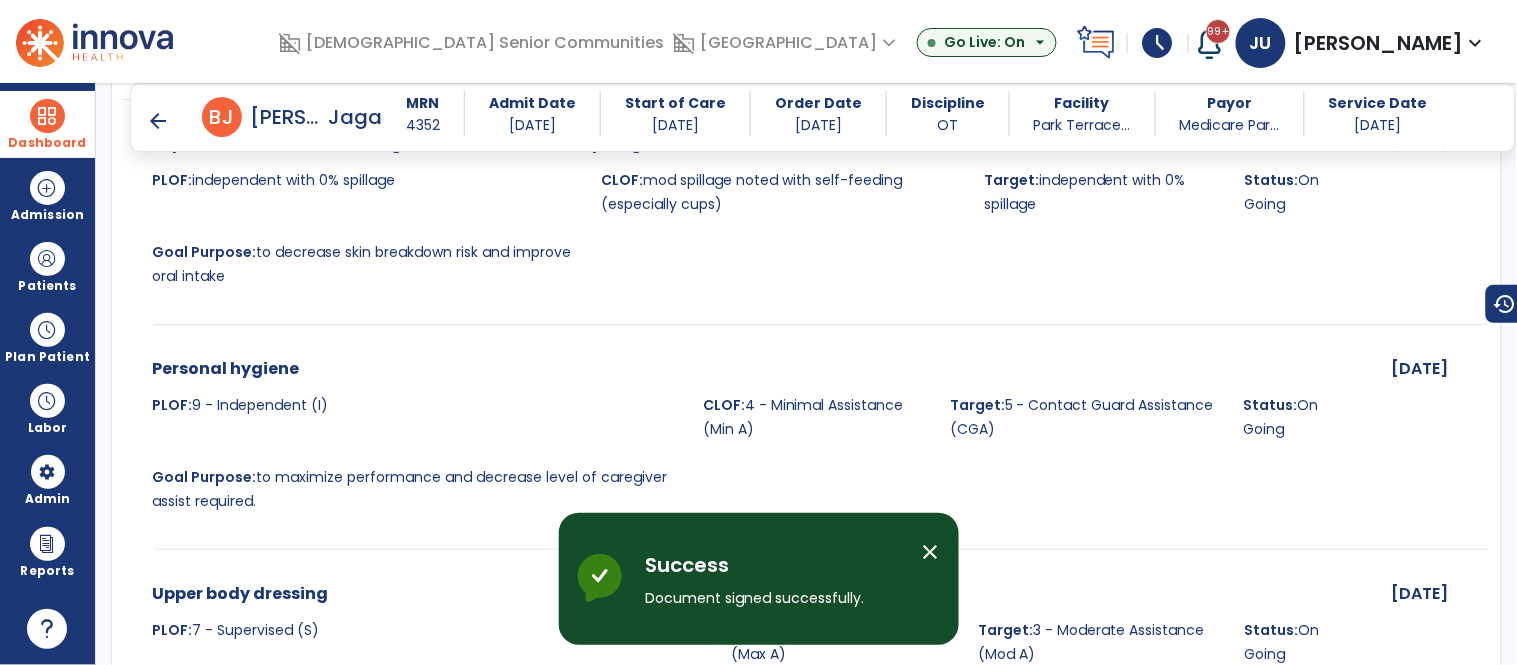 scroll, scrollTop: 4452, scrollLeft: 0, axis: vertical 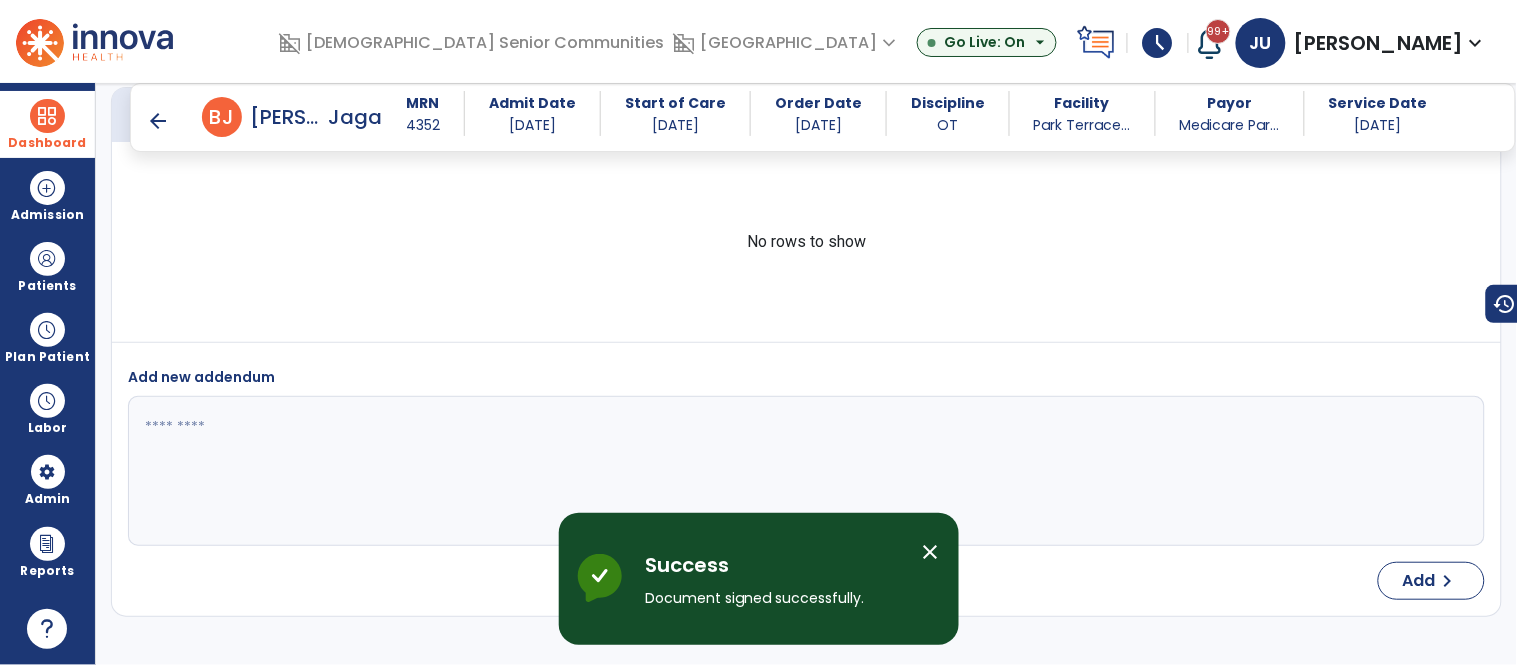 click on "close" at bounding box center (931, 552) 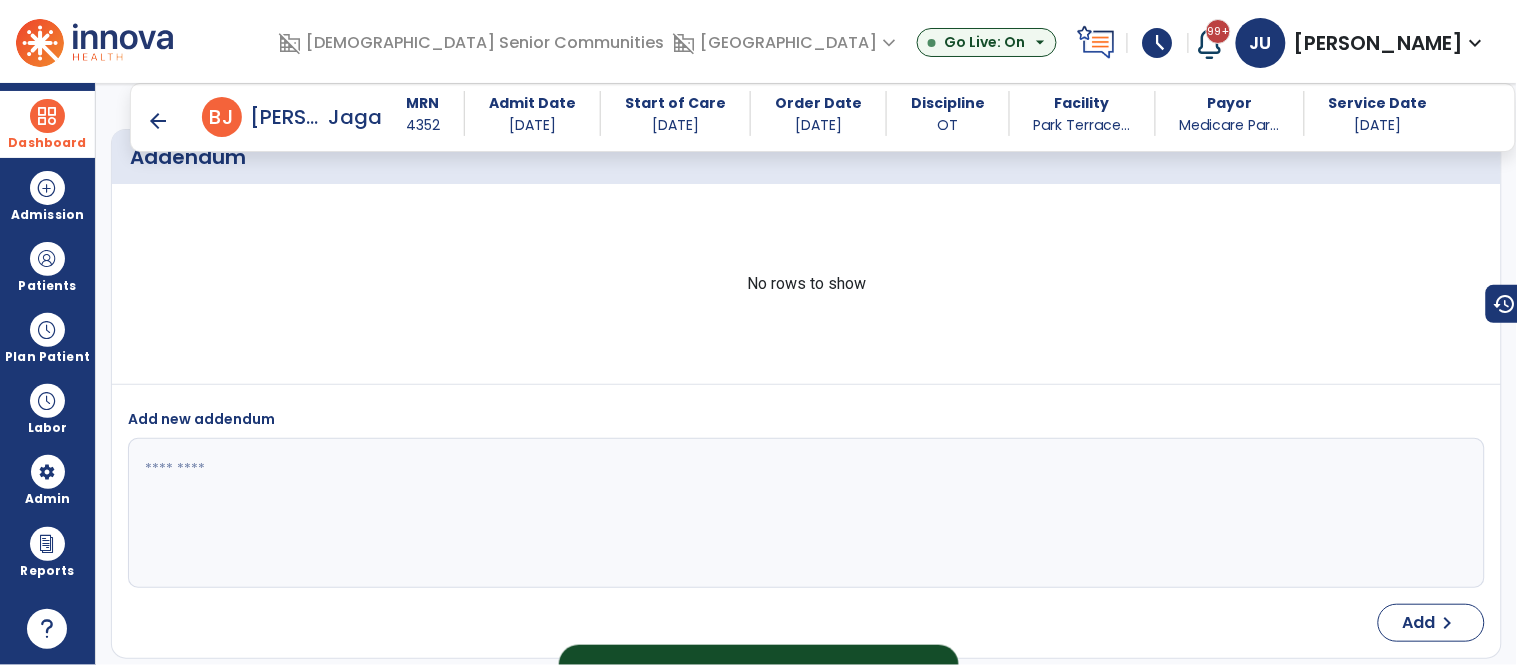 click on "arrow_back" at bounding box center (158, 121) 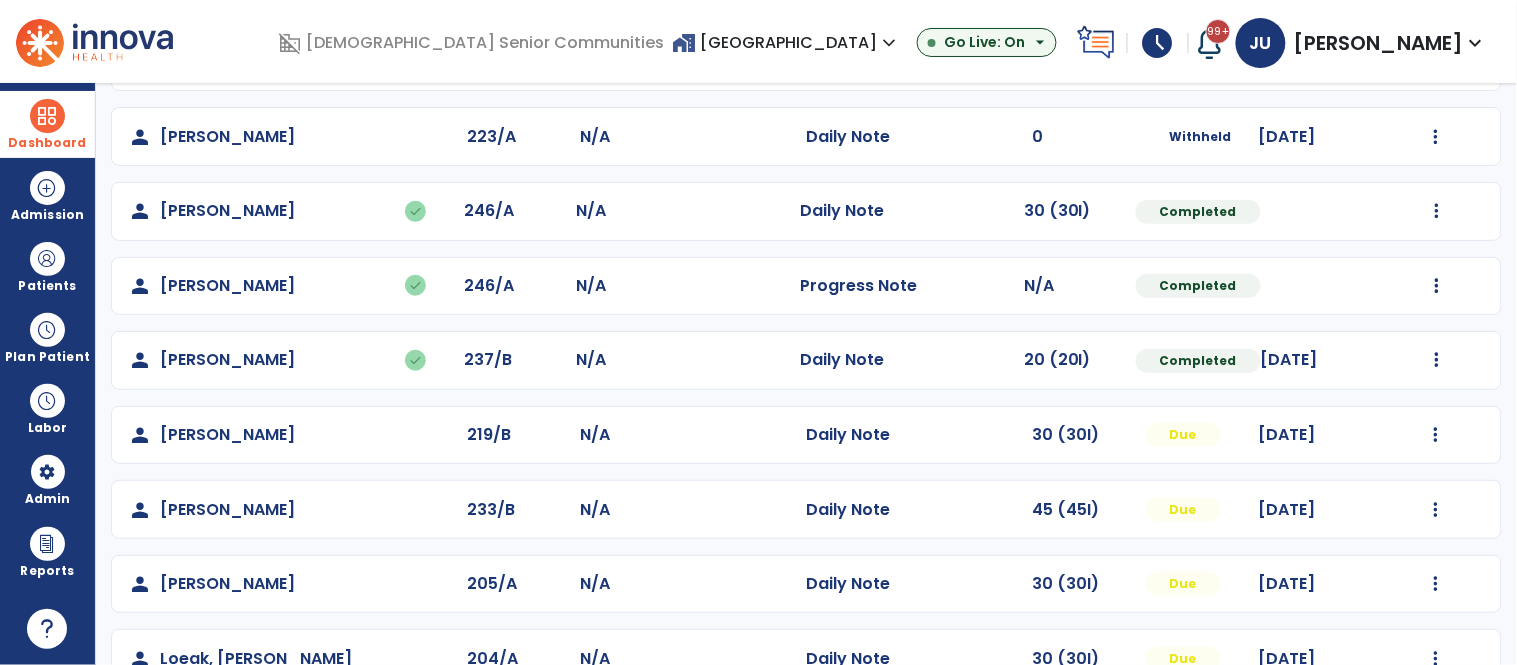 scroll, scrollTop: 378, scrollLeft: 0, axis: vertical 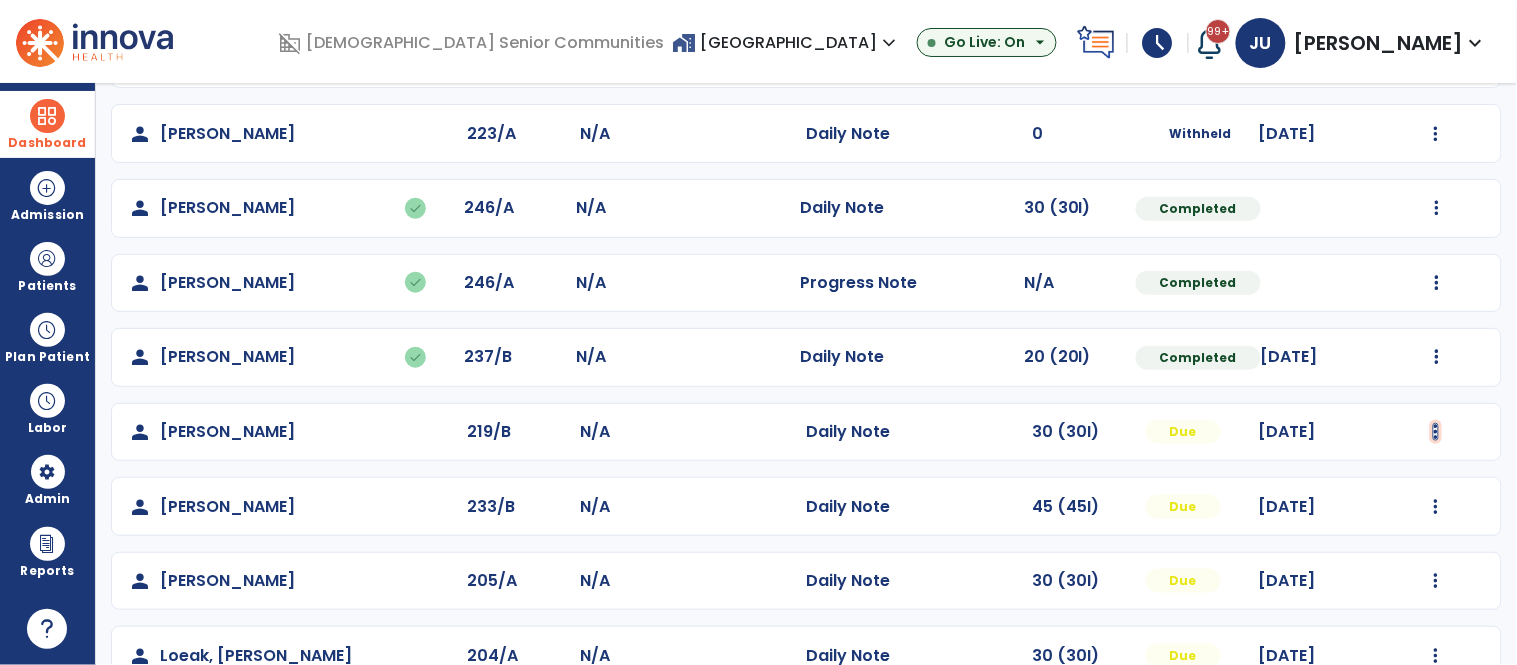 click at bounding box center (1437, -90) 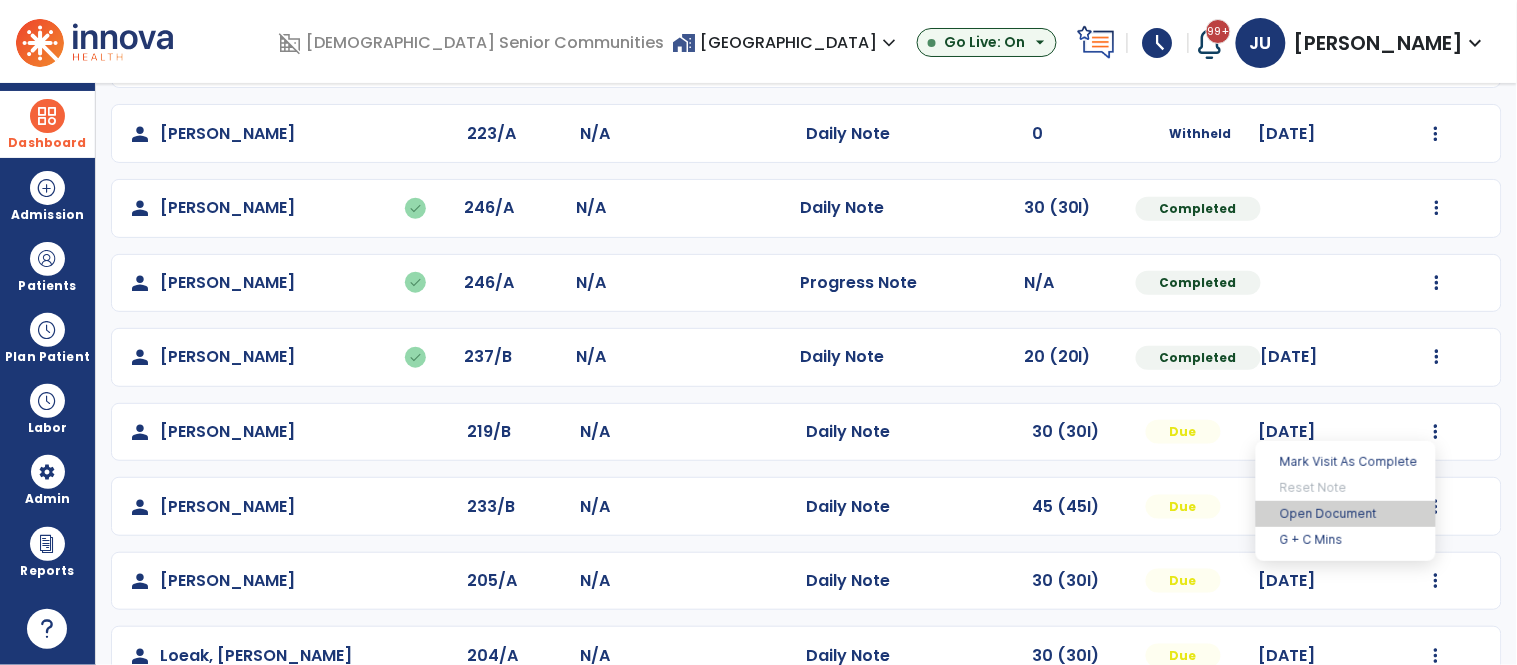 click on "Open Document" at bounding box center (1346, 514) 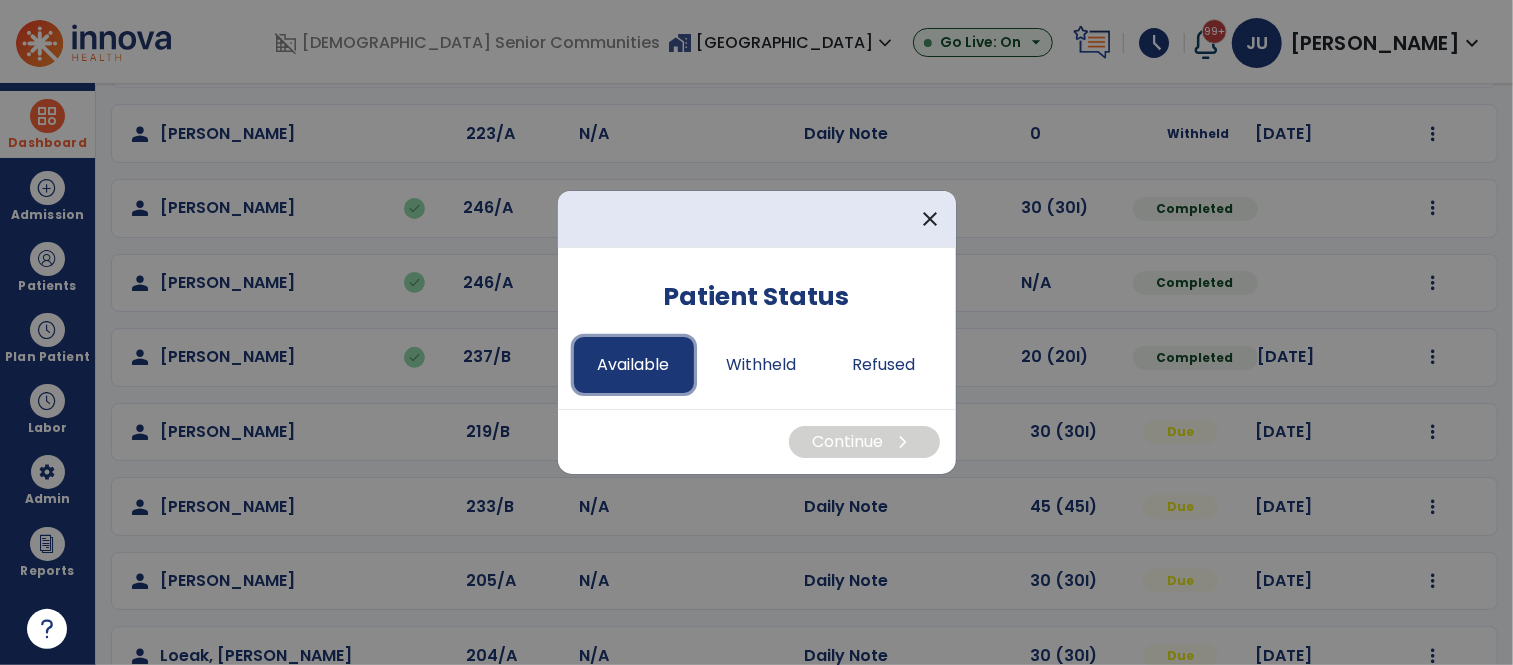 click on "Available" at bounding box center (634, 365) 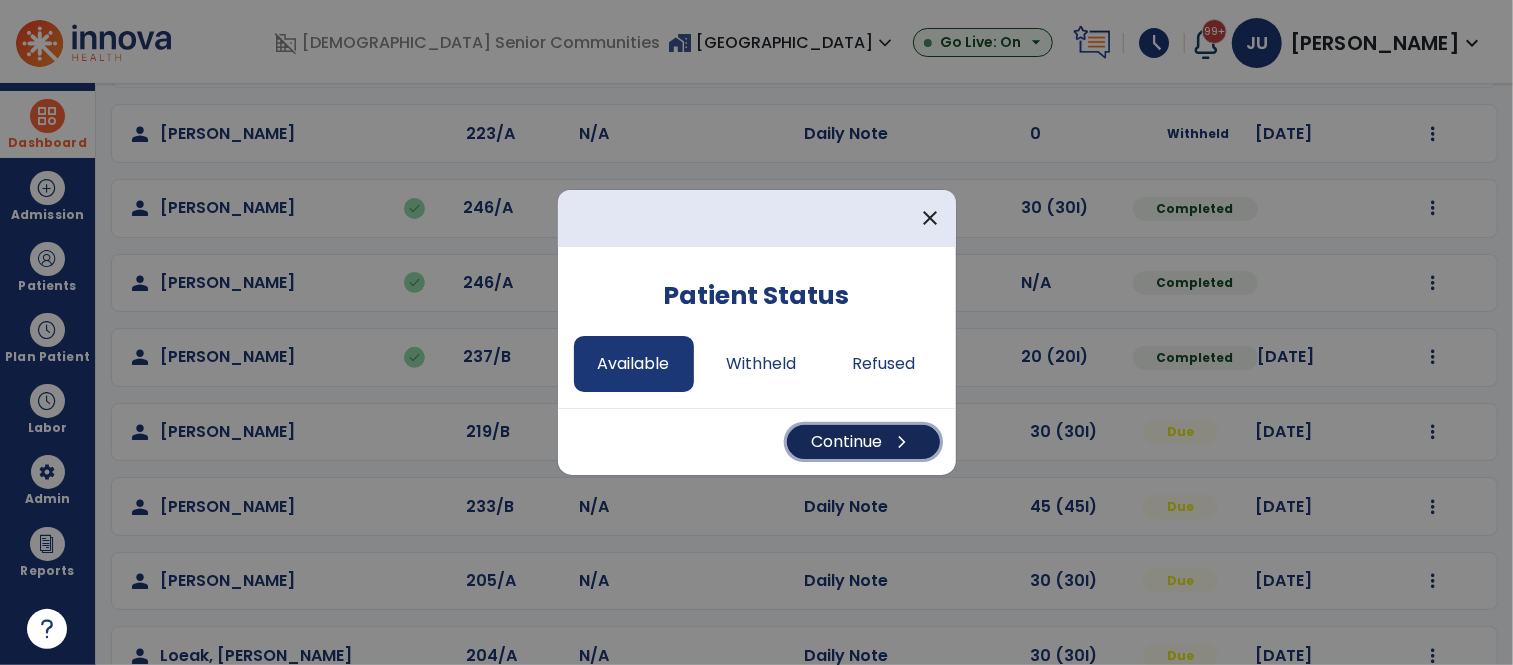 click on "Continue   chevron_right" at bounding box center [863, 442] 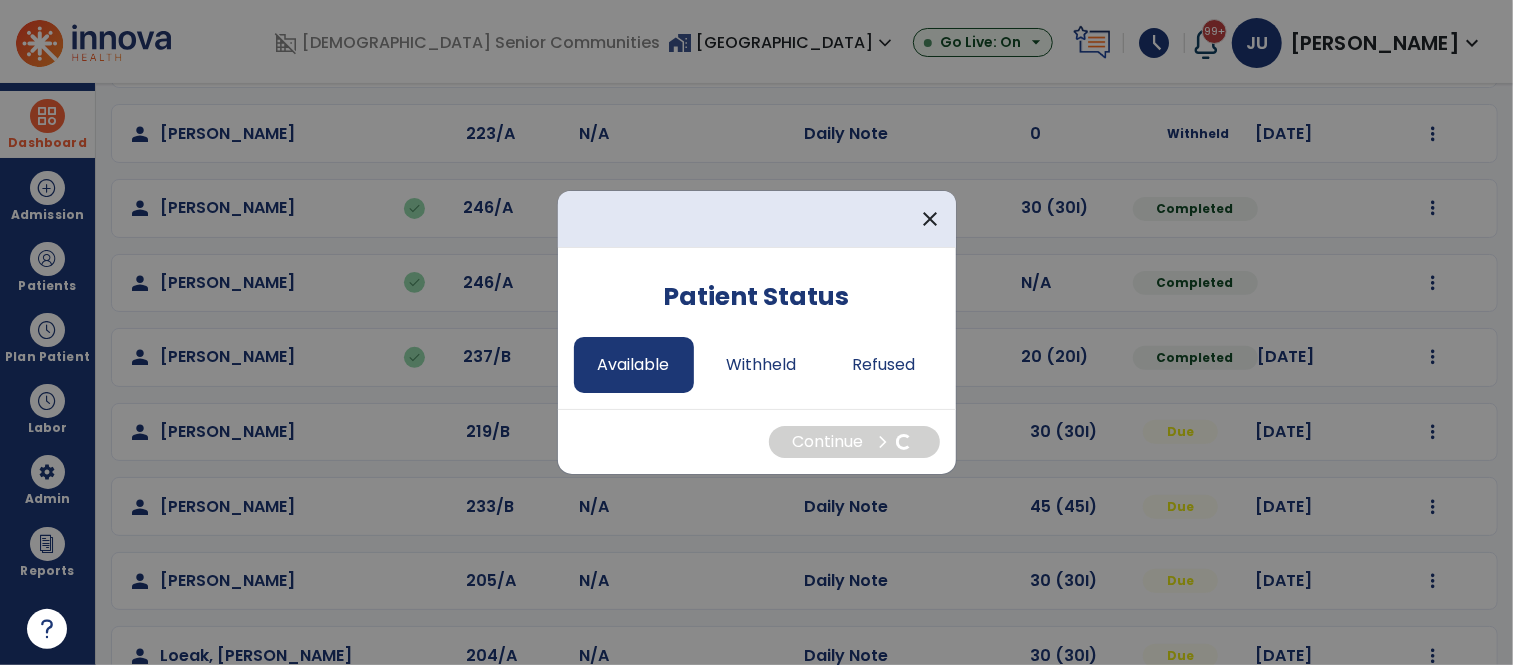 select on "*" 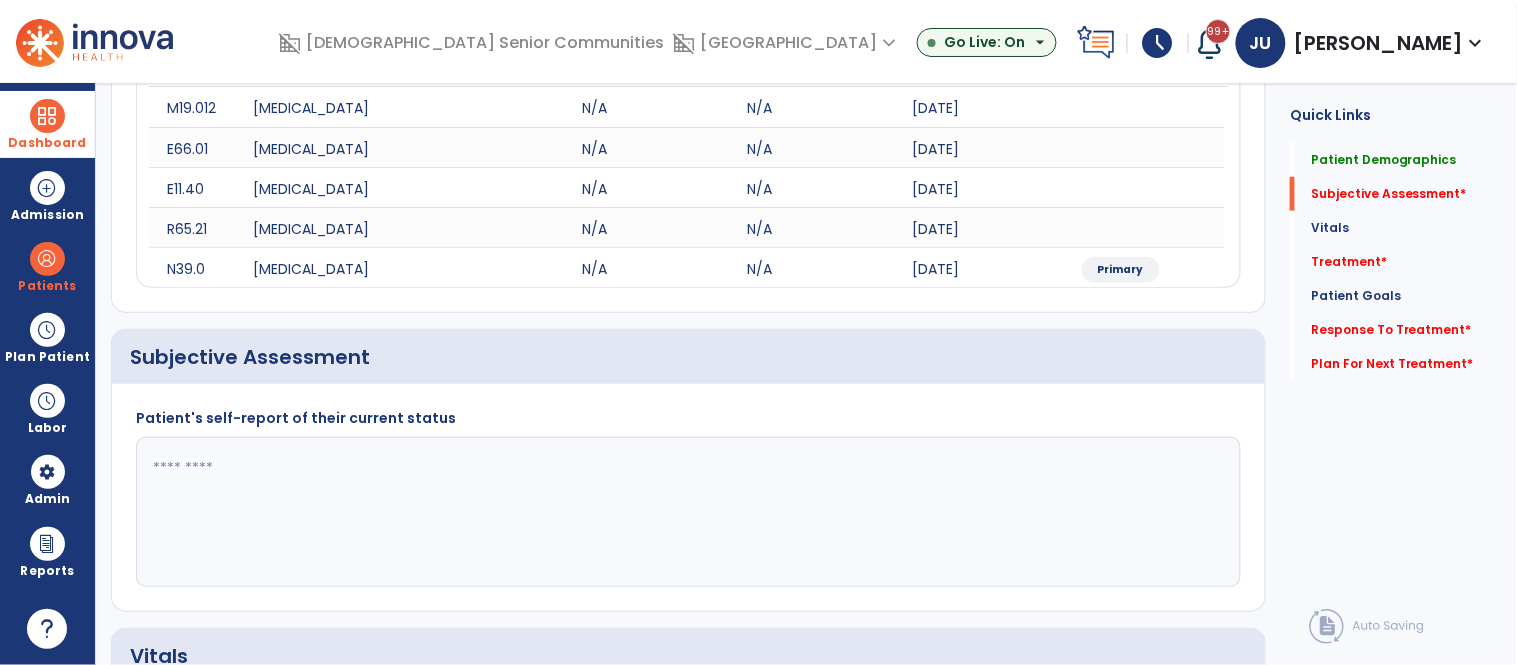click 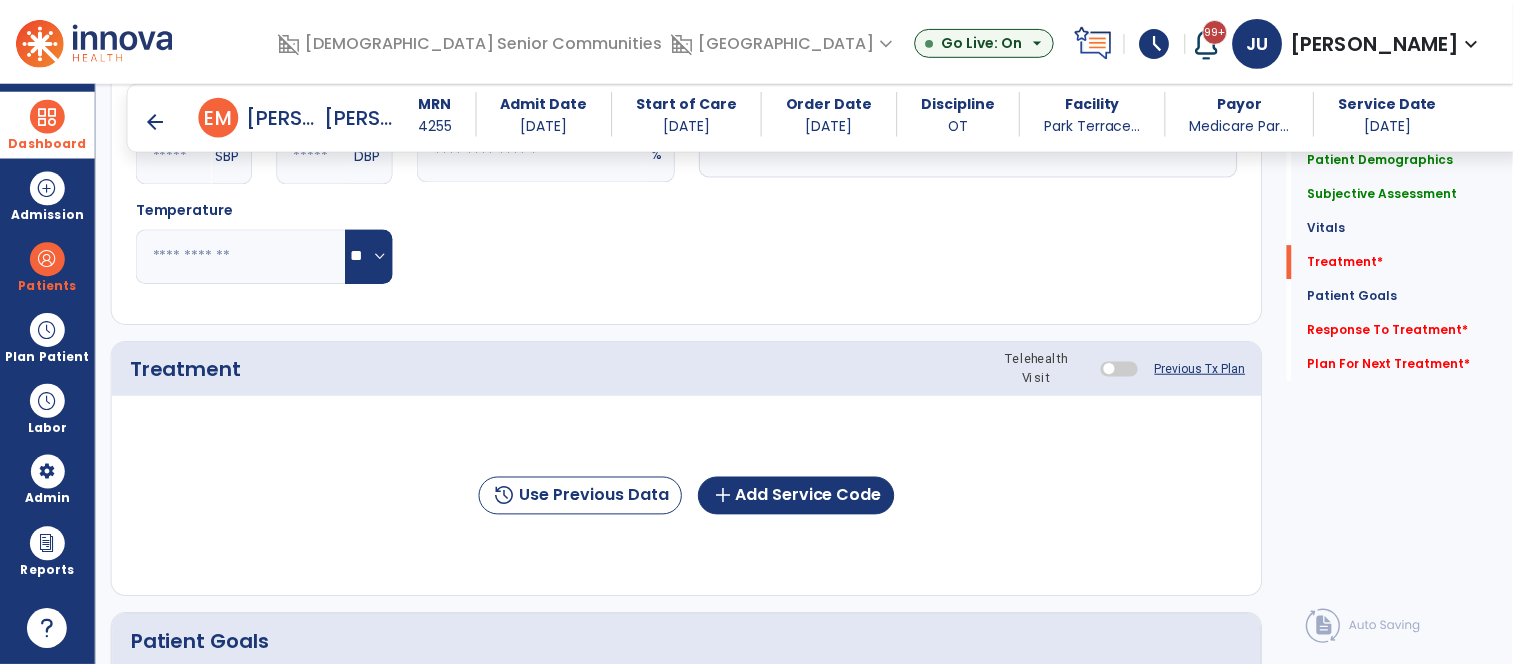 scroll, scrollTop: 1097, scrollLeft: 0, axis: vertical 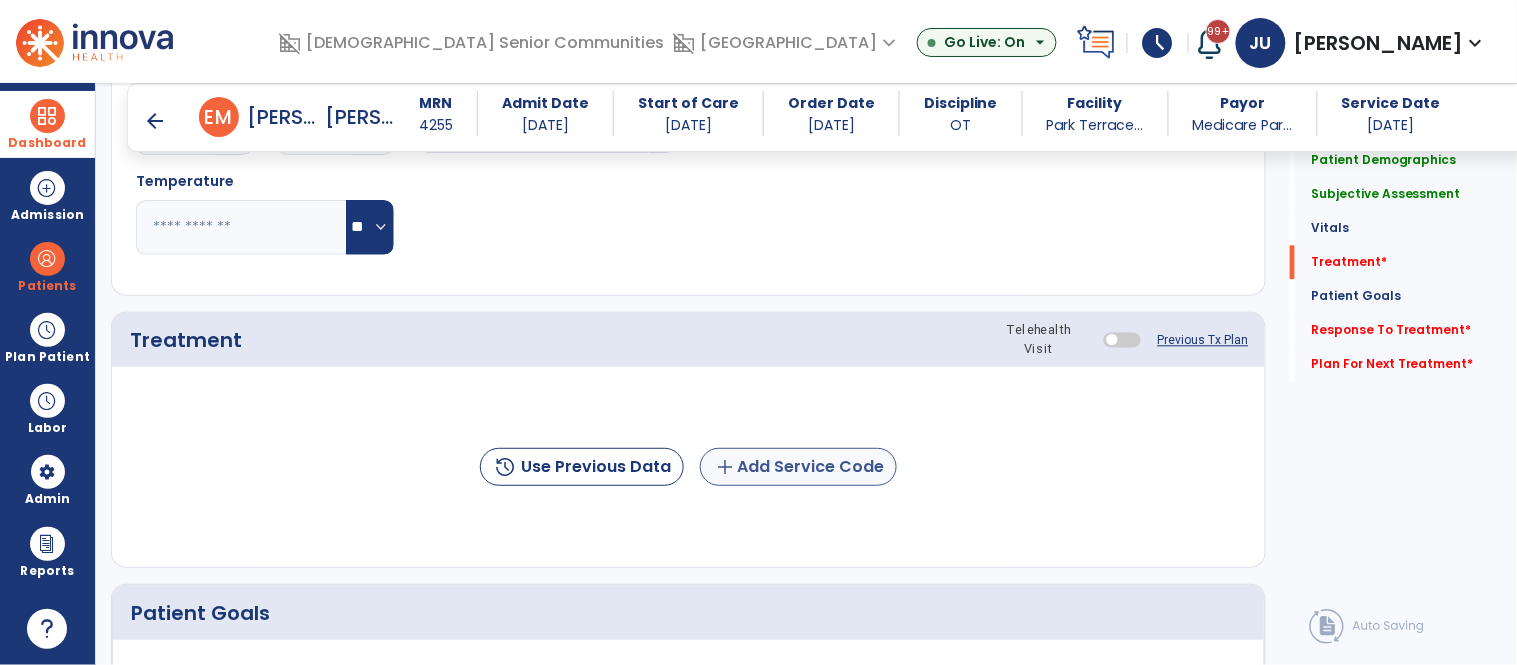 type on "**********" 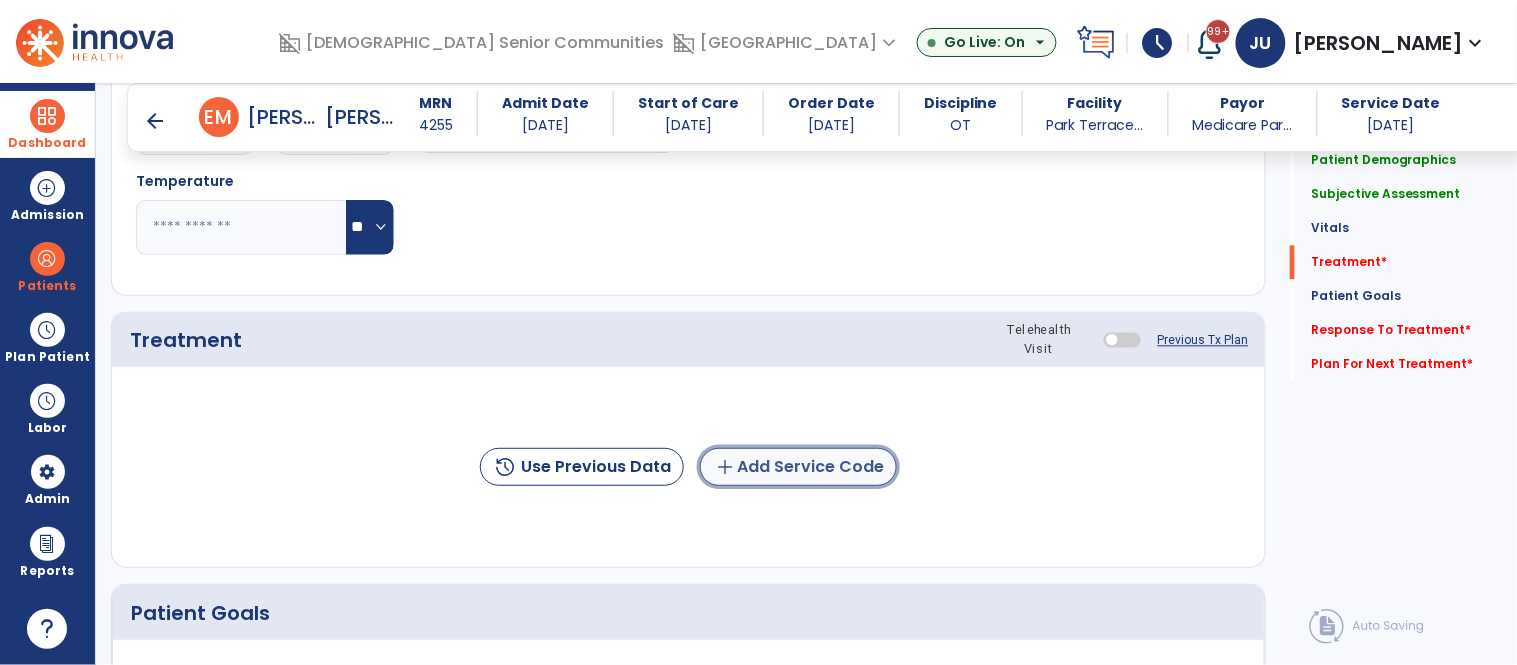 click on "add  Add Service Code" 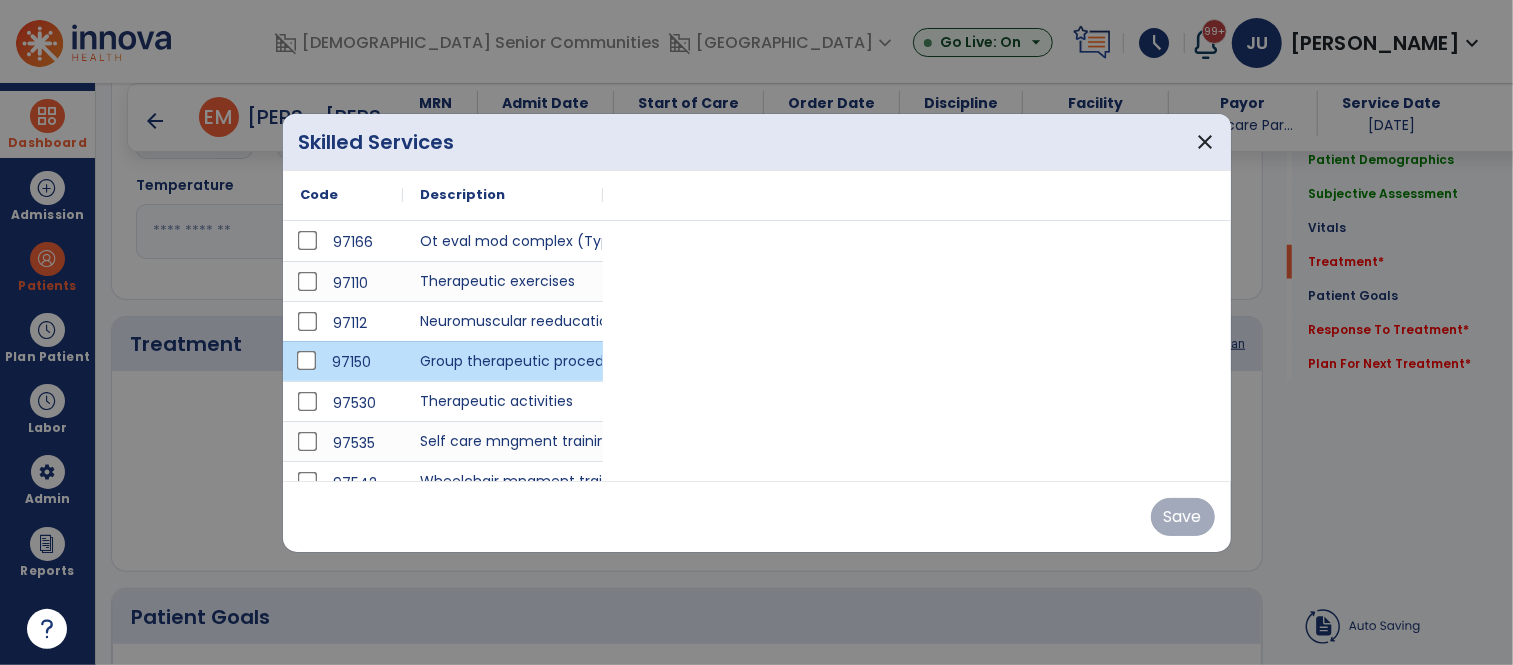 click on "Save" at bounding box center (1183, 517) 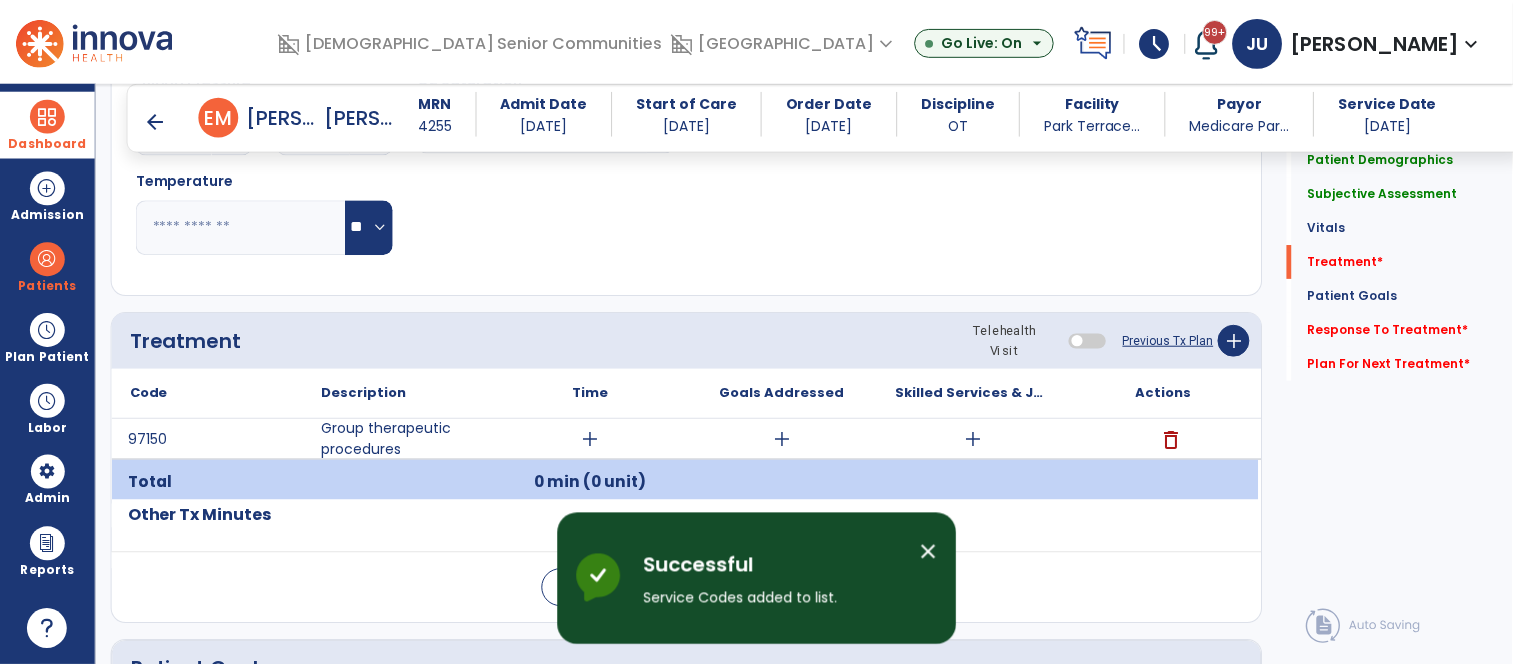 scroll, scrollTop: 1097, scrollLeft: 0, axis: vertical 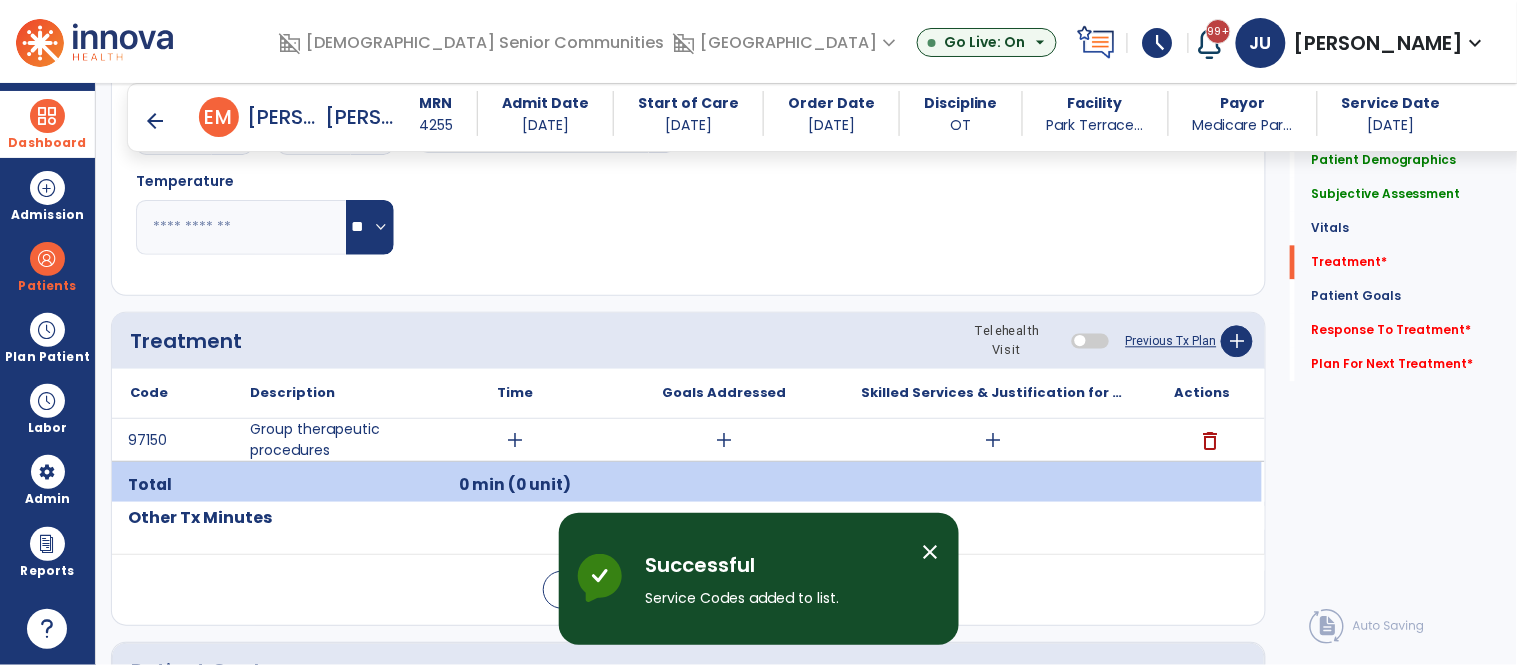 click on "close" at bounding box center (931, 552) 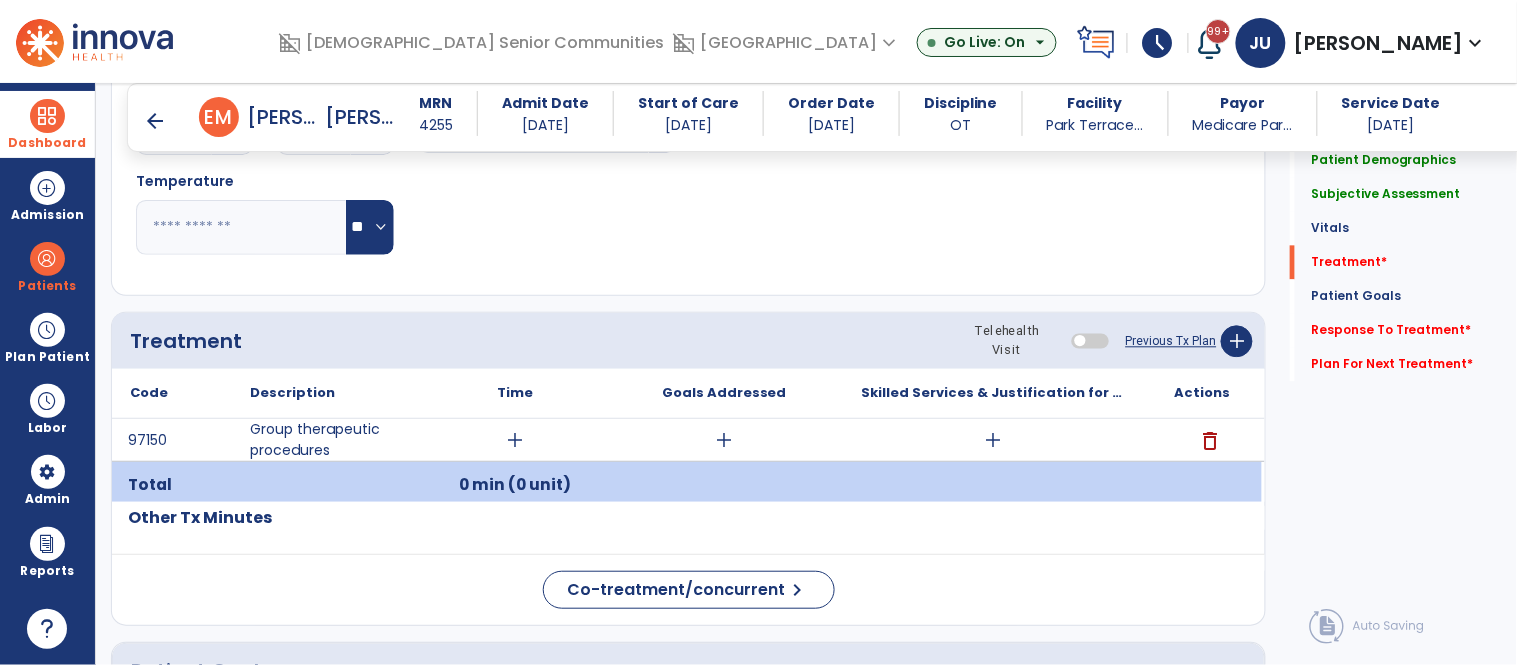click on "add" at bounding box center (515, 440) 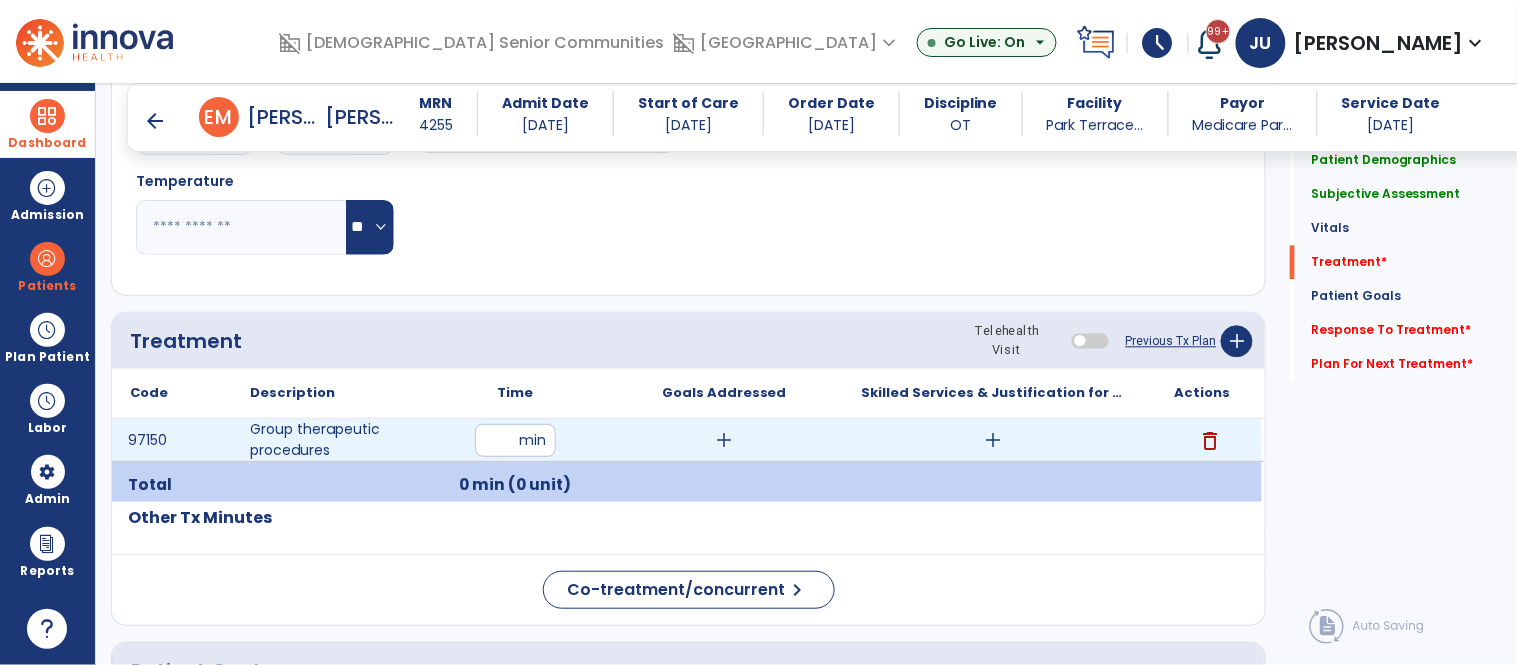 type on "**" 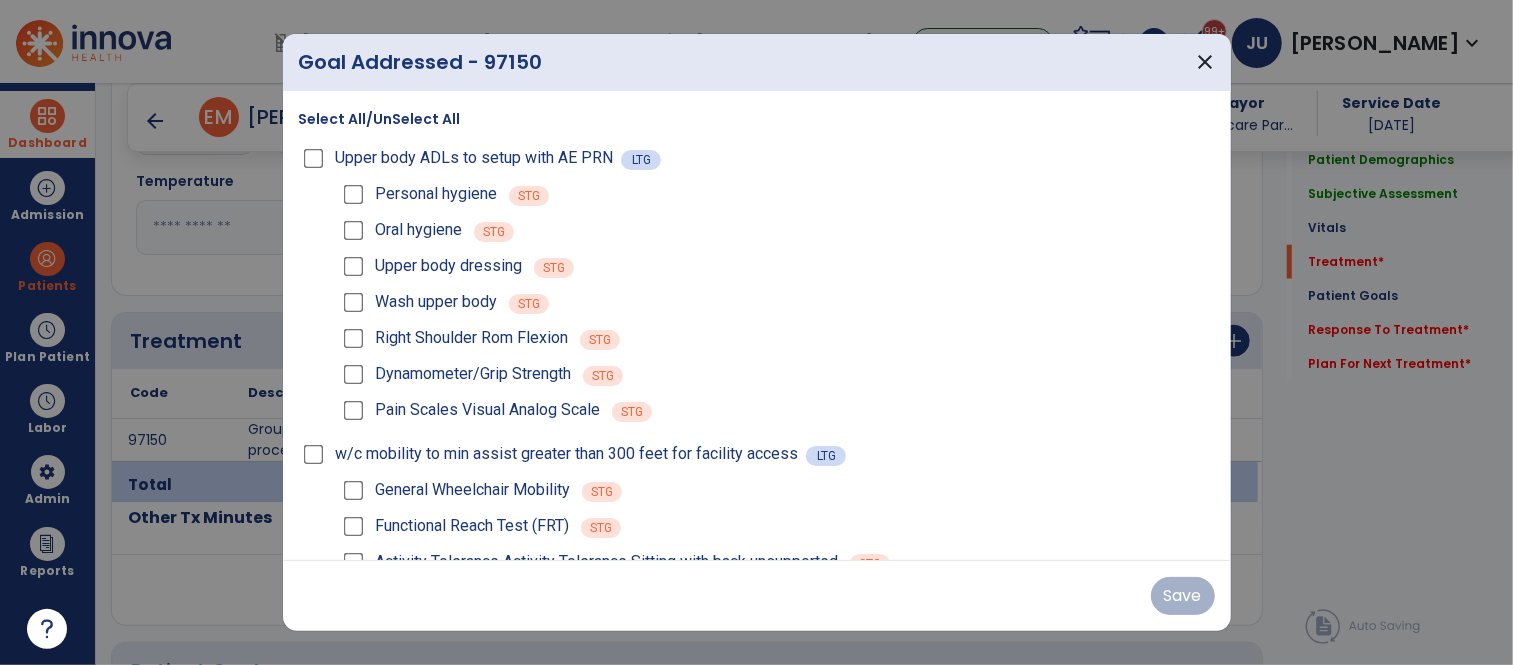 scroll, scrollTop: 1097, scrollLeft: 0, axis: vertical 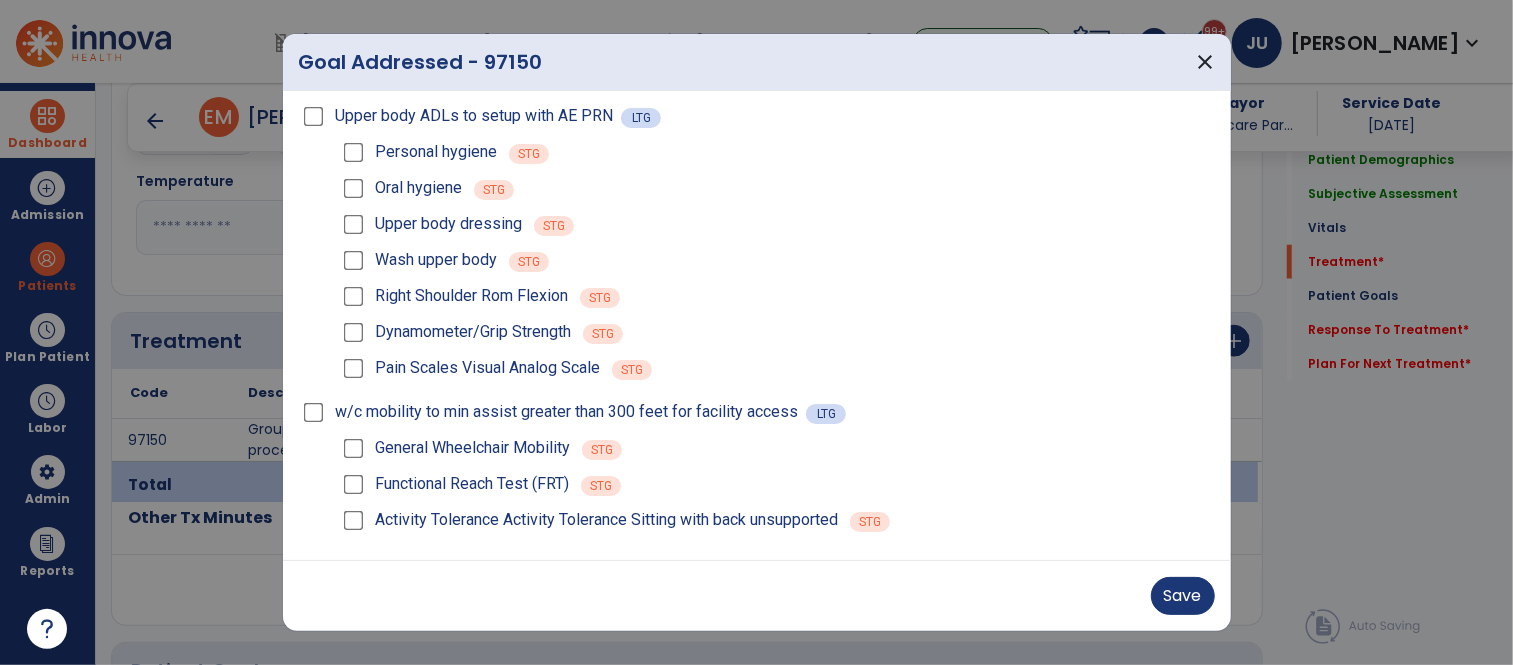 click on "Activity Tolerance  Activity Tolerance Sitting with back unsupported" at bounding box center [606, 520] 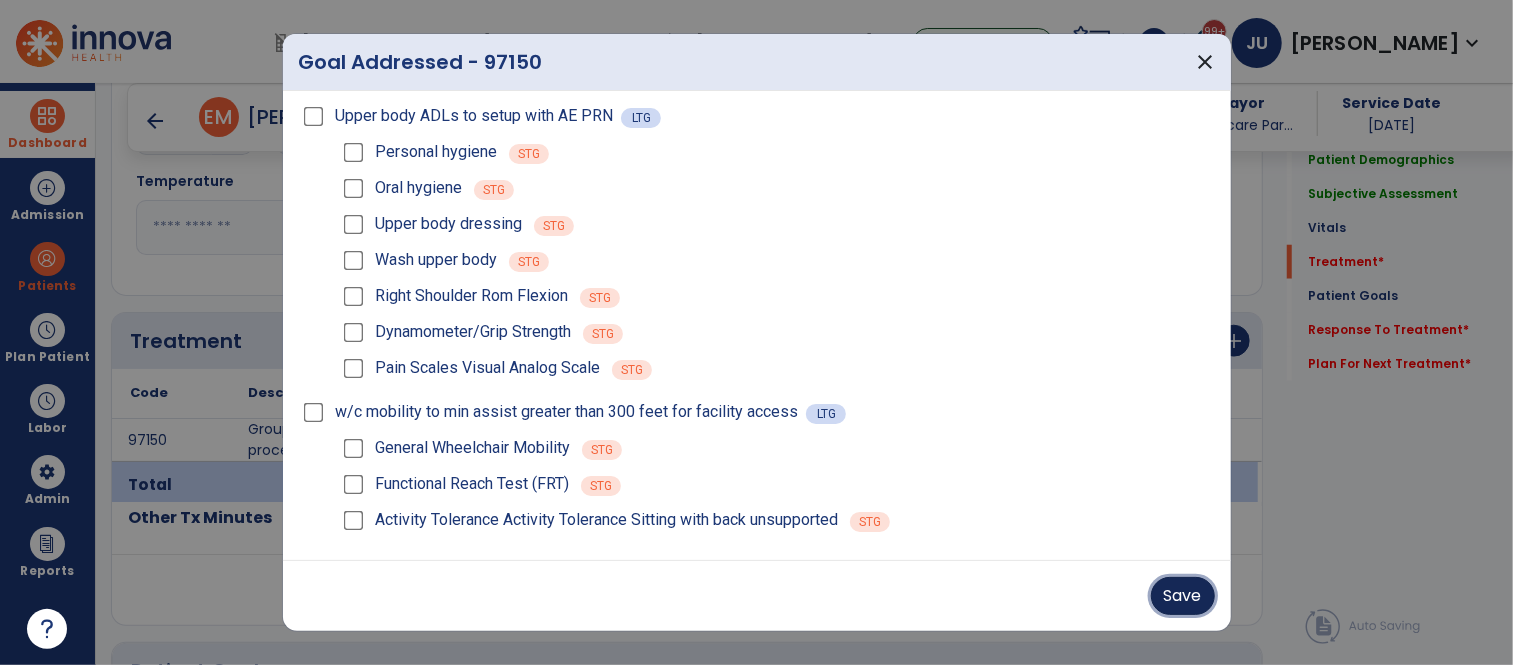 click on "Save" at bounding box center [1183, 596] 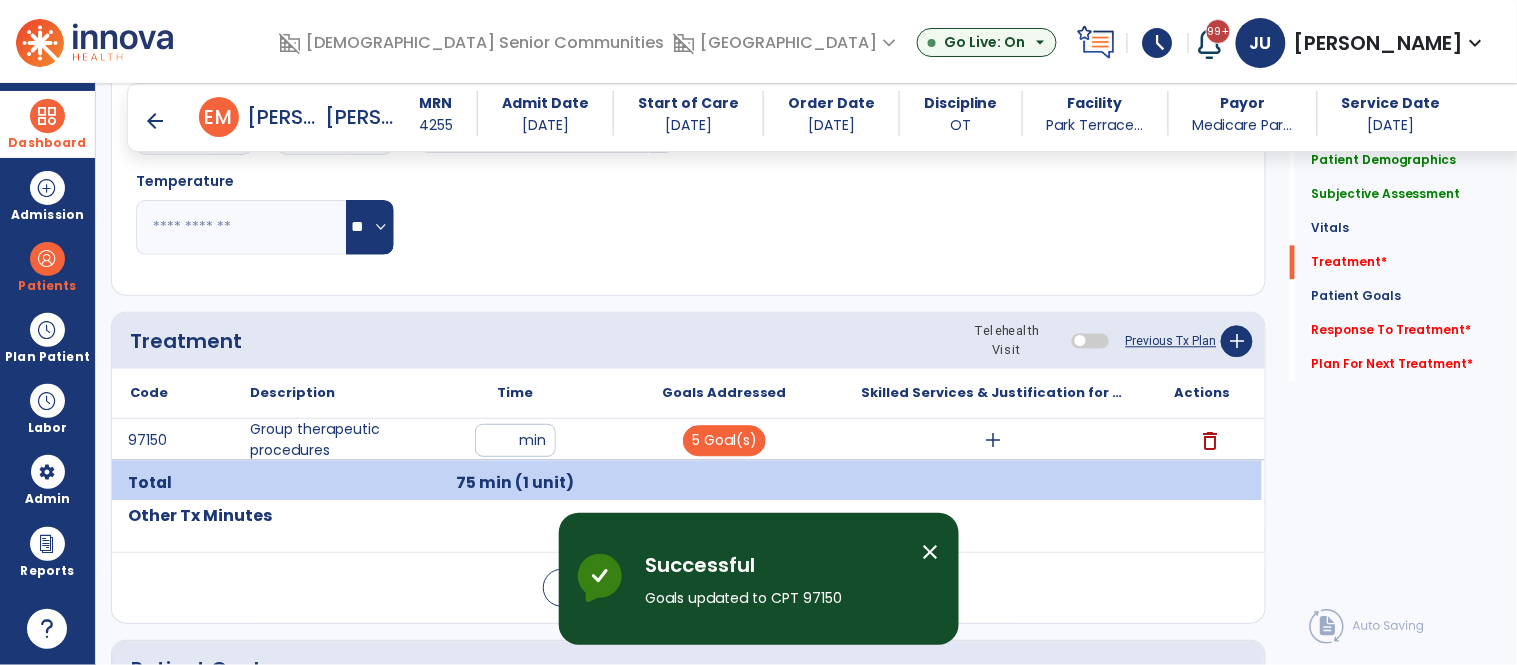 click on "add" at bounding box center (993, 440) 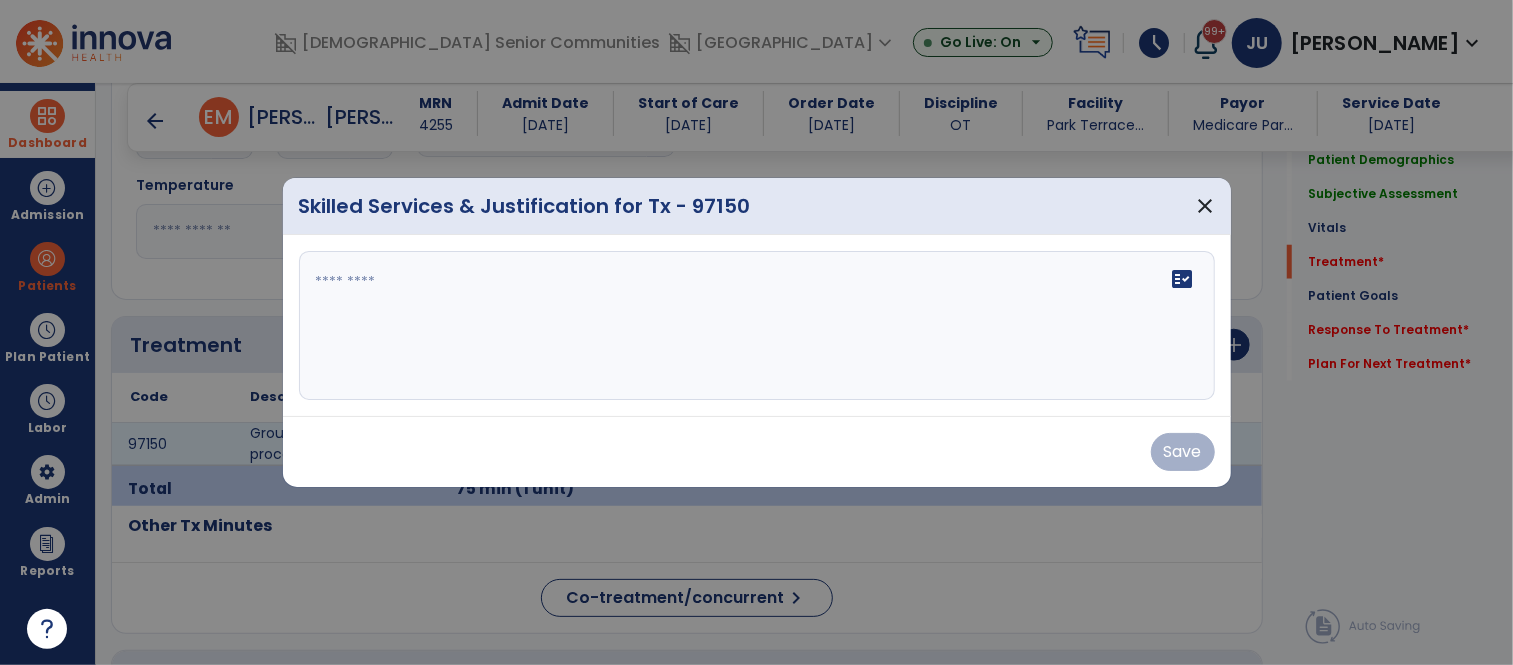 click on "fact_check" at bounding box center (757, 326) 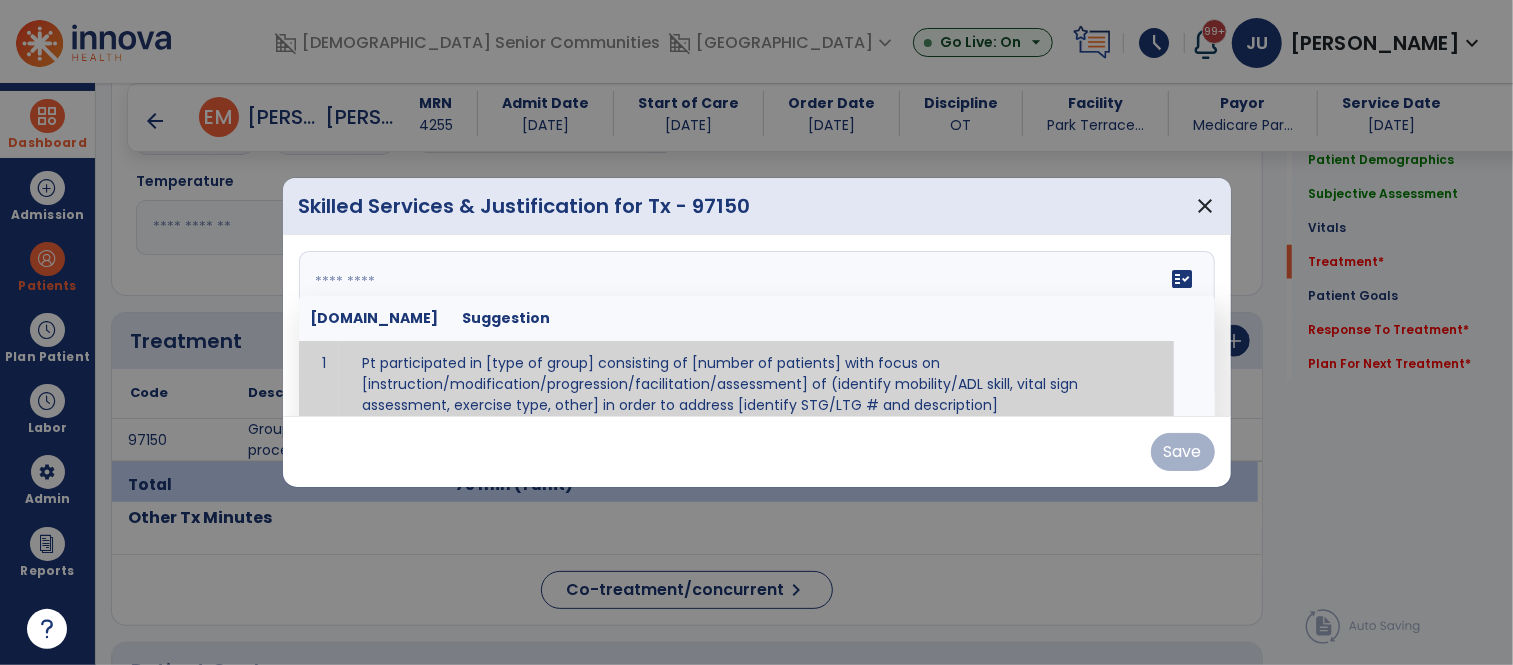scroll, scrollTop: 1097, scrollLeft: 0, axis: vertical 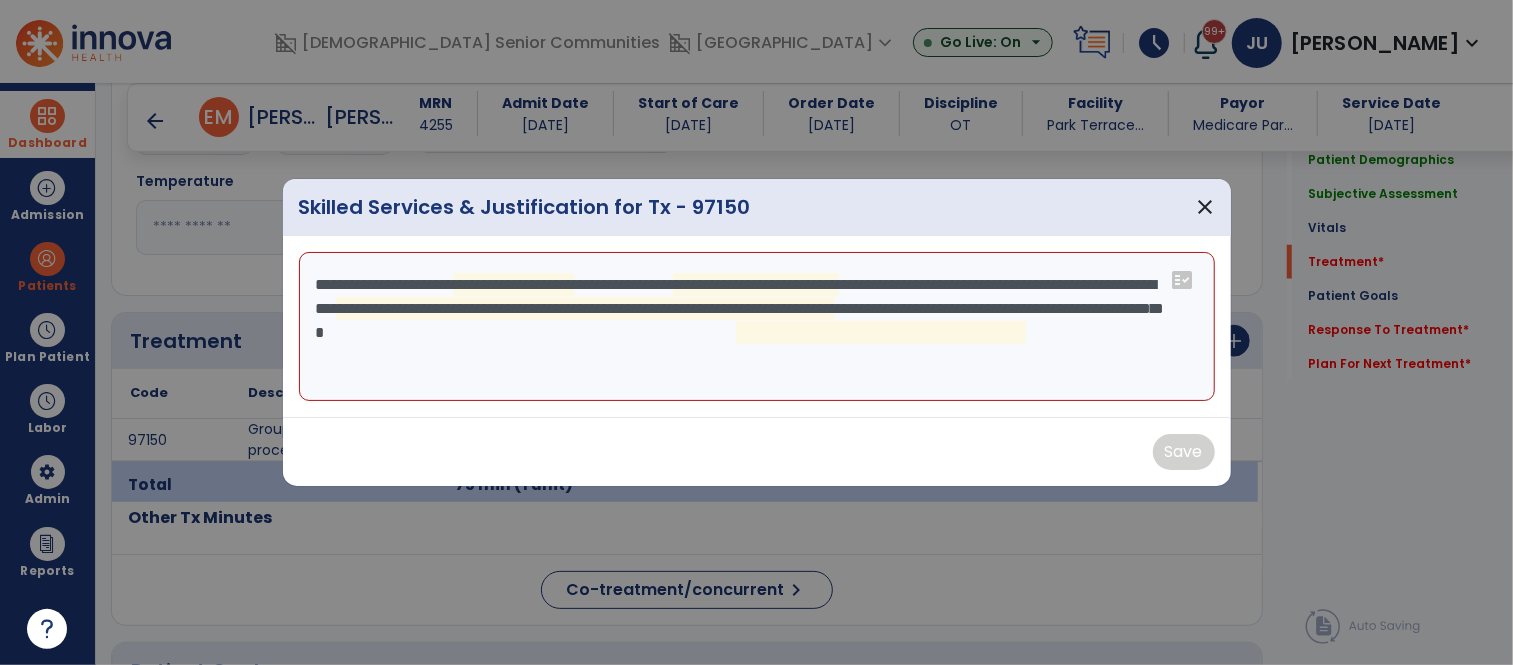 click on "**********" at bounding box center (757, 327) 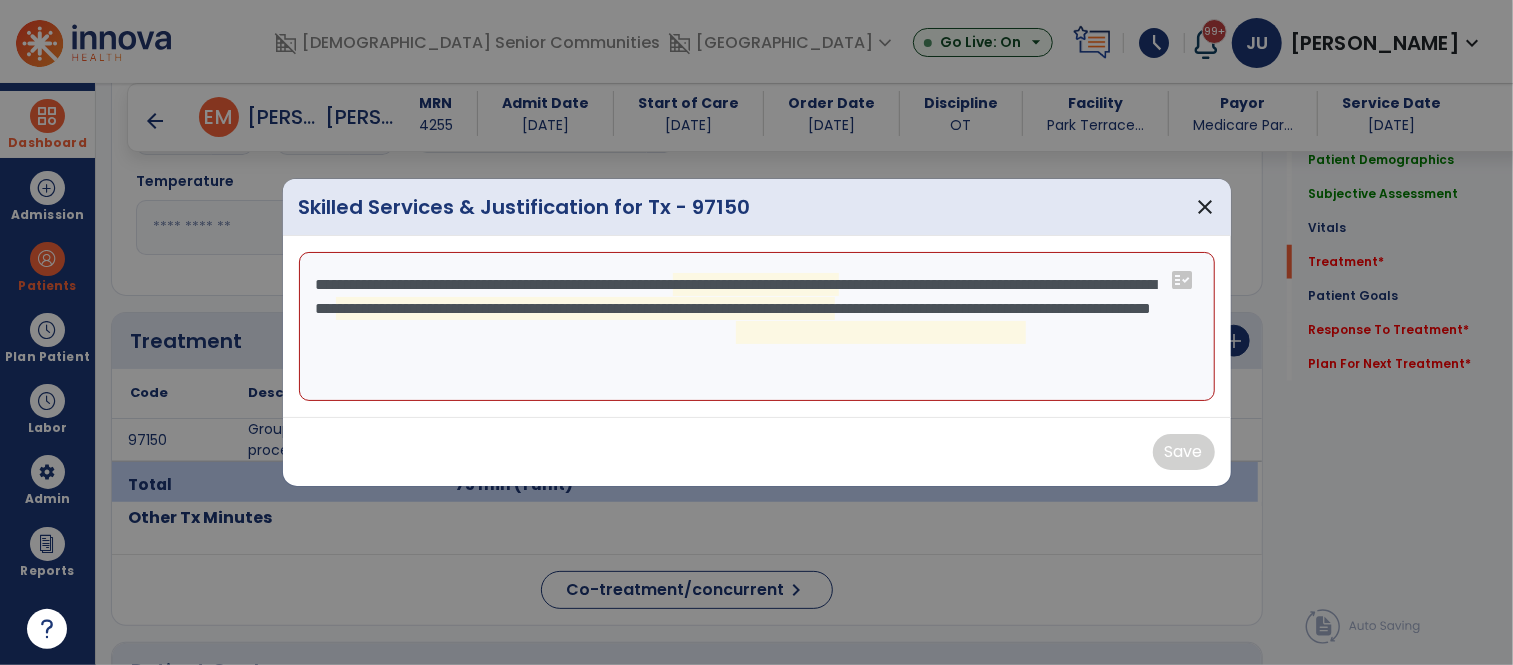 click on "**********" at bounding box center [757, 327] 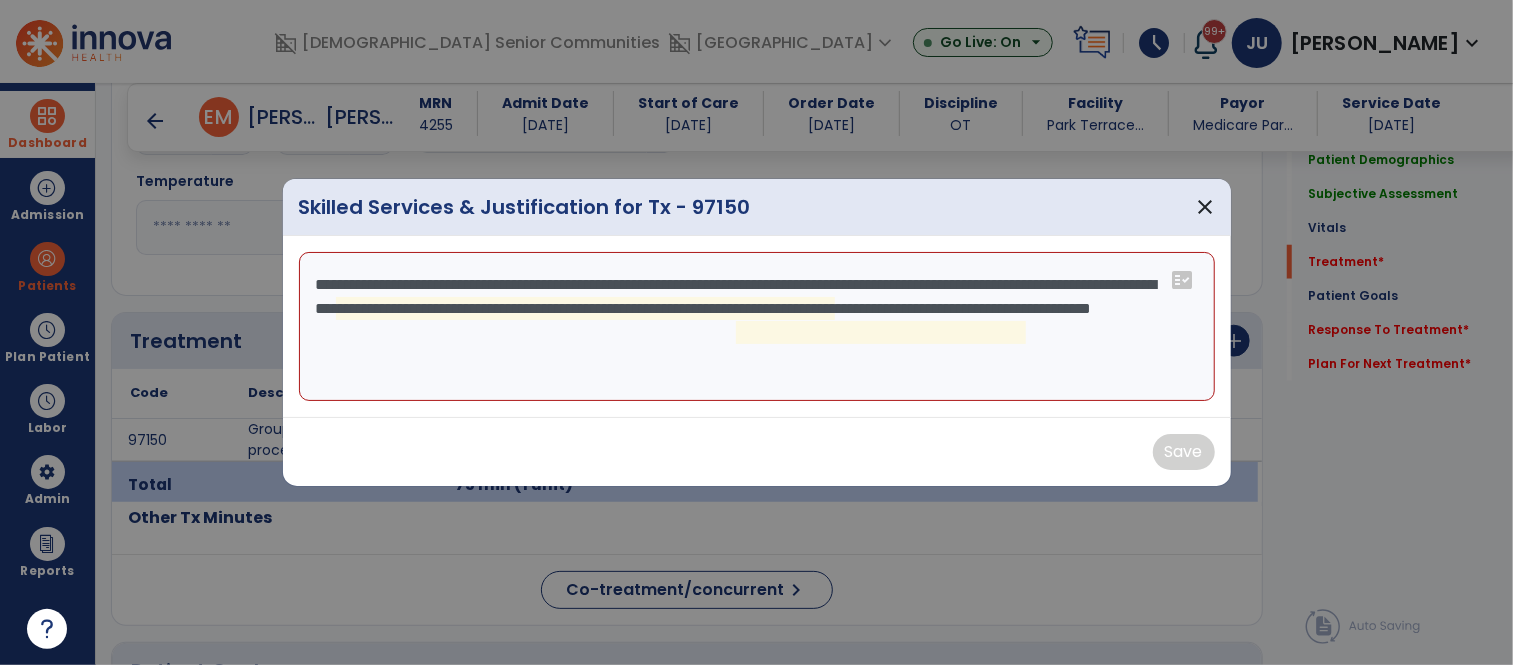 click on "**********" at bounding box center (757, 327) 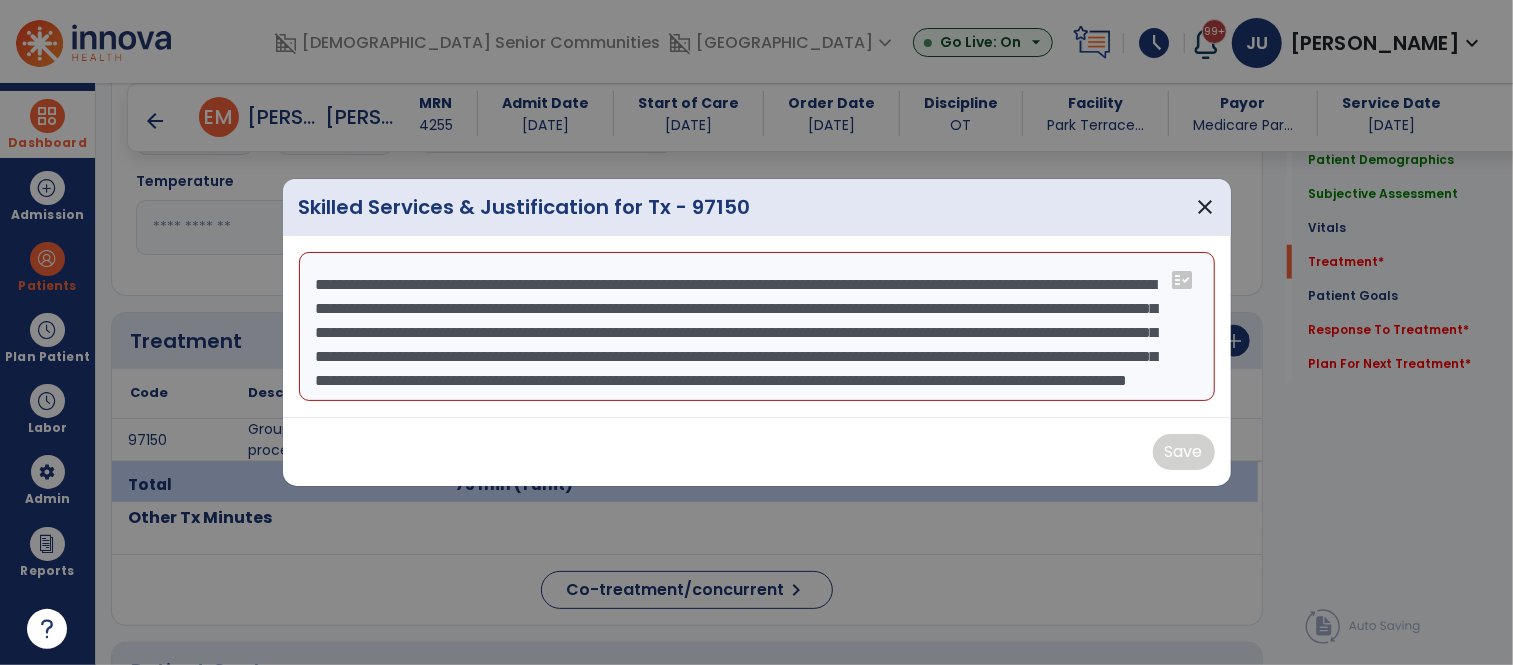 scroll, scrollTop: 14, scrollLeft: 0, axis: vertical 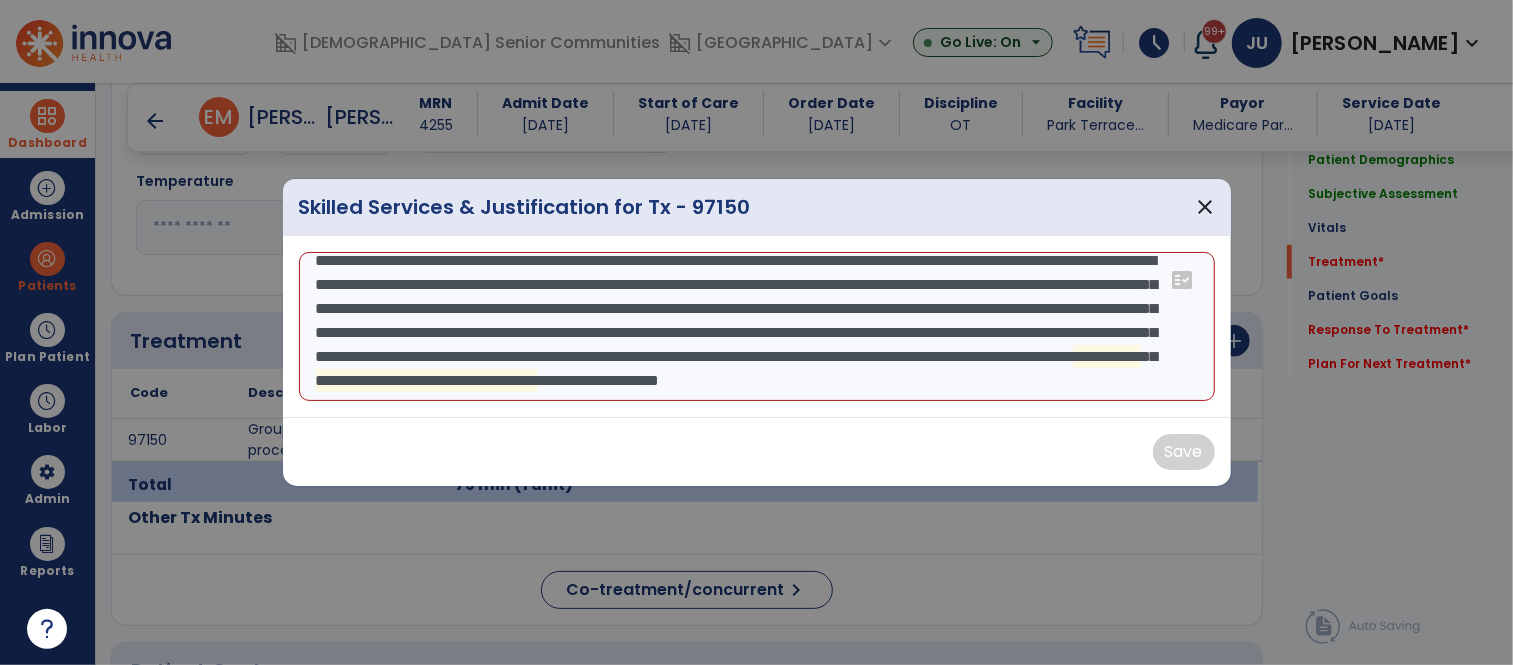 click on "**********" at bounding box center (757, 327) 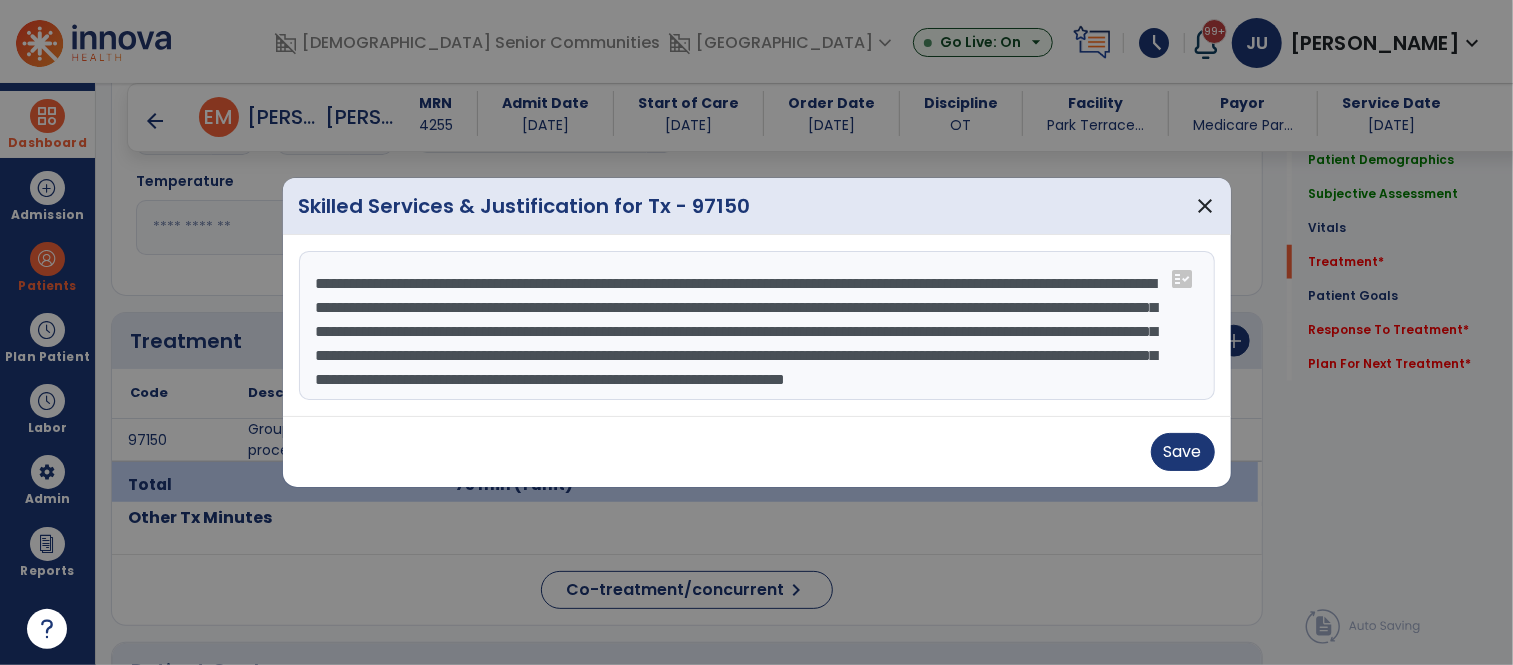 scroll, scrollTop: 47, scrollLeft: 0, axis: vertical 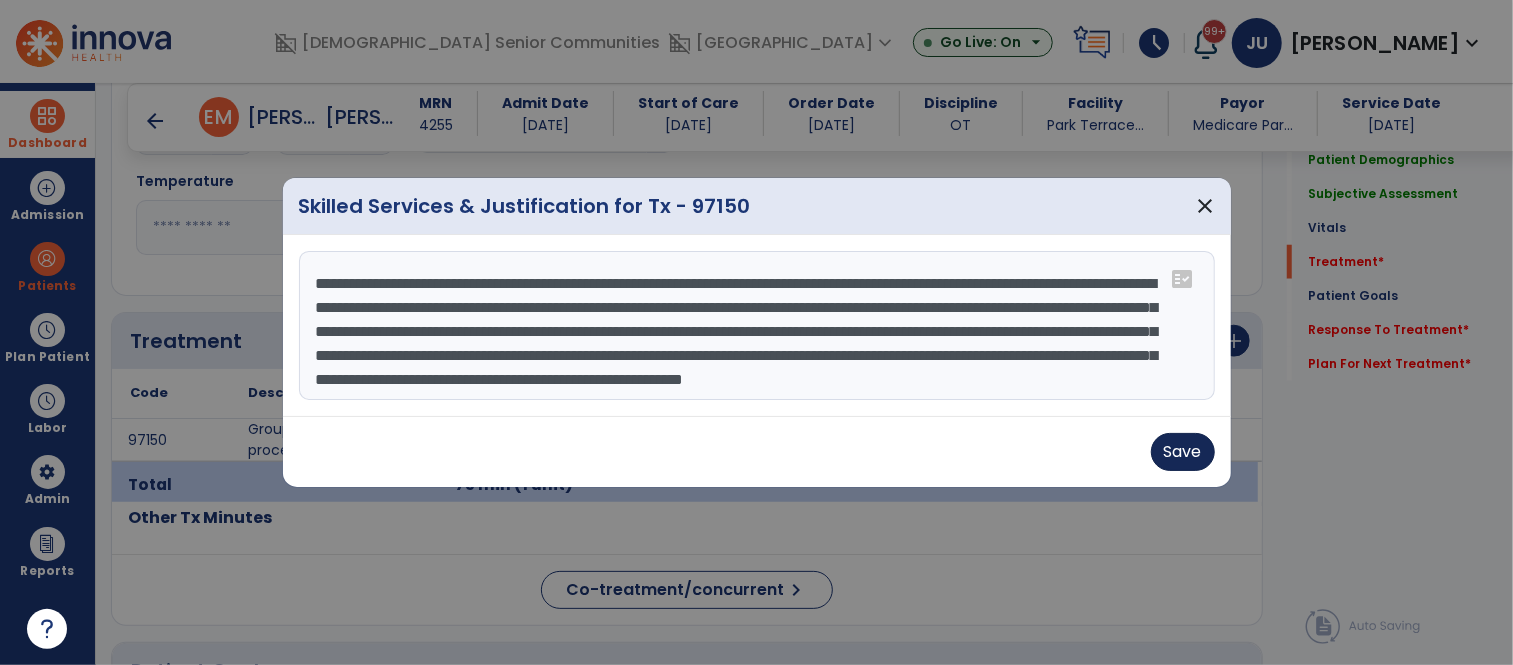 type on "**********" 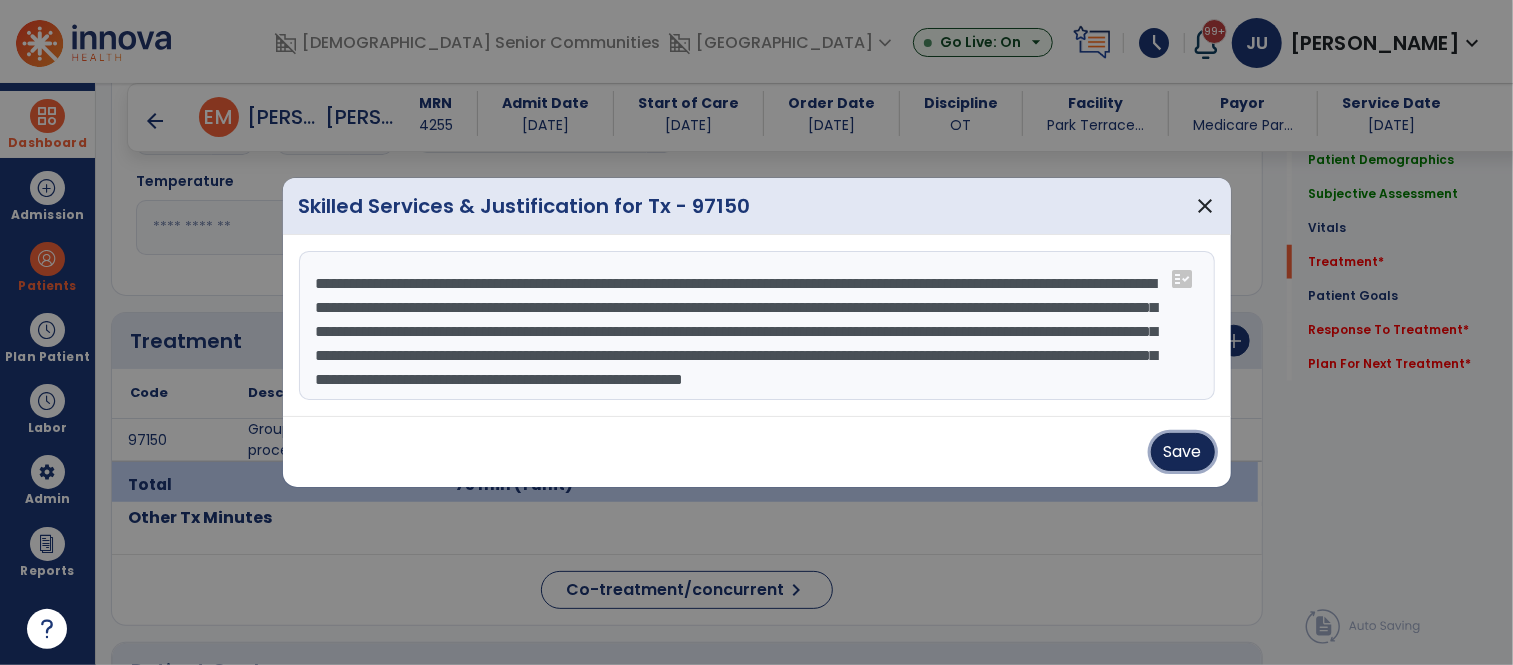 click on "Save" at bounding box center (1183, 452) 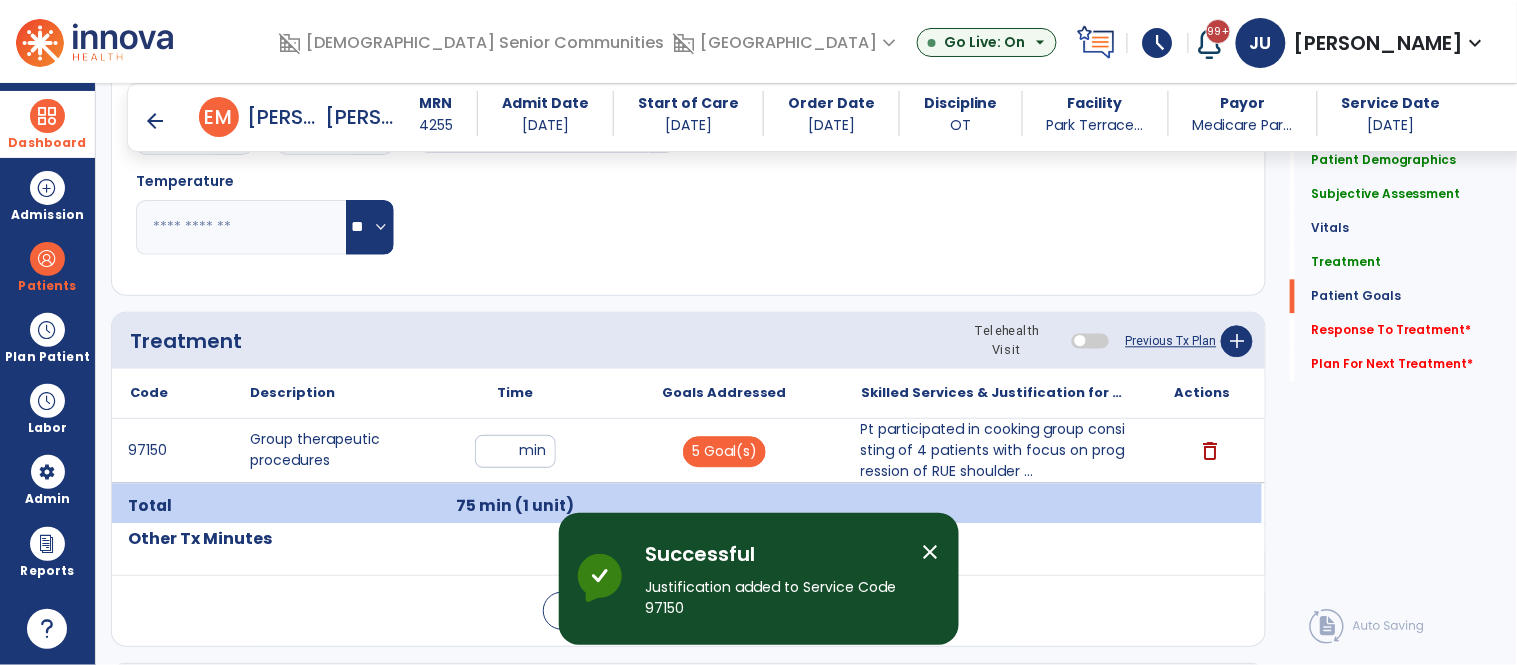 scroll, scrollTop: 3435, scrollLeft: 0, axis: vertical 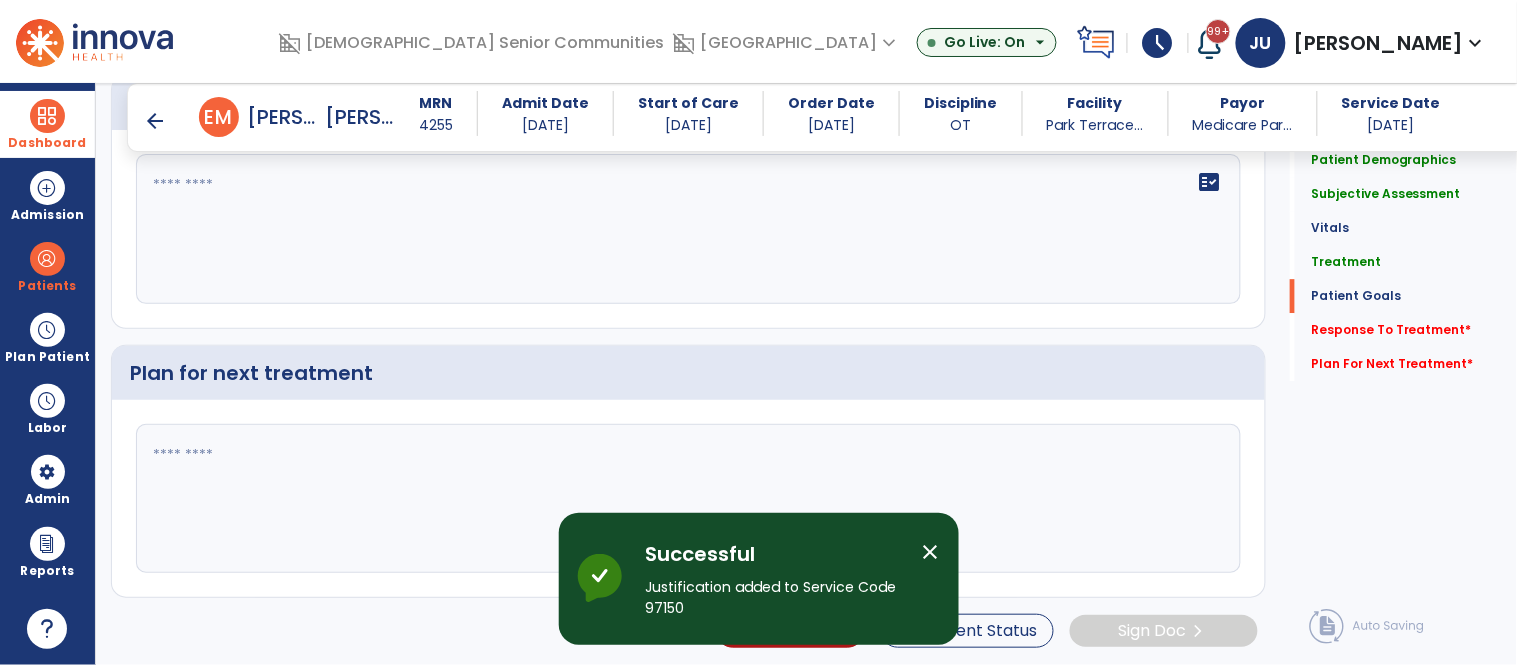 click on "fact_check" 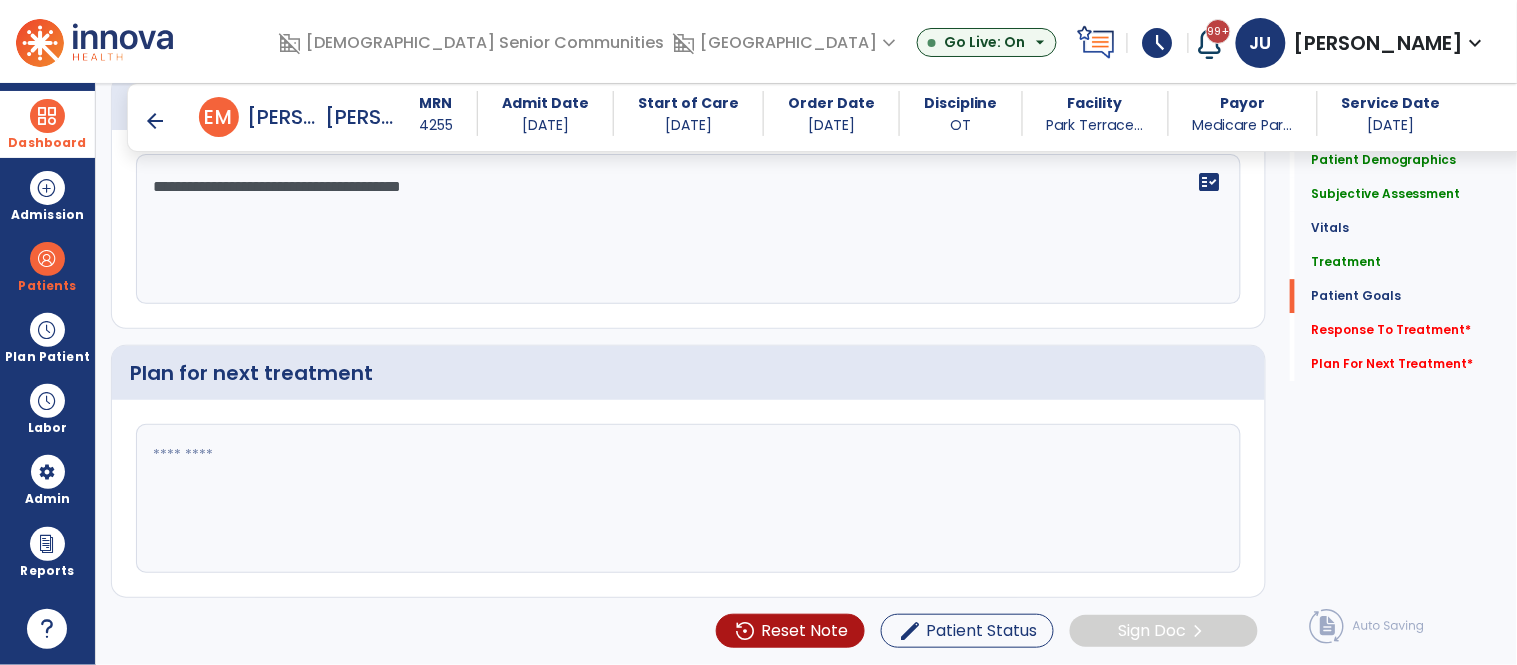 type on "**********" 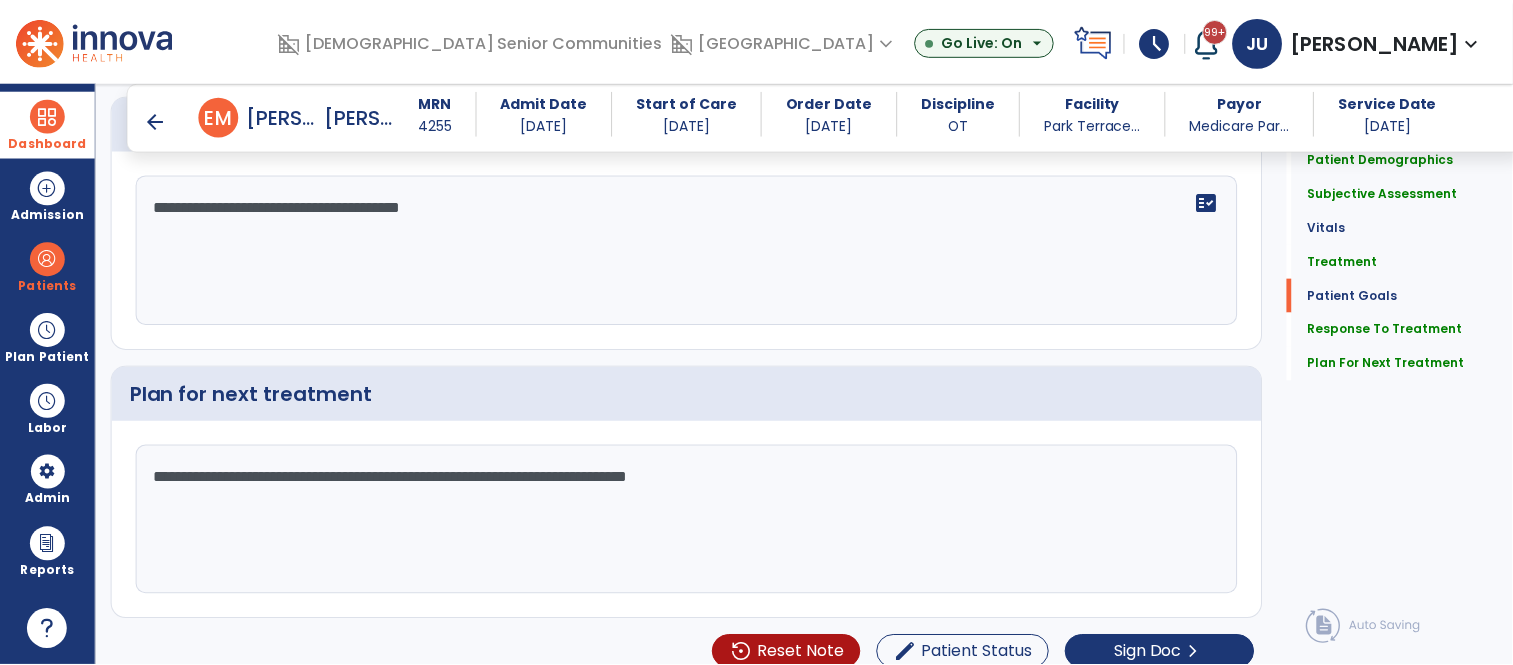 scroll, scrollTop: 3435, scrollLeft: 0, axis: vertical 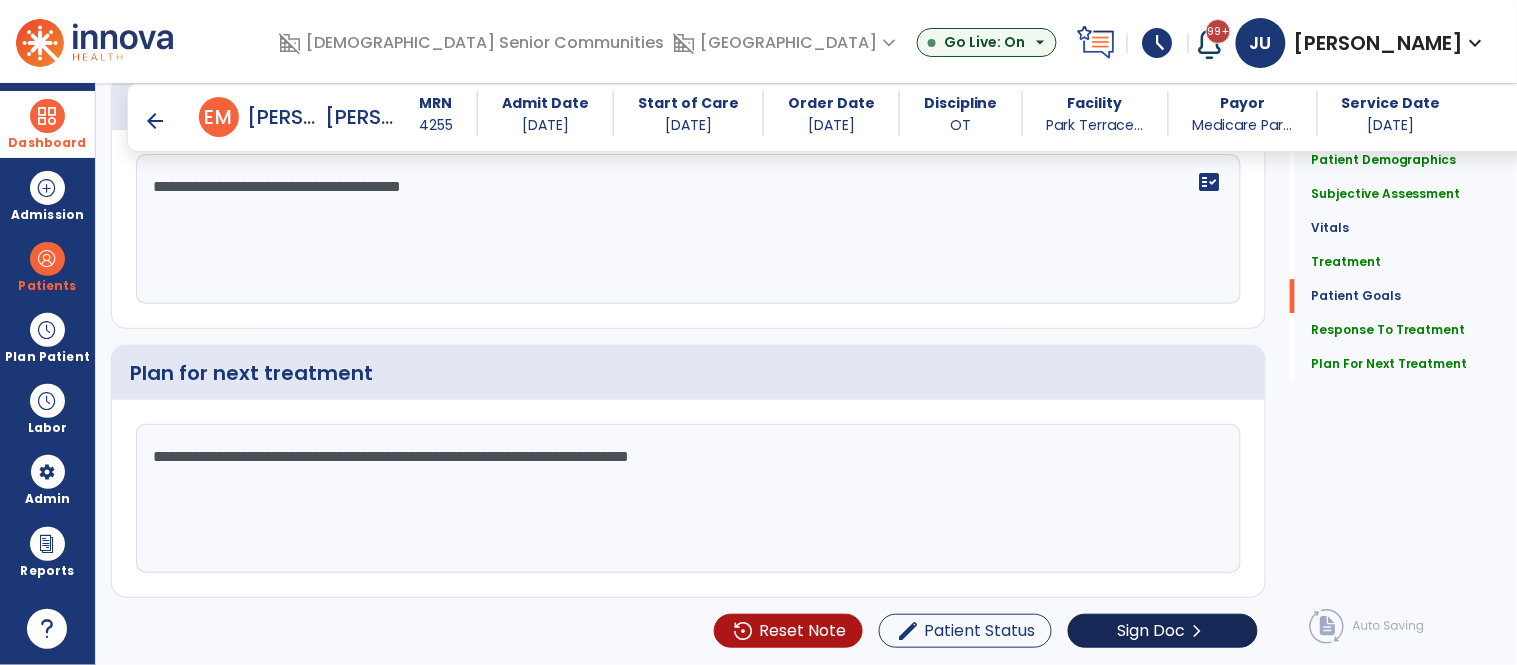 type on "**********" 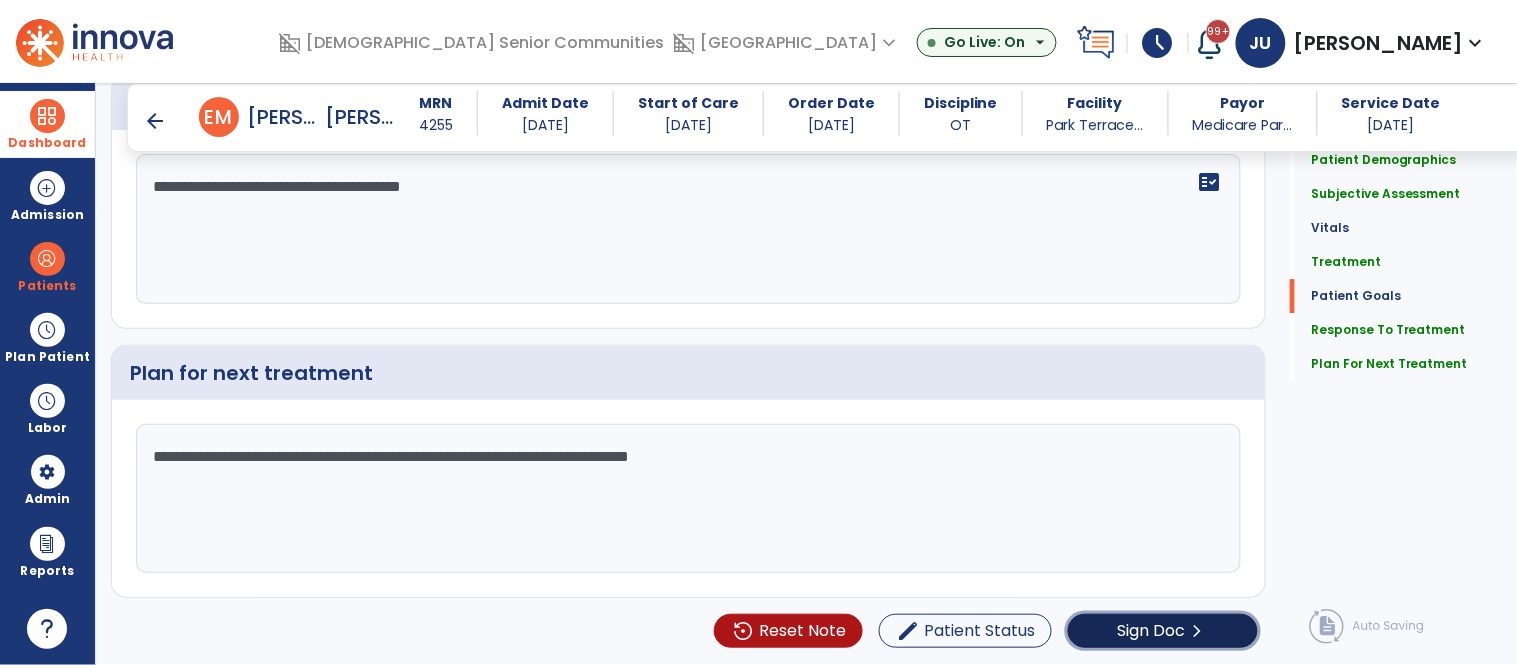 click on "chevron_right" 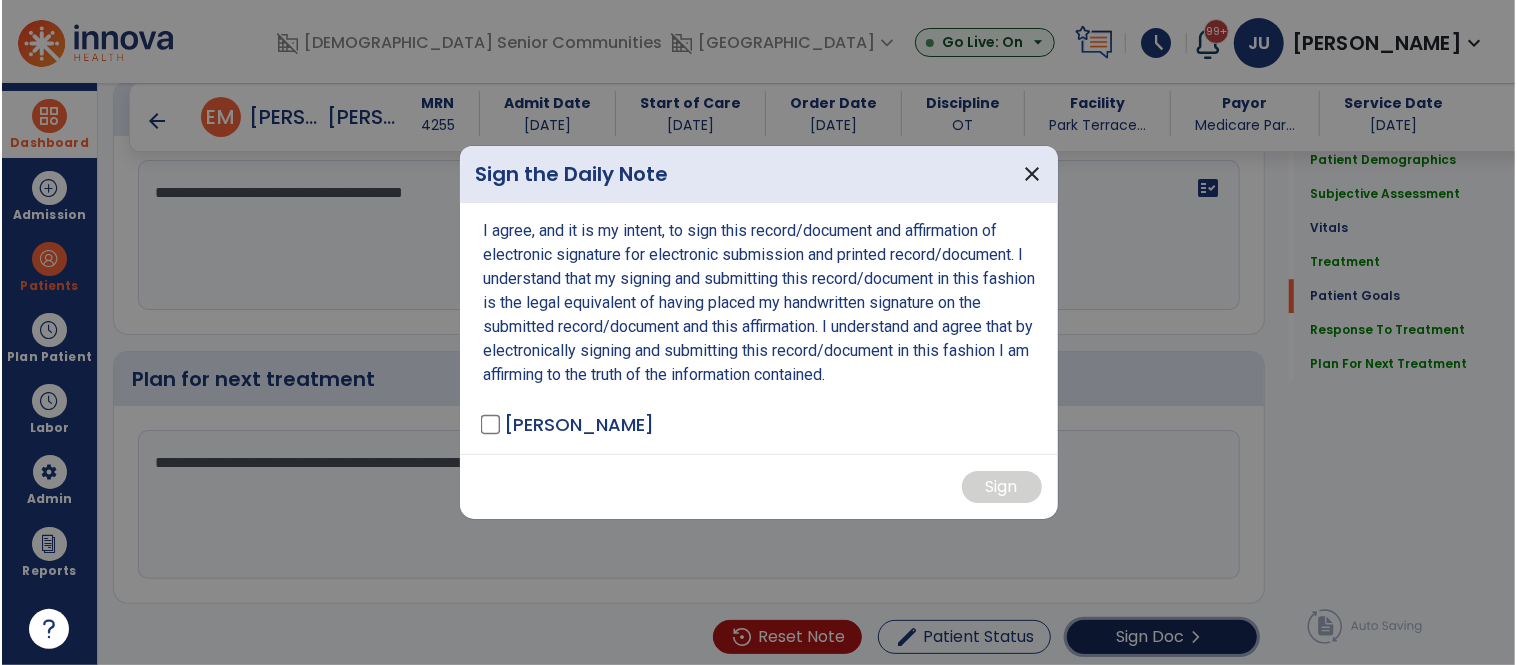 scroll, scrollTop: 3435, scrollLeft: 0, axis: vertical 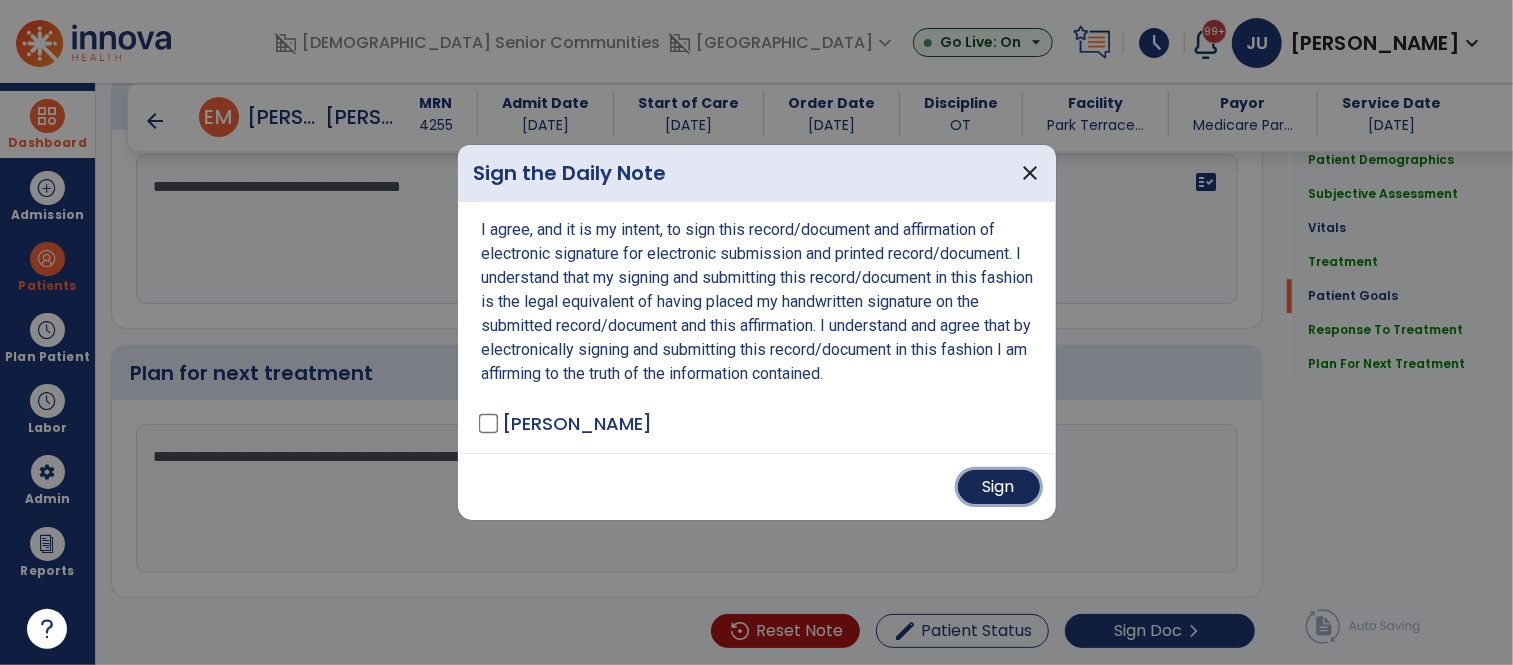 click on "Sign" at bounding box center [999, 487] 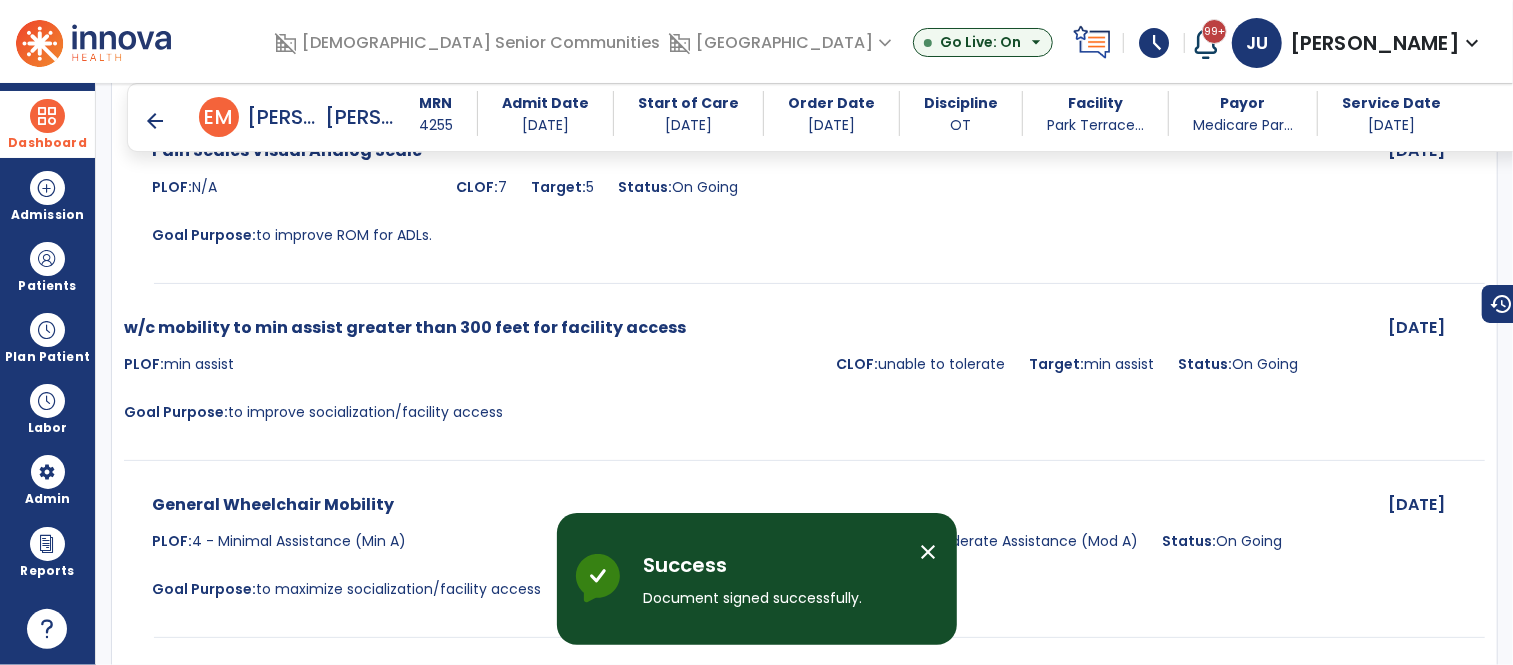 click on "close" at bounding box center [929, 552] 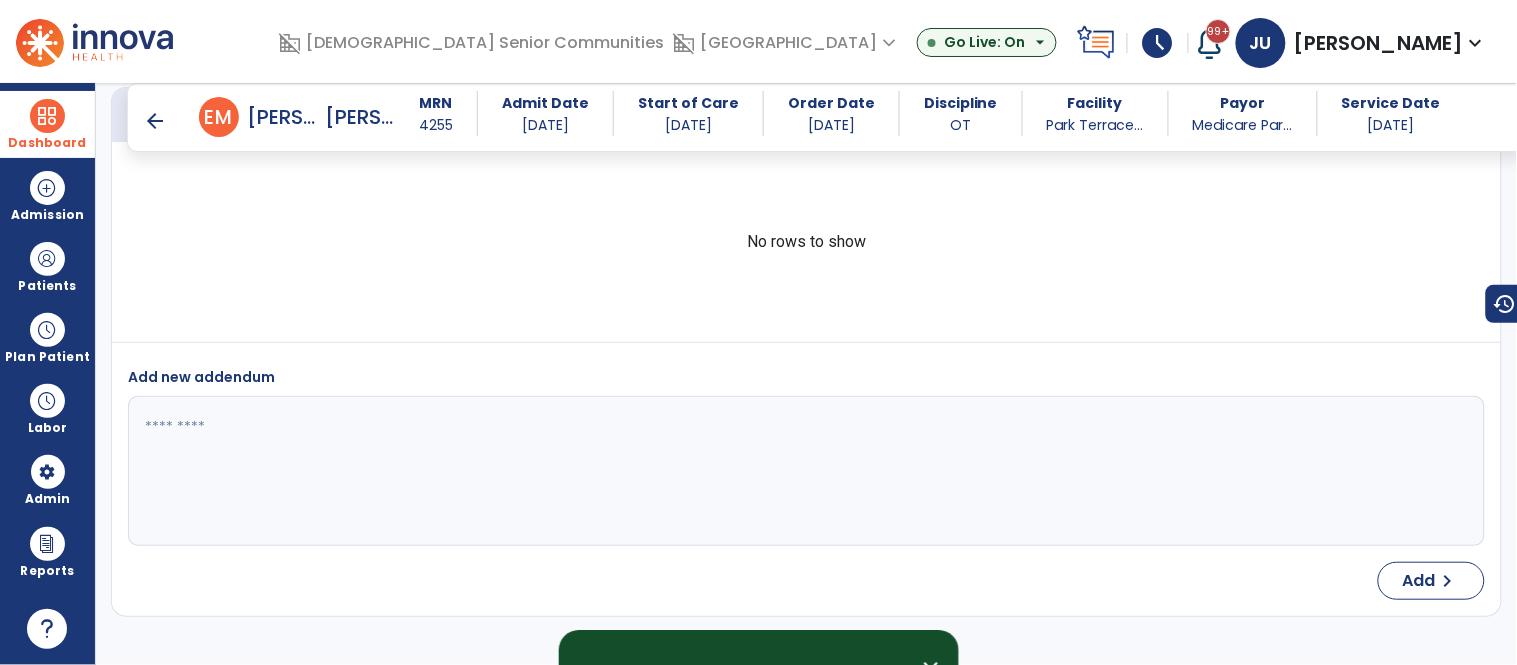 click on "arrow_back" at bounding box center (155, 121) 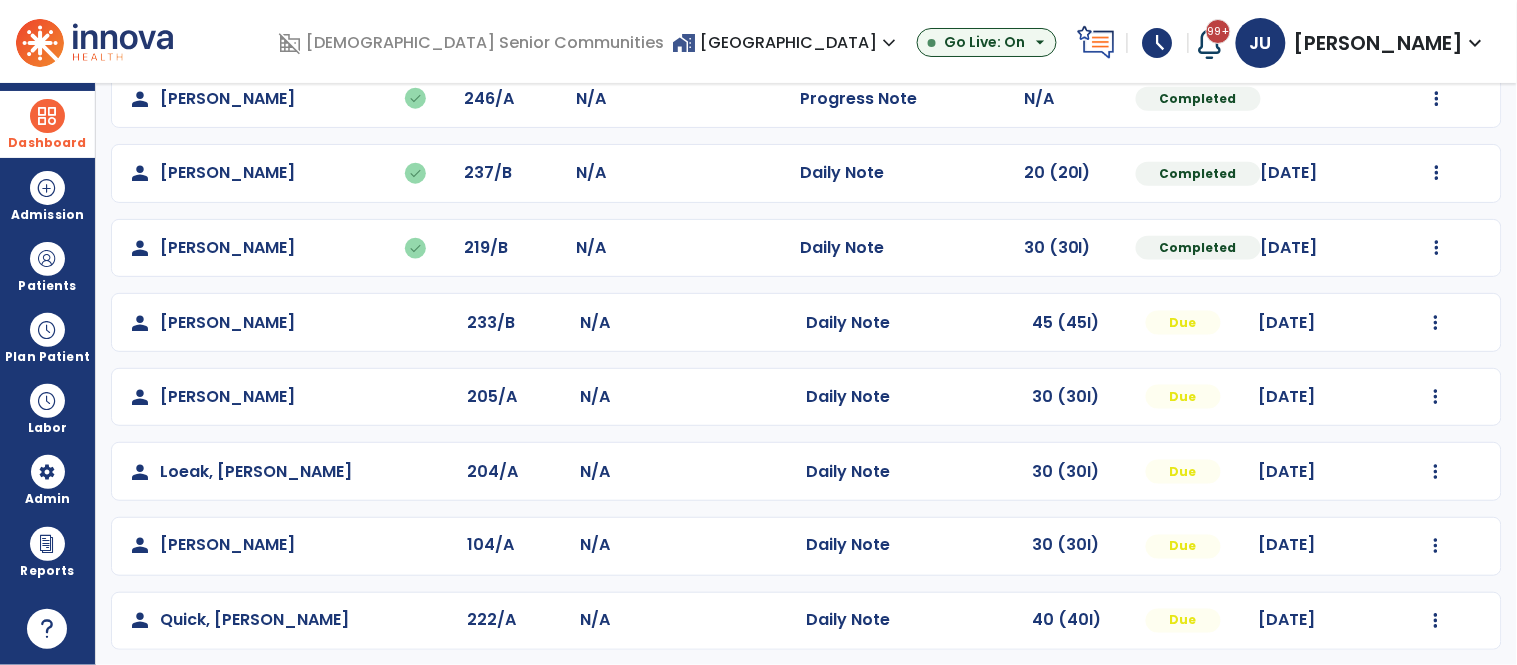 scroll, scrollTop: 568, scrollLeft: 0, axis: vertical 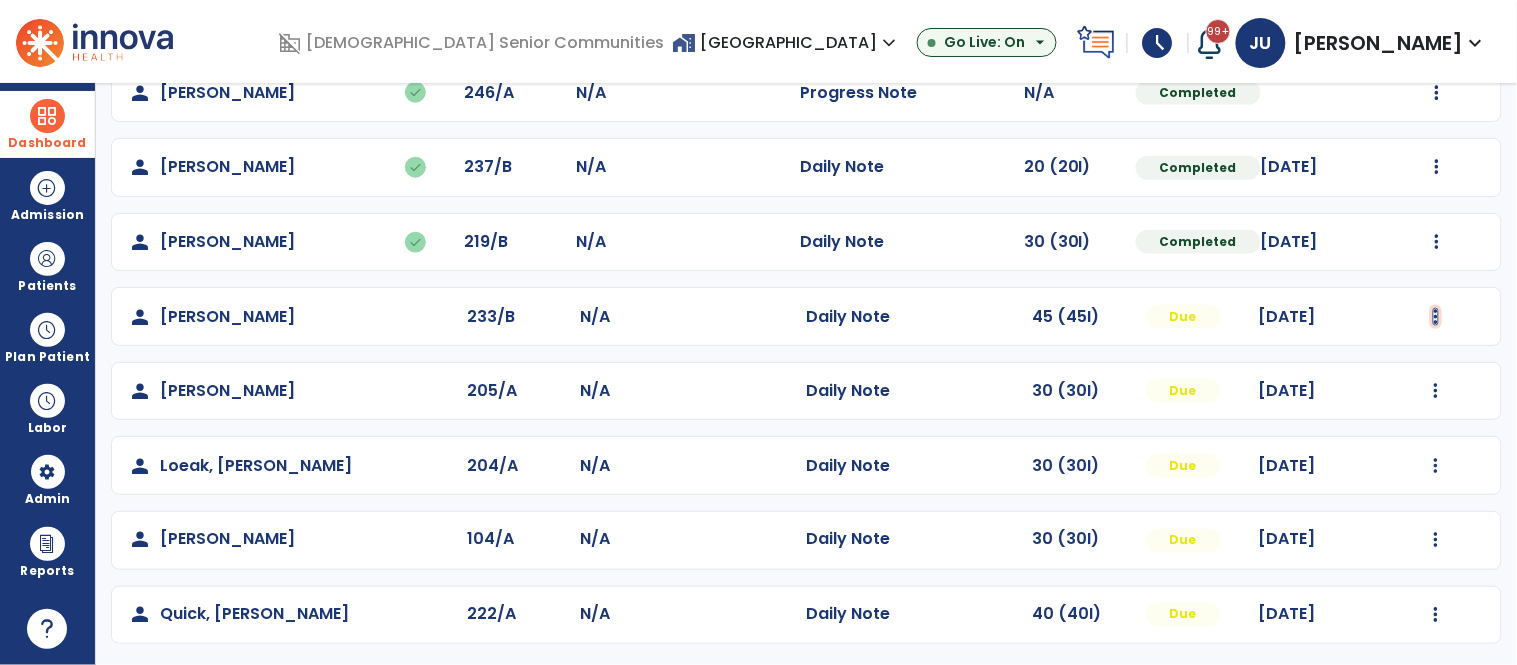 click at bounding box center (1437, -280) 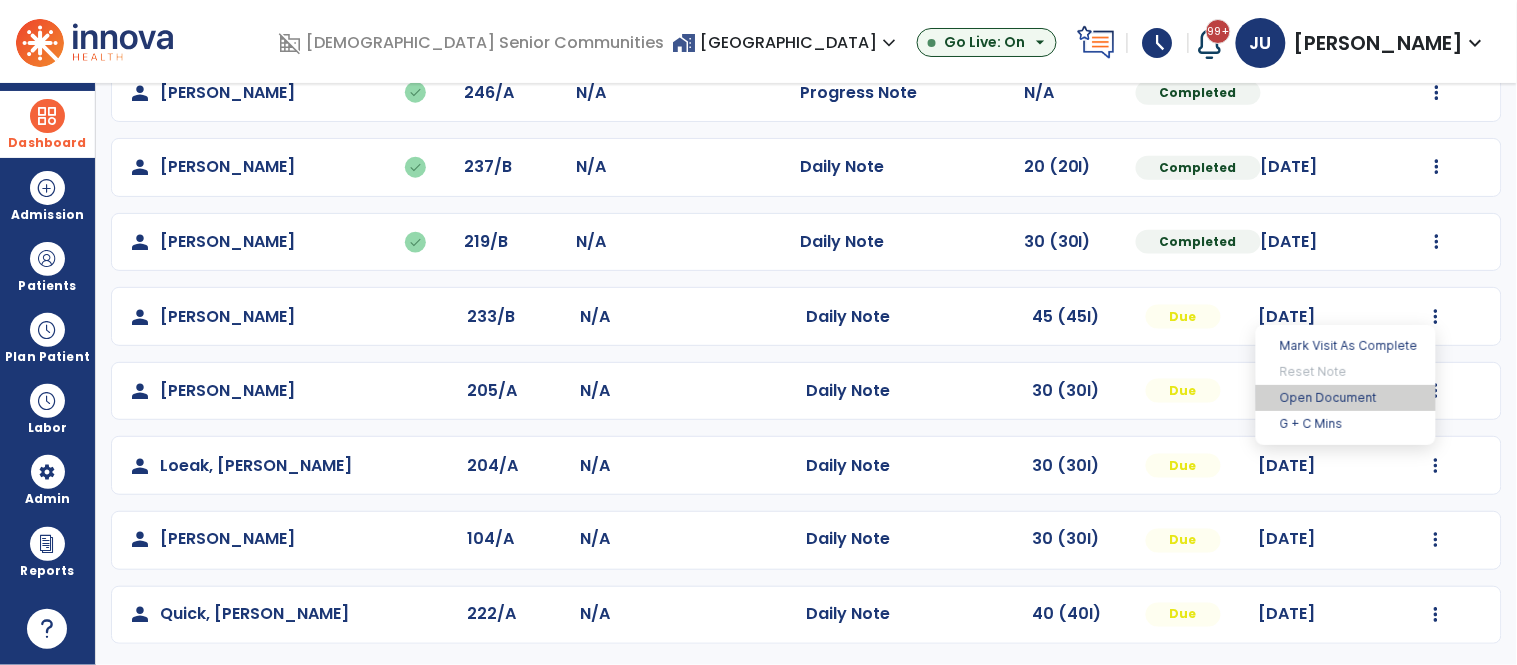 click on "Open Document" at bounding box center (1346, 398) 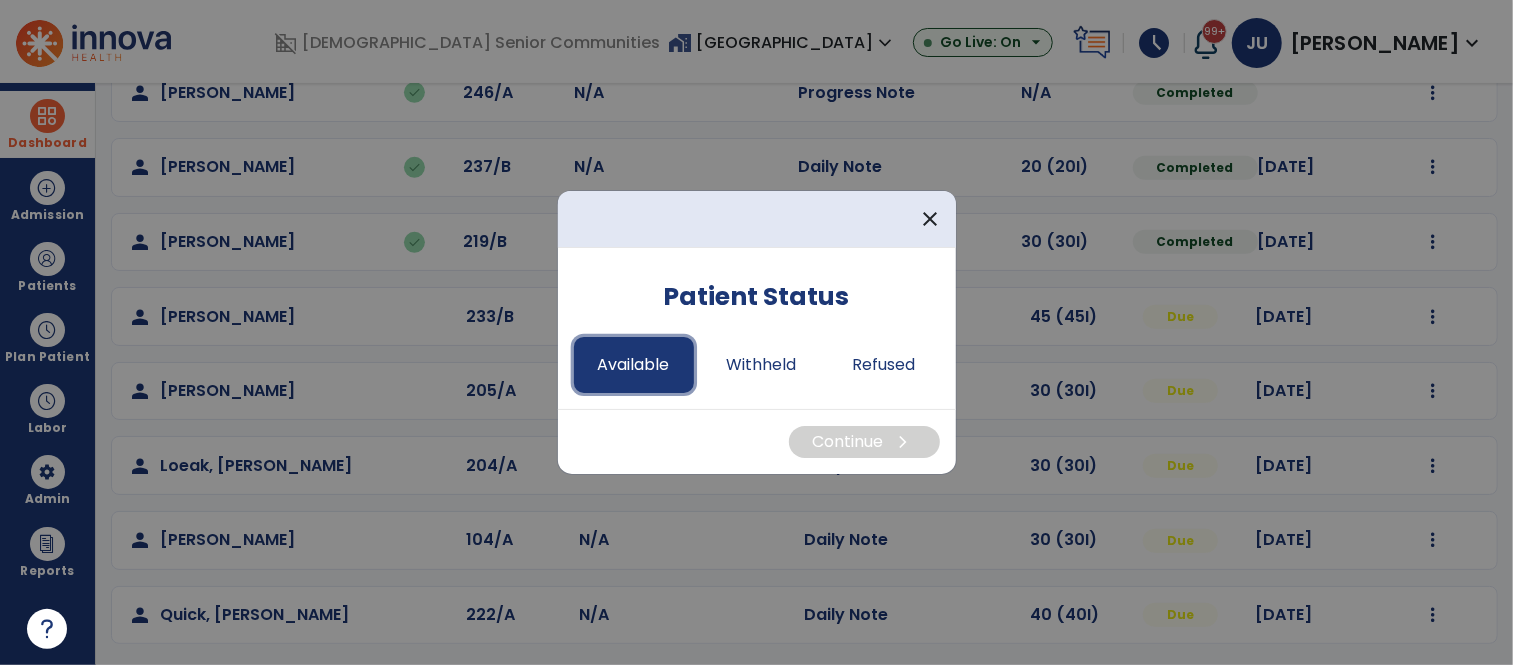 click on "Available" at bounding box center (634, 365) 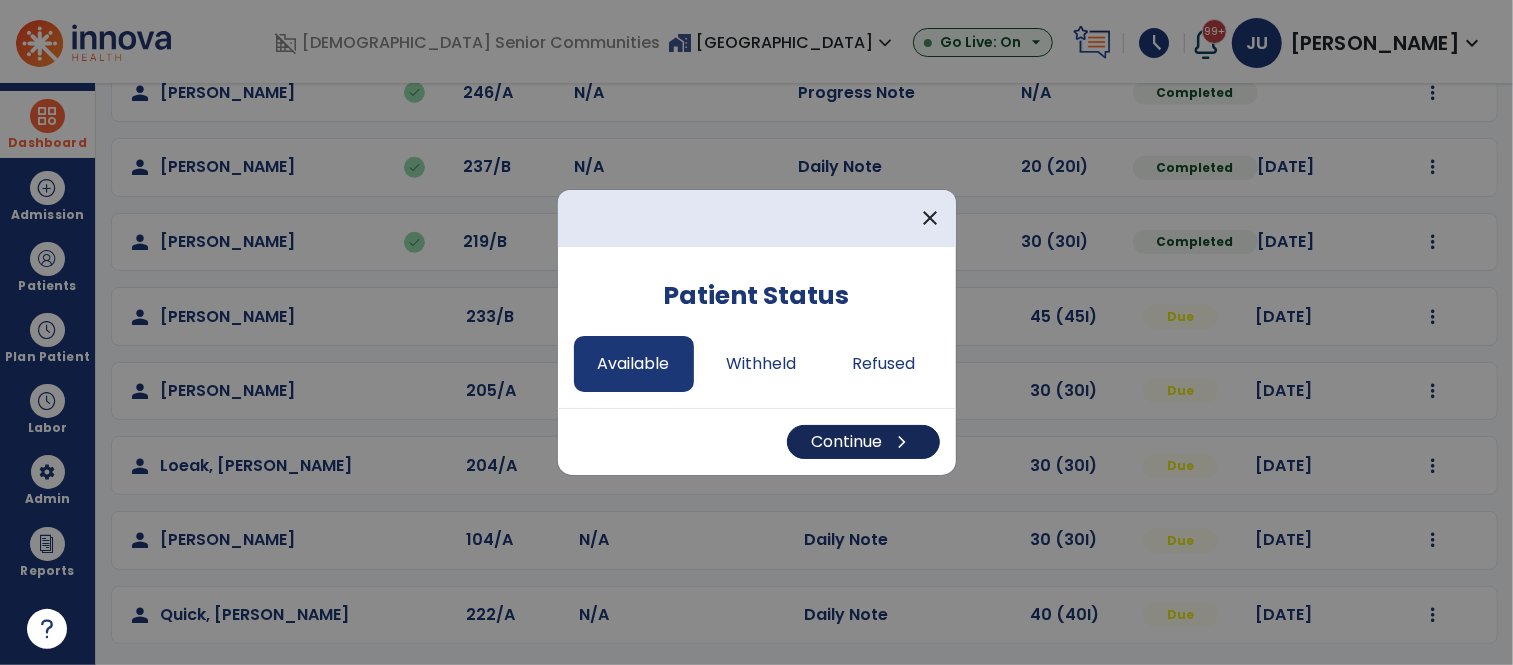click on "Continue   chevron_right" at bounding box center (863, 442) 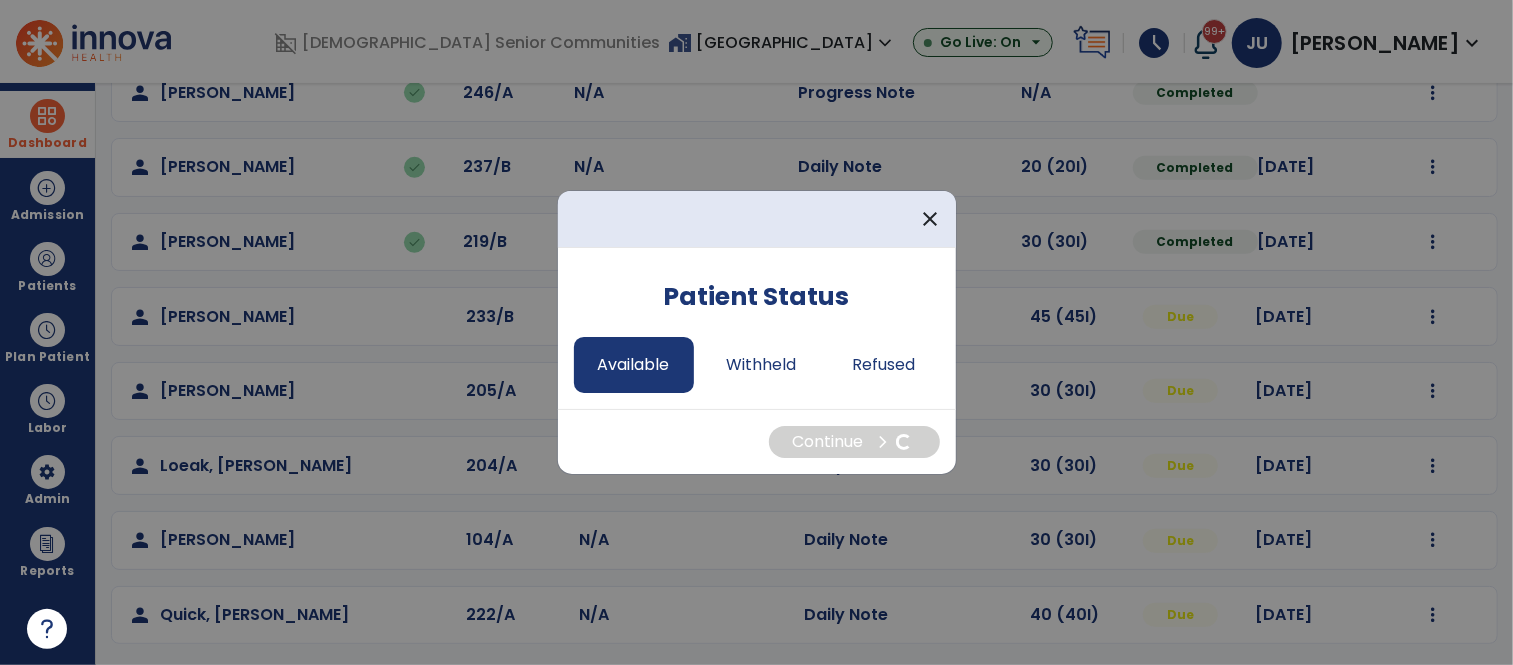select on "*" 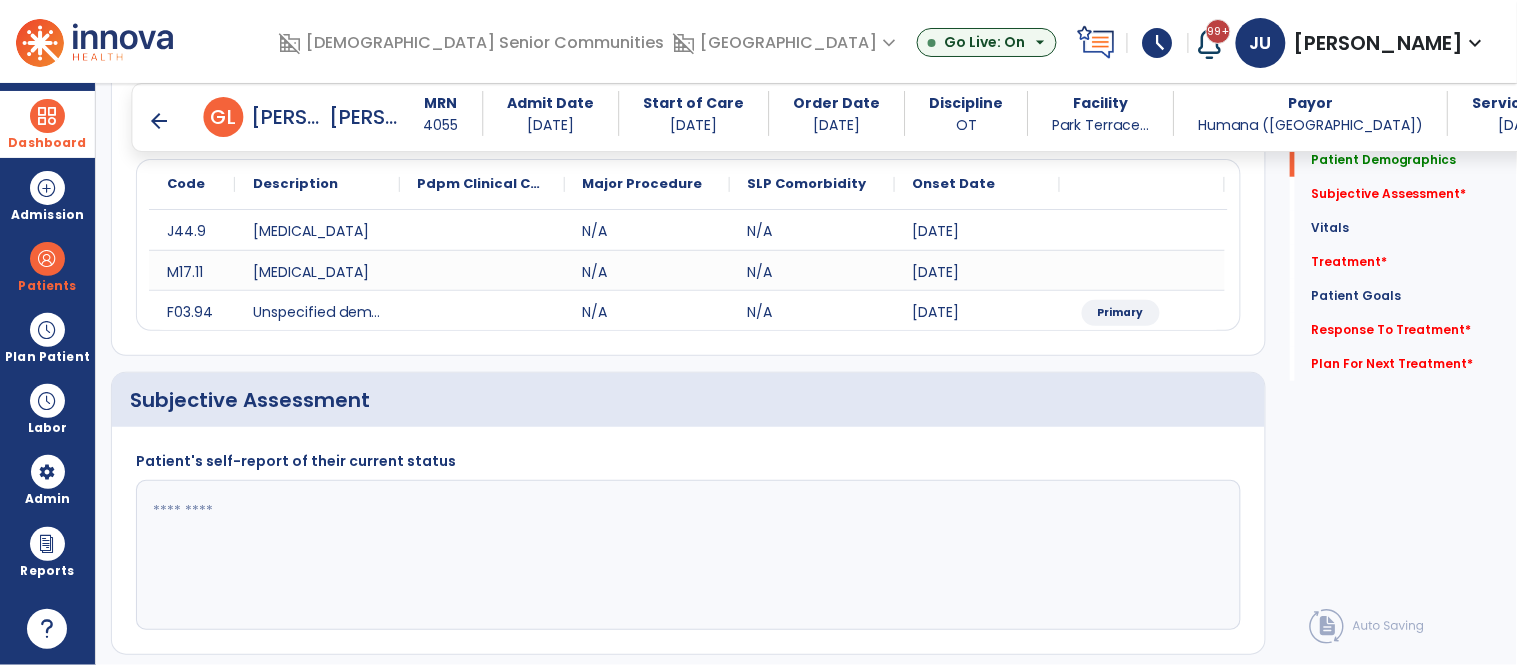 scroll, scrollTop: 243, scrollLeft: 0, axis: vertical 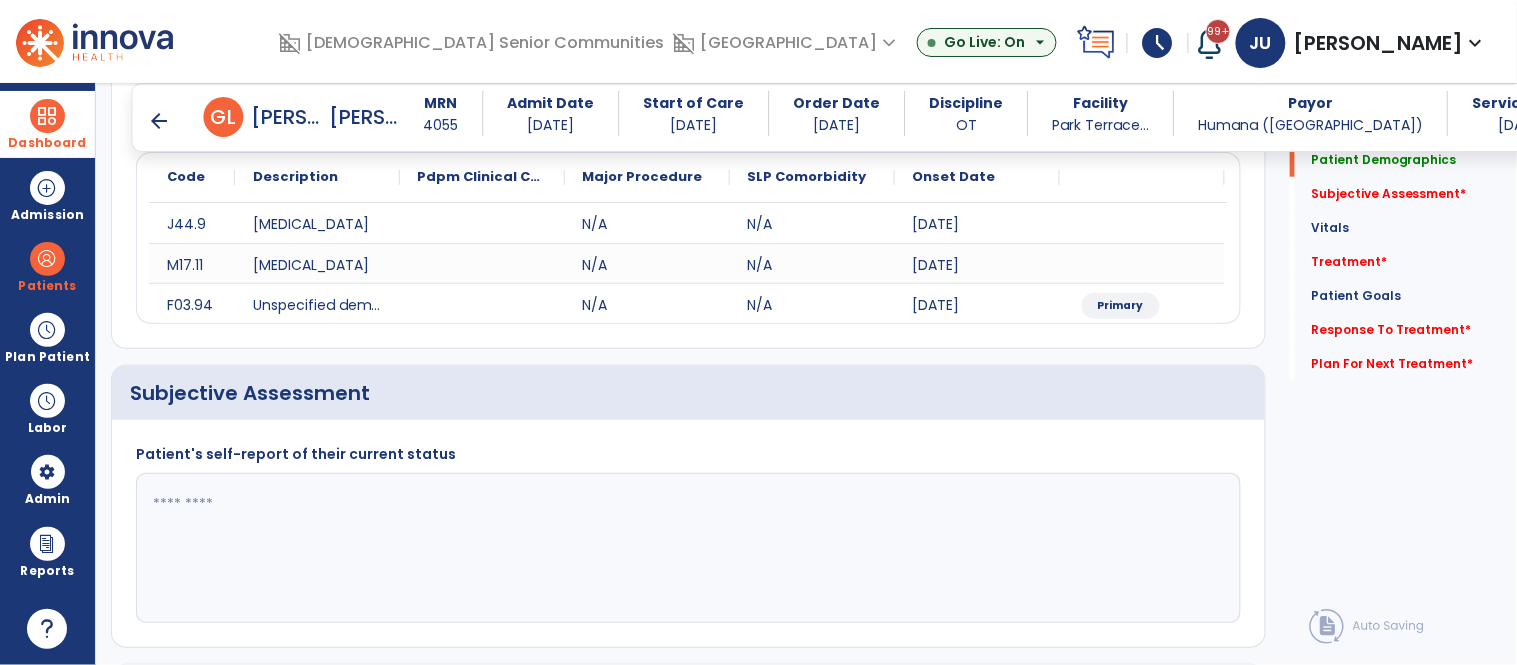click 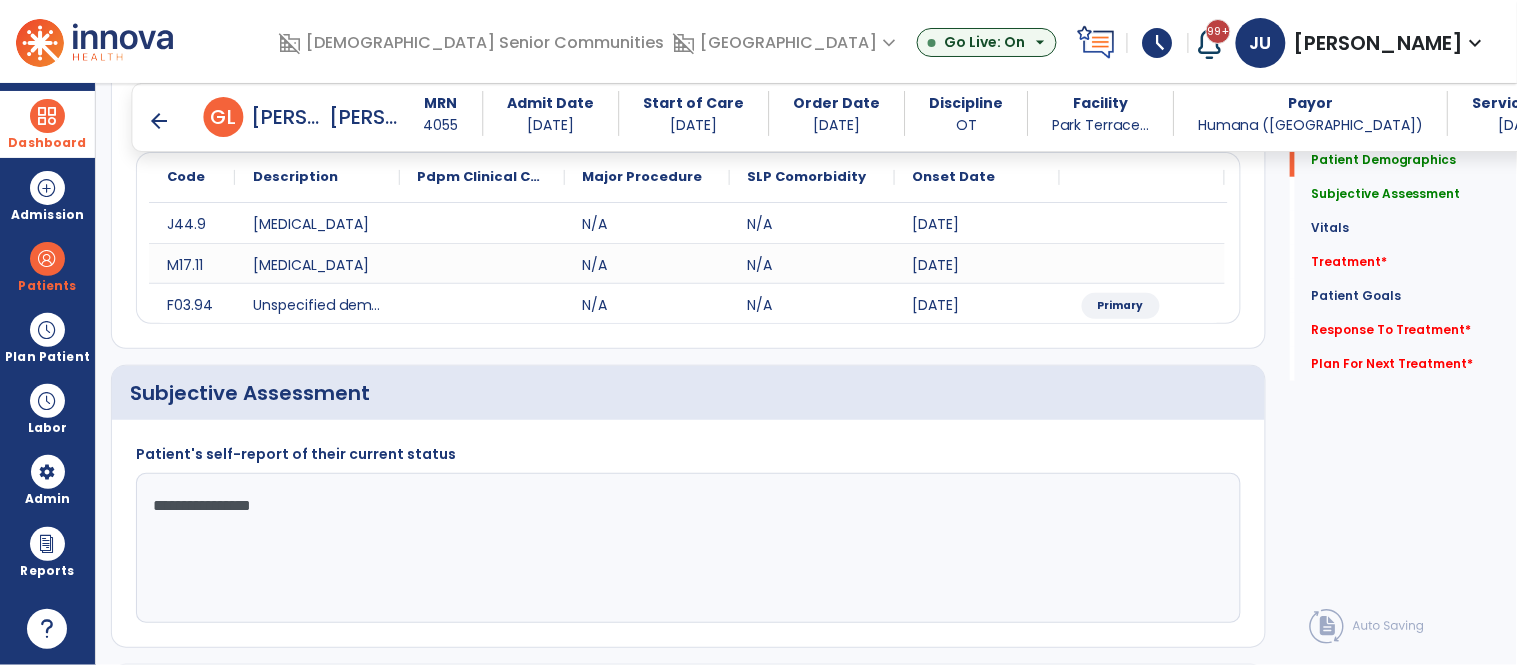 click on "Medical Diagnosis   Treatment Diagnosis   Precautions   Contraindications
Code
Description
Pdpm Clinical Category
J44.9" 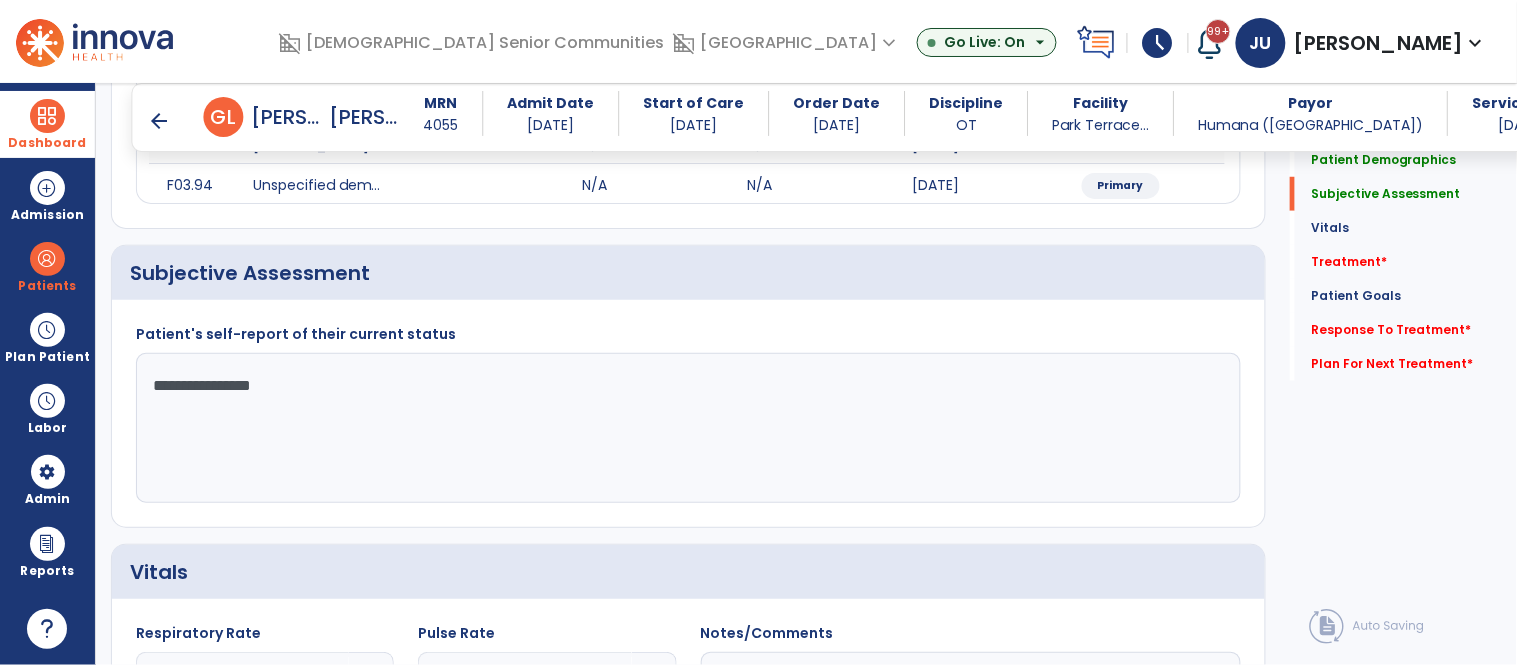 scroll, scrollTop: 355, scrollLeft: 0, axis: vertical 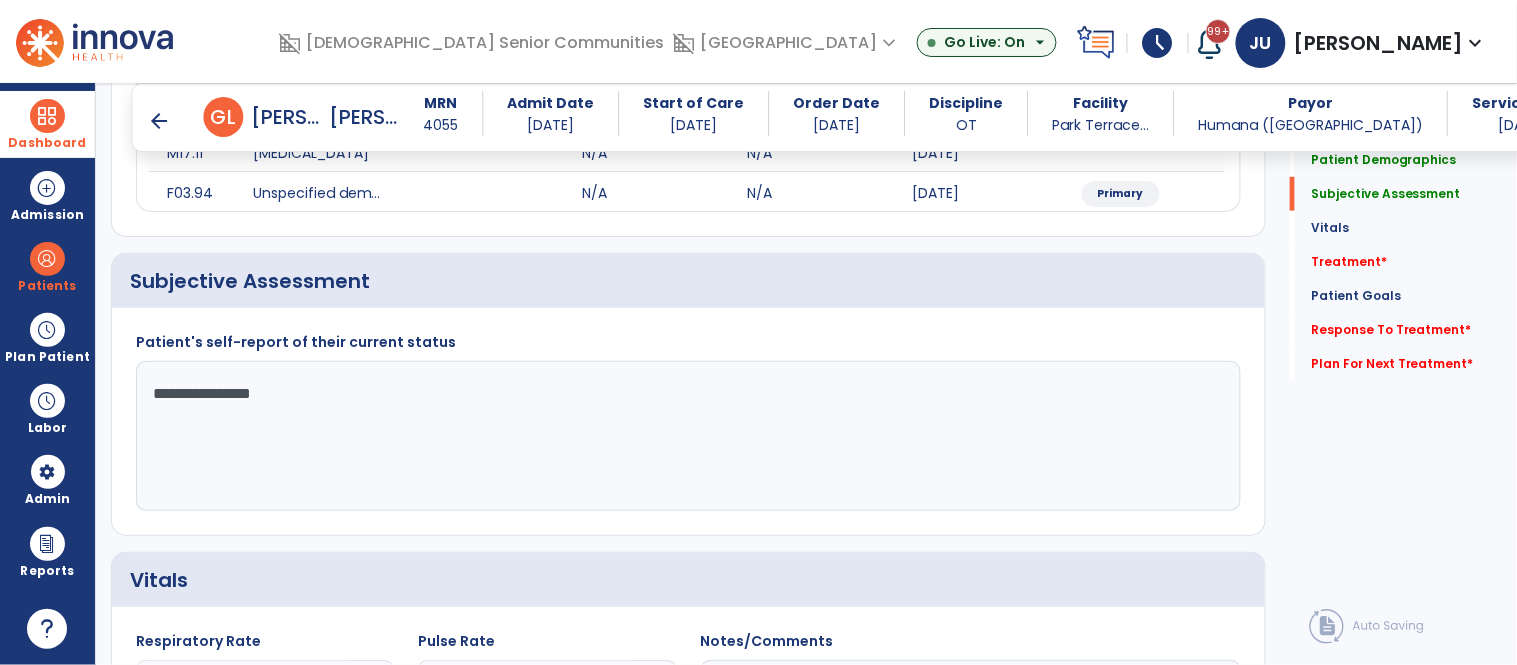 click on "**********" 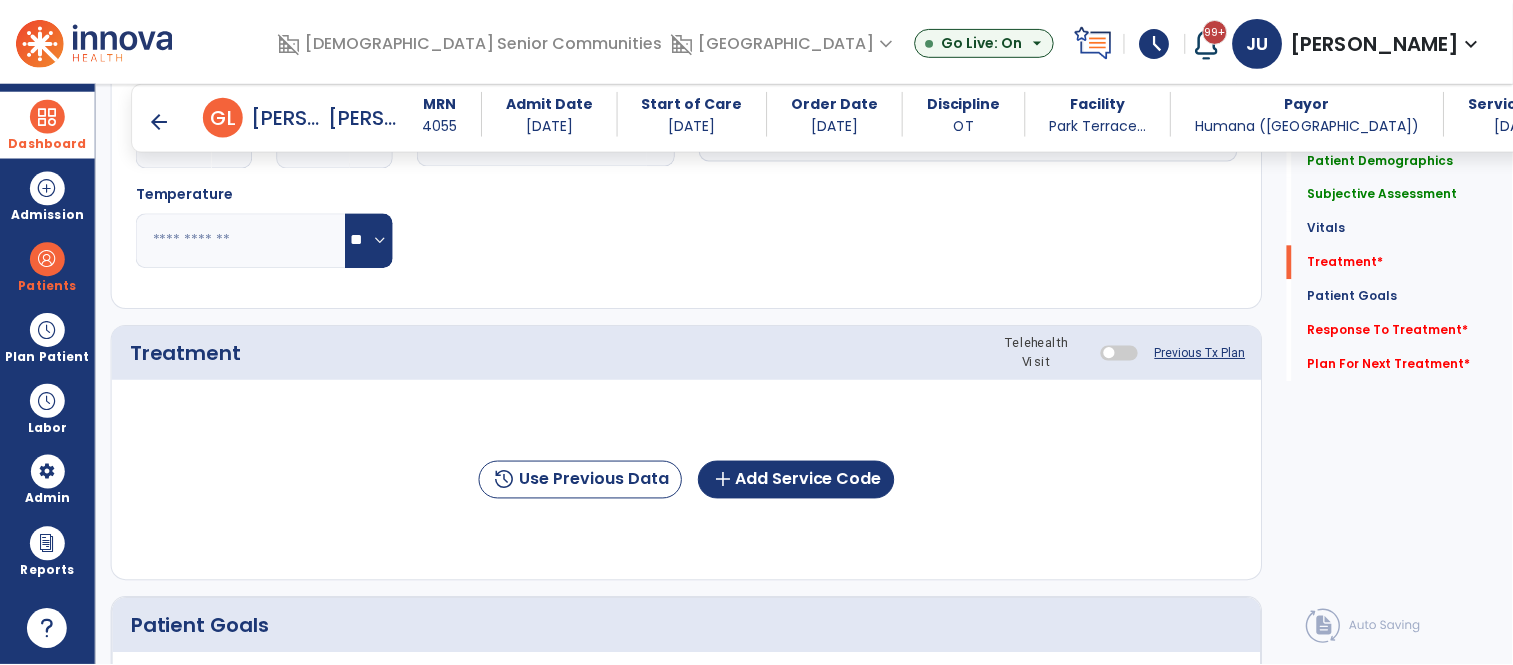 scroll, scrollTop: 1007, scrollLeft: 0, axis: vertical 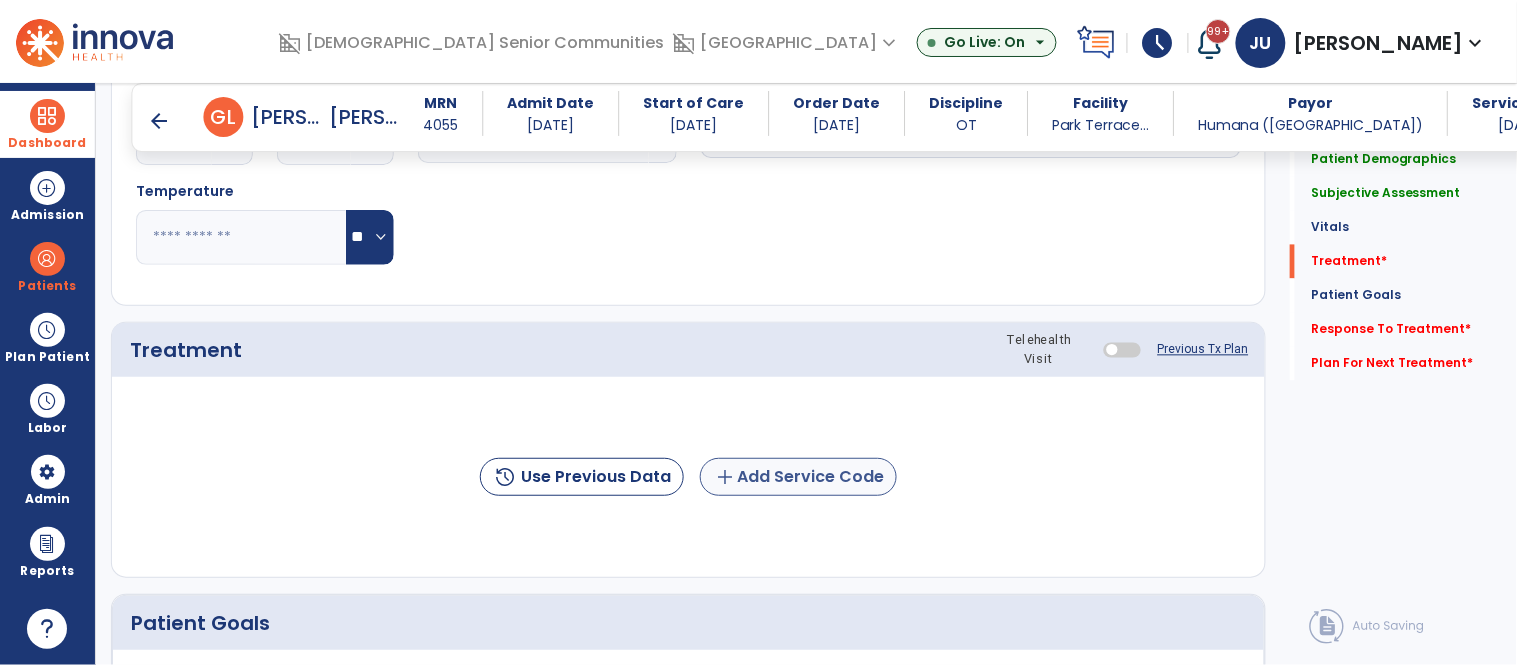 type on "**********" 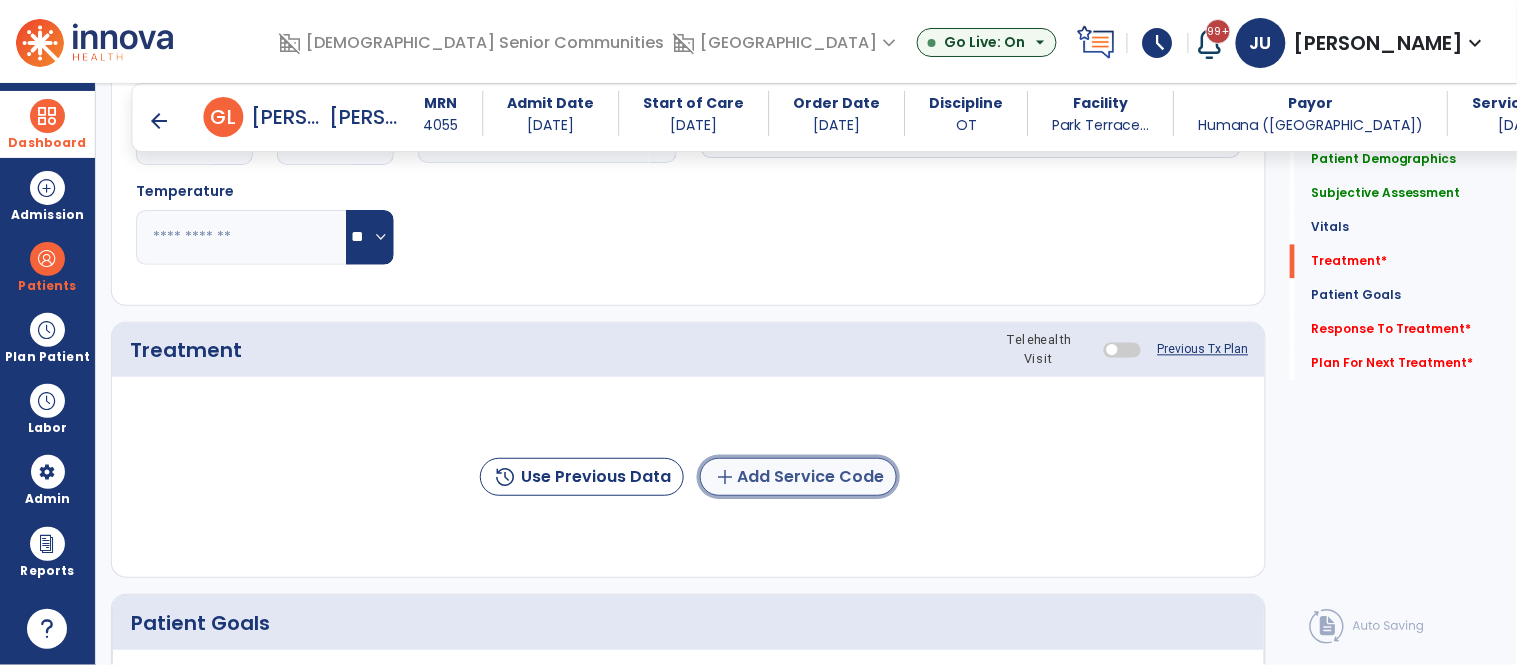 click on "add  Add Service Code" 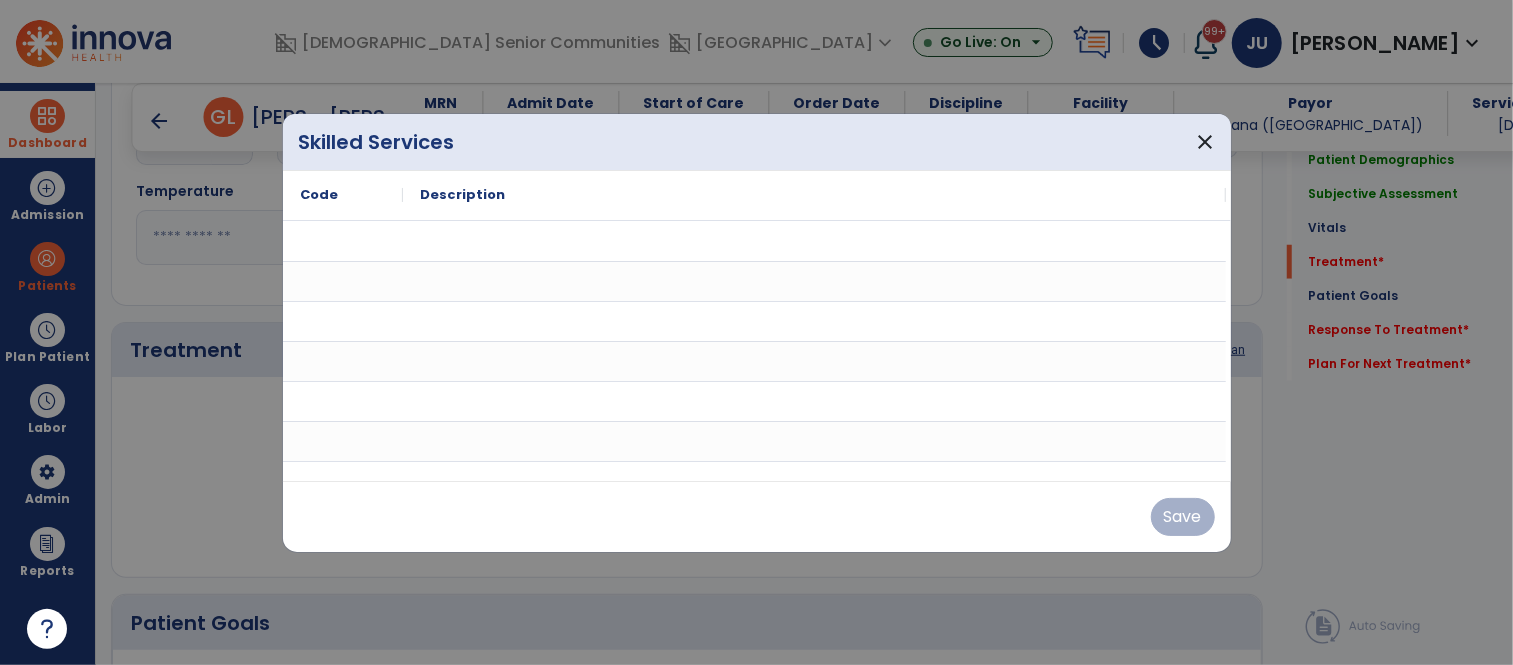 scroll, scrollTop: 1007, scrollLeft: 0, axis: vertical 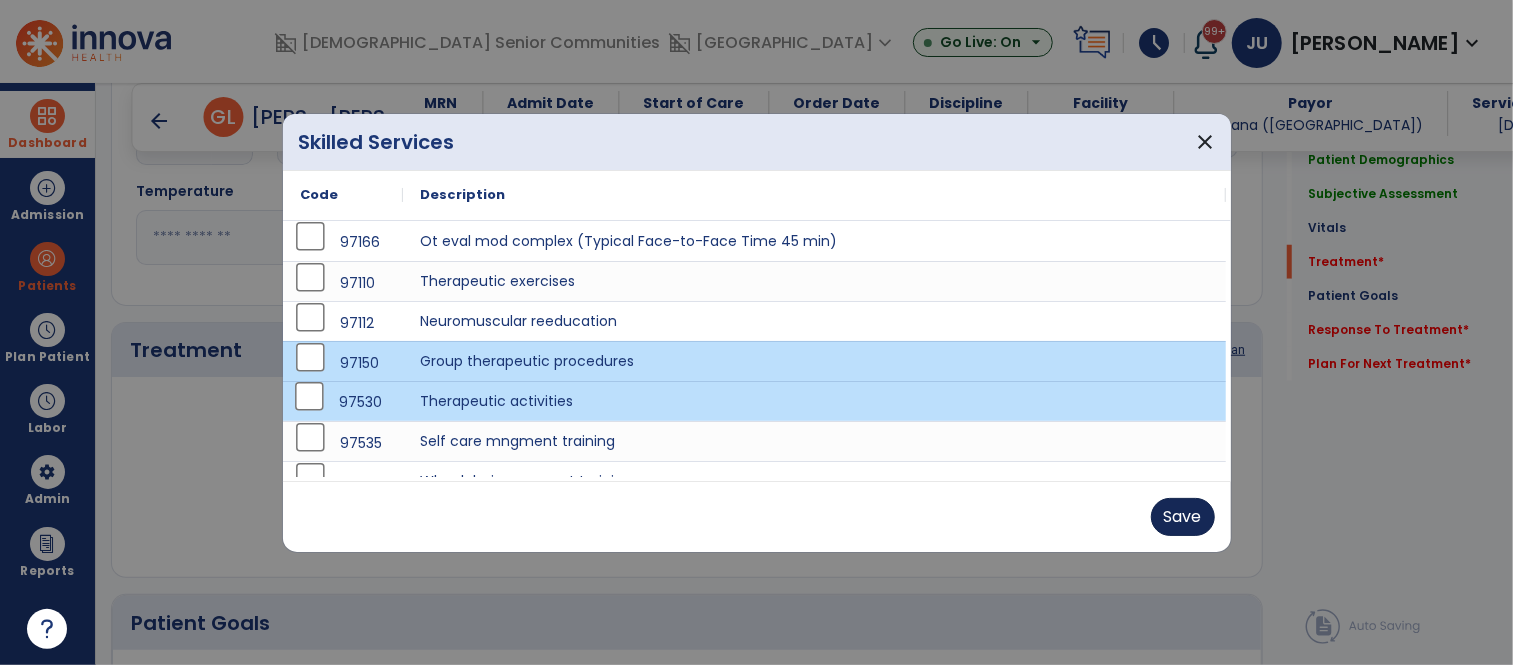 click on "Save" at bounding box center [1183, 517] 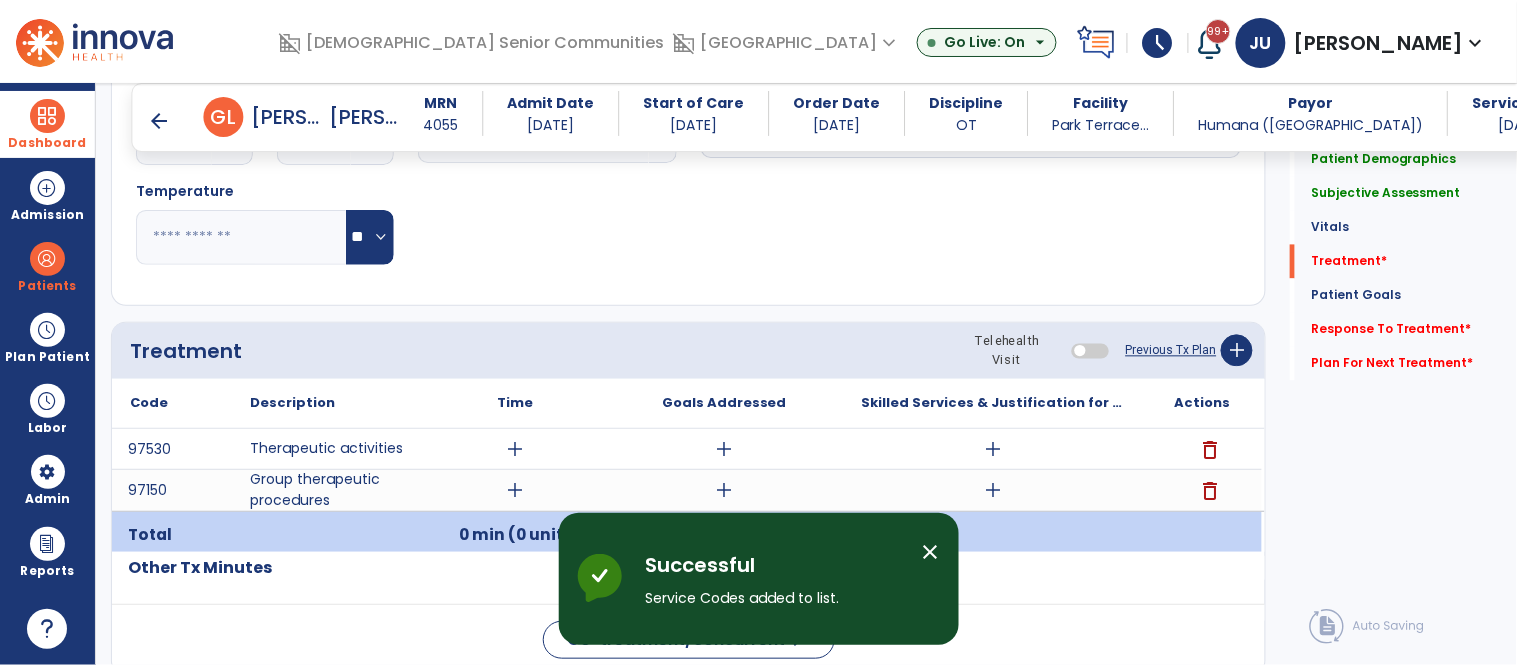 click on "add" at bounding box center [515, 490] 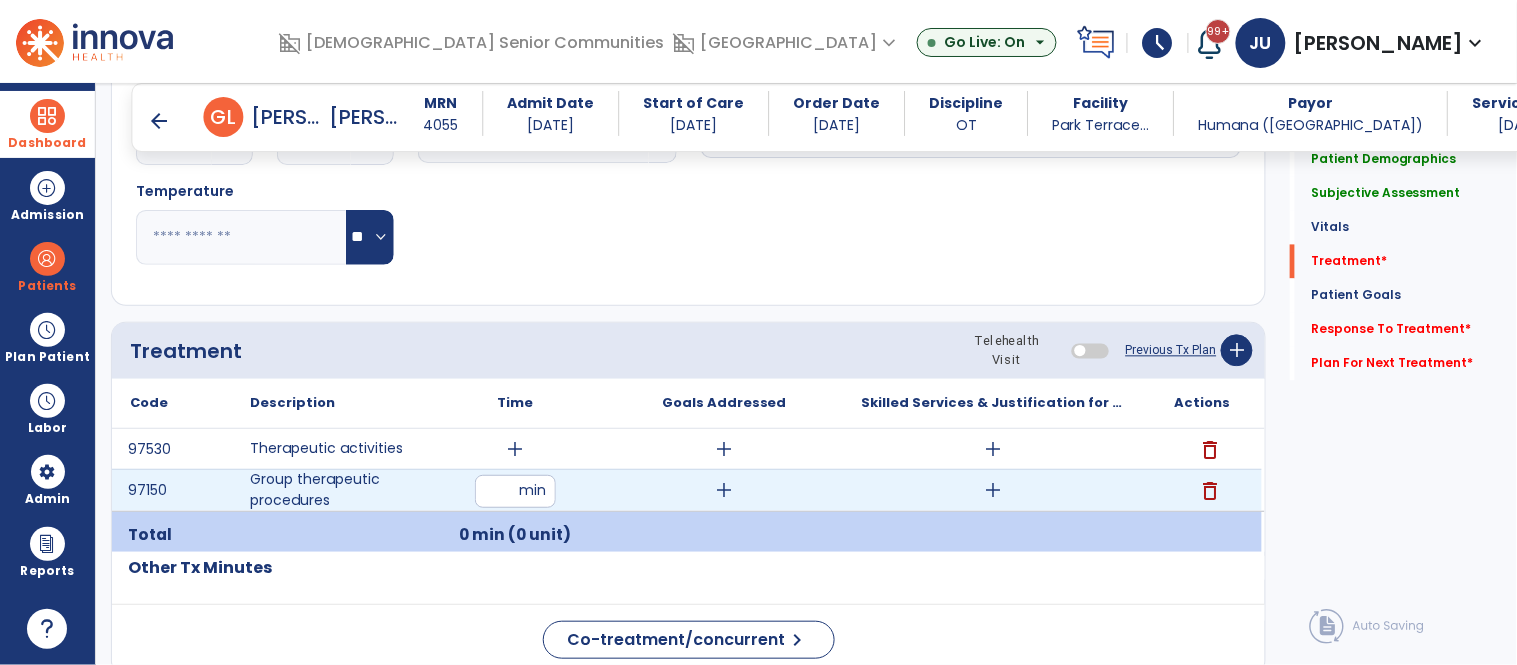 type on "**" 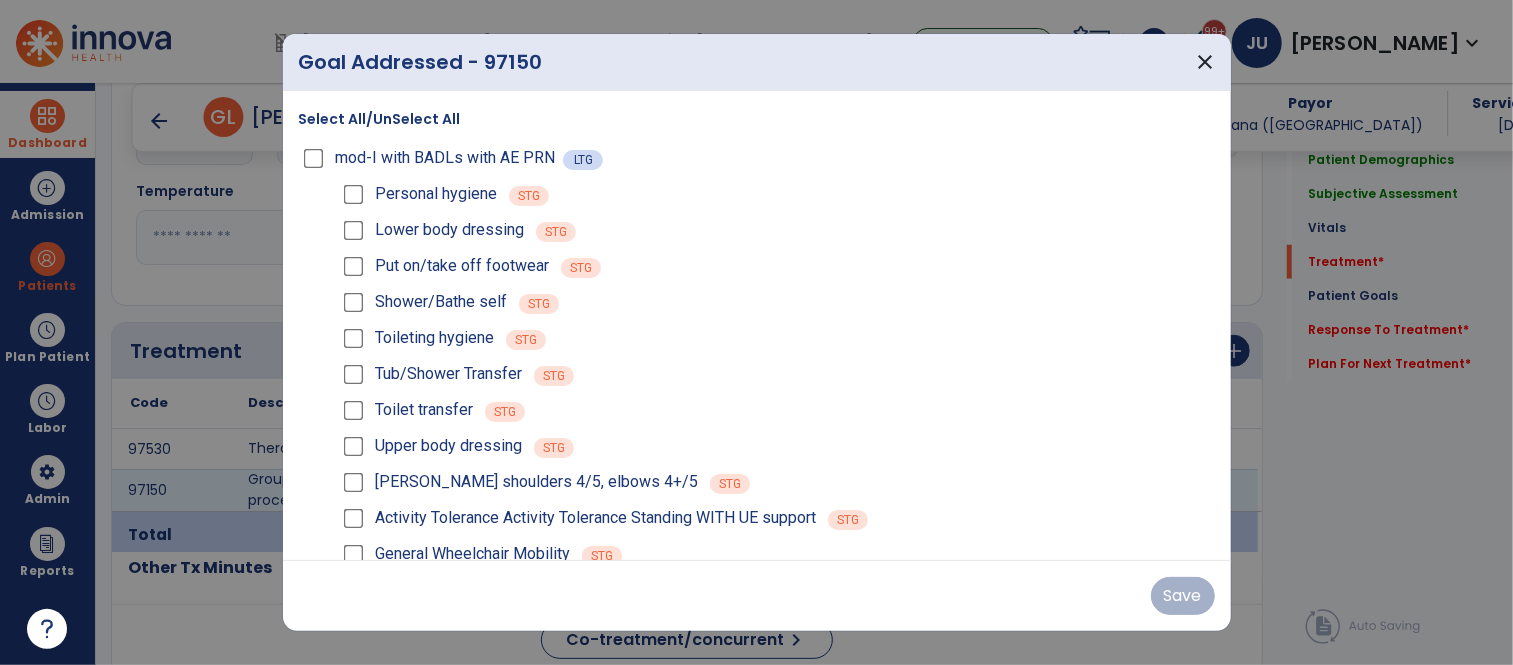 scroll, scrollTop: 1007, scrollLeft: 0, axis: vertical 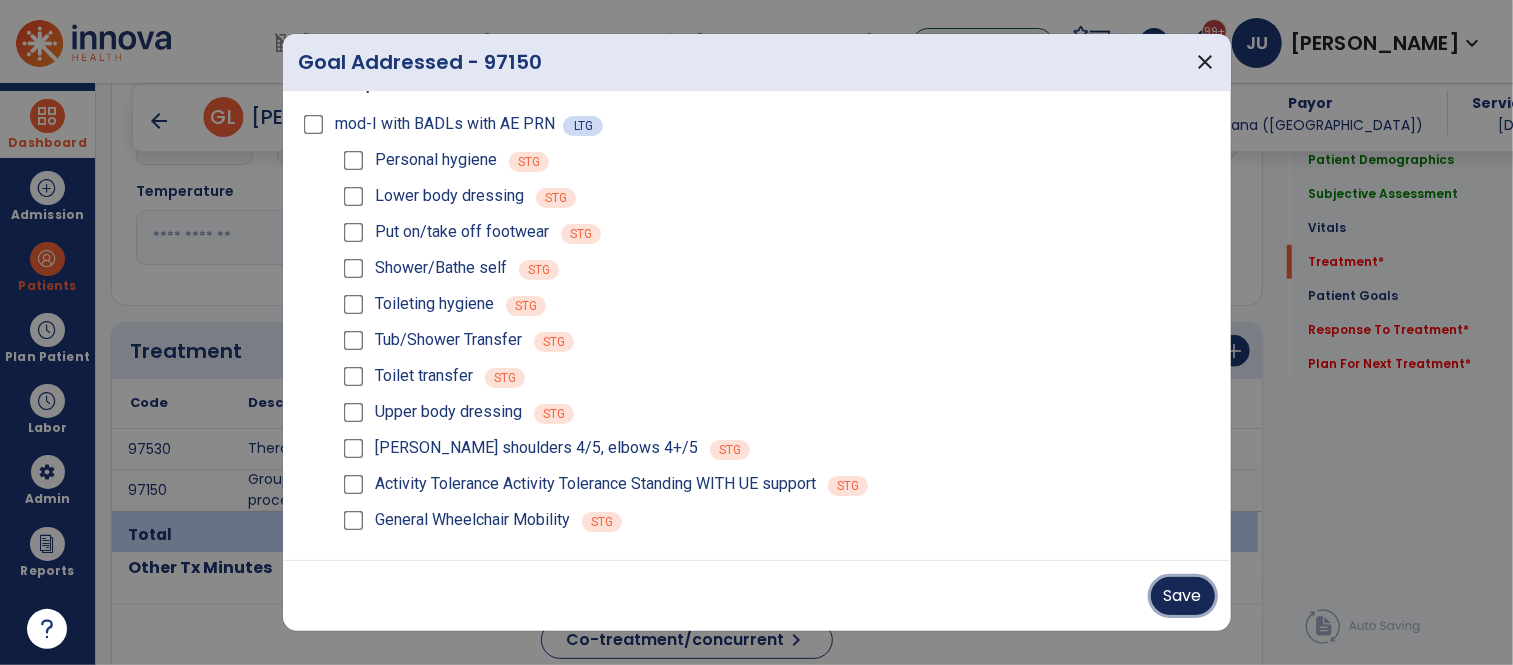 click on "Save" at bounding box center (1183, 596) 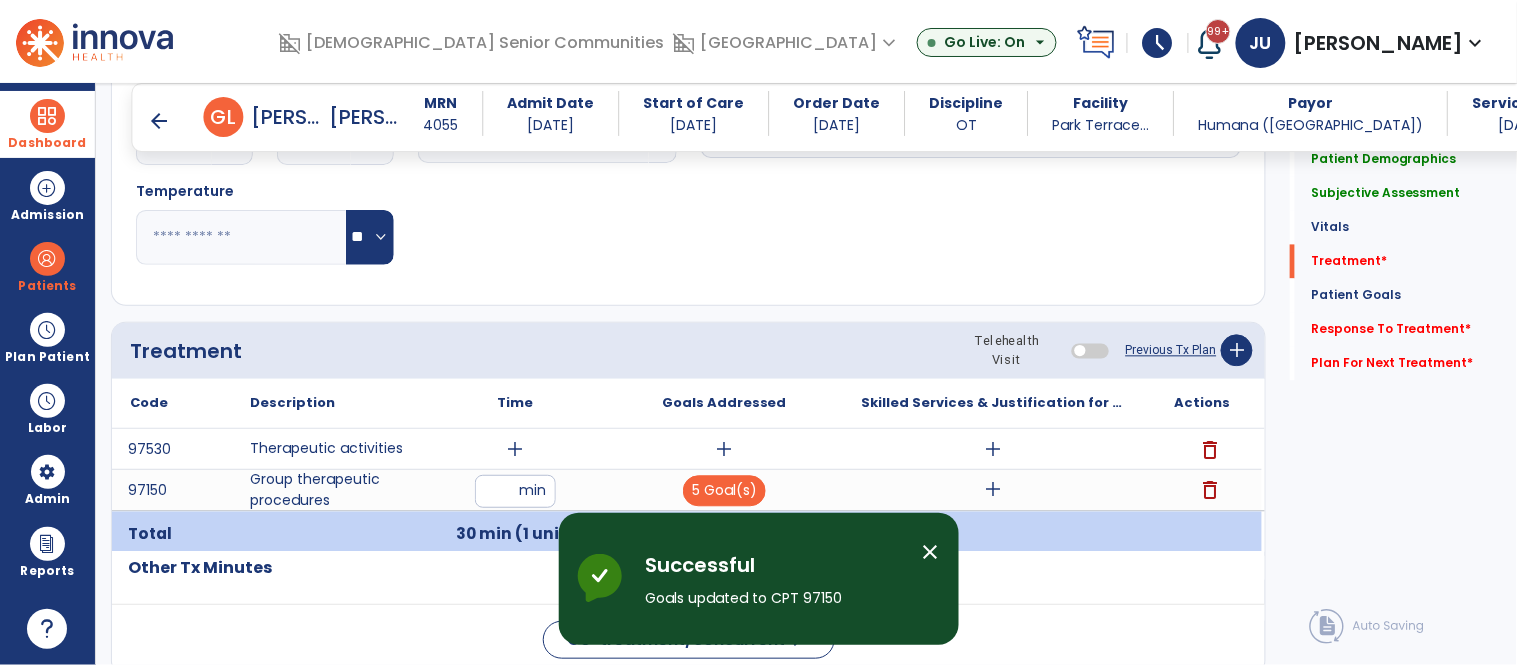 click on "add" at bounding box center (993, 490) 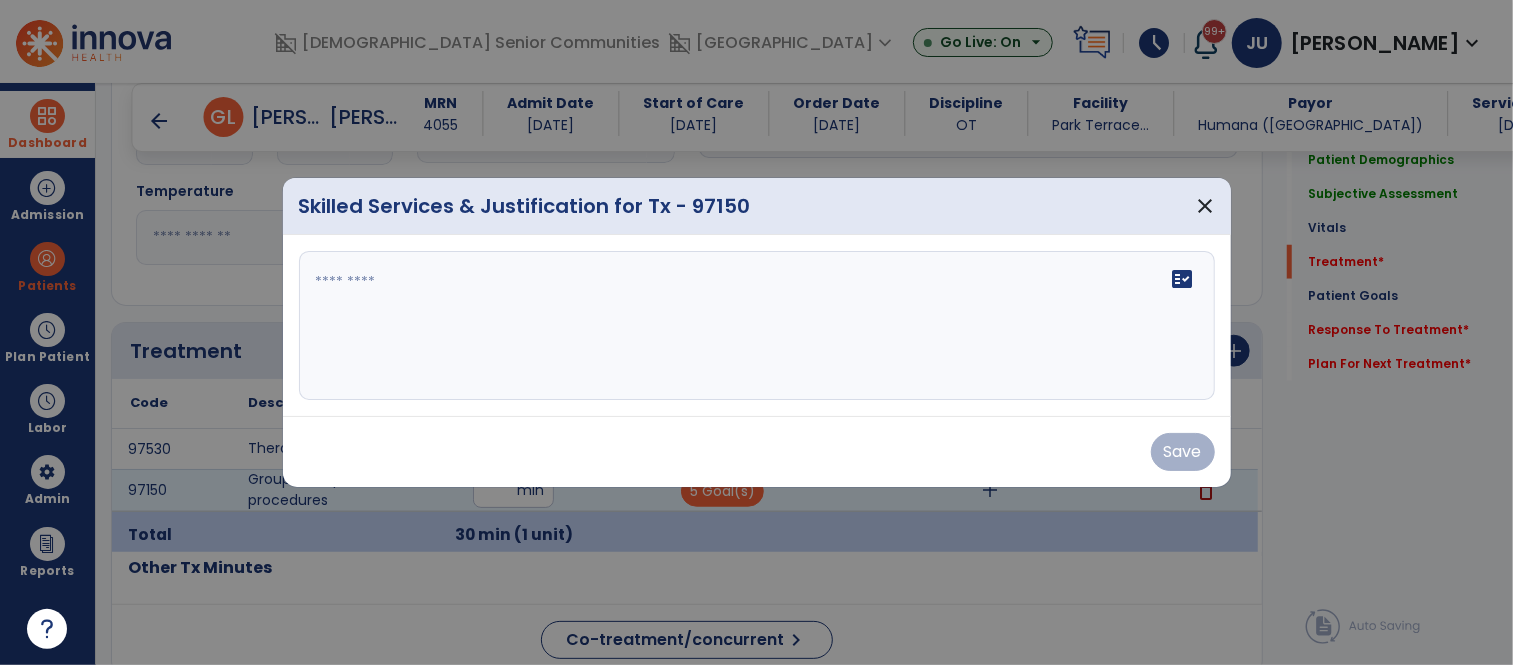 click on "fact_check" at bounding box center (757, 326) 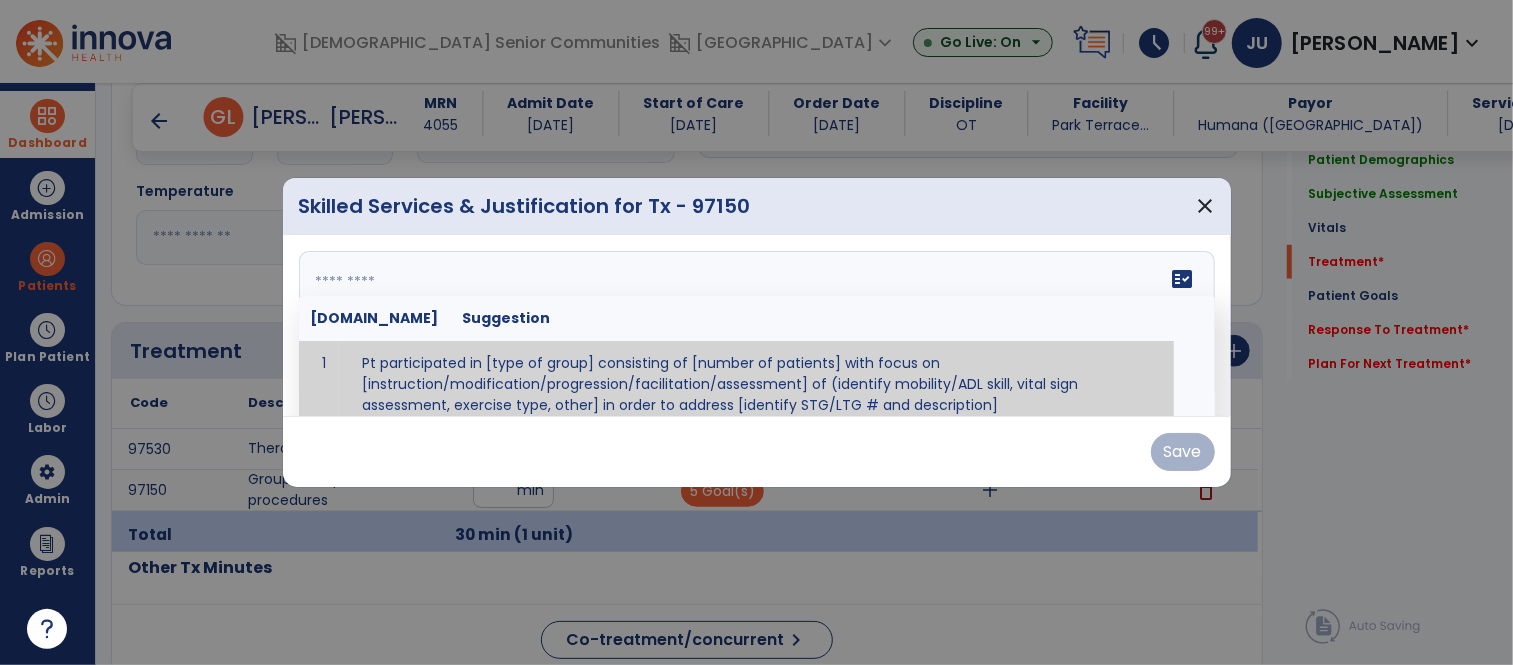 scroll, scrollTop: 1007, scrollLeft: 0, axis: vertical 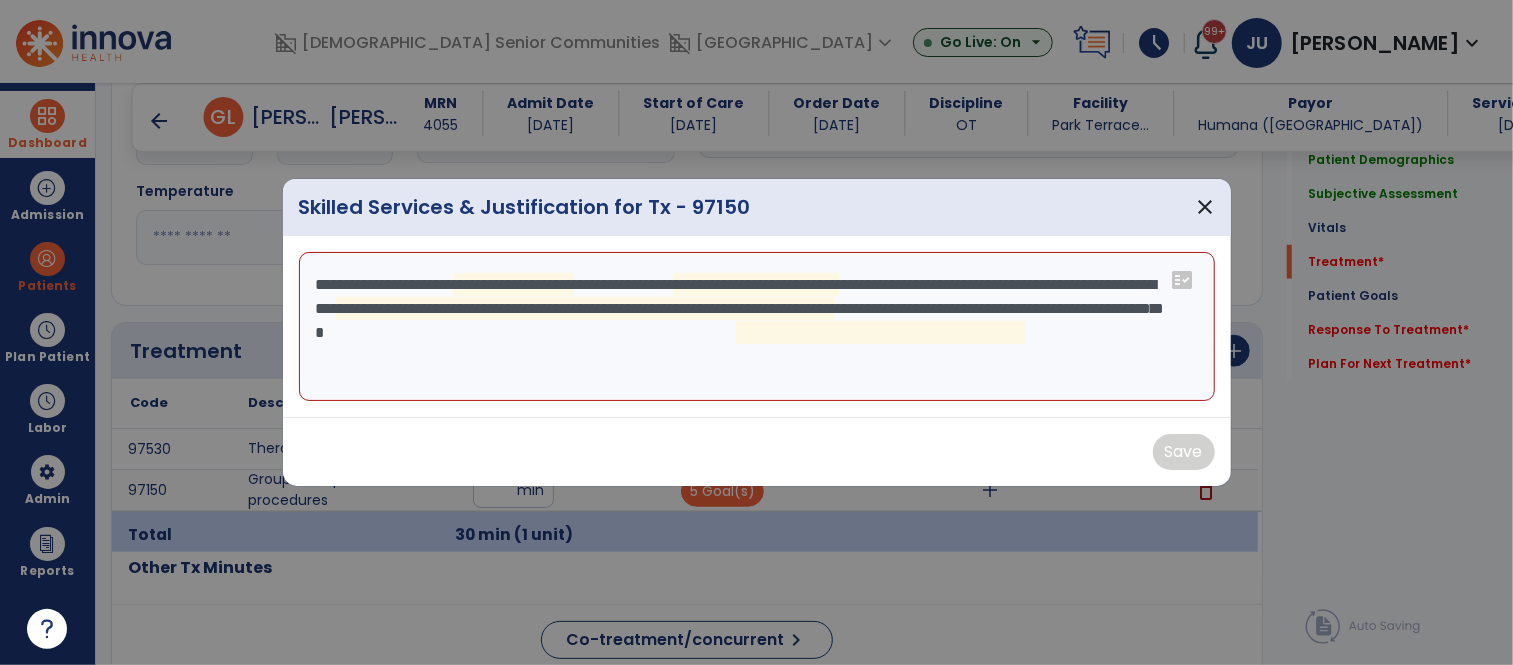 click on "**********" at bounding box center [757, 327] 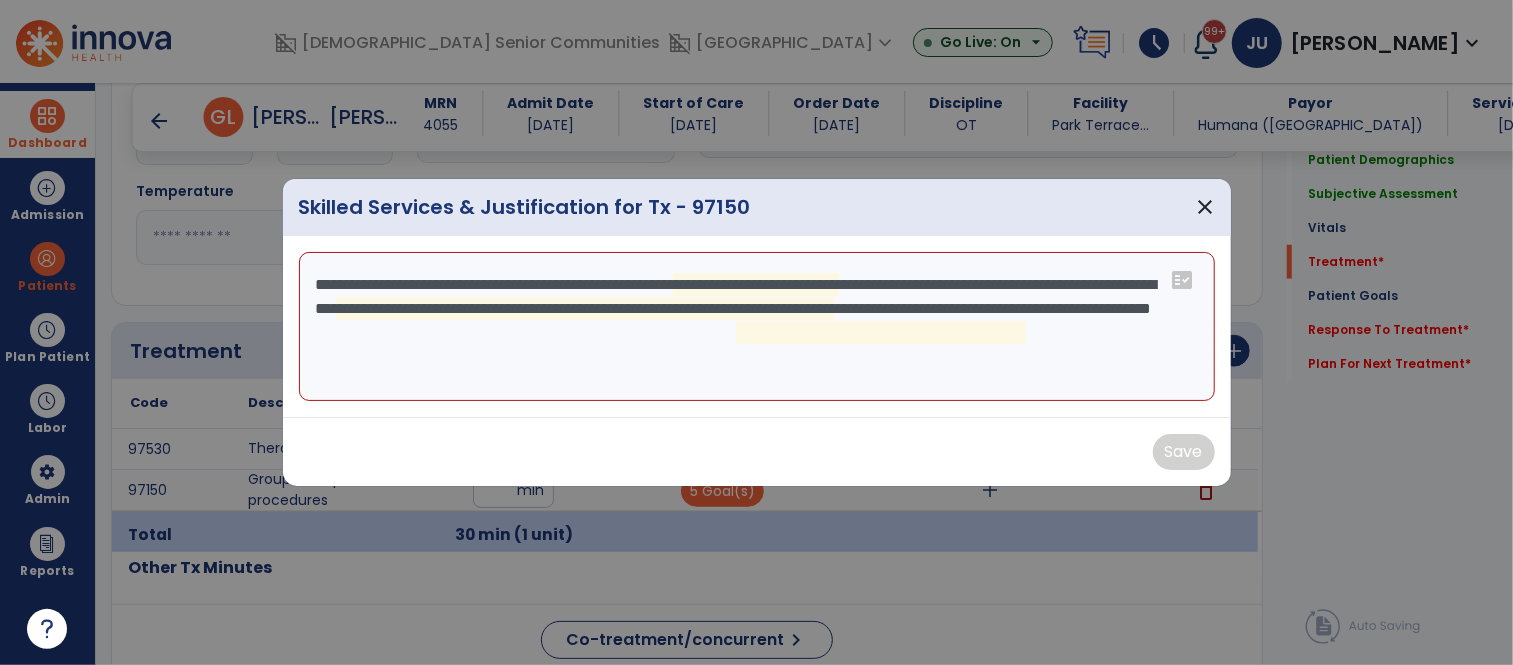 click on "**********" at bounding box center [757, 327] 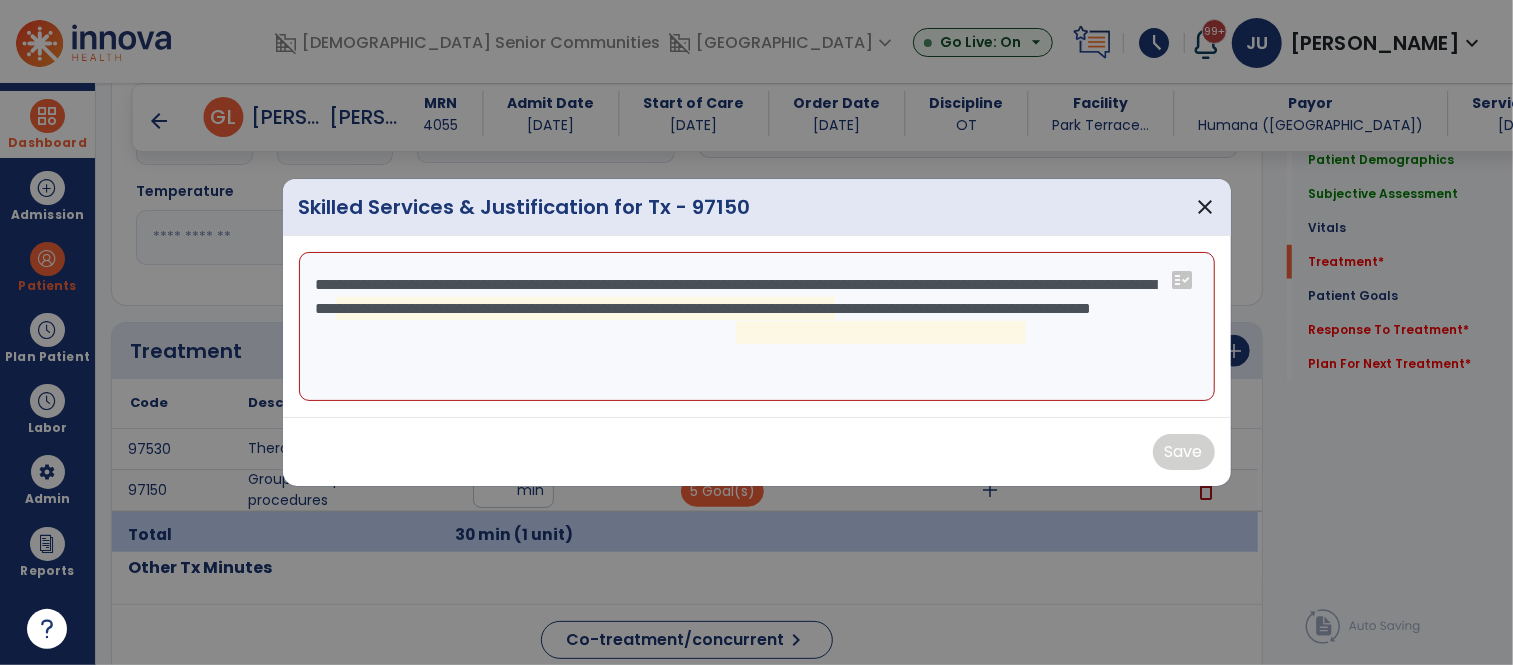 click on "**********" at bounding box center (757, 327) 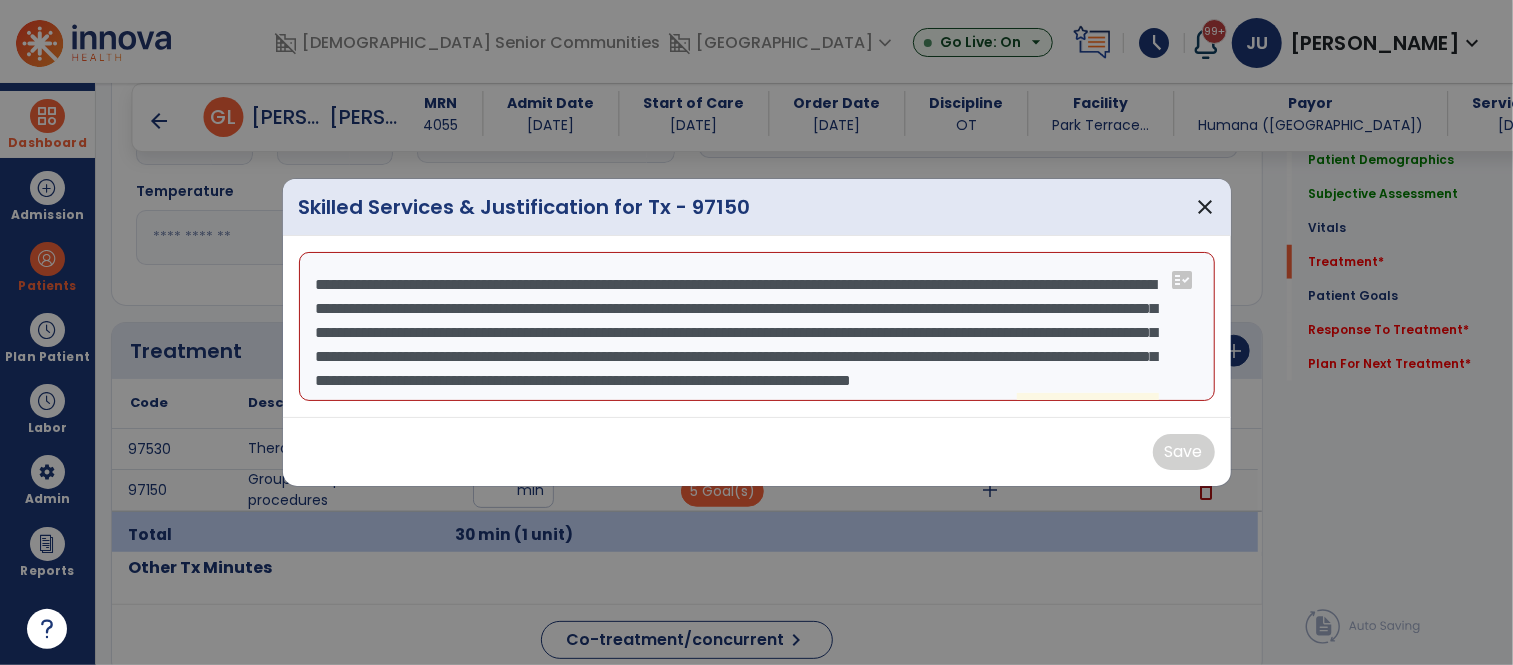 scroll, scrollTop: 14, scrollLeft: 0, axis: vertical 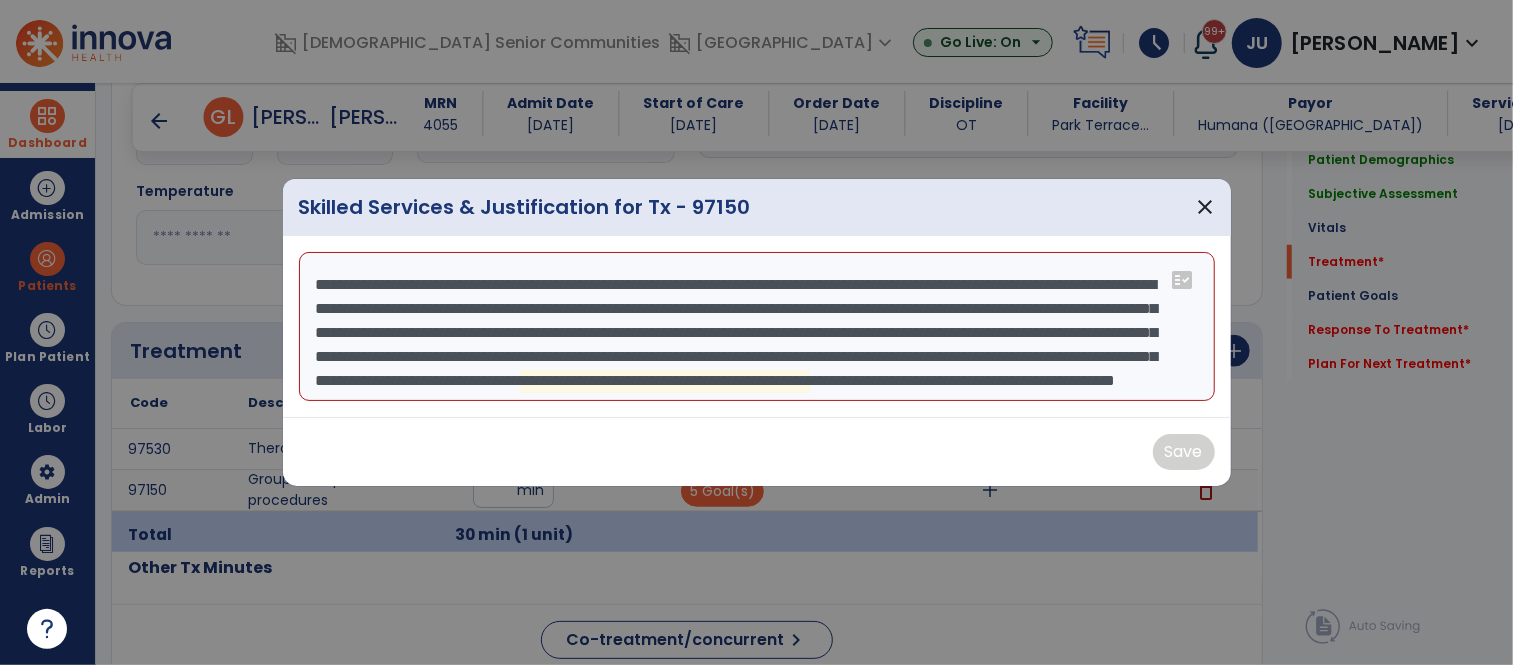 click on "**********" at bounding box center [757, 327] 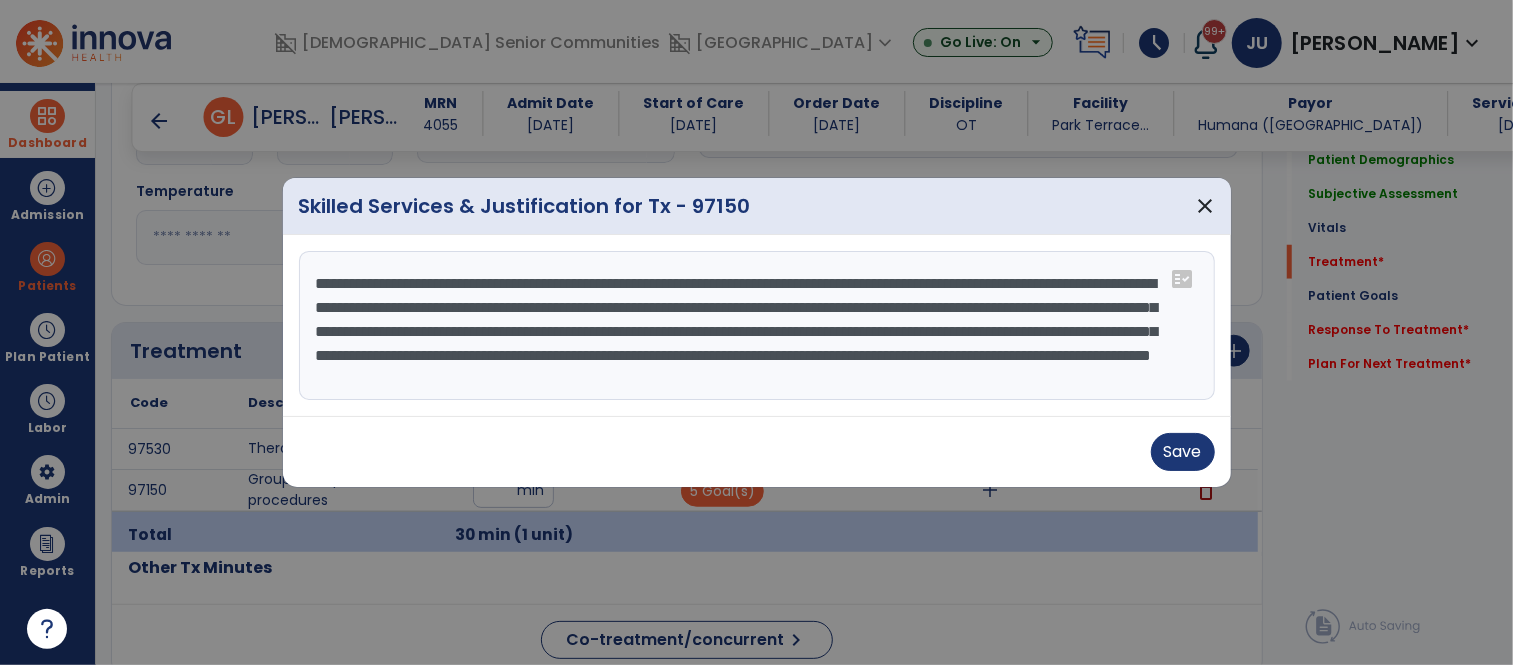 scroll, scrollTop: 24, scrollLeft: 0, axis: vertical 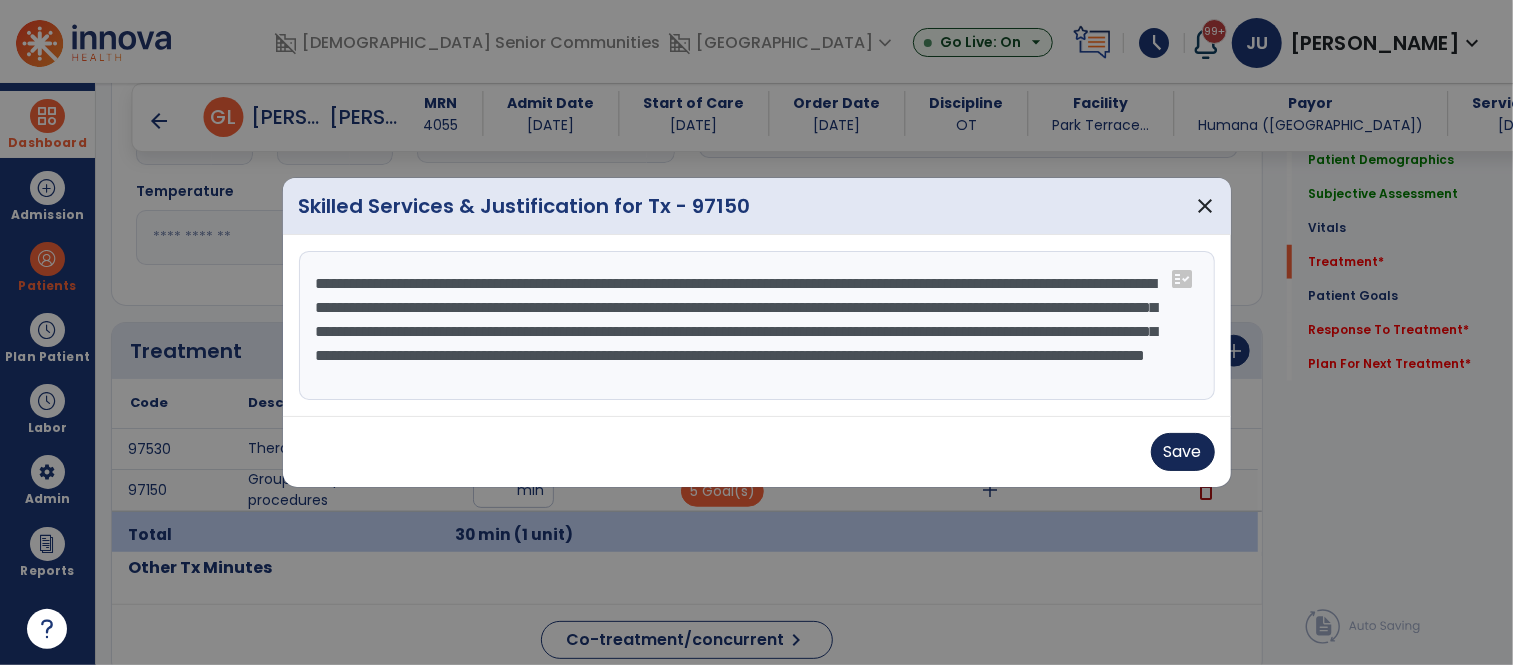 type on "**********" 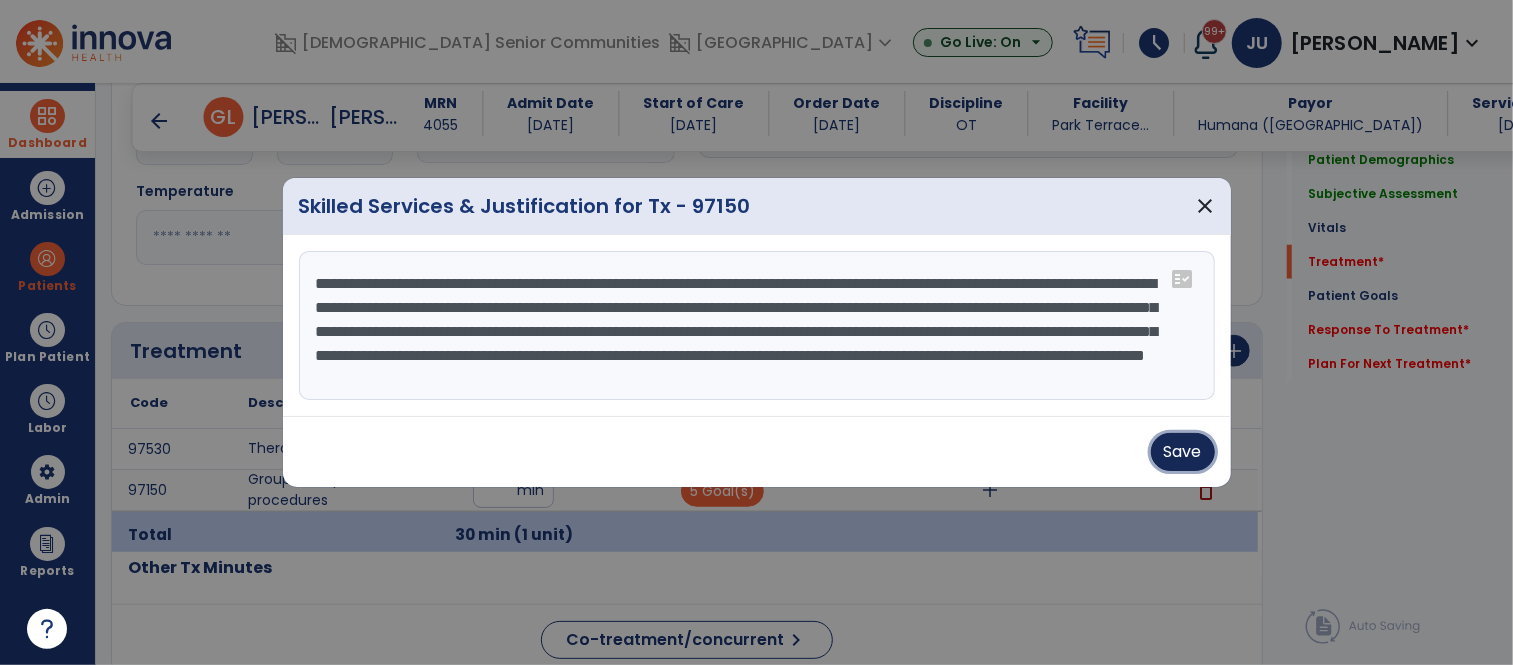 click on "Save" at bounding box center [1183, 452] 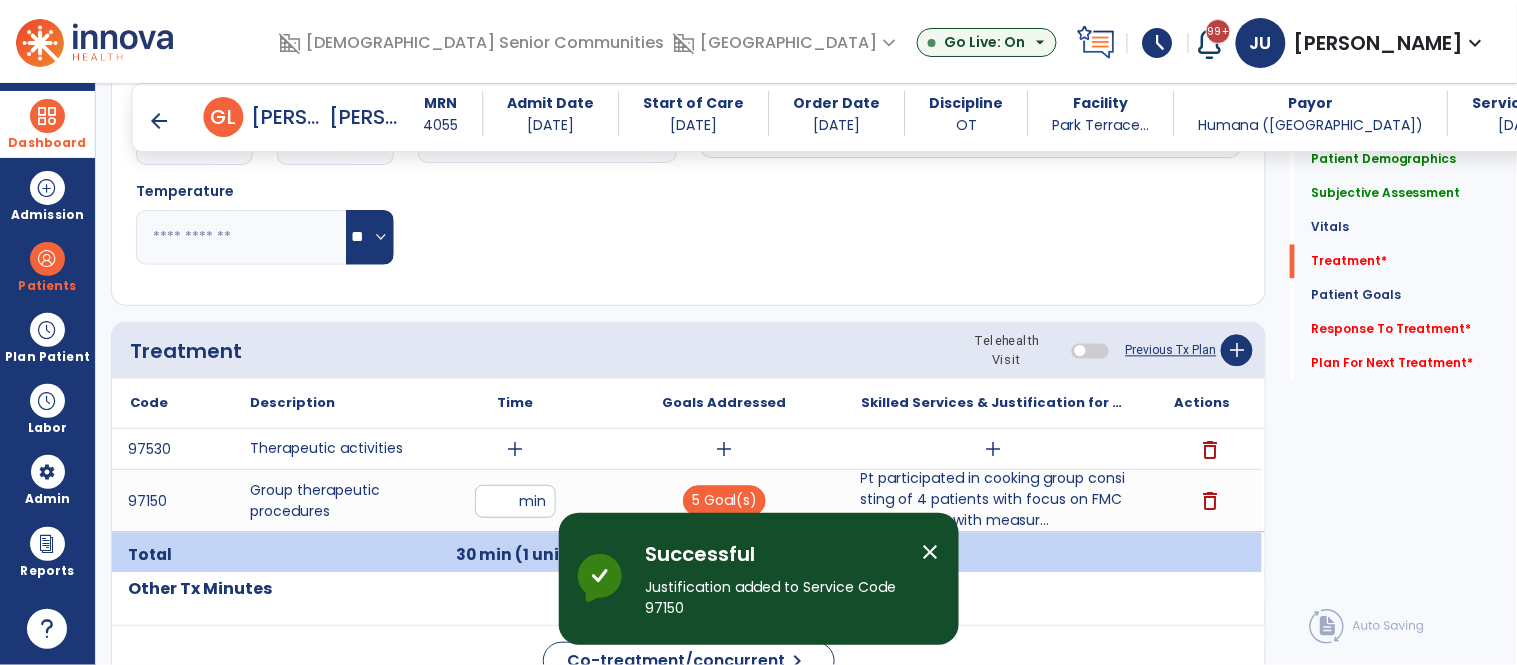 click on "add" at bounding box center (515, 449) 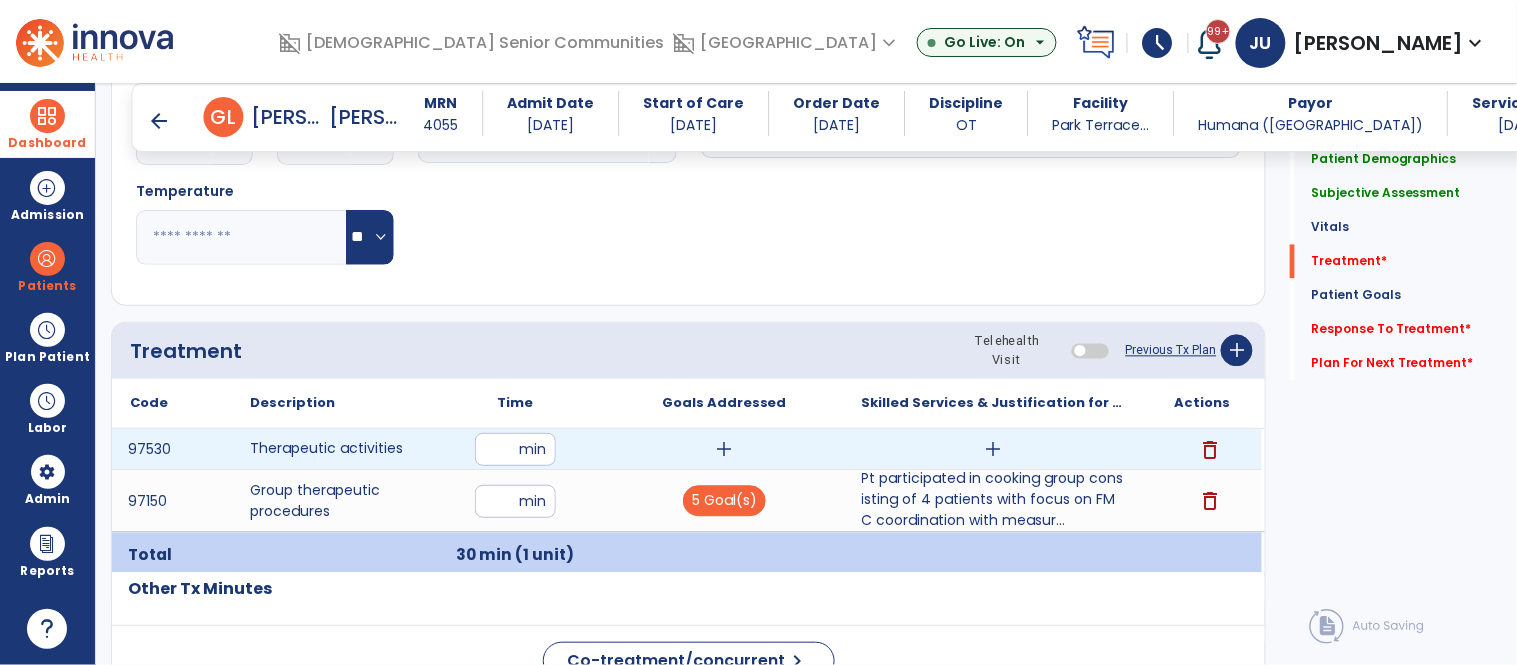 type on "**" 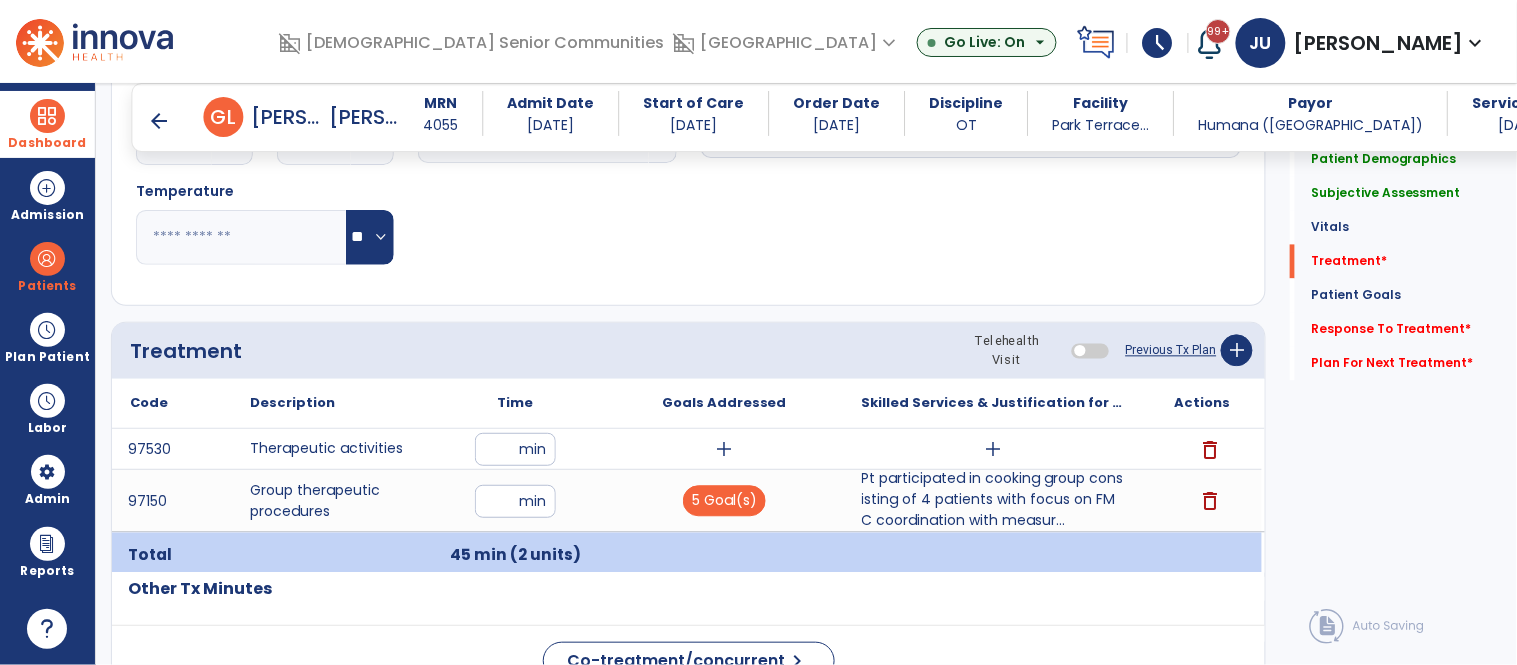 click on "add" at bounding box center (724, 449) 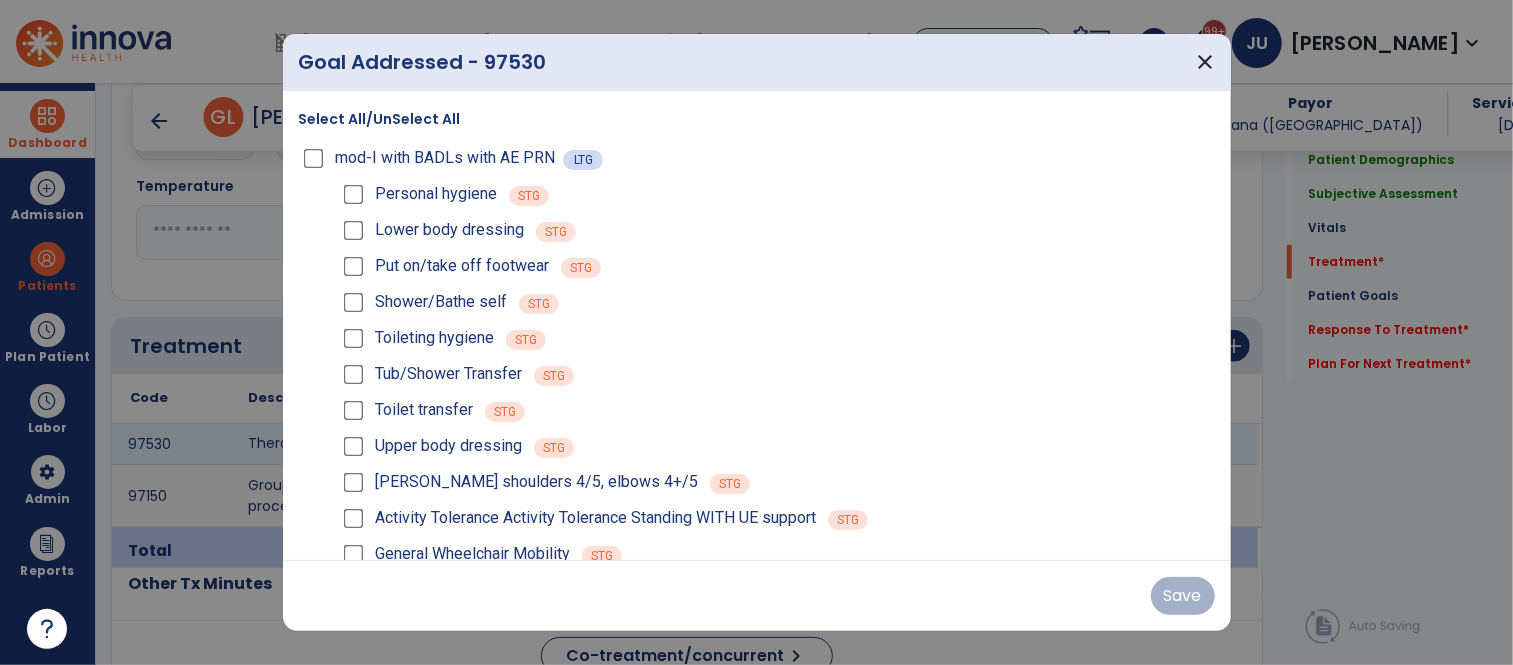 scroll, scrollTop: 1007, scrollLeft: 0, axis: vertical 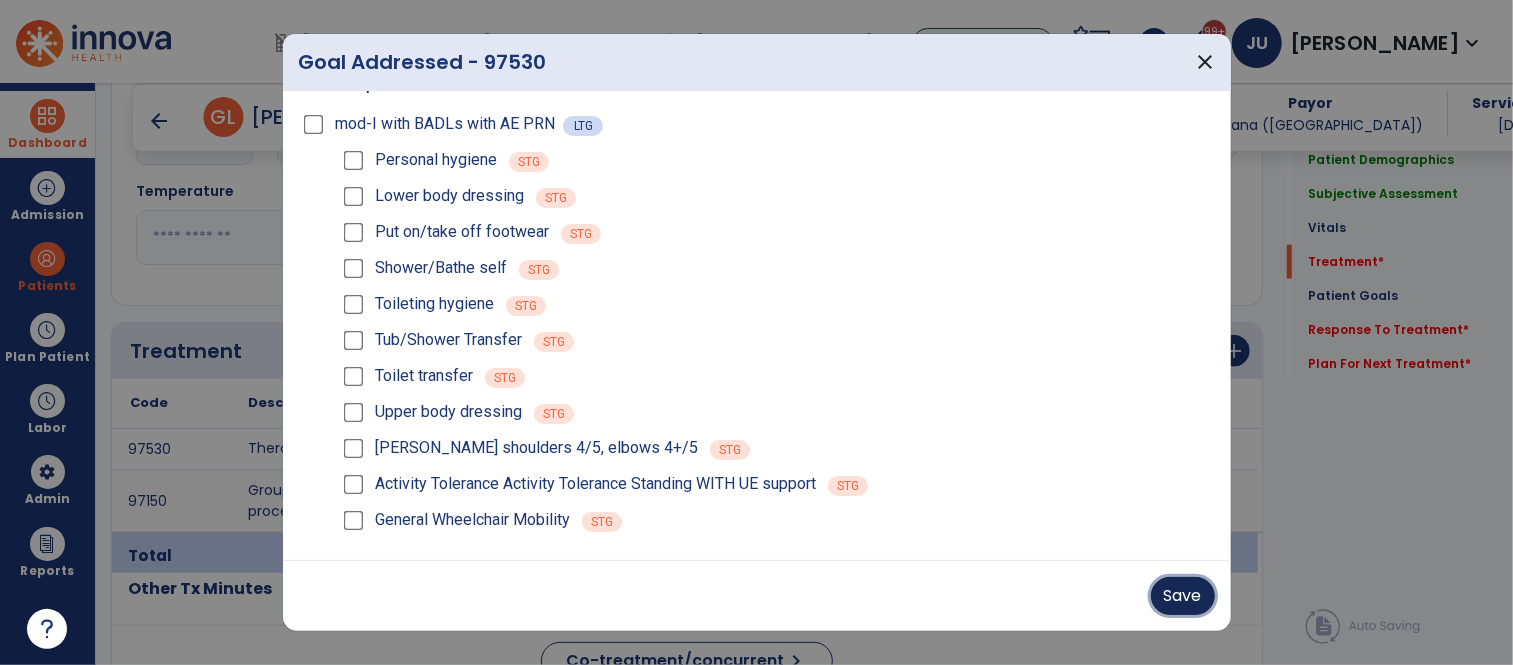 click on "Save" at bounding box center (1183, 596) 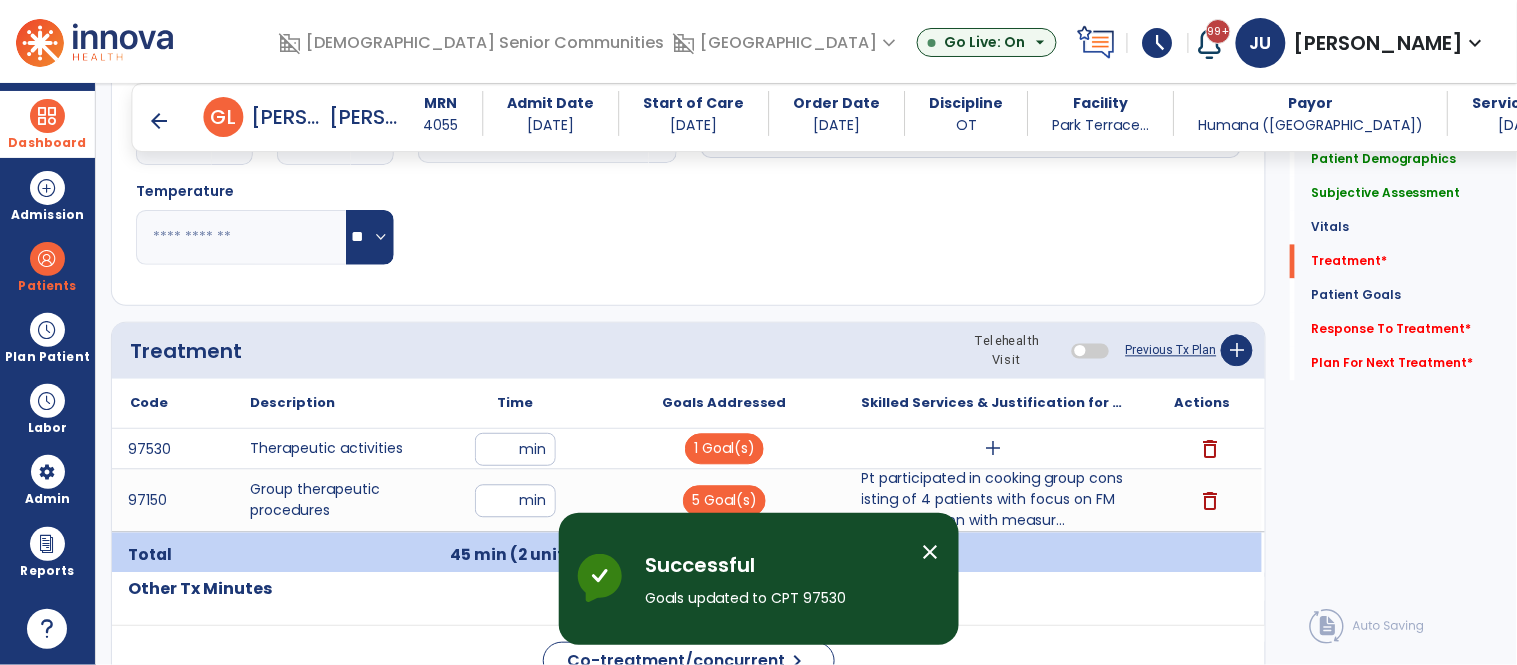 click on "add" at bounding box center [993, 449] 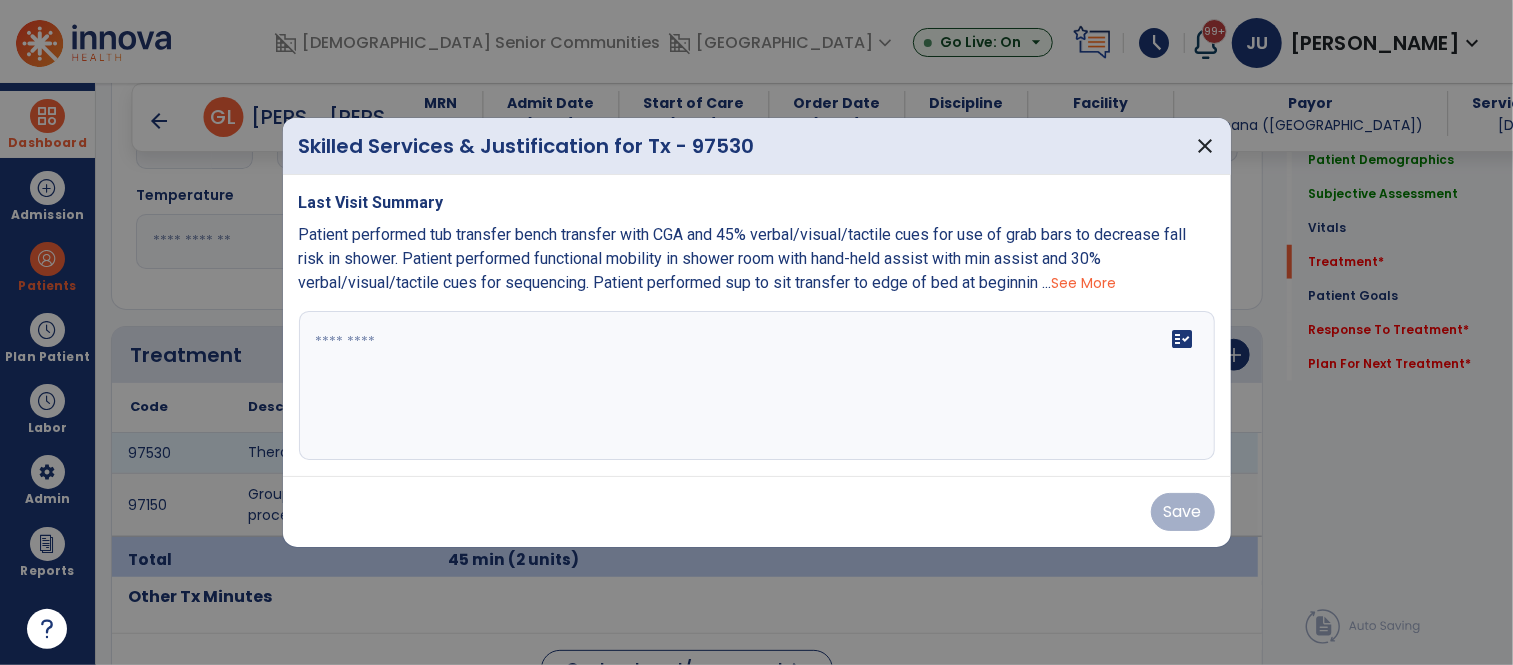 scroll, scrollTop: 1007, scrollLeft: 0, axis: vertical 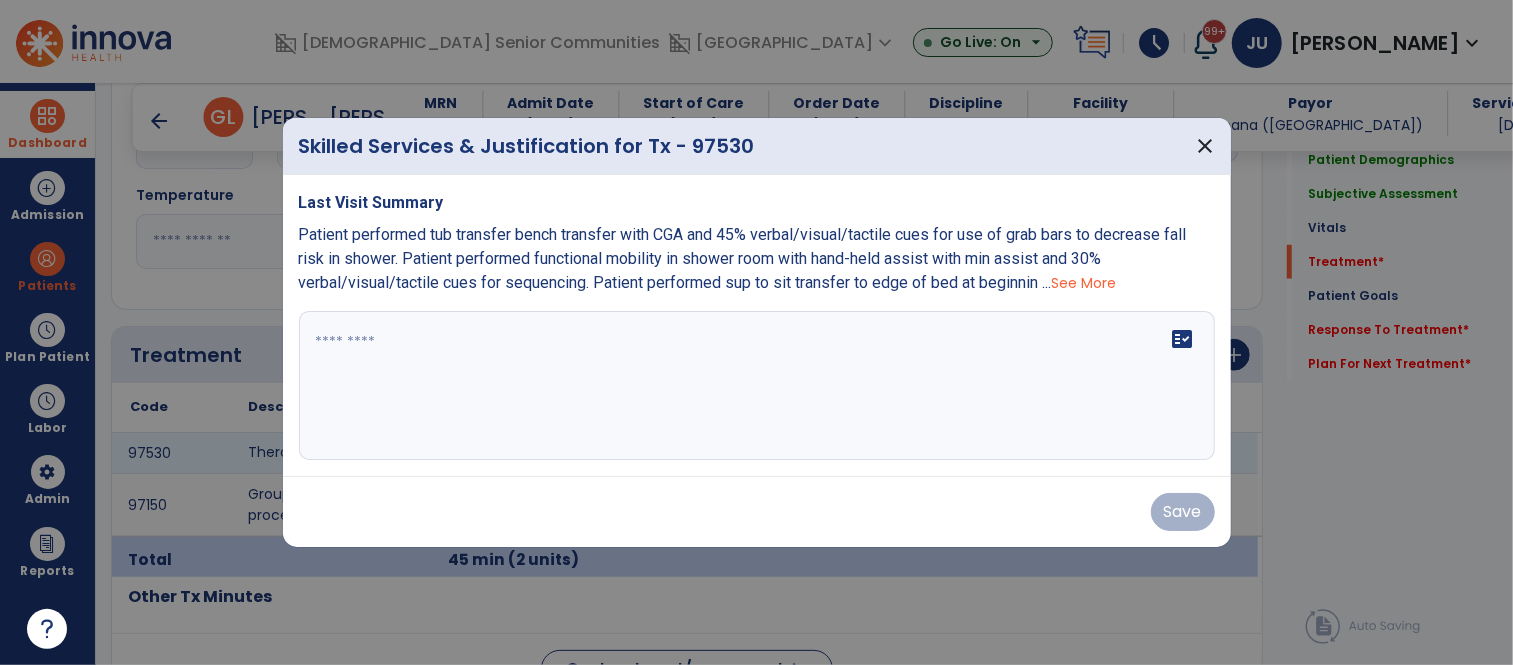 click at bounding box center (757, 386) 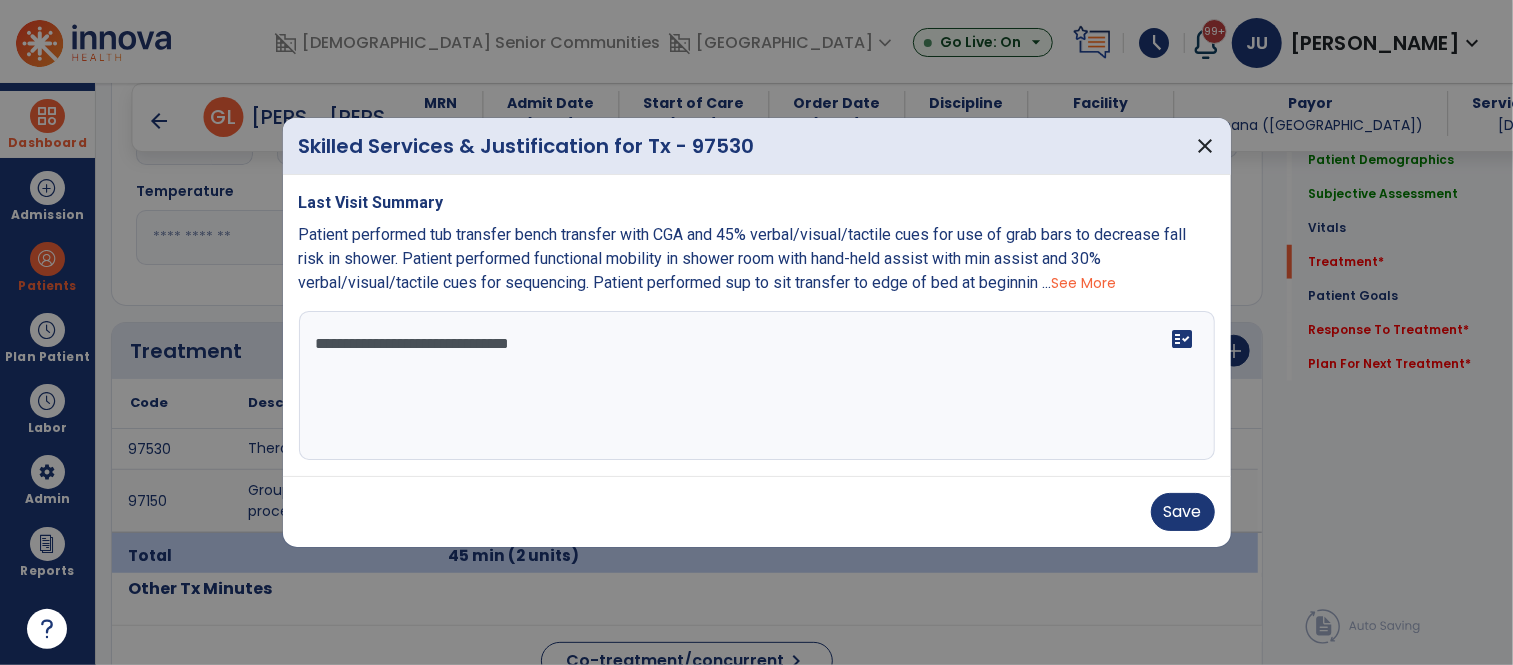 type on "**********" 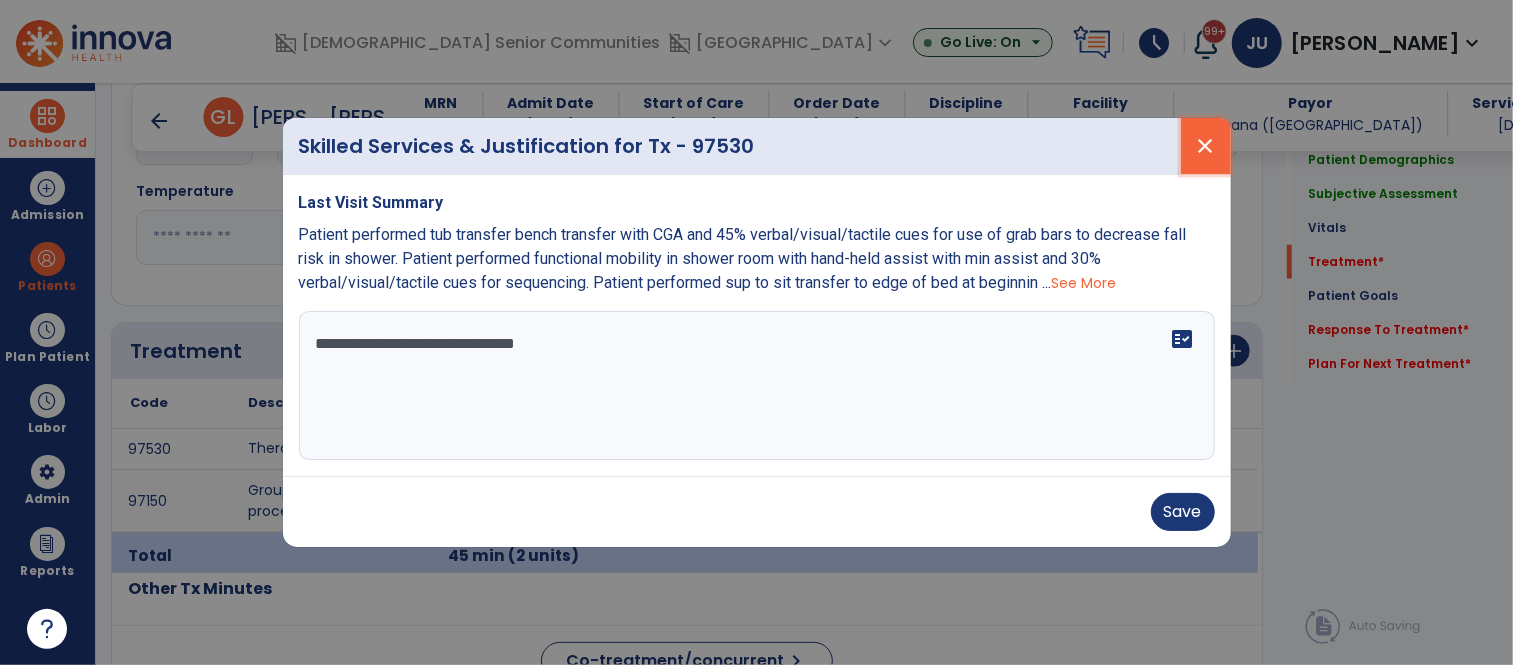 click on "close" at bounding box center [1206, 146] 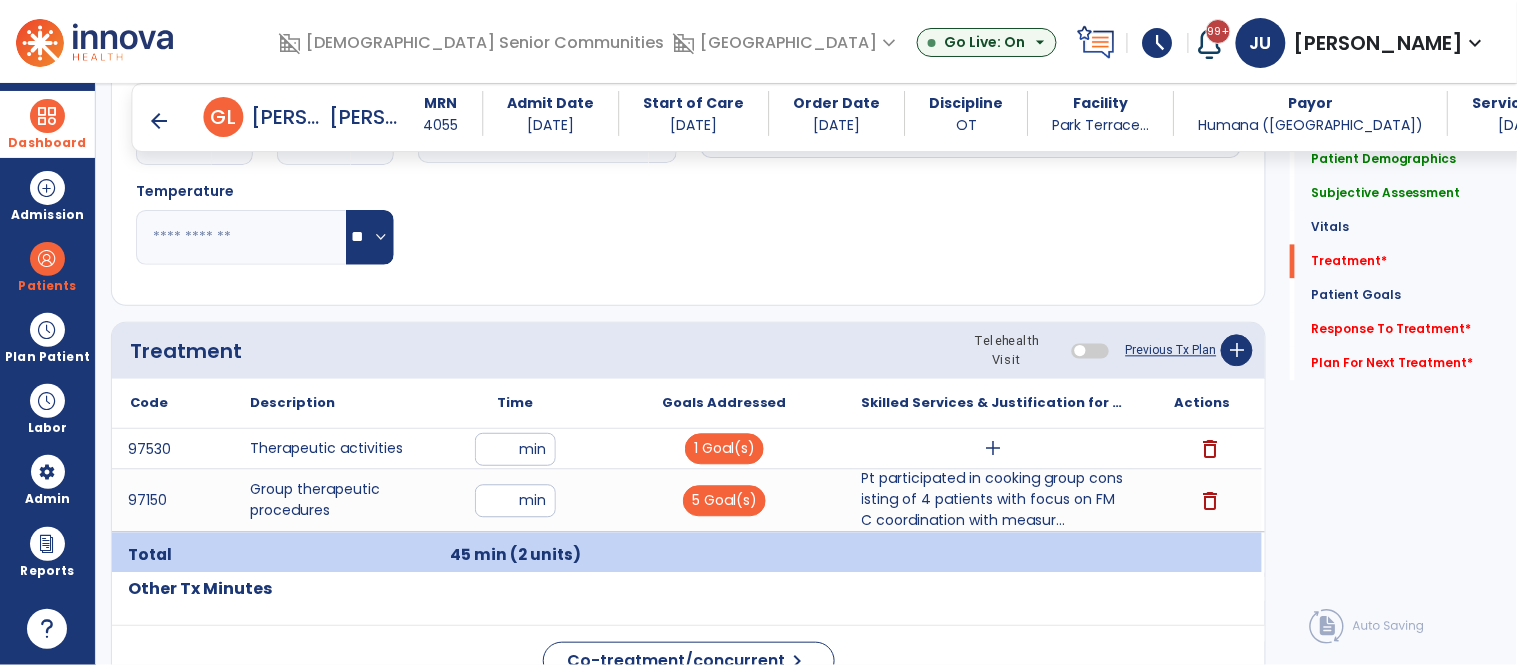 click on "delete" at bounding box center [1210, 450] 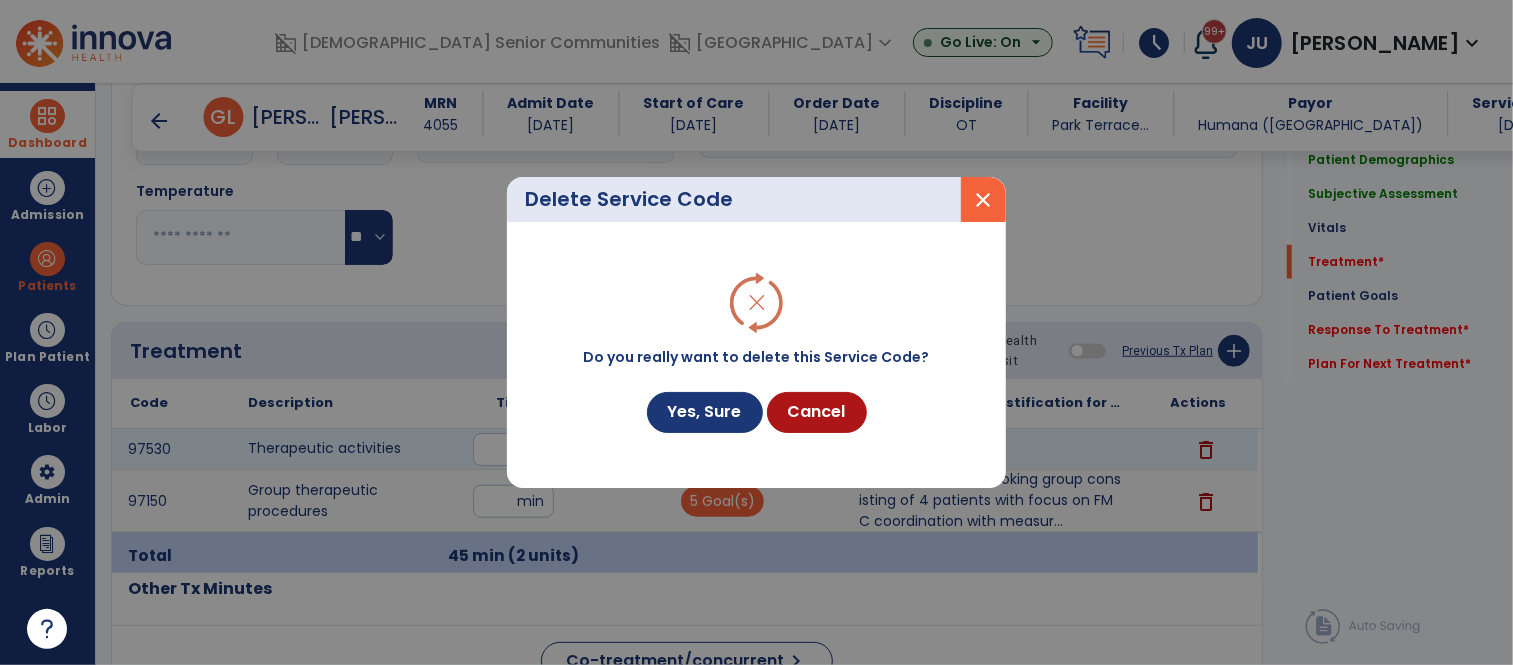 scroll, scrollTop: 1007, scrollLeft: 0, axis: vertical 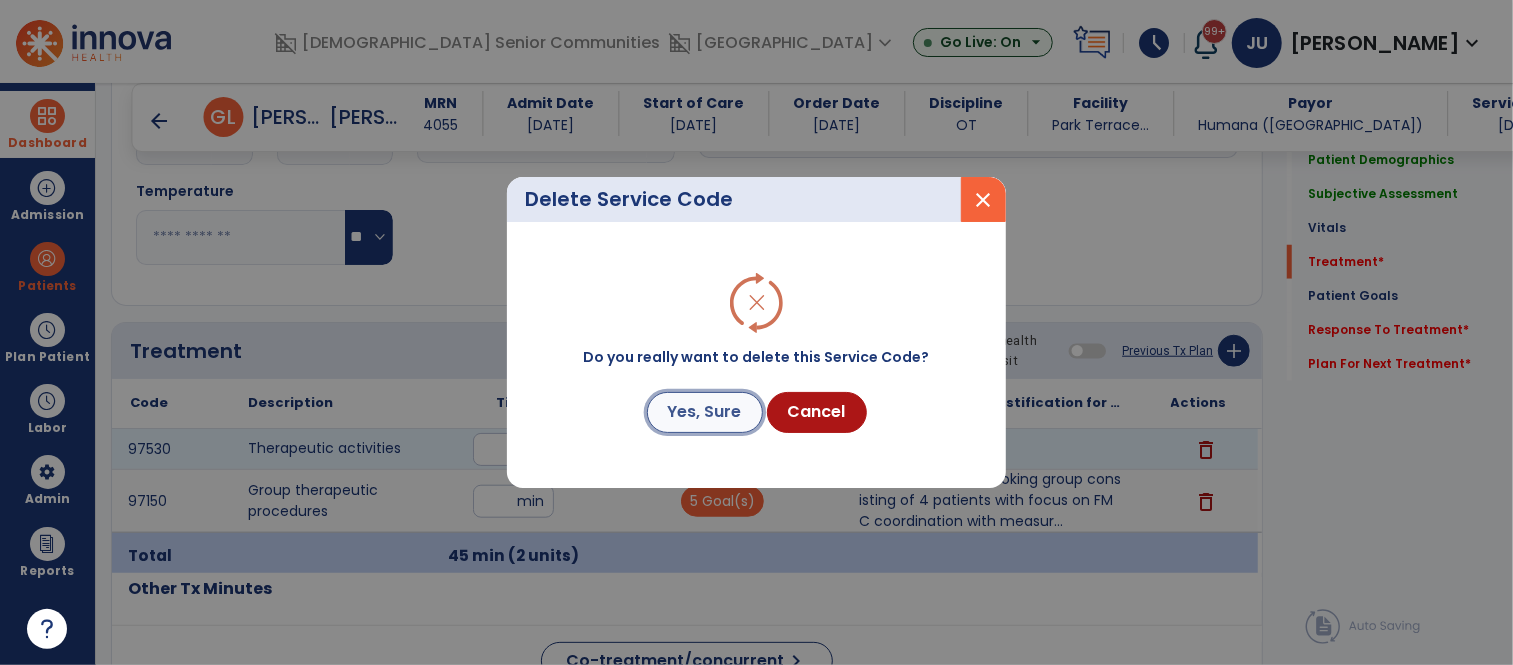 click on "Yes, Sure" at bounding box center [705, 412] 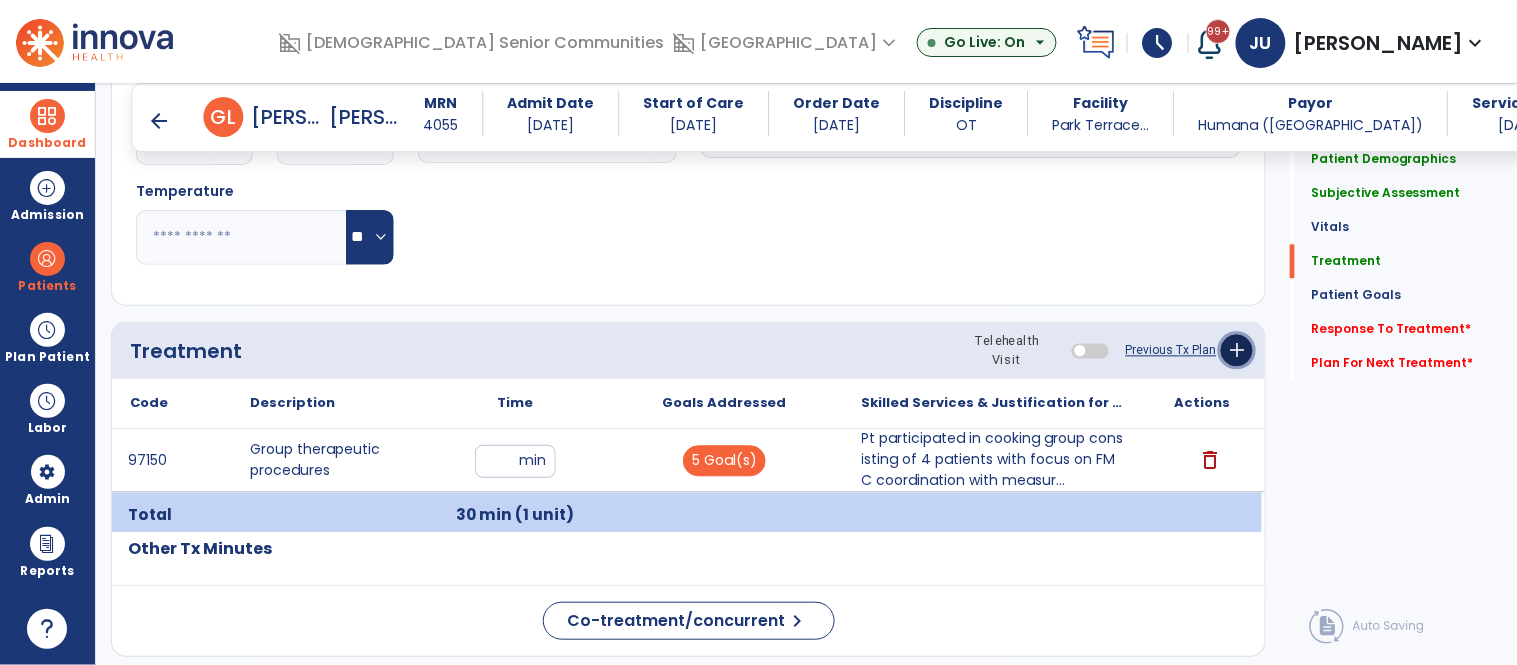 click on "add" 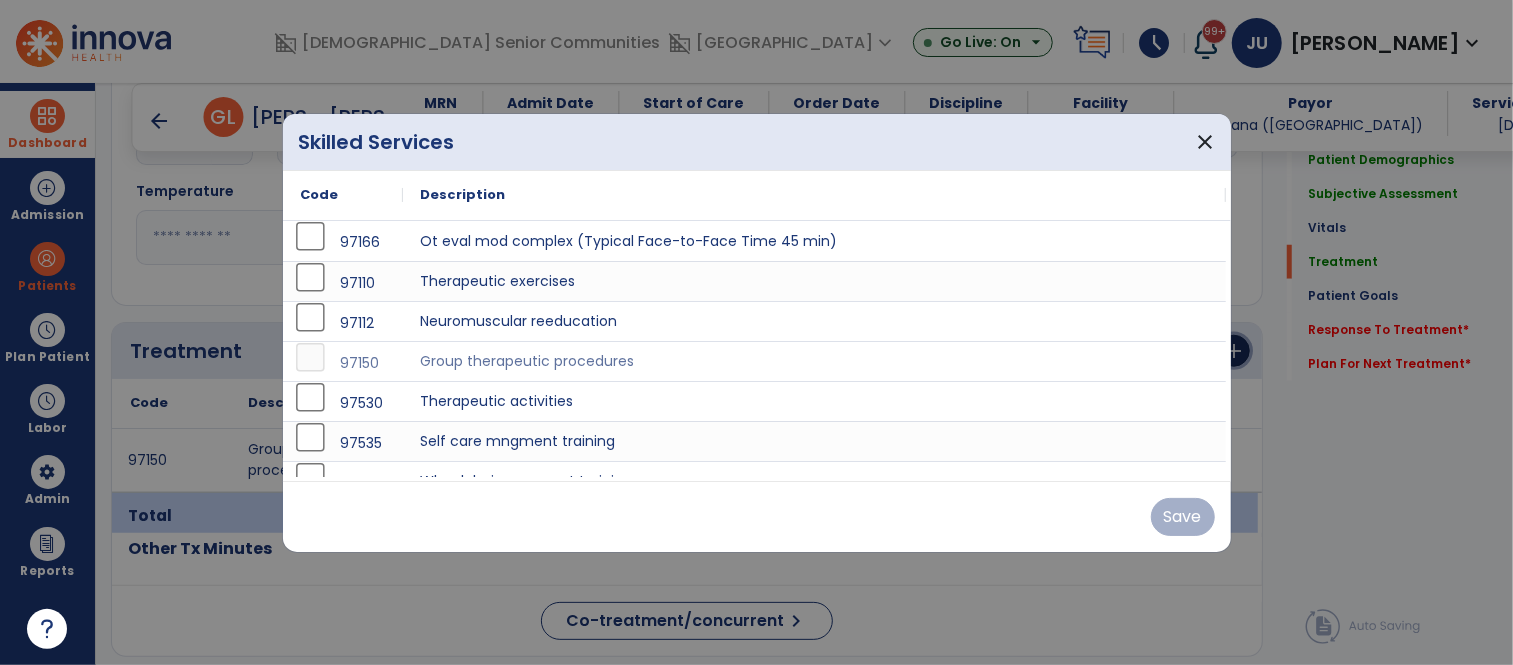 scroll, scrollTop: 1007, scrollLeft: 0, axis: vertical 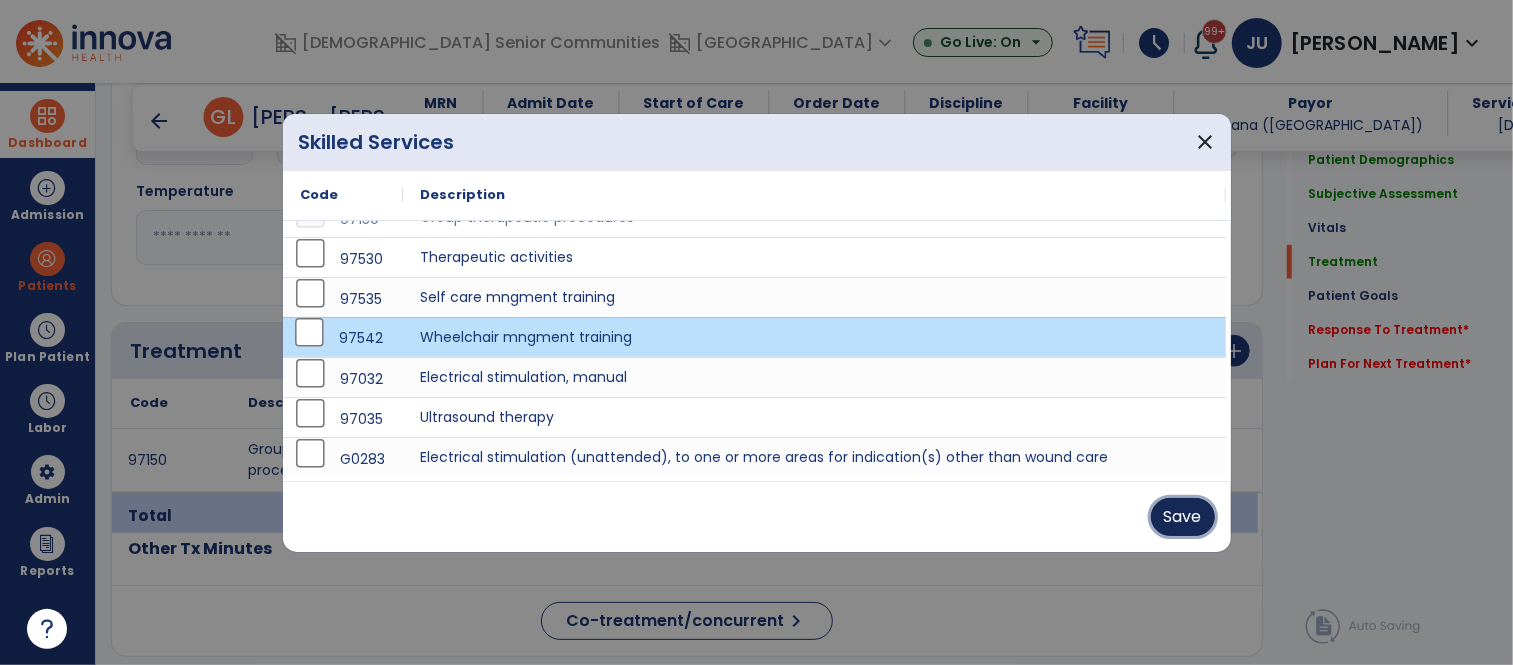 click on "Save" at bounding box center [1183, 517] 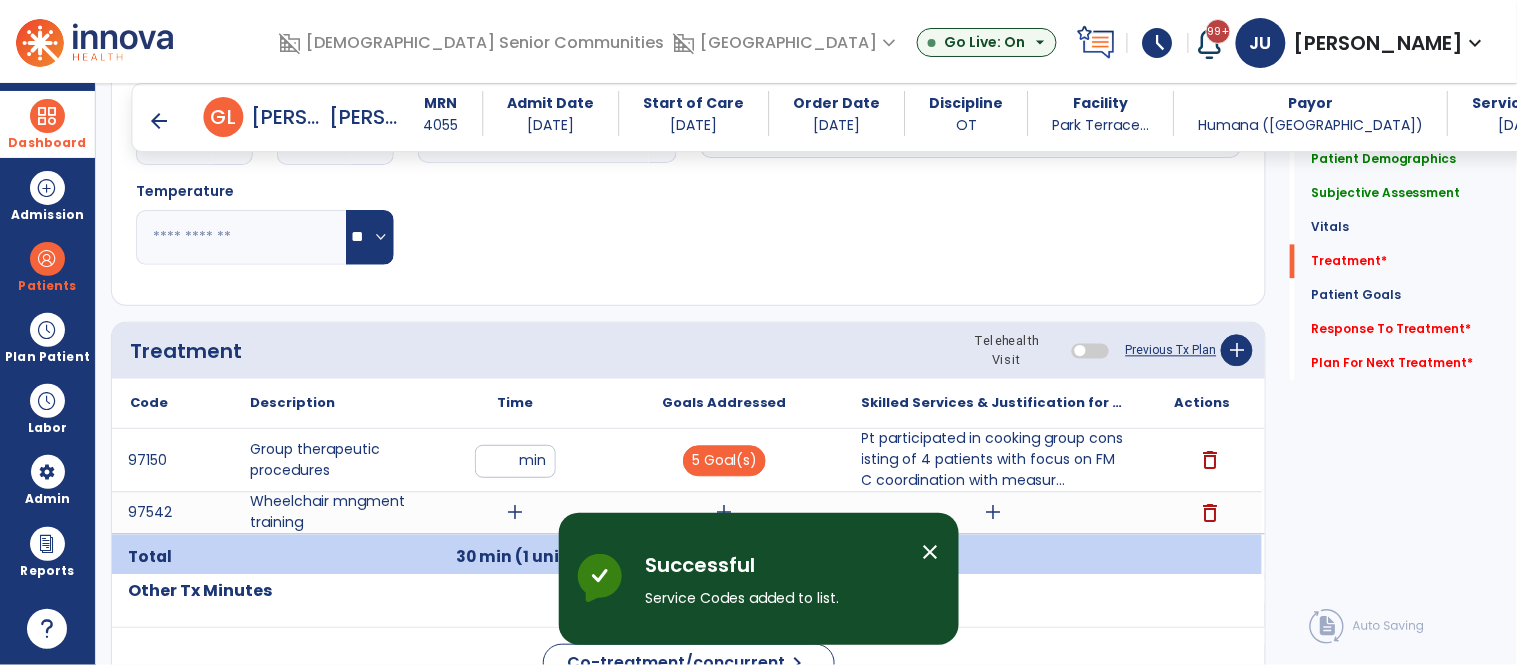 click on "add" at bounding box center [515, 513] 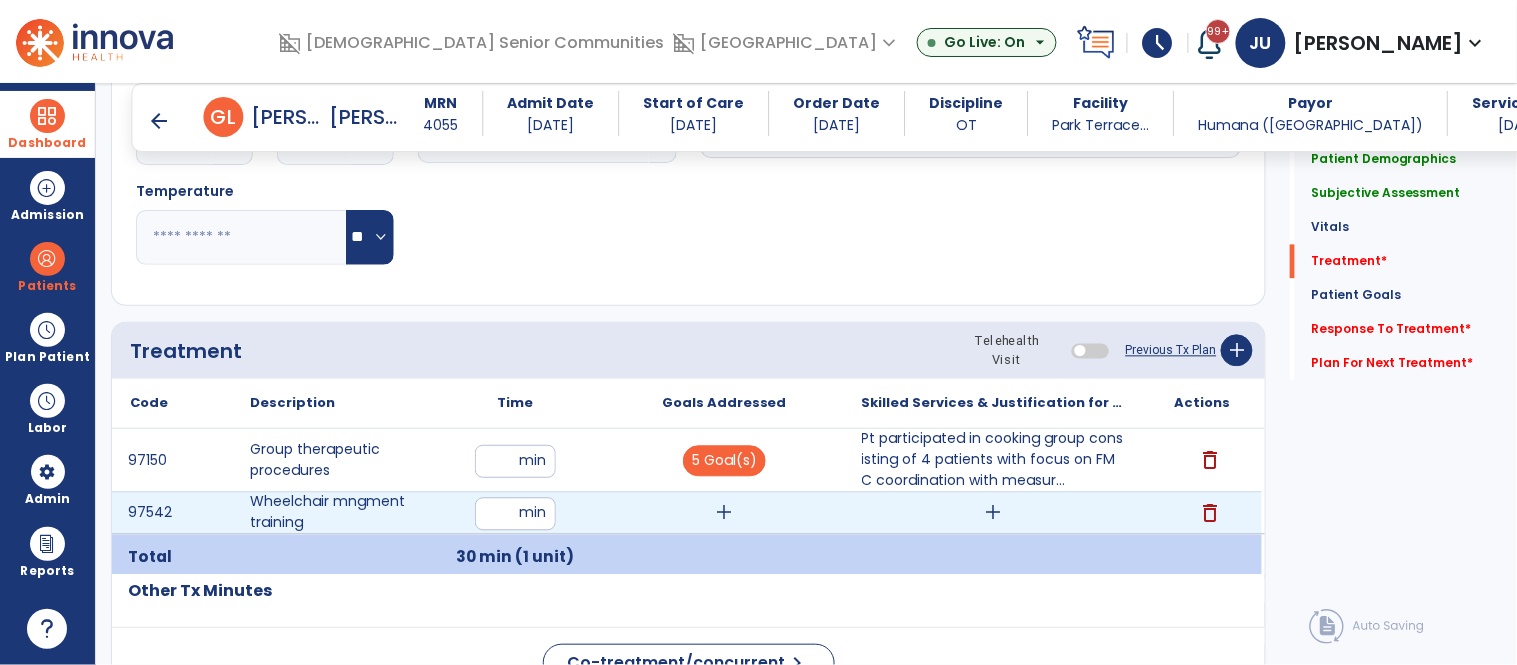 type on "**" 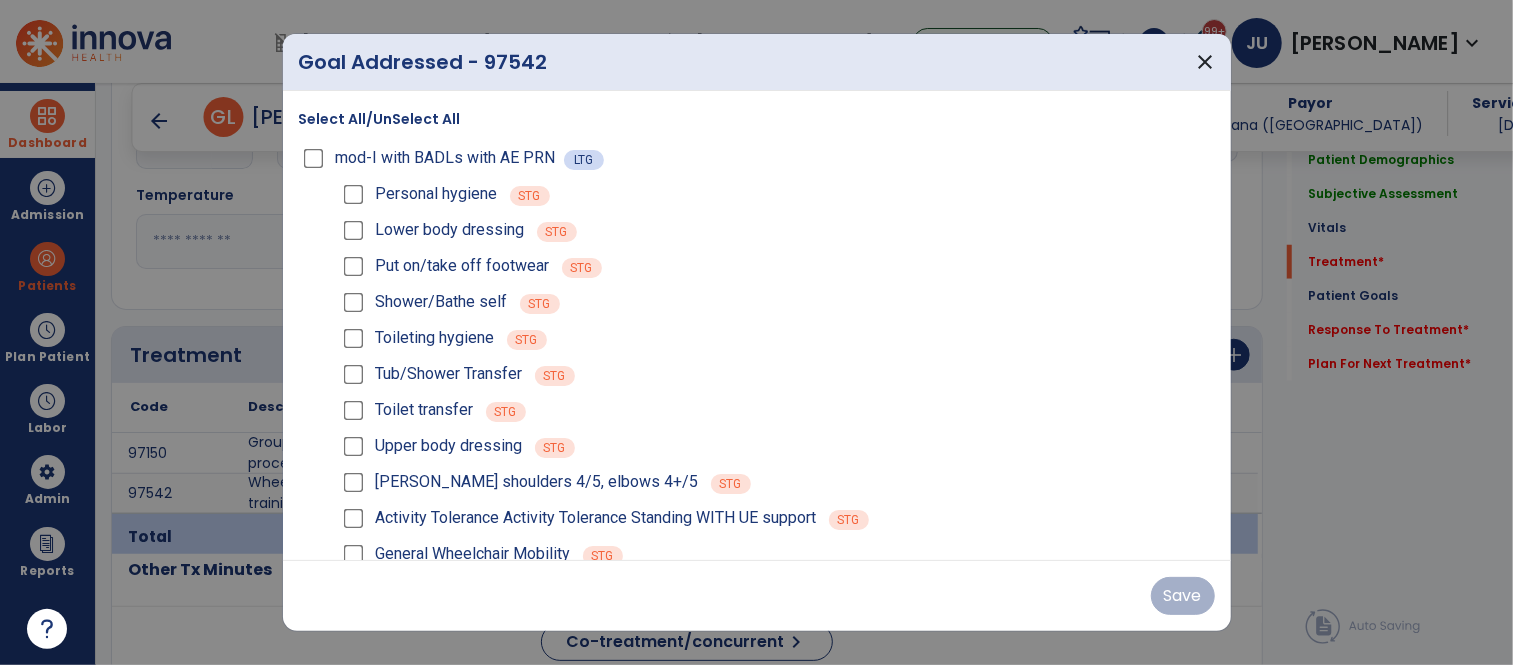 scroll, scrollTop: 4, scrollLeft: 0, axis: vertical 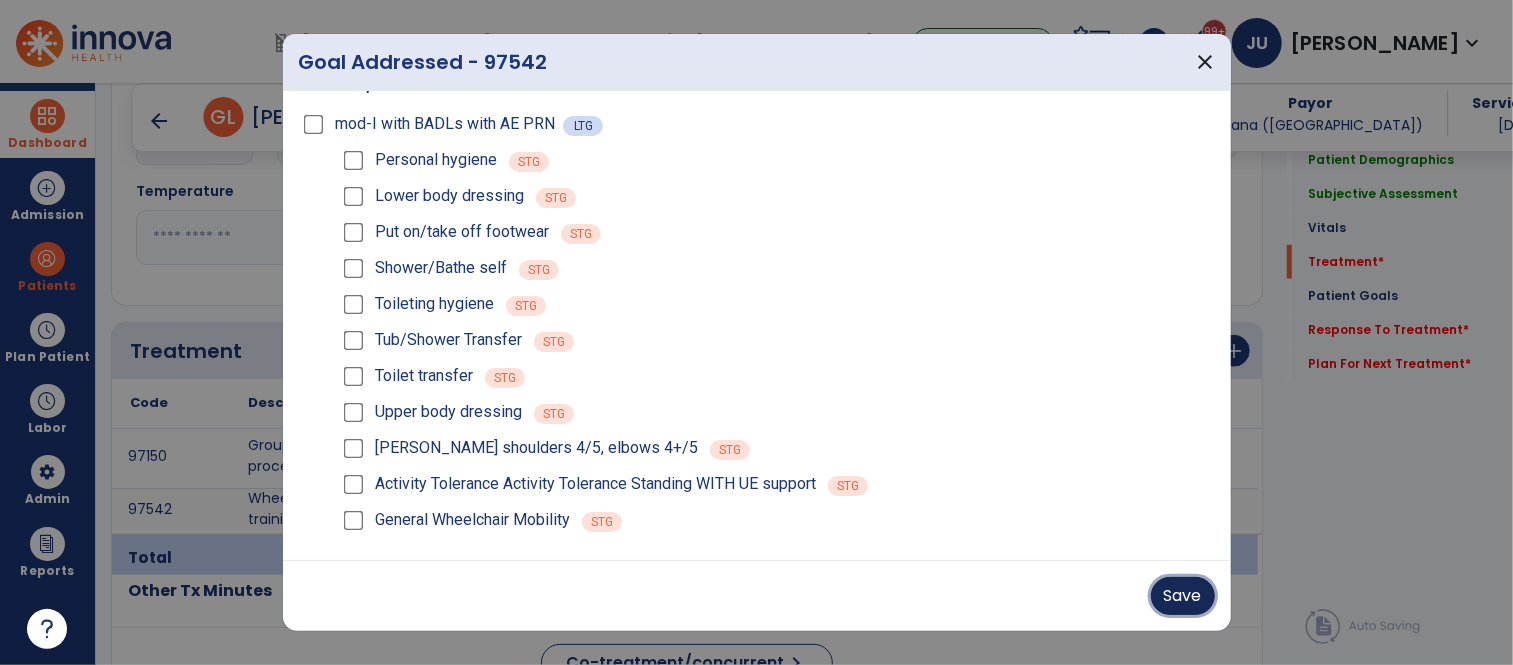 click on "Save" at bounding box center [1183, 596] 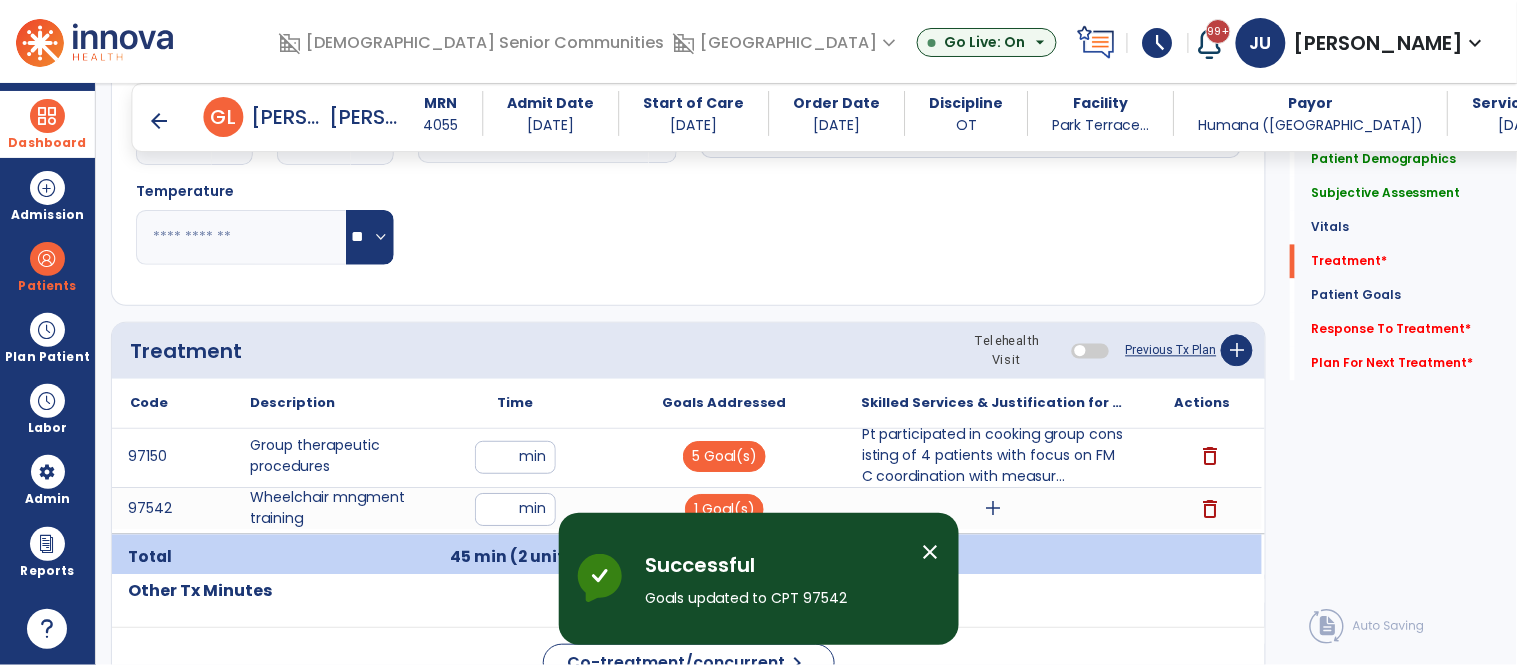 click on "add" at bounding box center (993, 509) 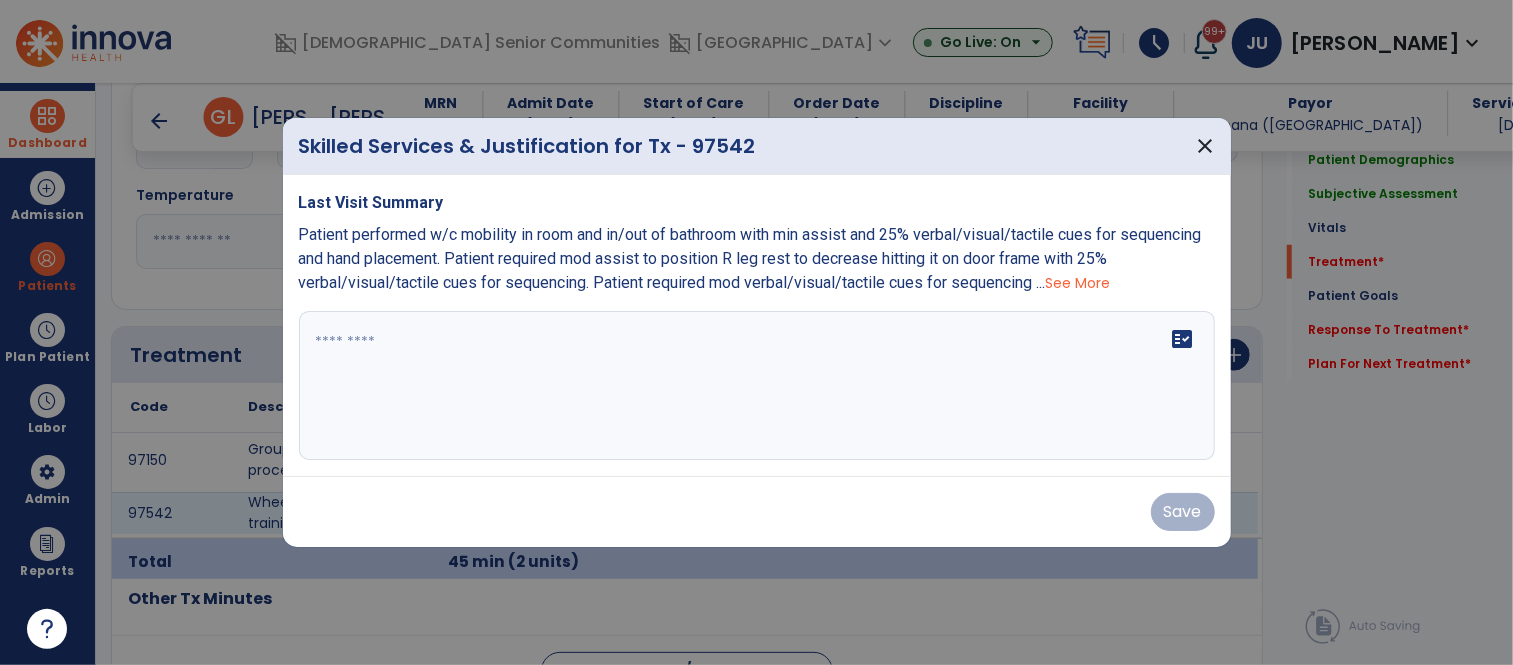 scroll, scrollTop: 1007, scrollLeft: 0, axis: vertical 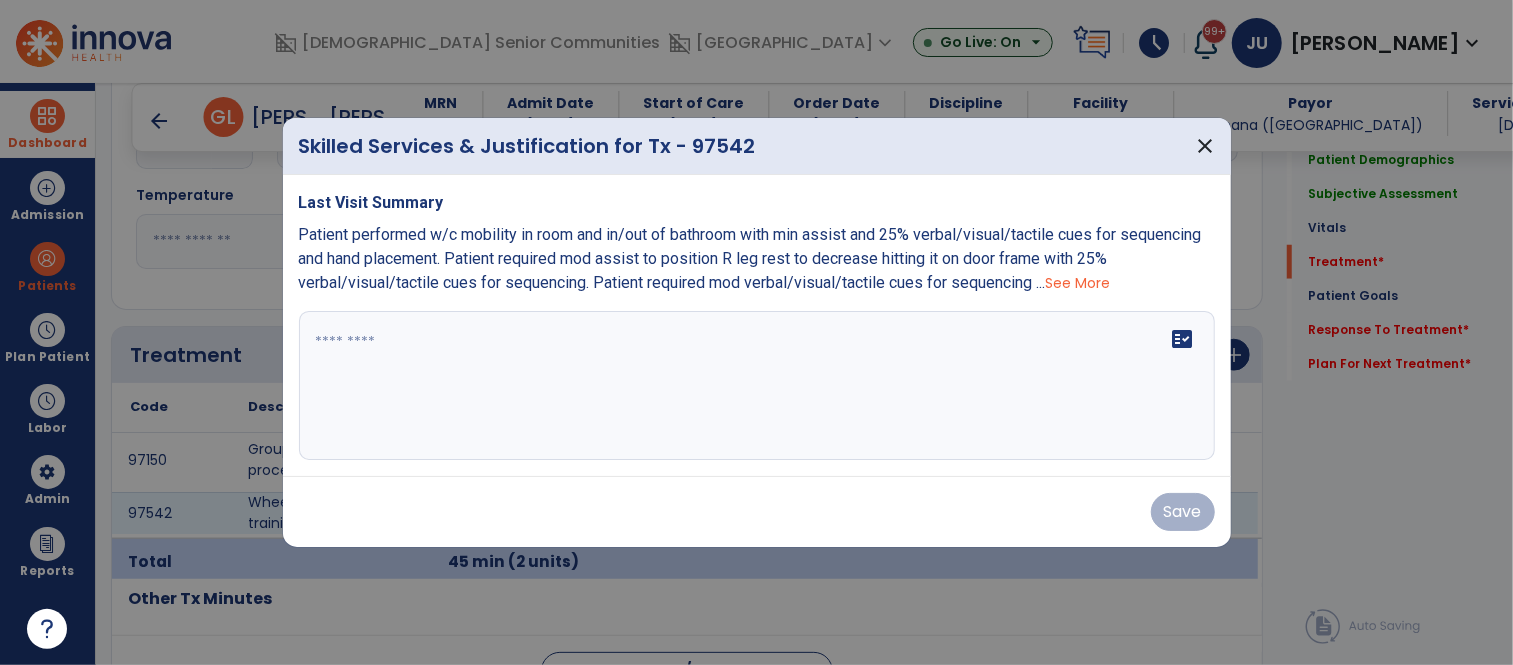 click at bounding box center [757, 386] 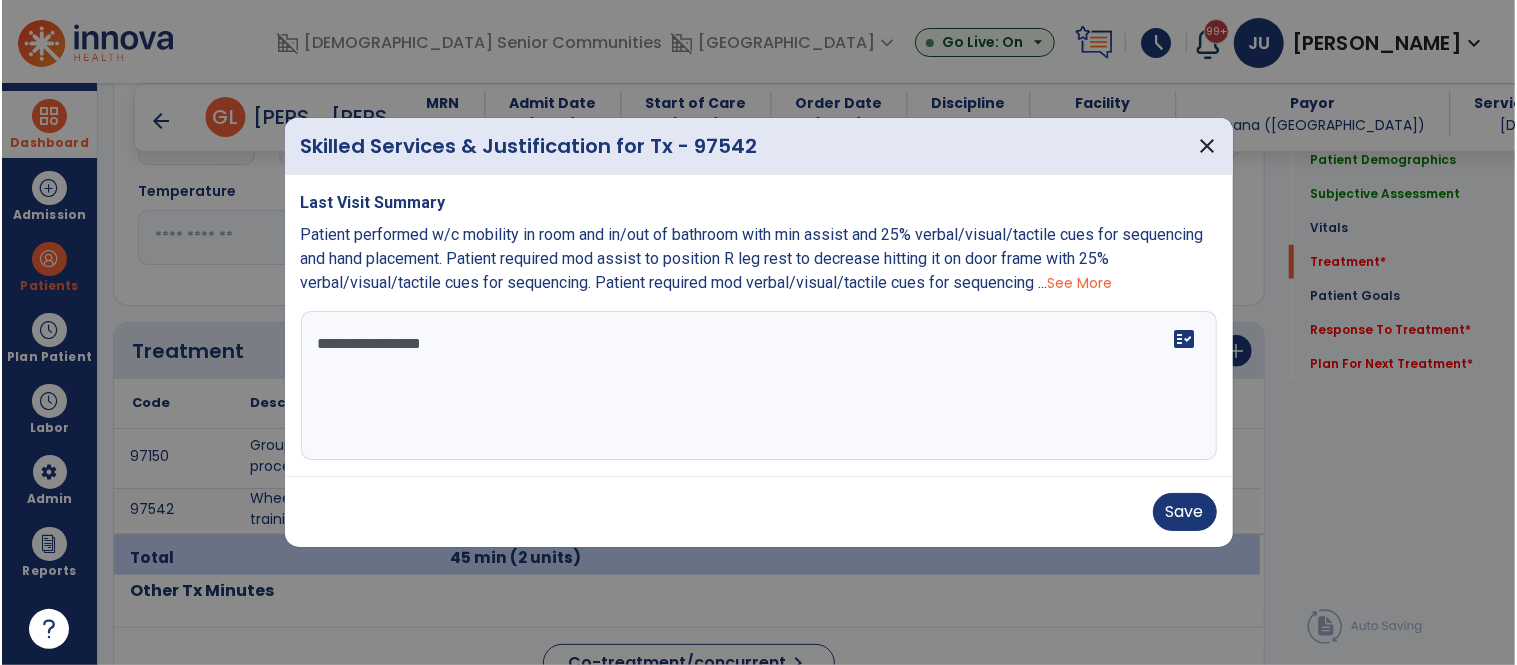 scroll, scrollTop: 0, scrollLeft: 0, axis: both 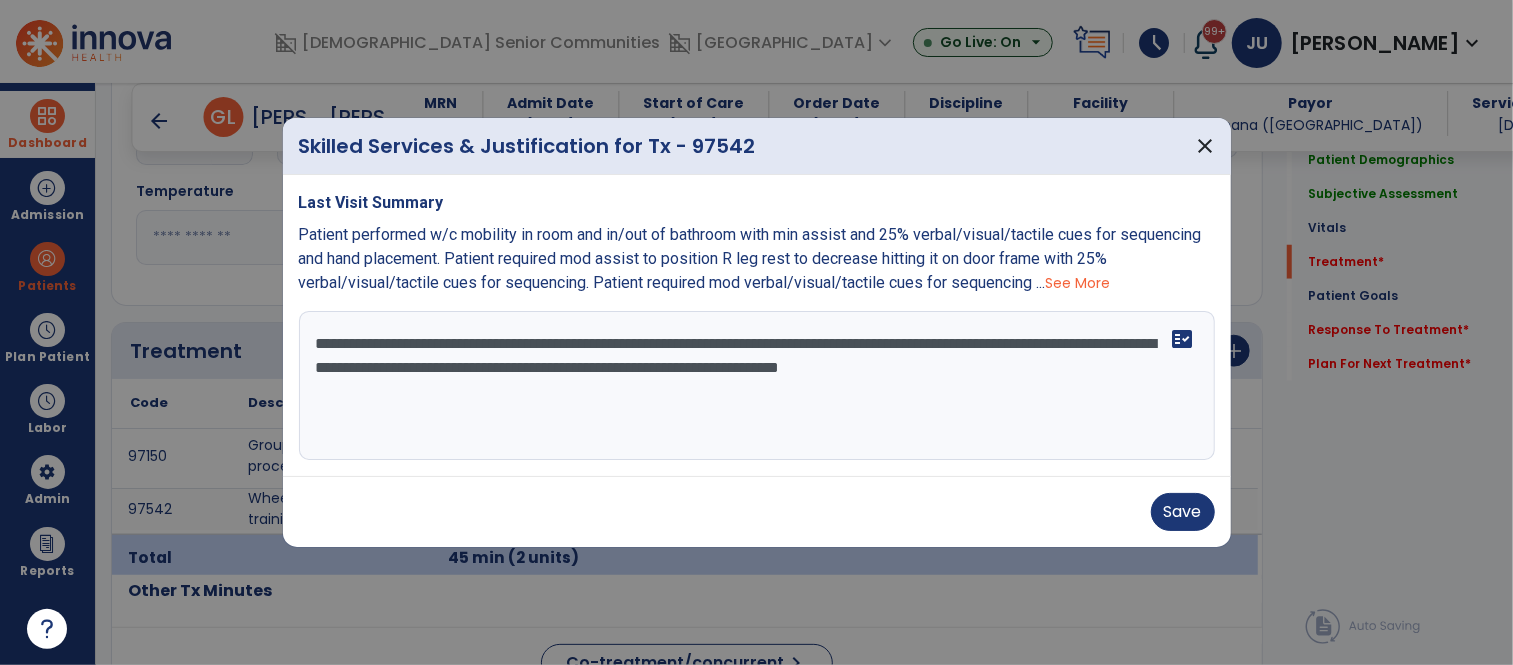 type on "**********" 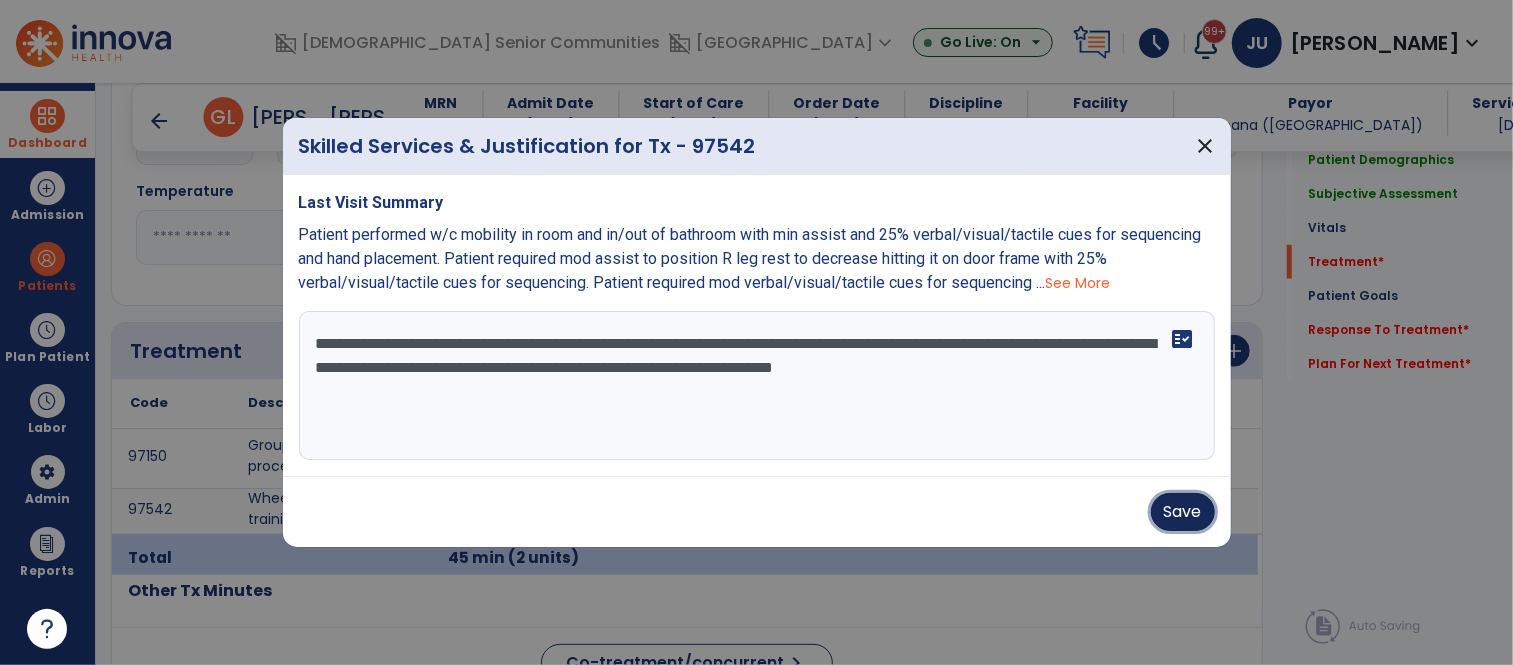 click on "Save" at bounding box center [1183, 512] 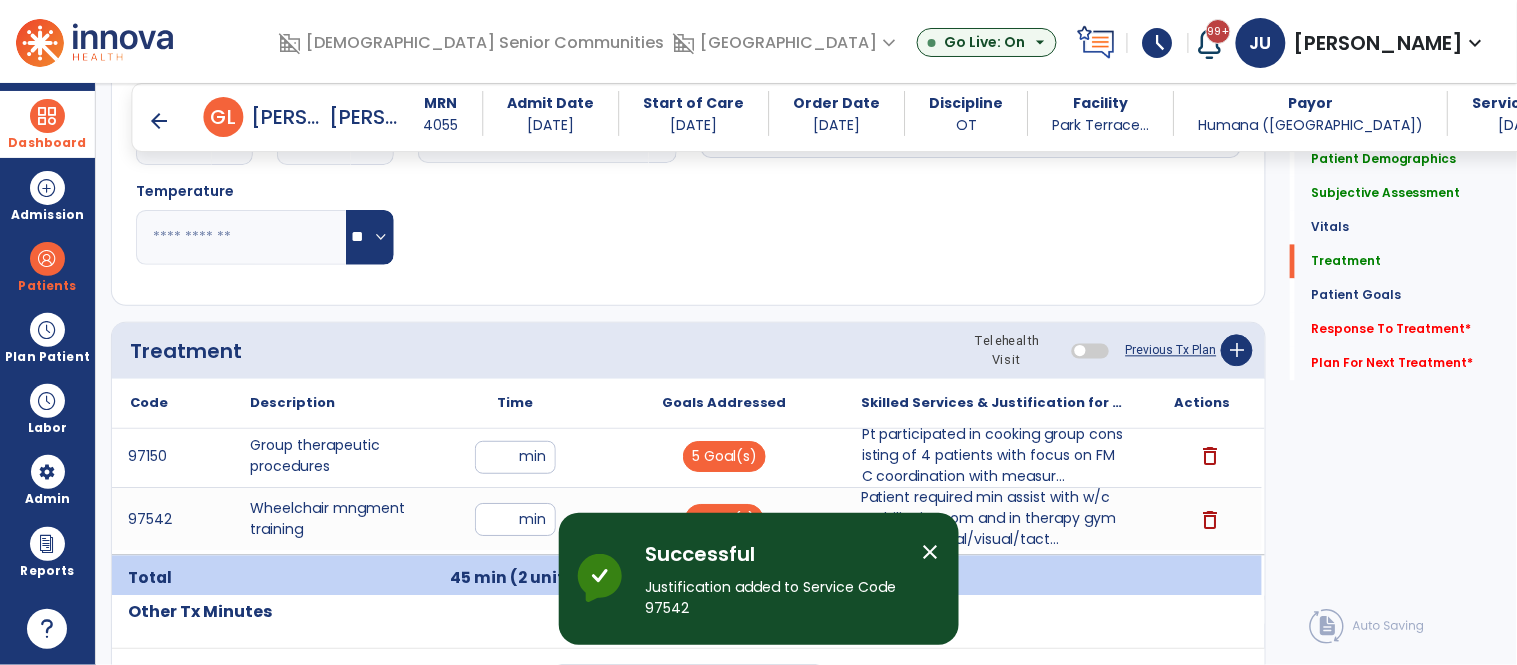 click on "close" at bounding box center [931, 552] 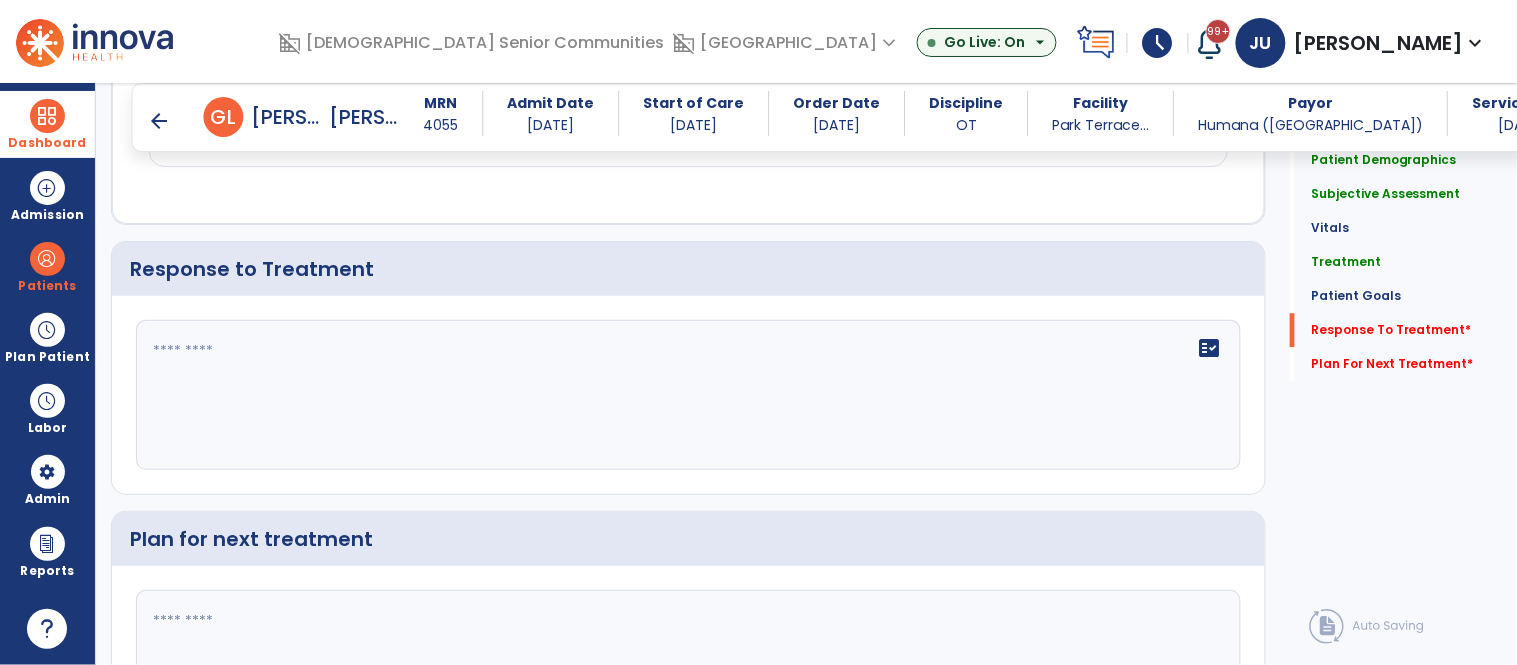 scroll, scrollTop: 3374, scrollLeft: 0, axis: vertical 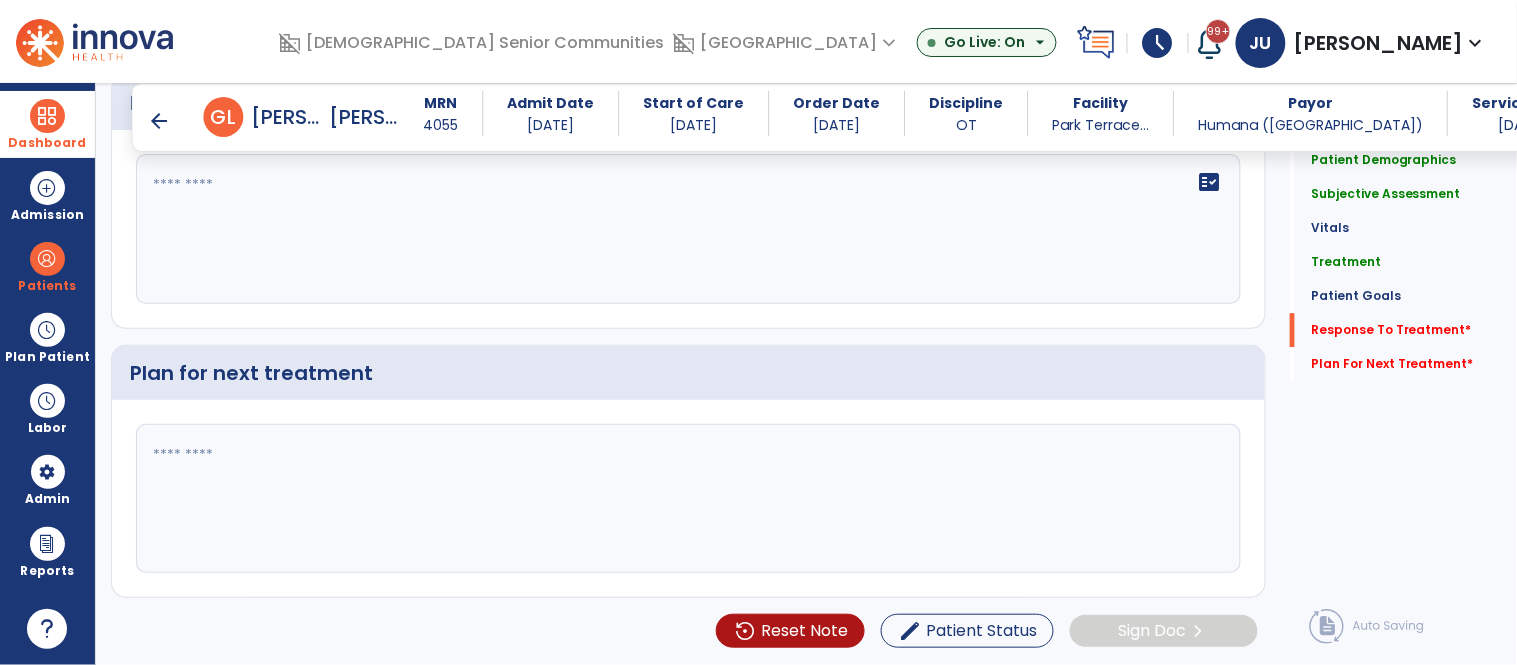 click on "fact_check" 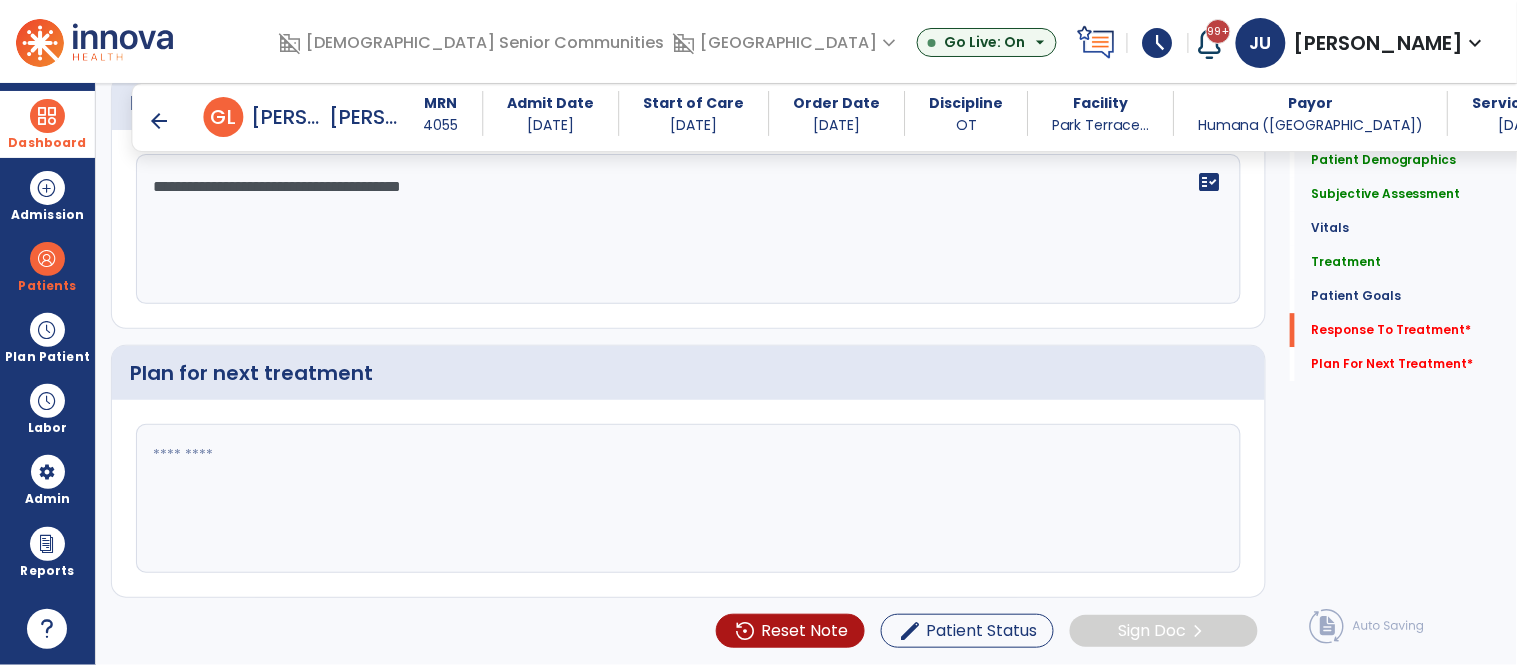 type on "**********" 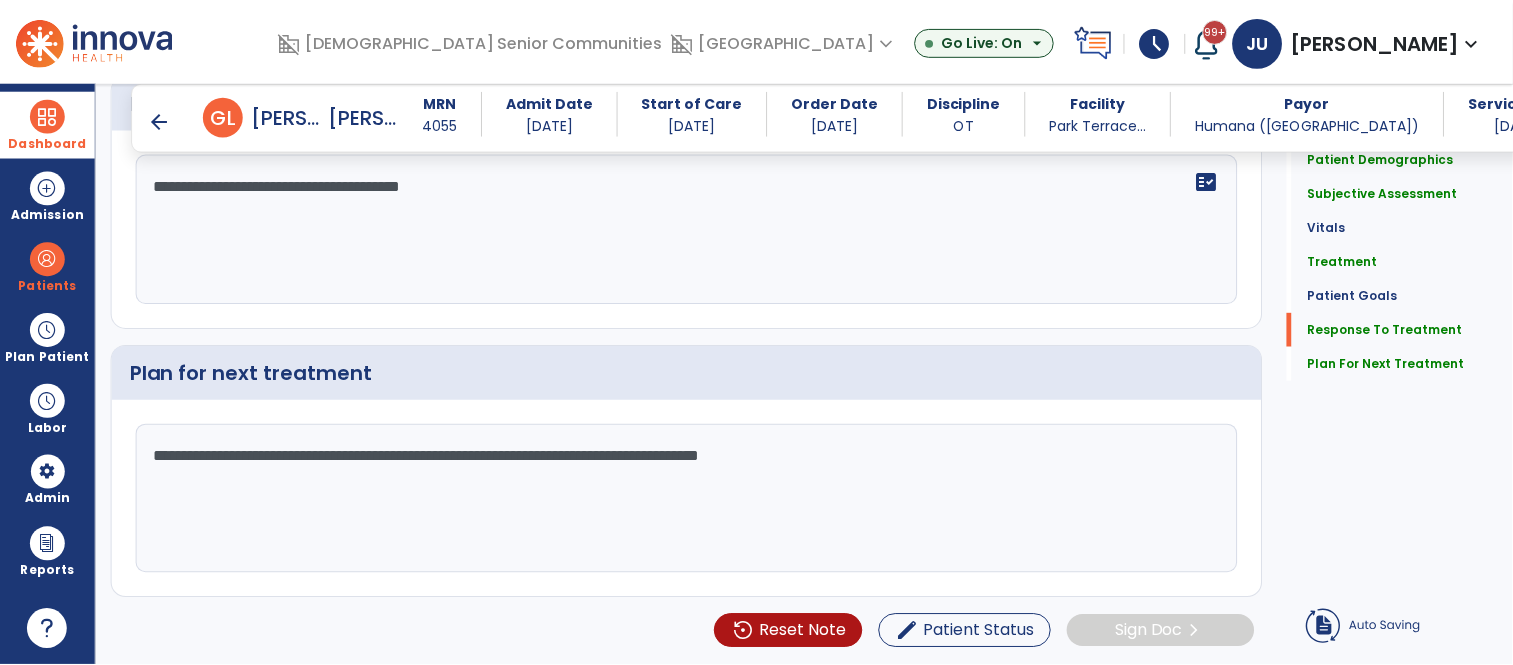 scroll, scrollTop: 3328, scrollLeft: 0, axis: vertical 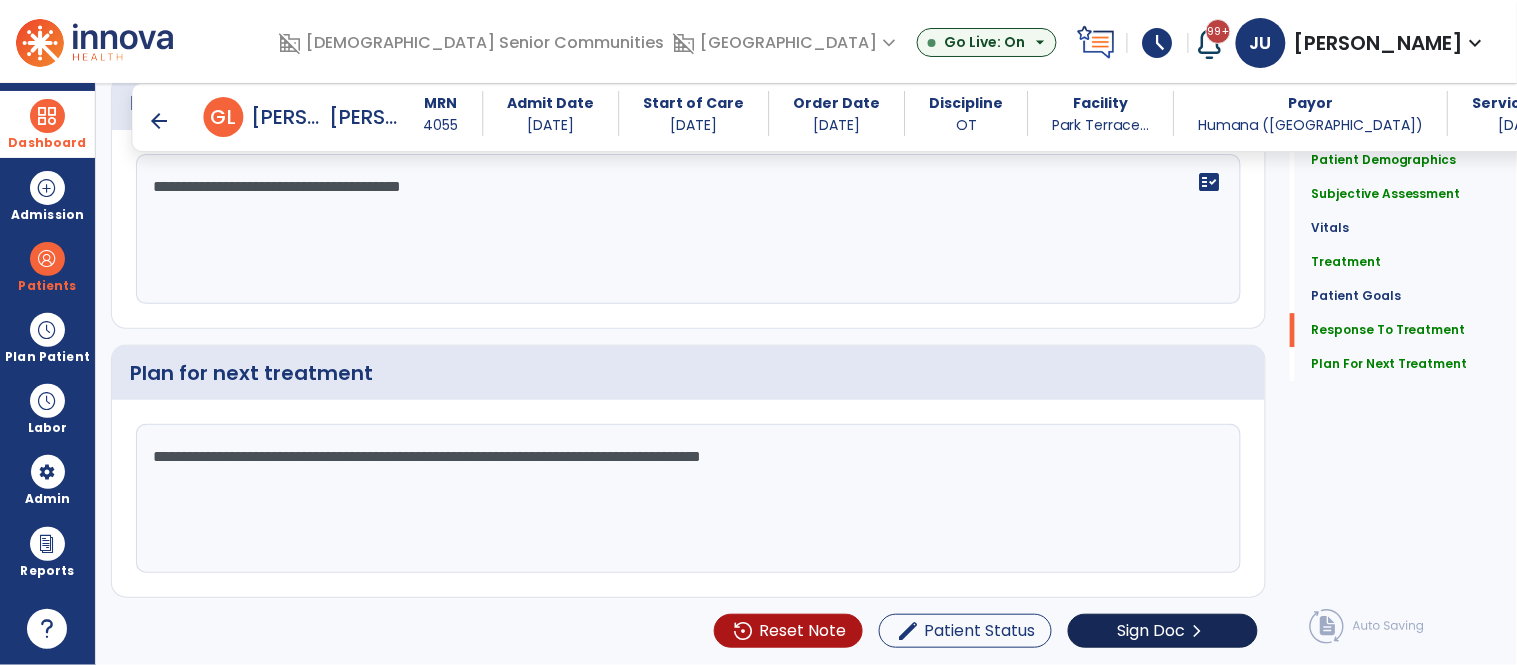 type on "**********" 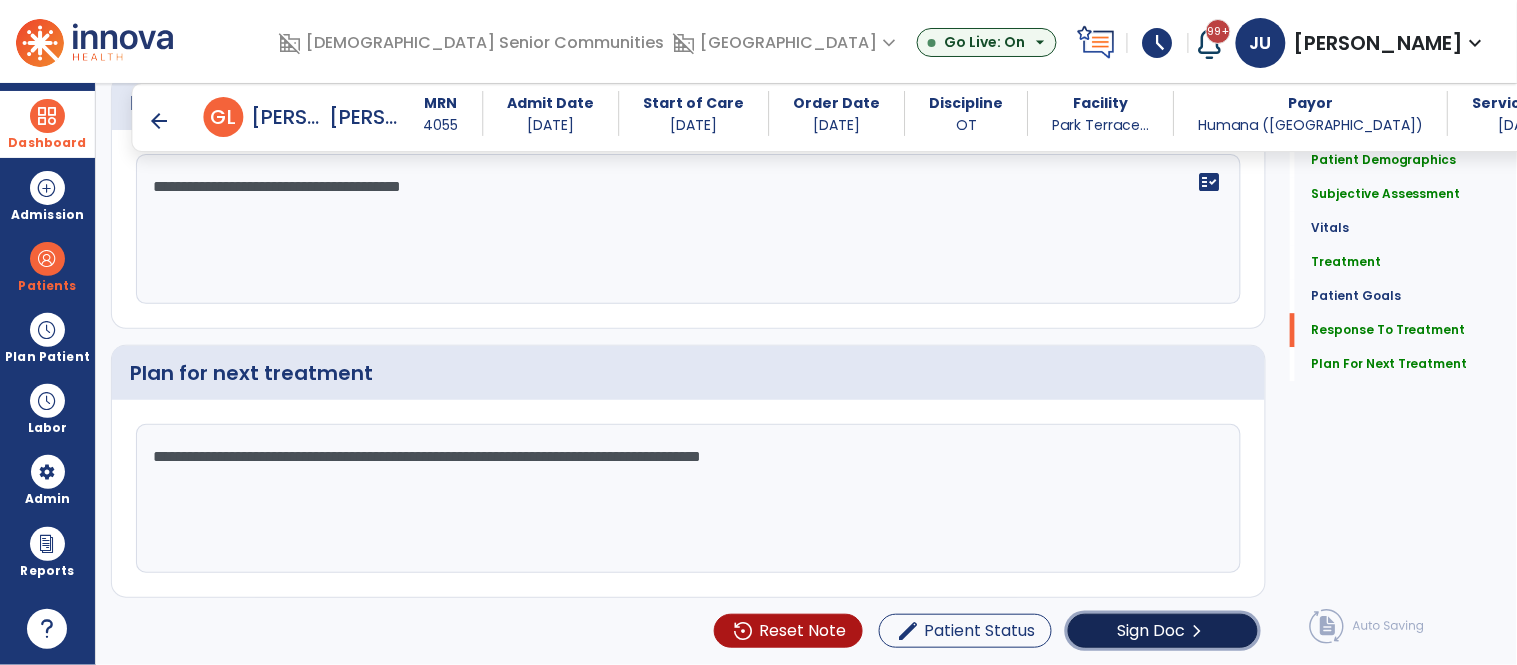 click on "chevron_right" 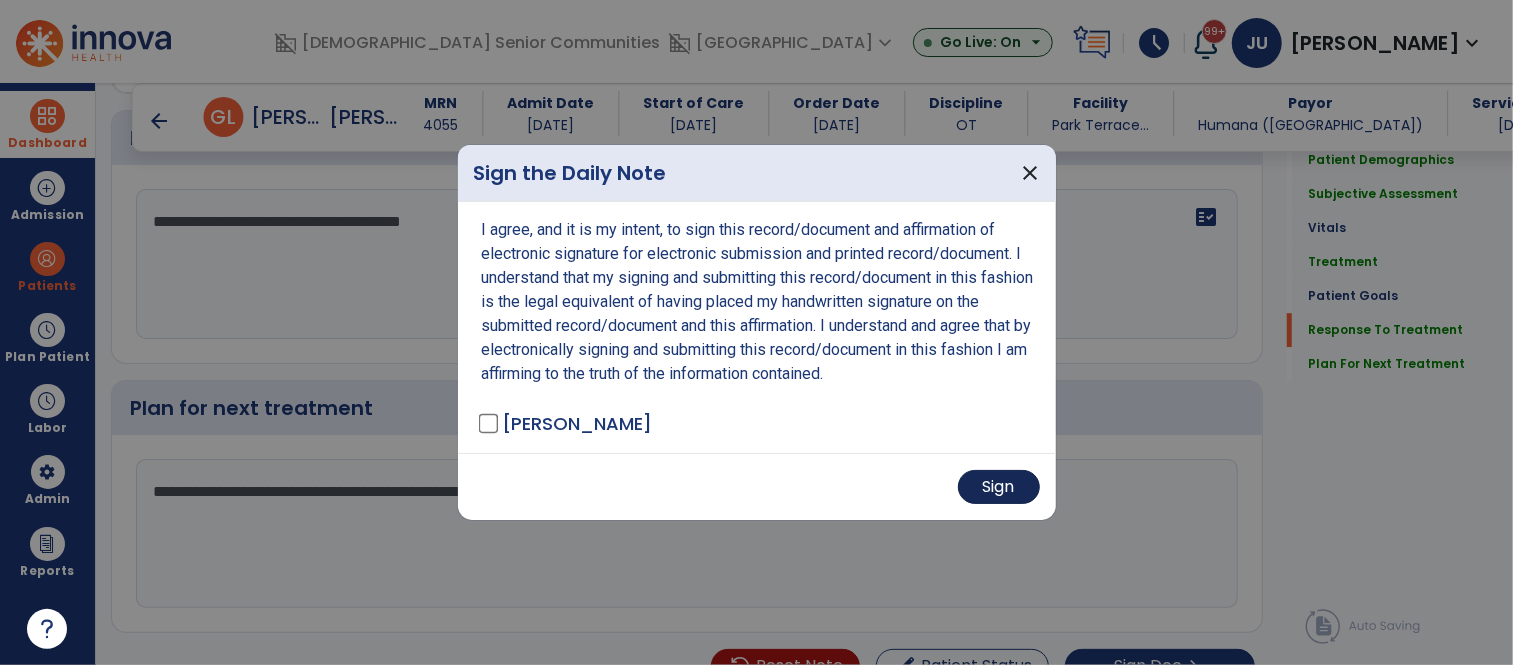 click on "Sign" at bounding box center (999, 487) 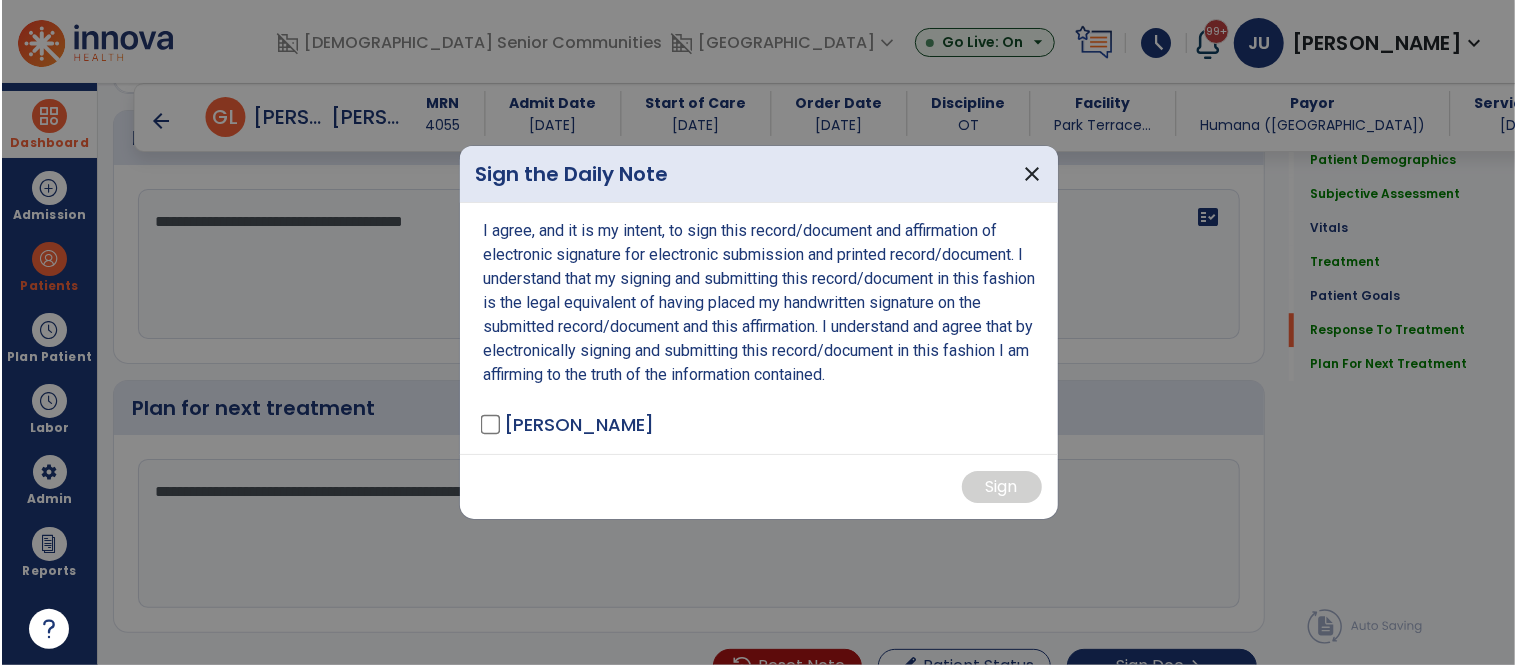 scroll, scrollTop: 3374, scrollLeft: 0, axis: vertical 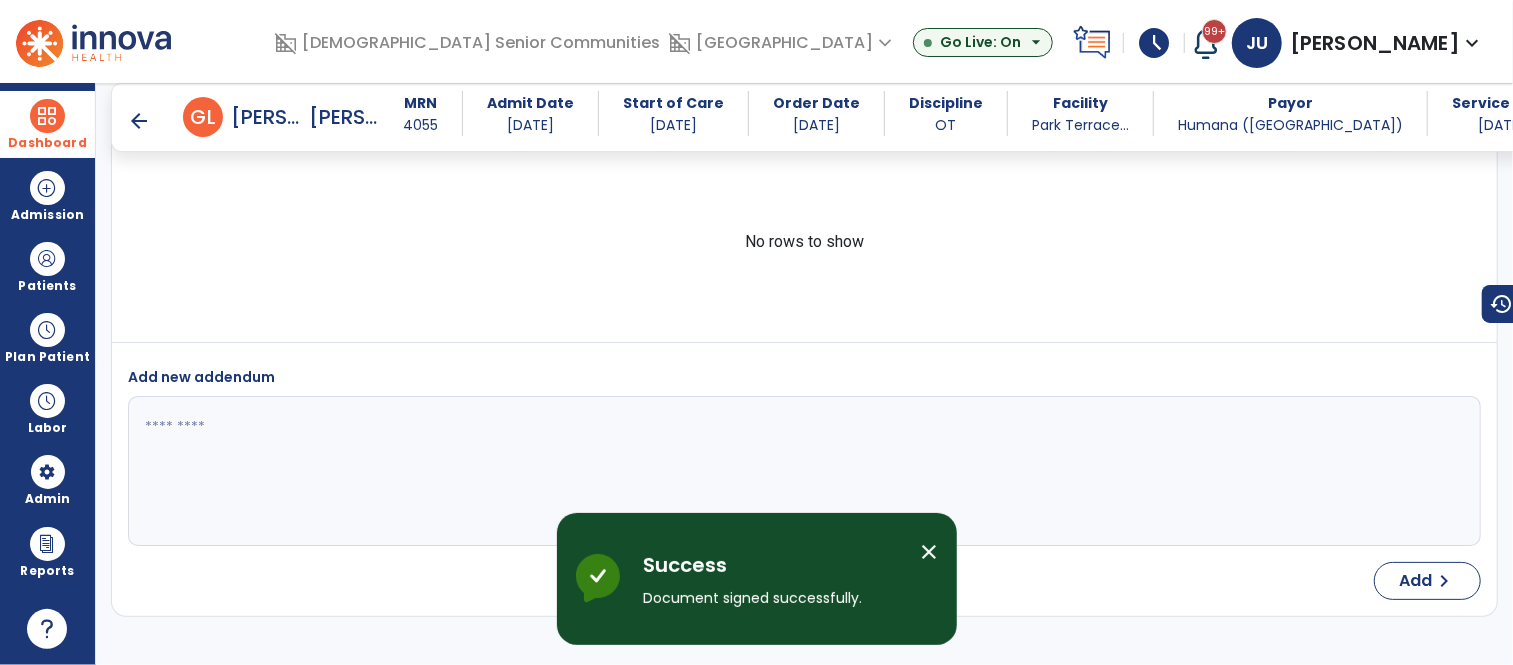 click on "arrow_back" at bounding box center [139, 121] 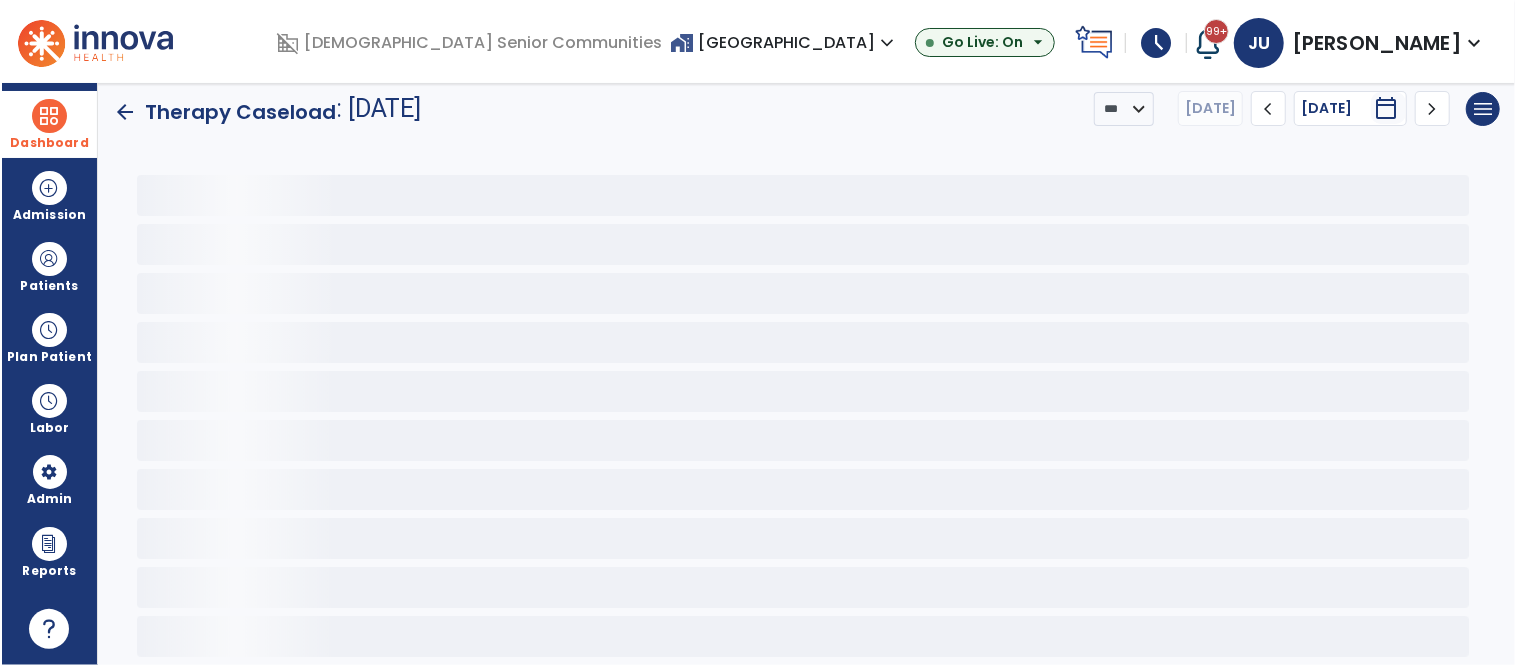 scroll, scrollTop: 15, scrollLeft: 0, axis: vertical 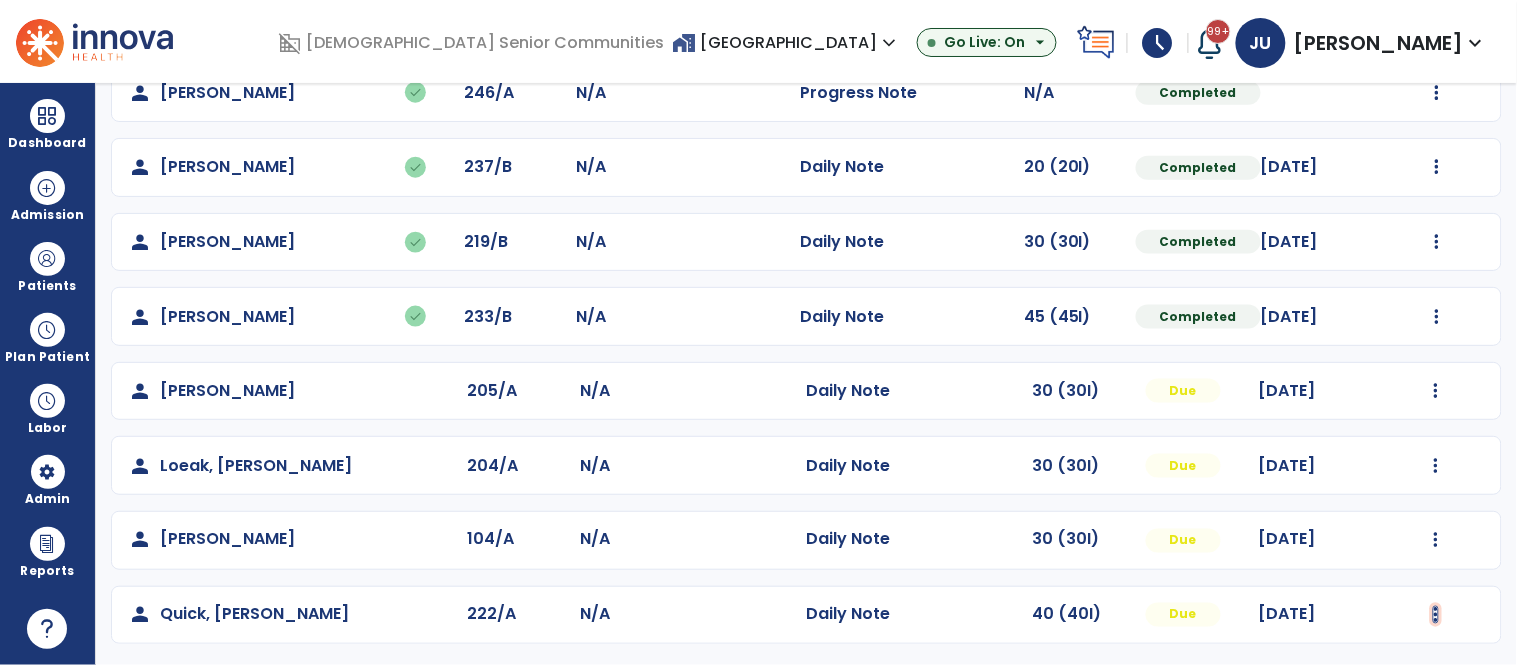 click at bounding box center [1437, -280] 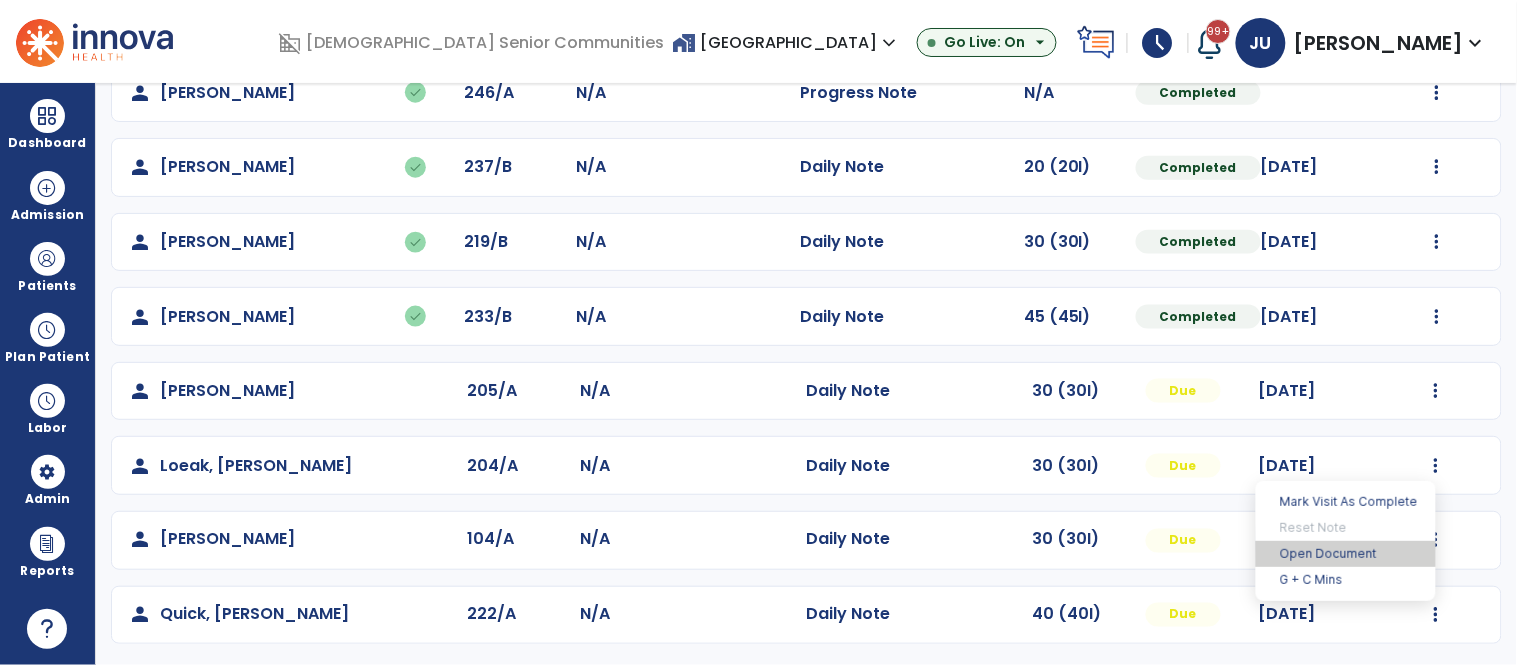 click on "Open Document" at bounding box center [1346, 554] 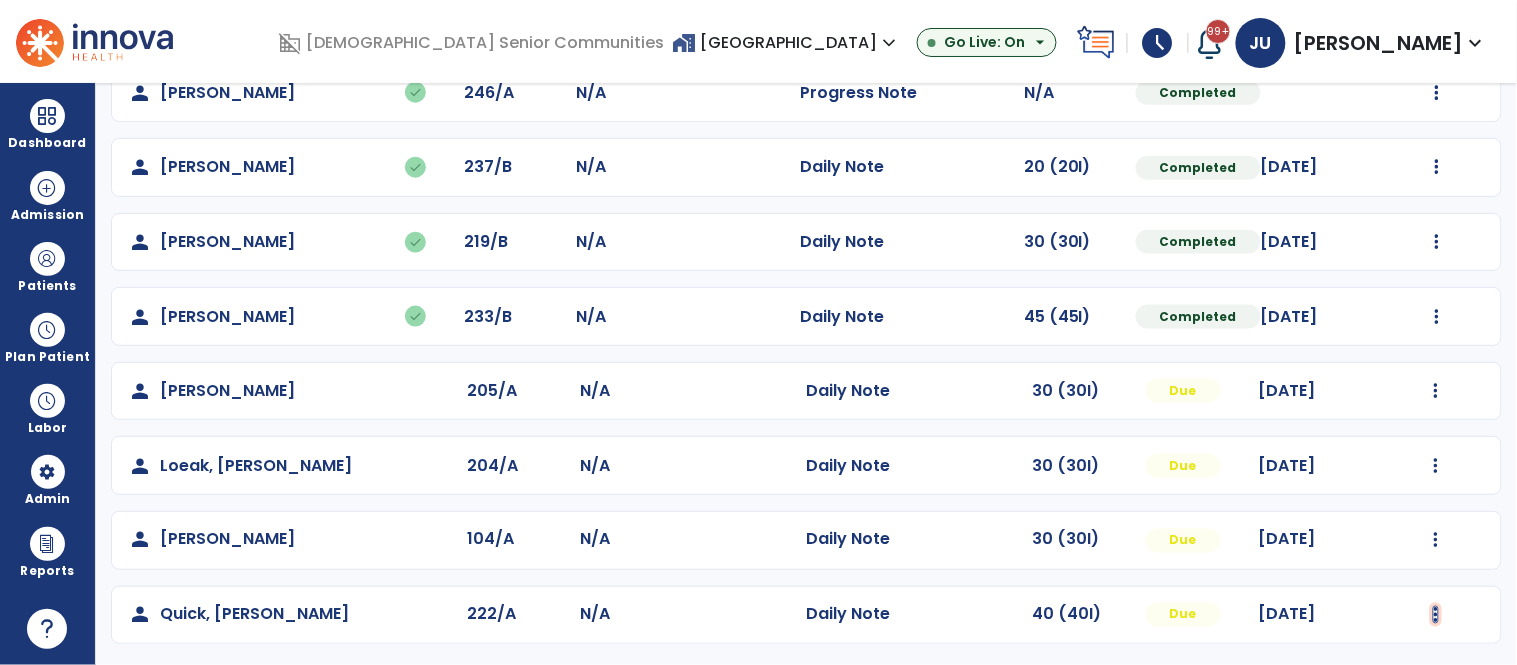click at bounding box center [1437, -280] 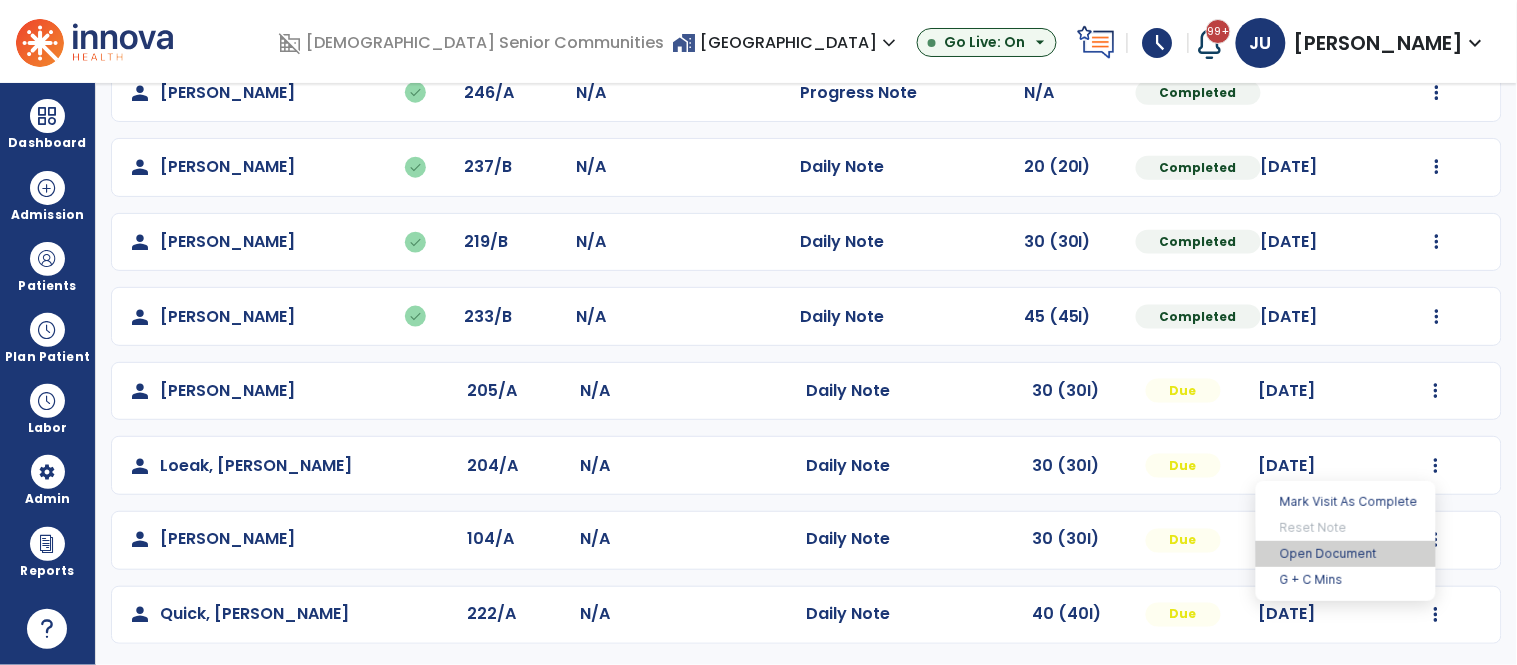 click on "Open Document" at bounding box center (1346, 554) 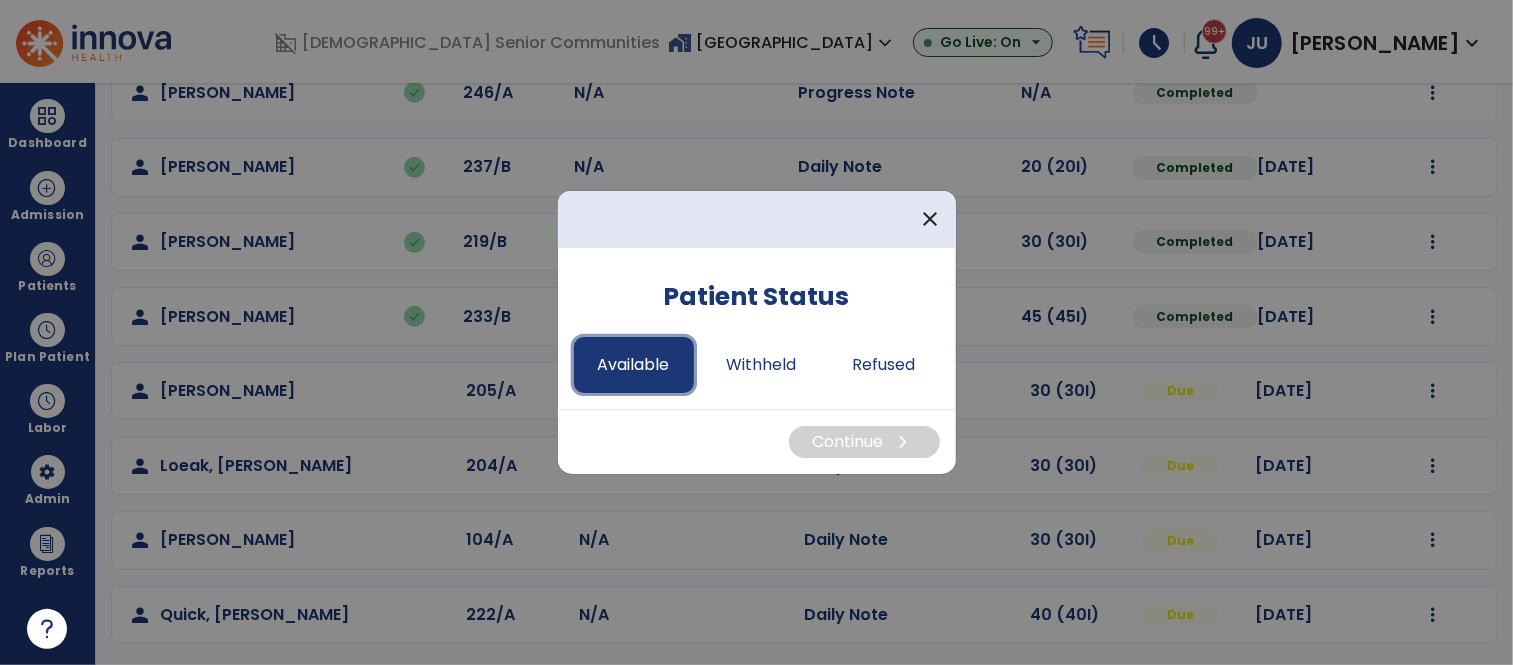 click on "Available" at bounding box center (634, 365) 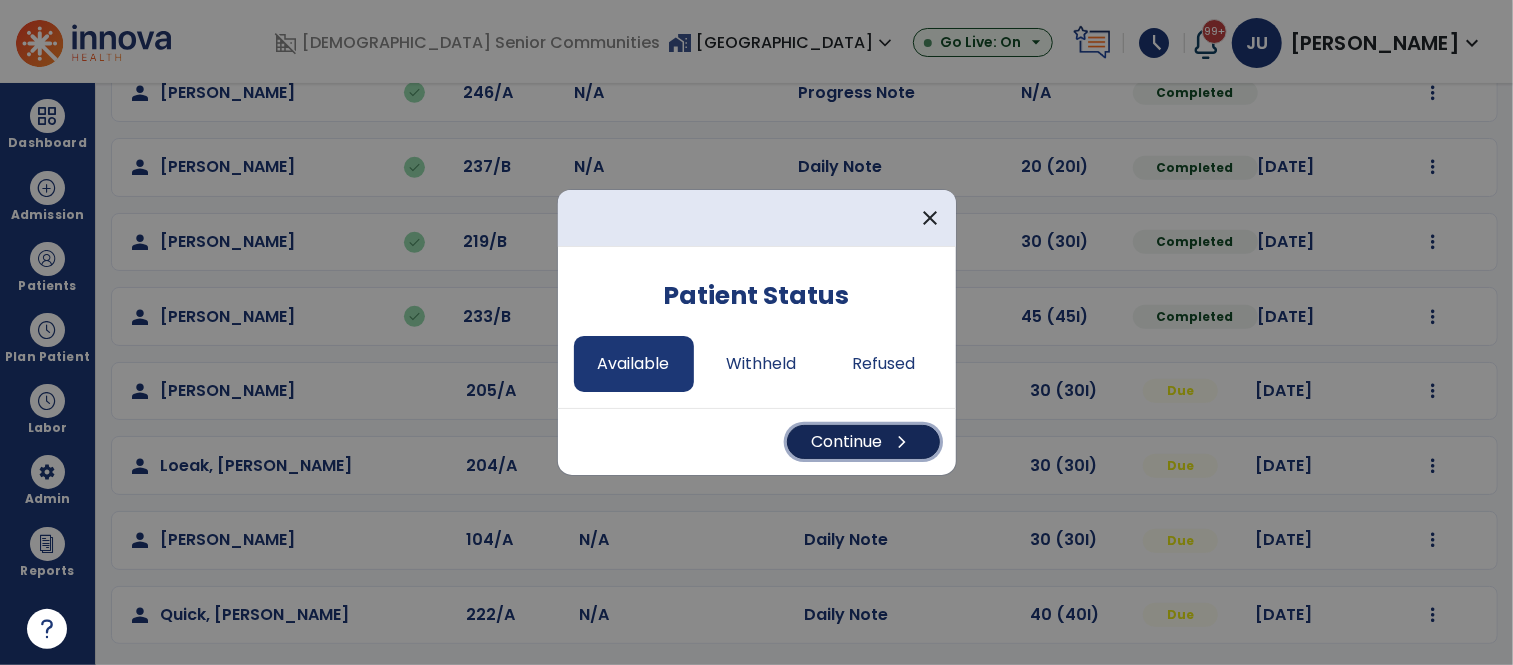 click on "Continue   chevron_right" at bounding box center [863, 442] 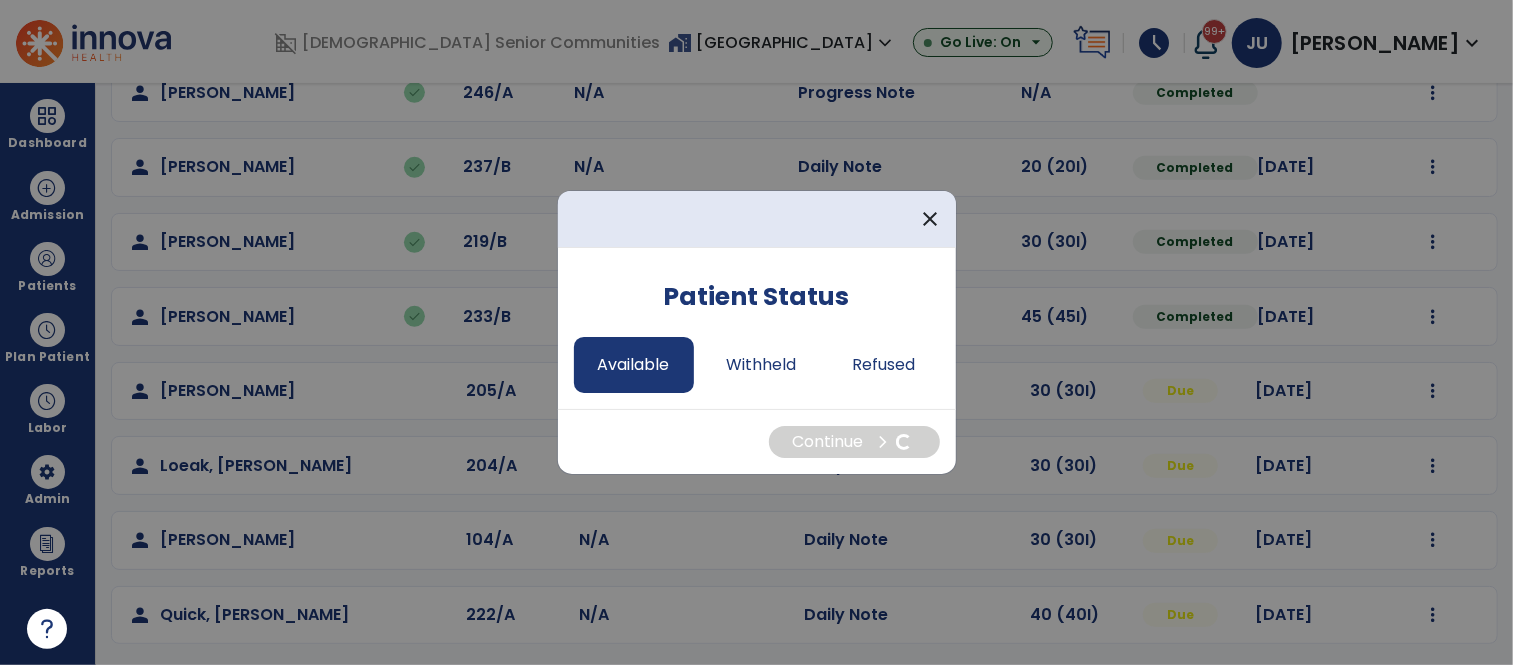 select on "*" 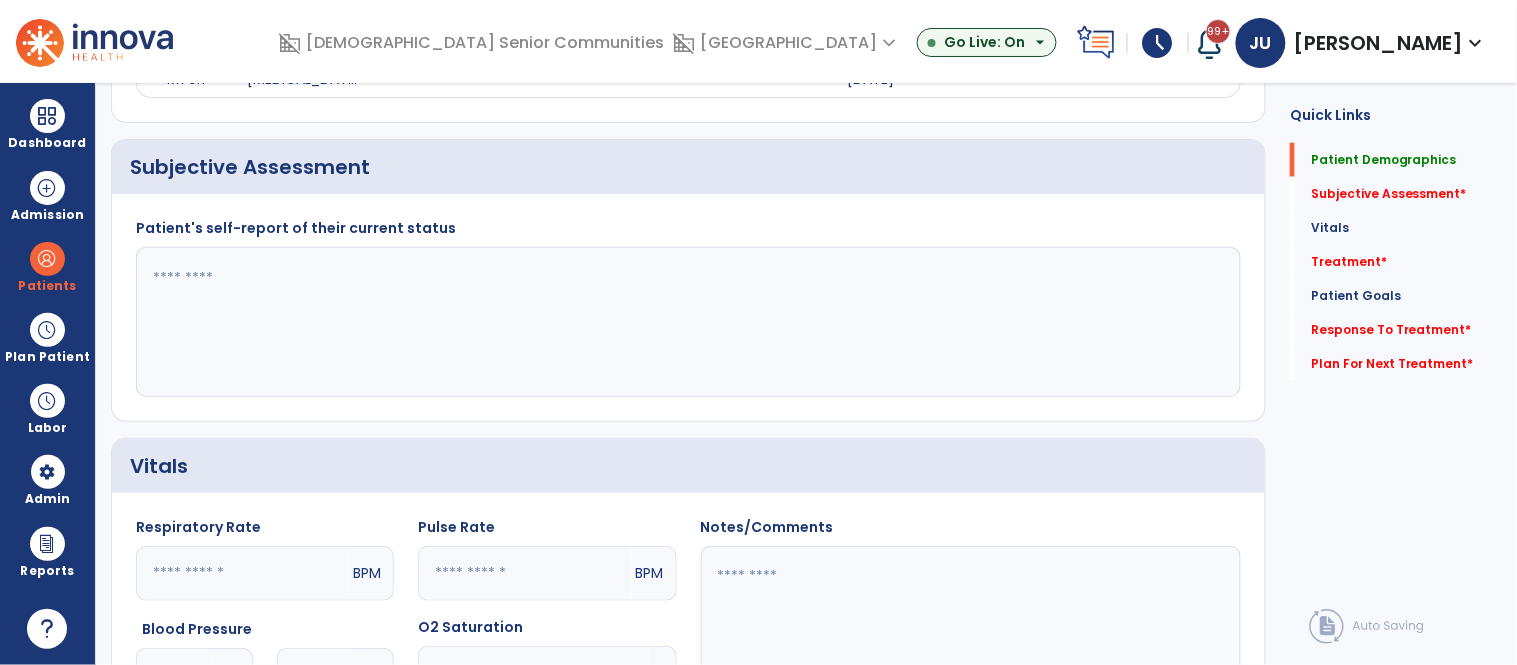 scroll, scrollTop: 0, scrollLeft: 0, axis: both 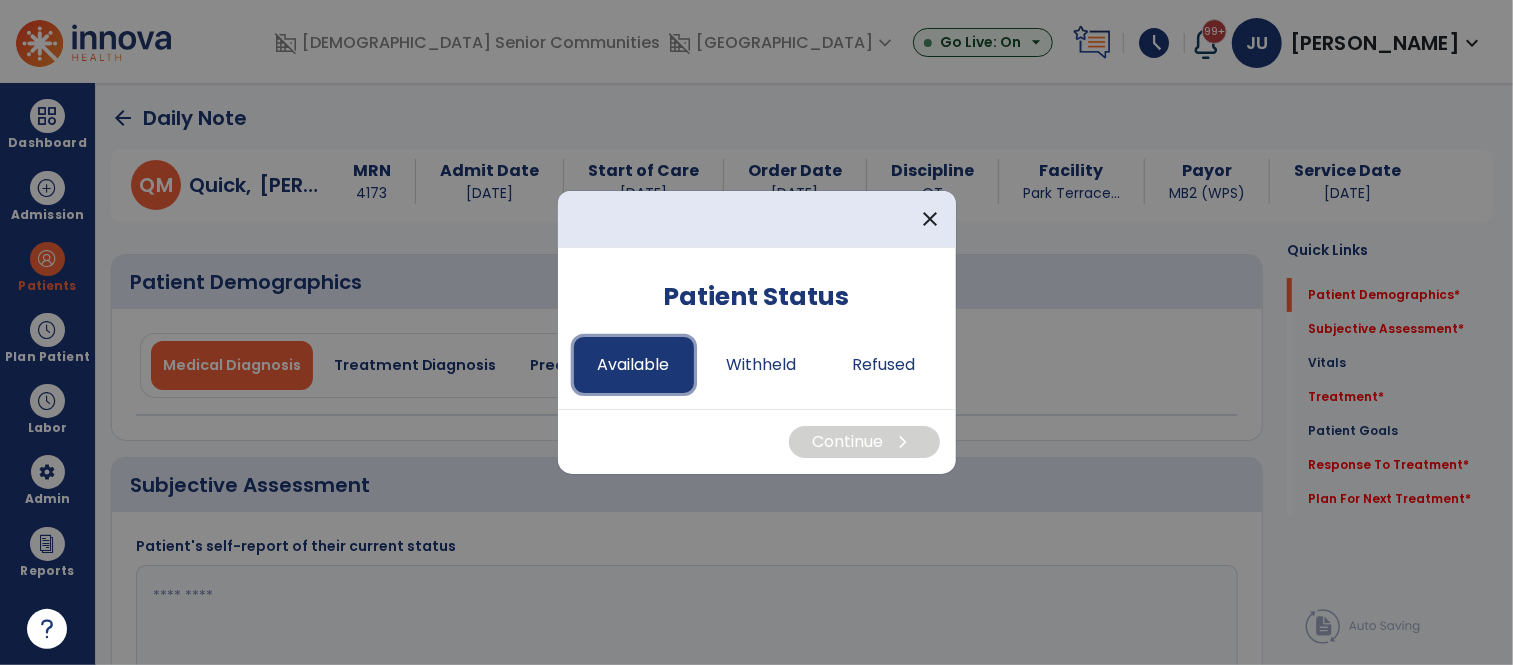 click on "Available" at bounding box center (634, 365) 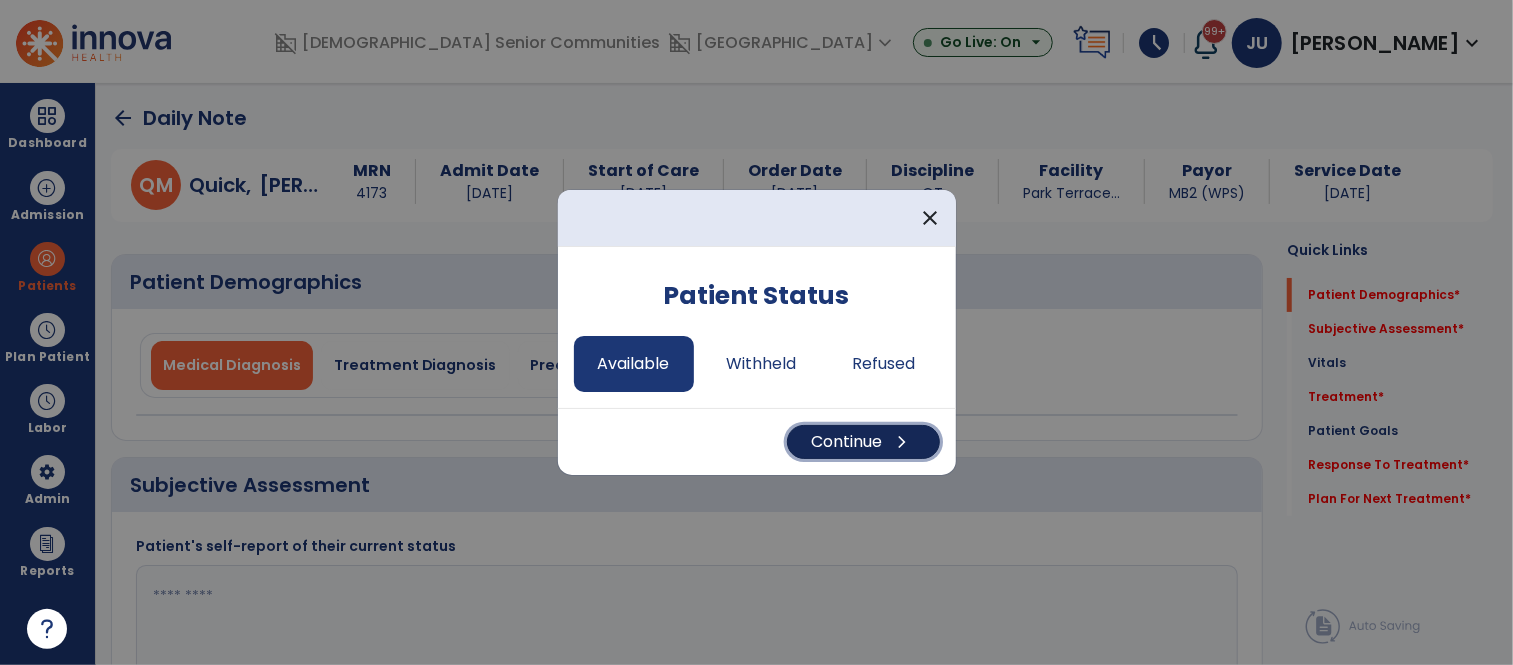 click on "Continue   chevron_right" at bounding box center (863, 442) 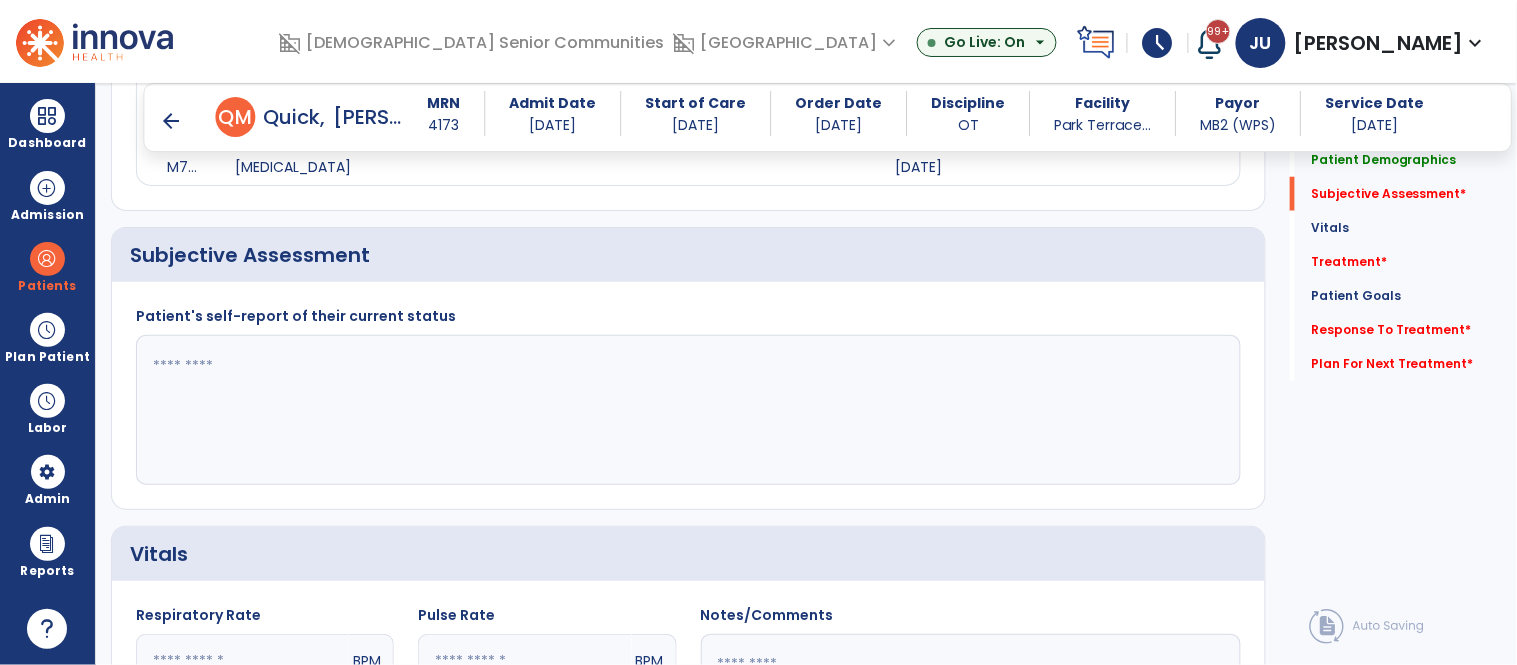 click 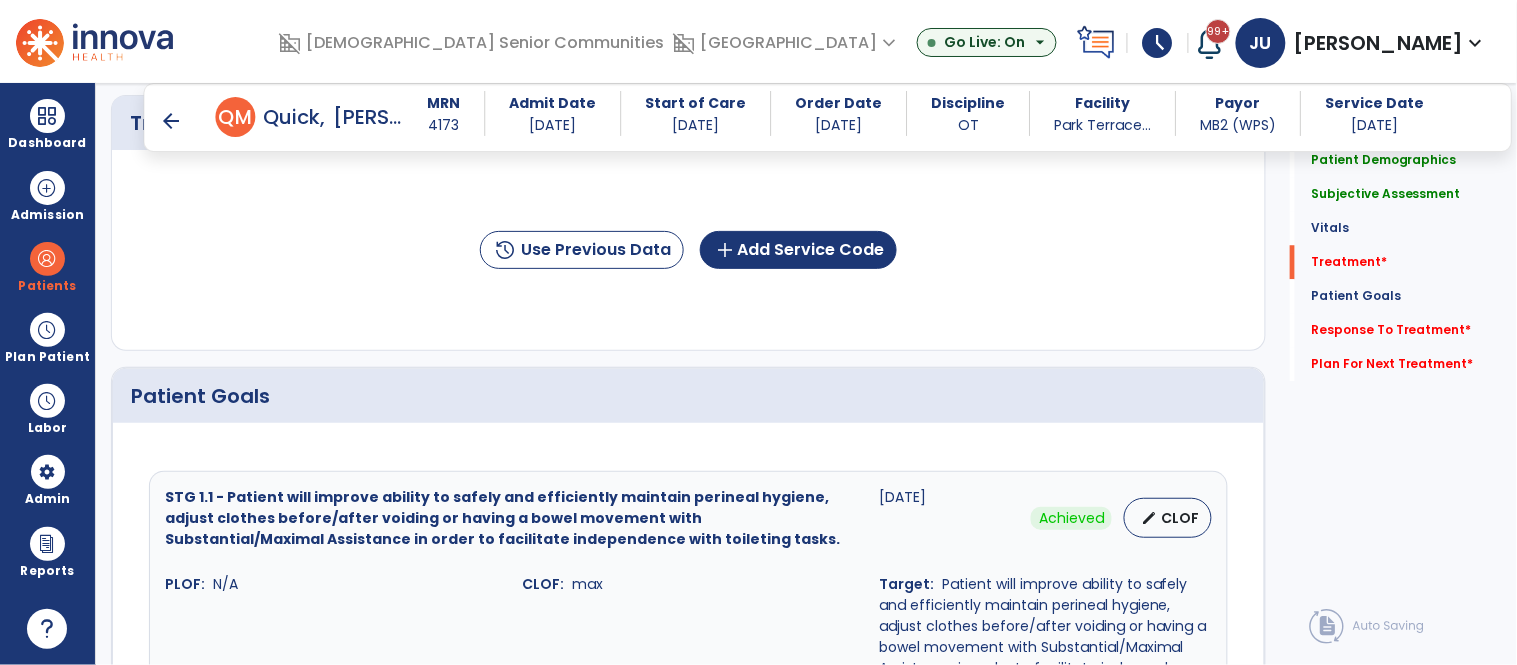 scroll, scrollTop: 1348, scrollLeft: 0, axis: vertical 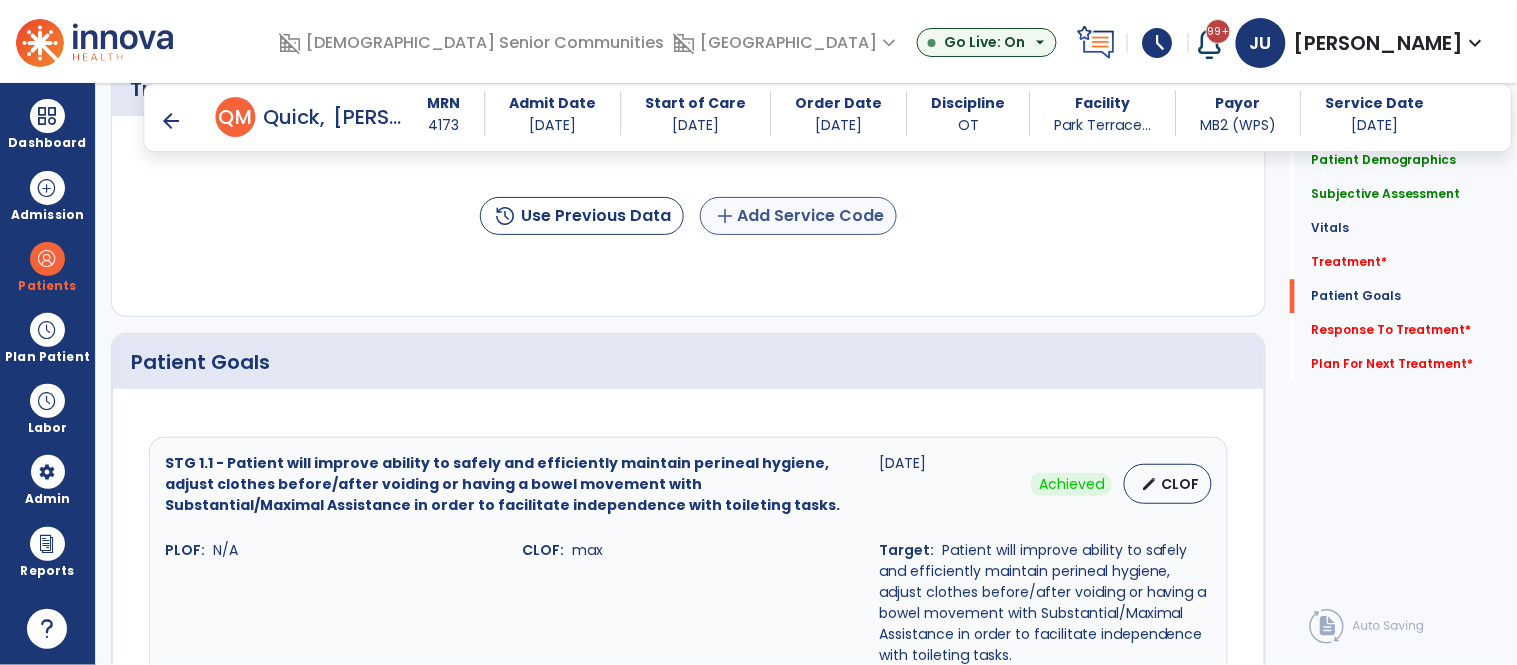 type on "**********" 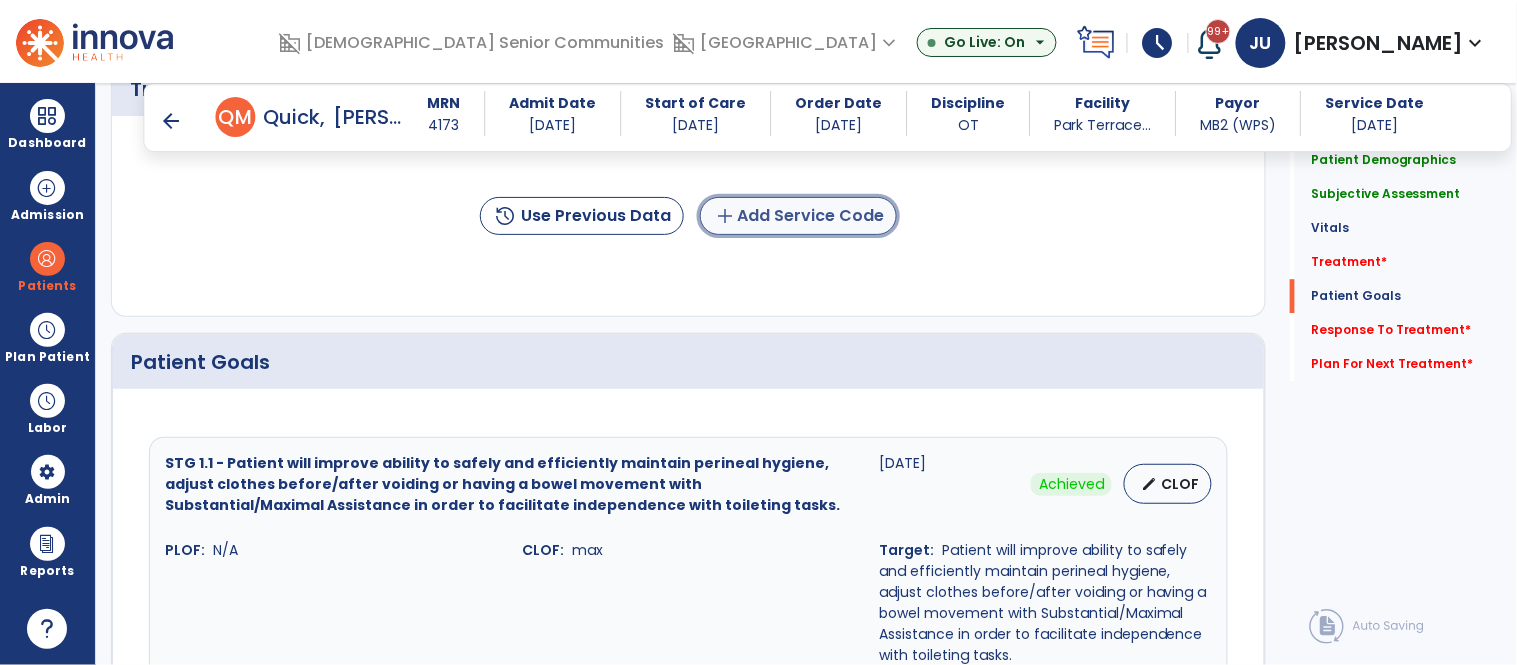 click on "add  Add Service Code" 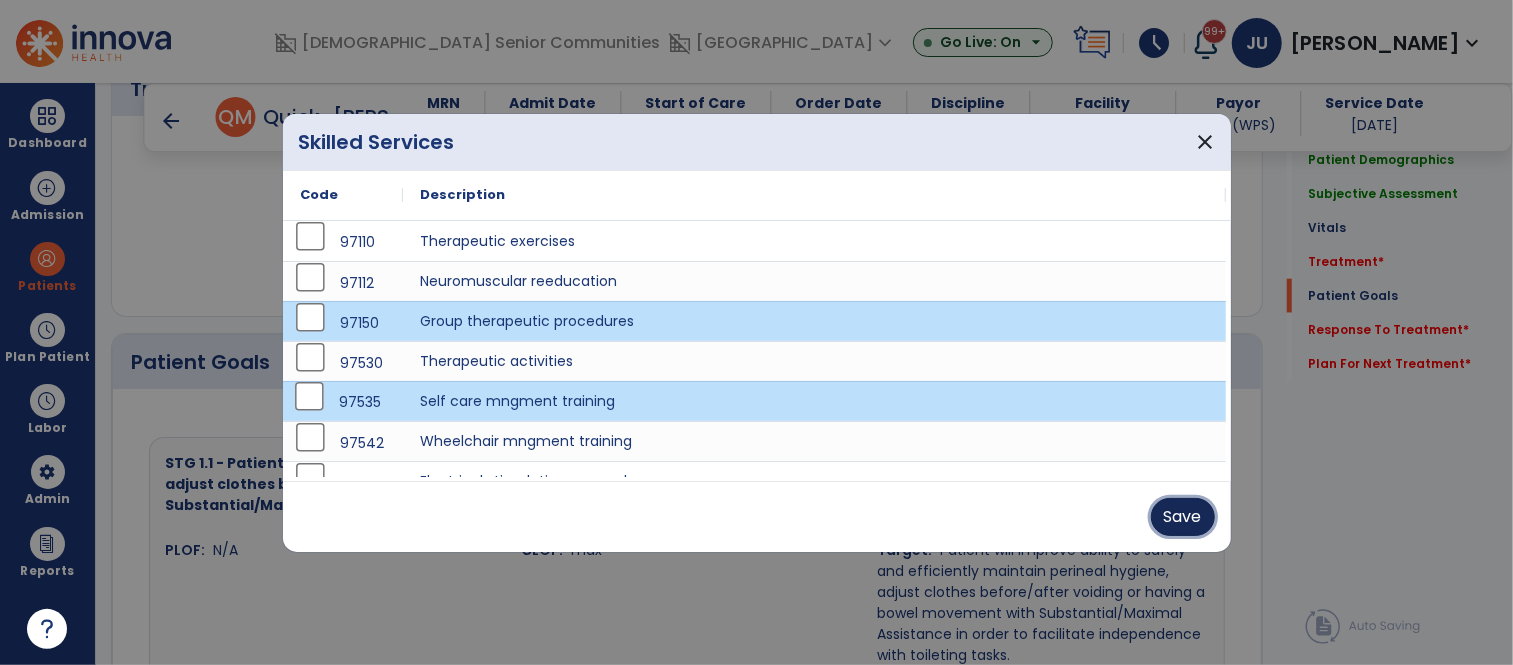 click on "Save" at bounding box center [1183, 517] 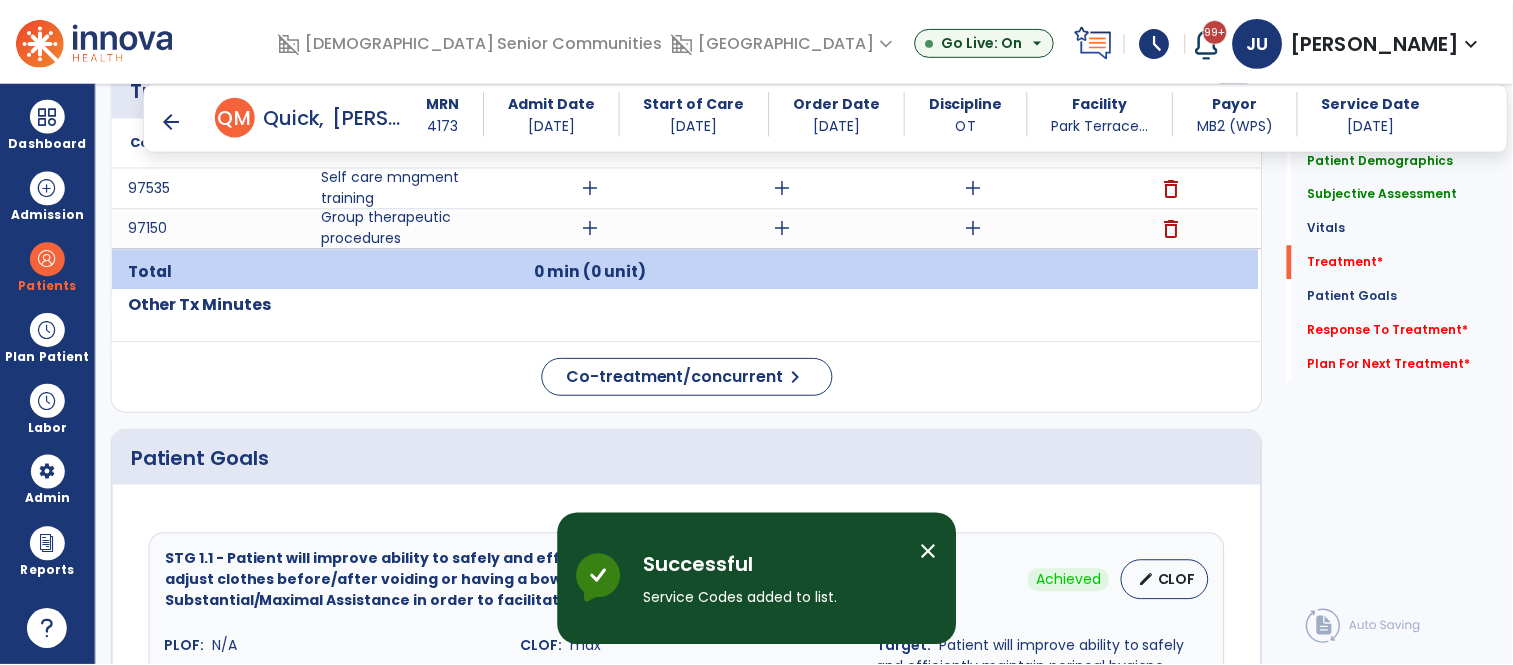 scroll, scrollTop: 1350, scrollLeft: 0, axis: vertical 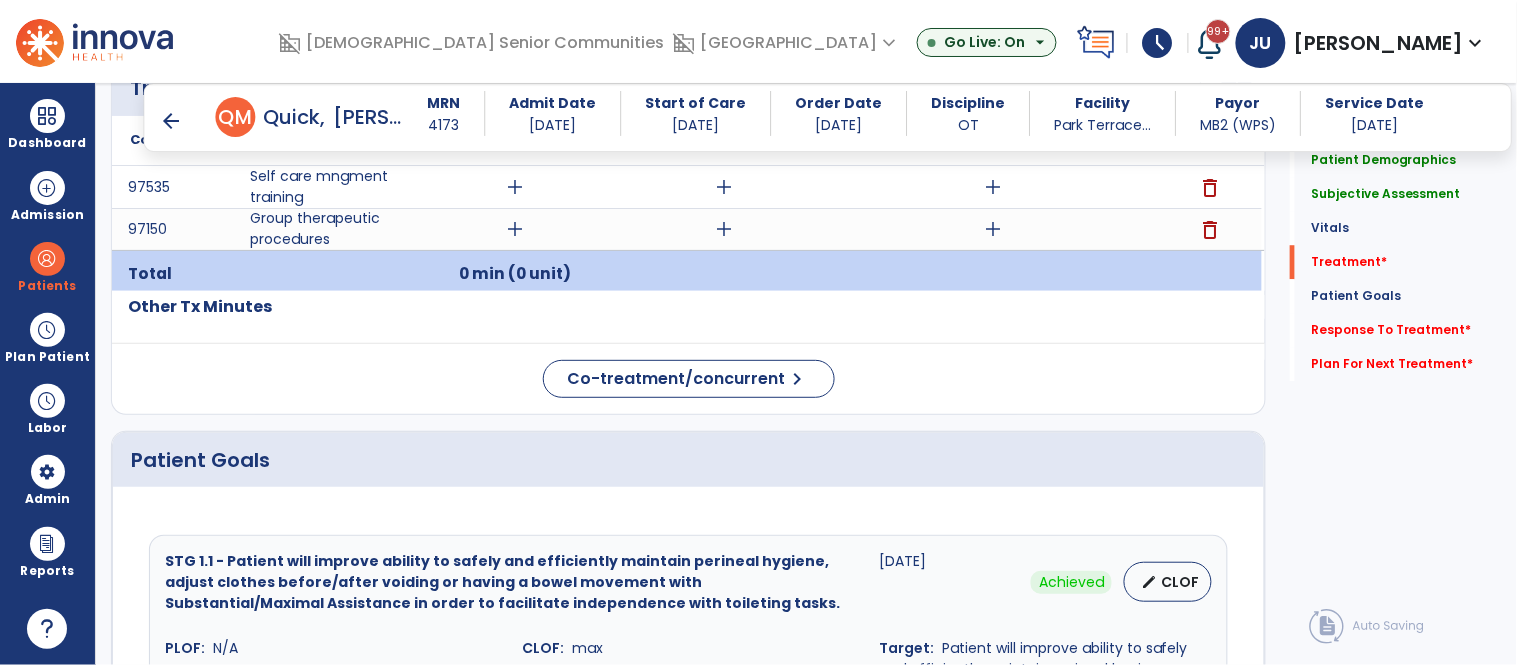 click on "add" at bounding box center [515, 229] 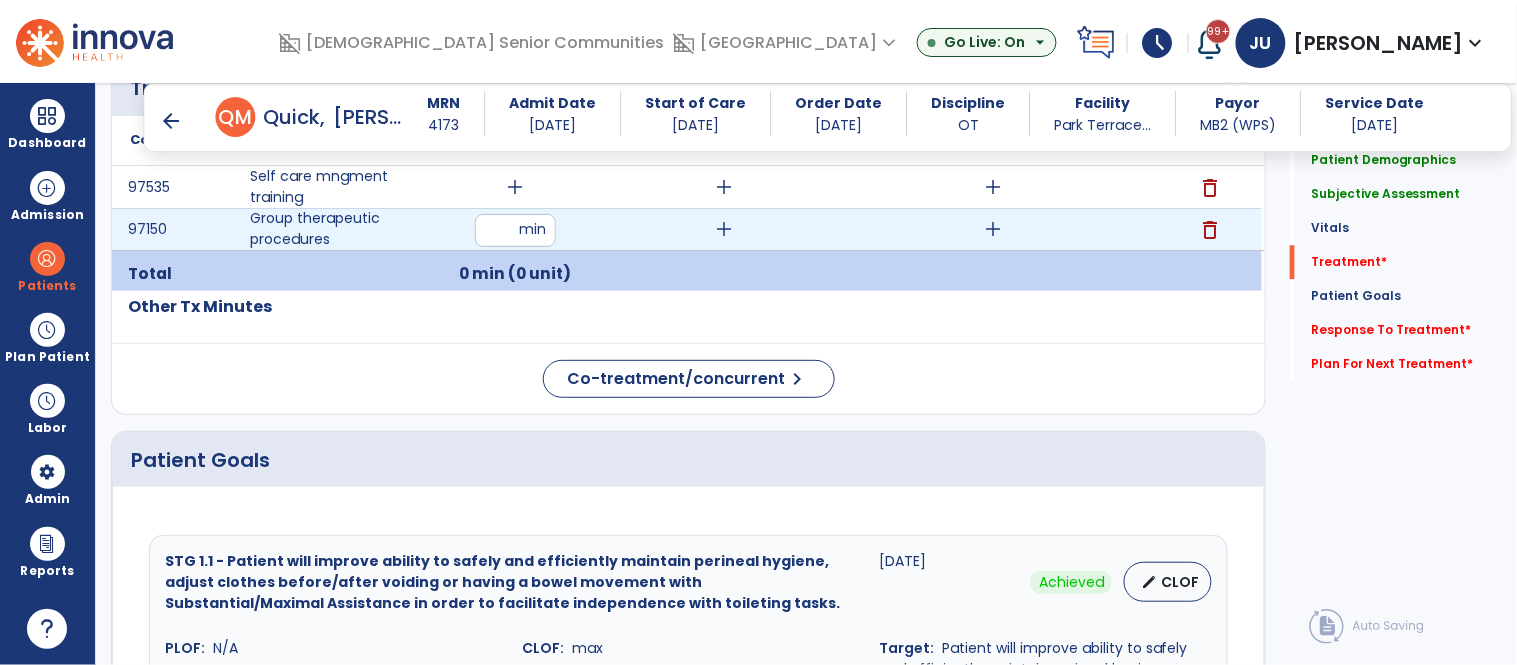 type on "**" 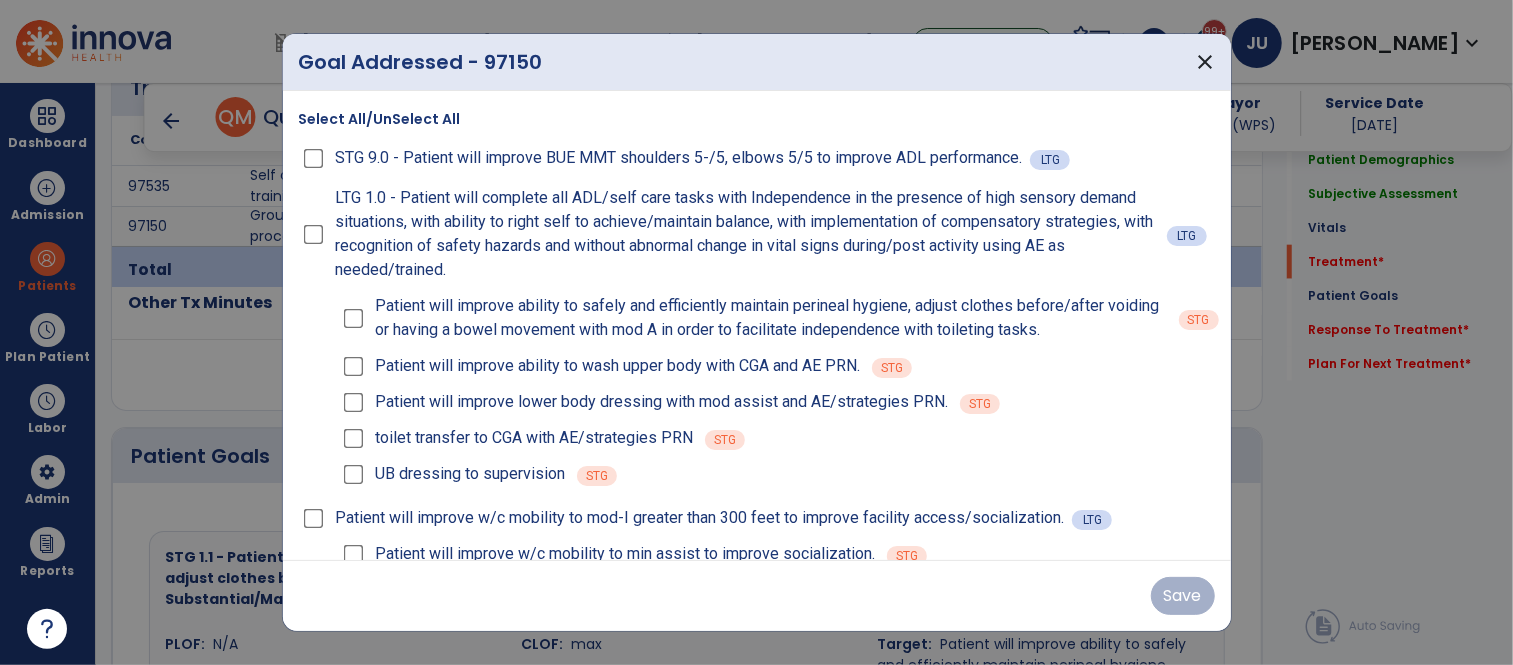 scroll, scrollTop: 4, scrollLeft: 0, axis: vertical 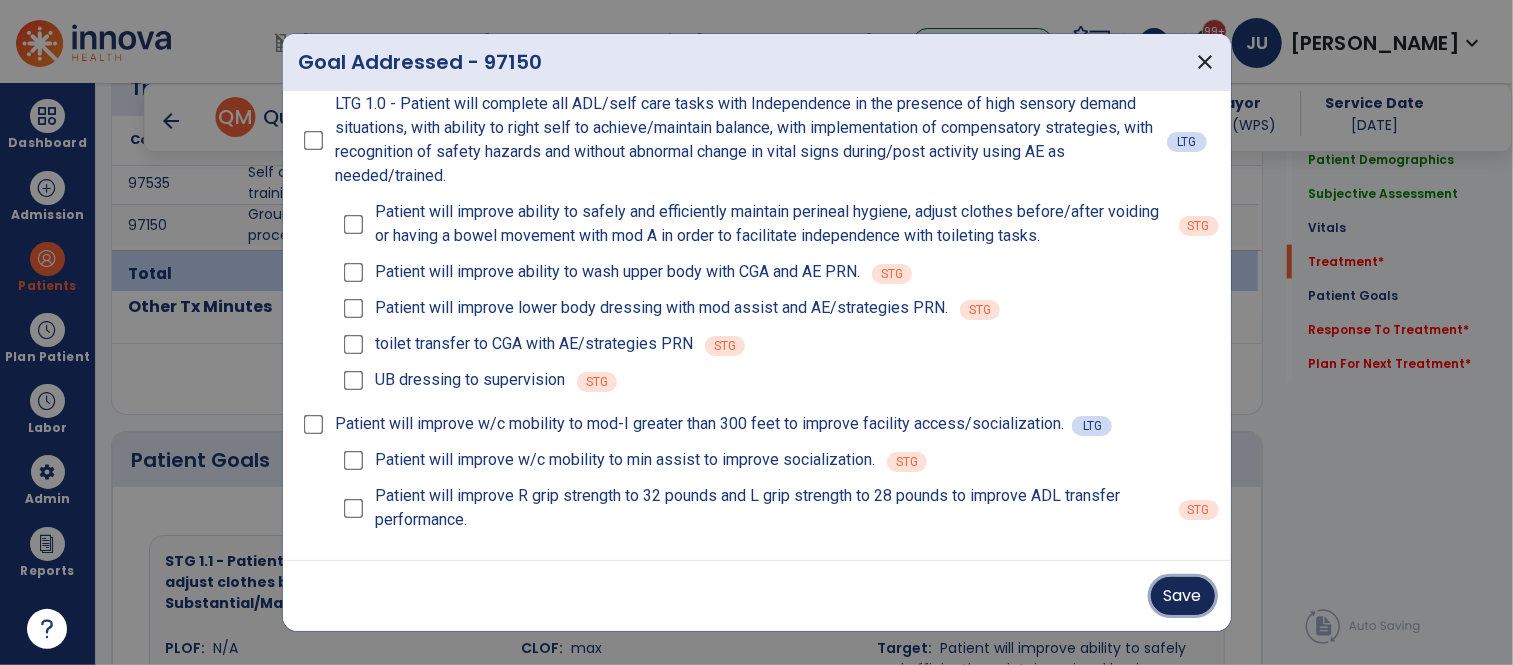 click on "Save" at bounding box center [1183, 596] 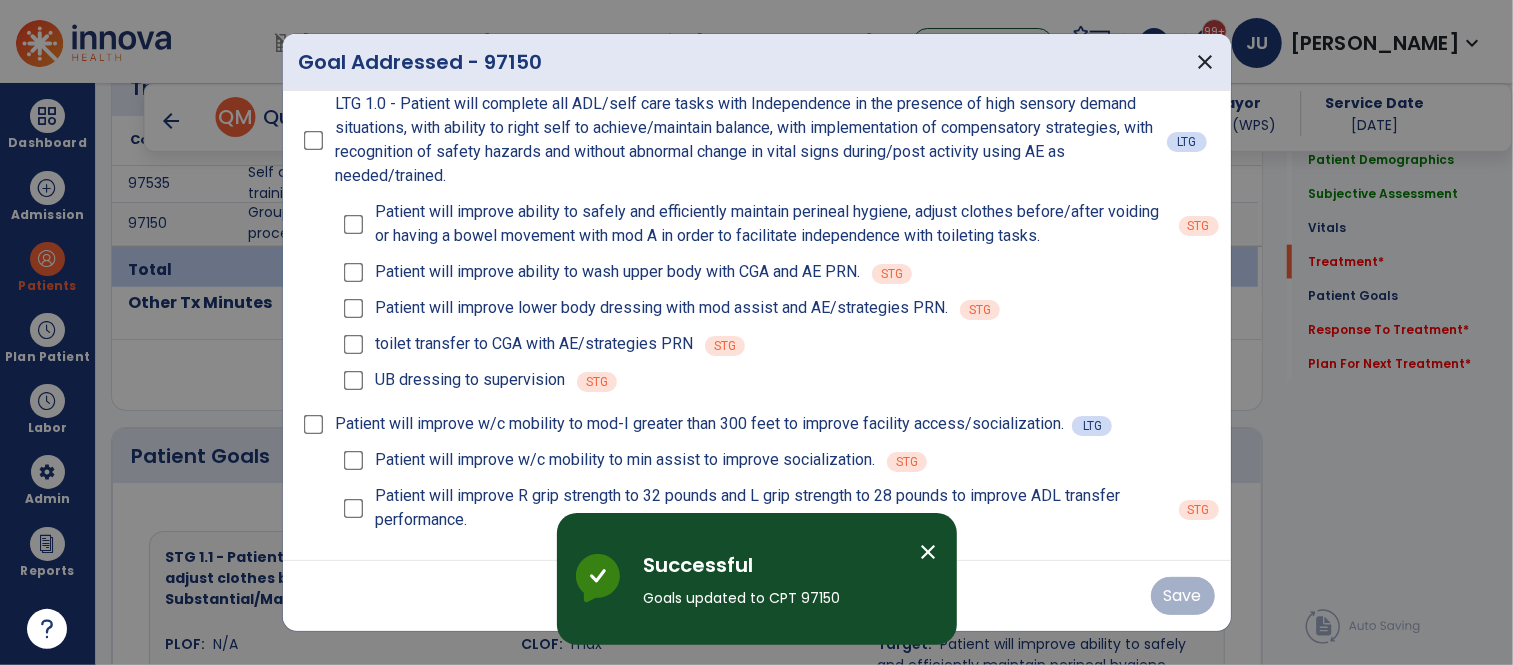 click on "close" at bounding box center (929, 552) 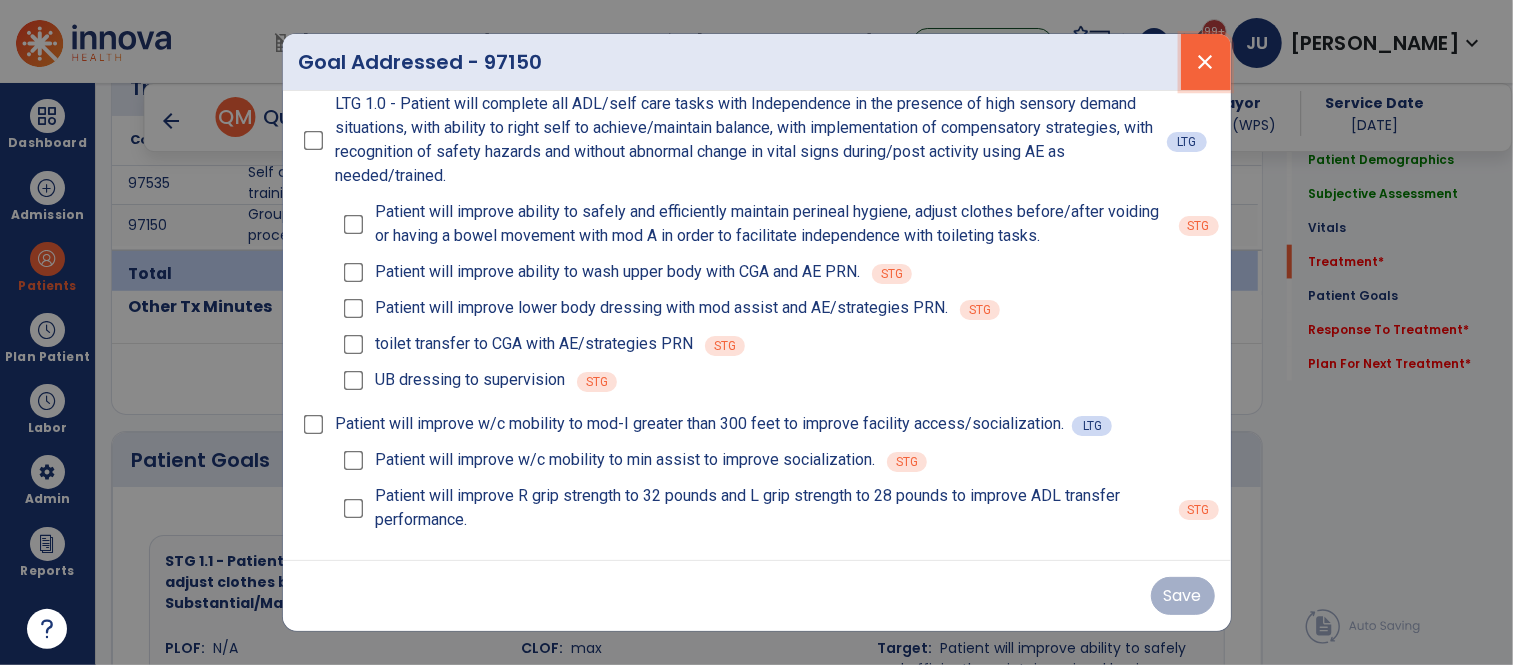 click on "close" at bounding box center [1206, 62] 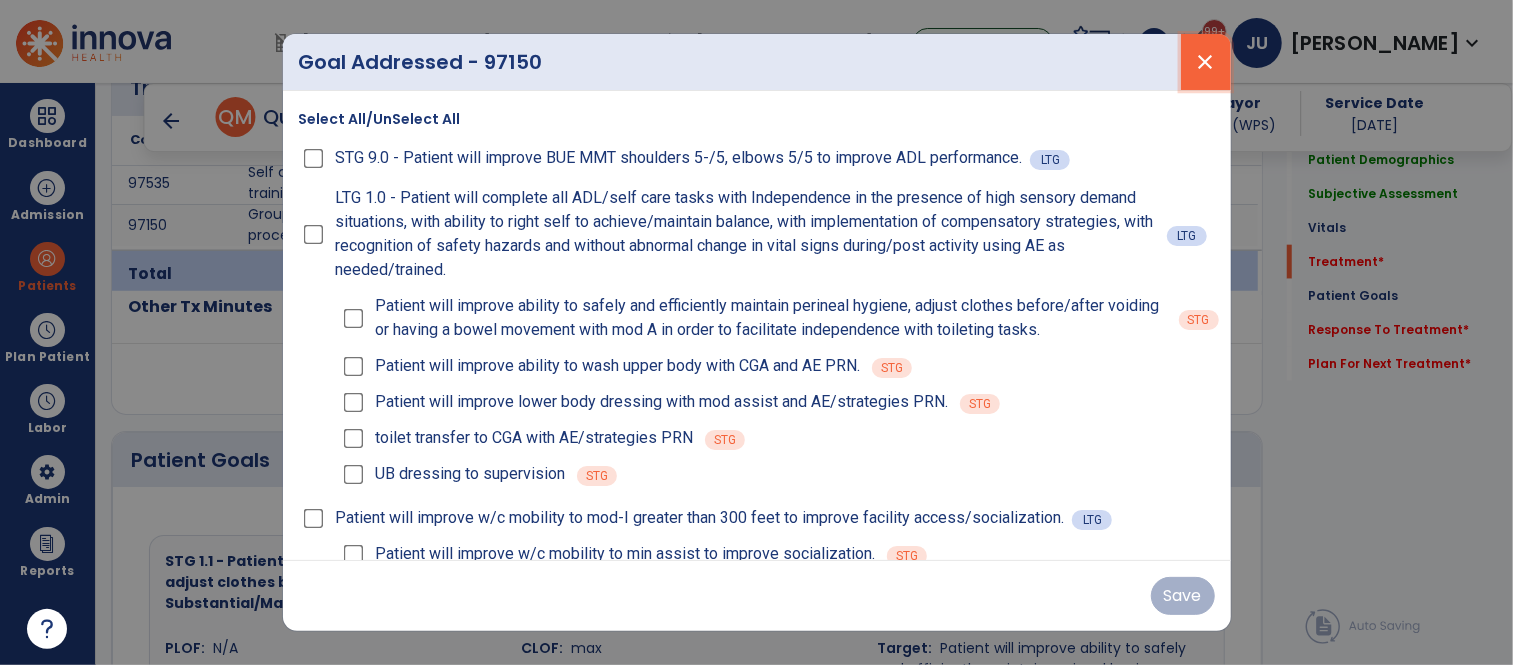 click on "close" at bounding box center (1206, 62) 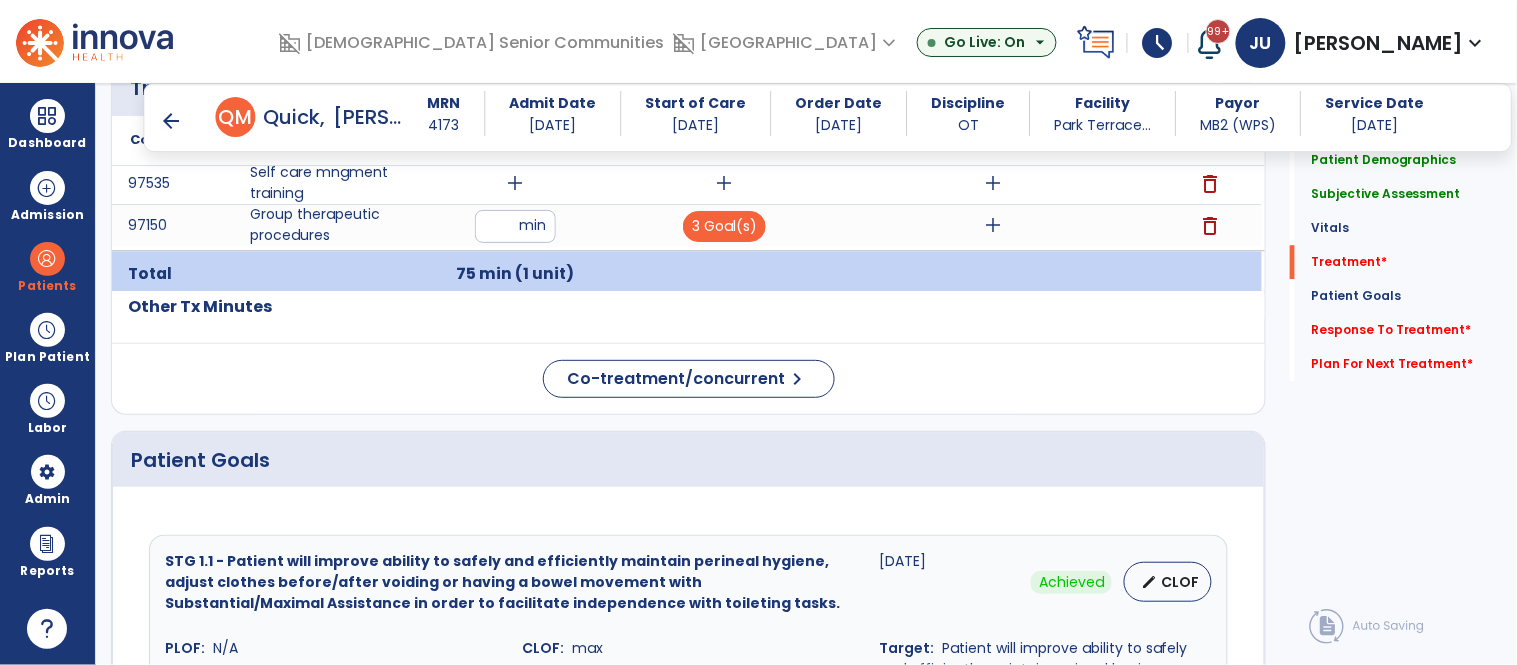 click on "add" at bounding box center (993, 225) 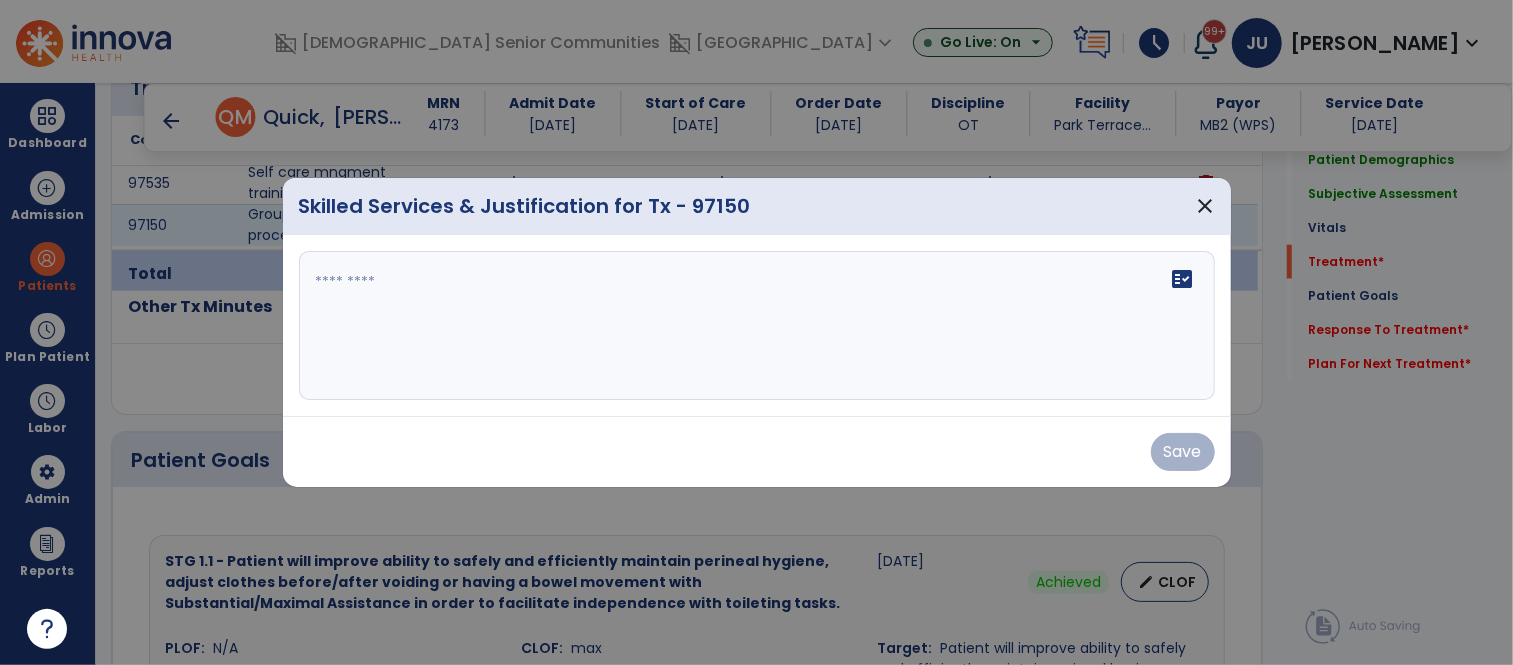 scroll, scrollTop: 1350, scrollLeft: 0, axis: vertical 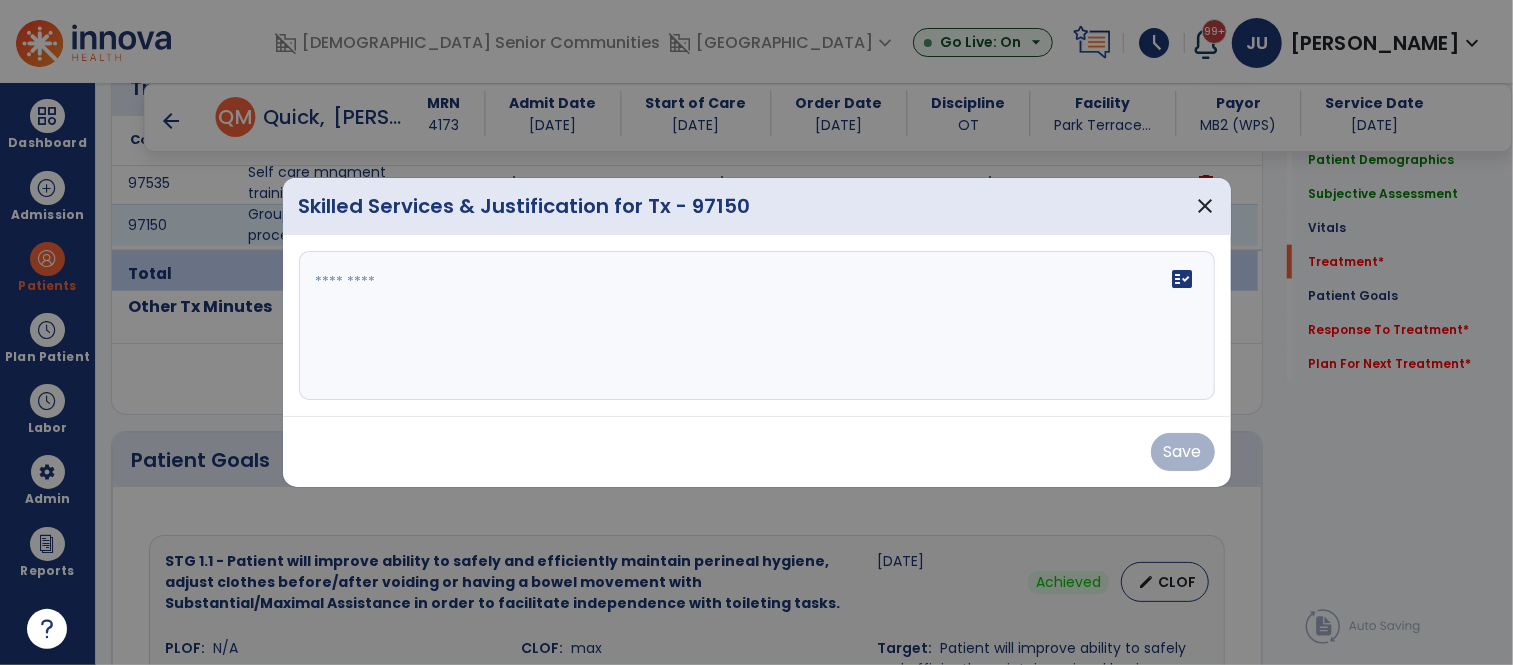click on "fact_check" at bounding box center (757, 326) 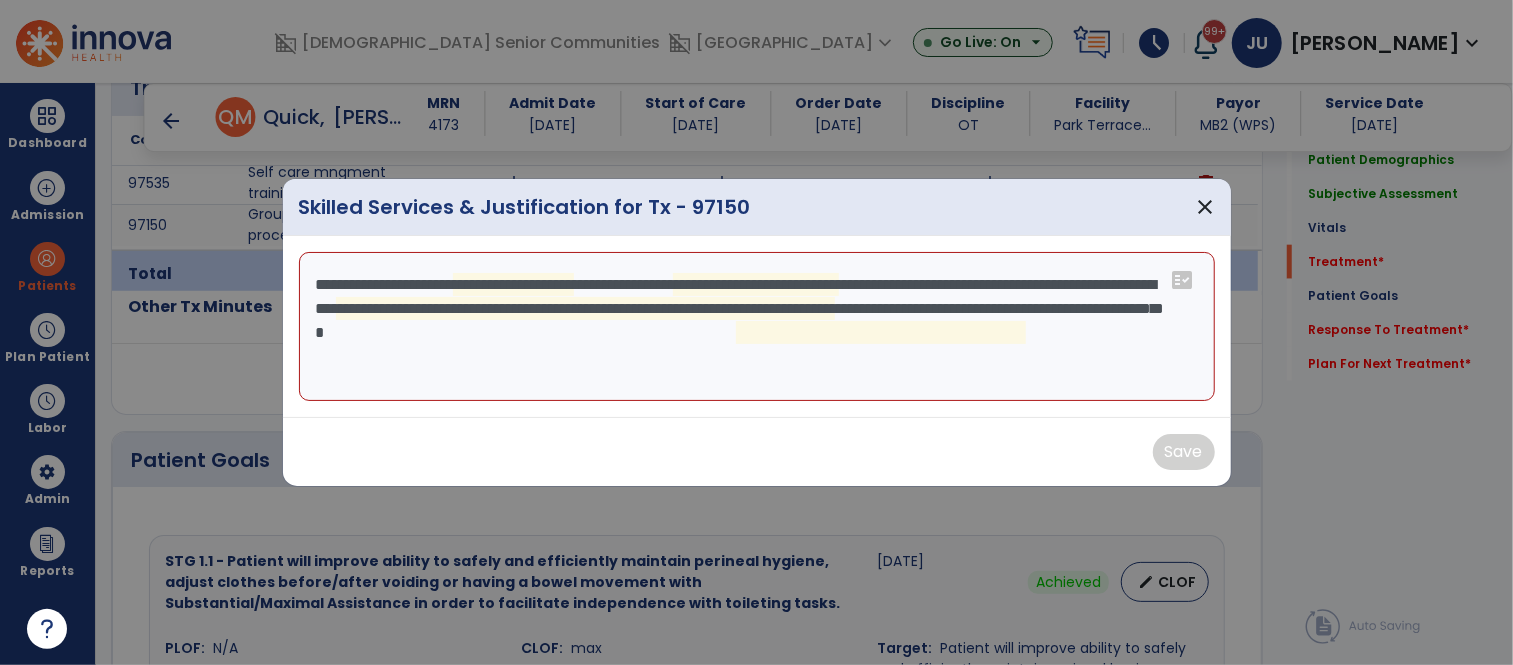 click on "**********" at bounding box center [757, 327] 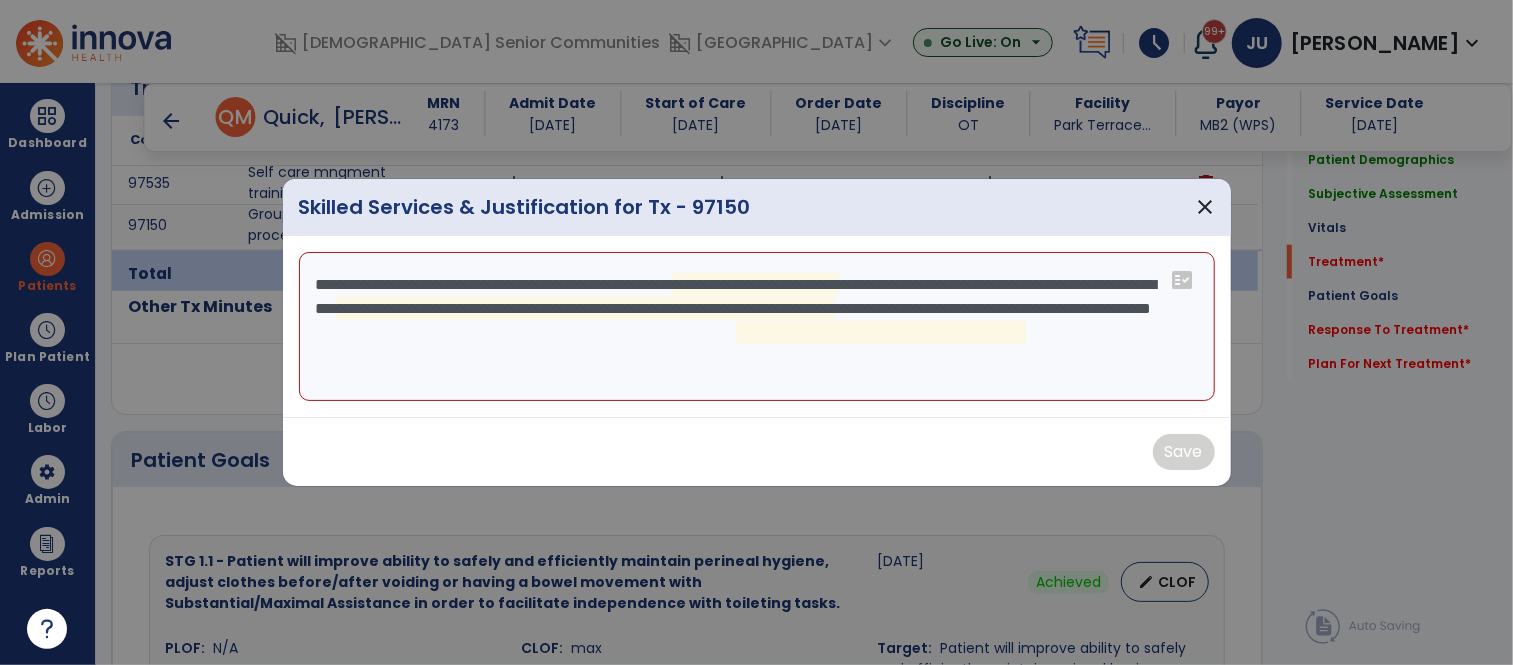 click on "**********" at bounding box center [757, 327] 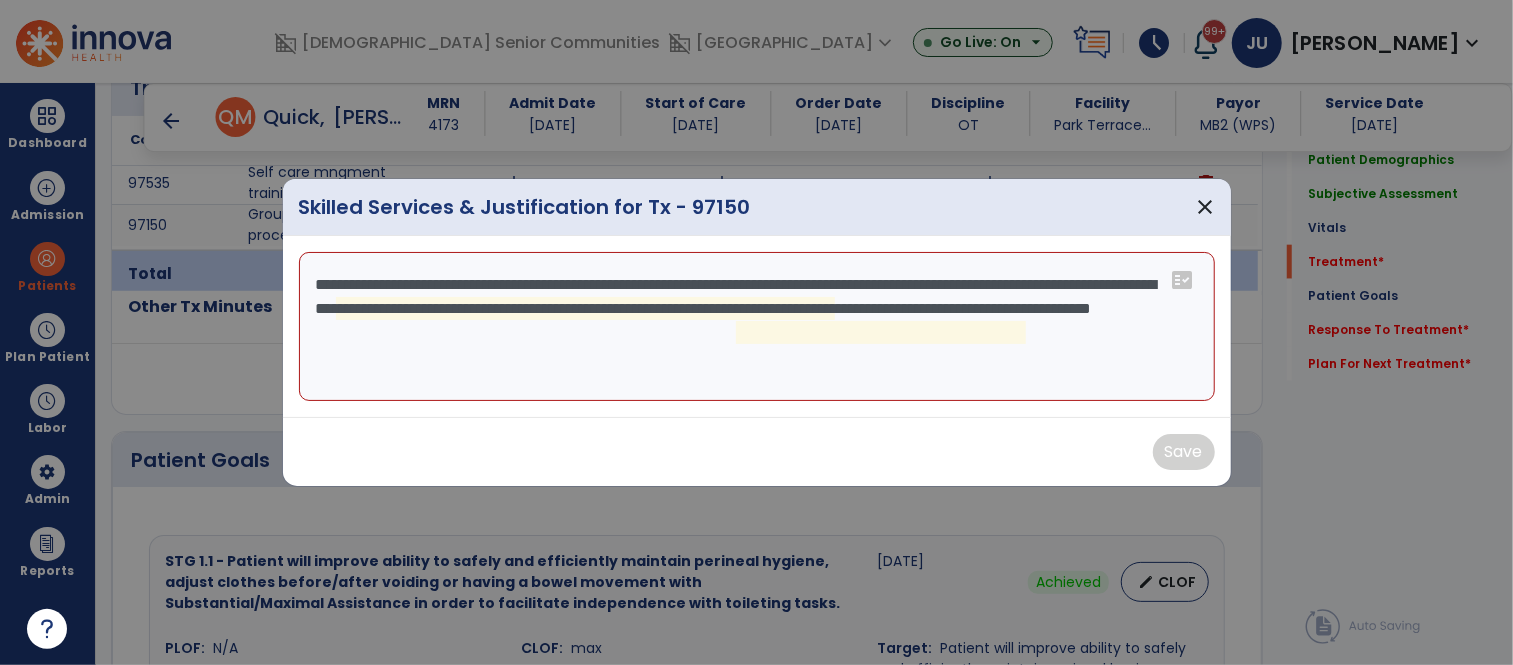 click on "**********" at bounding box center (757, 327) 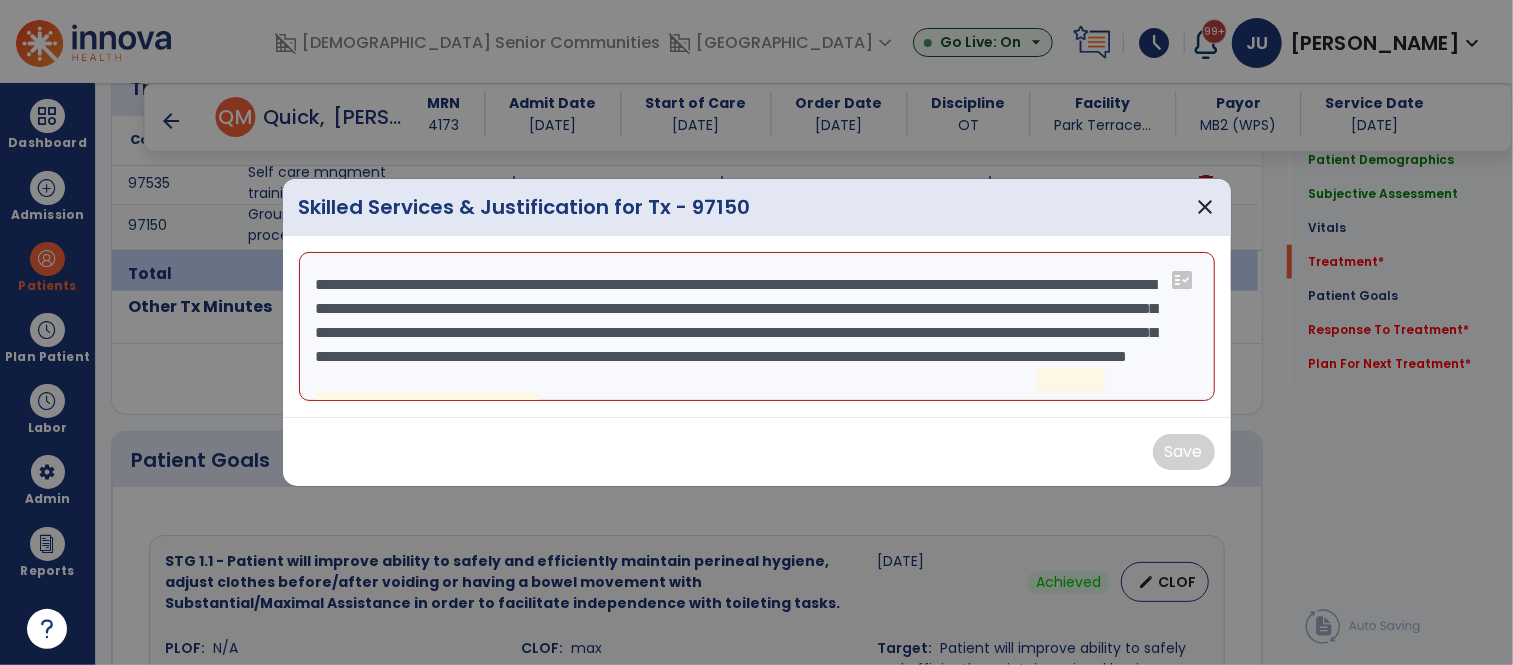 scroll, scrollTop: 23, scrollLeft: 0, axis: vertical 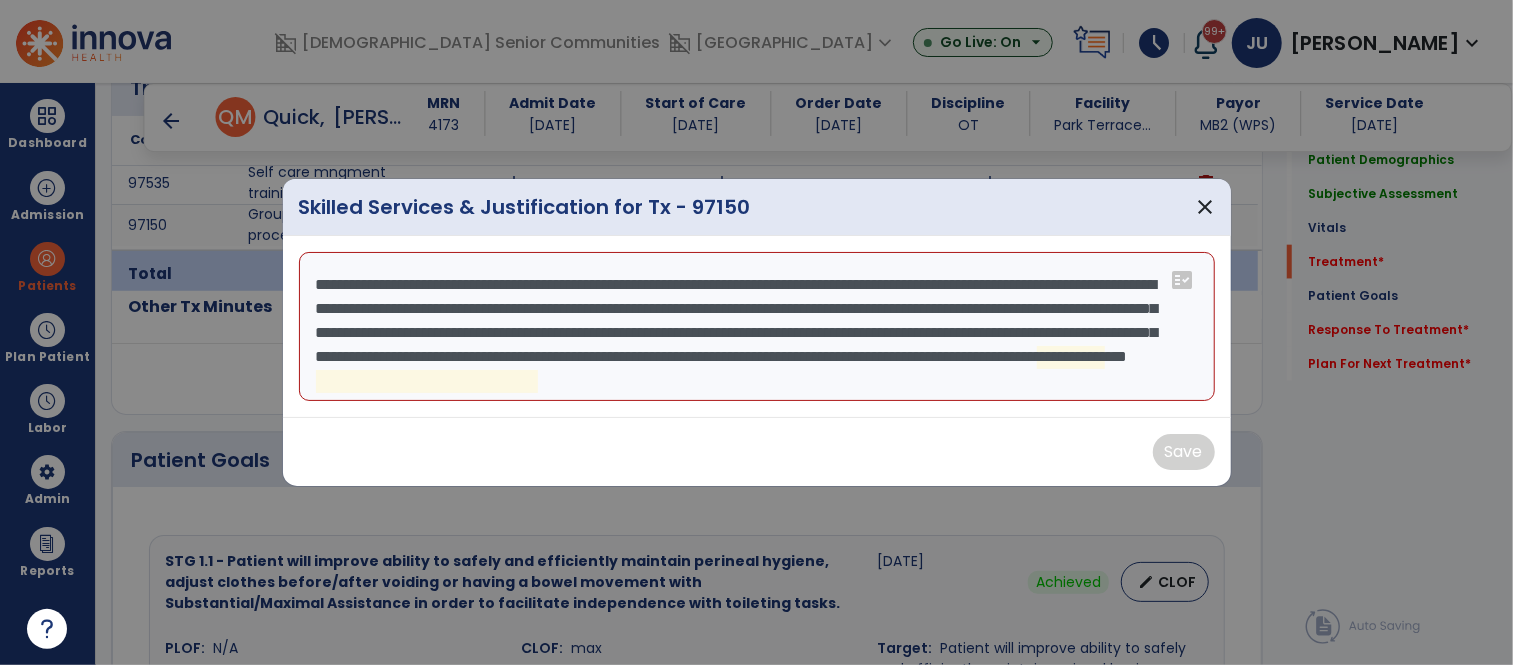 click on "**********" at bounding box center (757, 327) 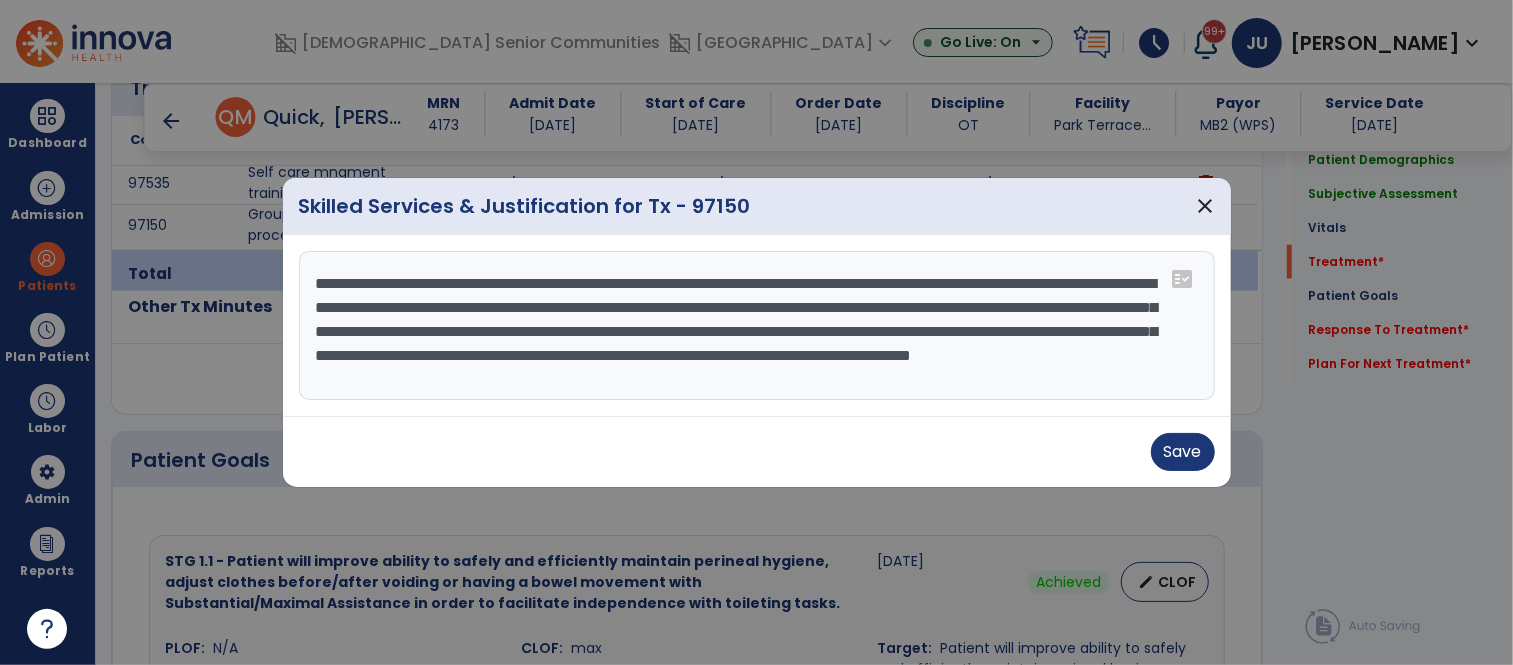 scroll, scrollTop: 0, scrollLeft: 0, axis: both 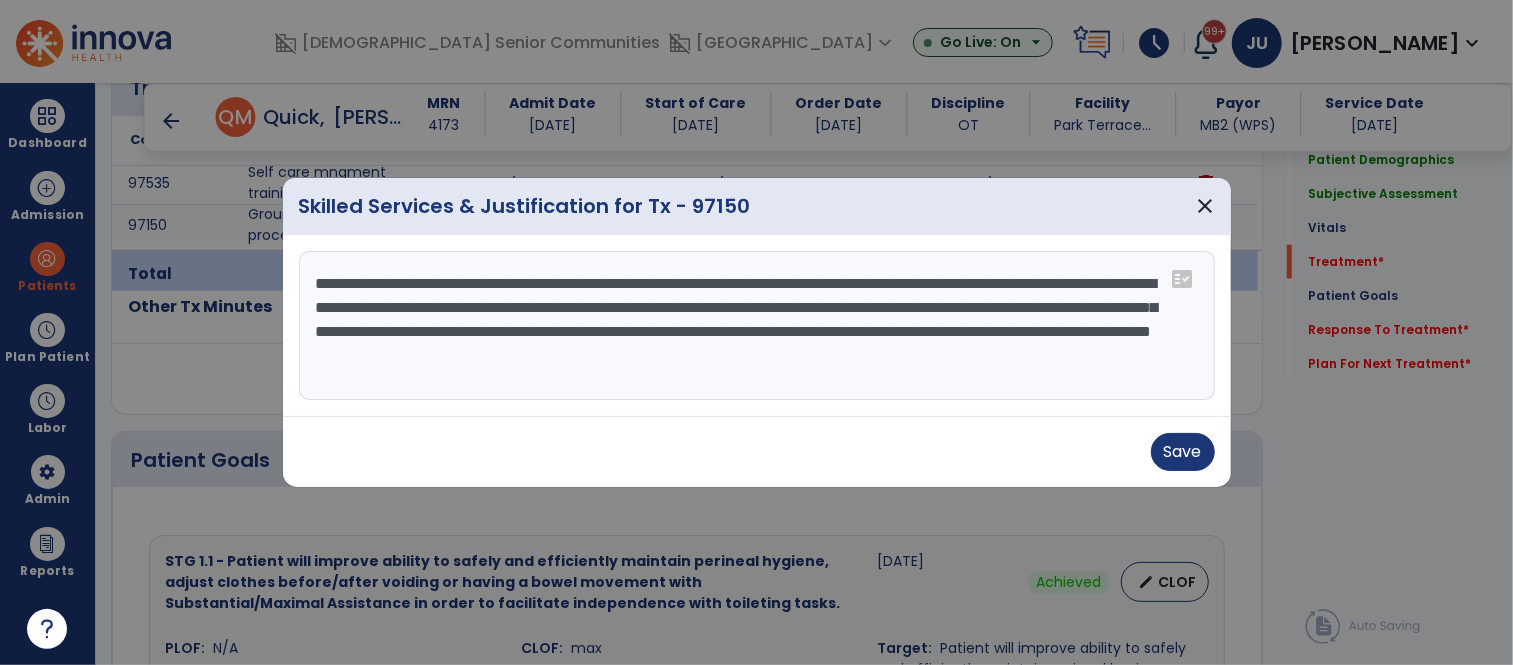 type on "**********" 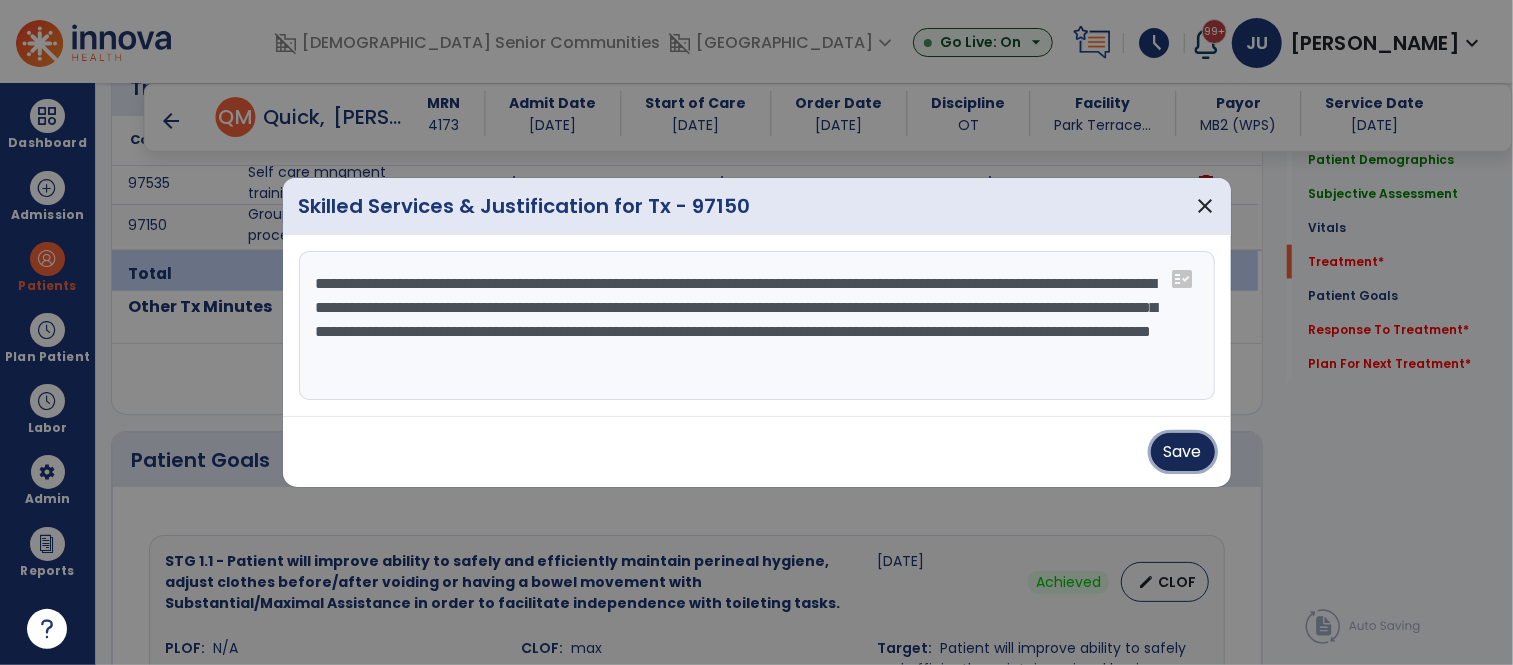 click on "Save" at bounding box center [1183, 452] 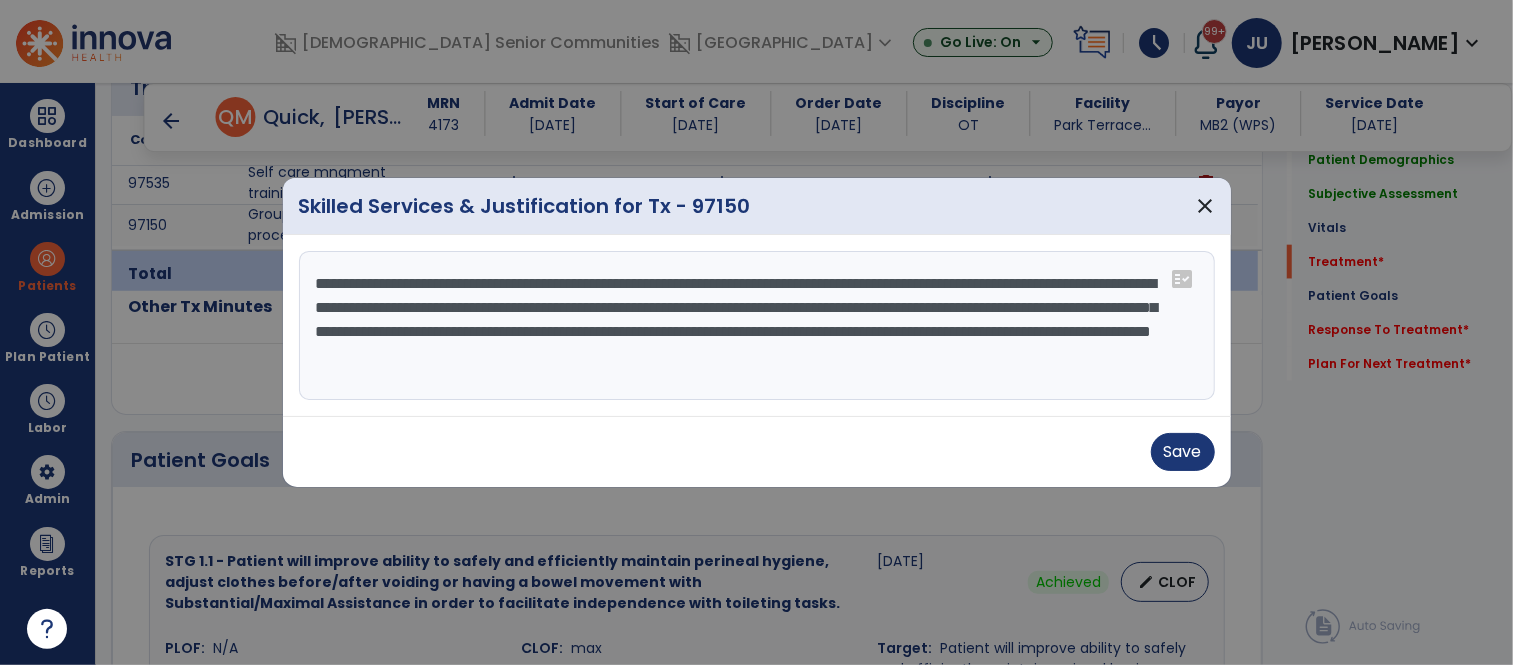 click on "Save" at bounding box center (757, 452) 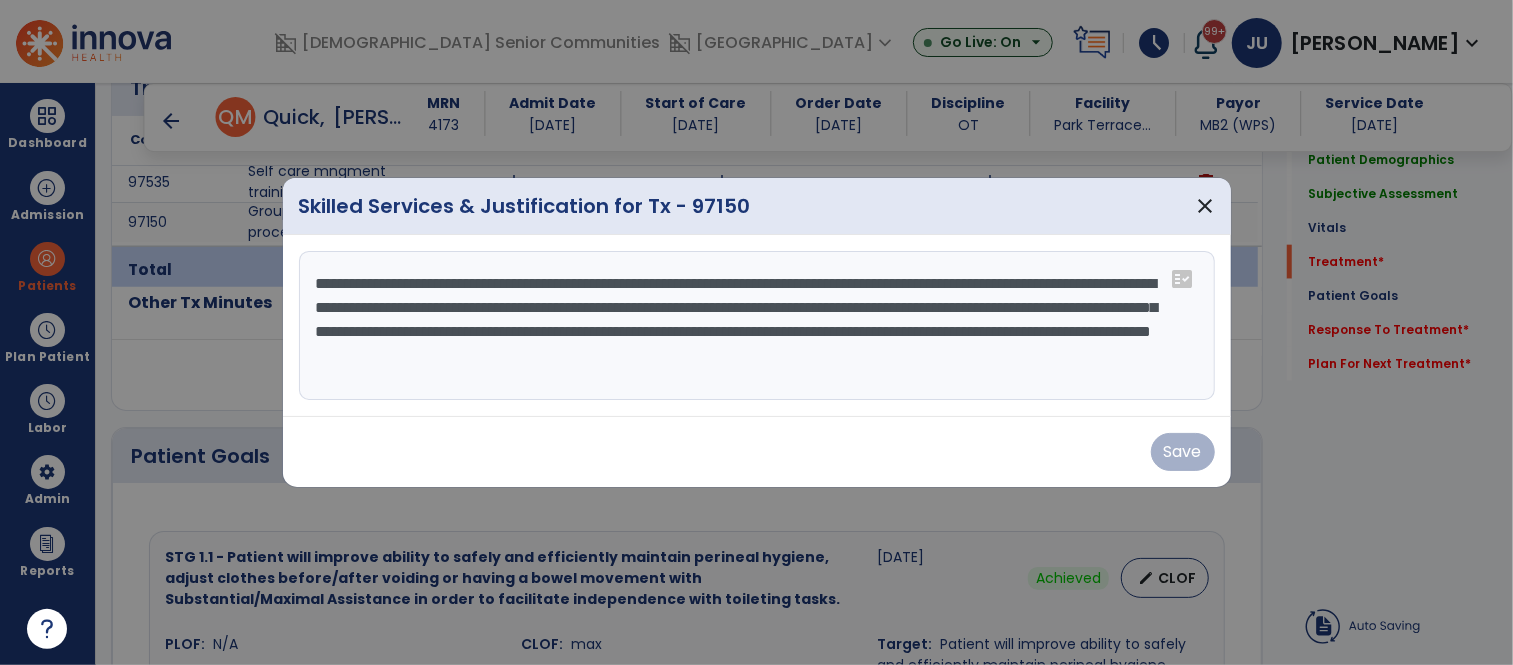 click on "Save" at bounding box center [757, 452] 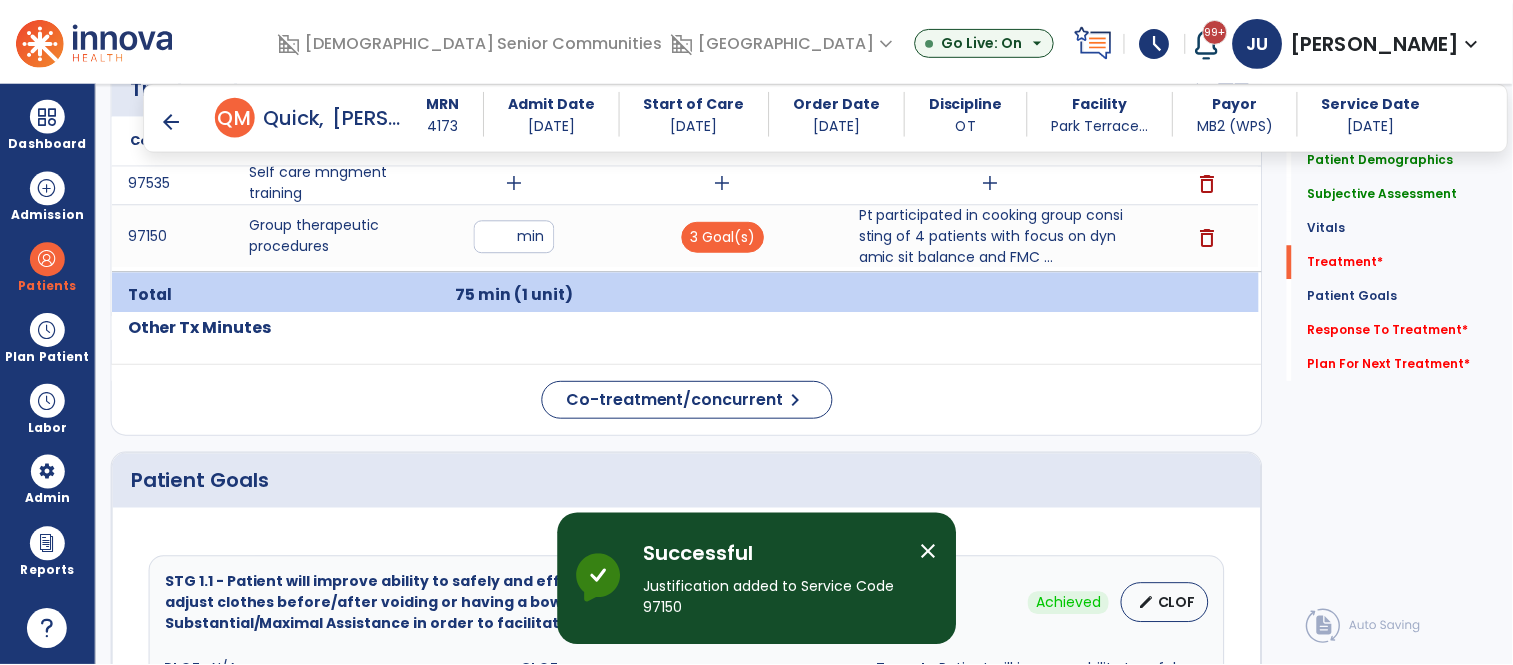 scroll, scrollTop: 1282, scrollLeft: 0, axis: vertical 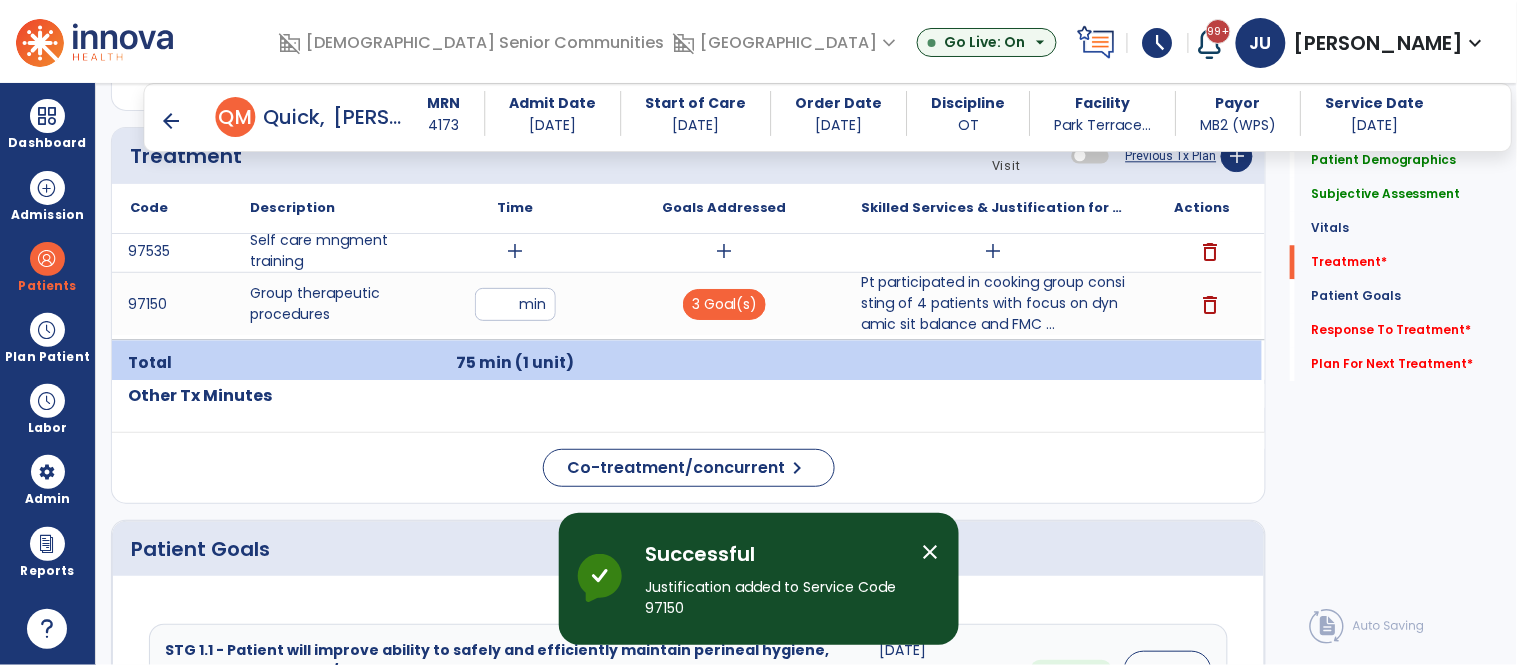 click on "add" at bounding box center (515, 251) 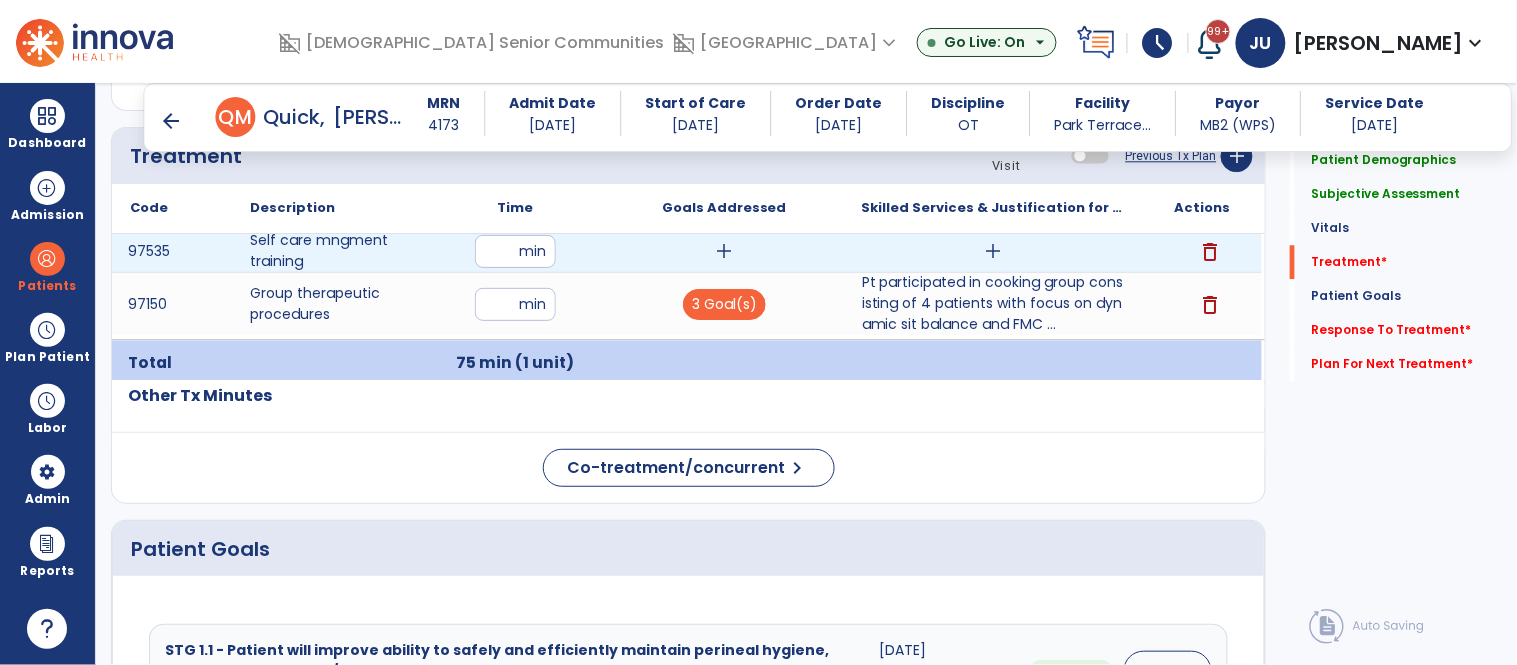type on "**" 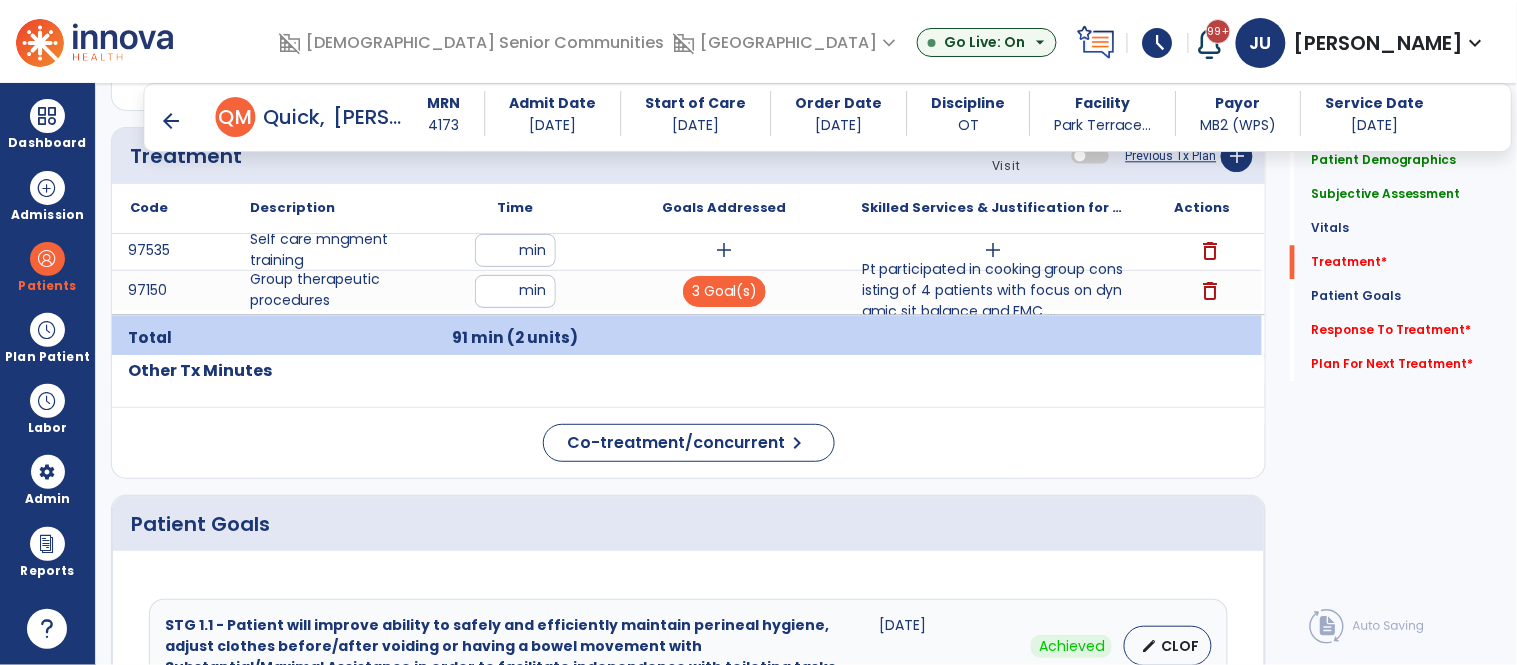 click on "add" at bounding box center (724, 250) 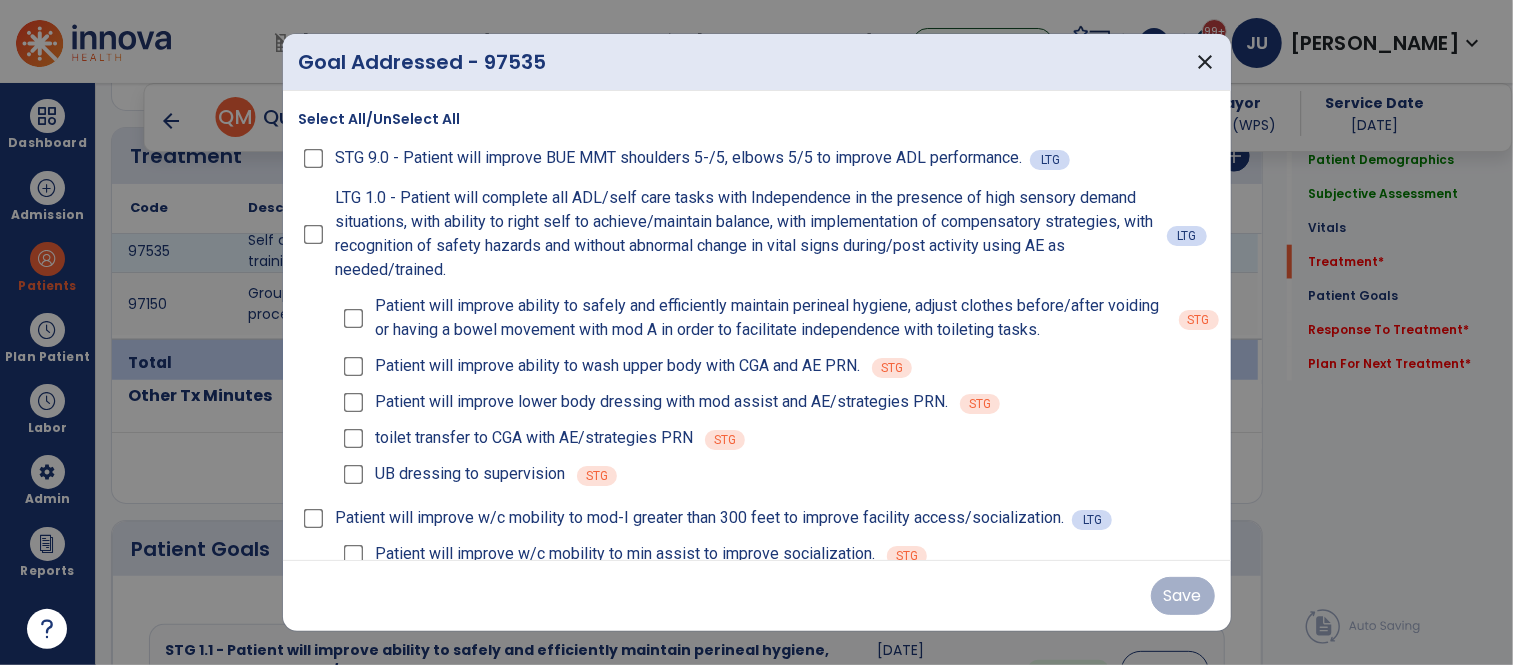 scroll, scrollTop: 1282, scrollLeft: 0, axis: vertical 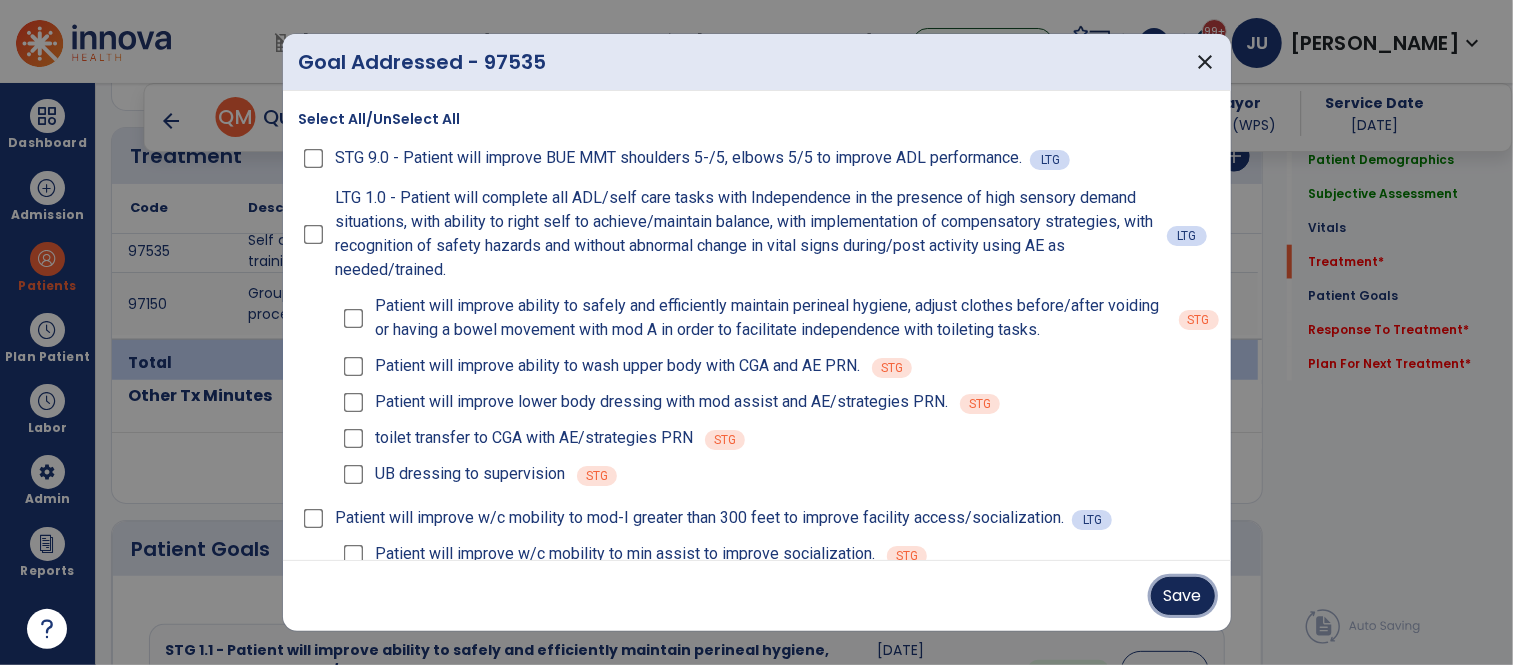 click on "Save" at bounding box center (1183, 596) 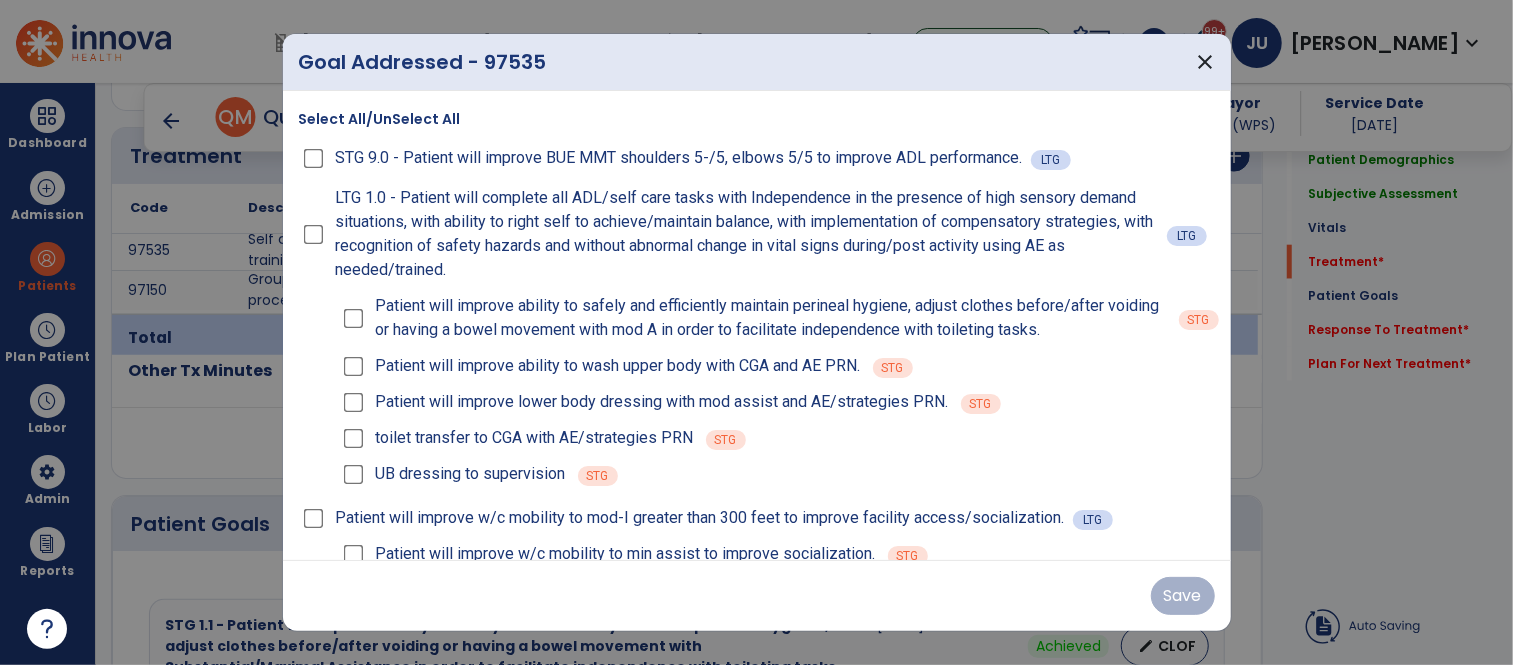 click on "Save" at bounding box center [757, 596] 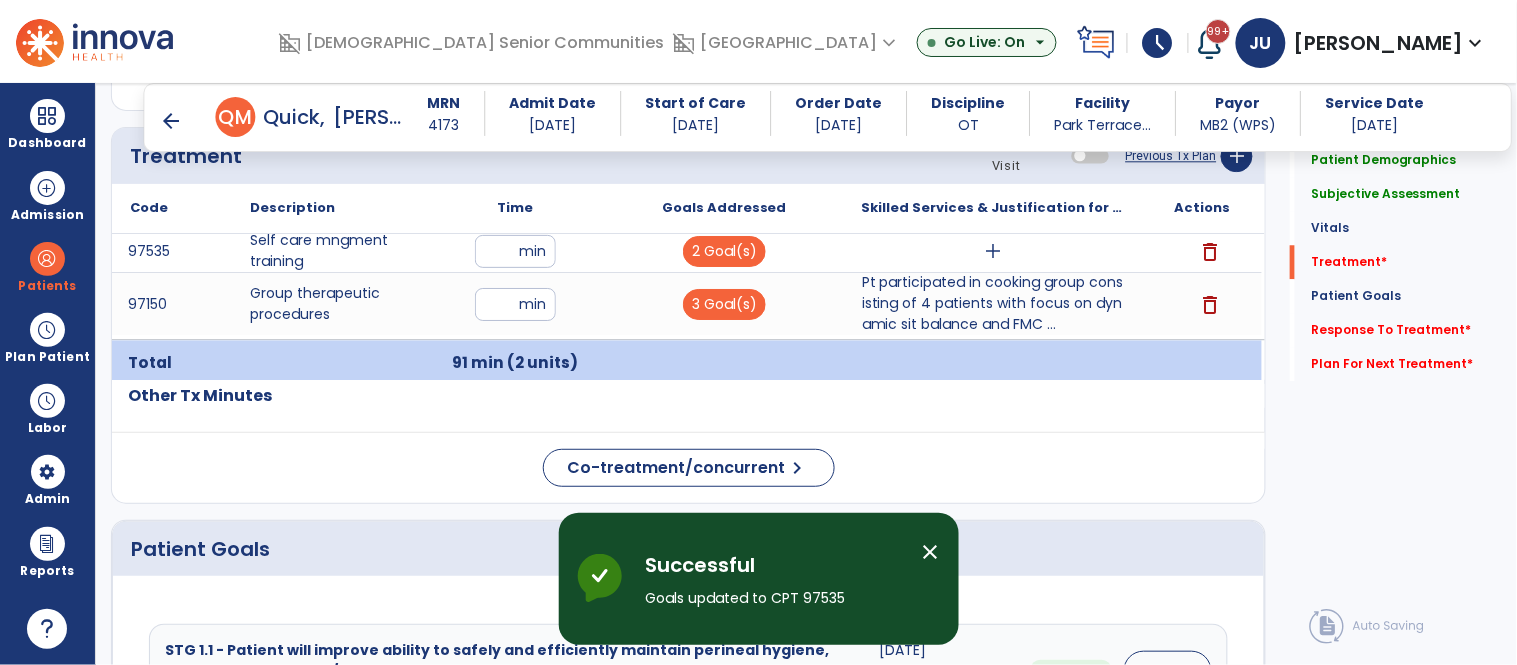 click on "add" at bounding box center (993, 251) 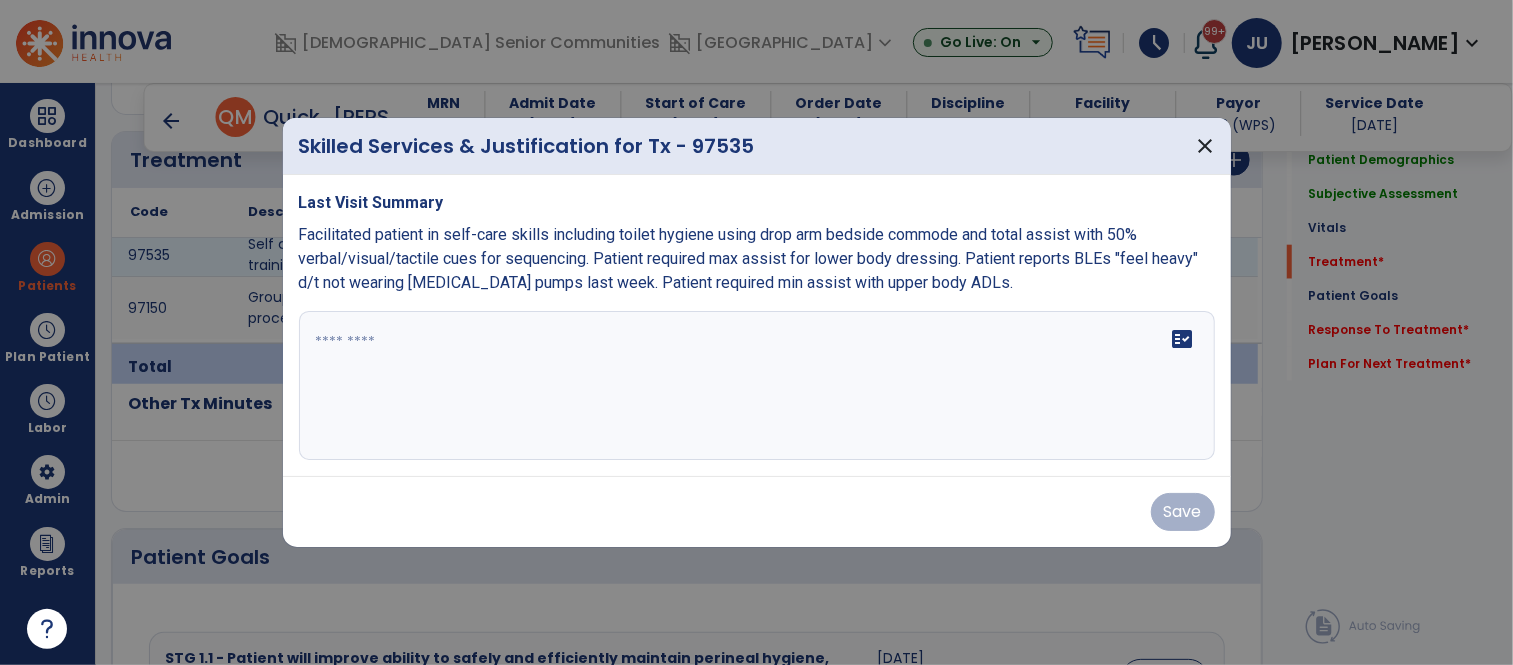 click at bounding box center [757, 386] 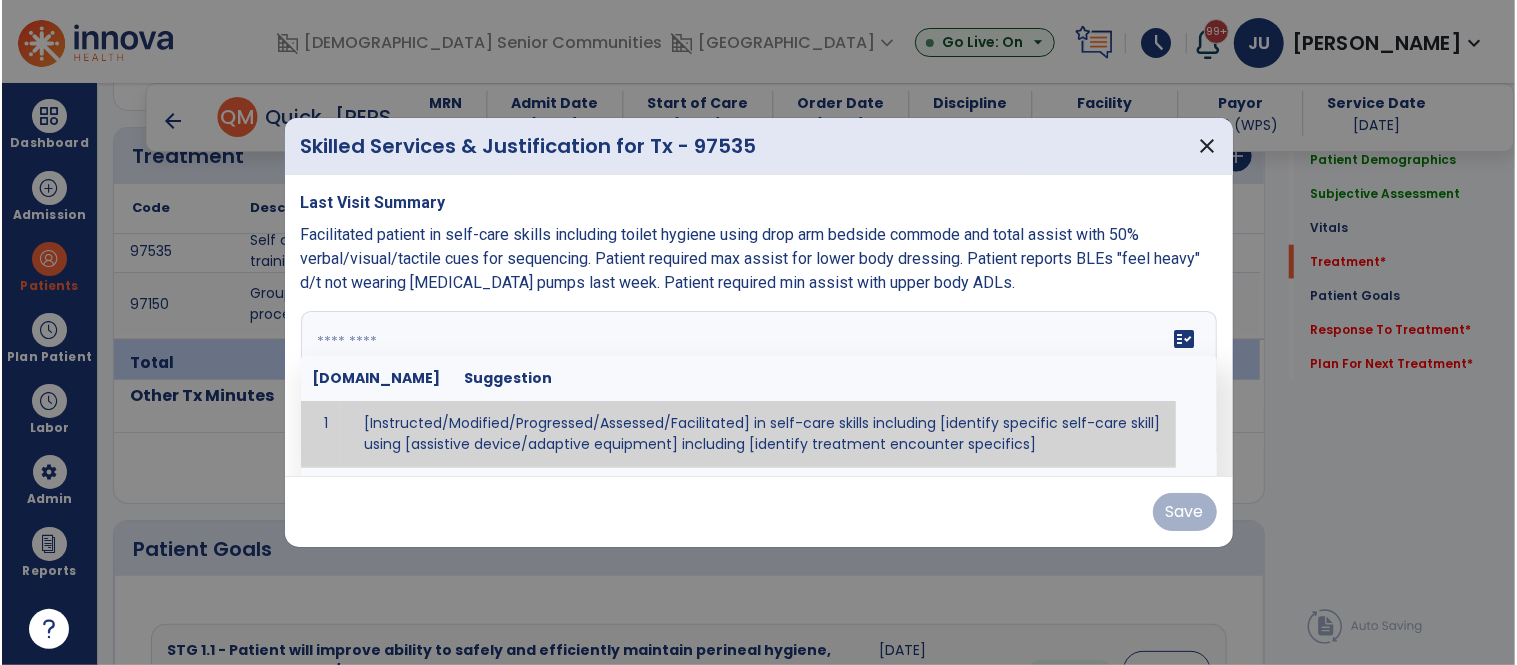 scroll, scrollTop: 1282, scrollLeft: 0, axis: vertical 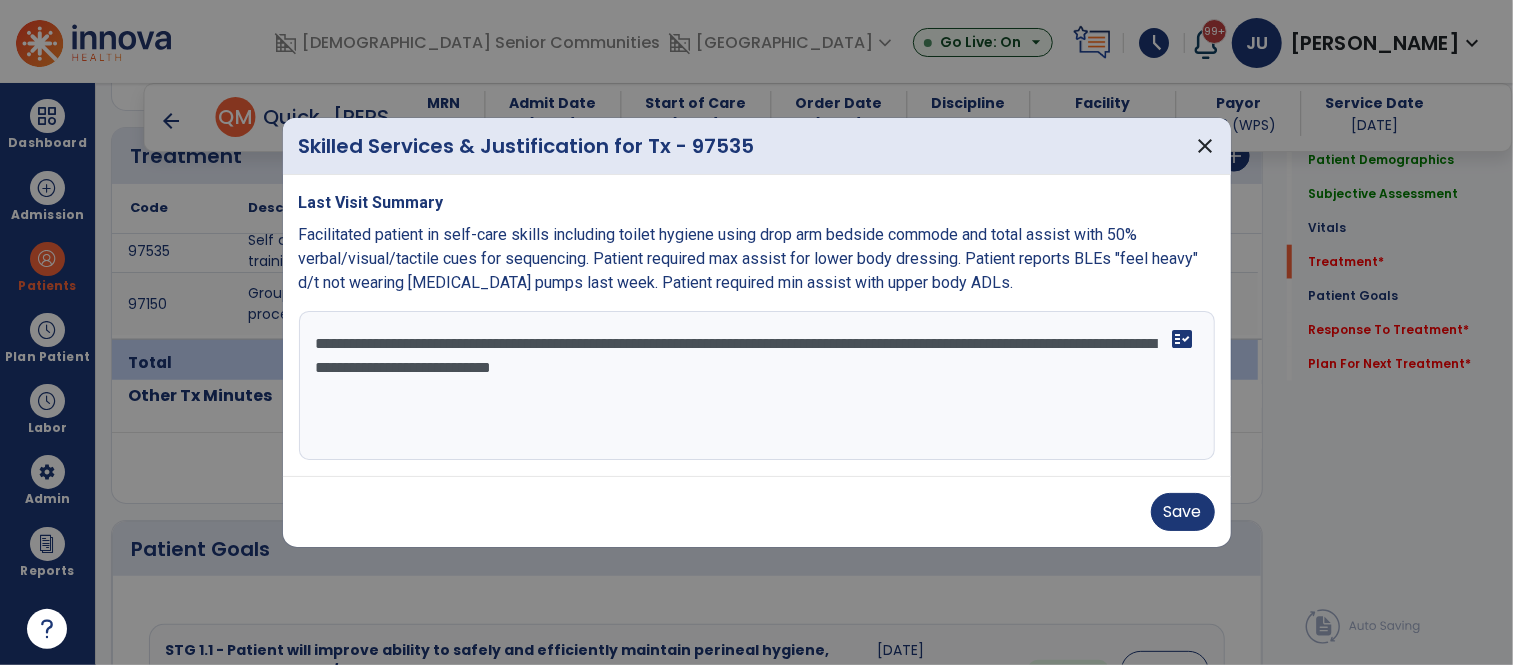 click on "**********" at bounding box center [757, 386] 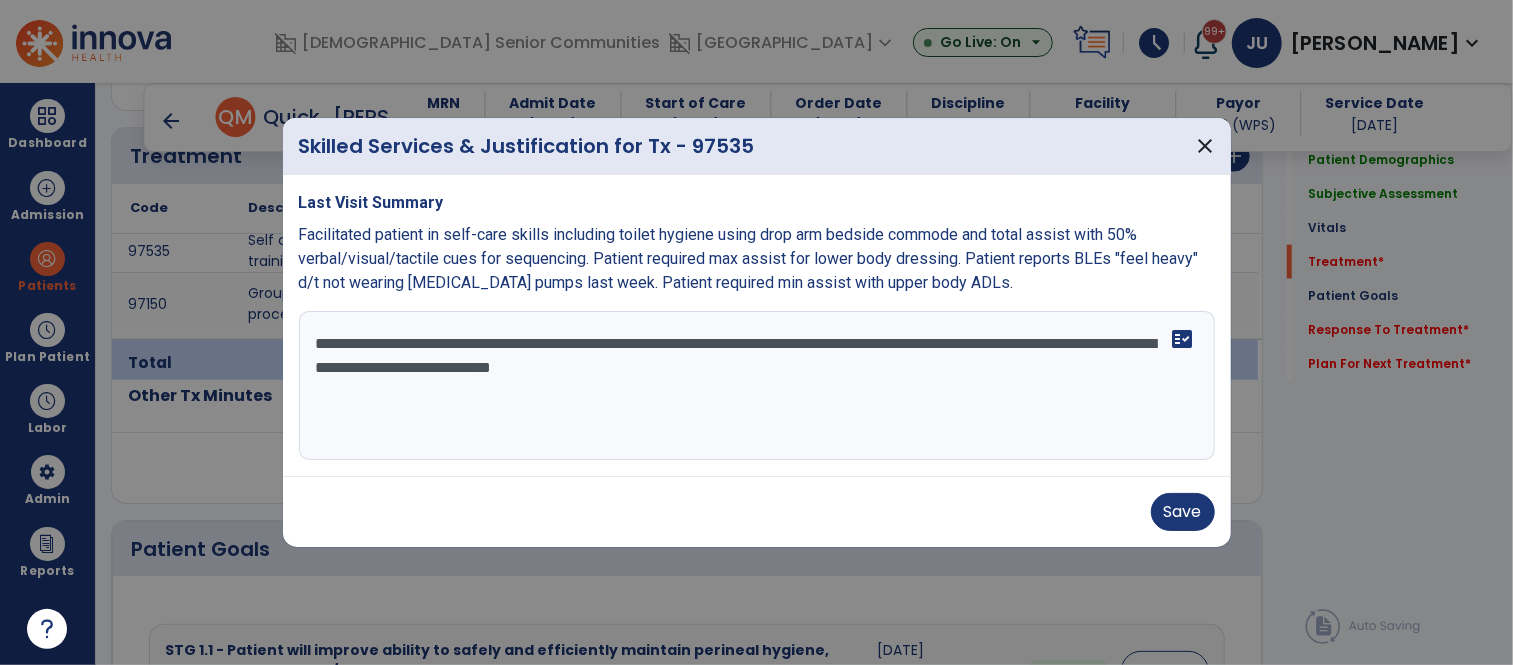 click on "**********" at bounding box center [757, 386] 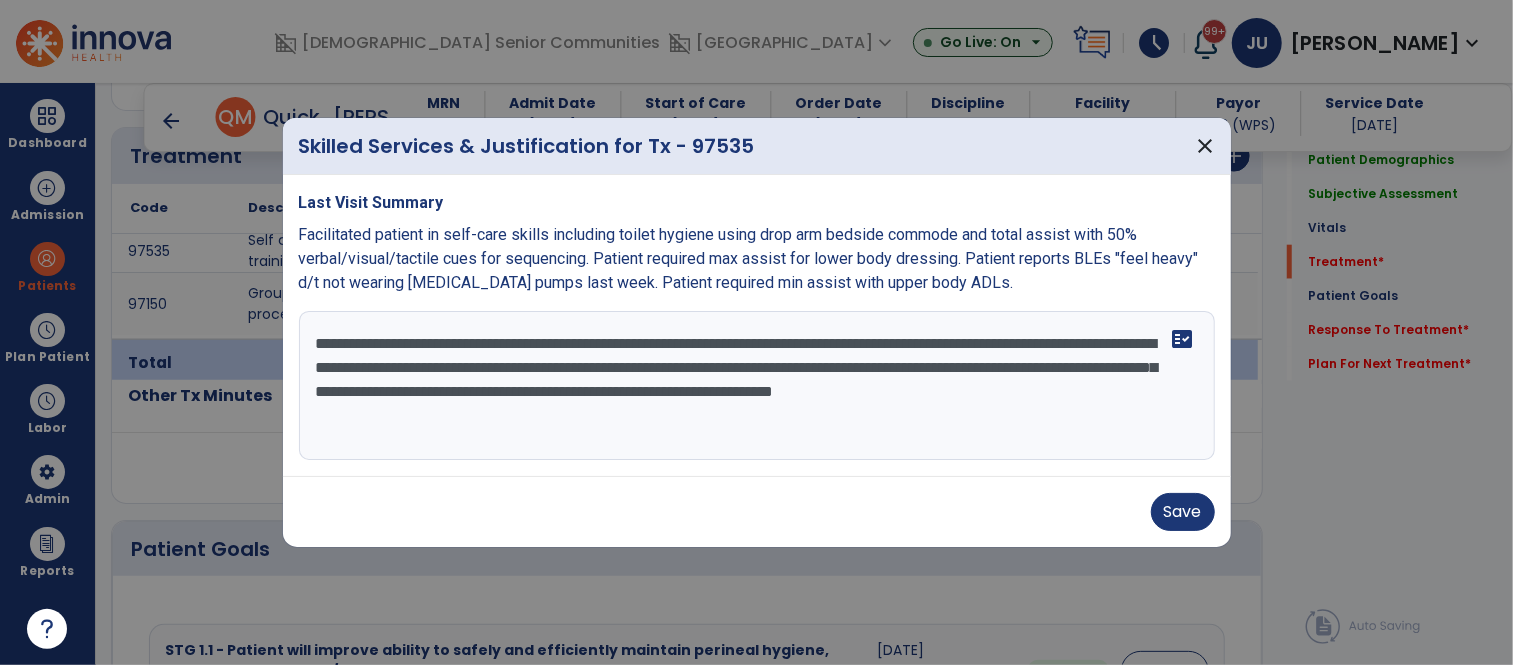 type on "**********" 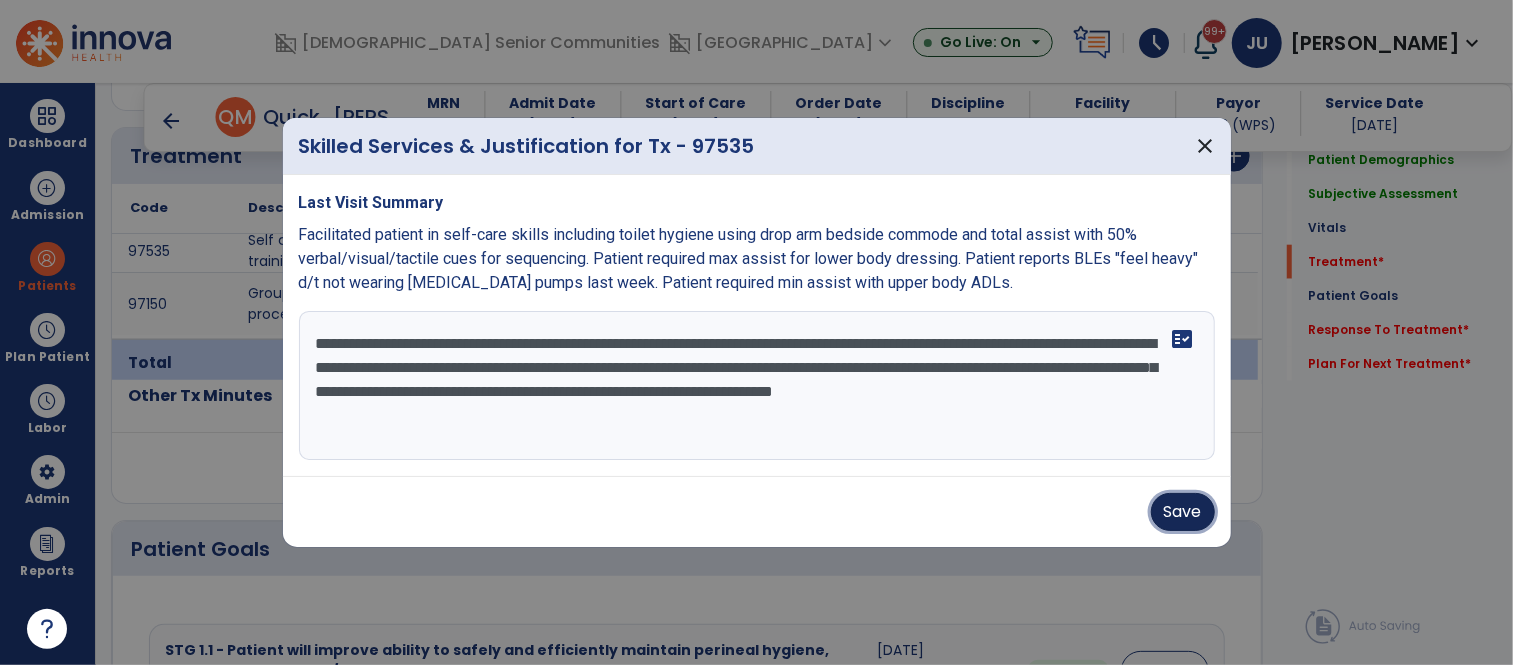 click on "Save" at bounding box center (1183, 512) 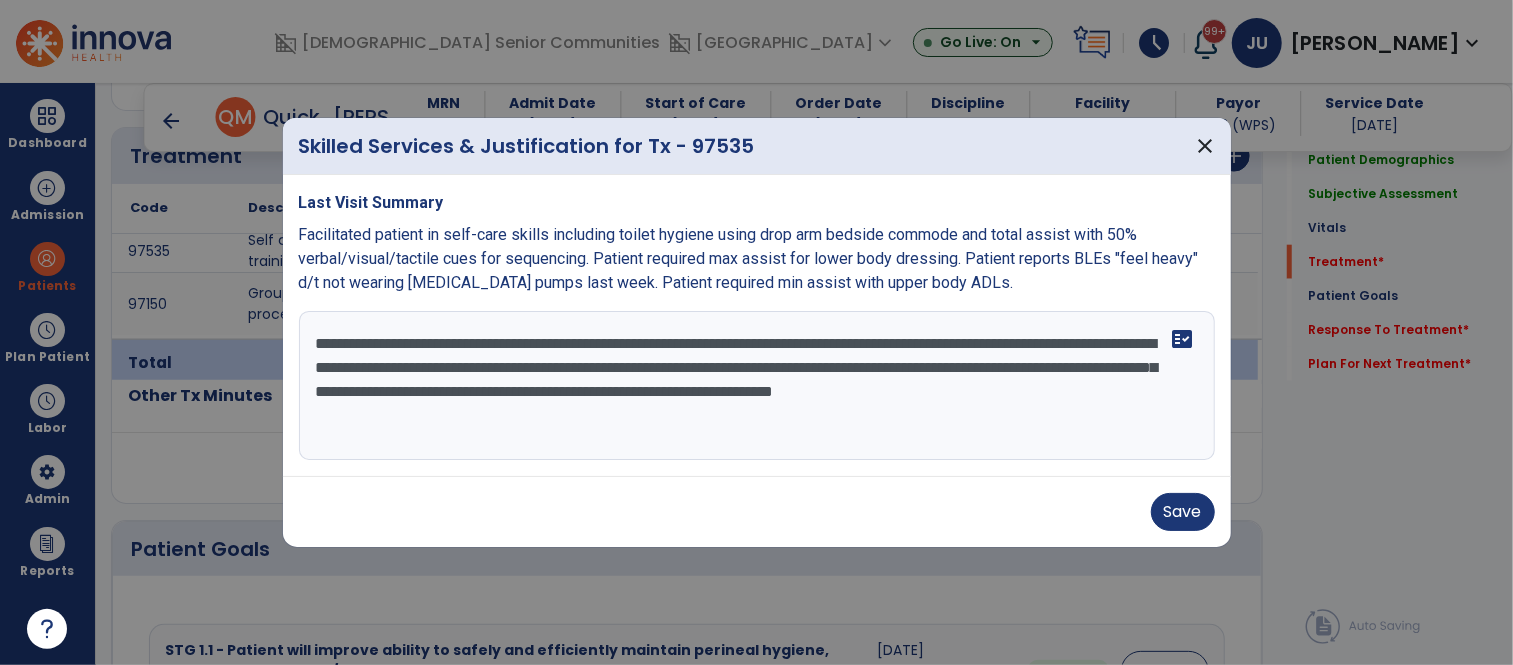 click on "Save" at bounding box center (757, 512) 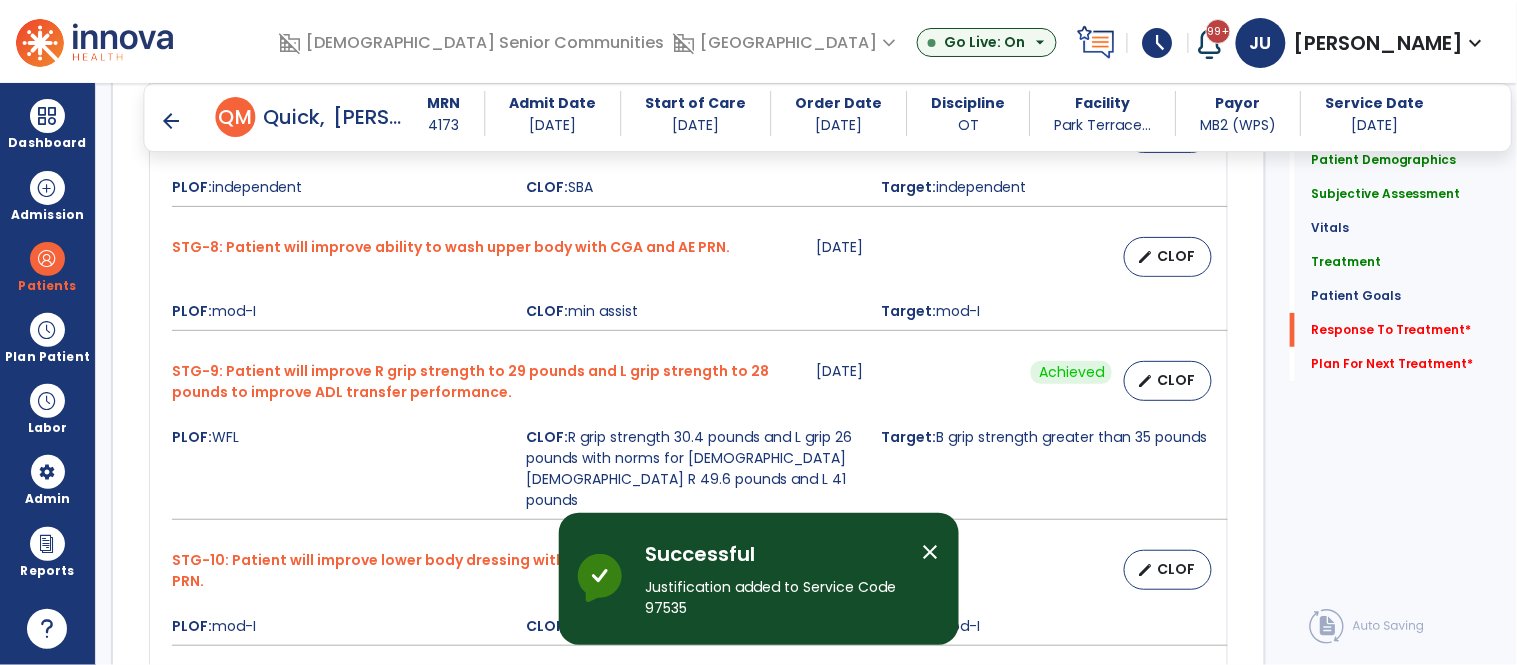 scroll, scrollTop: 7493, scrollLeft: 0, axis: vertical 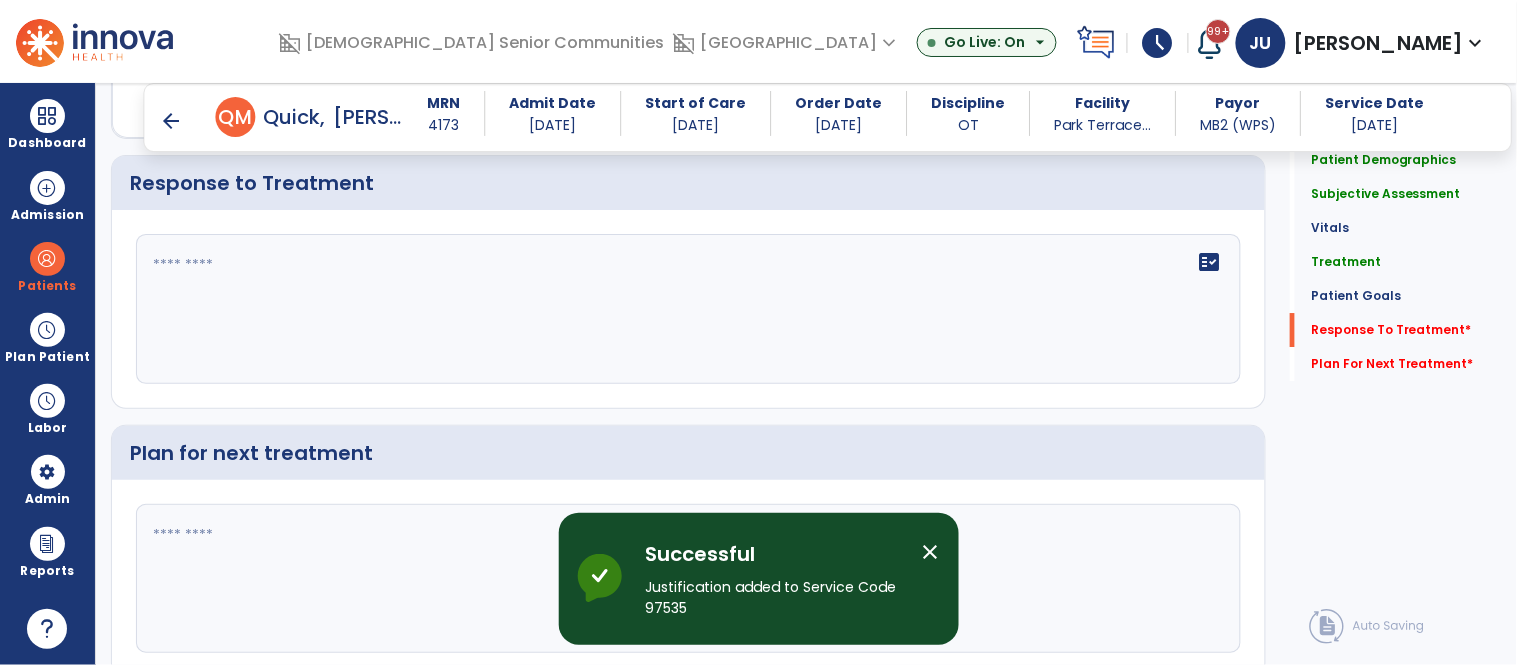 click on "fact_check" 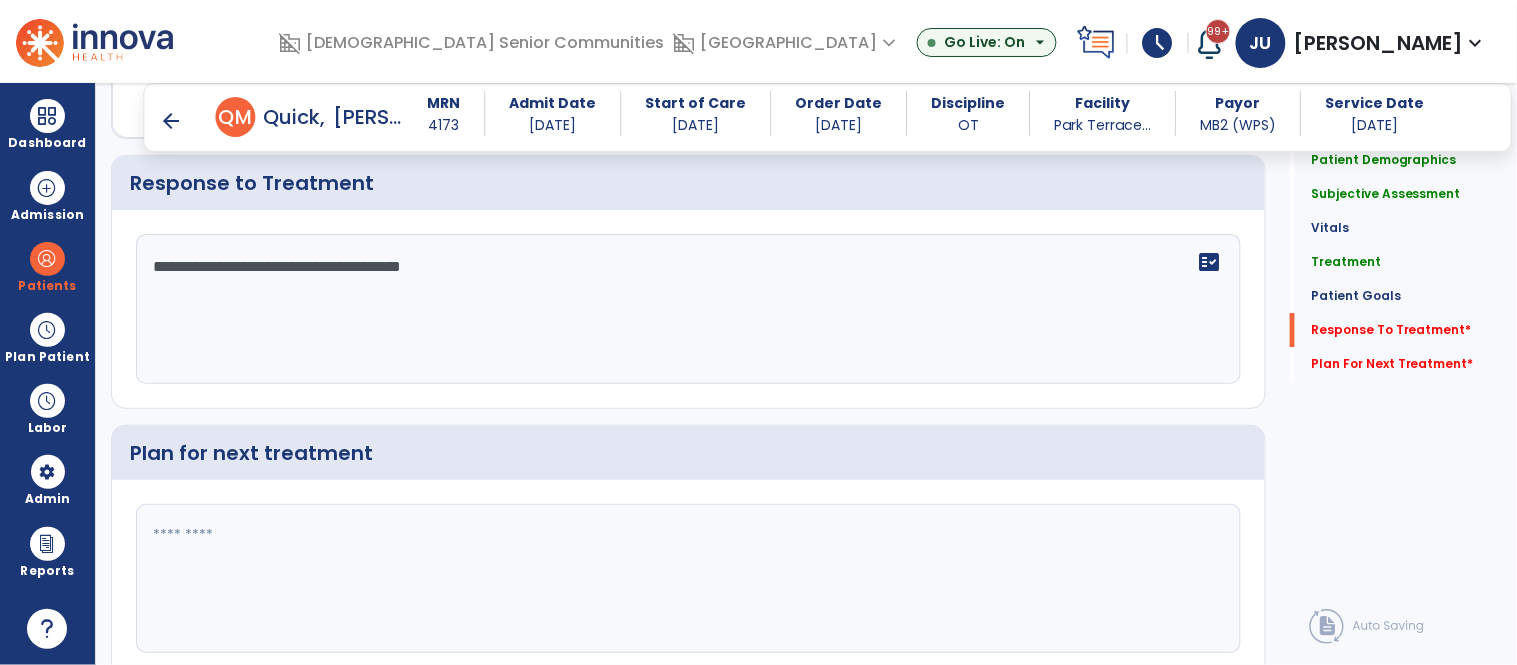 type on "**********" 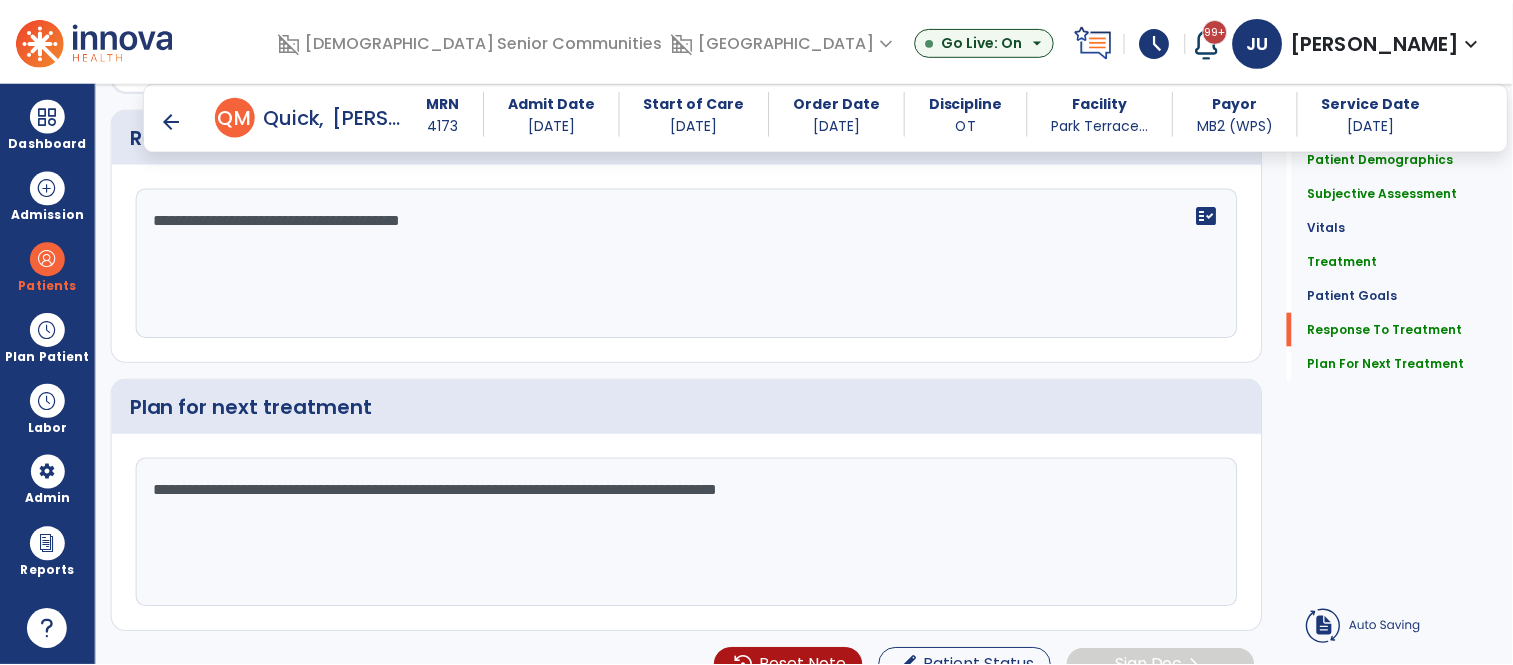scroll, scrollTop: 7447, scrollLeft: 0, axis: vertical 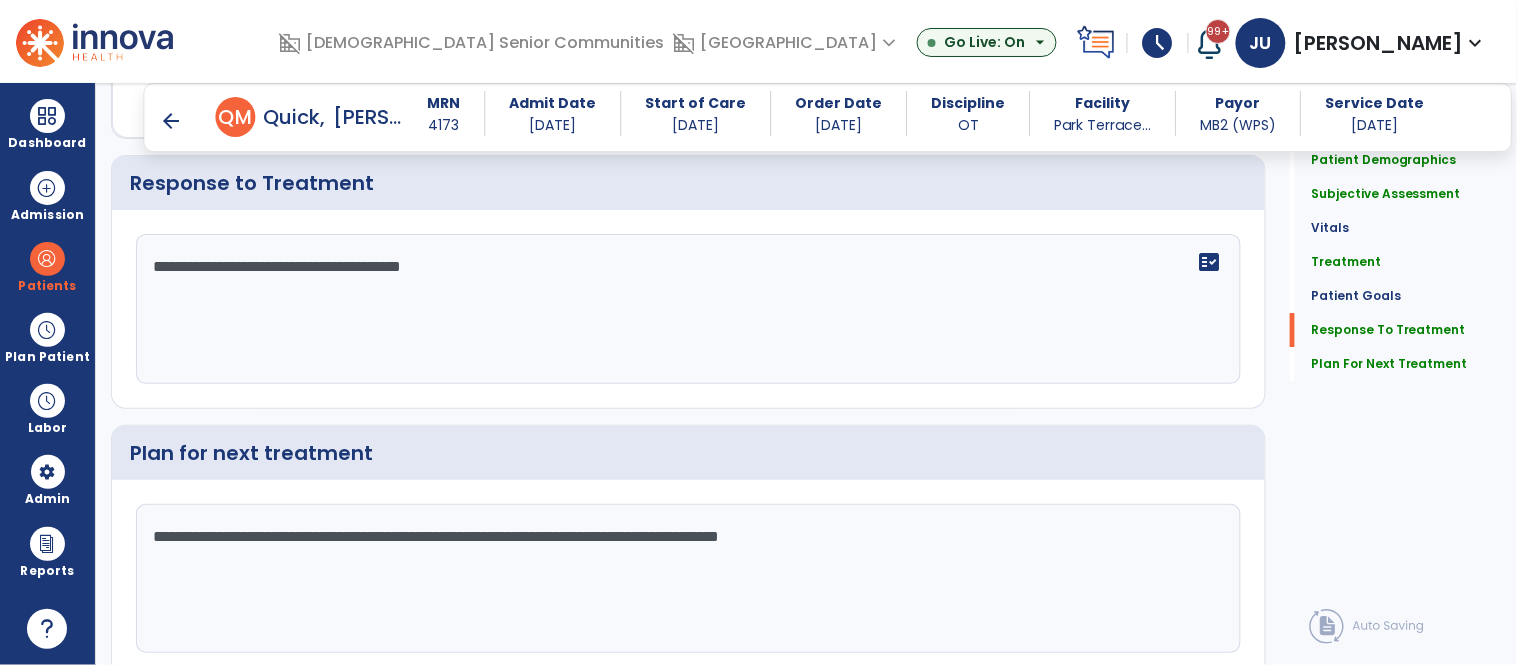 type on "**********" 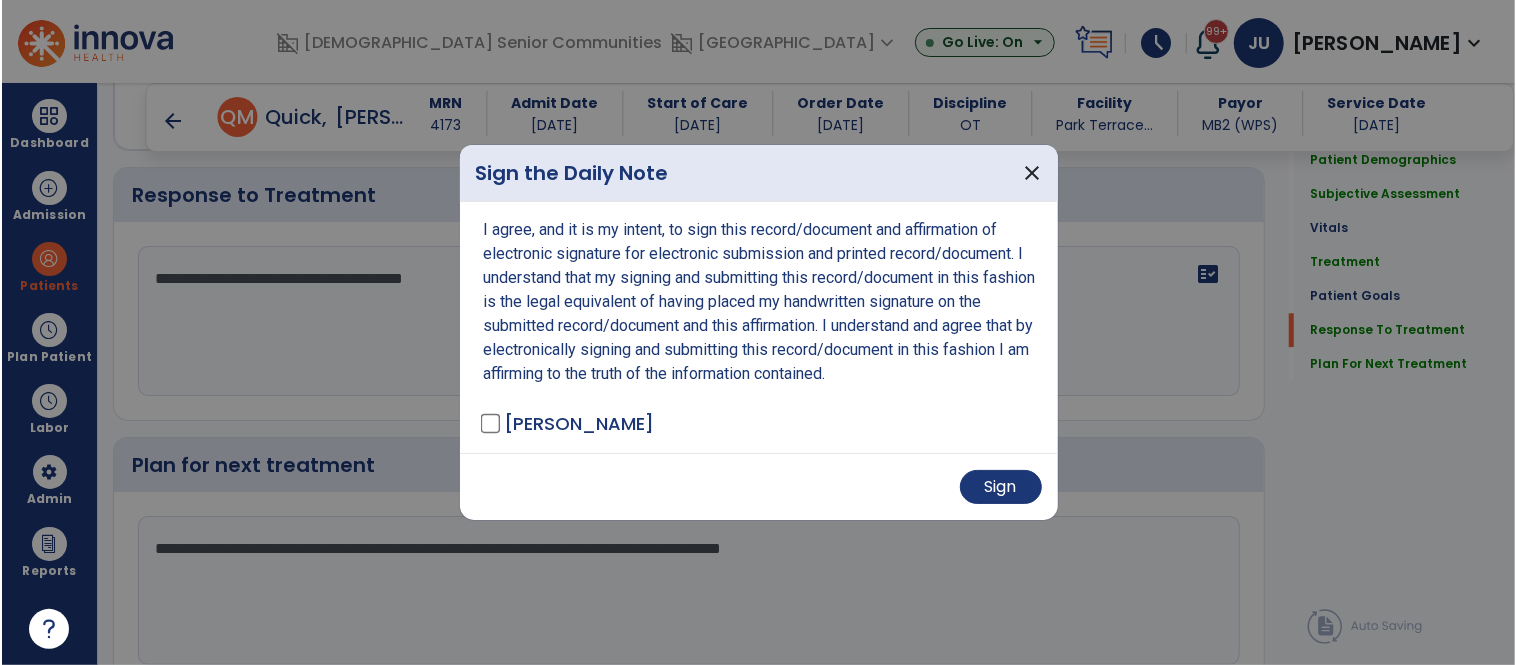 scroll, scrollTop: 7493, scrollLeft: 0, axis: vertical 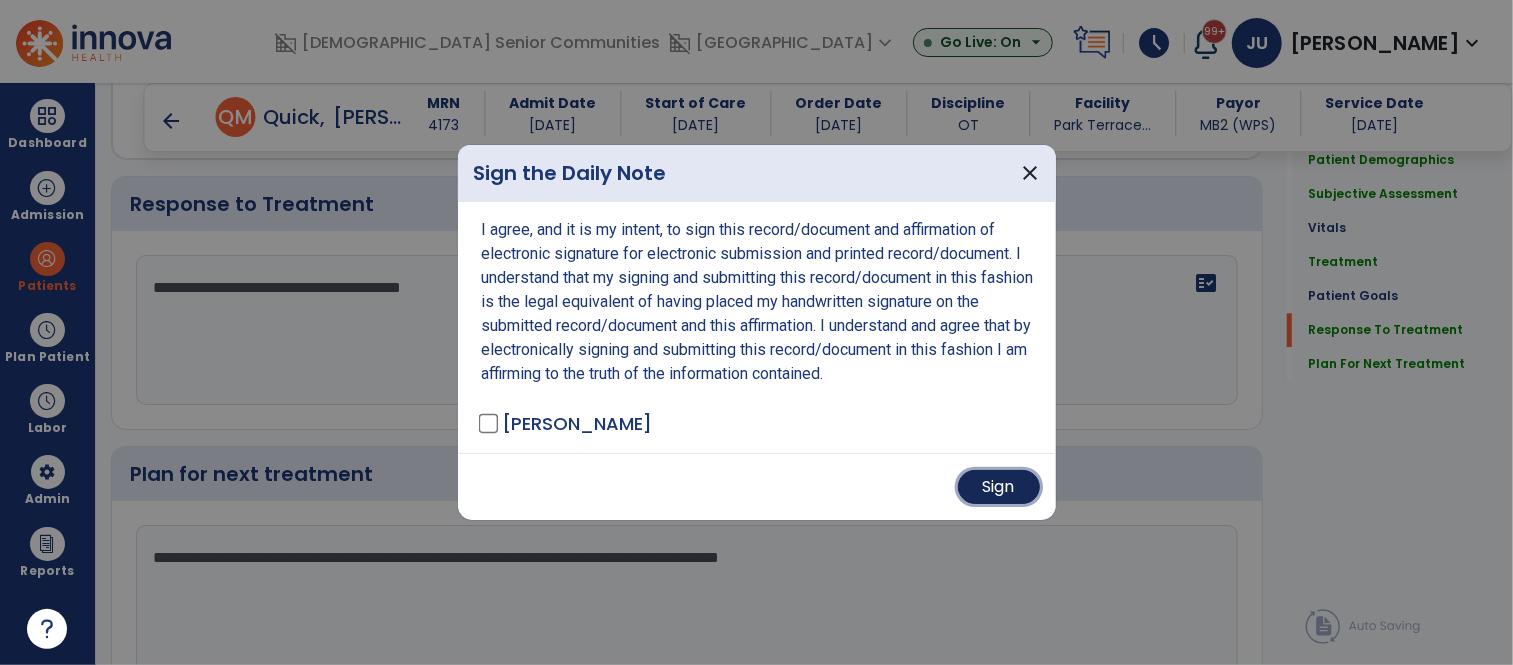click on "Sign" at bounding box center (999, 487) 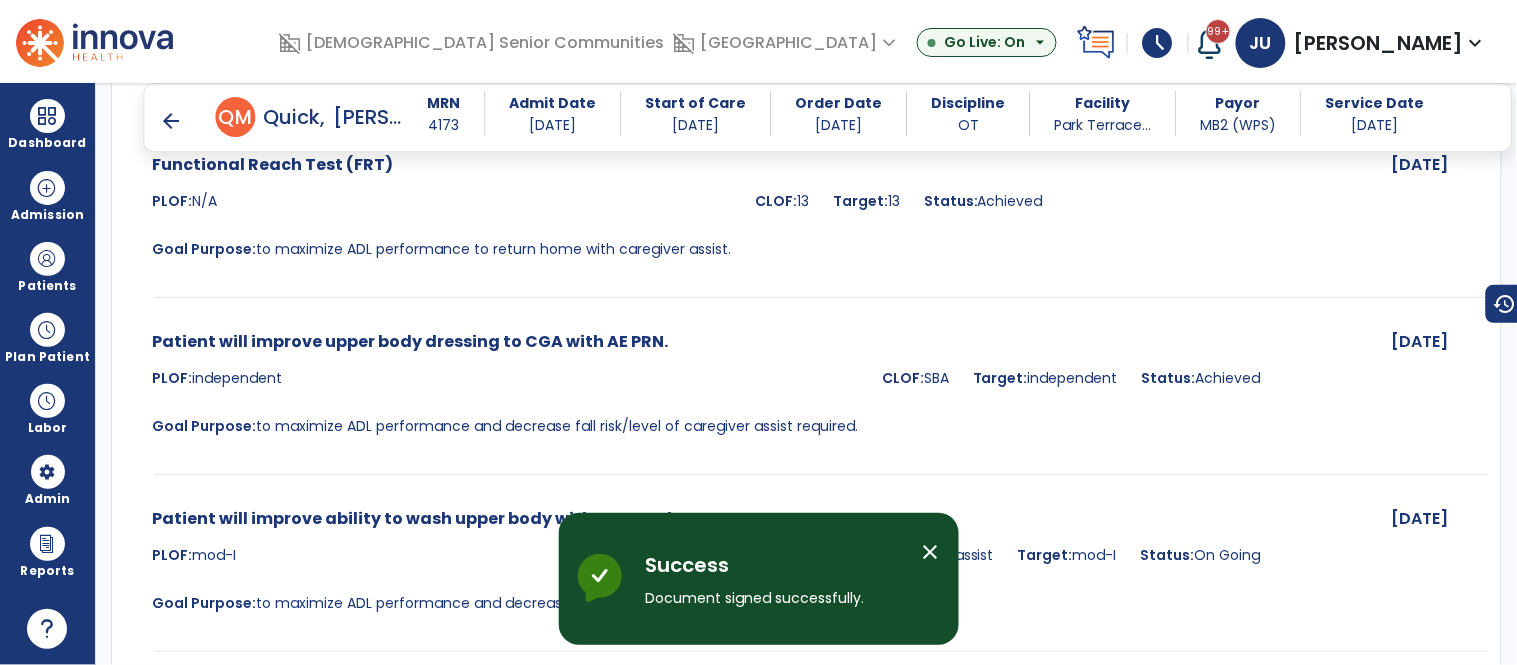 scroll, scrollTop: 9820, scrollLeft: 0, axis: vertical 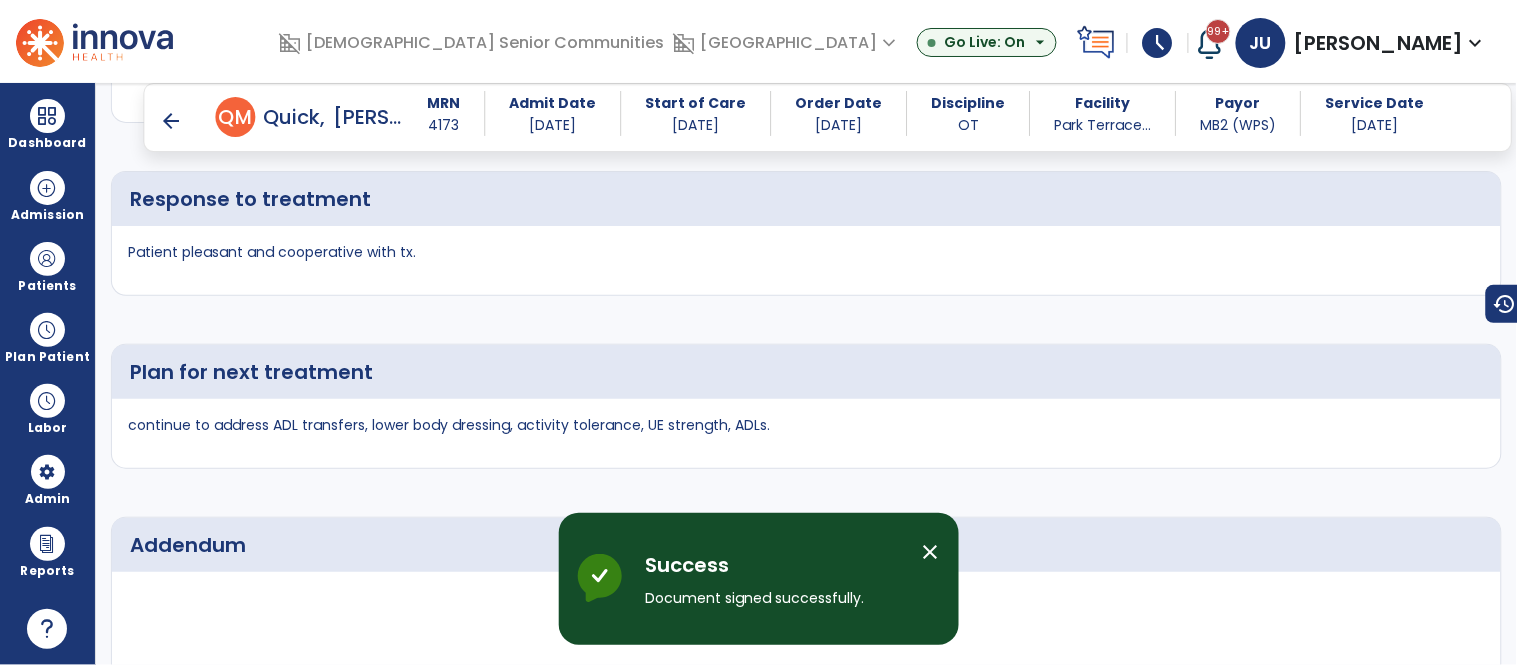 click on "close" at bounding box center (931, 552) 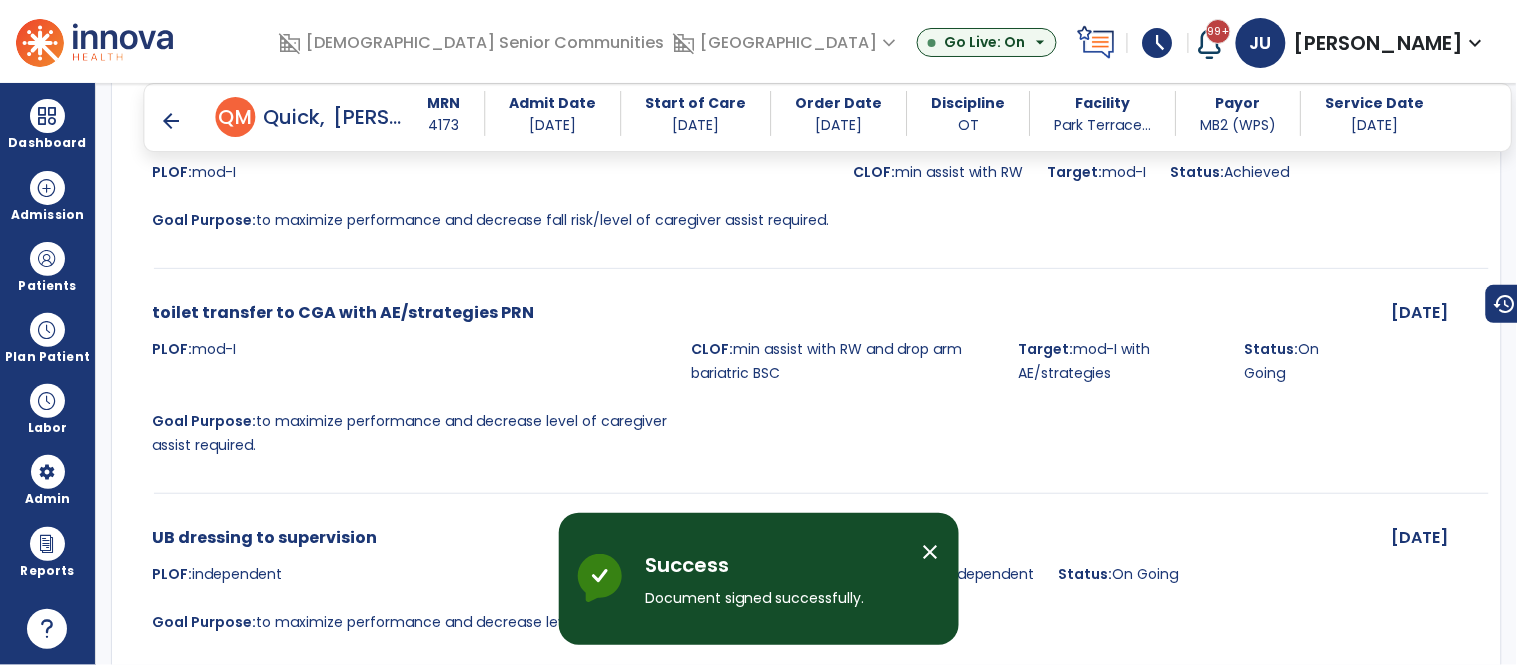 click on "arrow_back" at bounding box center (172, 121) 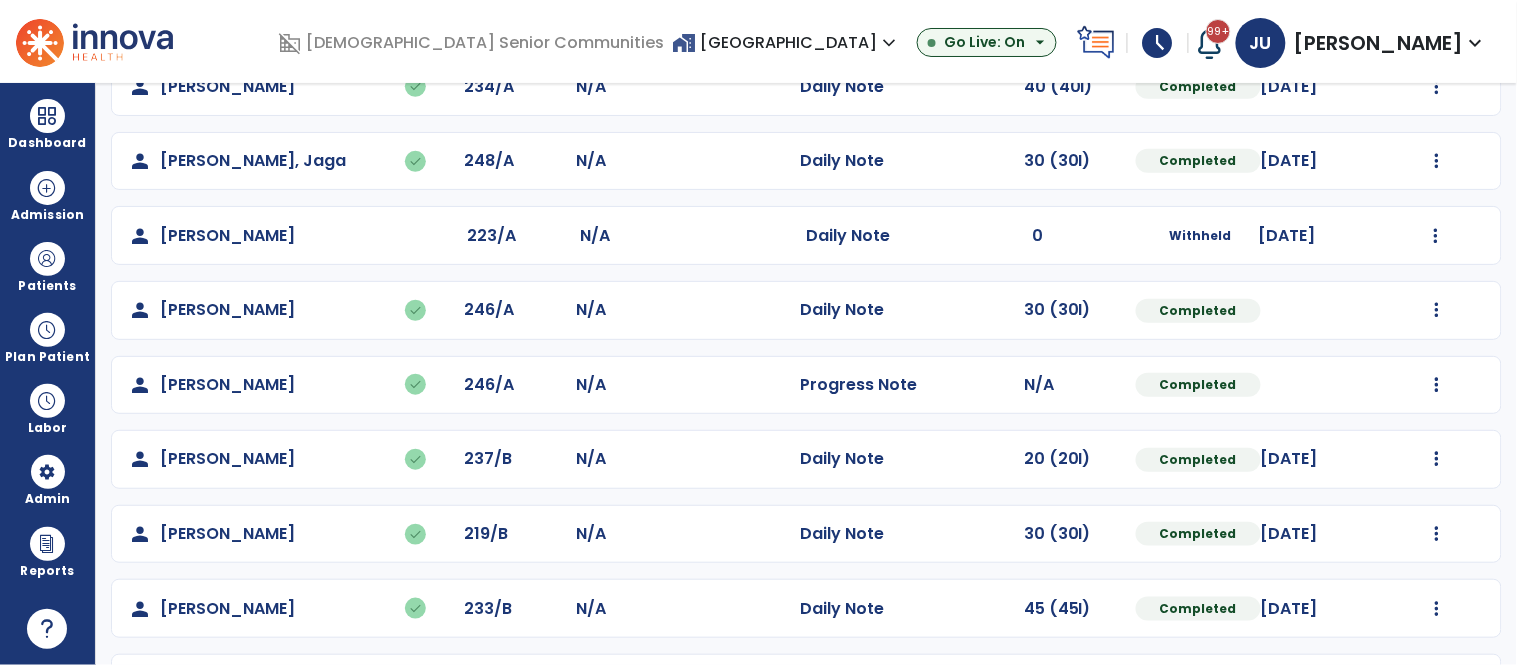 scroll, scrollTop: 568, scrollLeft: 0, axis: vertical 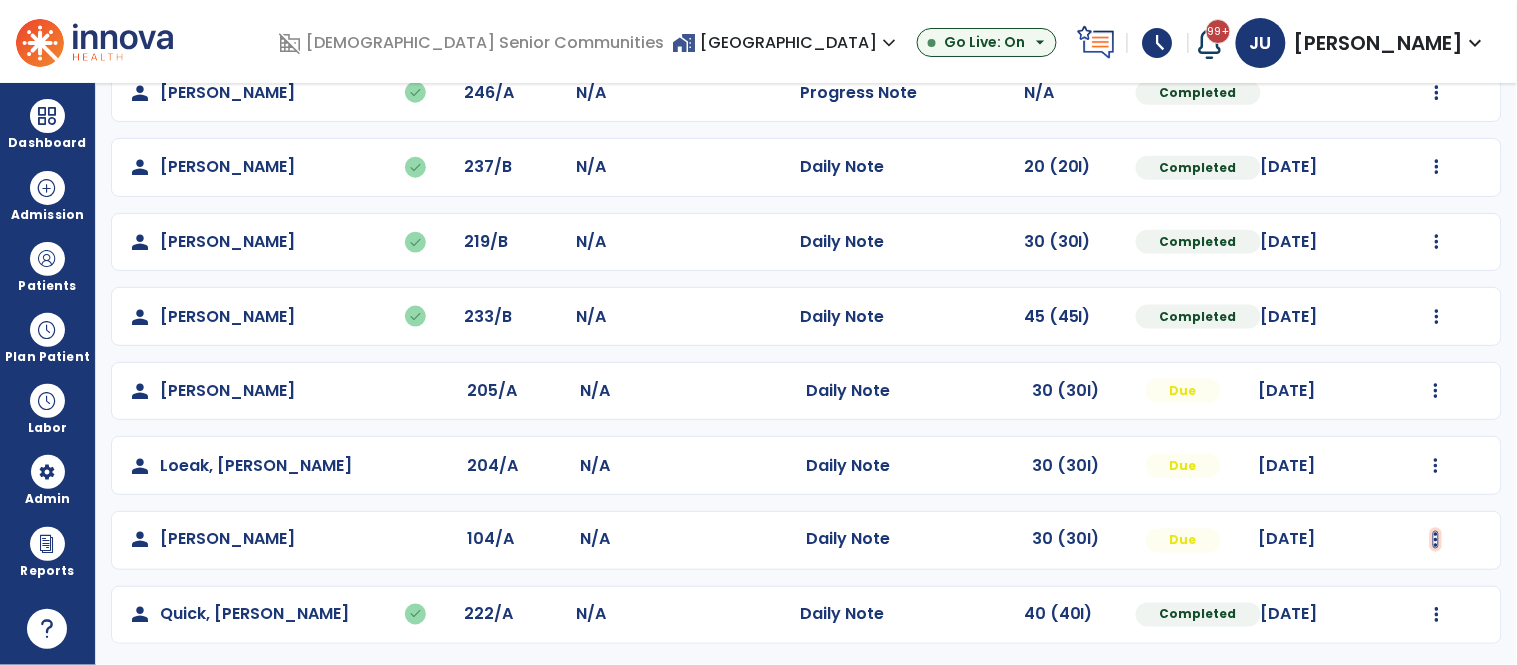 click at bounding box center [1437, -280] 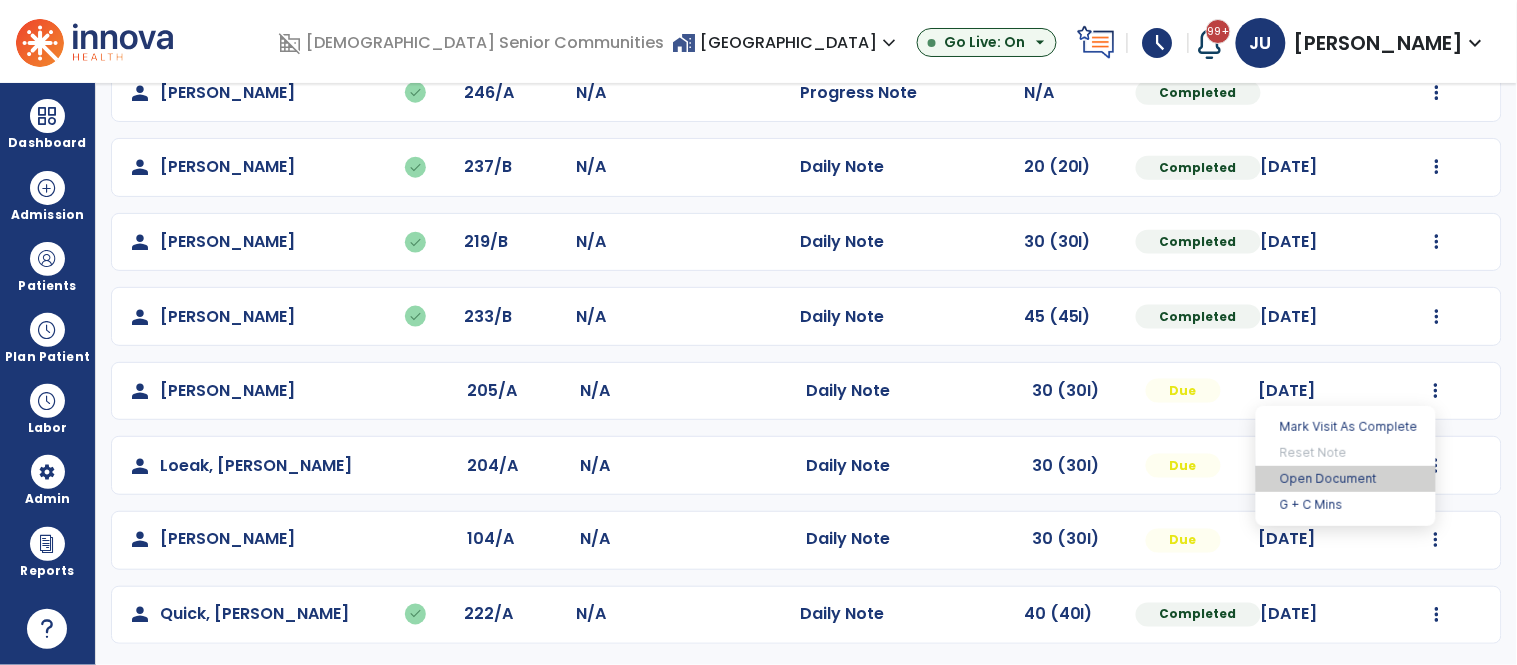 click on "Open Document" at bounding box center [1346, 479] 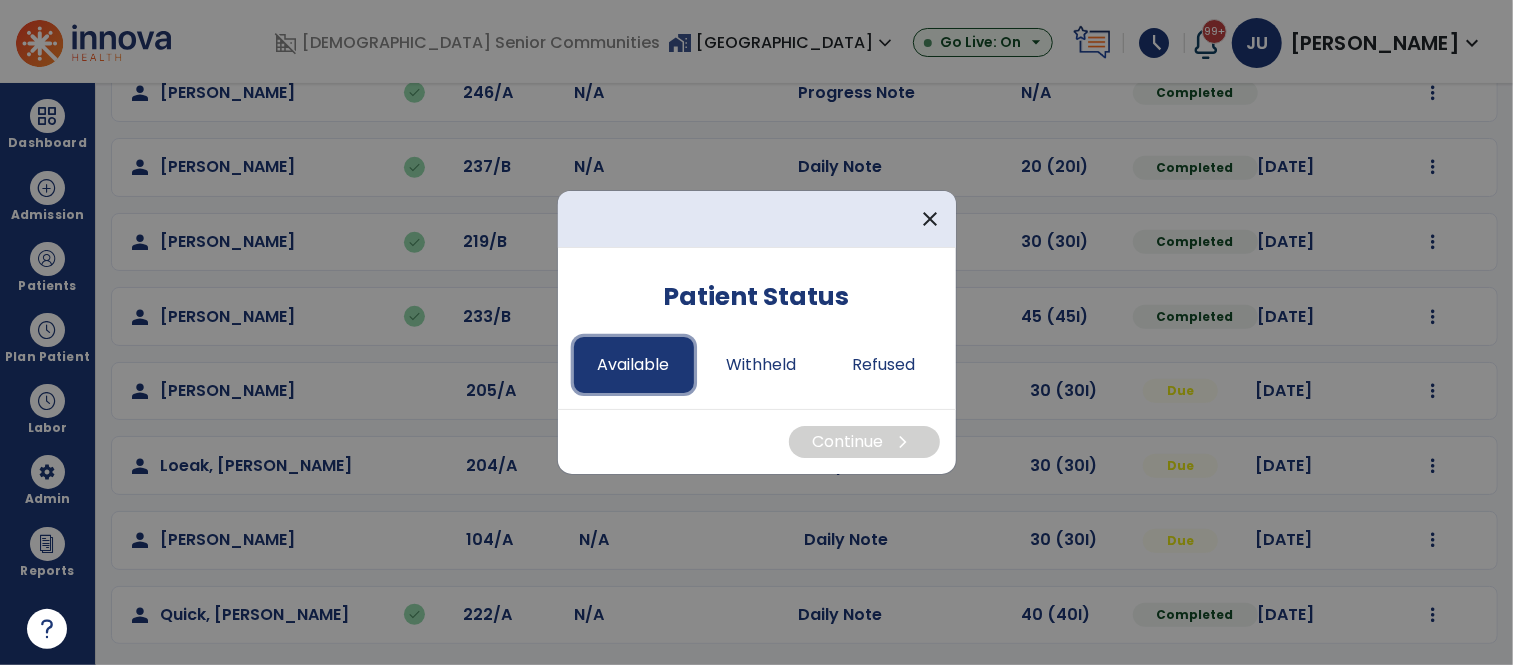 click on "Available" at bounding box center (634, 365) 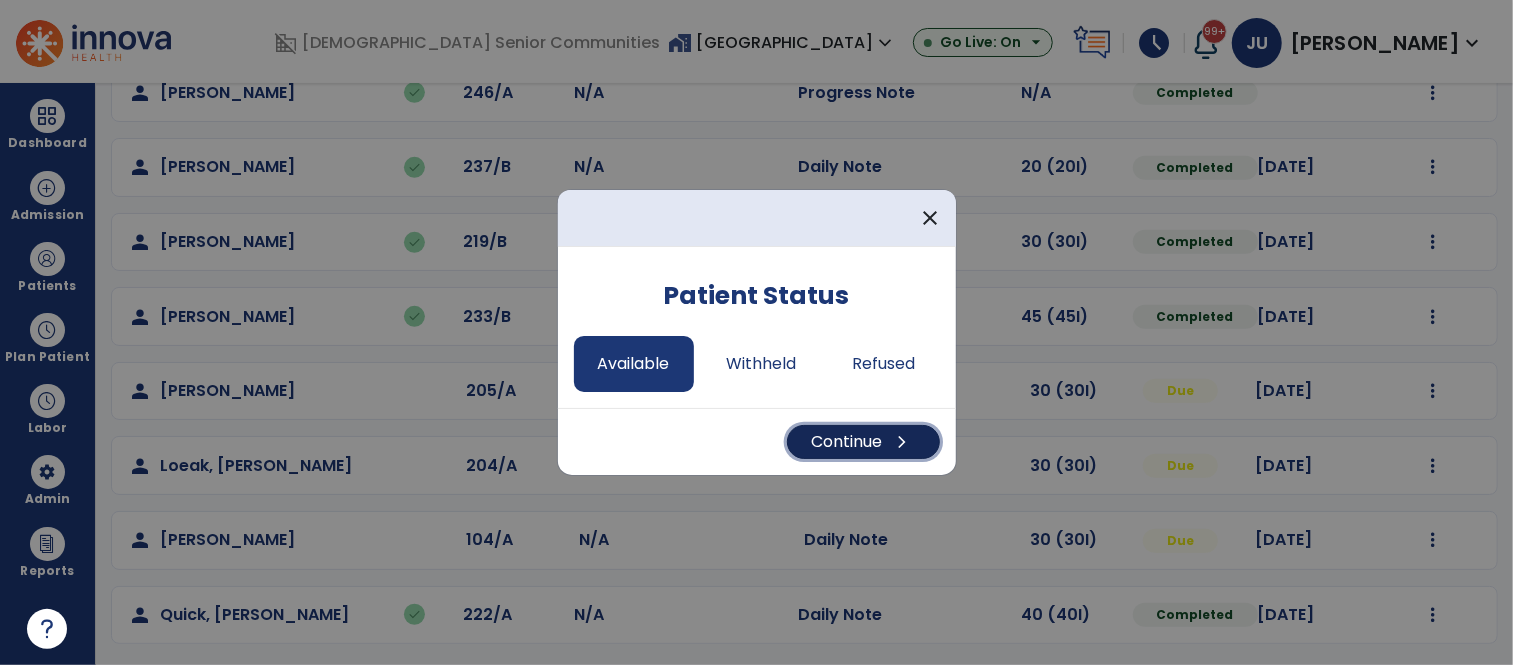 click on "Continue   chevron_right" at bounding box center [863, 442] 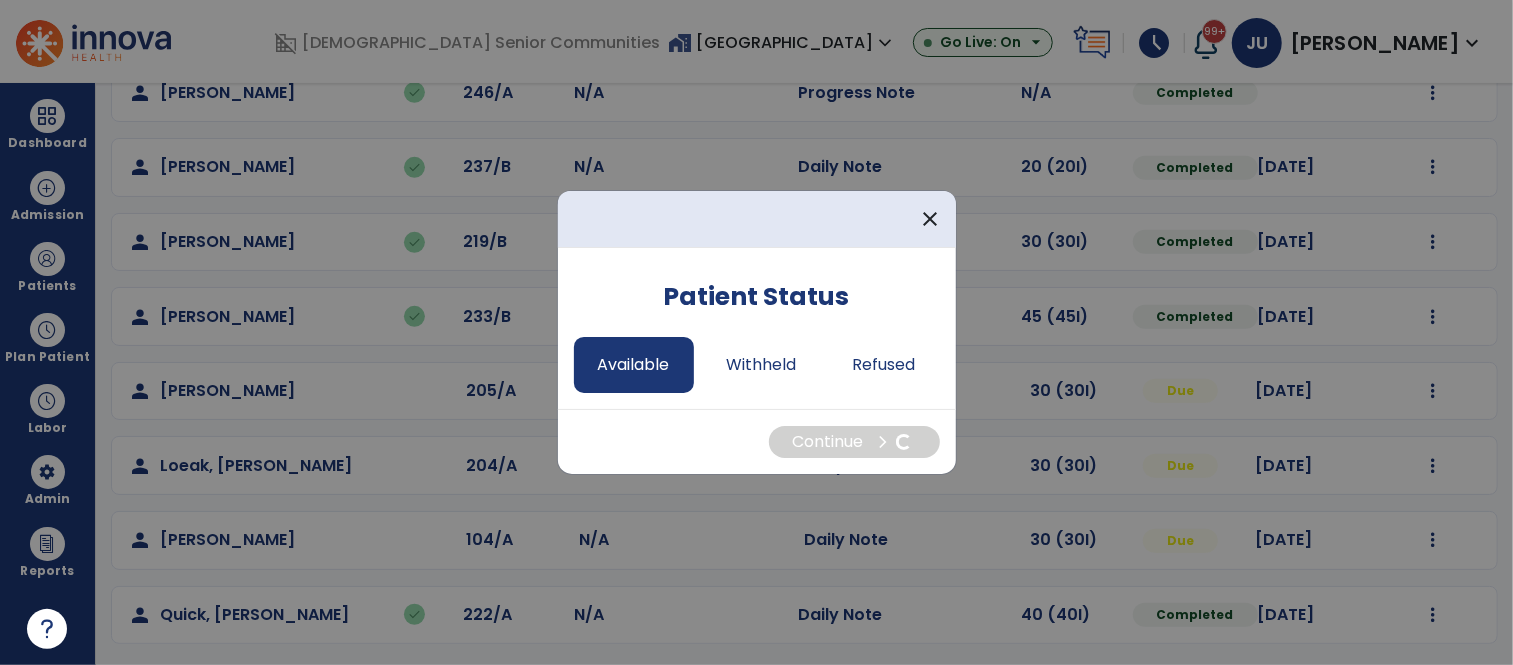 select on "*" 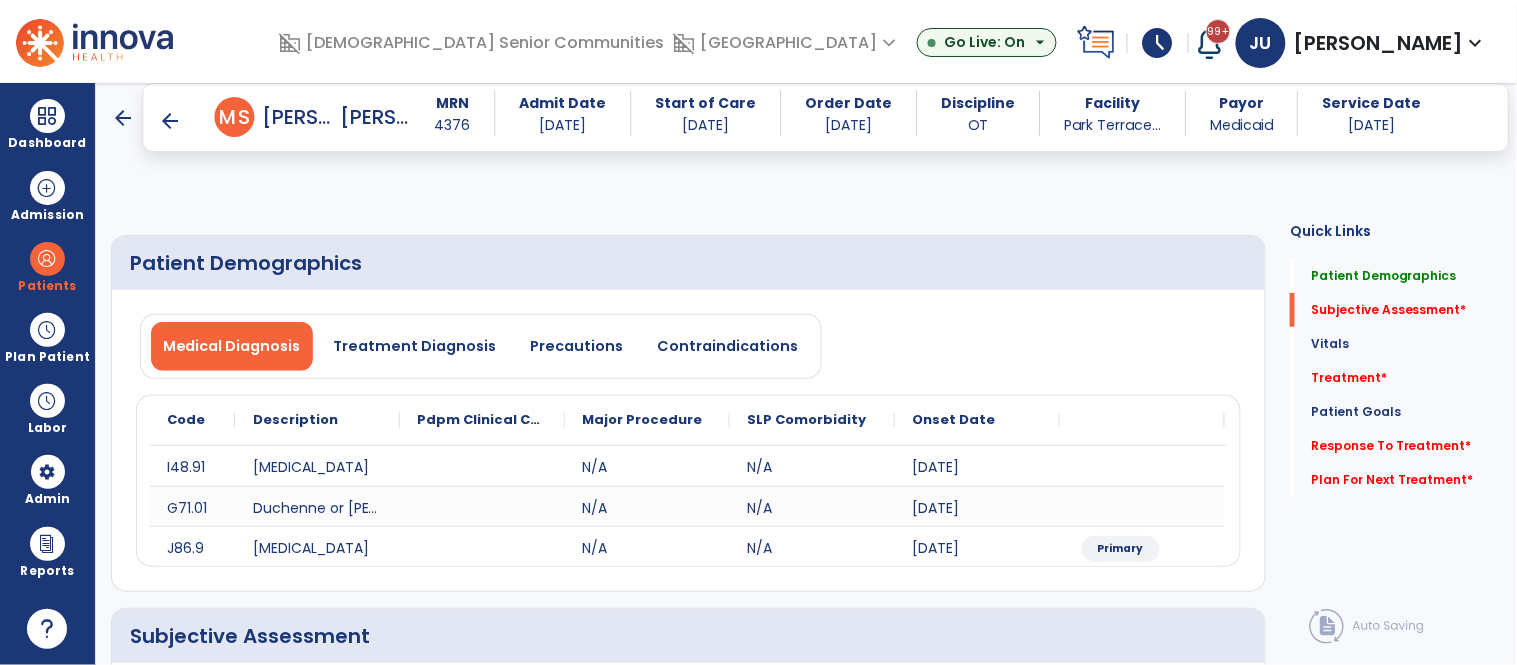 scroll, scrollTop: 392, scrollLeft: 0, axis: vertical 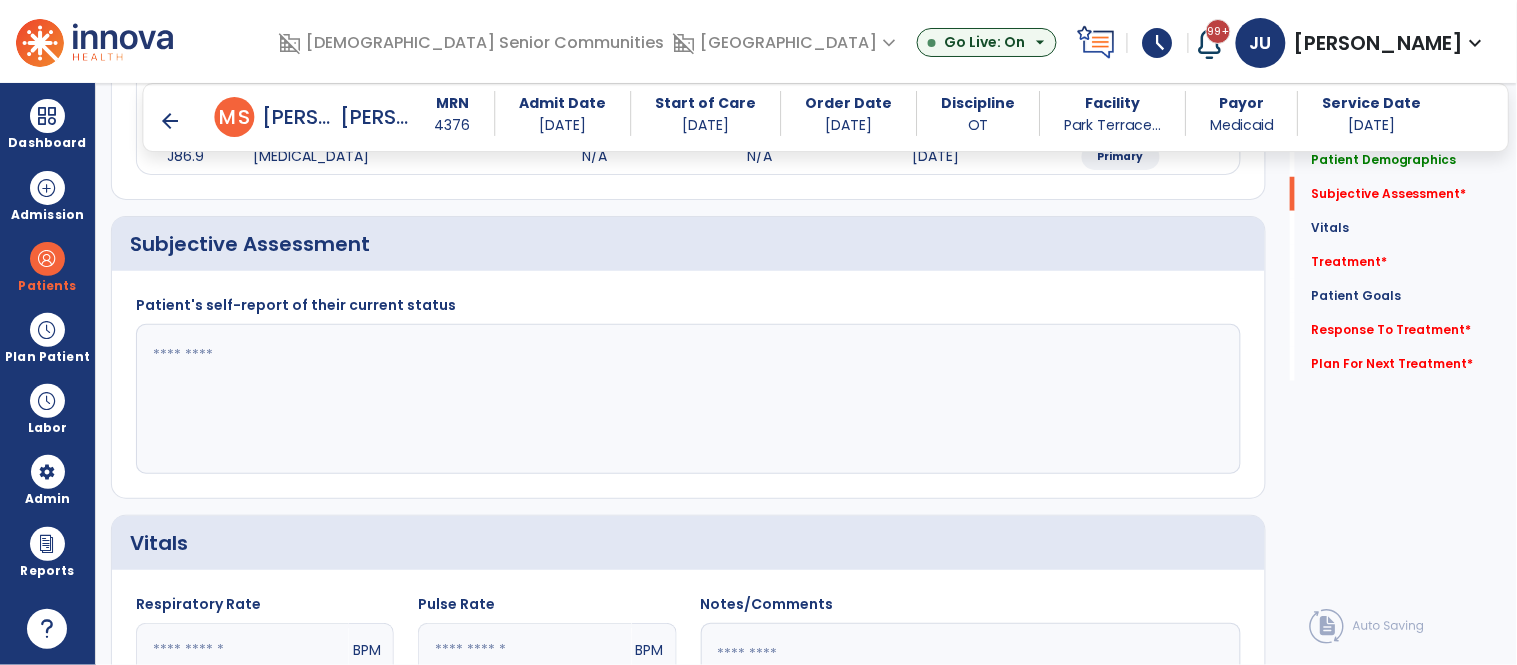 click 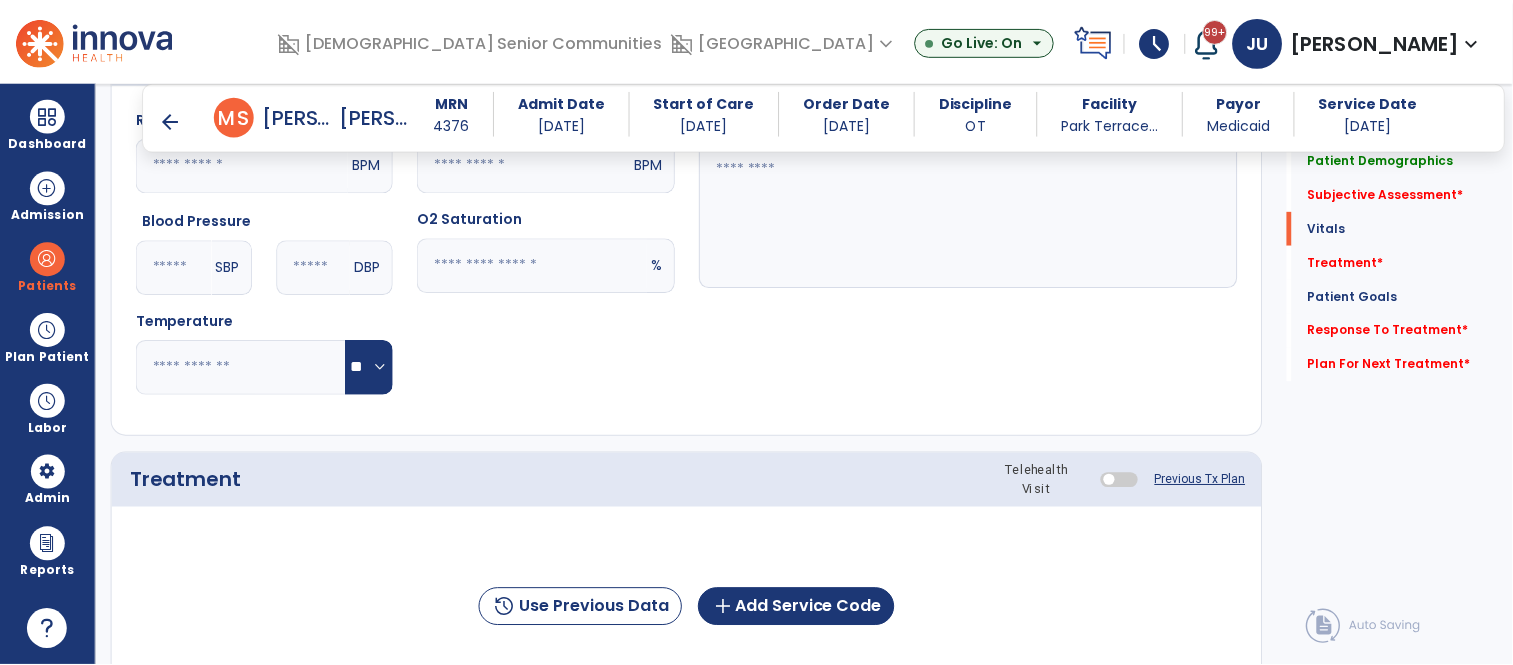 scroll, scrollTop: 1114, scrollLeft: 0, axis: vertical 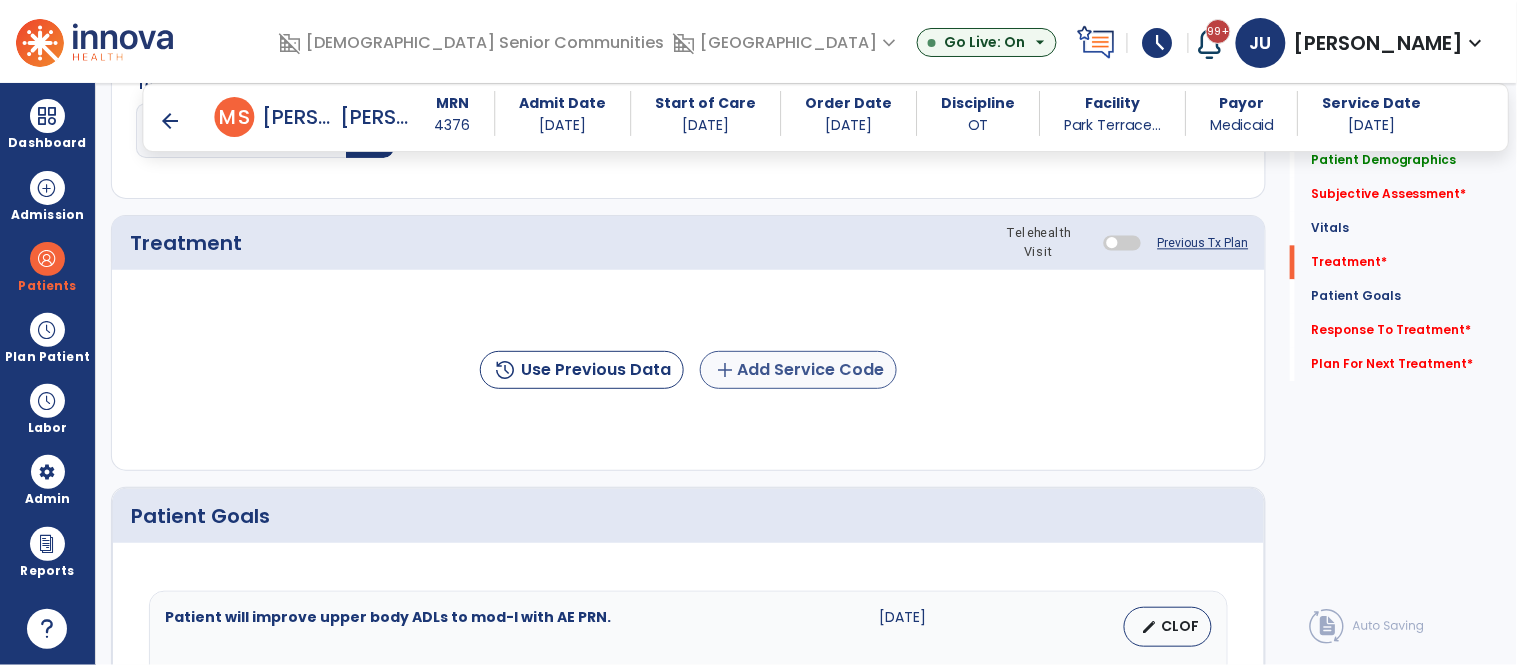type on "**********" 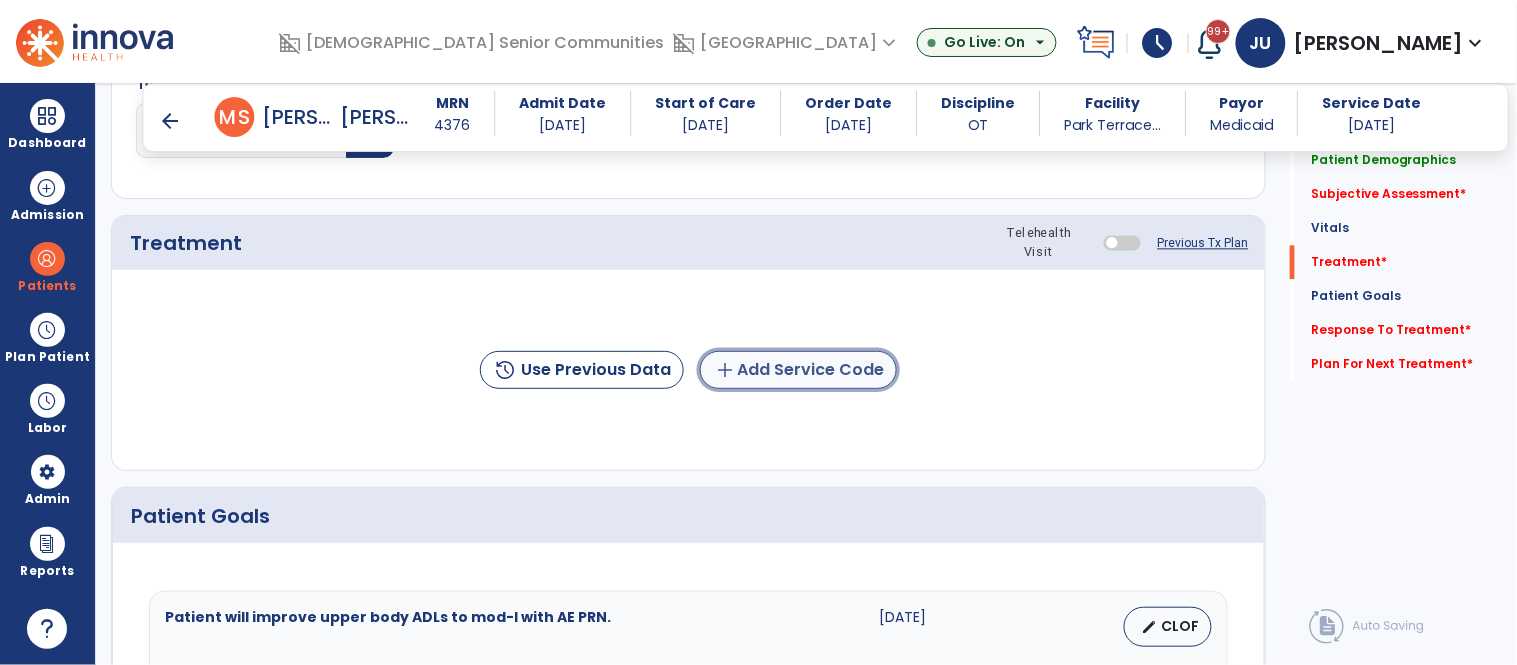 click on "add  Add Service Code" 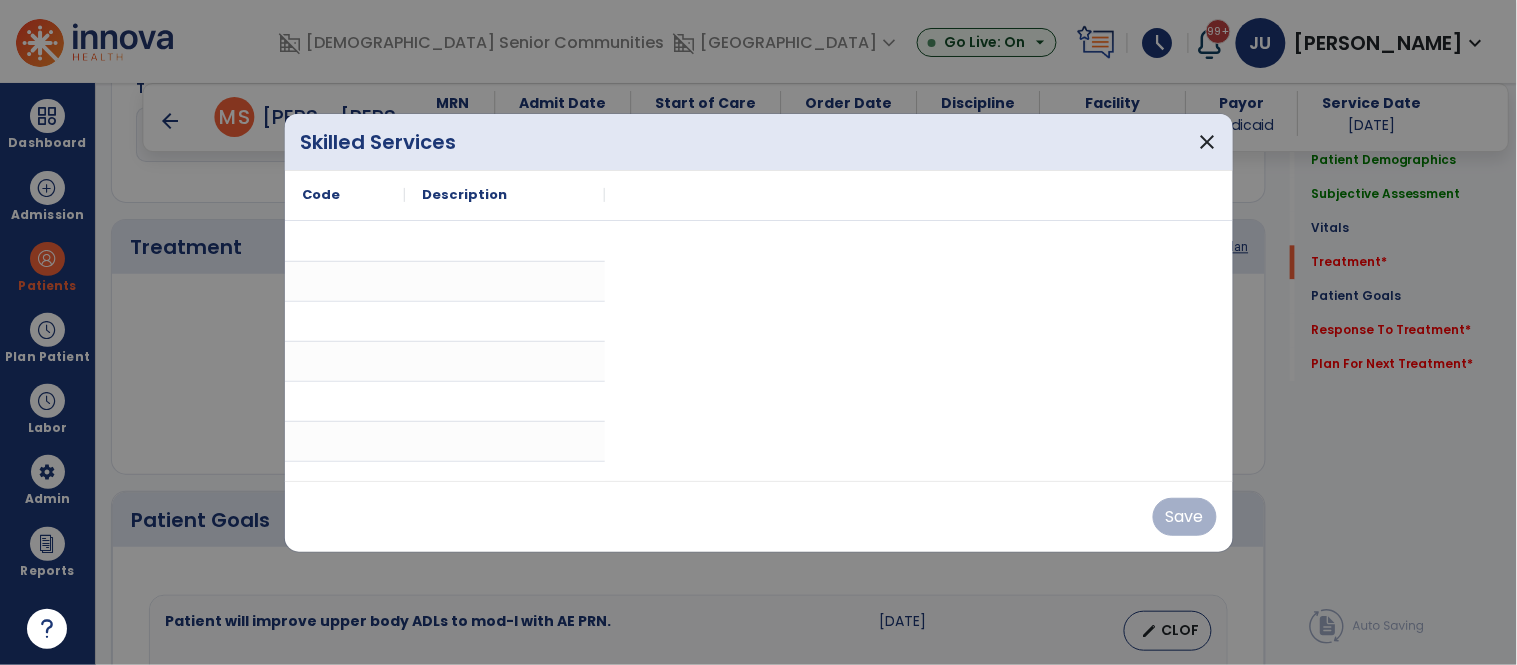 click on "Save" at bounding box center [759, 516] 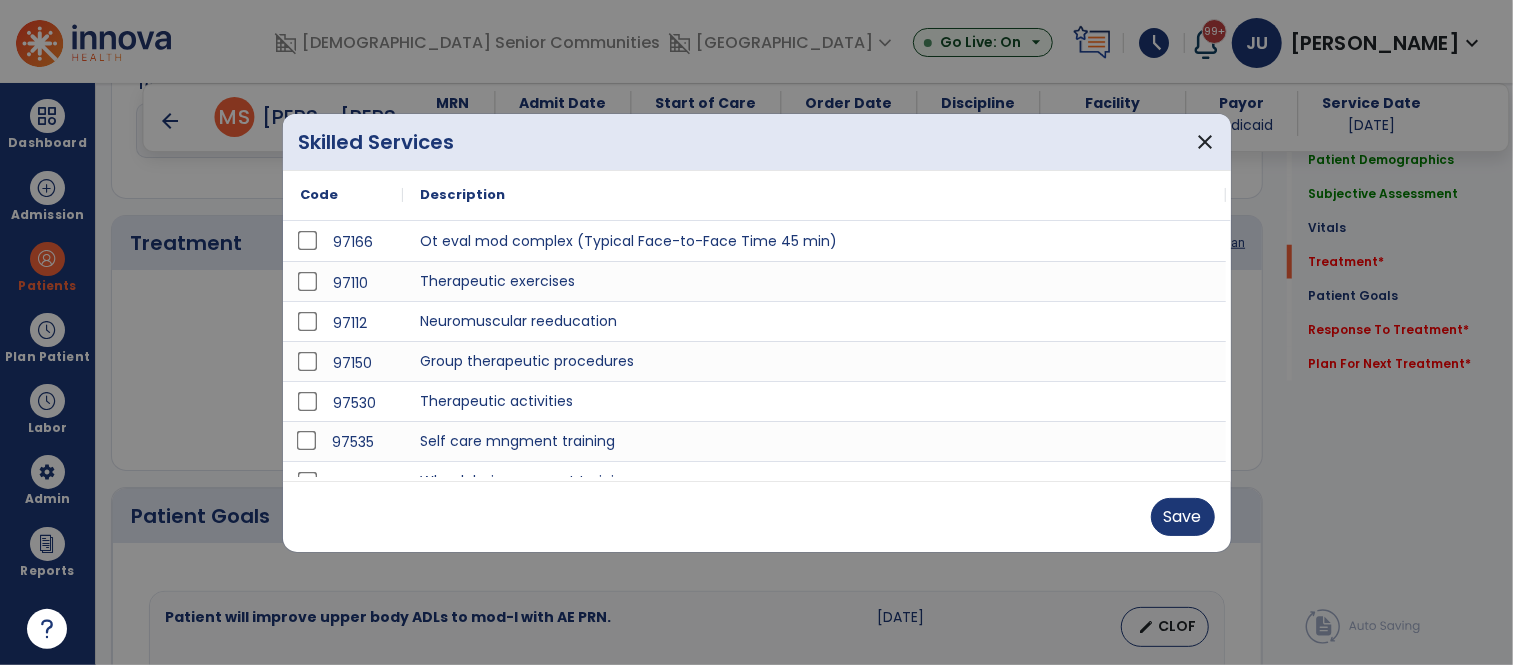 scroll, scrollTop: 1114, scrollLeft: 0, axis: vertical 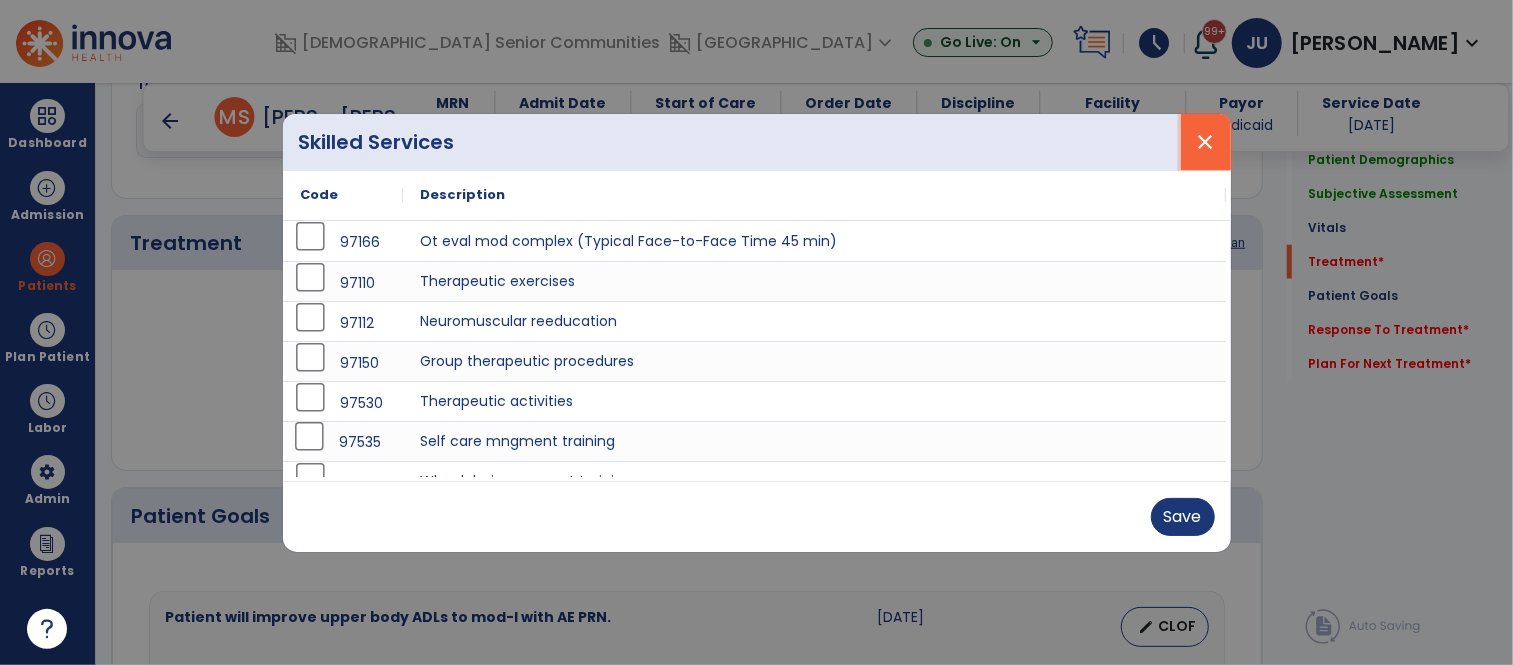click on "close" at bounding box center [1206, 142] 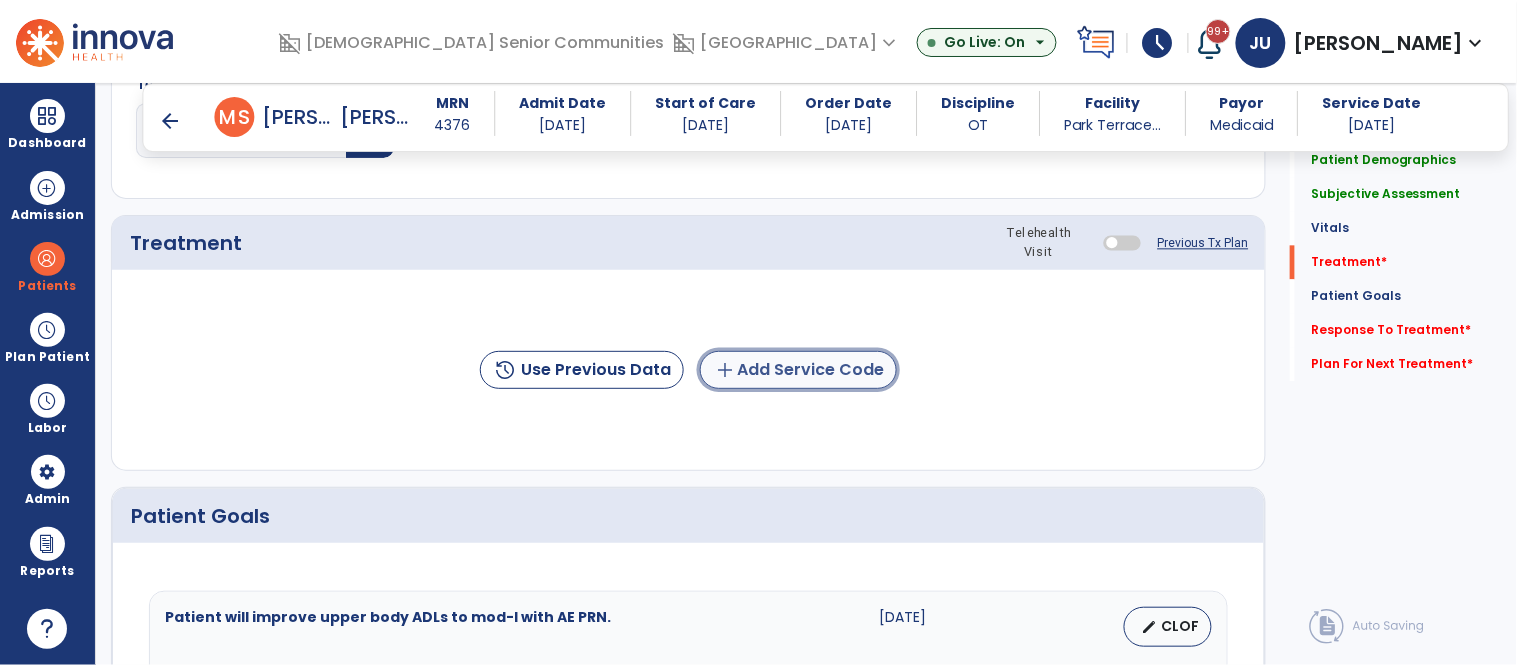 click on "add  Add Service Code" 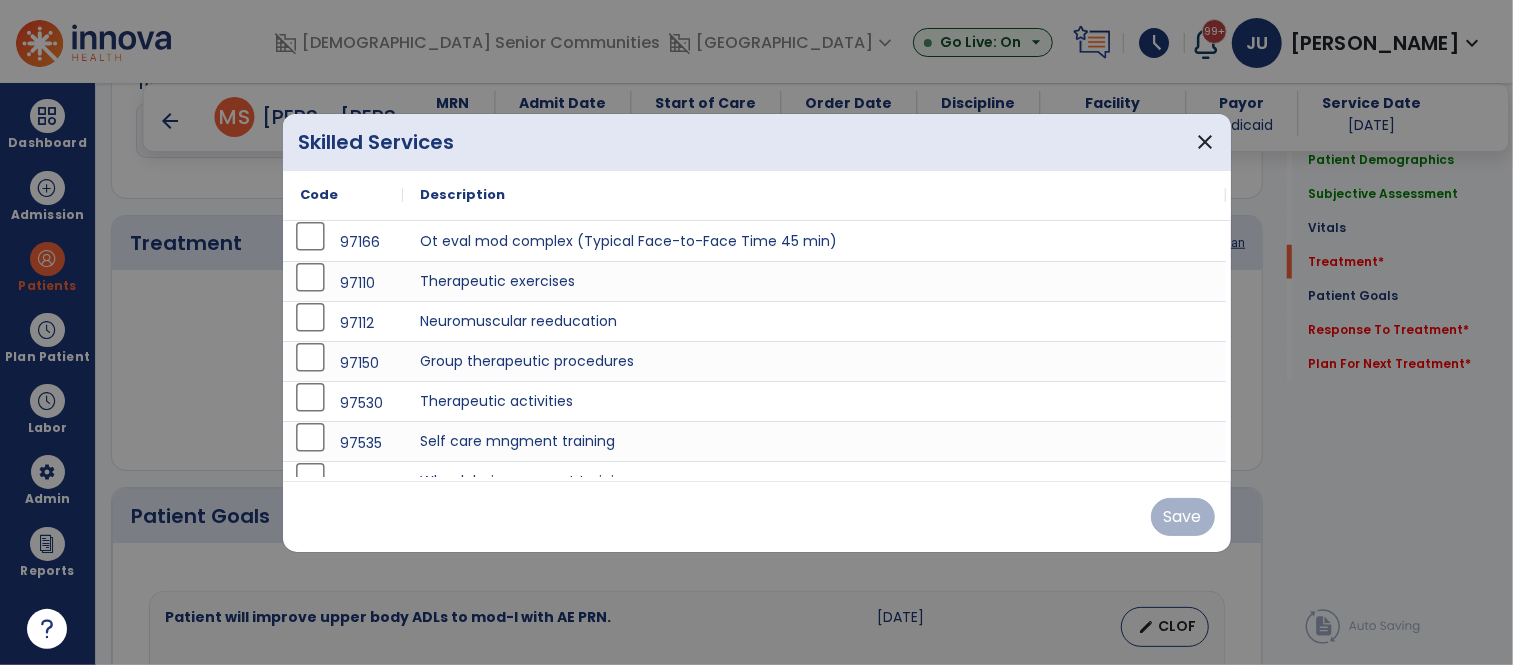 scroll, scrollTop: 1114, scrollLeft: 0, axis: vertical 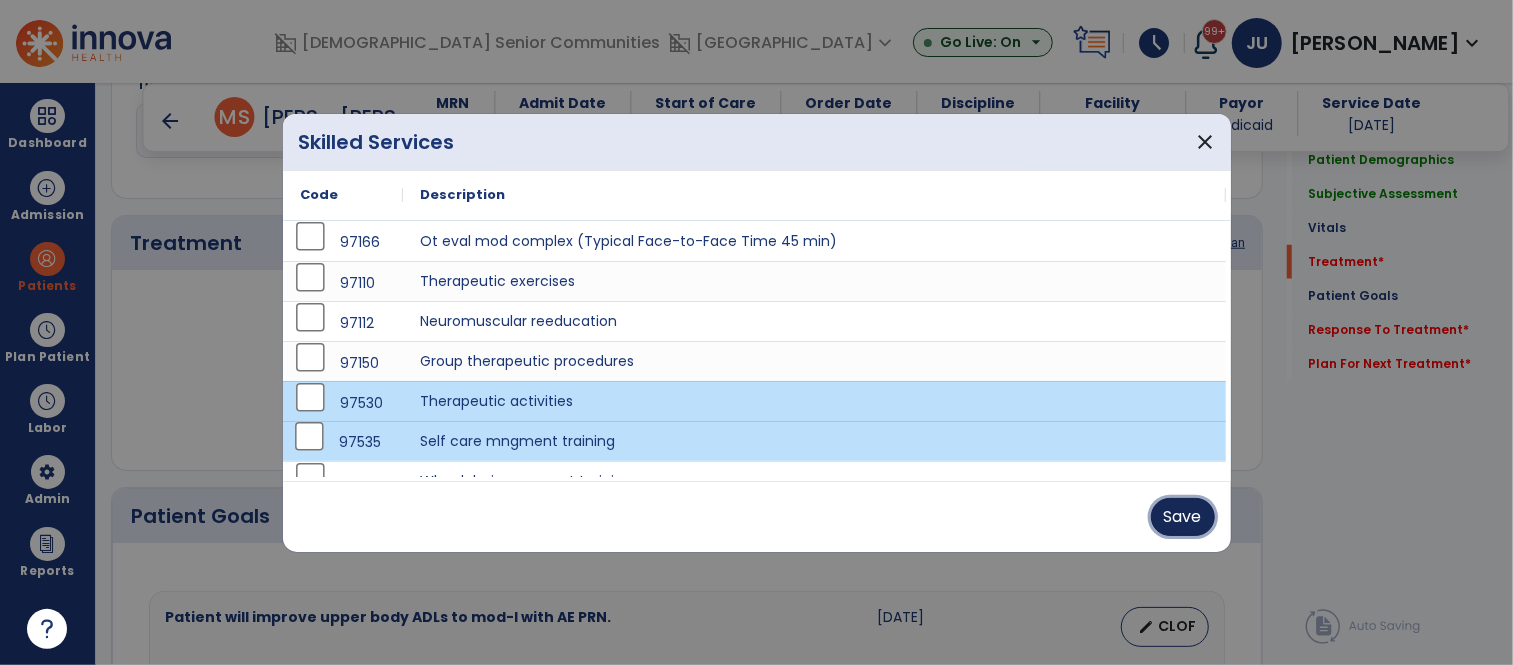 click on "Save" at bounding box center [1183, 517] 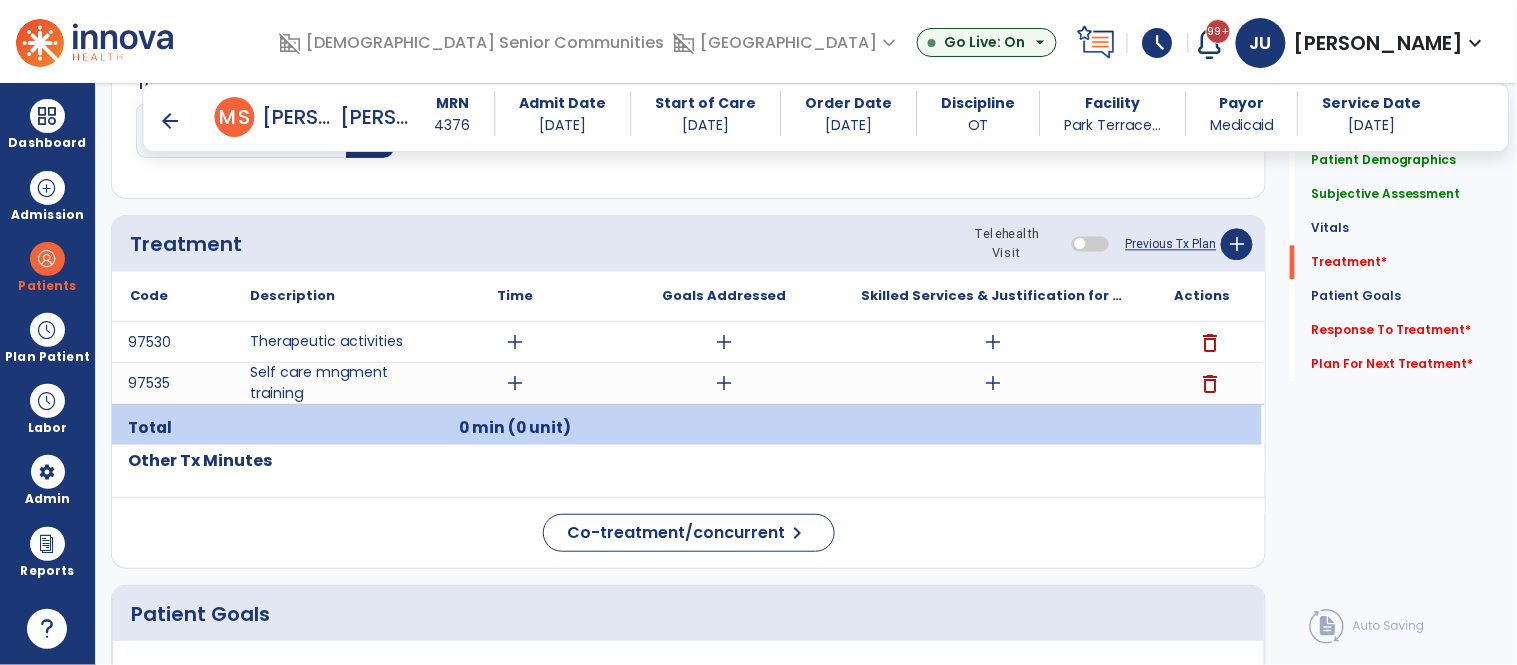 click on "add" at bounding box center (515, 383) 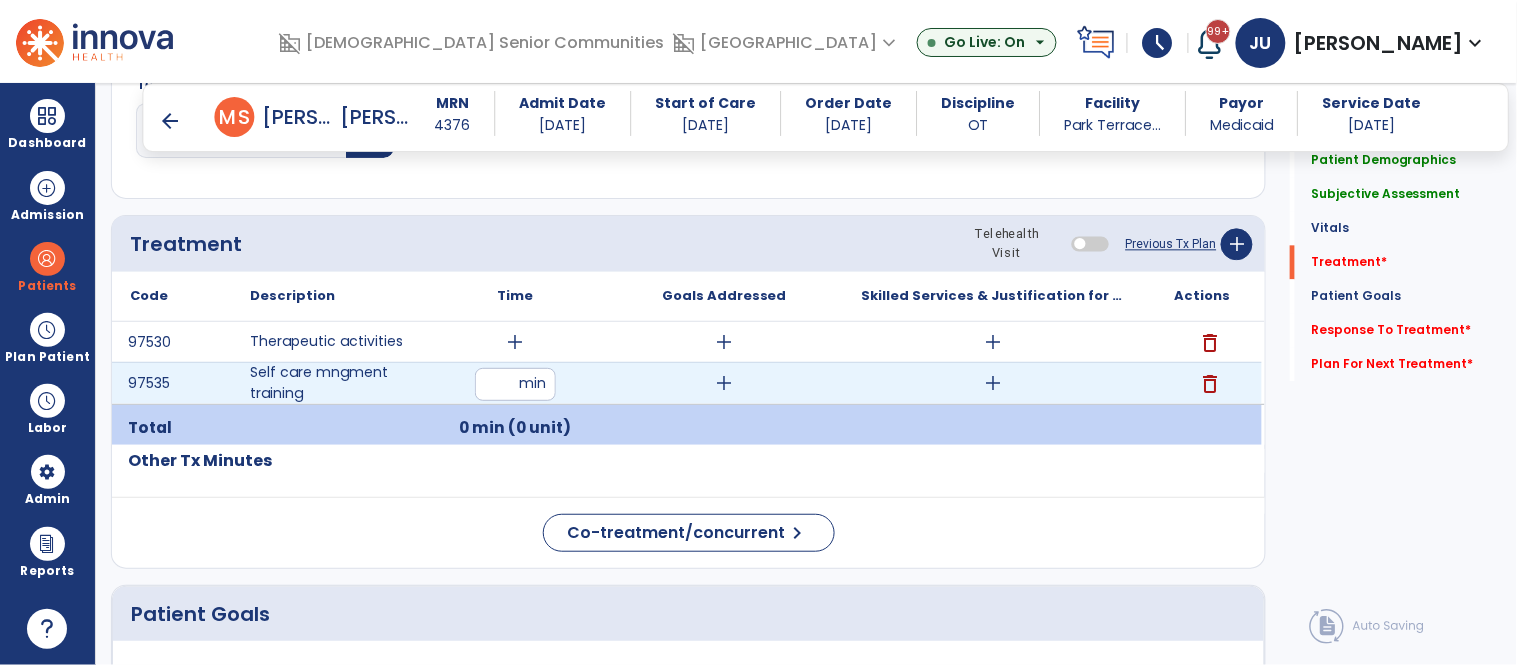 type on "**" 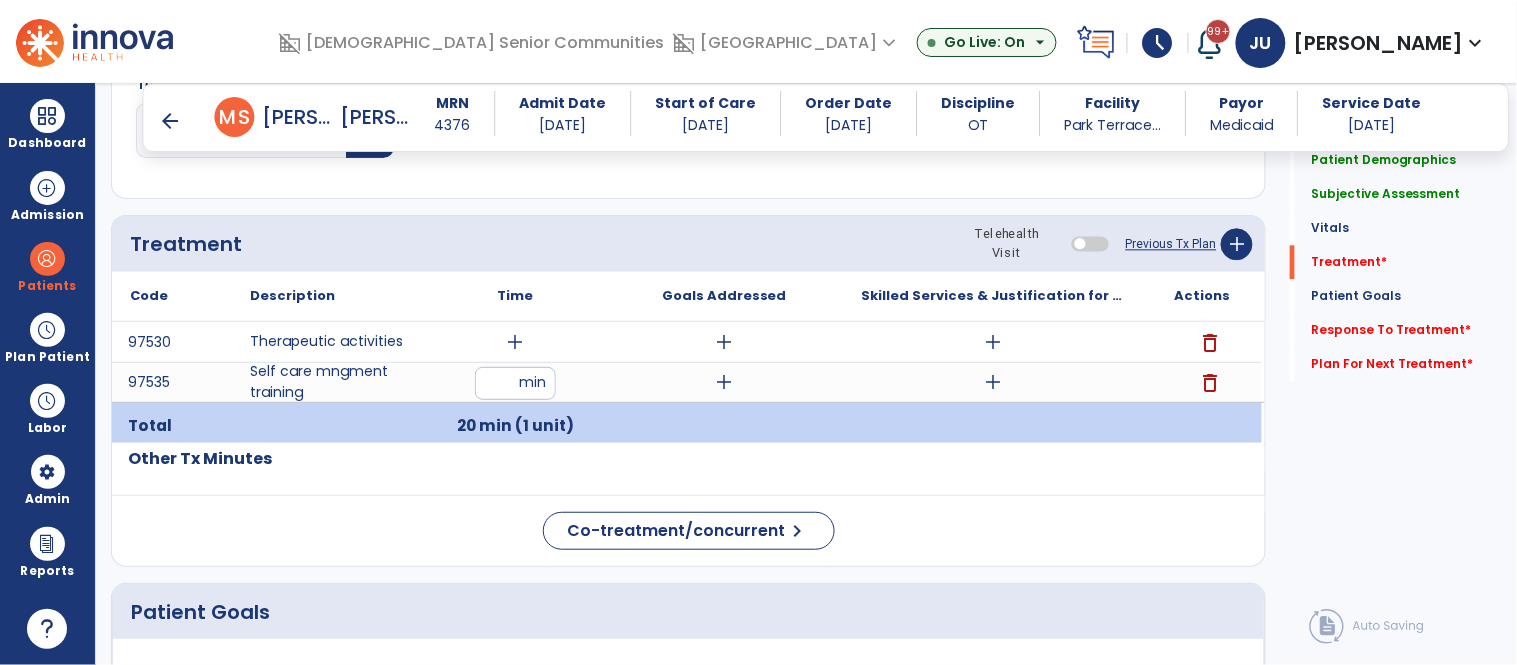 click on "add" at bounding box center [515, 342] 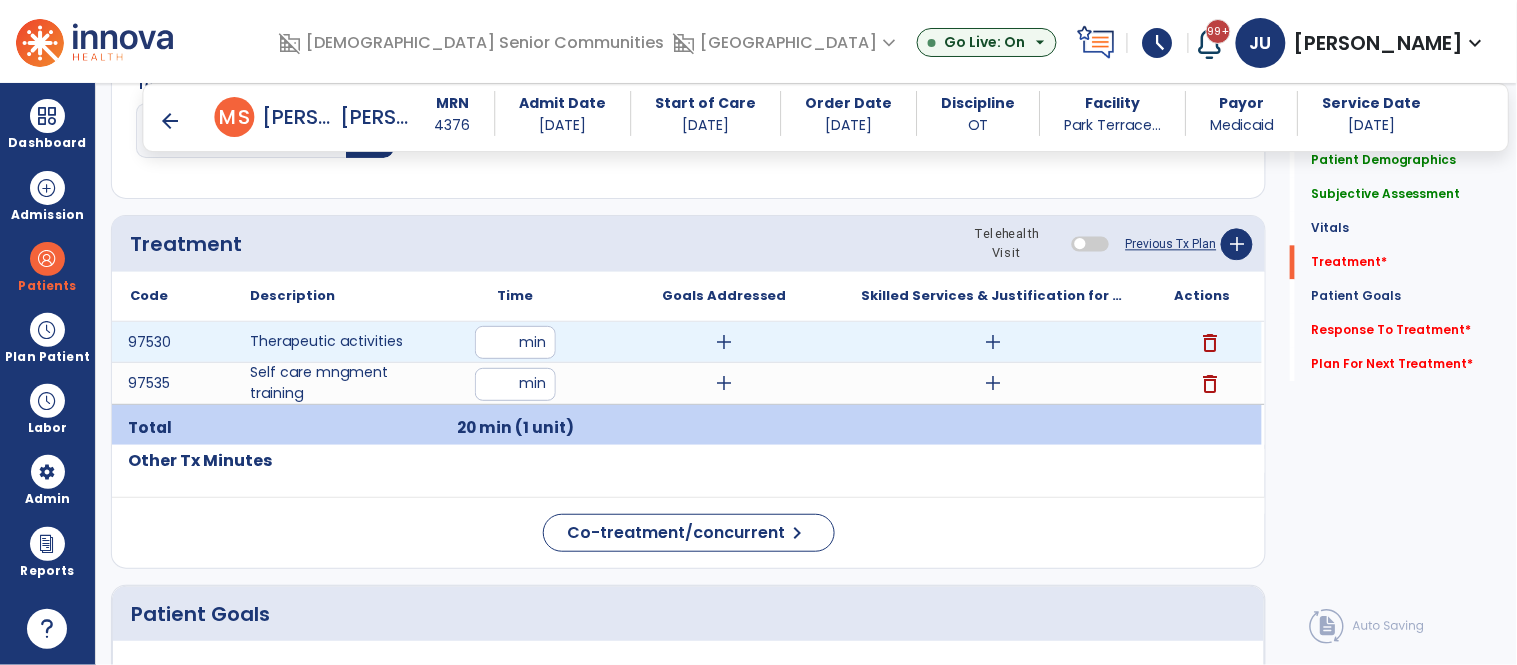 type on "**" 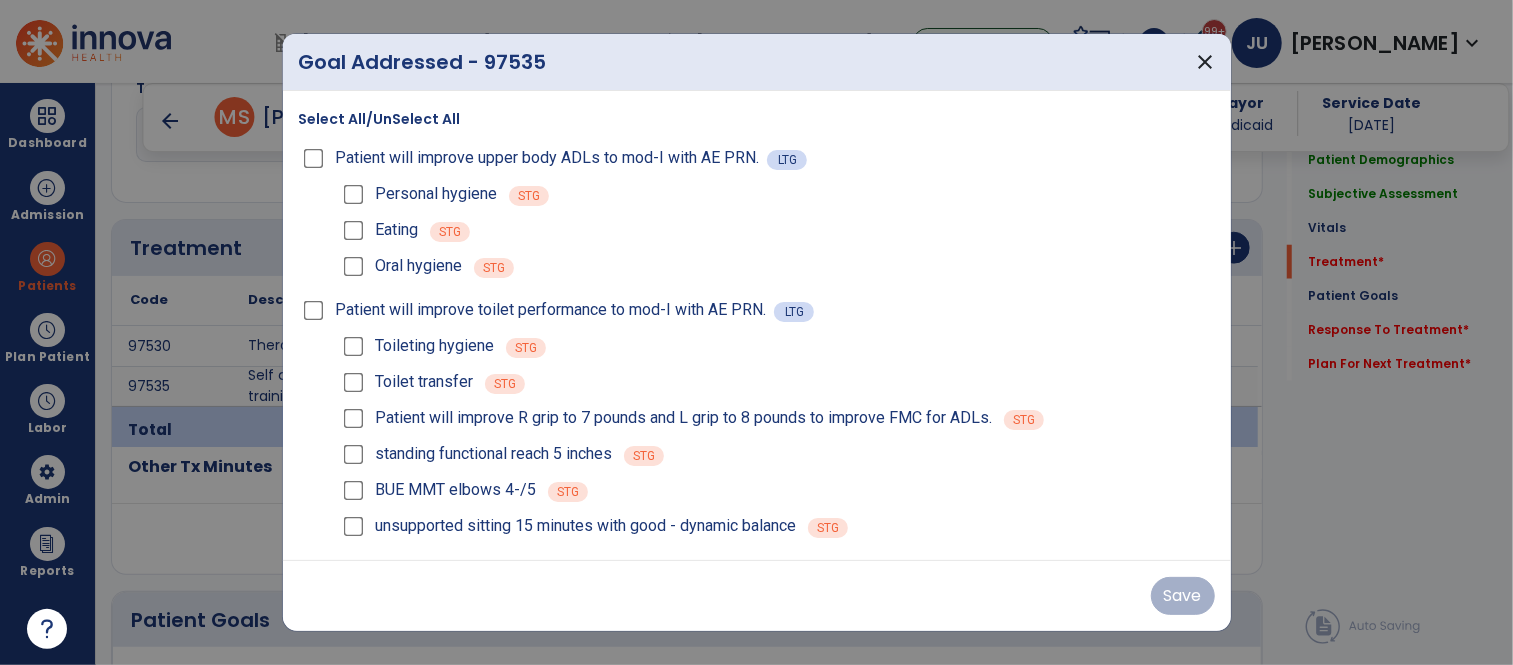 scroll, scrollTop: 4, scrollLeft: 0, axis: vertical 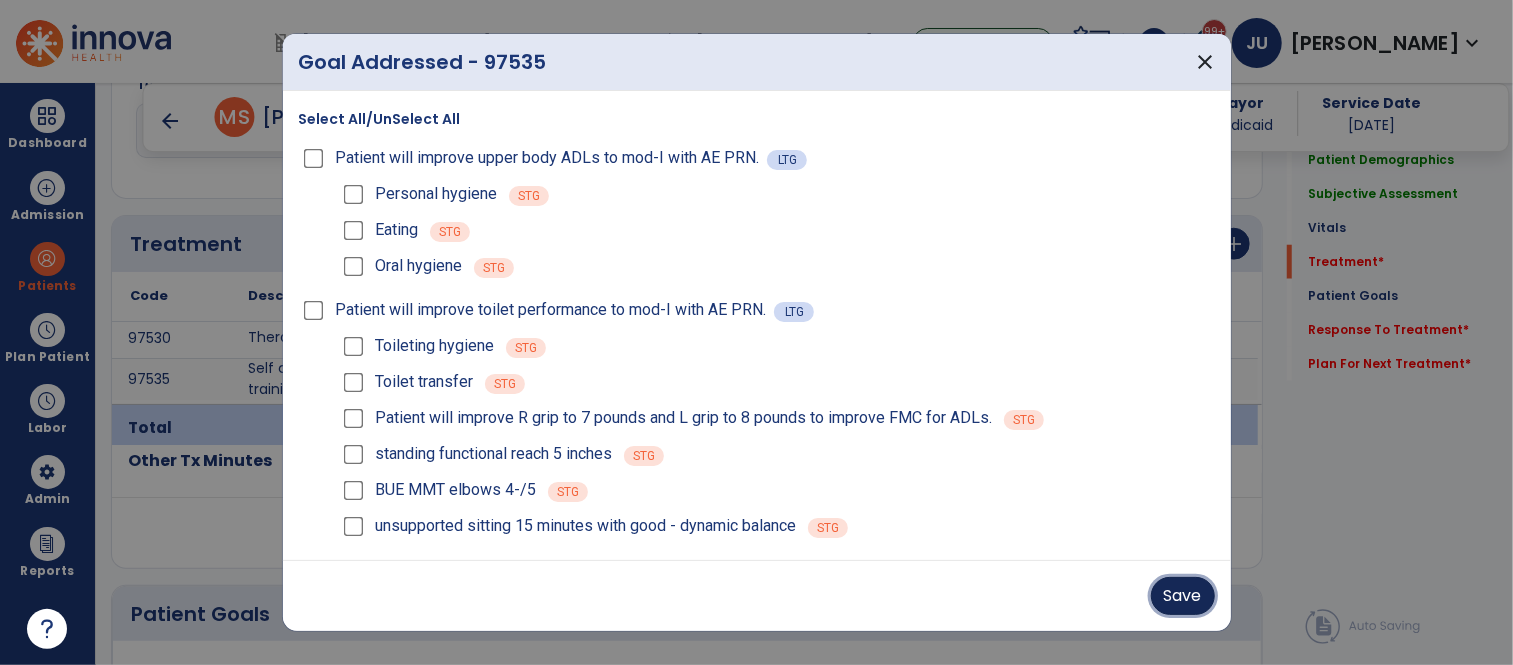 click on "Save" at bounding box center (1183, 596) 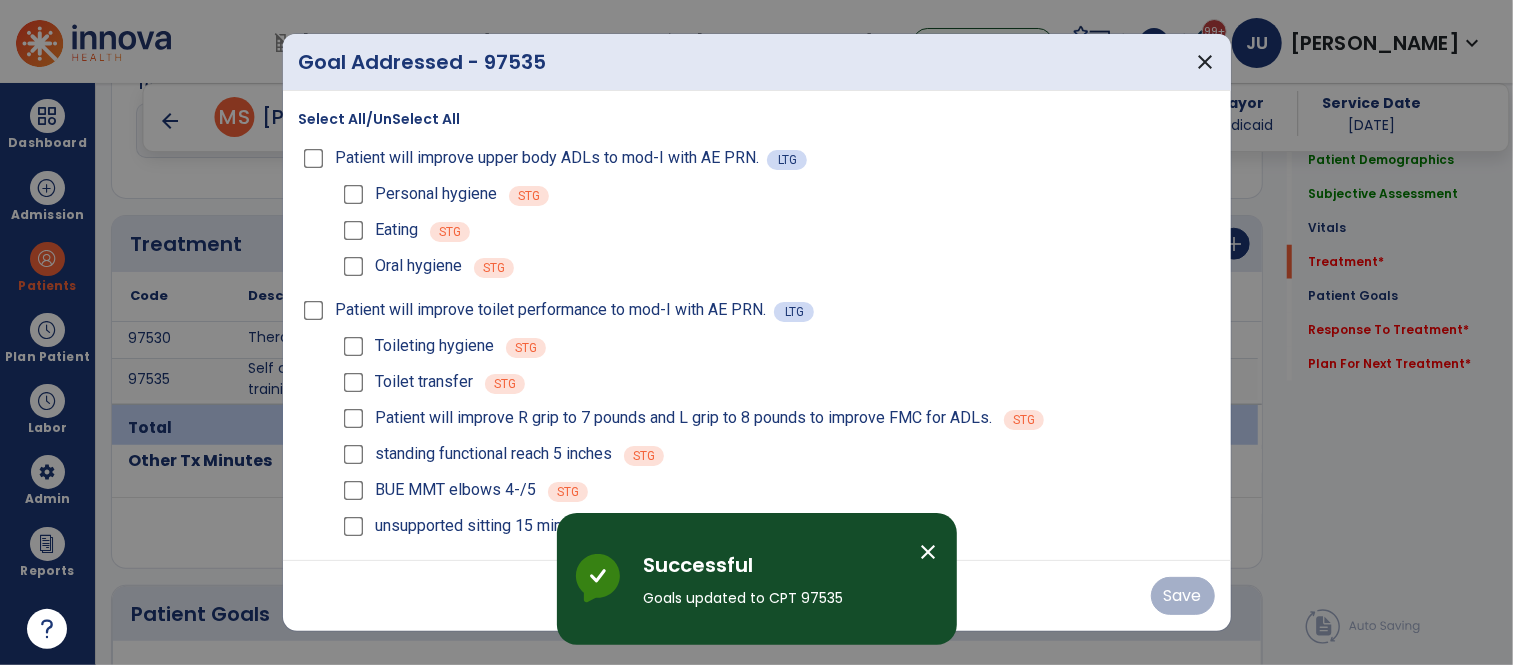 click on "close" at bounding box center (929, 552) 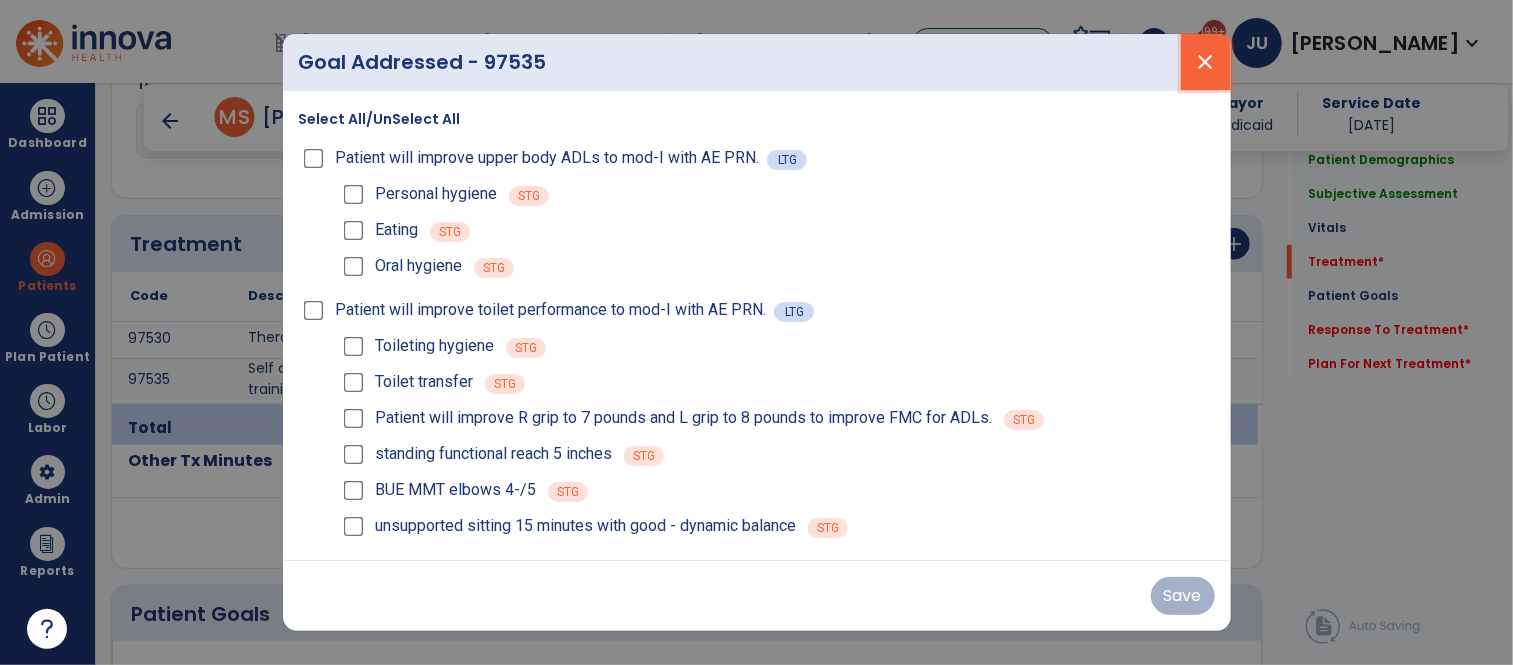 click on "close" at bounding box center (1206, 62) 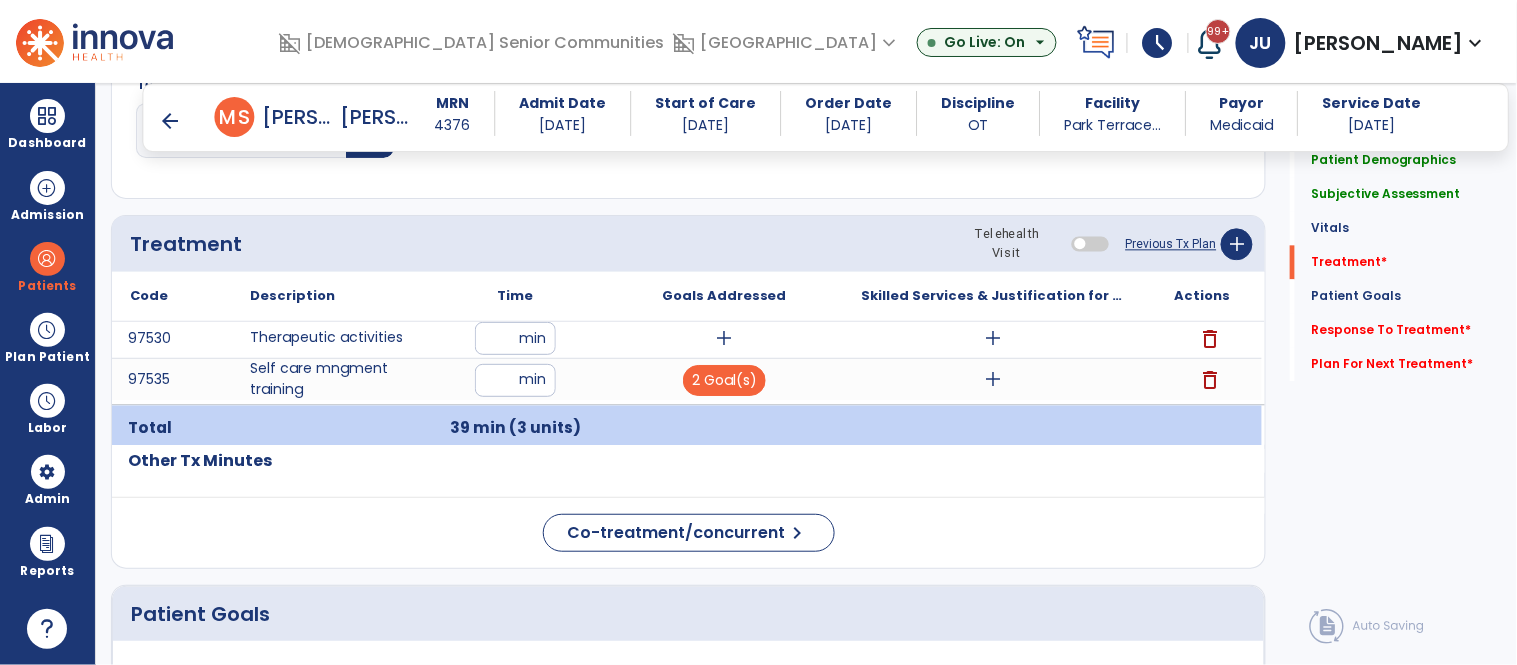 click on "add" at bounding box center (993, 379) 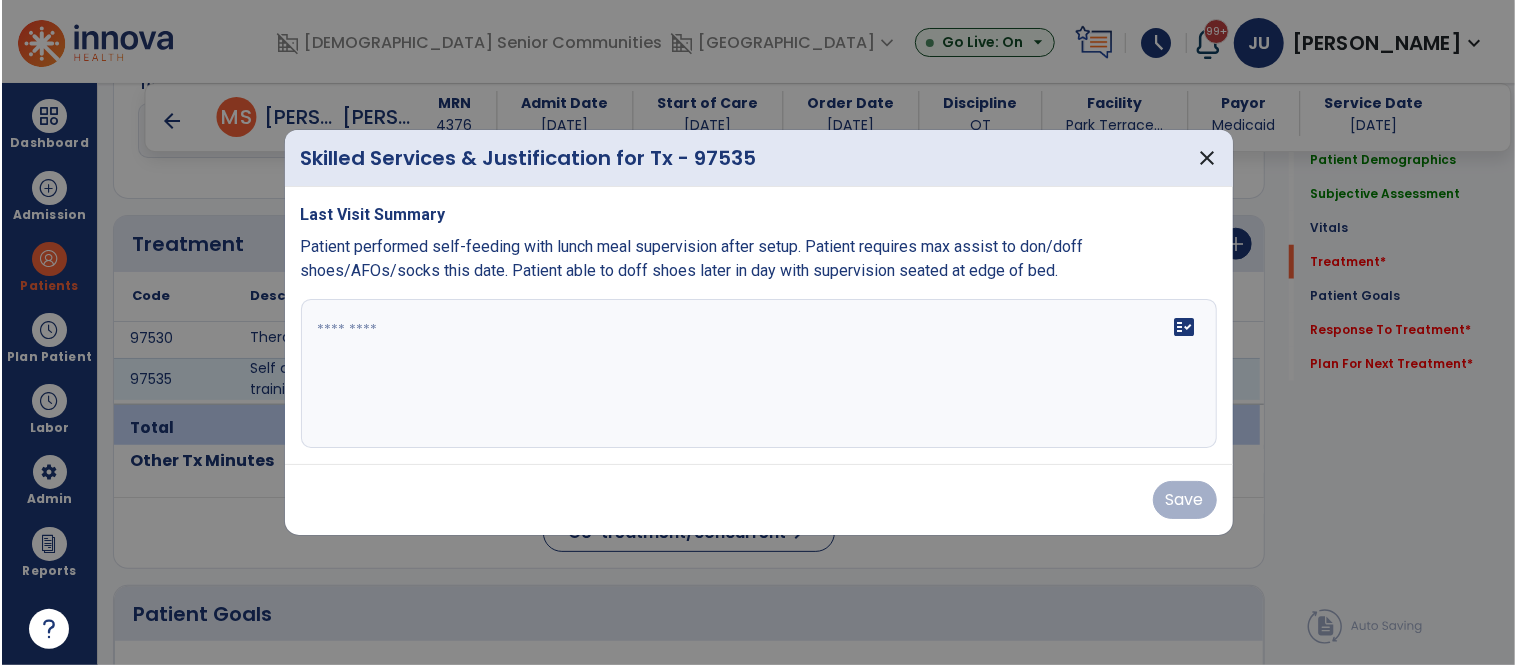 scroll, scrollTop: 1114, scrollLeft: 0, axis: vertical 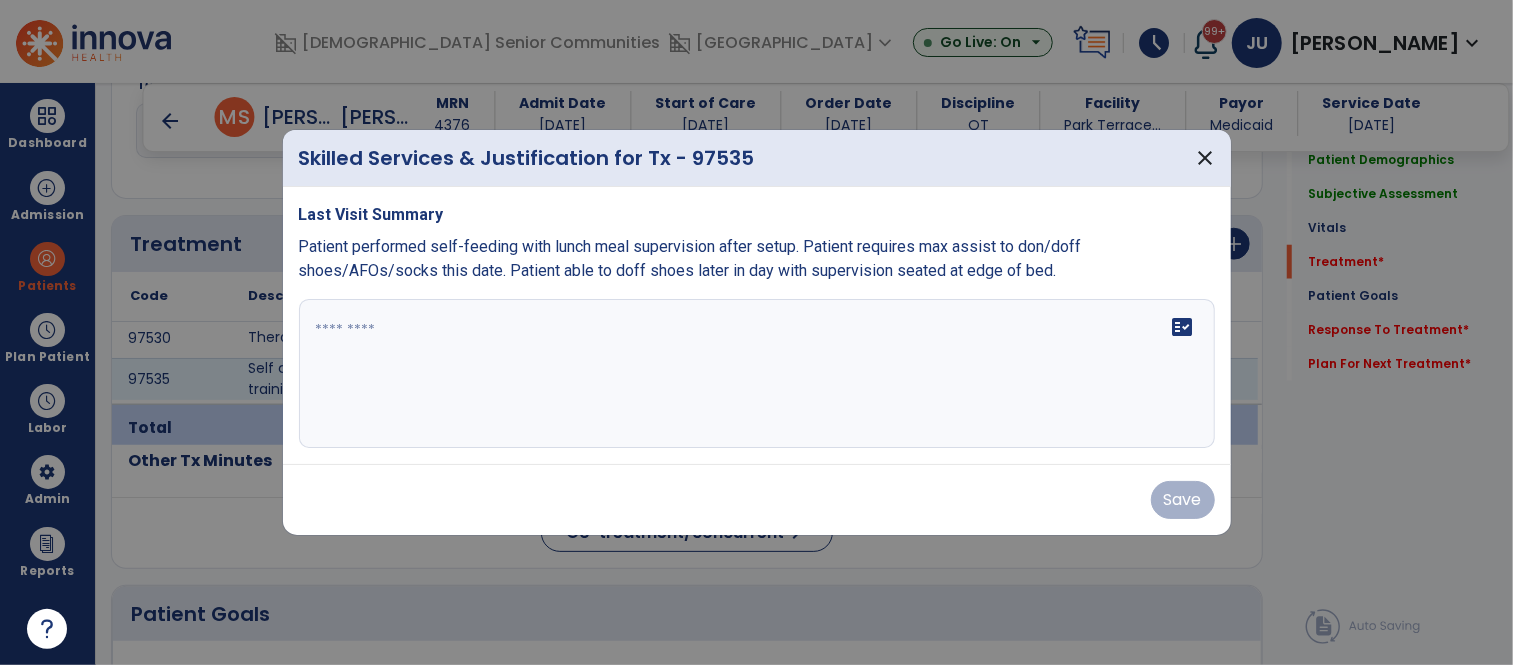 click on "fact_check" at bounding box center (757, 374) 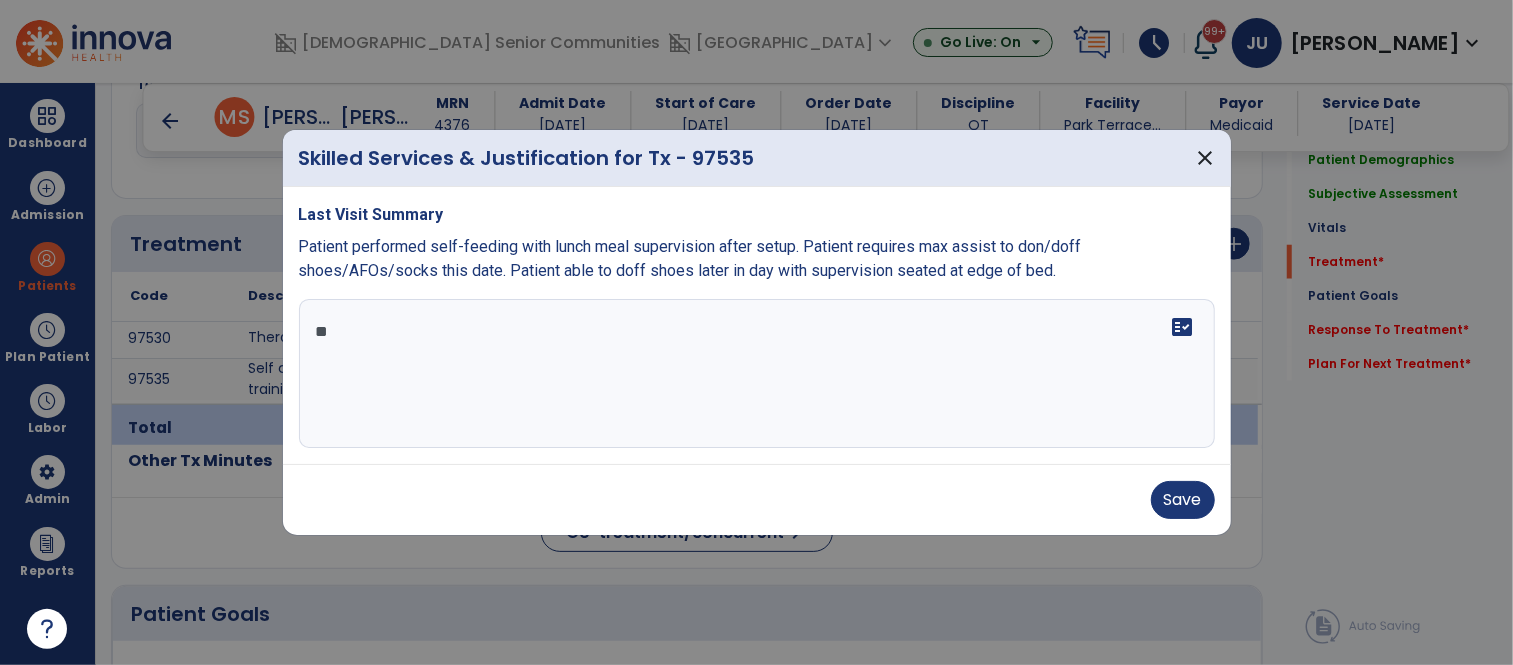 type on "*" 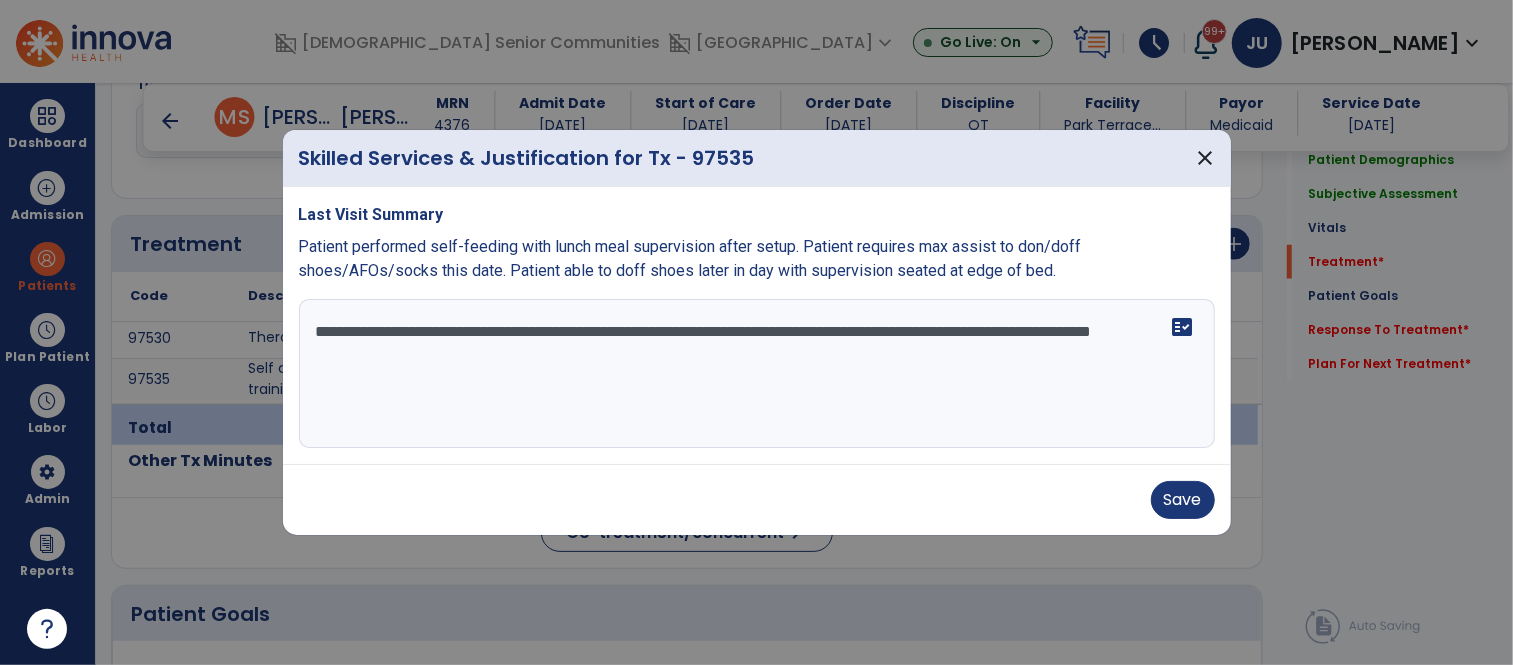 click on "**********" at bounding box center (757, 374) 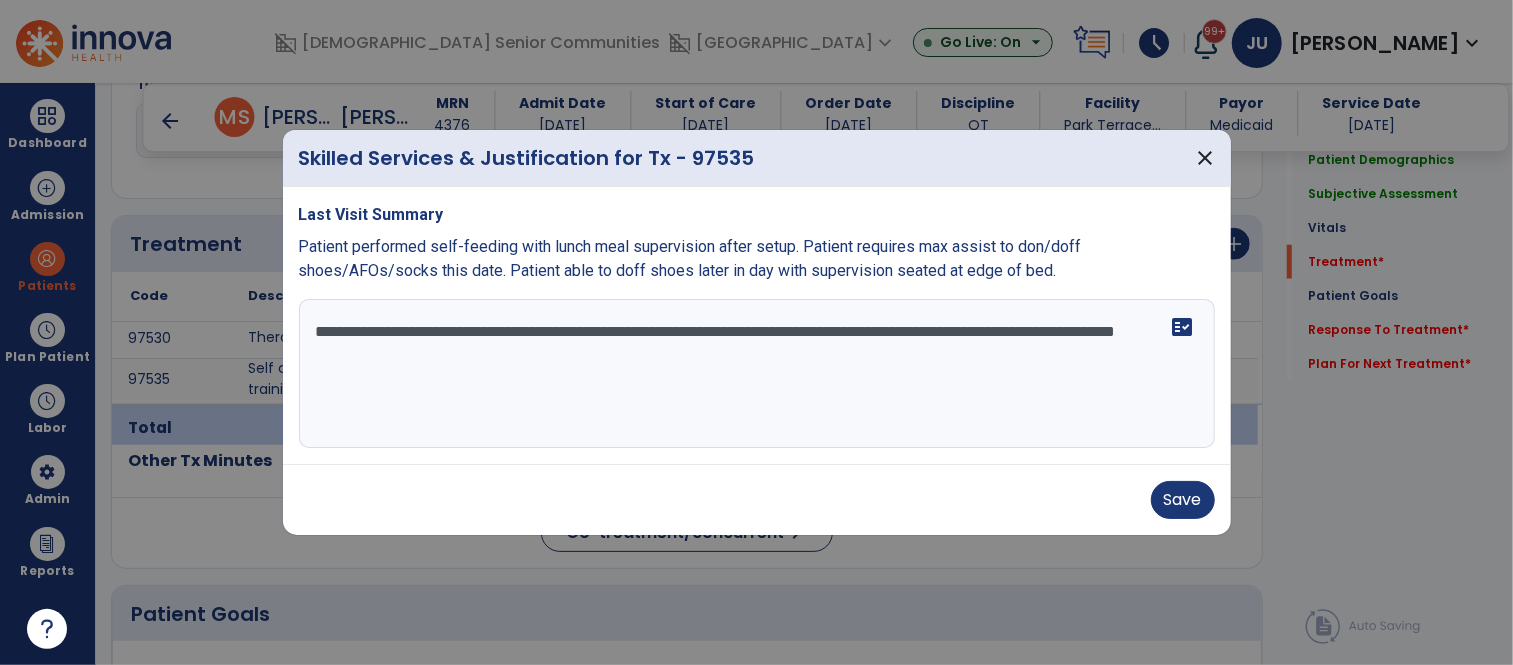click on "**********" at bounding box center (757, 374) 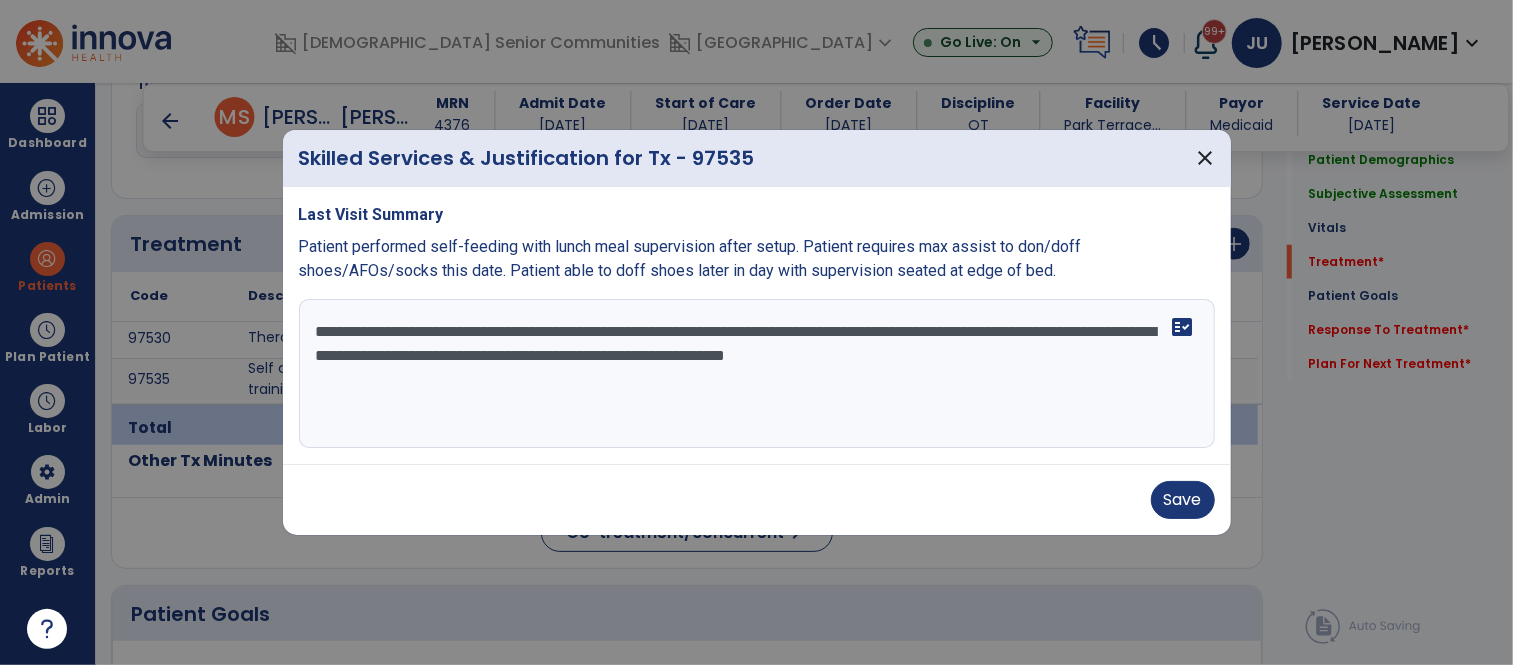 type on "**********" 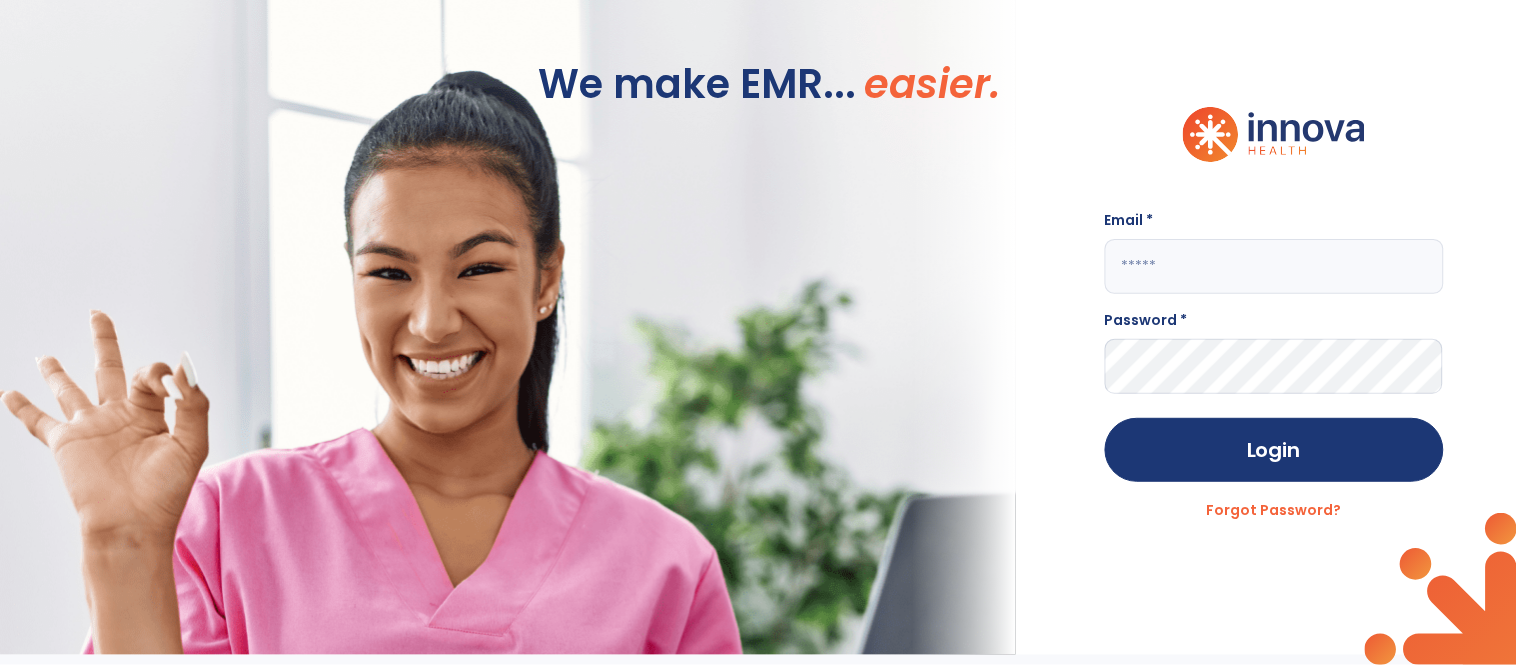 scroll, scrollTop: 0, scrollLeft: 0, axis: both 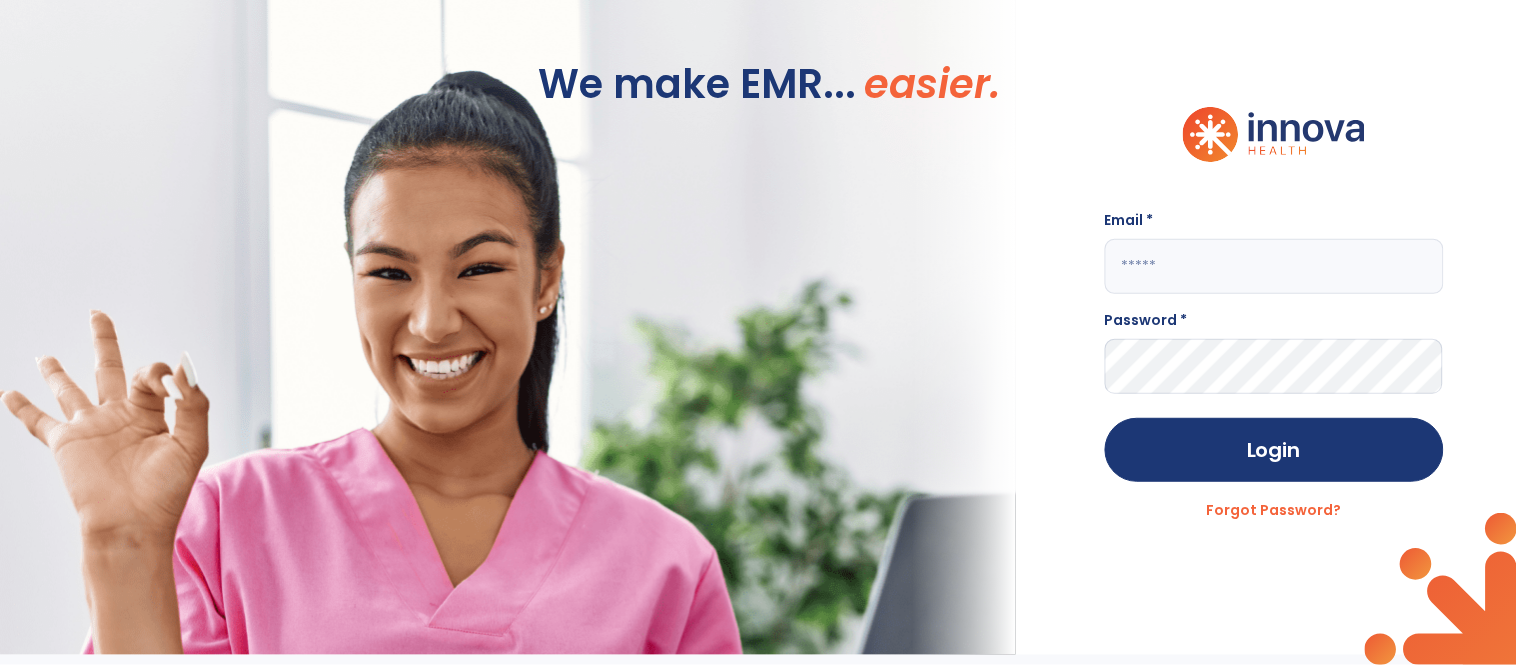 click 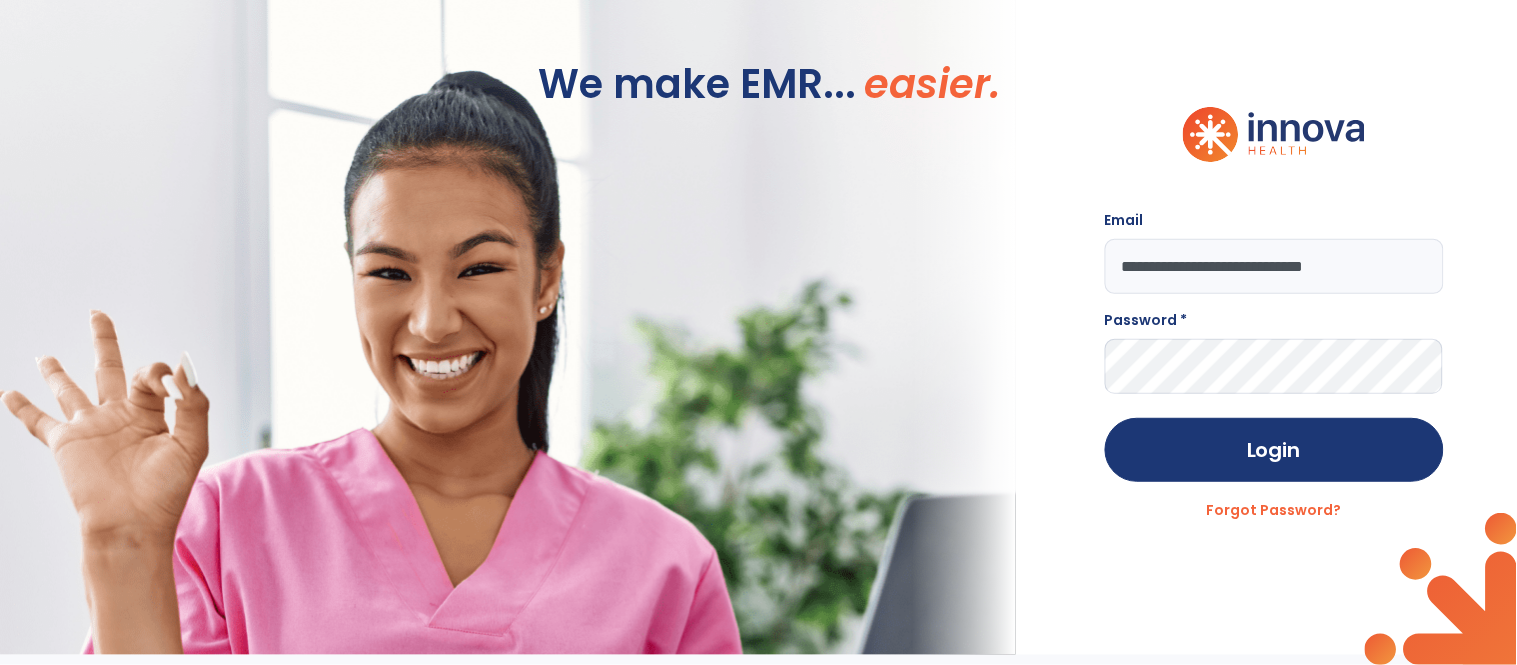 type on "**********" 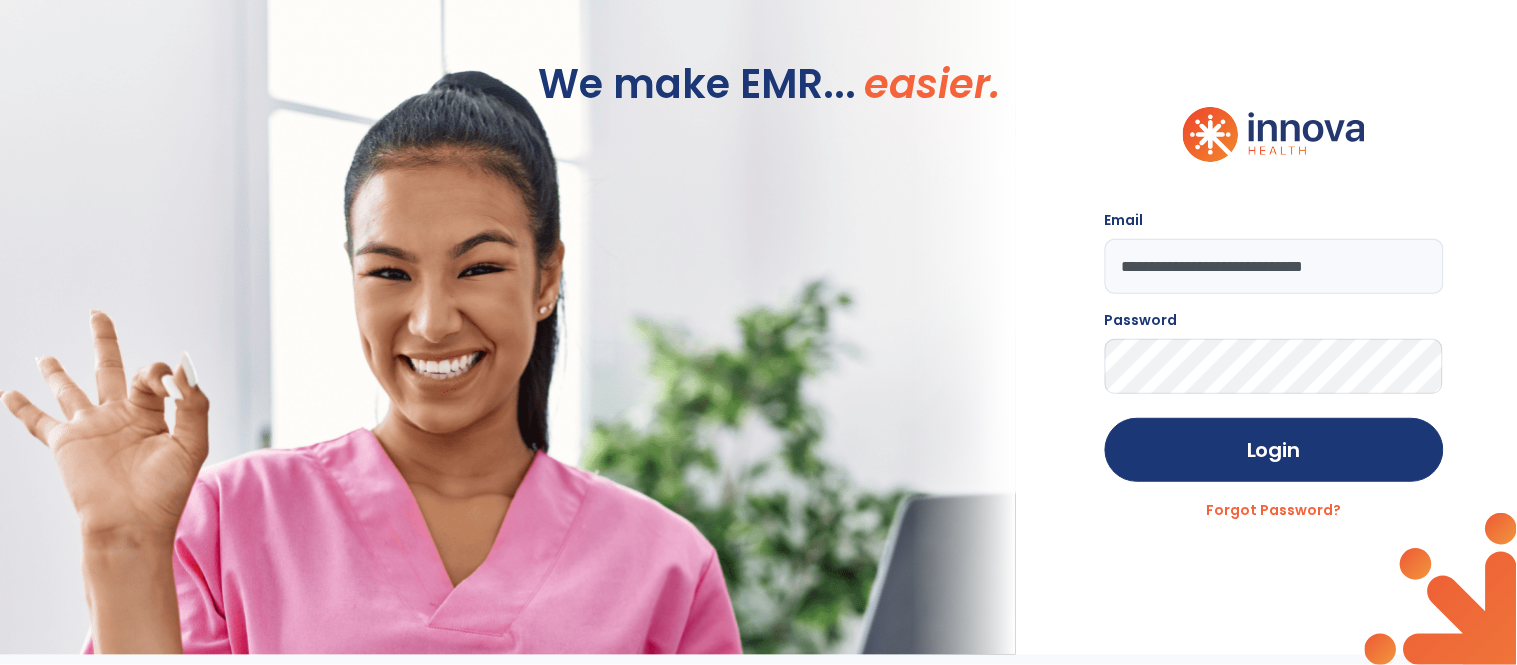 click on "Login" 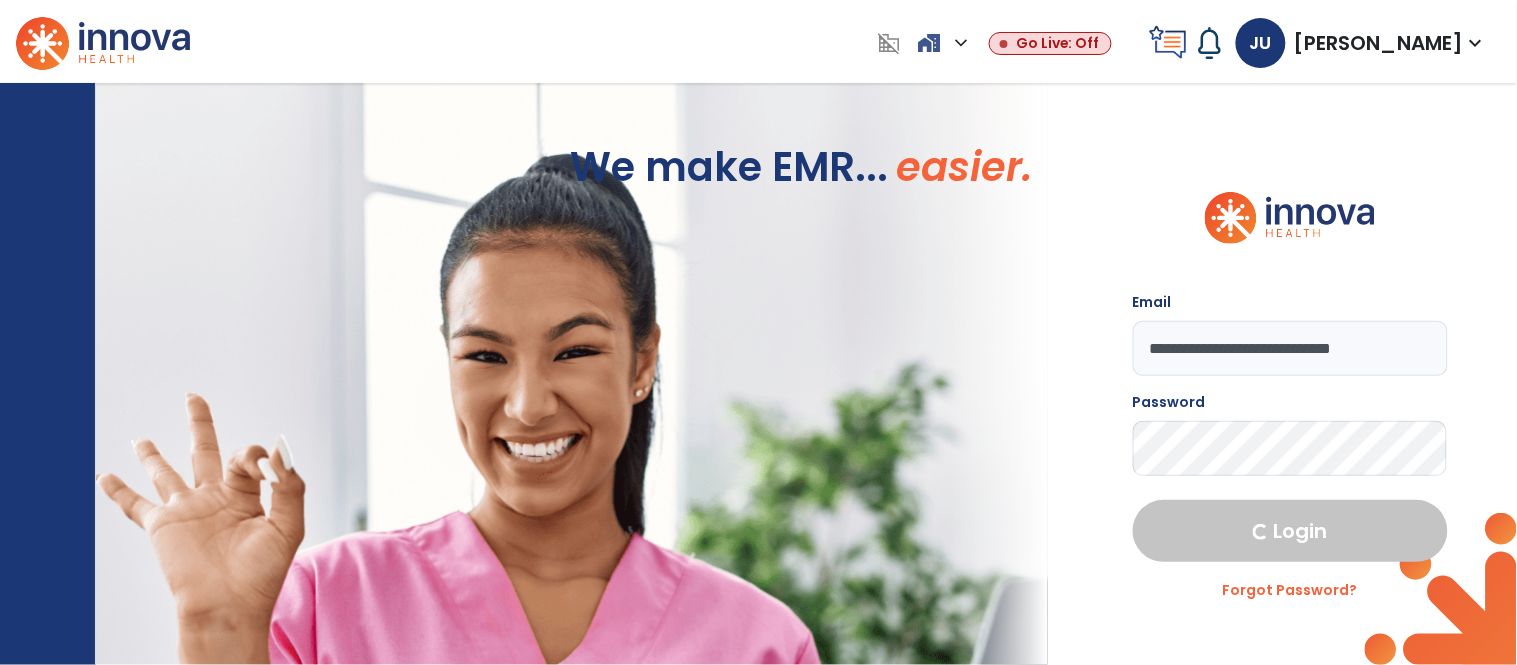select on "***" 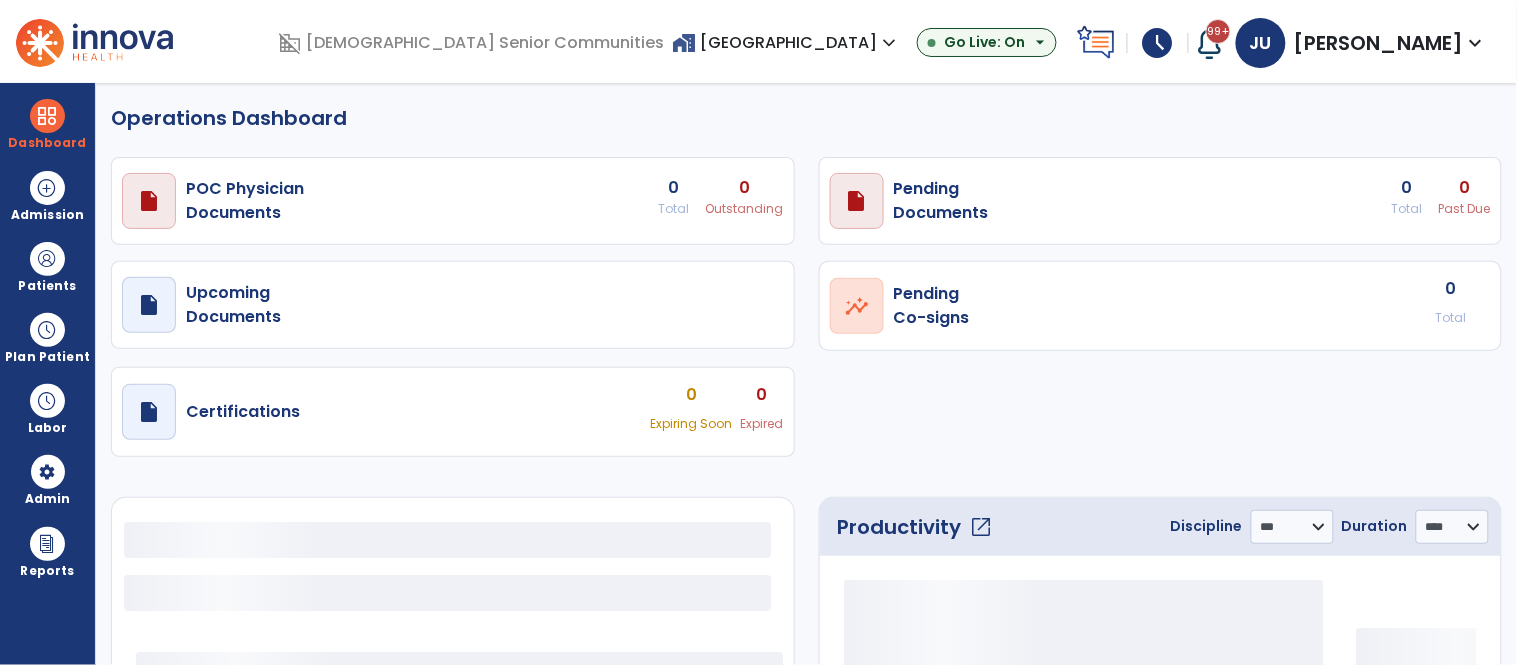 select on "***" 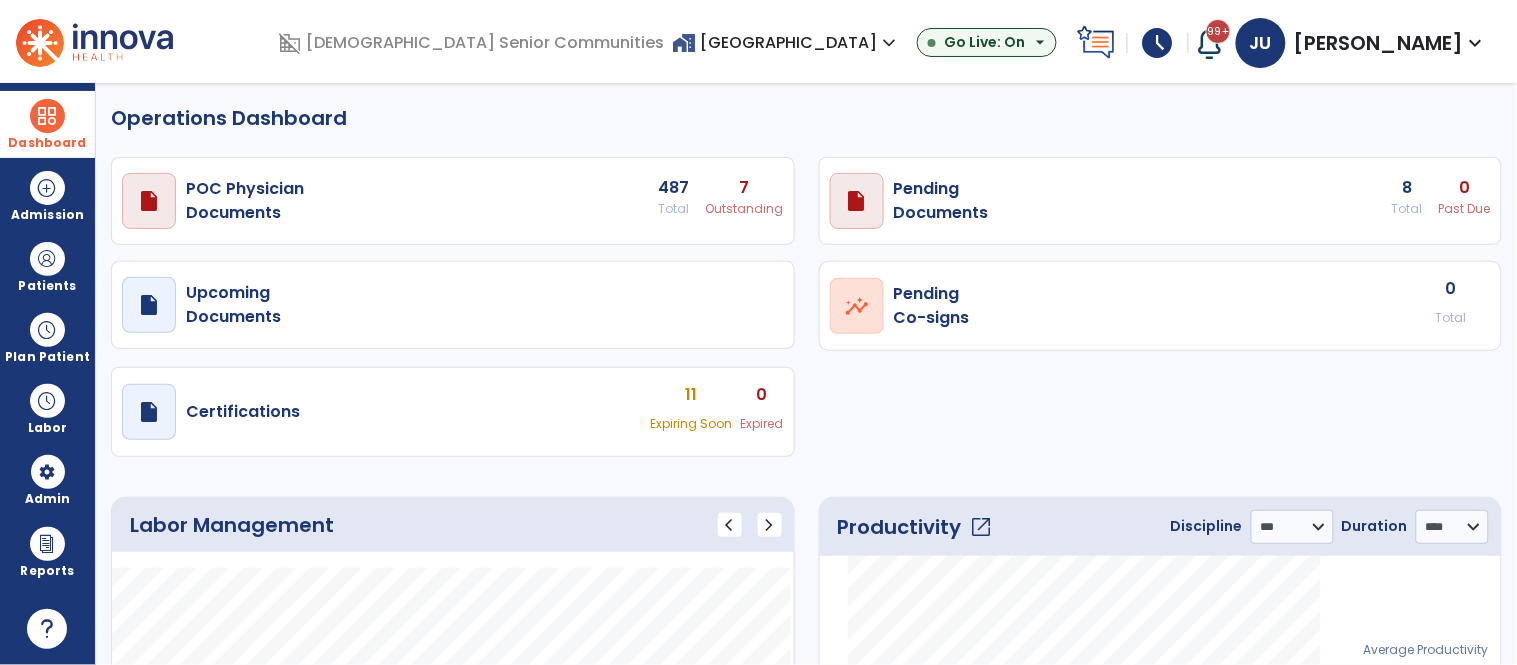 click at bounding box center [47, 116] 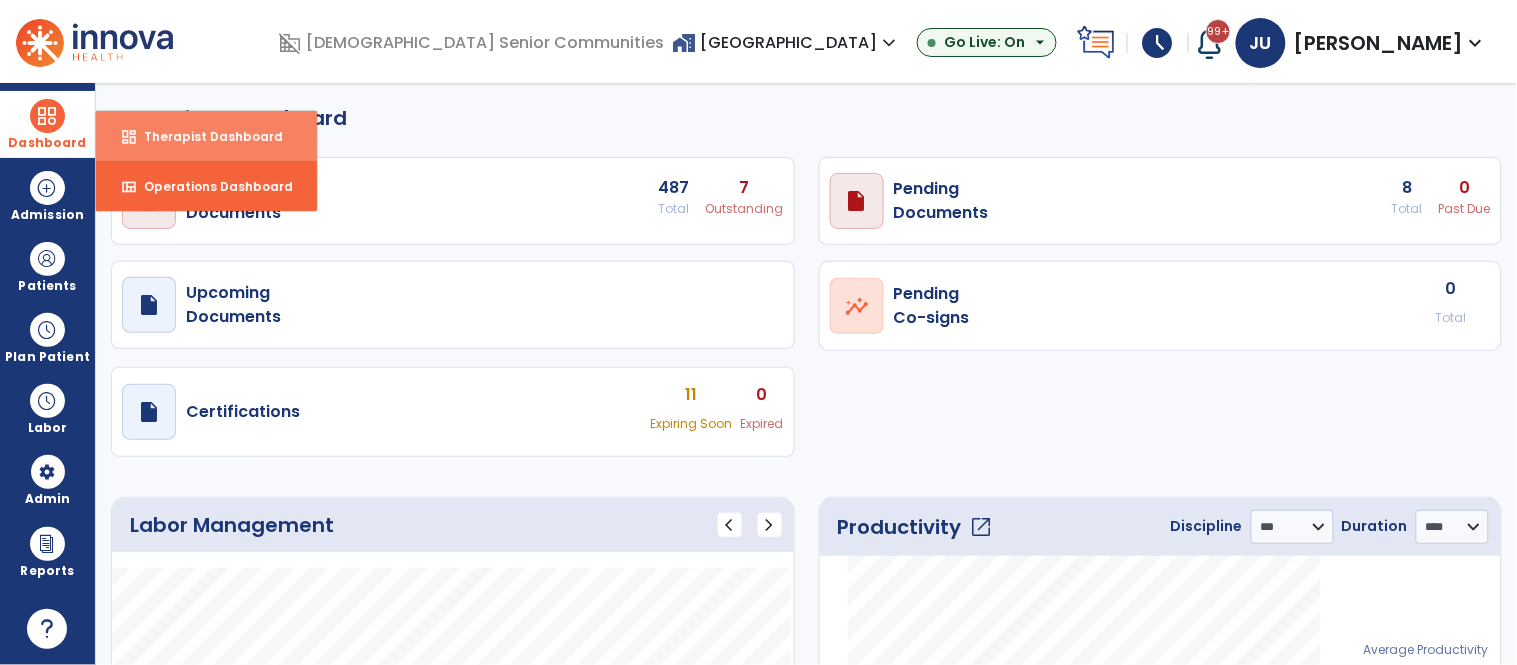 click on "Therapist Dashboard" at bounding box center [205, 136] 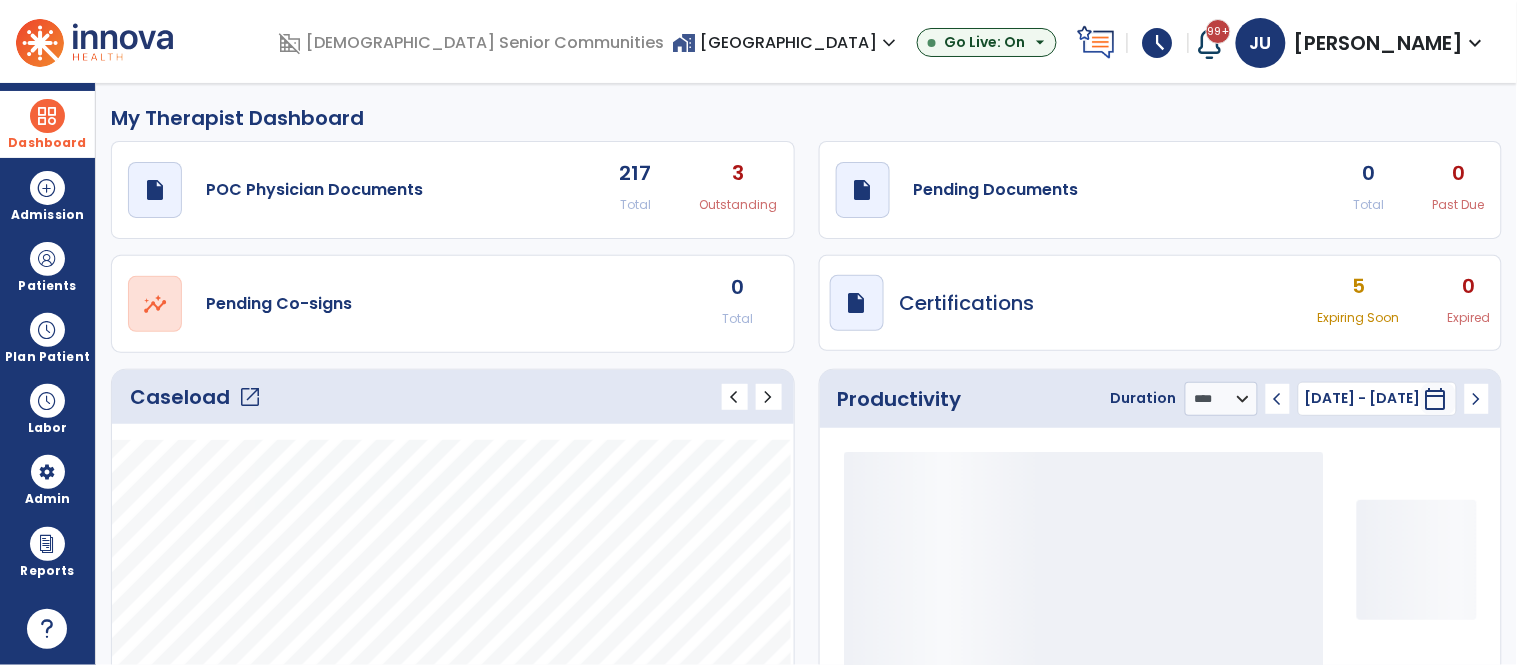 click on "open_in_new" 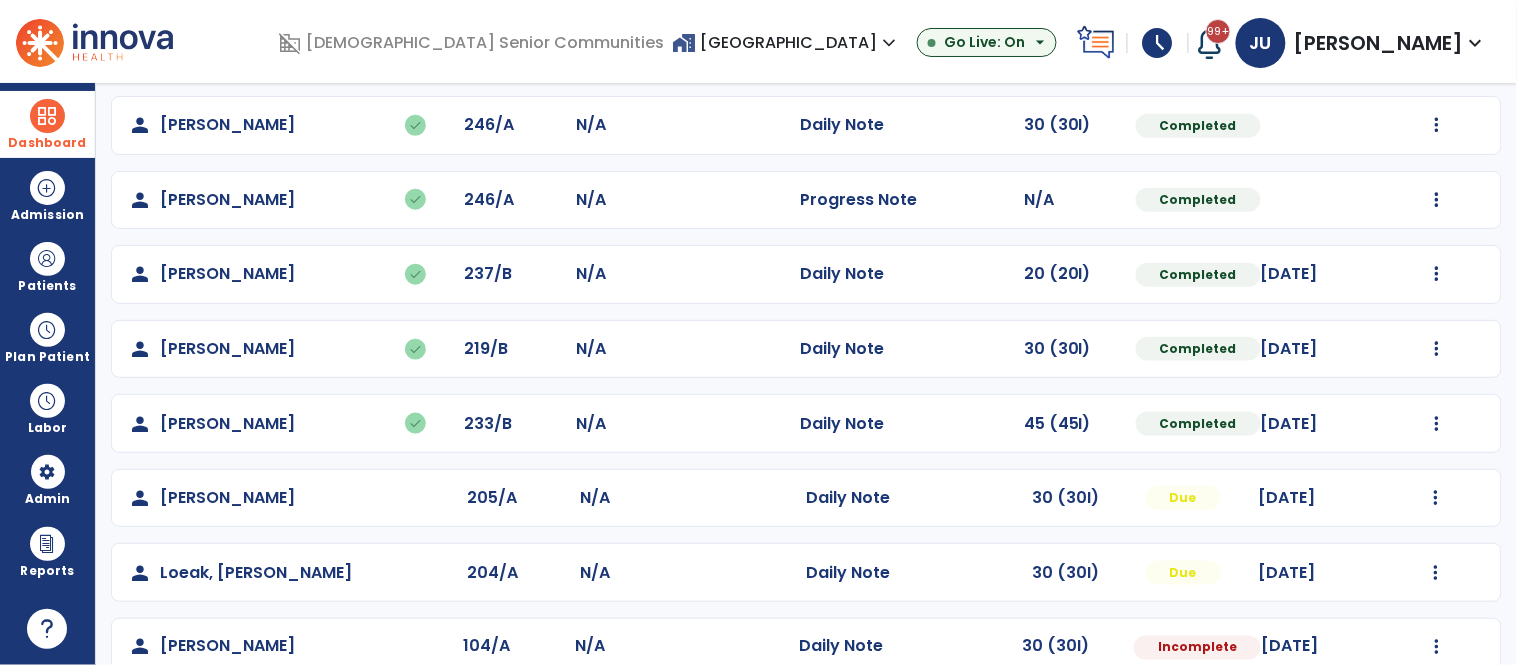 scroll, scrollTop: 568, scrollLeft: 0, axis: vertical 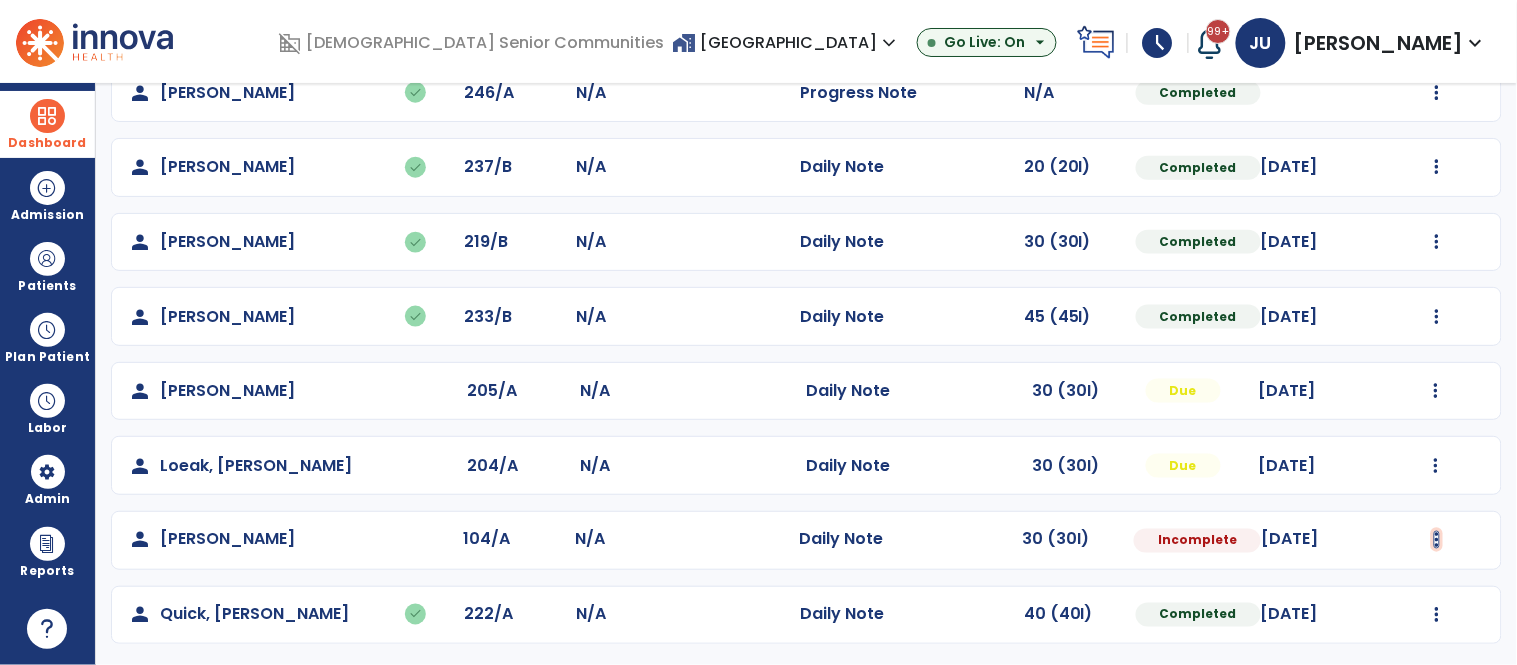 click at bounding box center (1437, -280) 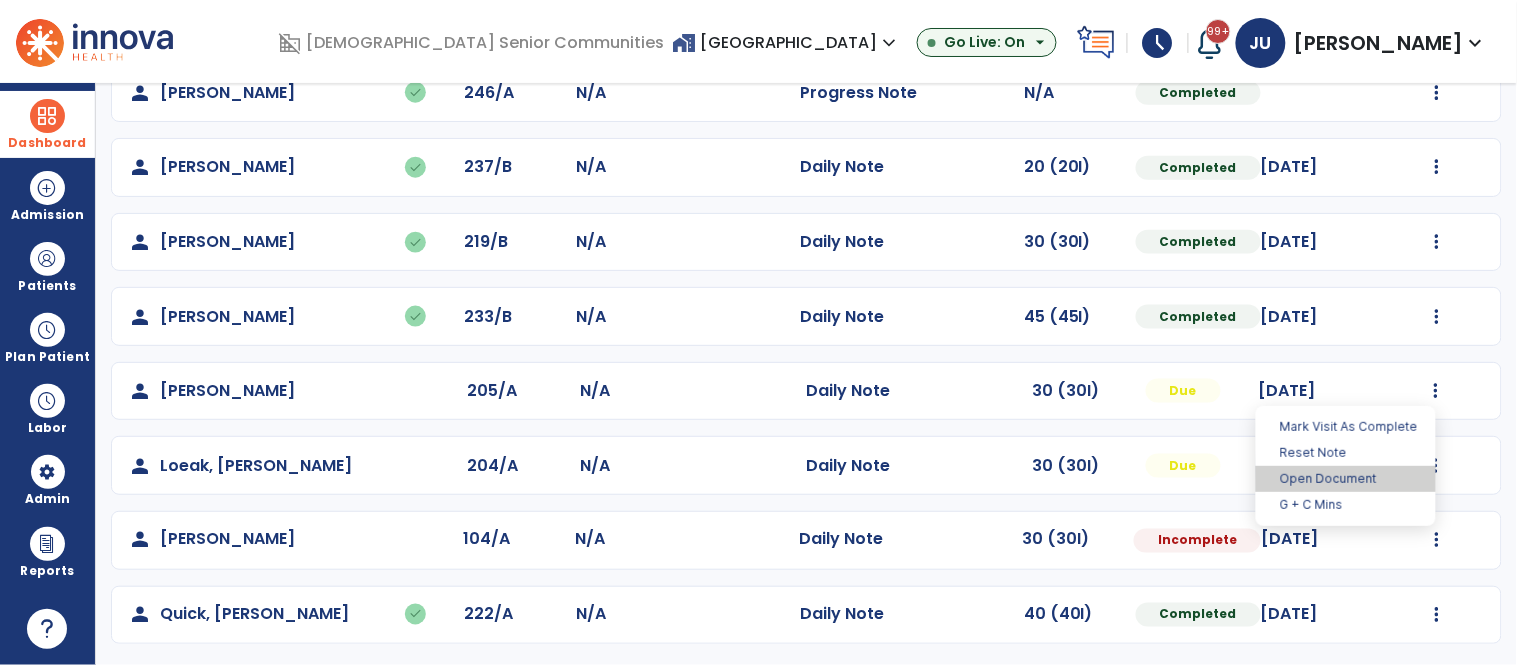 click on "Open Document" at bounding box center (1346, 479) 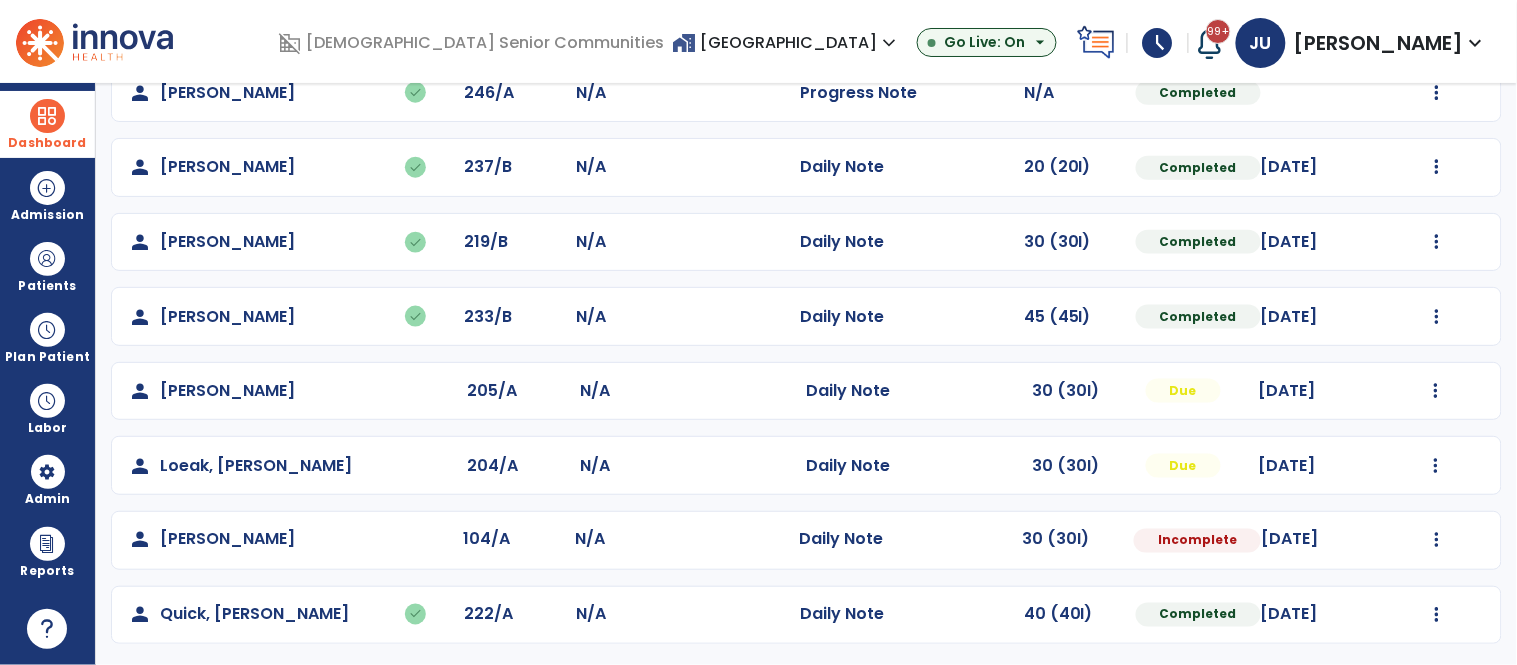 select on "*" 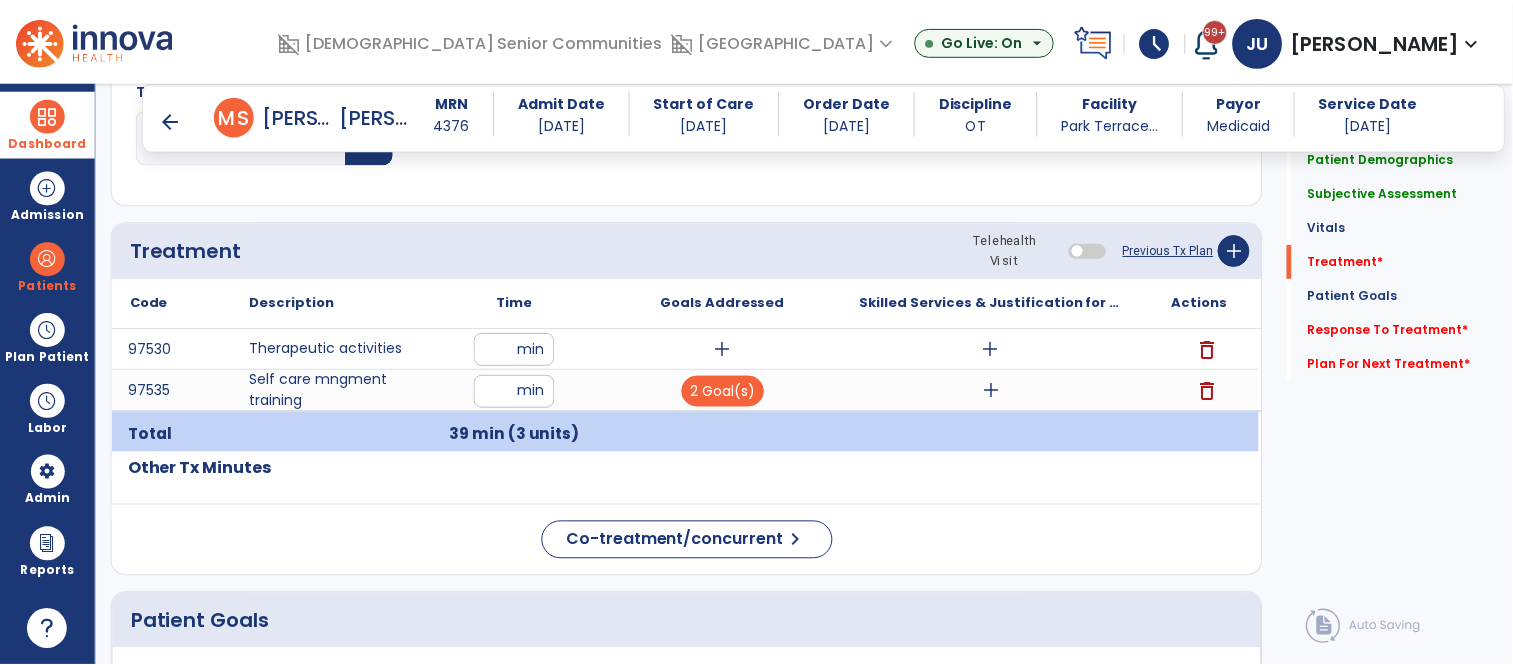 scroll, scrollTop: 1118, scrollLeft: 0, axis: vertical 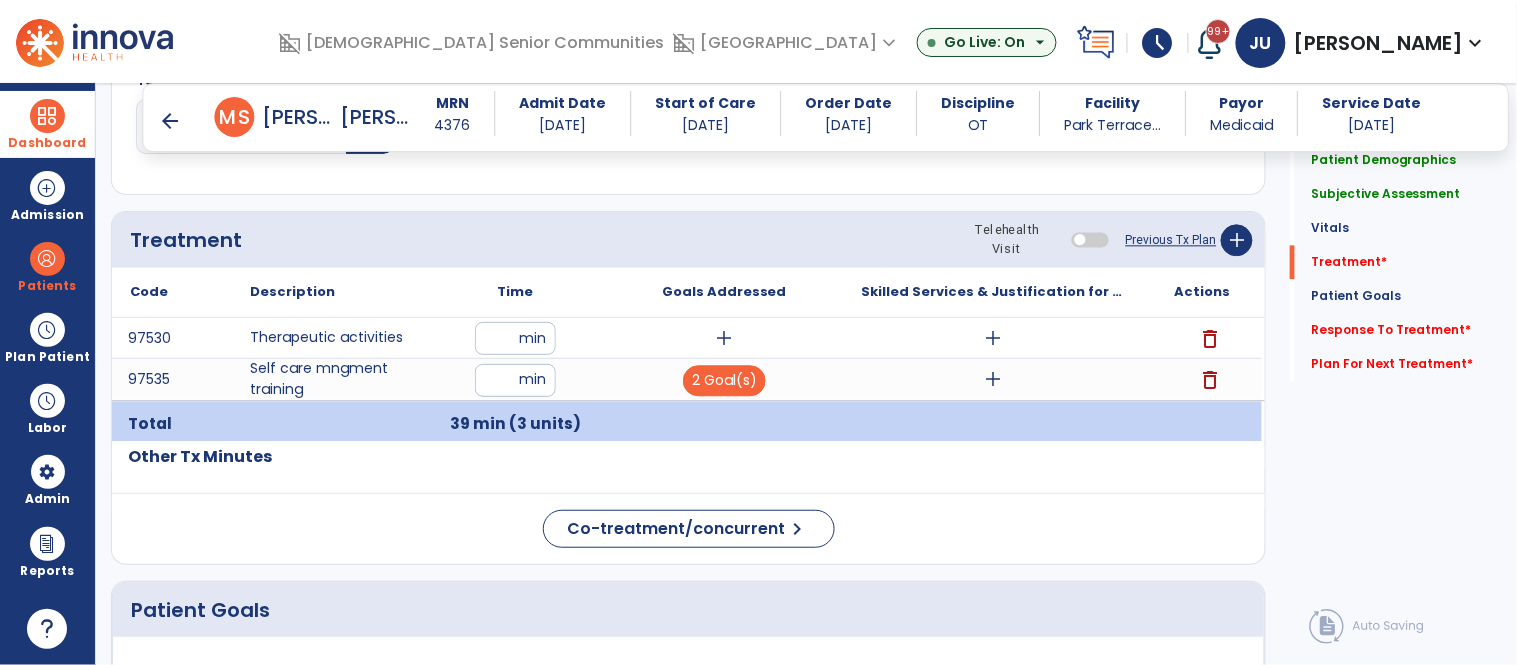 click on "add" at bounding box center [993, 379] 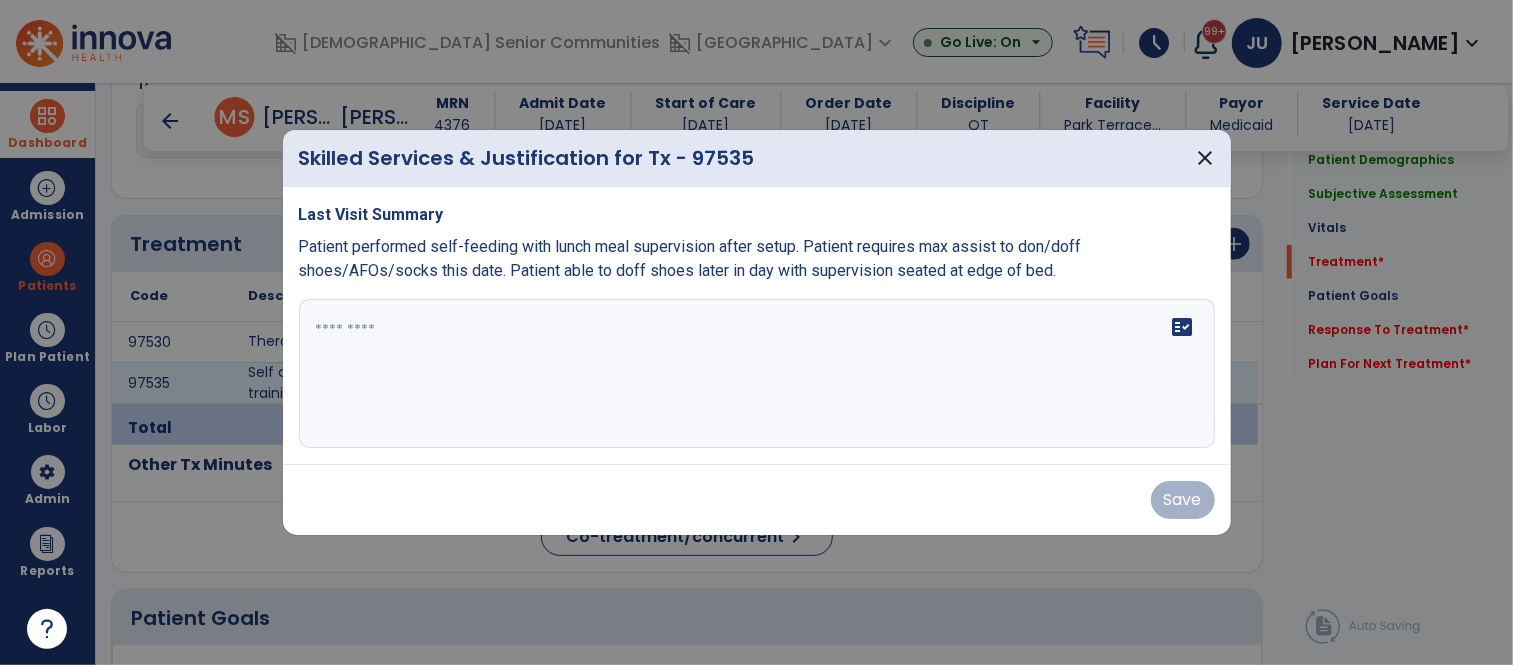 scroll, scrollTop: 1118, scrollLeft: 0, axis: vertical 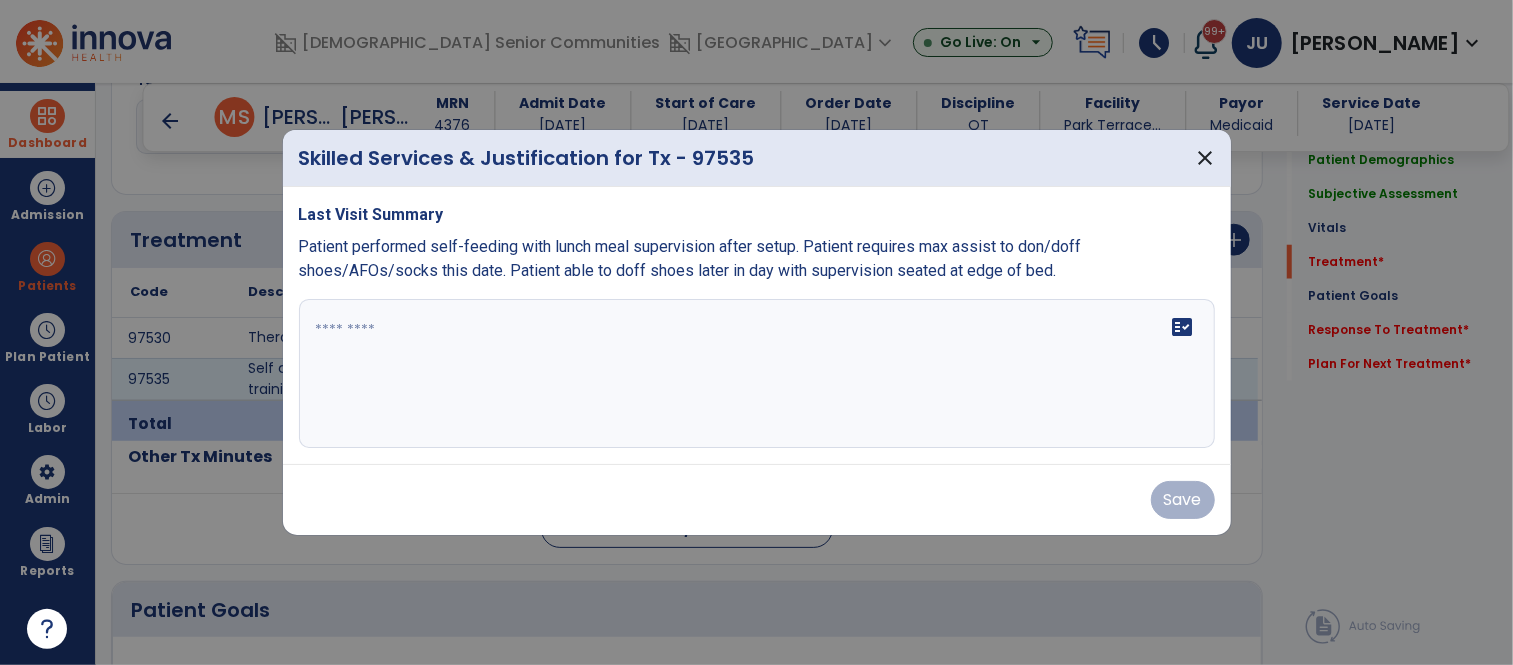 click on "fact_check" at bounding box center [757, 374] 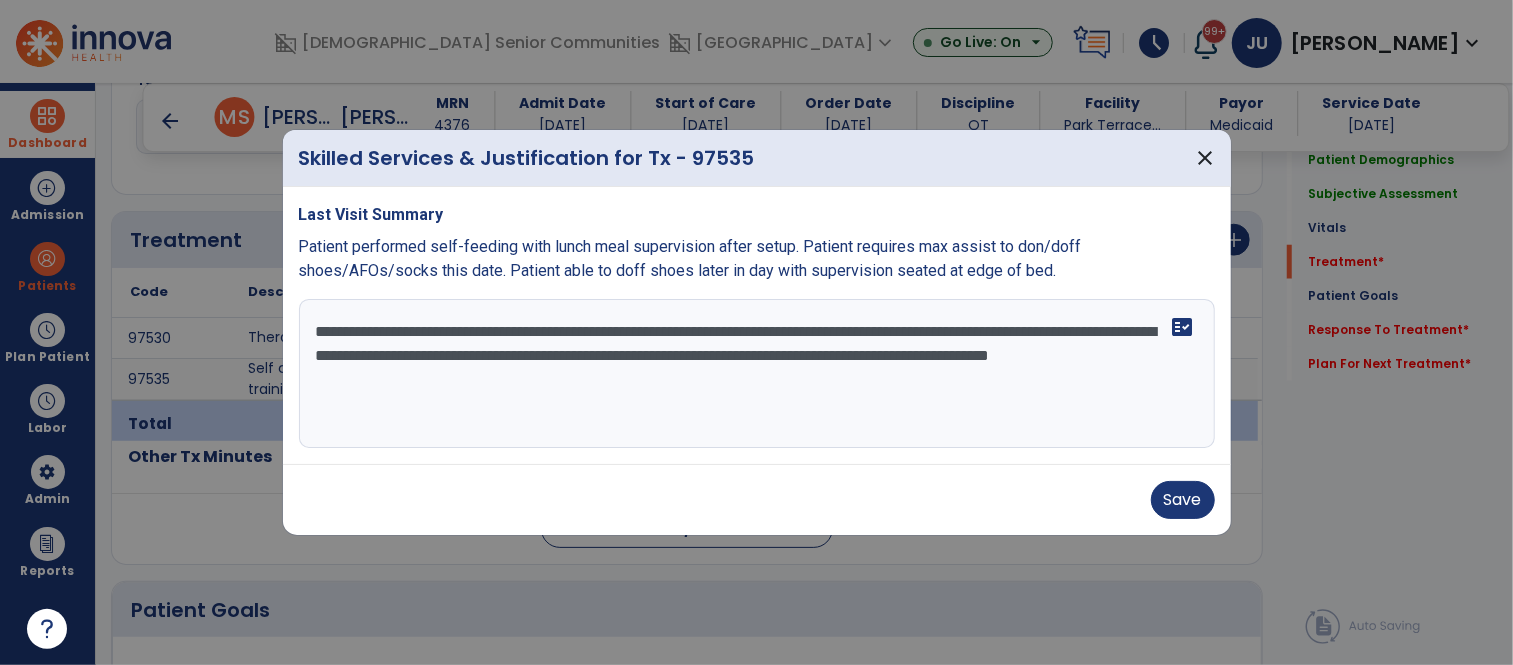 click on "**********" at bounding box center (757, 374) 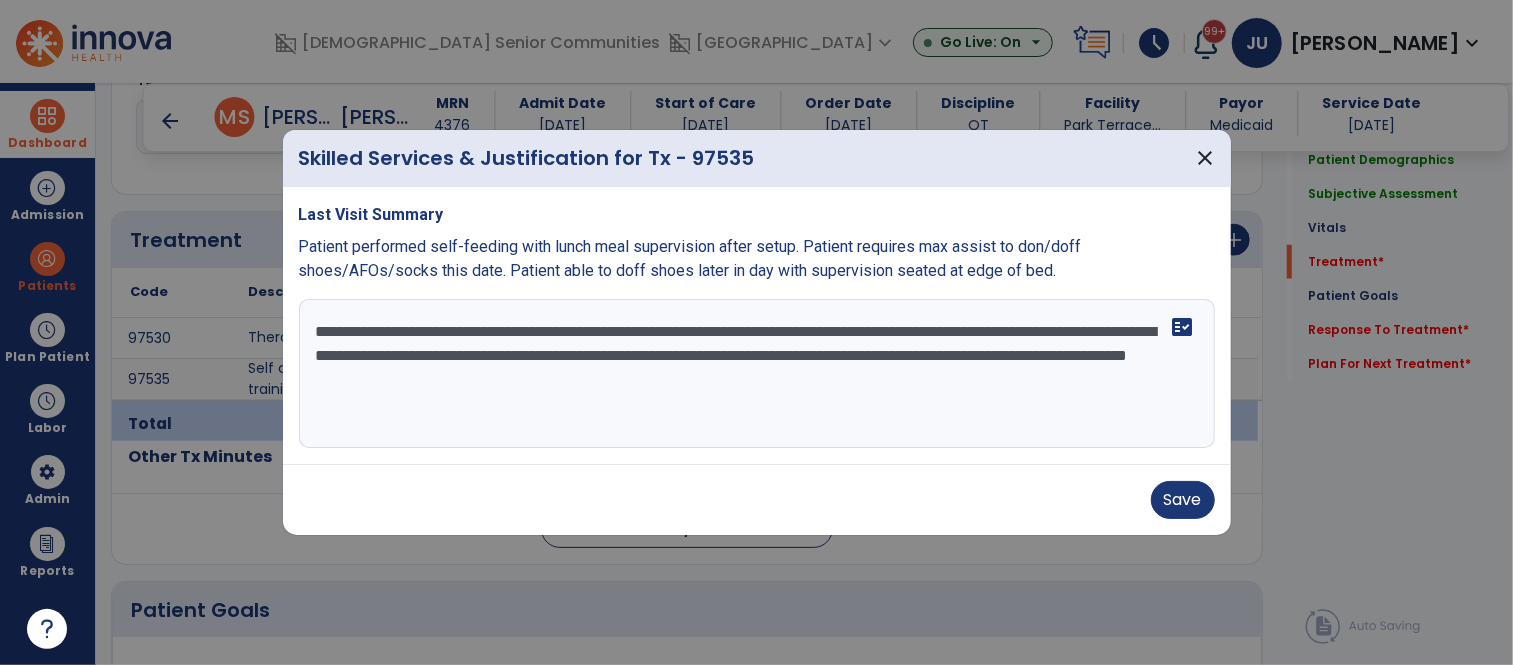 click on "**********" at bounding box center [757, 374] 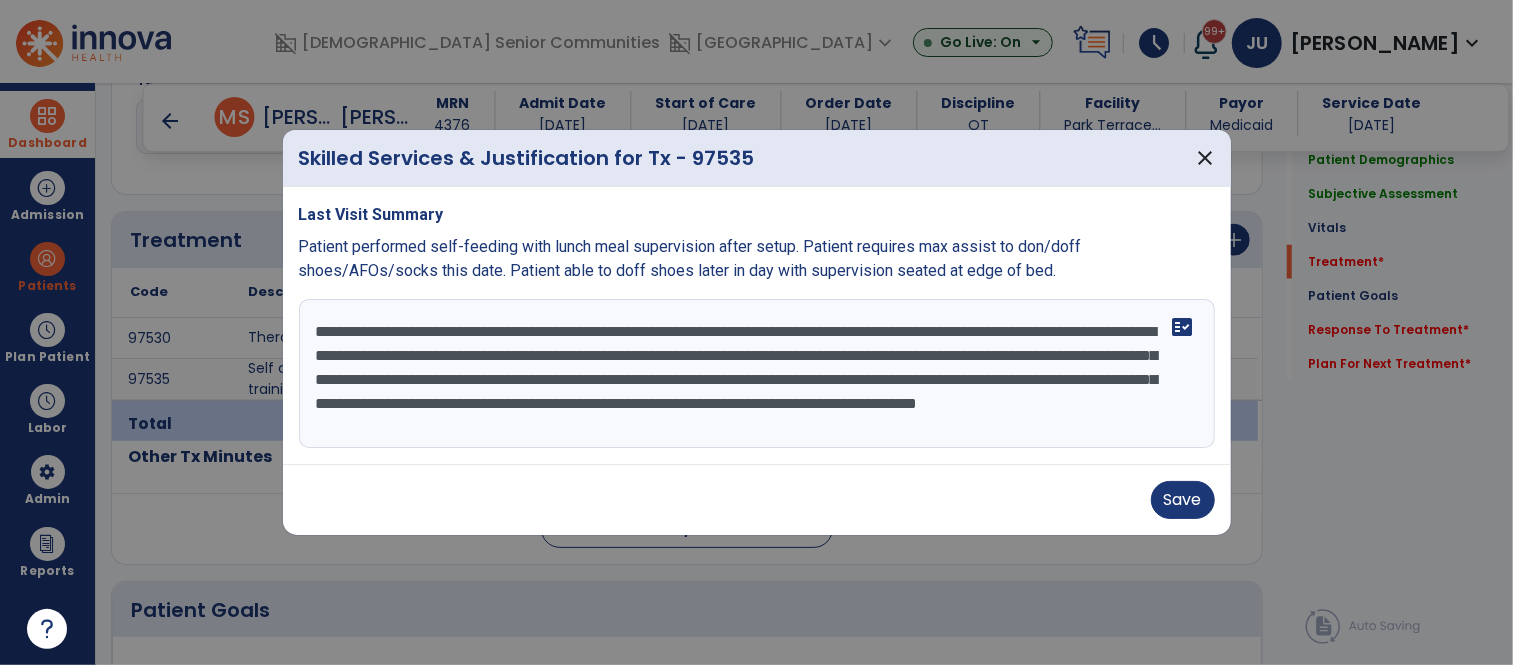 scroll, scrollTop: 14, scrollLeft: 0, axis: vertical 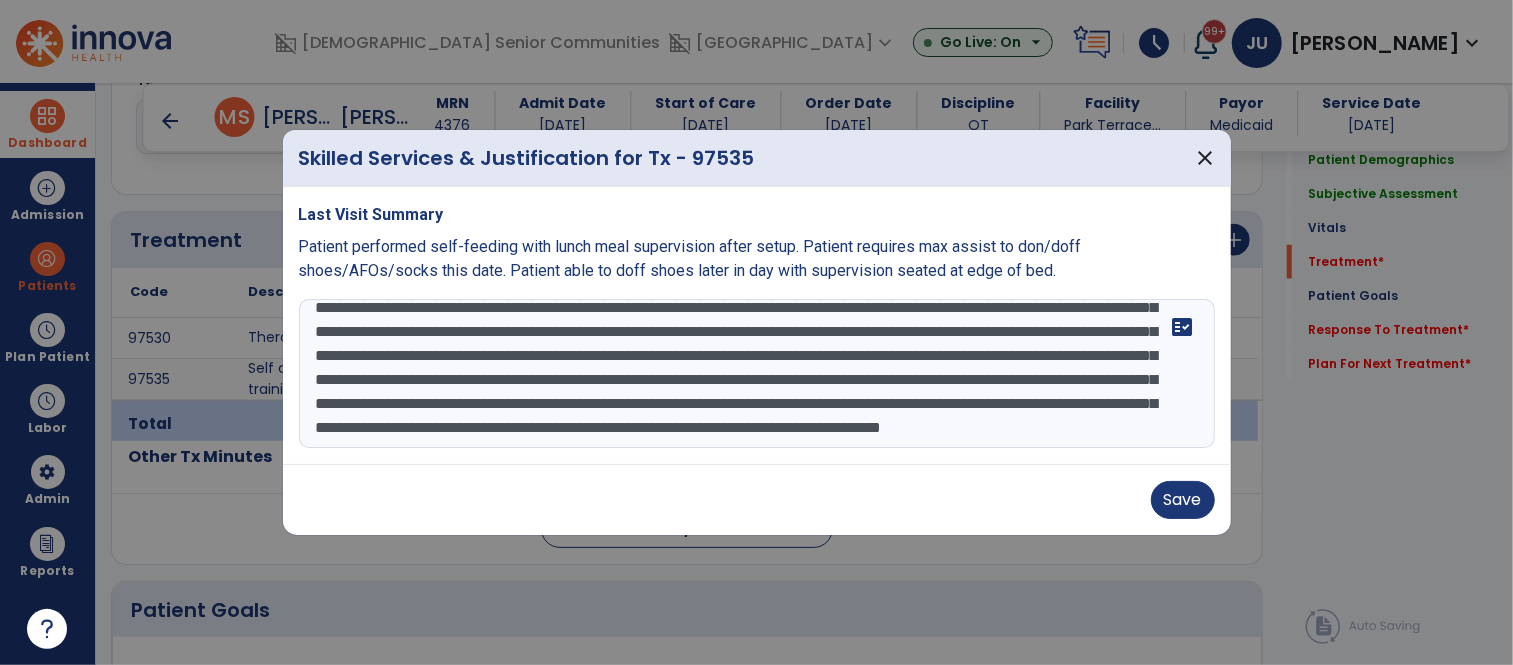 type on "**********" 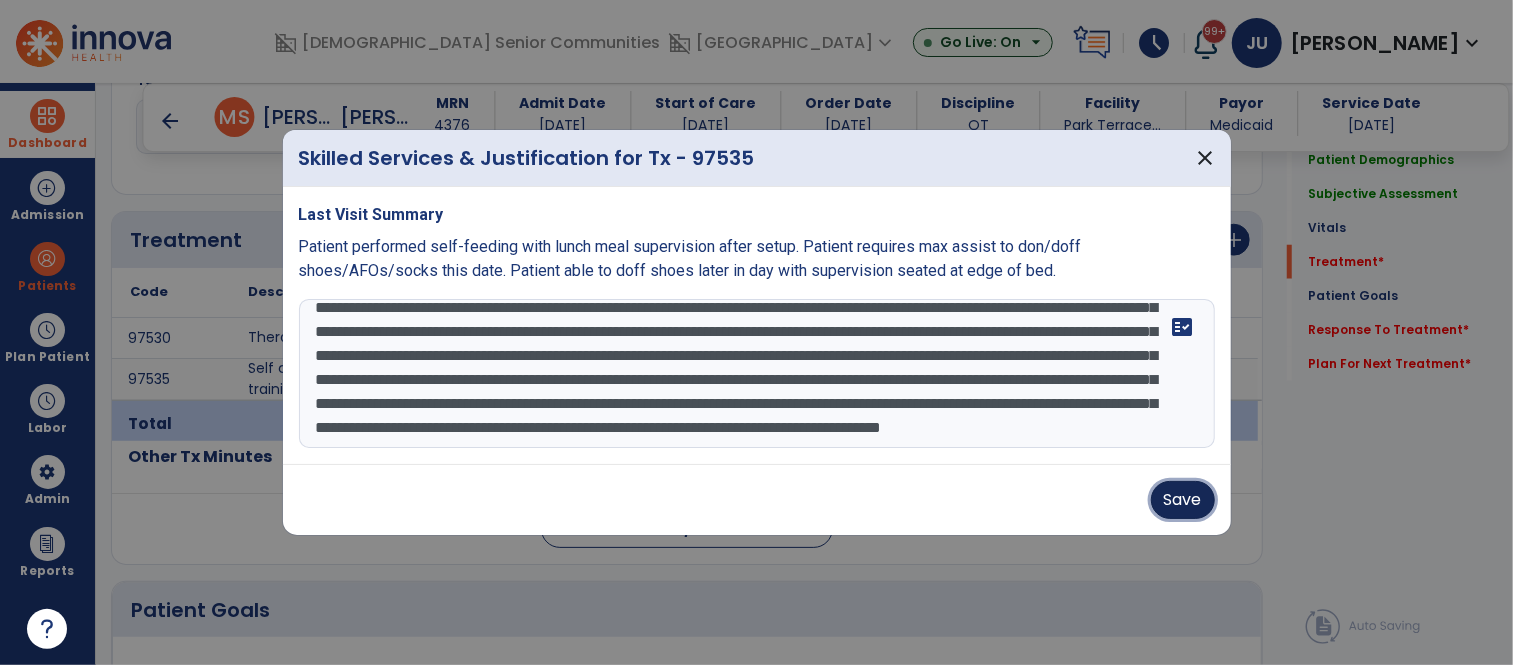 click on "Save" at bounding box center (1183, 500) 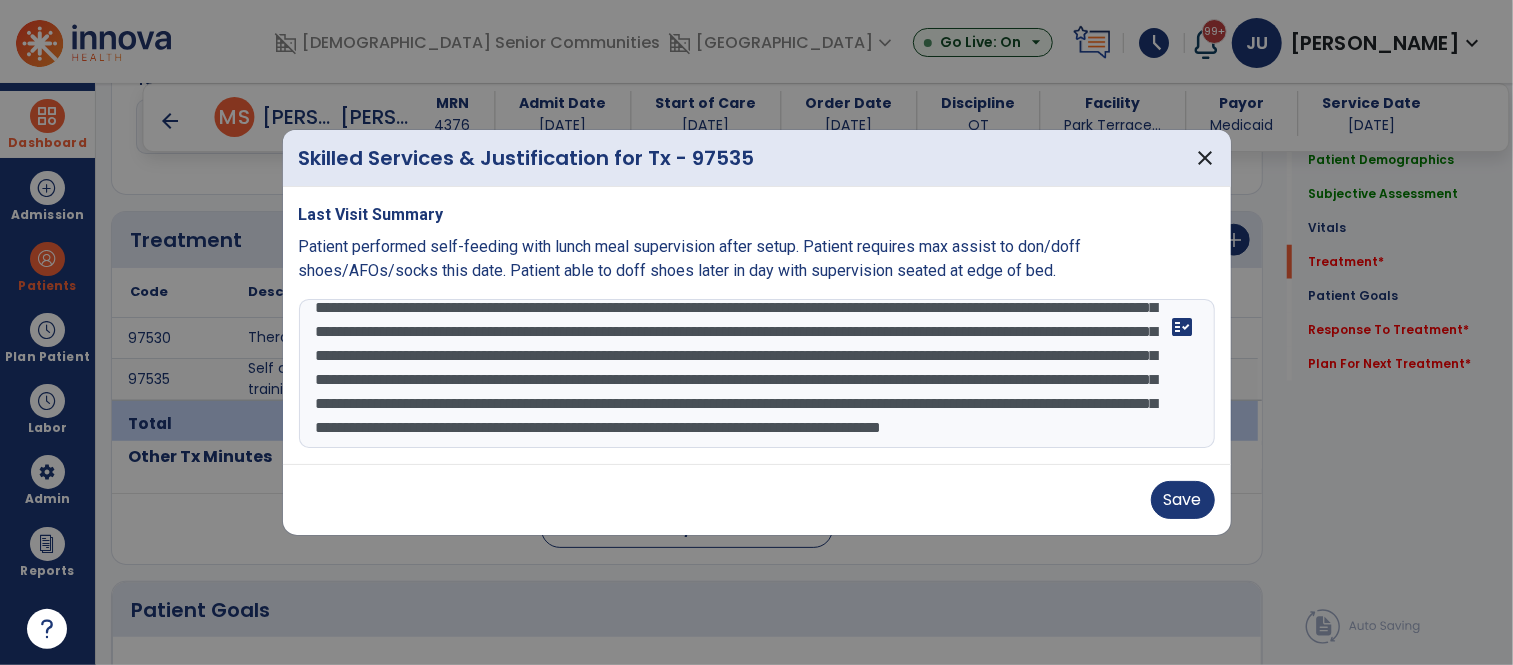 click on "Save" at bounding box center [757, 500] 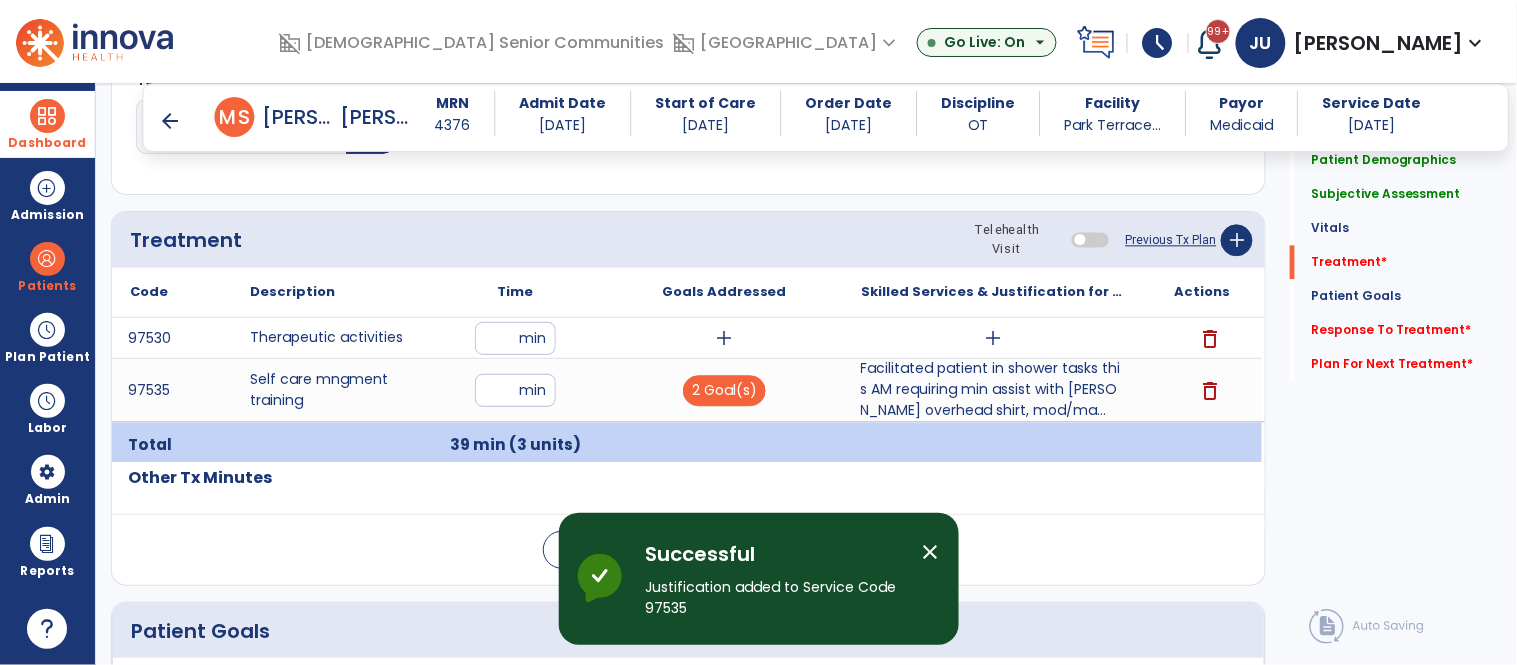 click on "close" at bounding box center [931, 552] 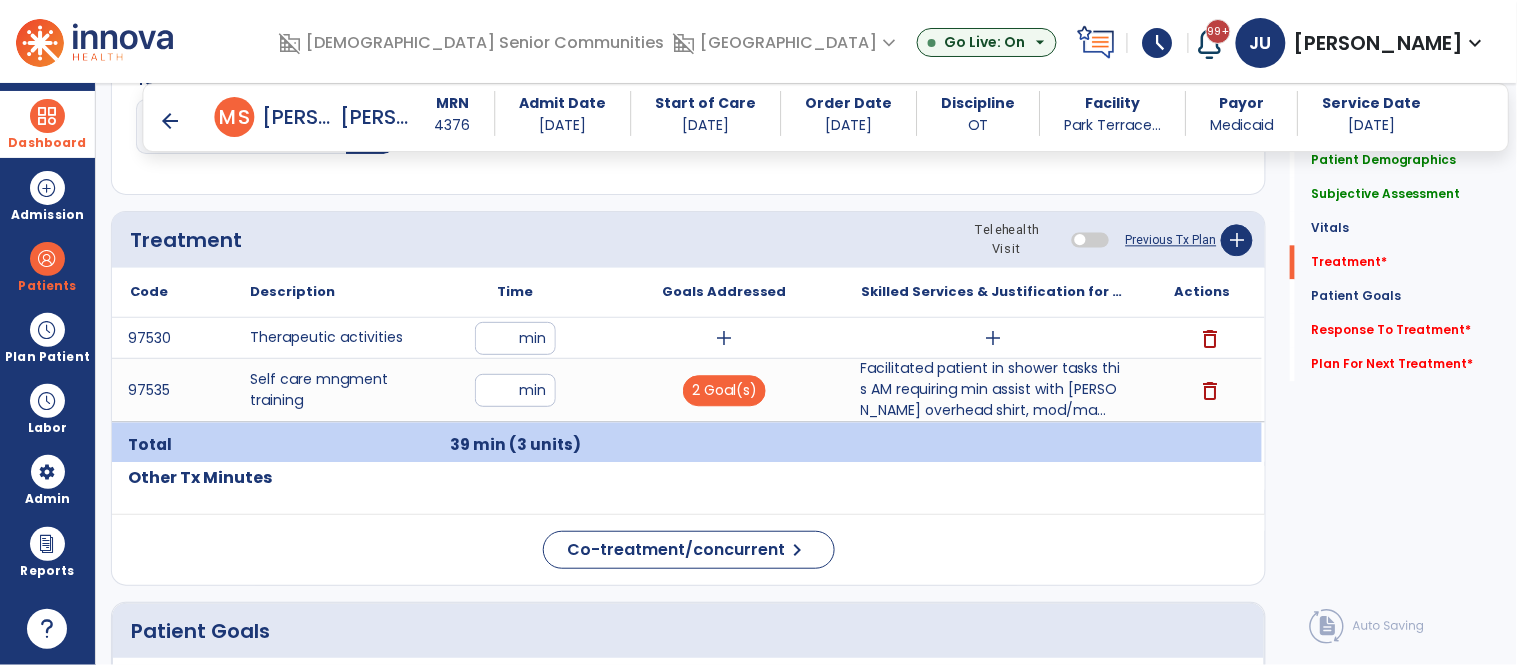 click on "add" at bounding box center [724, 338] 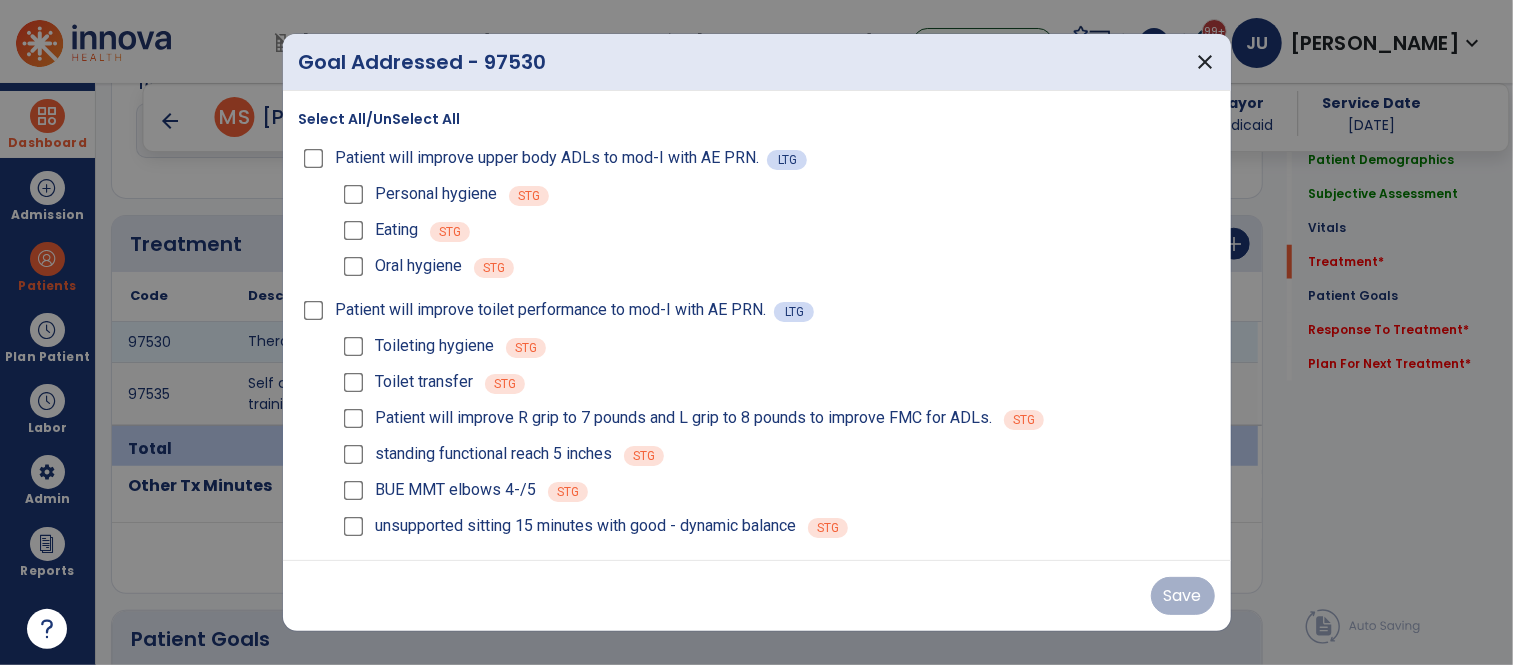 scroll, scrollTop: 1118, scrollLeft: 0, axis: vertical 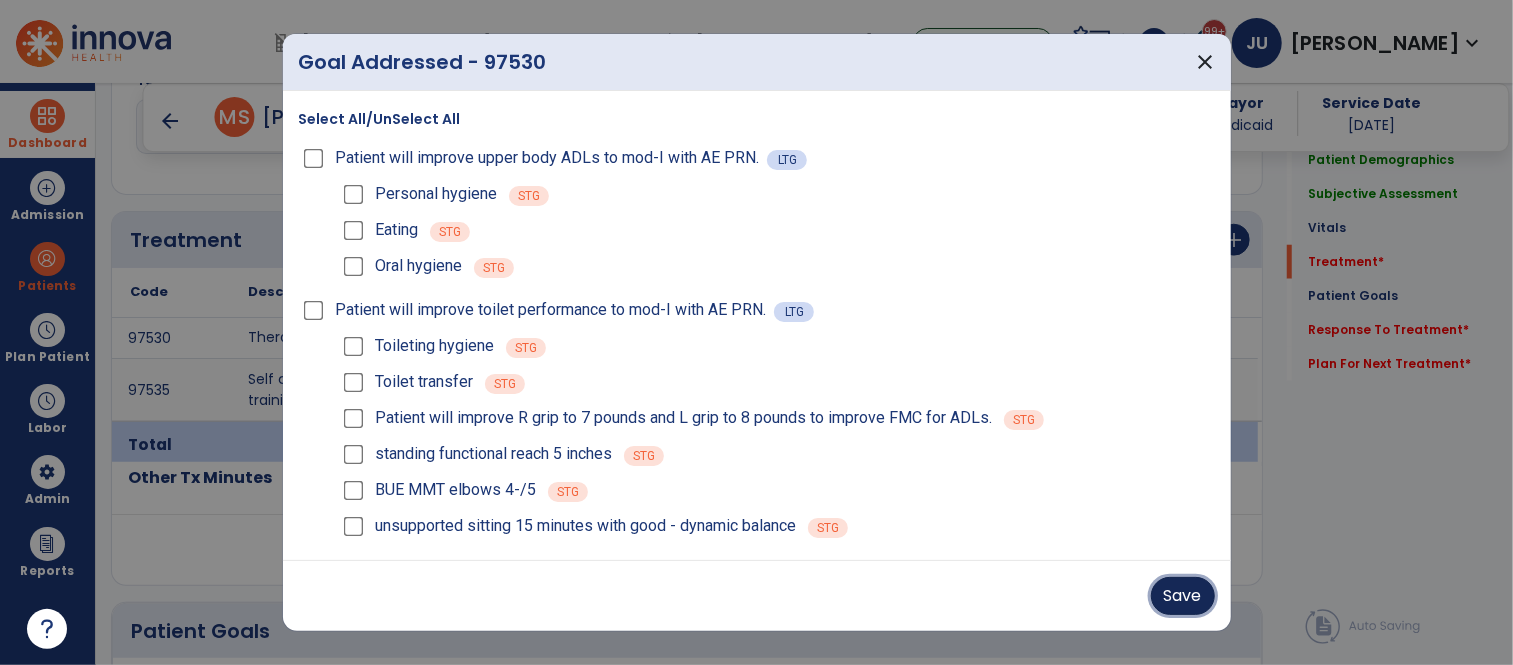 click on "Save" at bounding box center [1183, 596] 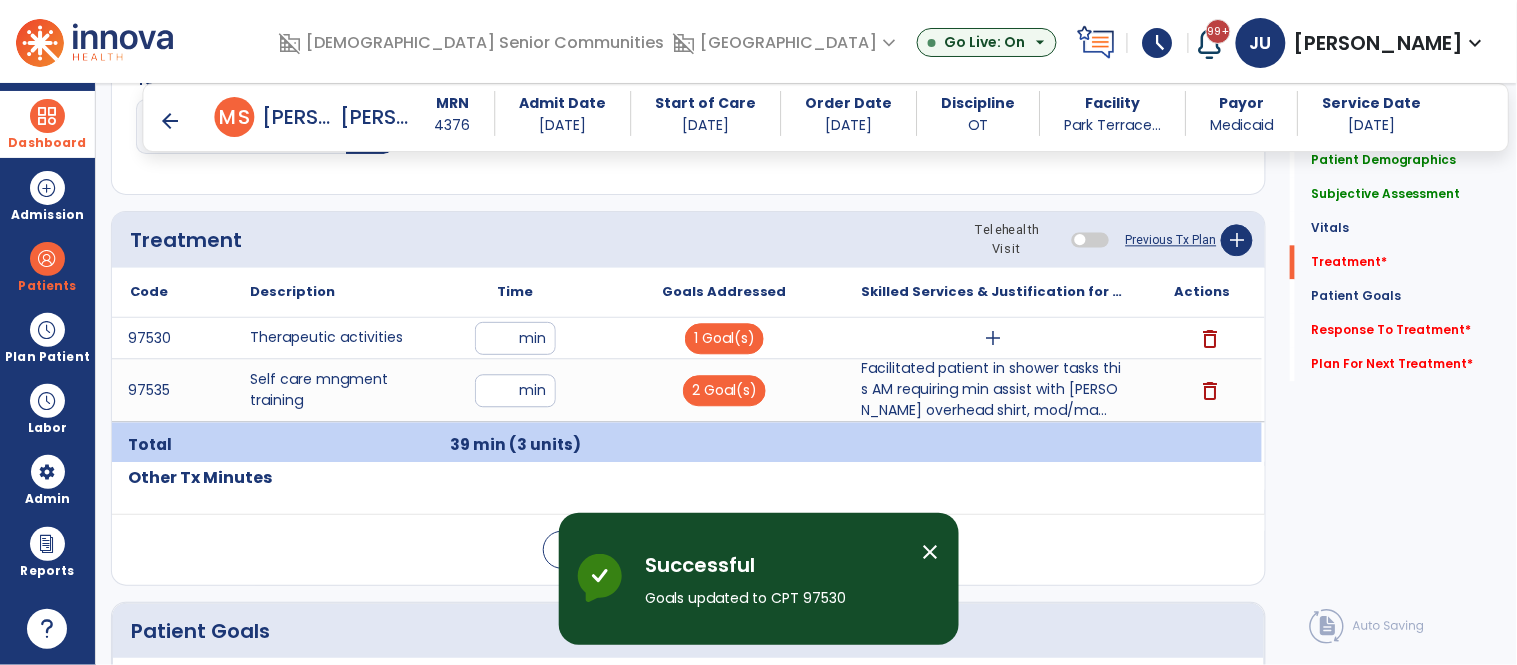 click on "add" at bounding box center [993, 338] 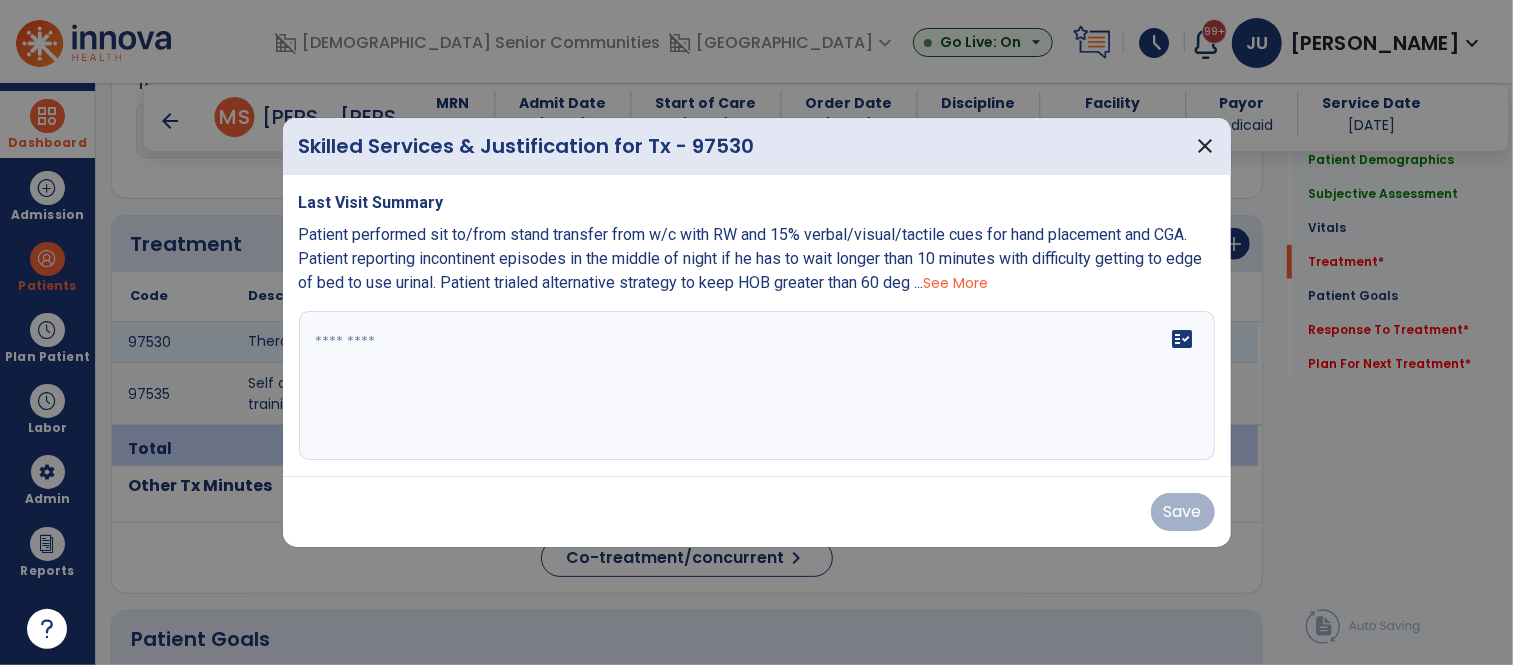 click on "fact_check" at bounding box center [757, 386] 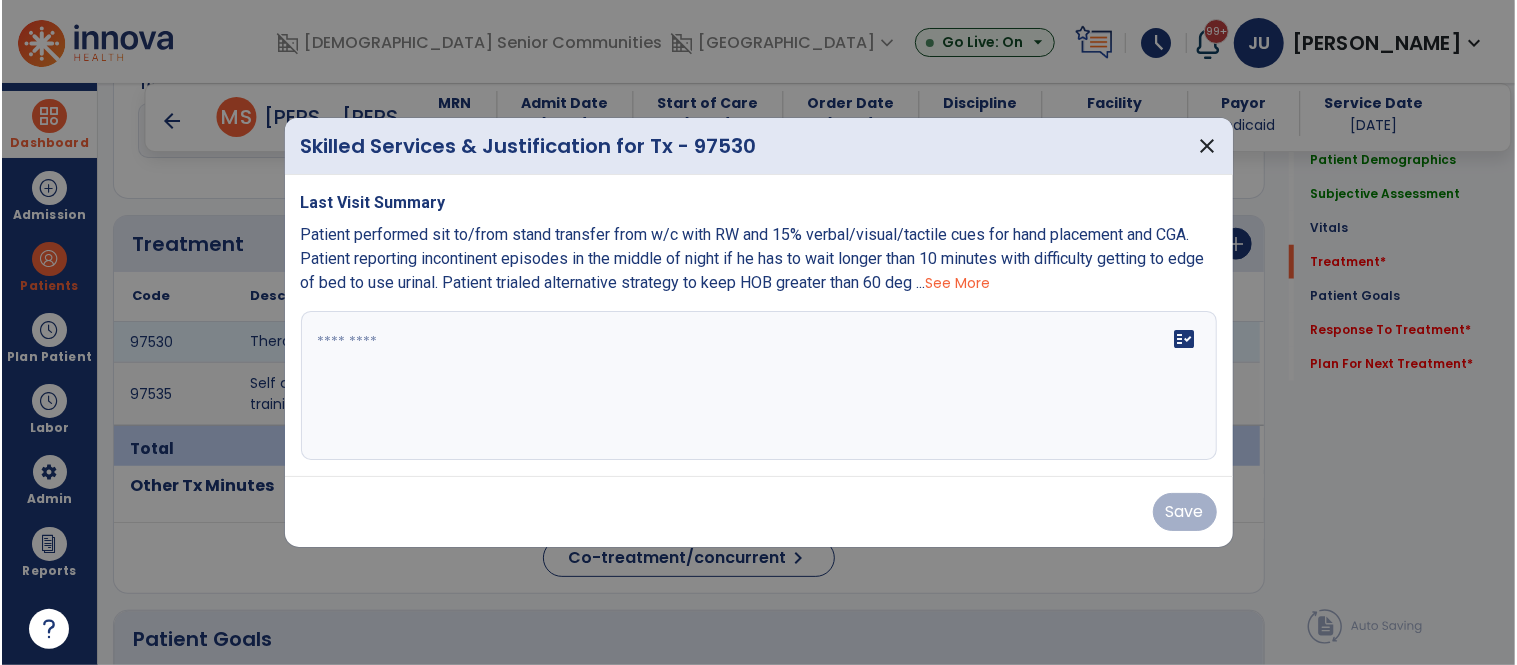 scroll, scrollTop: 1118, scrollLeft: 0, axis: vertical 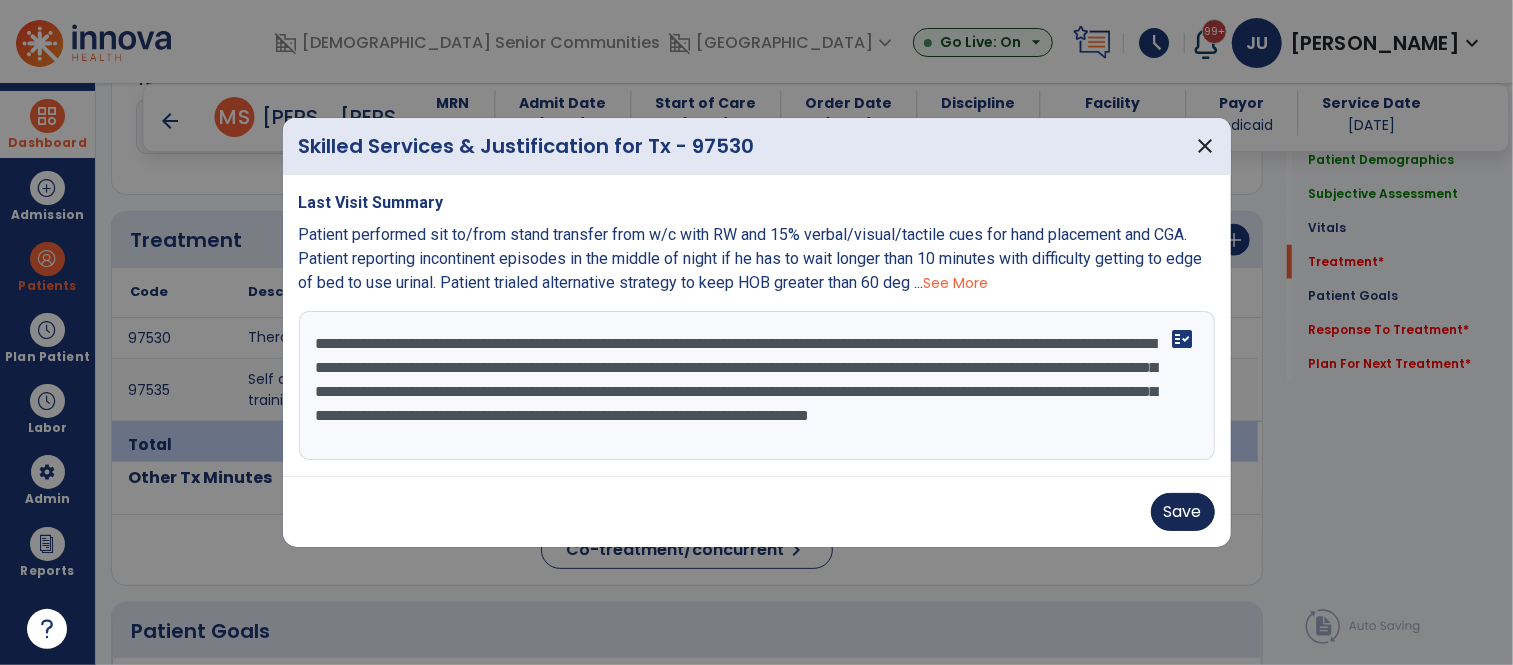 type on "**********" 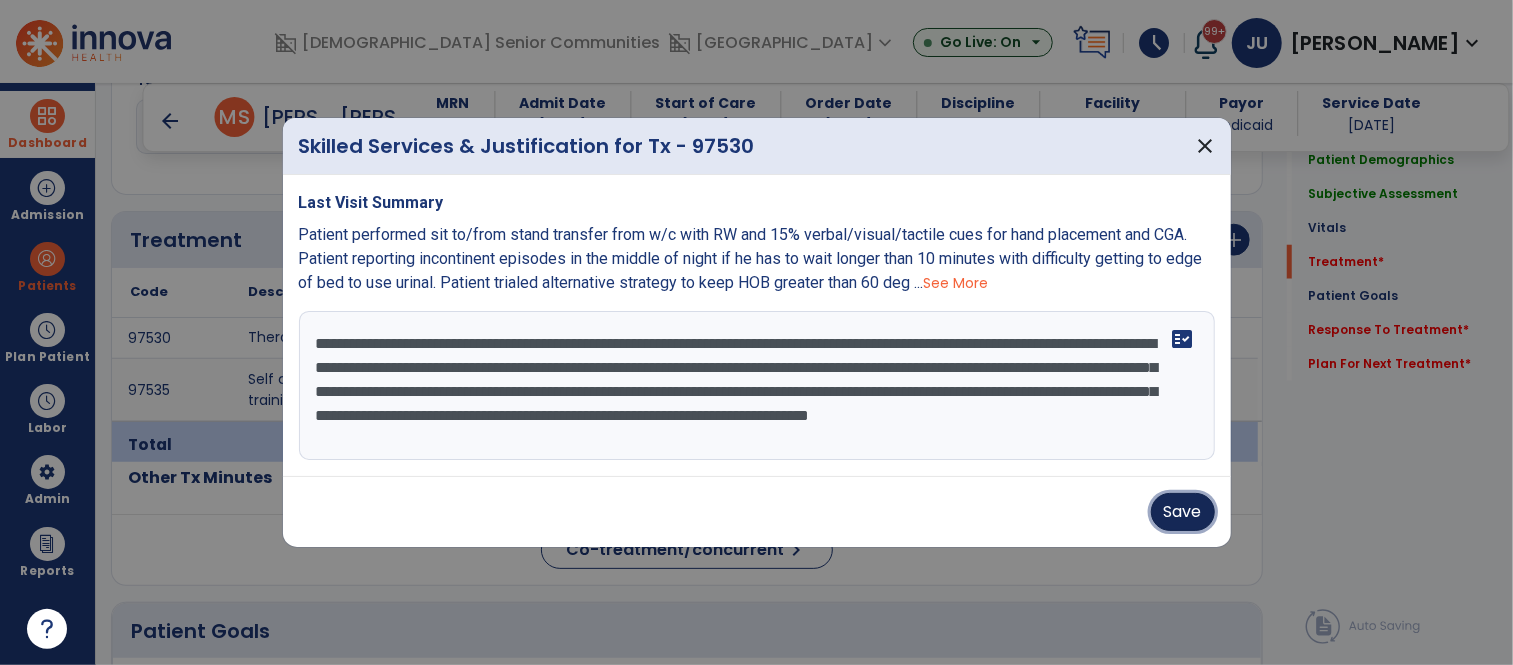 click on "Save" at bounding box center [1183, 512] 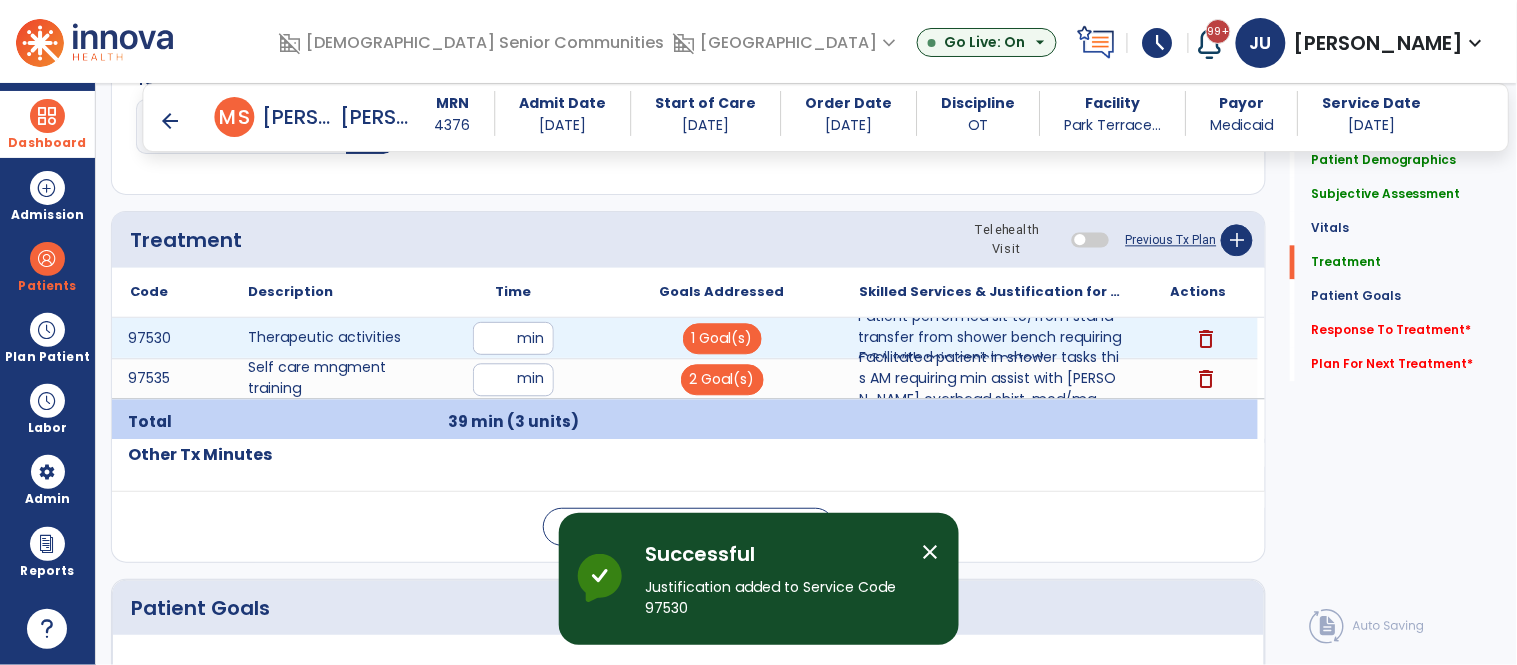 scroll, scrollTop: 2492, scrollLeft: 0, axis: vertical 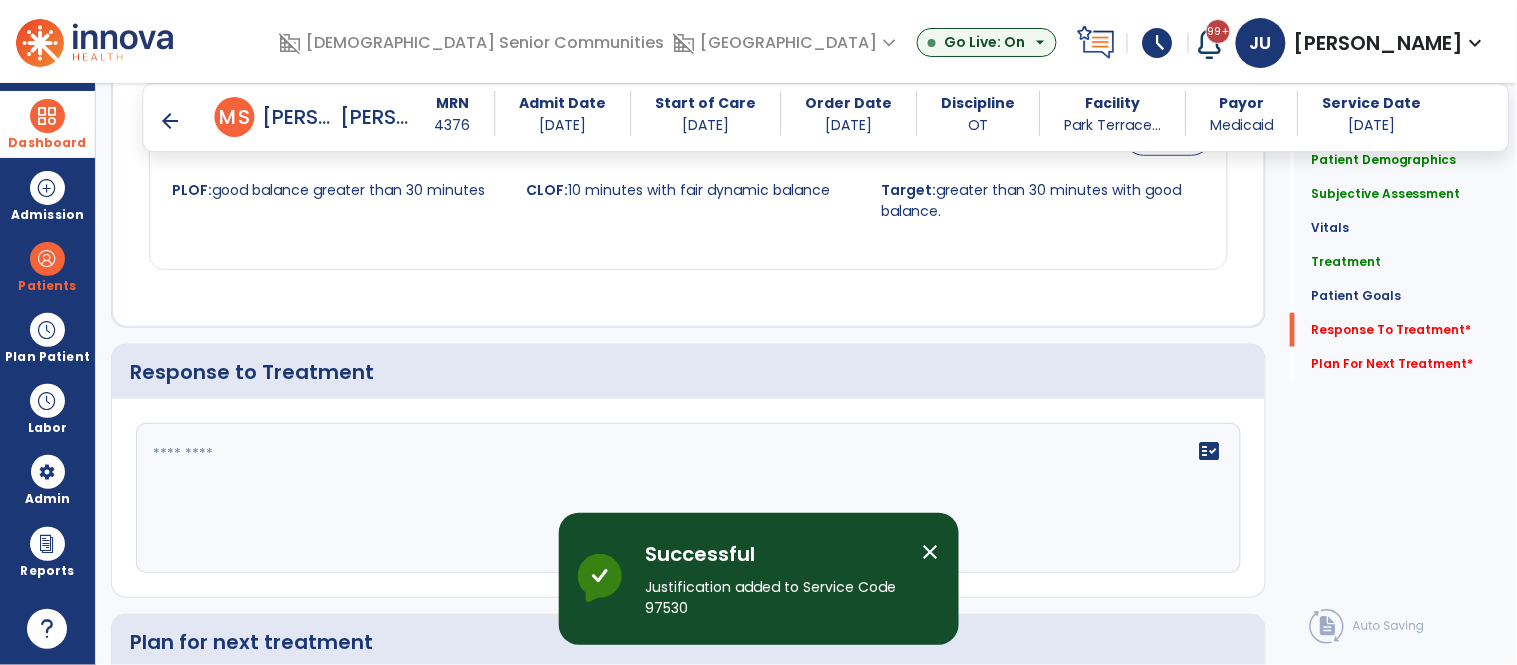 click on "fact_check" 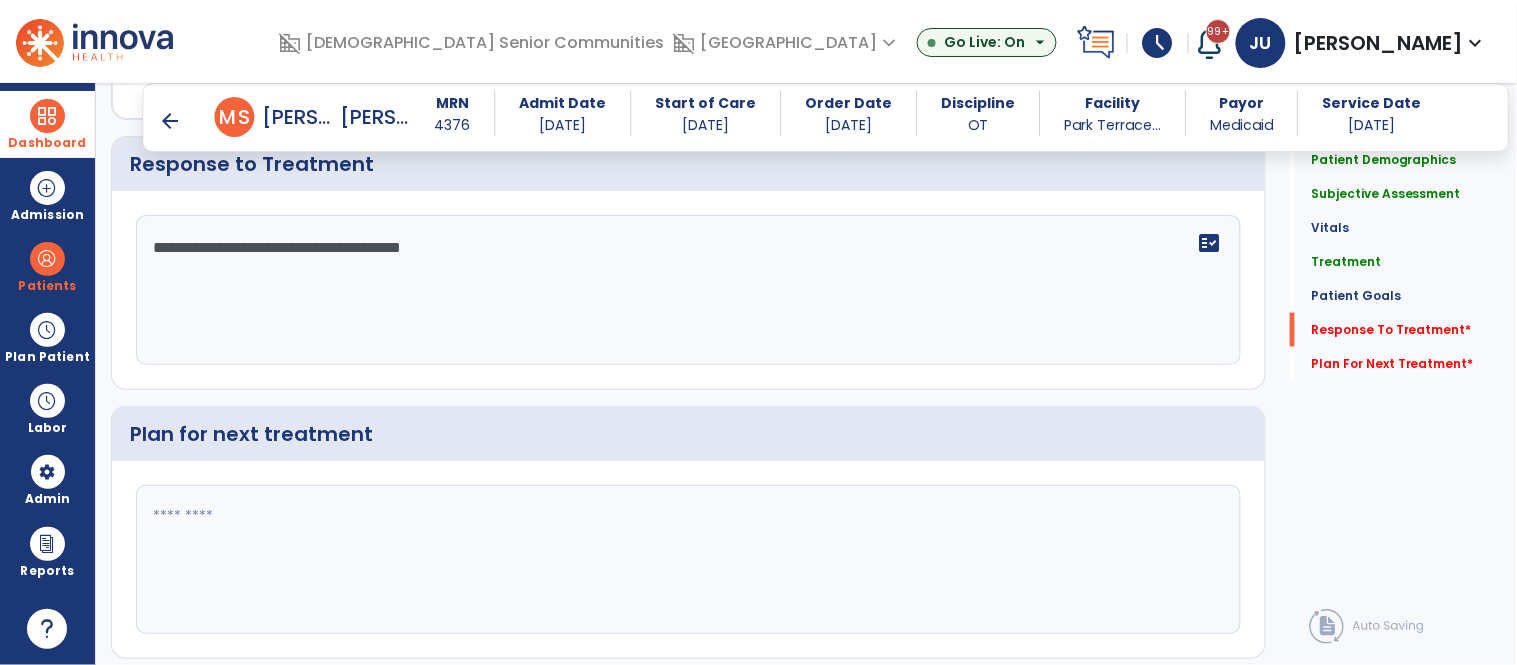 type on "**********" 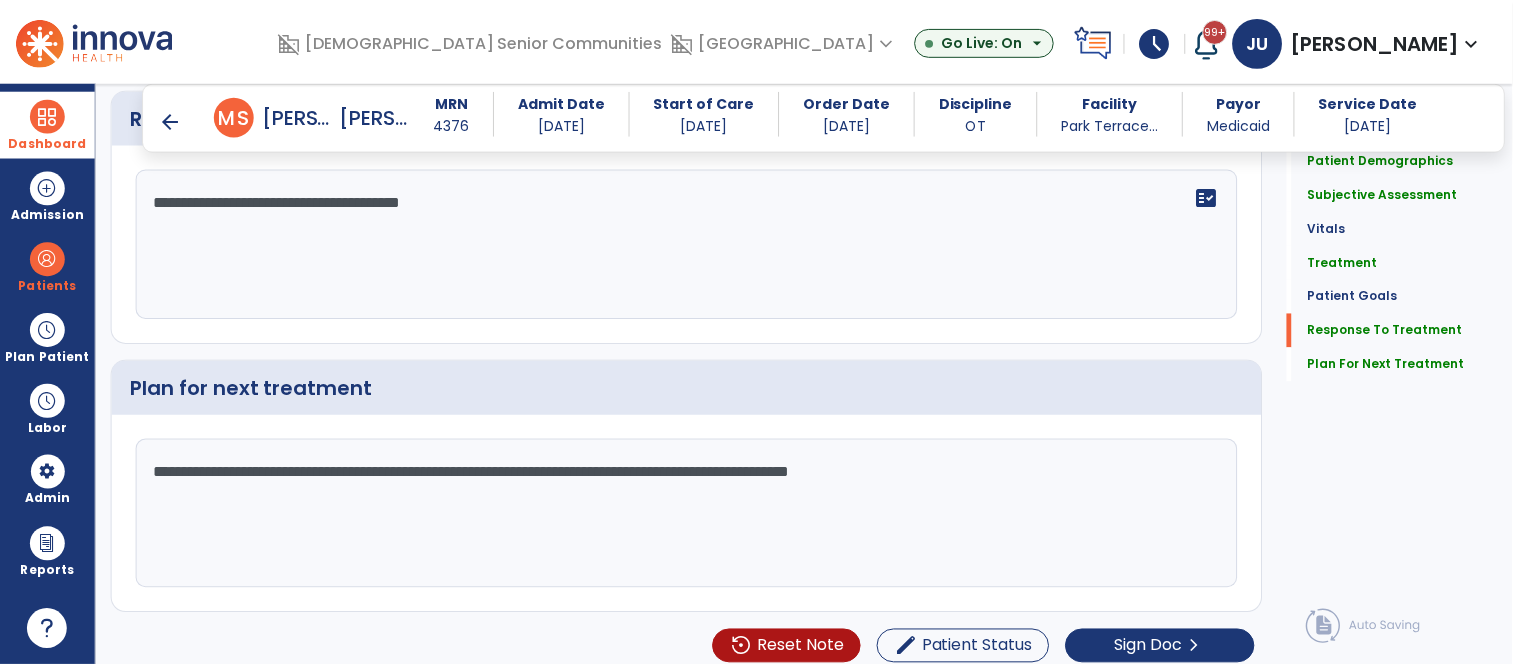 scroll, scrollTop: 4413, scrollLeft: 0, axis: vertical 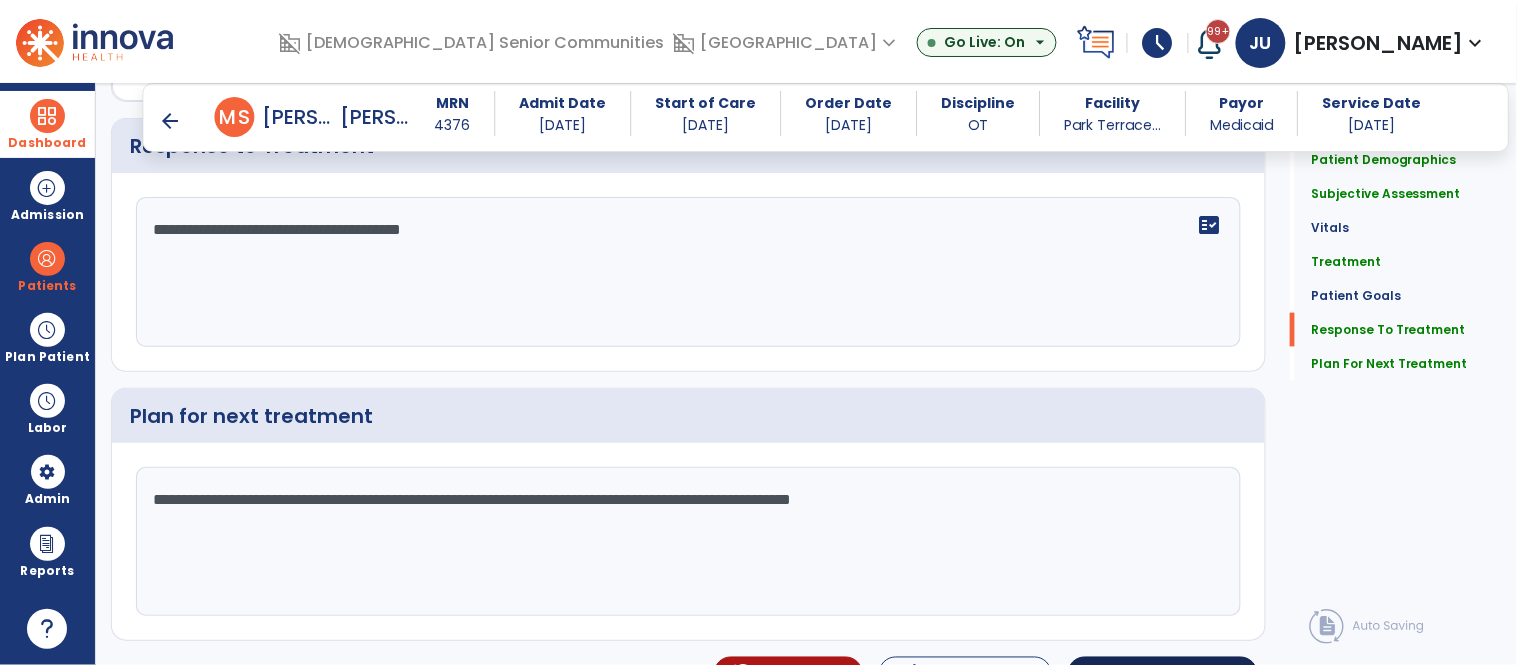 type on "**********" 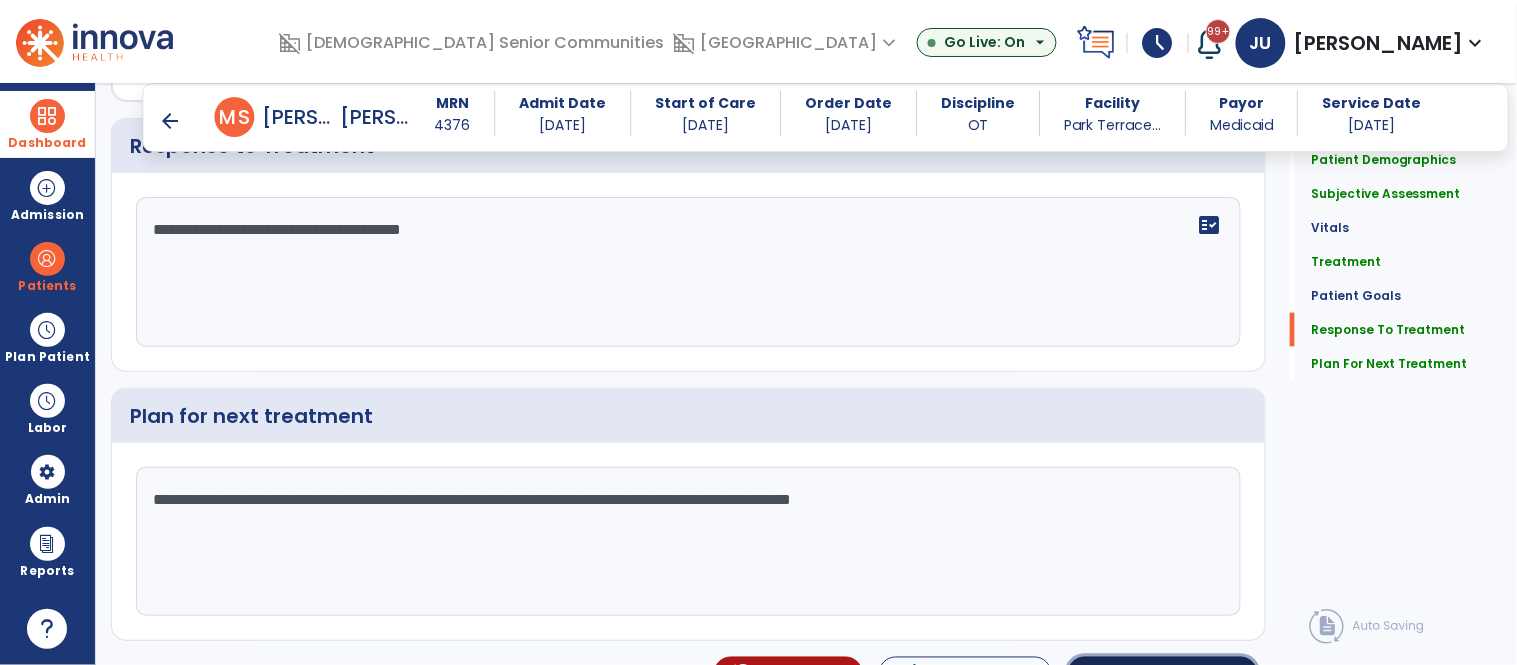 click on "Sign Doc" 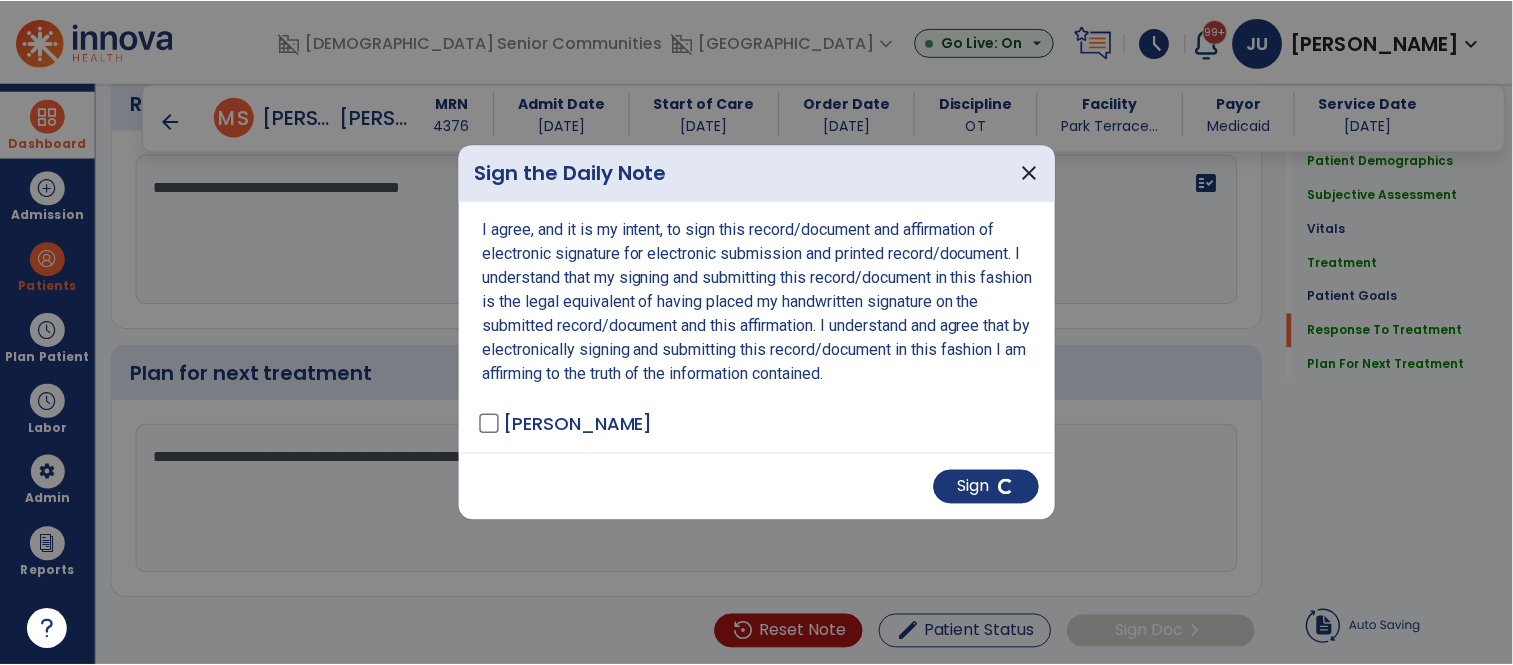 scroll, scrollTop: 4417, scrollLeft: 0, axis: vertical 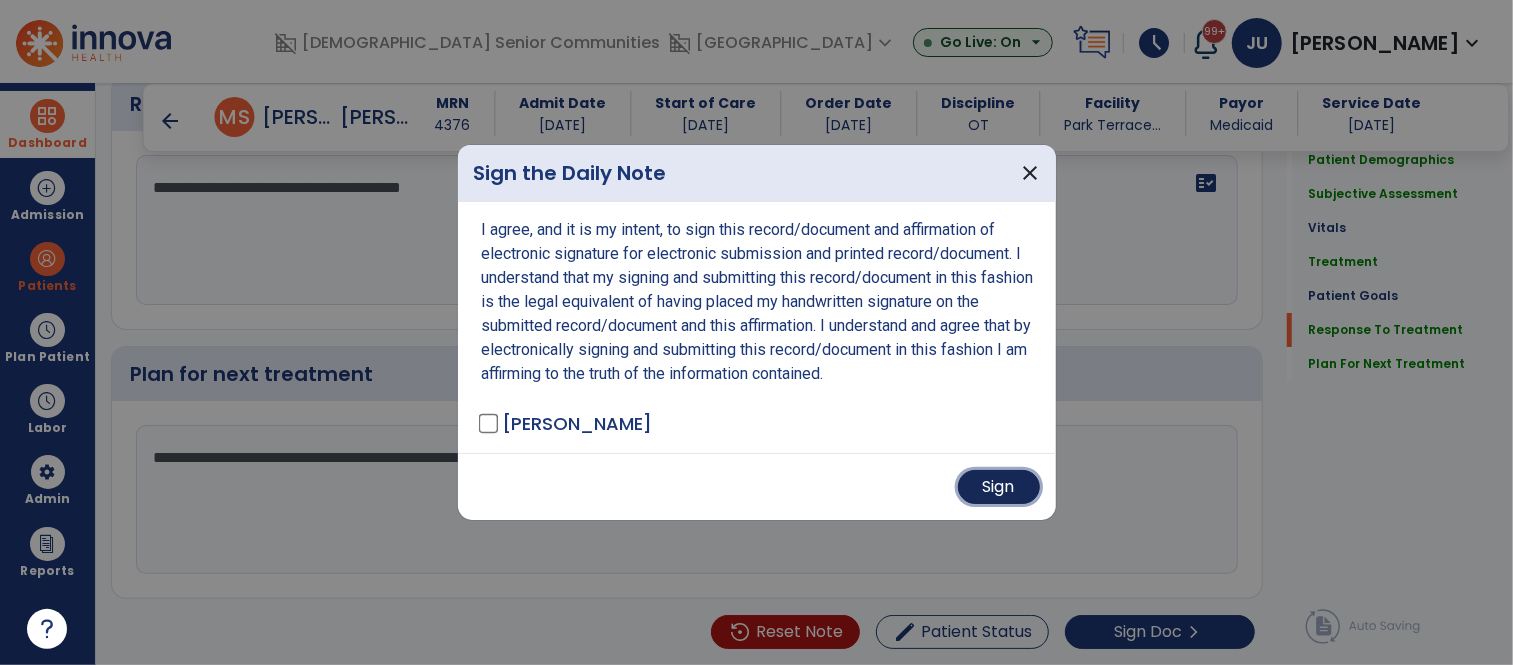 click on "Sign" at bounding box center [999, 487] 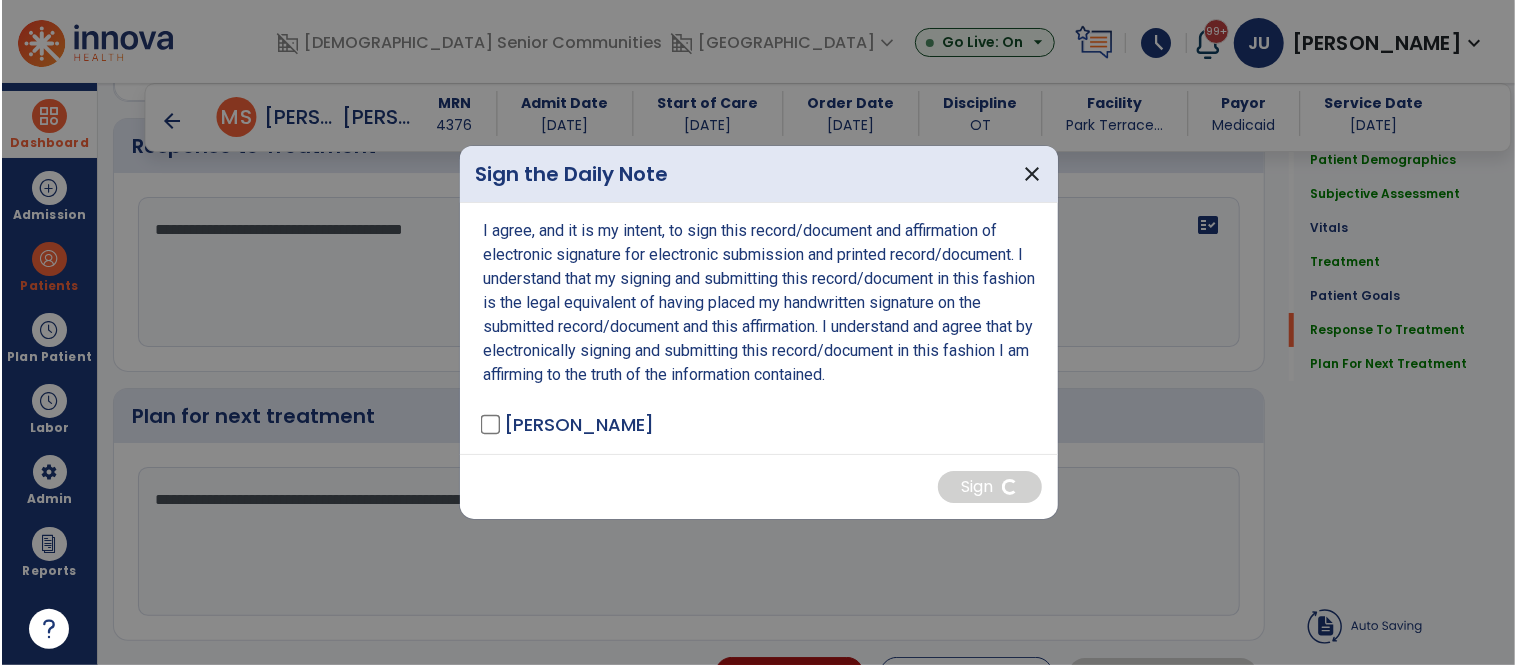 scroll, scrollTop: 4458, scrollLeft: 0, axis: vertical 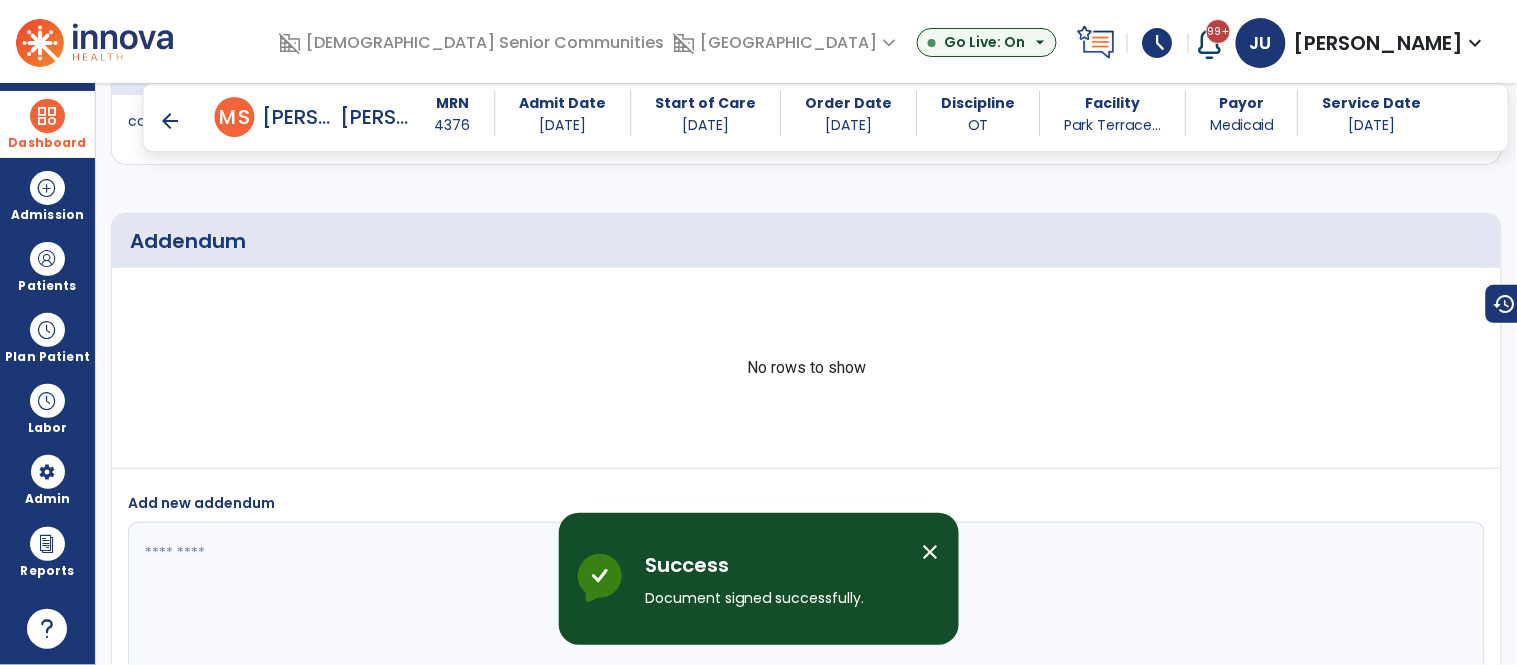 click on "close" at bounding box center (931, 552) 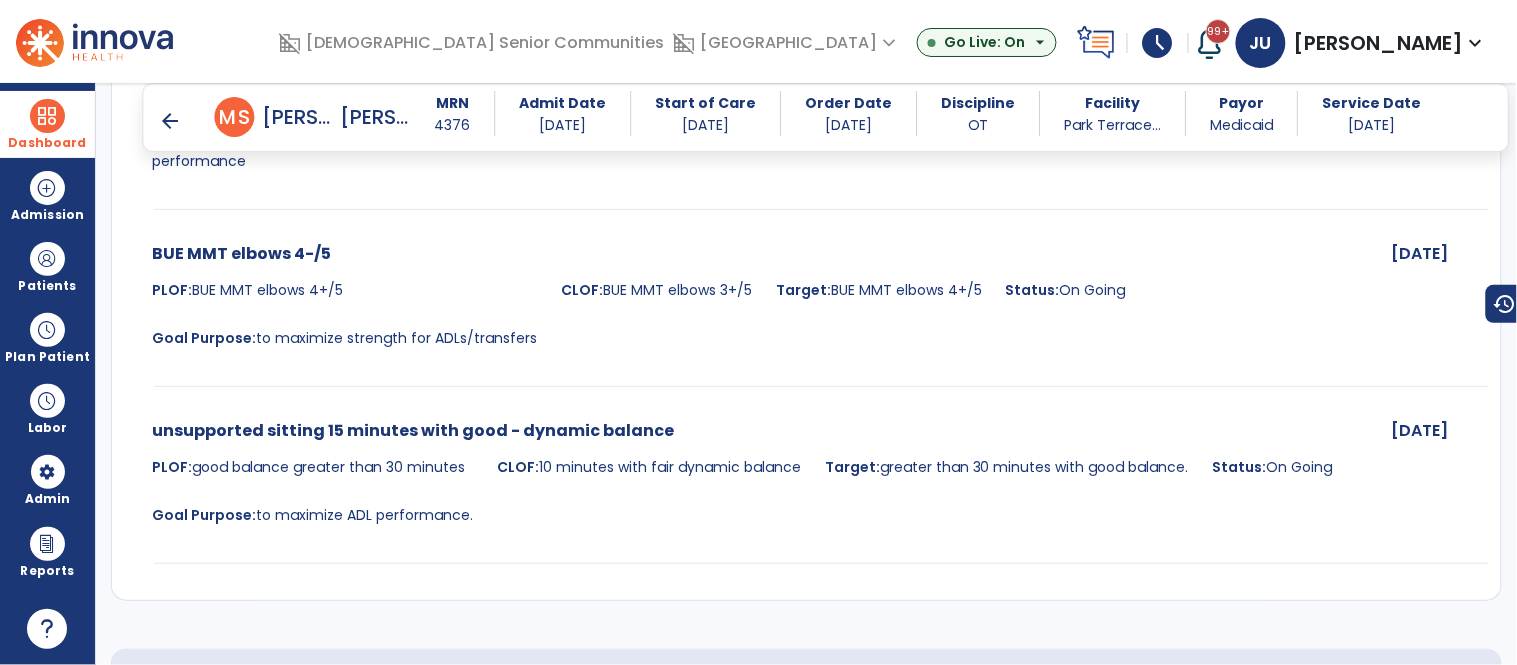 click on "arrow_back" at bounding box center (171, 121) 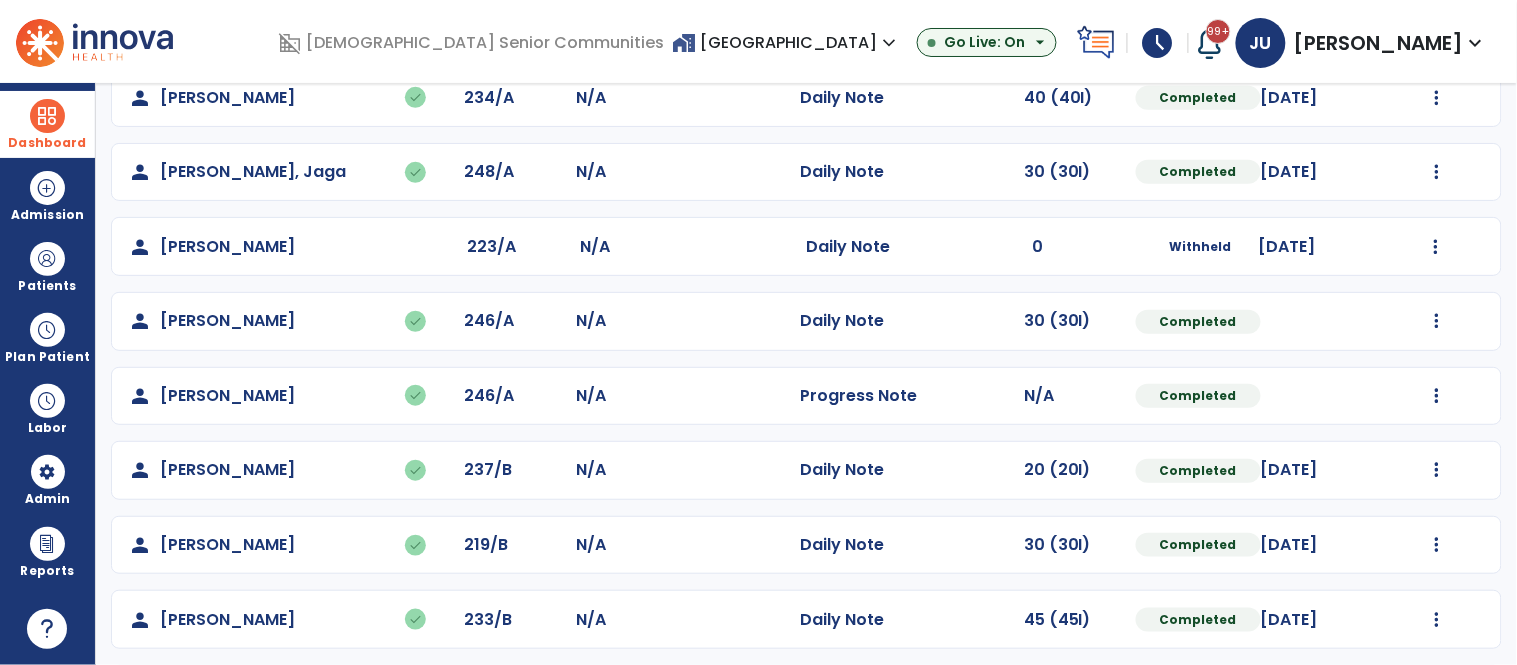 scroll, scrollTop: 568, scrollLeft: 0, axis: vertical 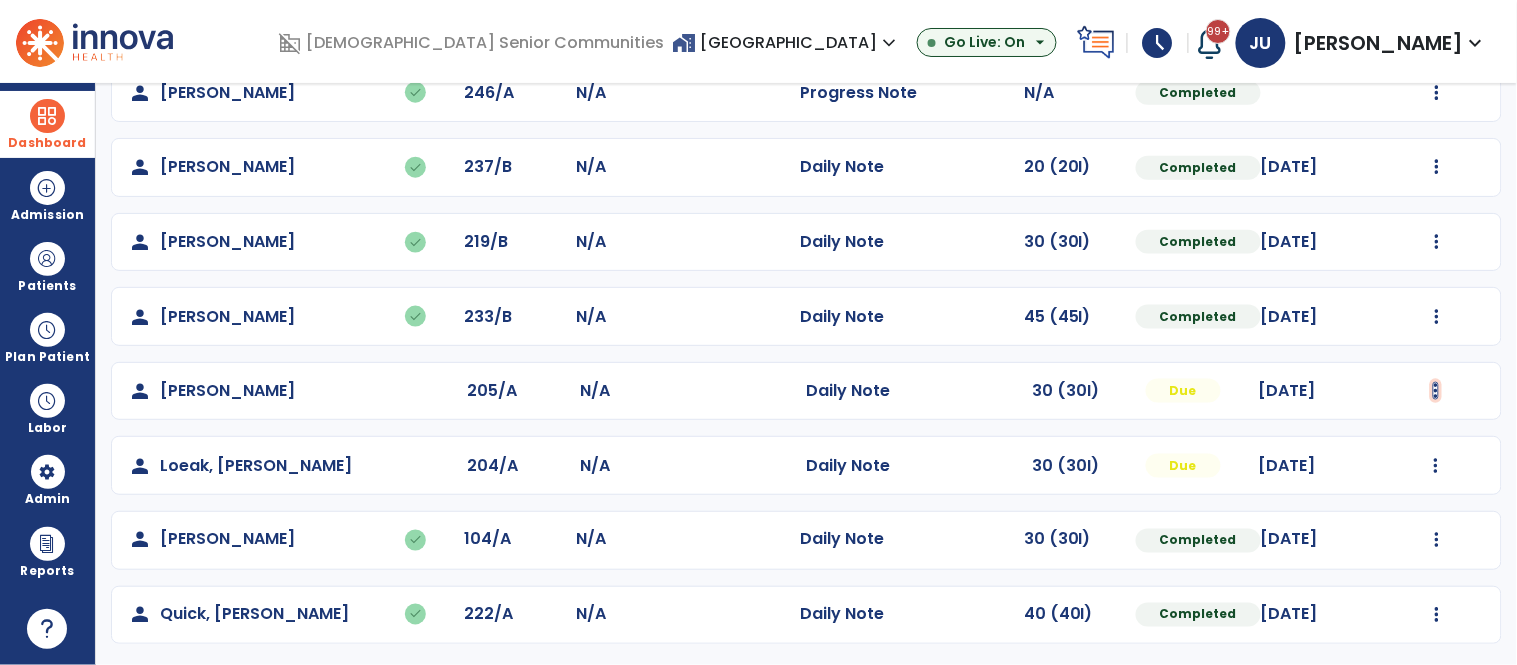 click at bounding box center [1437, -280] 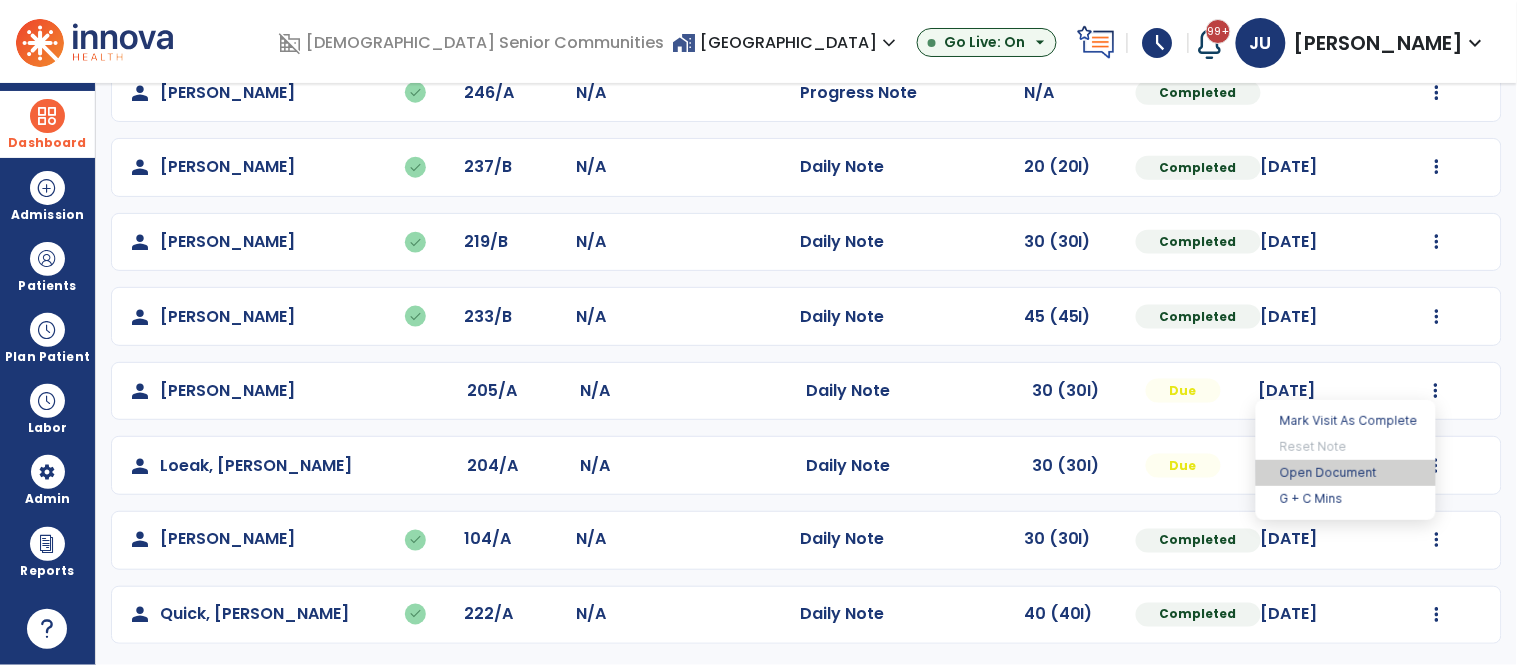 click on "Open Document" at bounding box center [1346, 473] 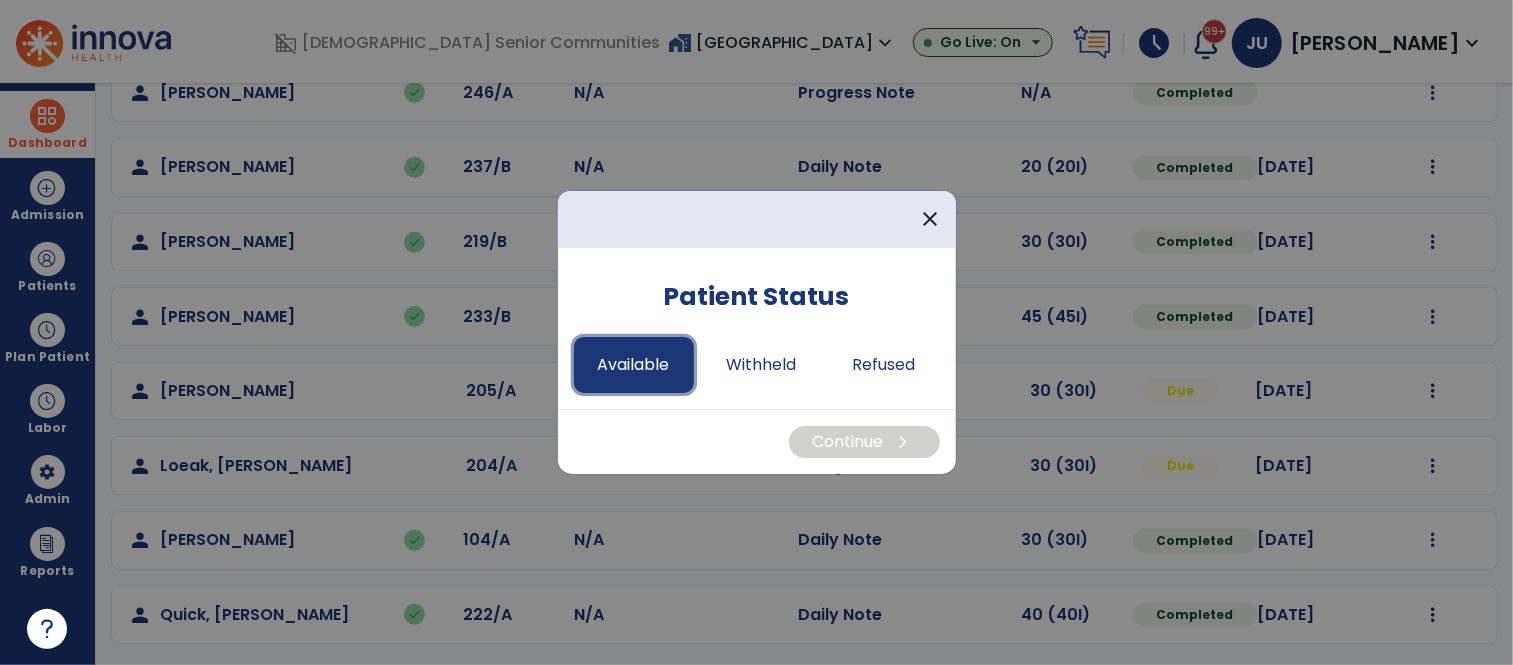 click on "Available" at bounding box center [634, 365] 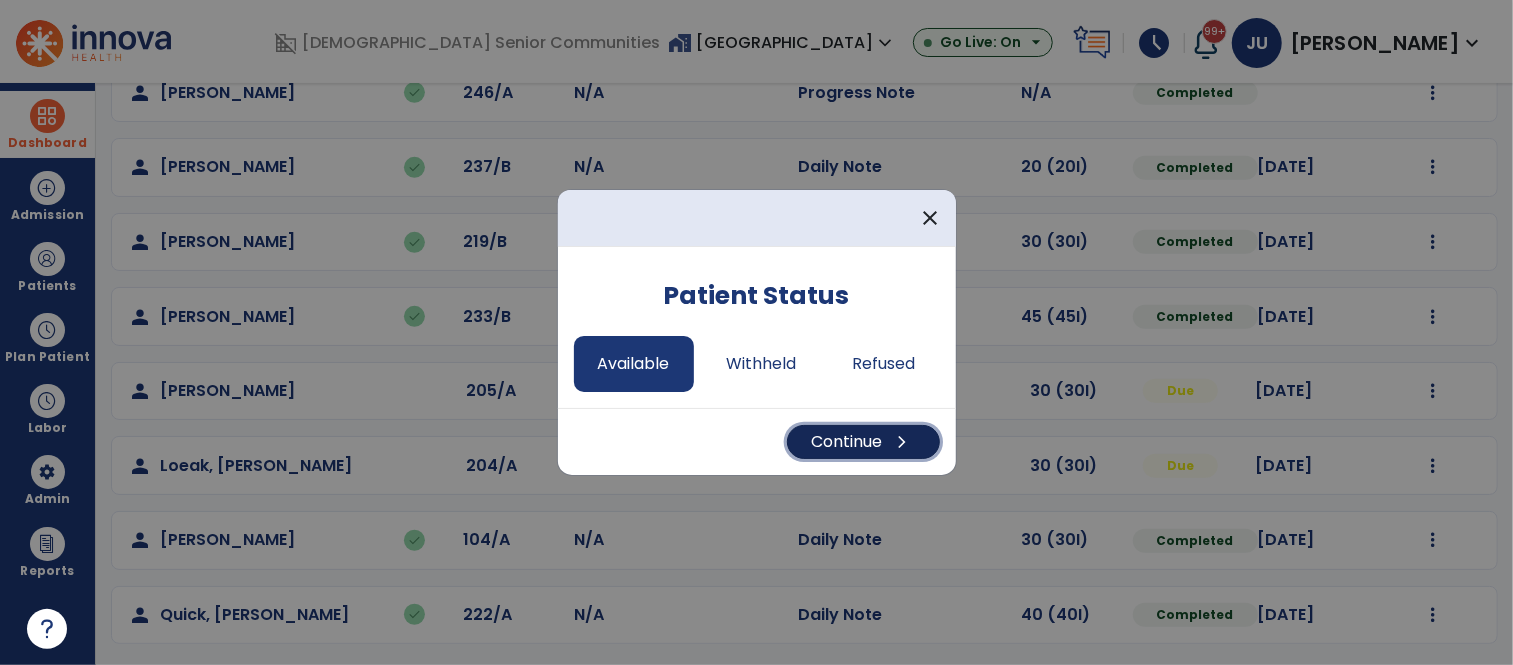 click on "Continue   chevron_right" at bounding box center [863, 442] 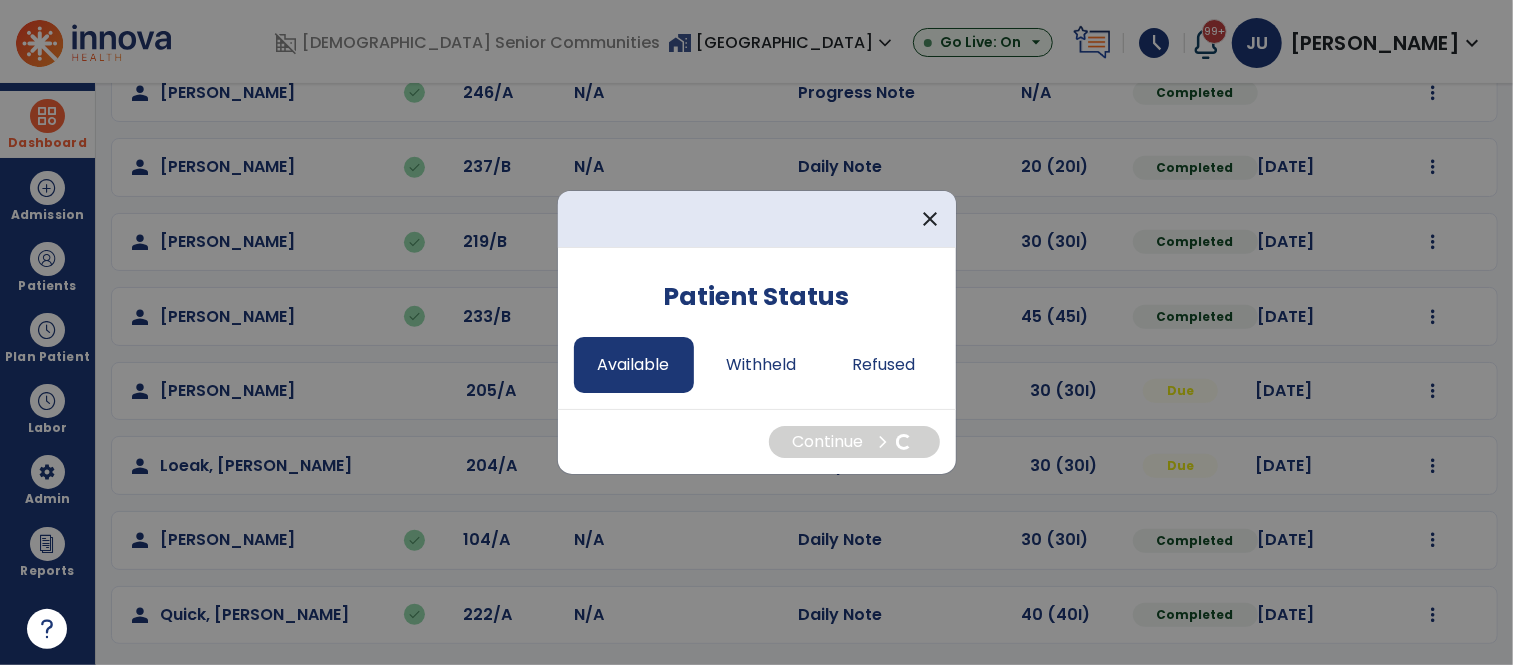 select on "*" 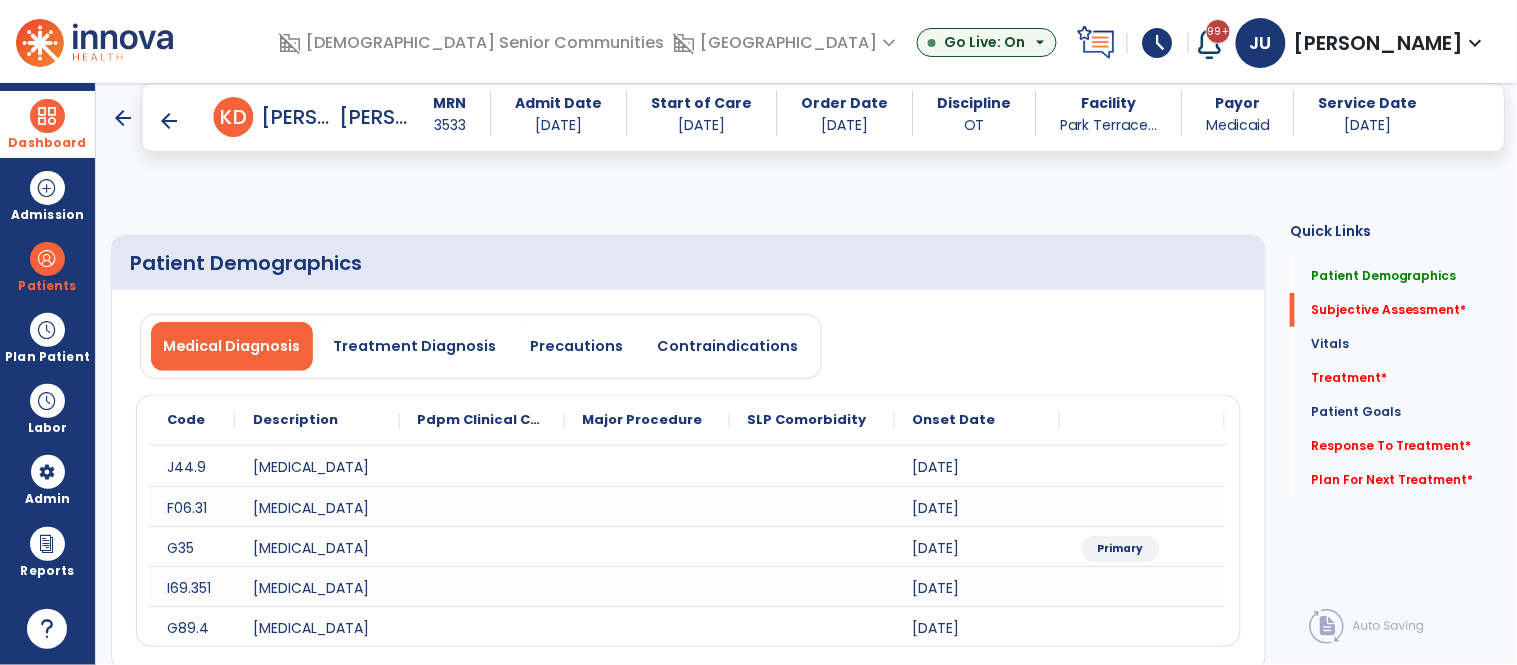 scroll, scrollTop: 440, scrollLeft: 0, axis: vertical 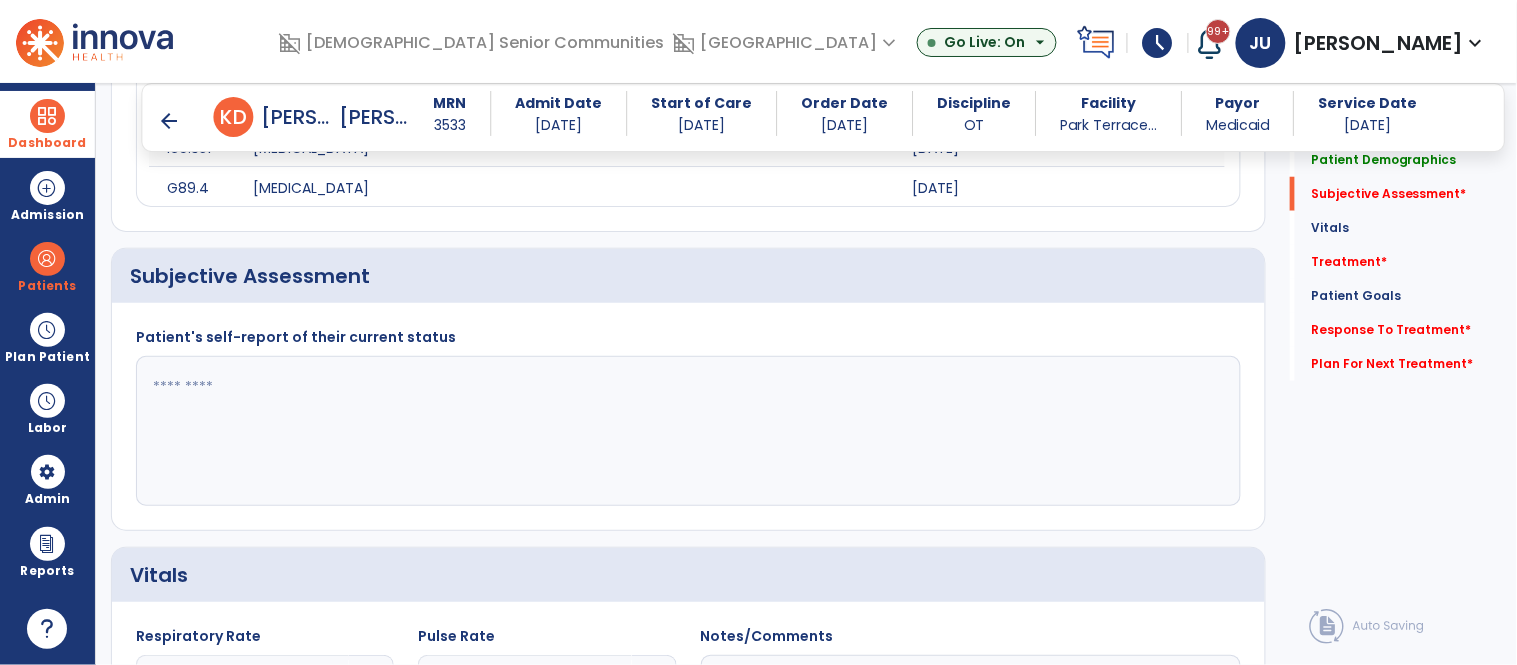 click 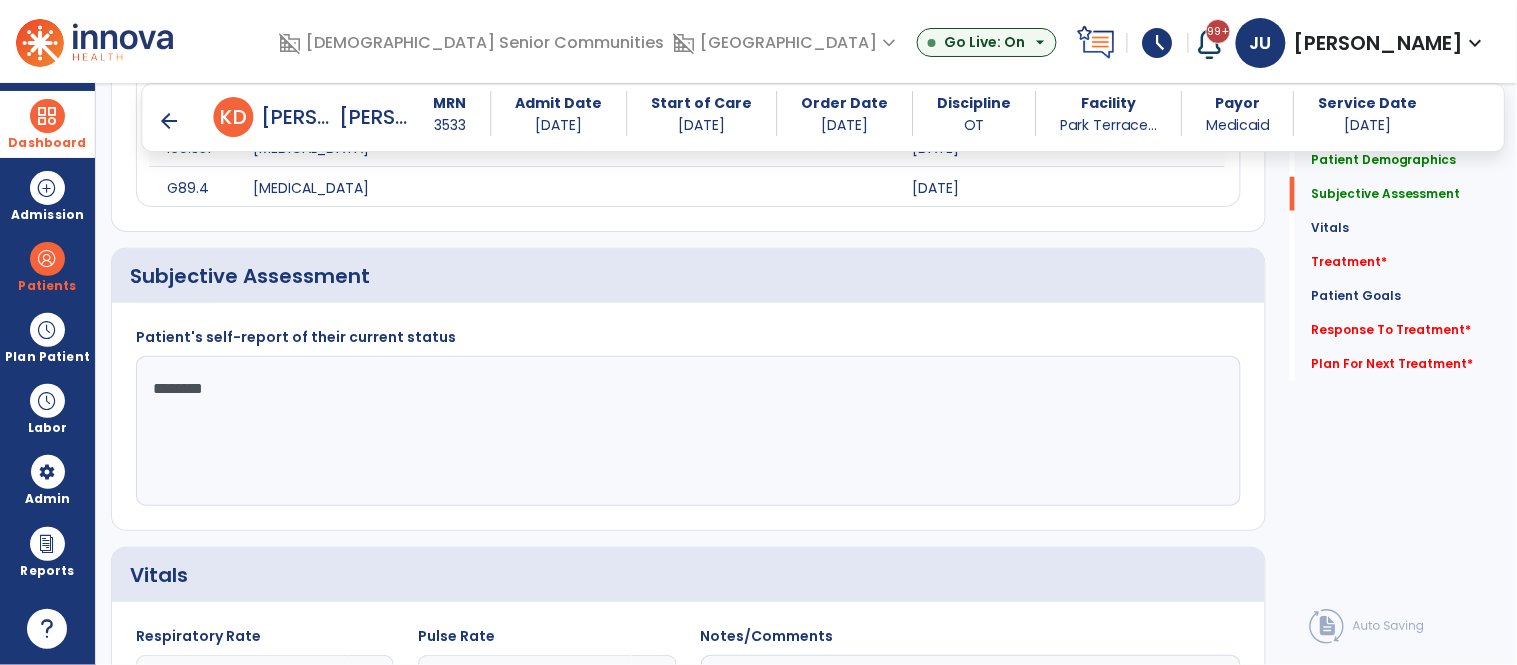 click on "Patient's self-report of their current status  Patient  *******" 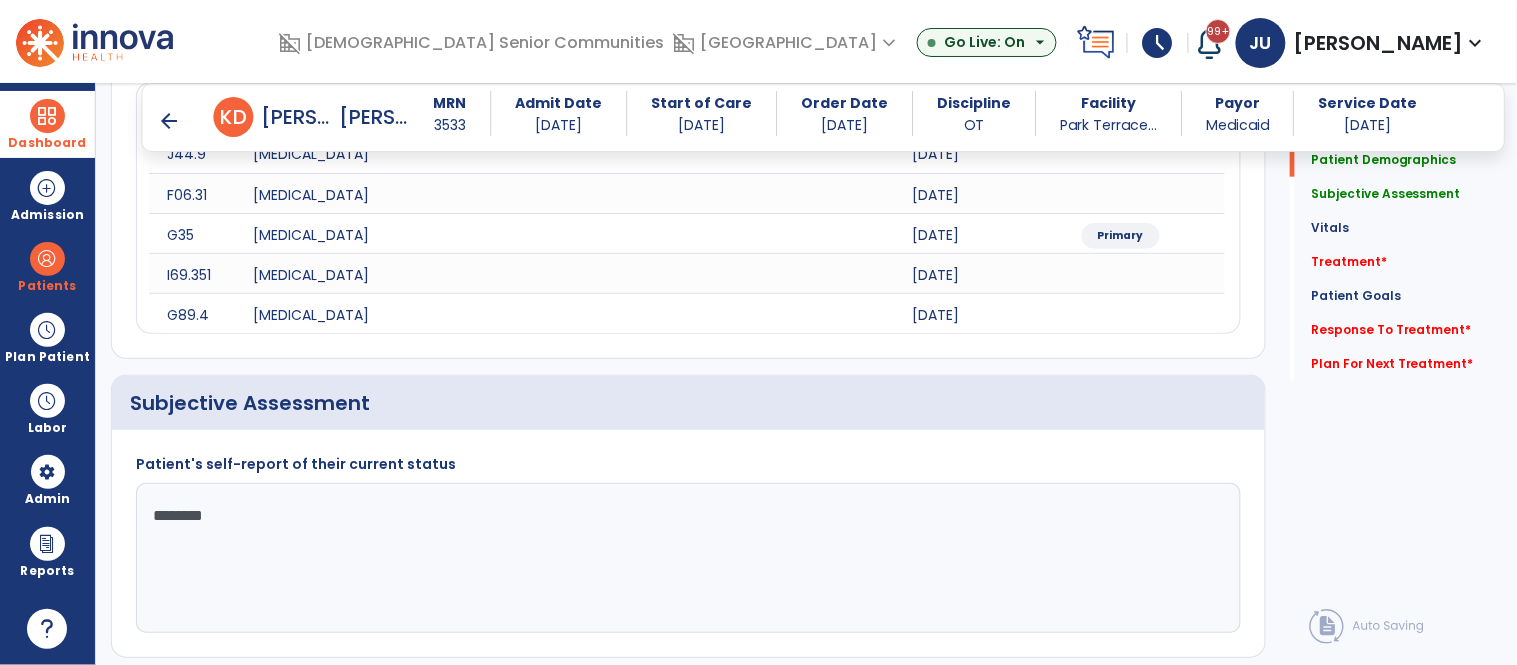 scroll, scrollTop: 270, scrollLeft: 0, axis: vertical 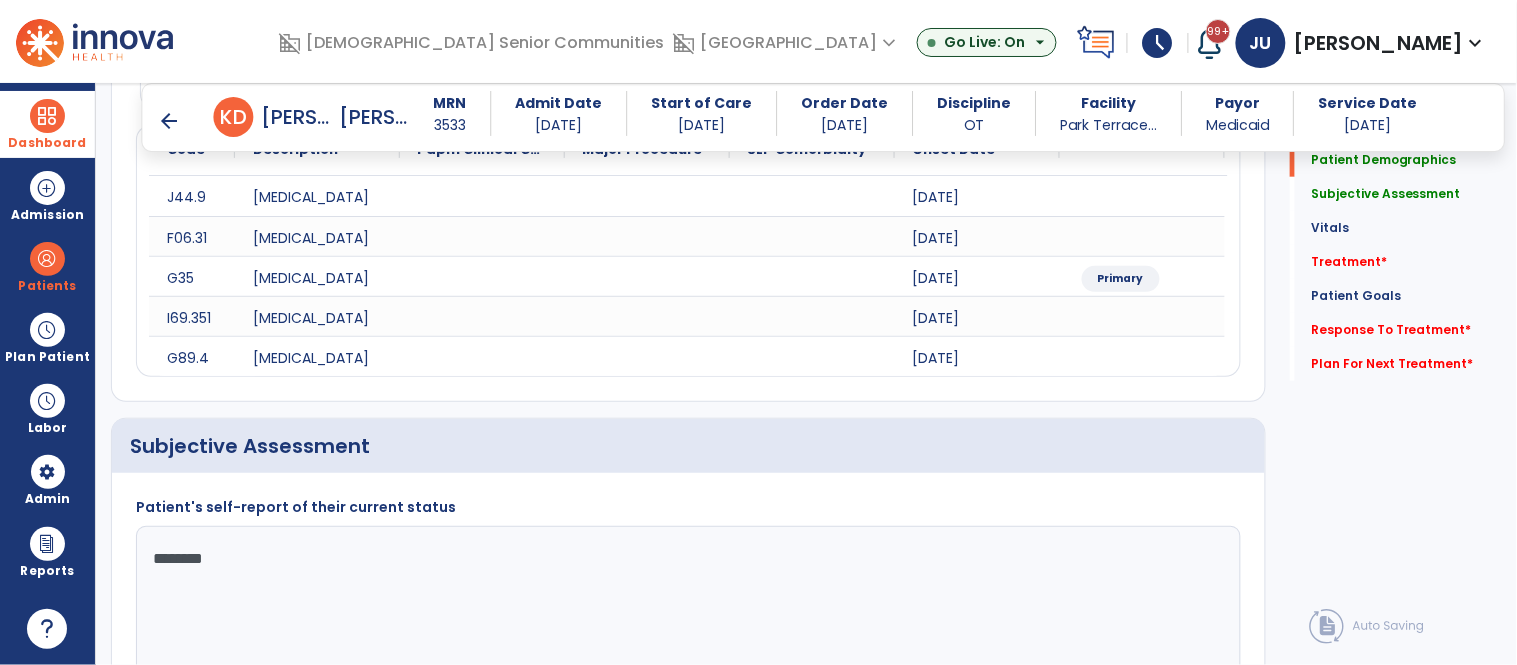 click on "*******" 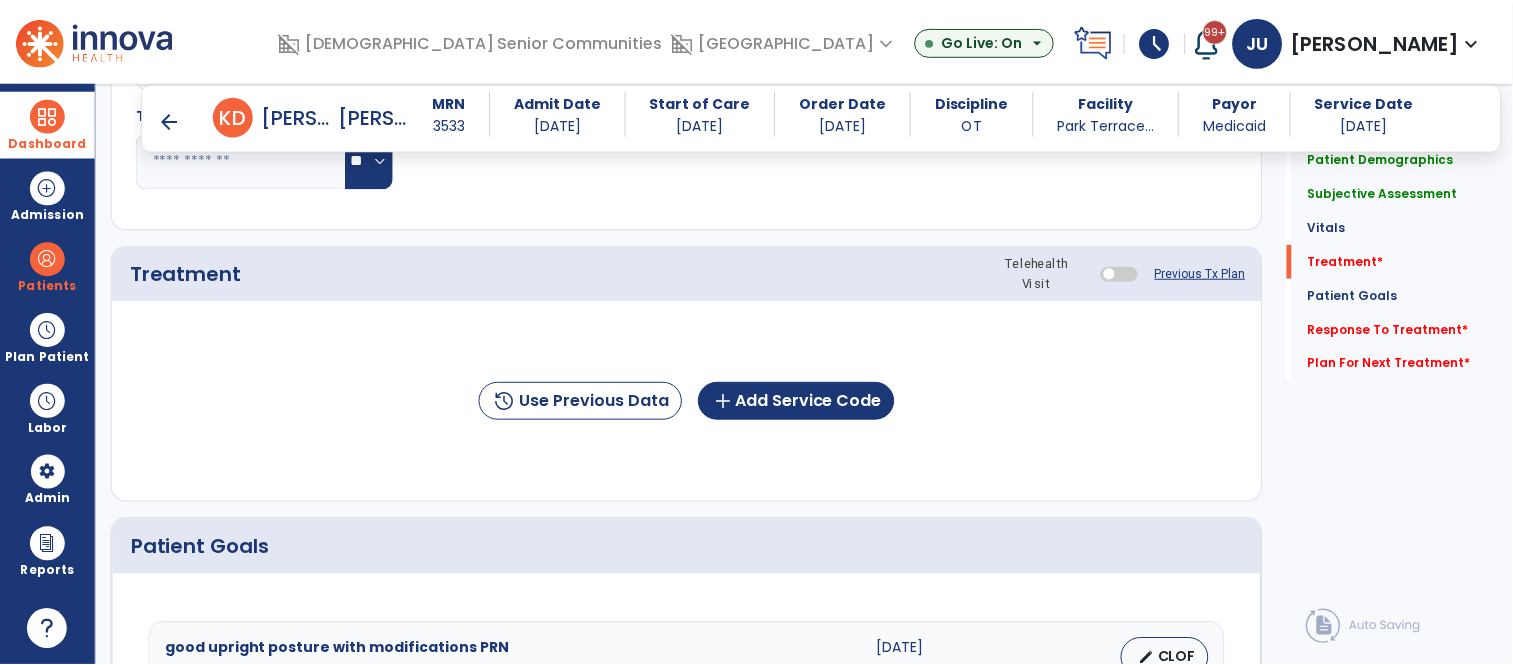 scroll, scrollTop: 1175, scrollLeft: 0, axis: vertical 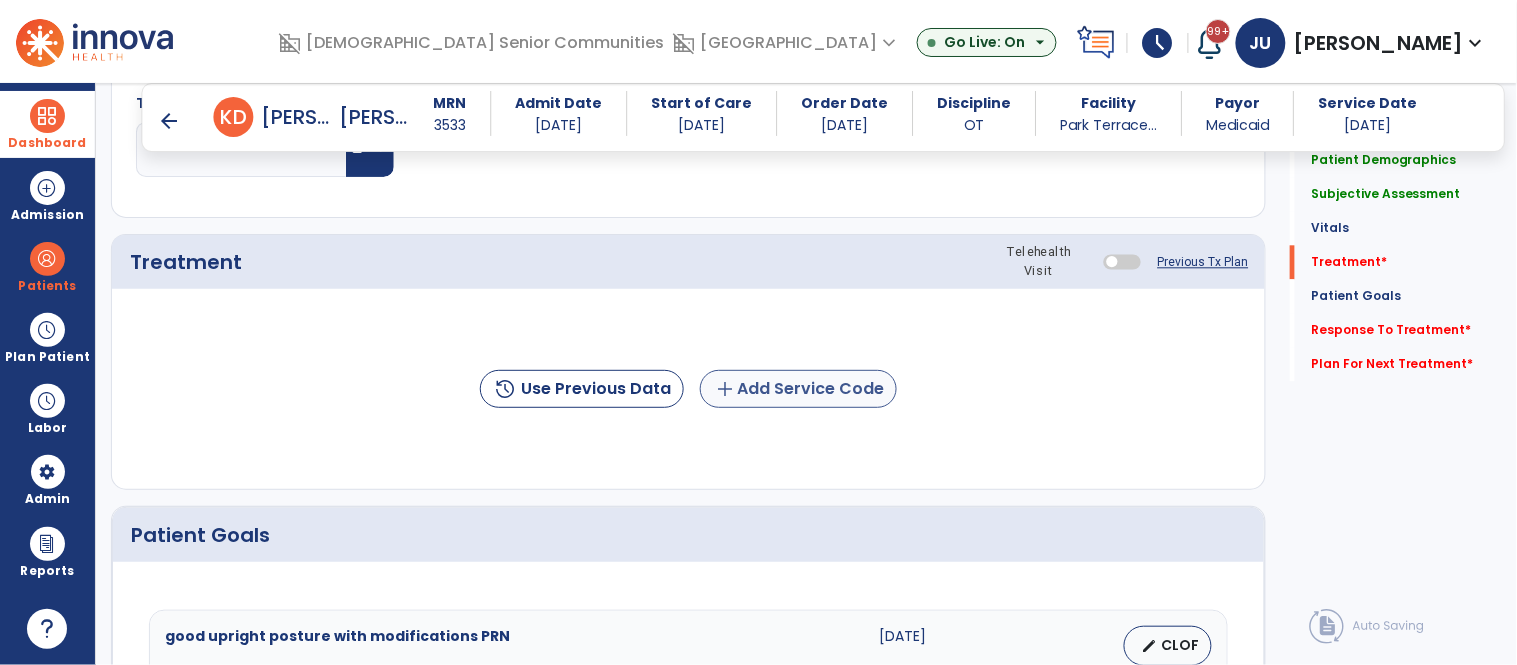 type on "**********" 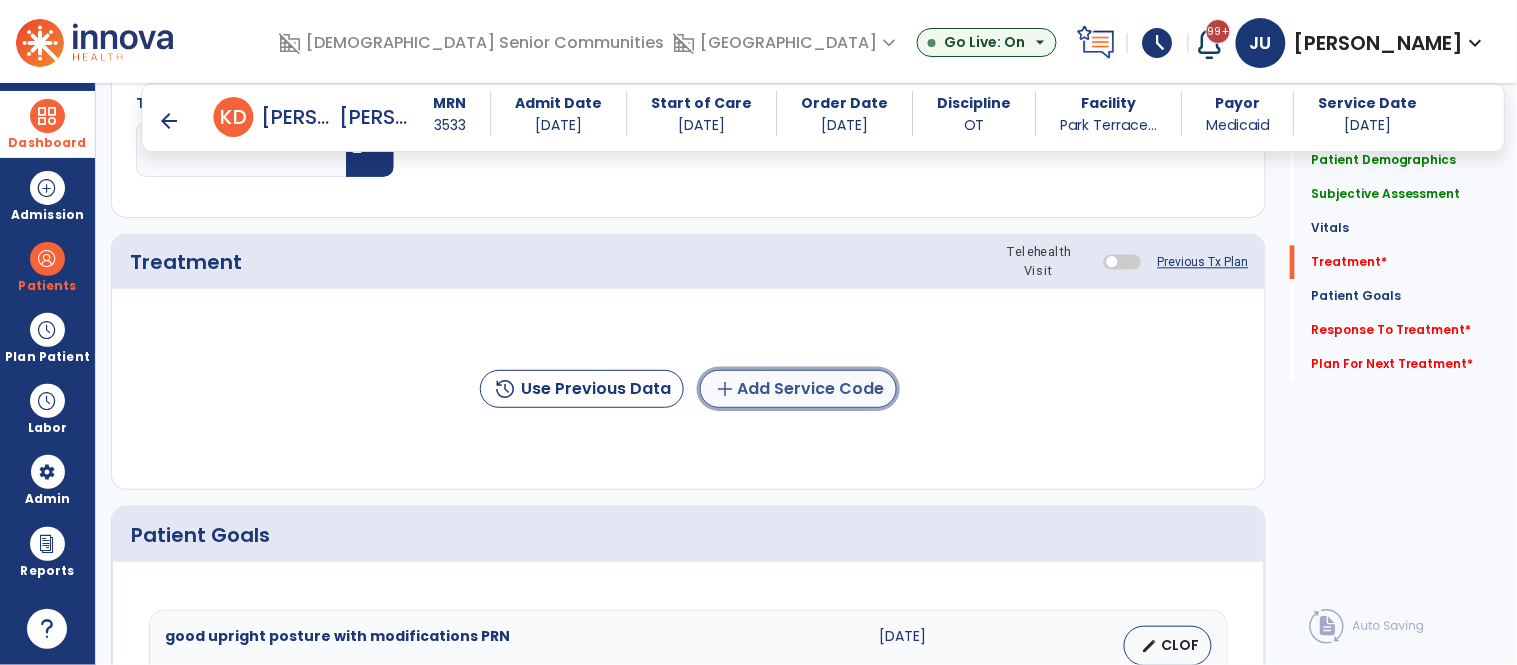 click on "add  Add Service Code" 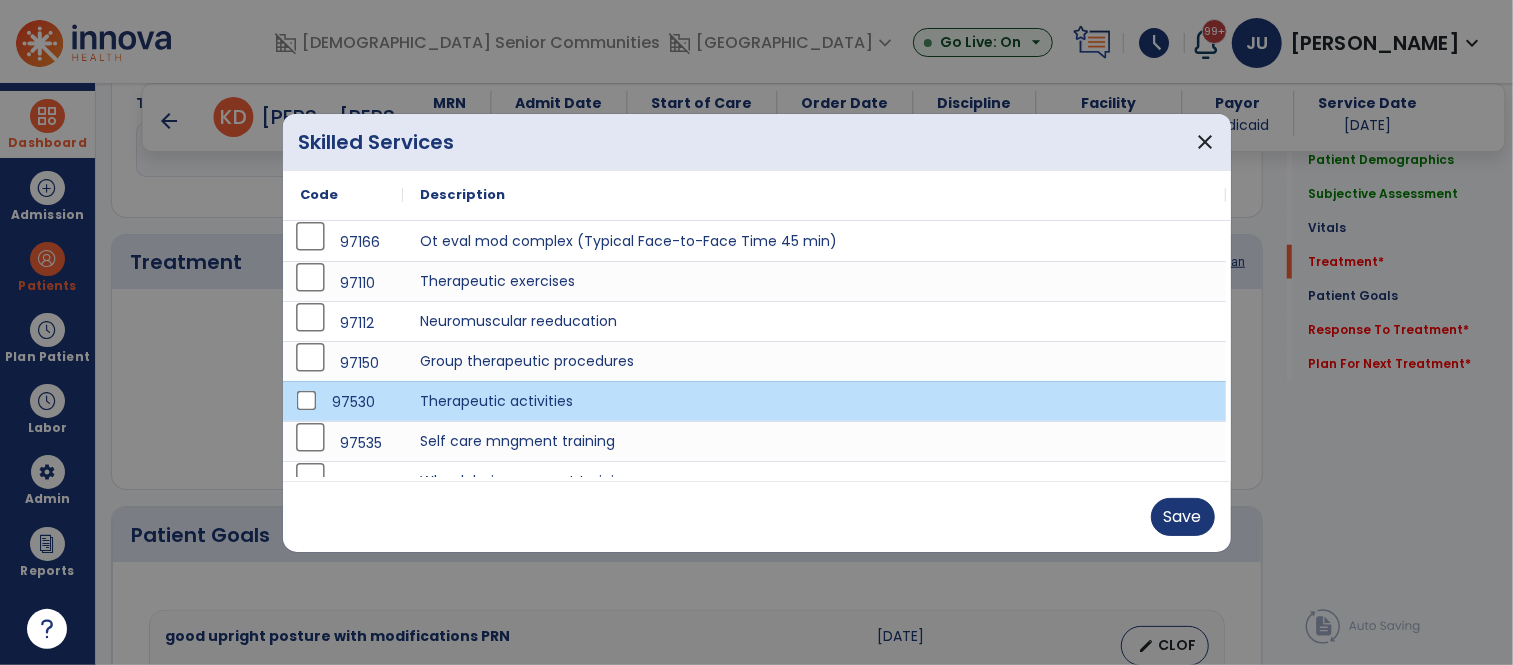 scroll, scrollTop: 1175, scrollLeft: 0, axis: vertical 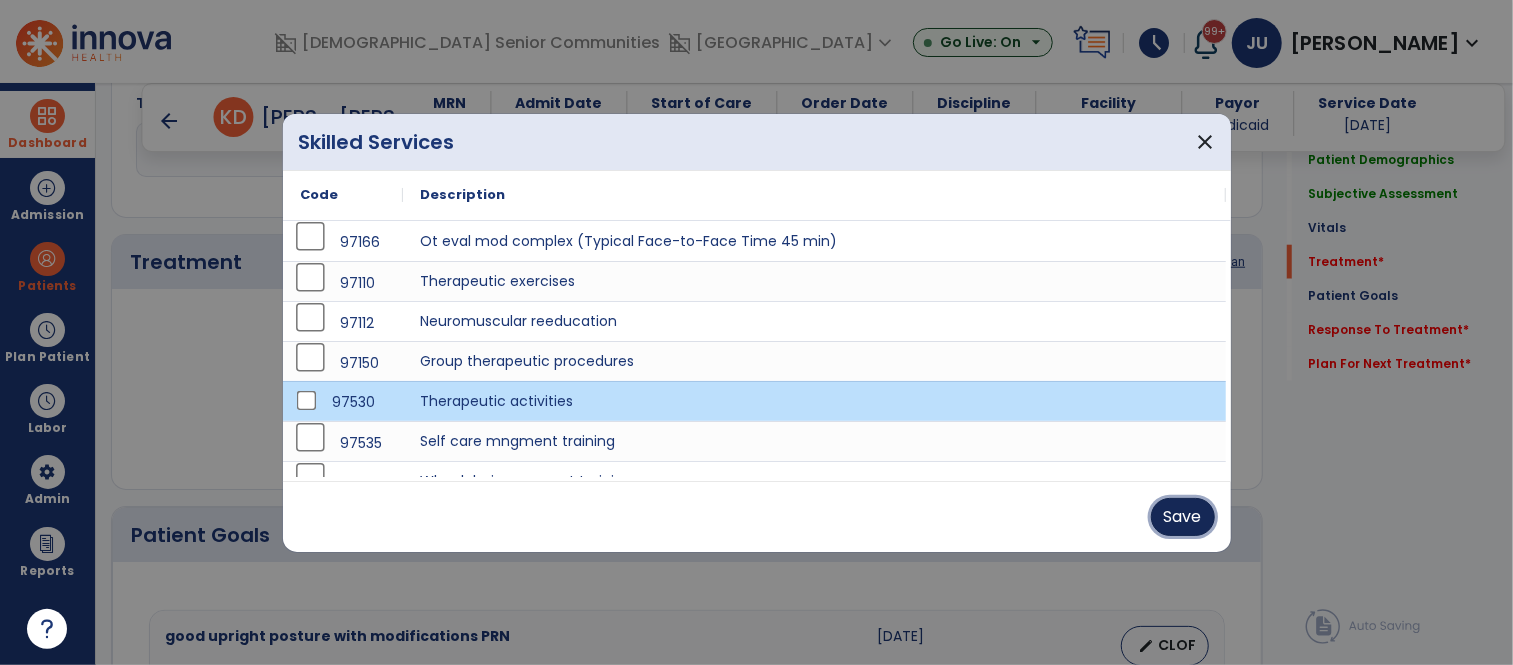 click on "Save" at bounding box center [1183, 517] 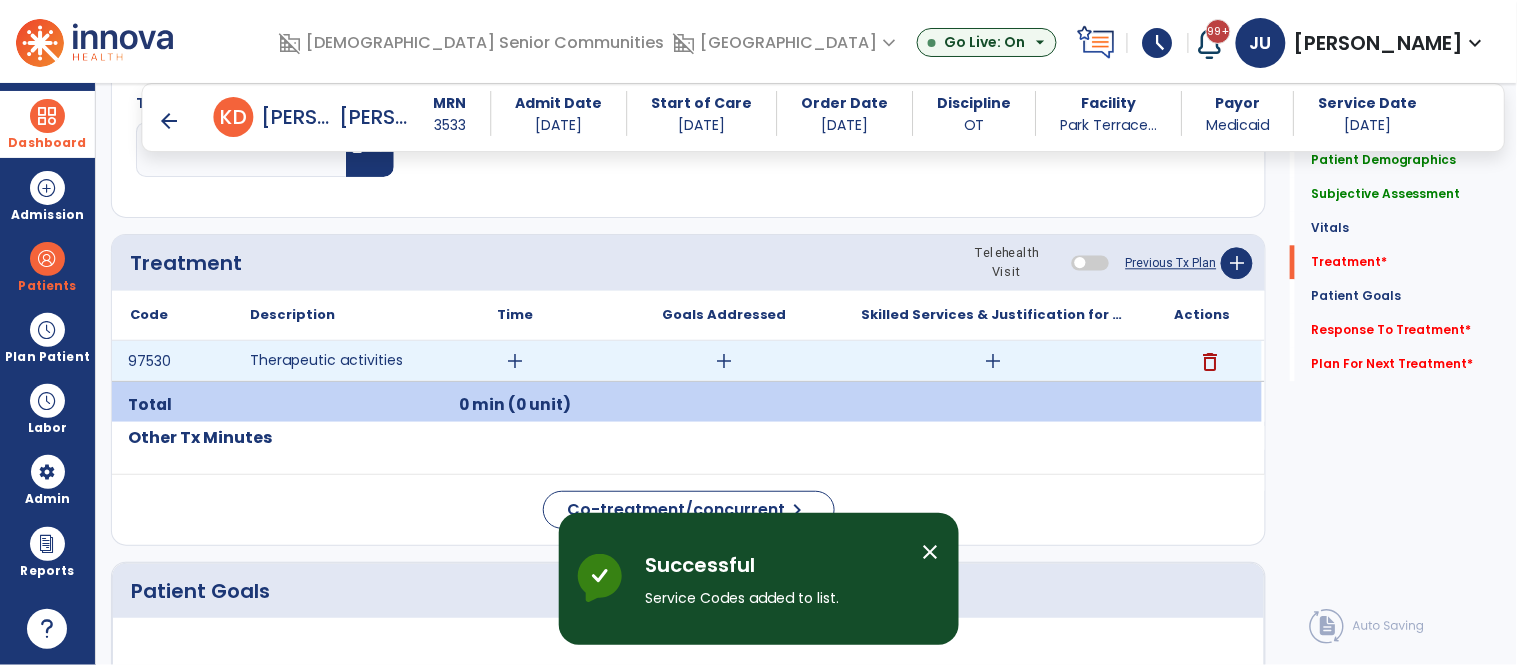 click on "add" at bounding box center [515, 361] 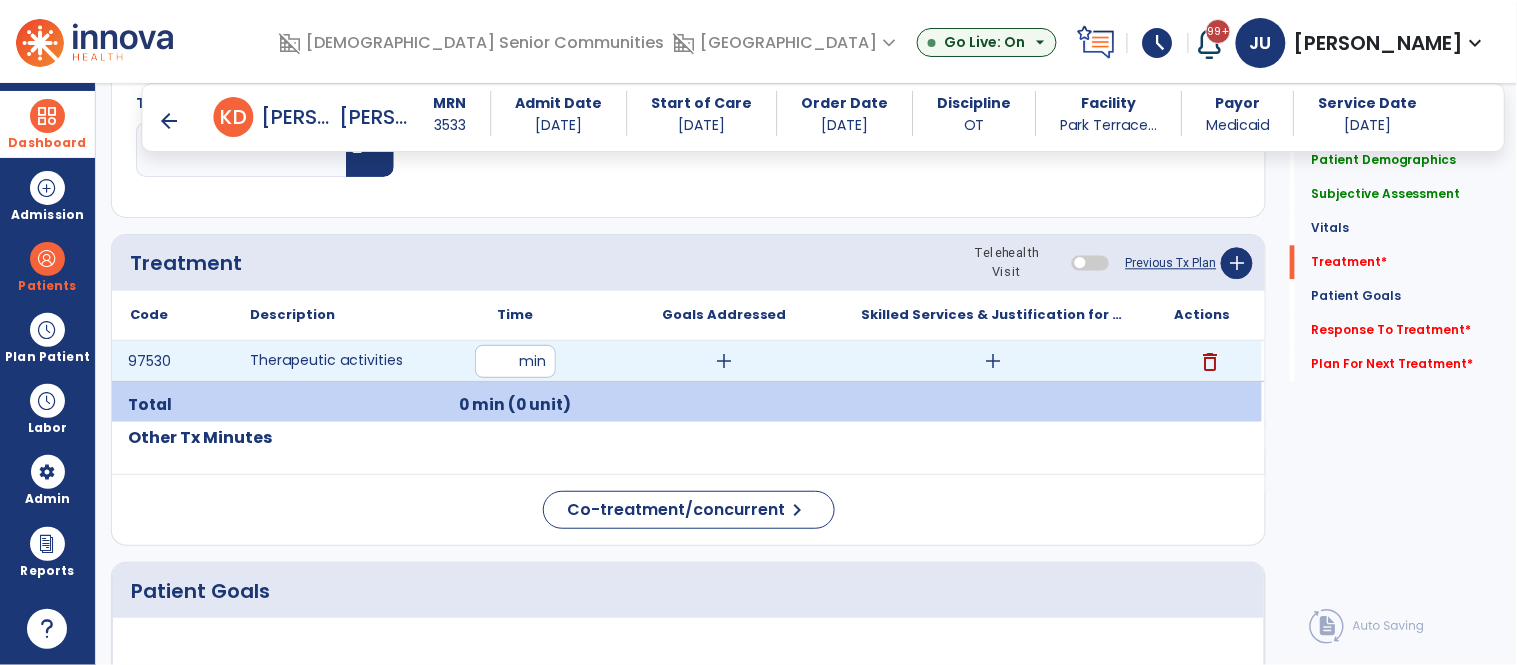 type on "**" 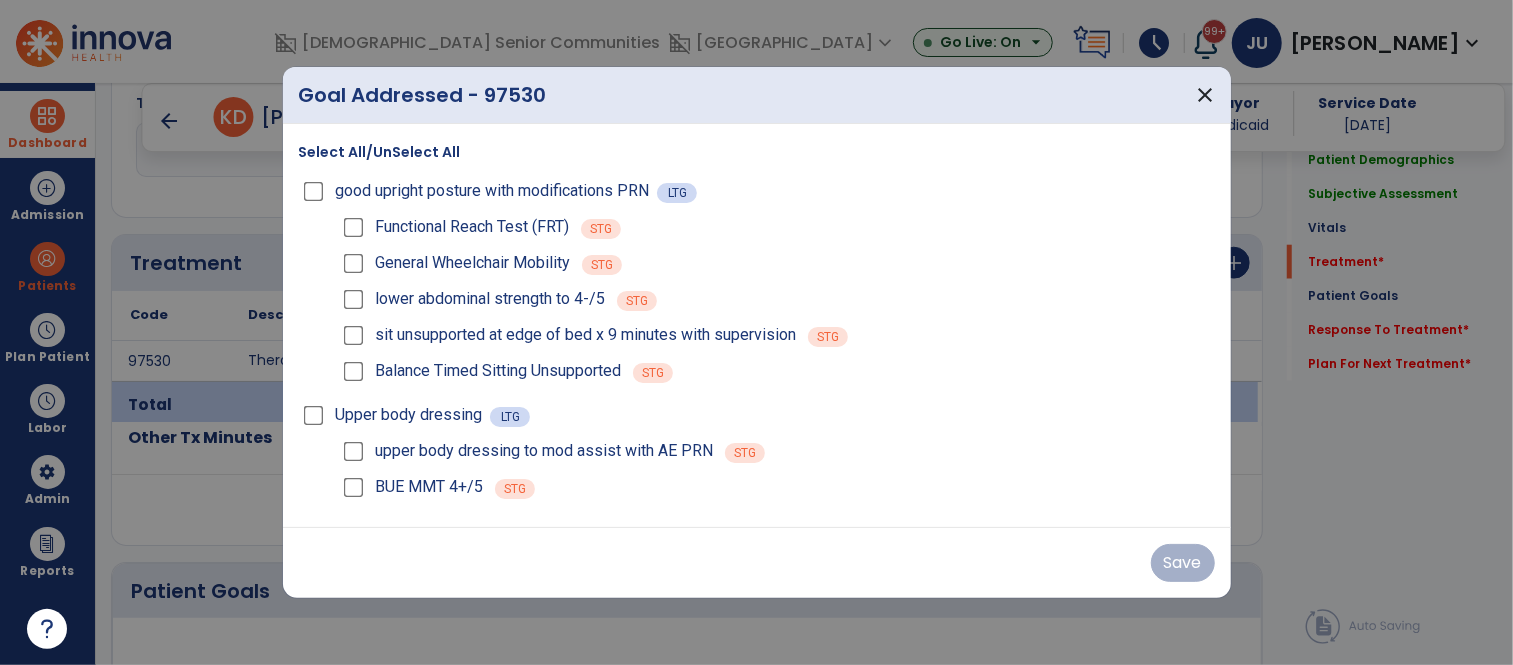 scroll, scrollTop: 1175, scrollLeft: 0, axis: vertical 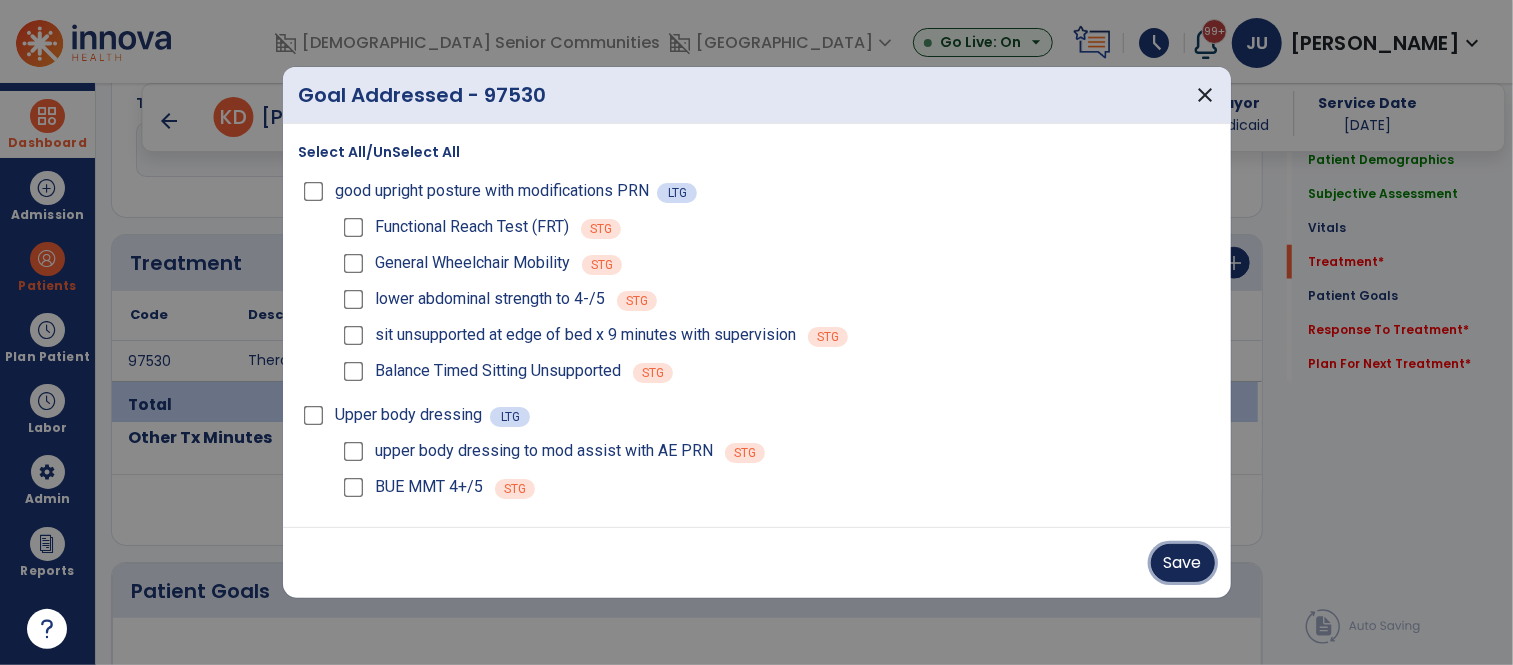 click on "Save" at bounding box center (1183, 563) 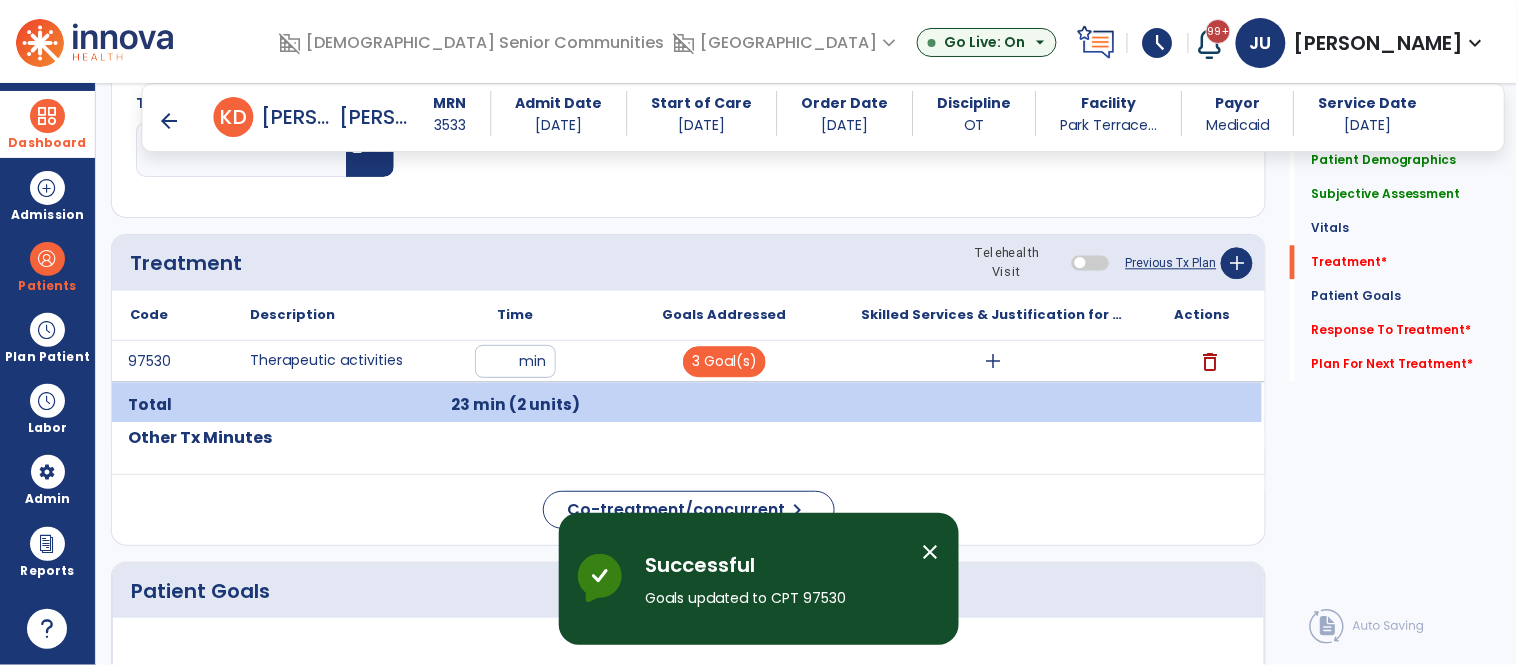 click on "add" at bounding box center (993, 361) 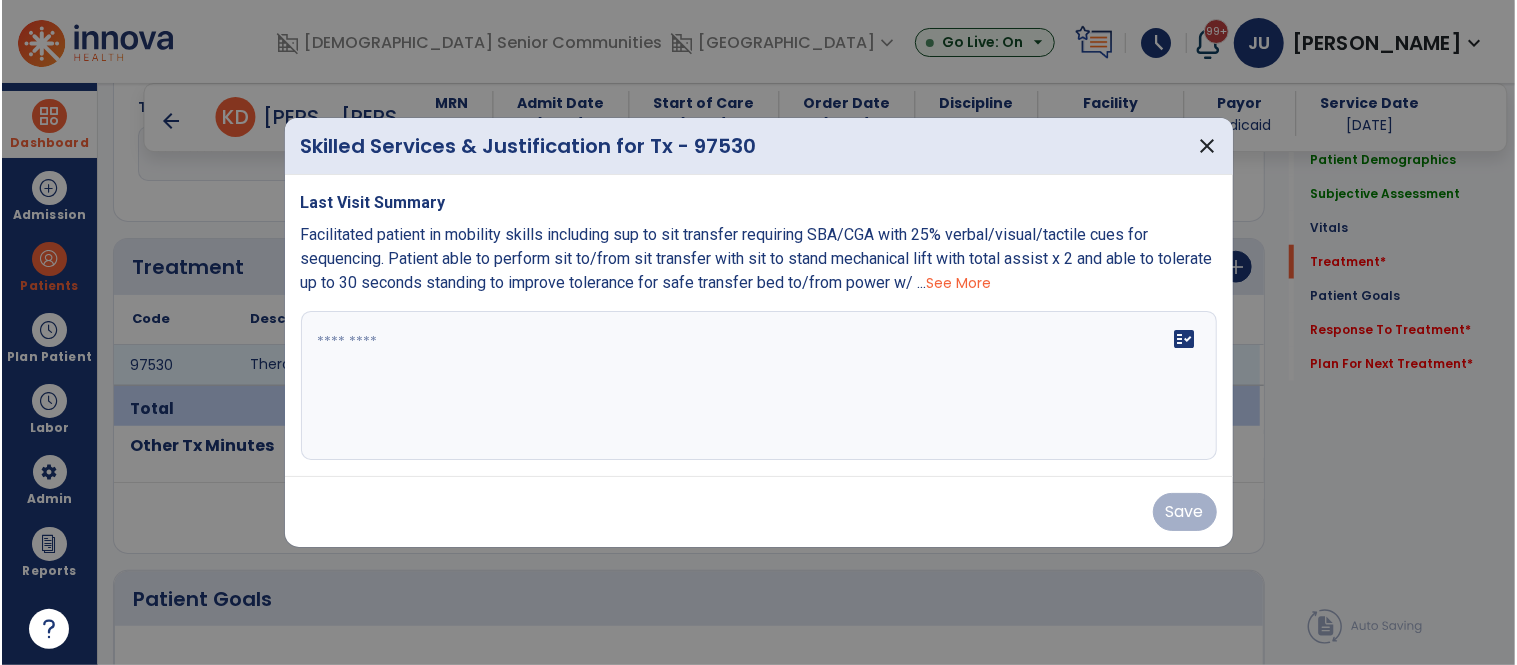 scroll, scrollTop: 1175, scrollLeft: 0, axis: vertical 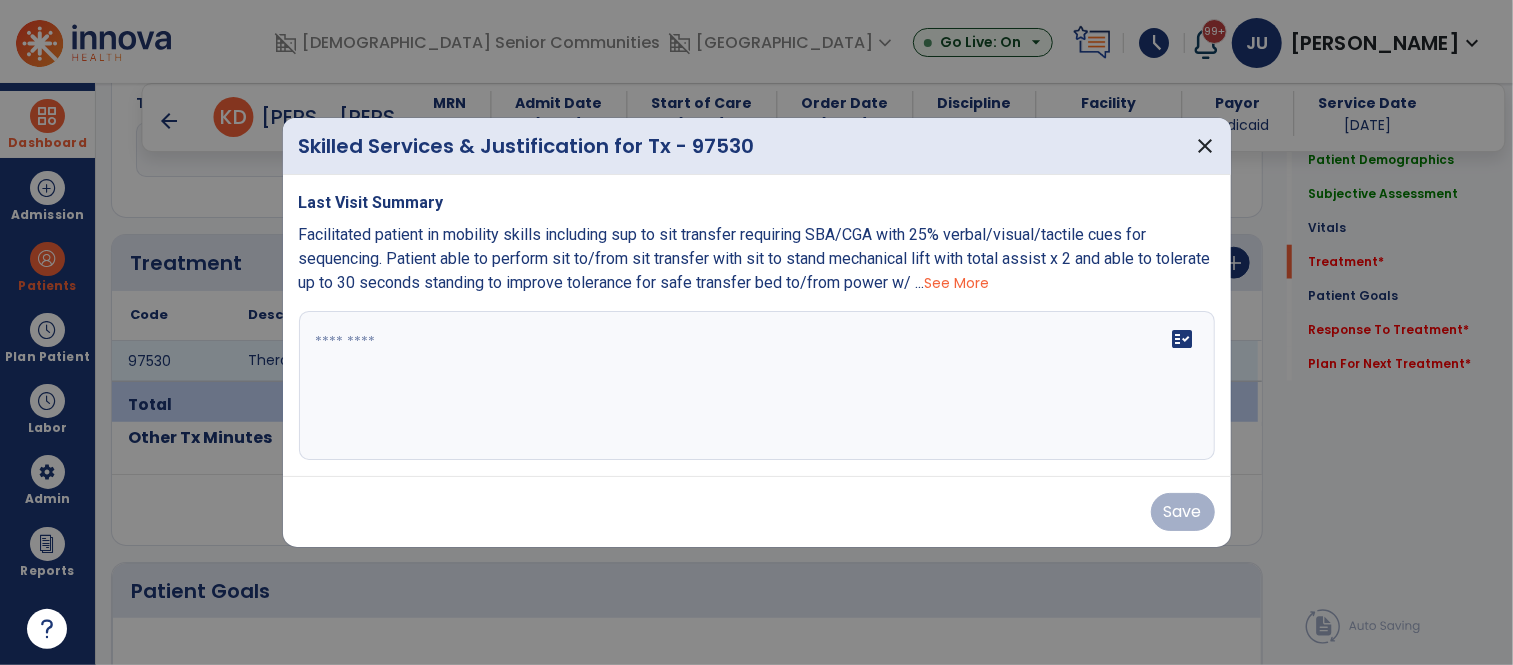 click on "fact_check" at bounding box center (757, 386) 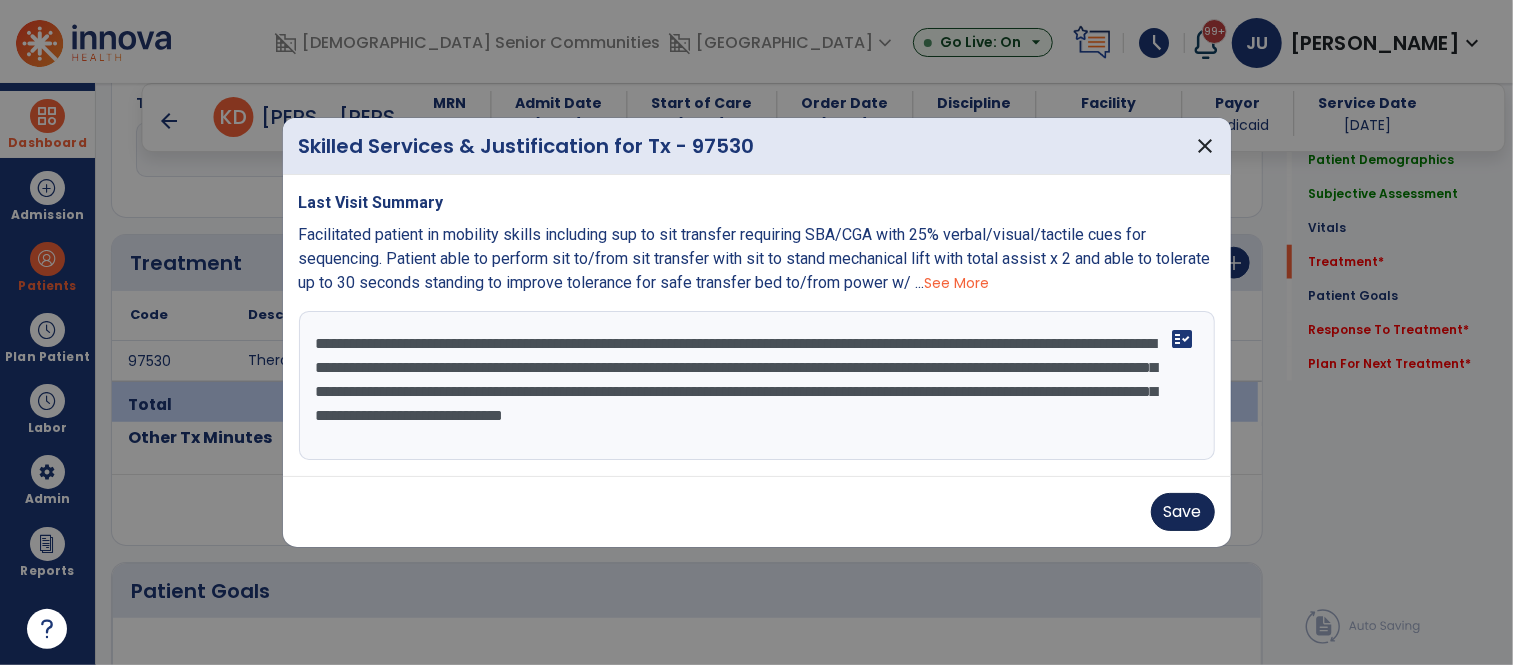 type on "**********" 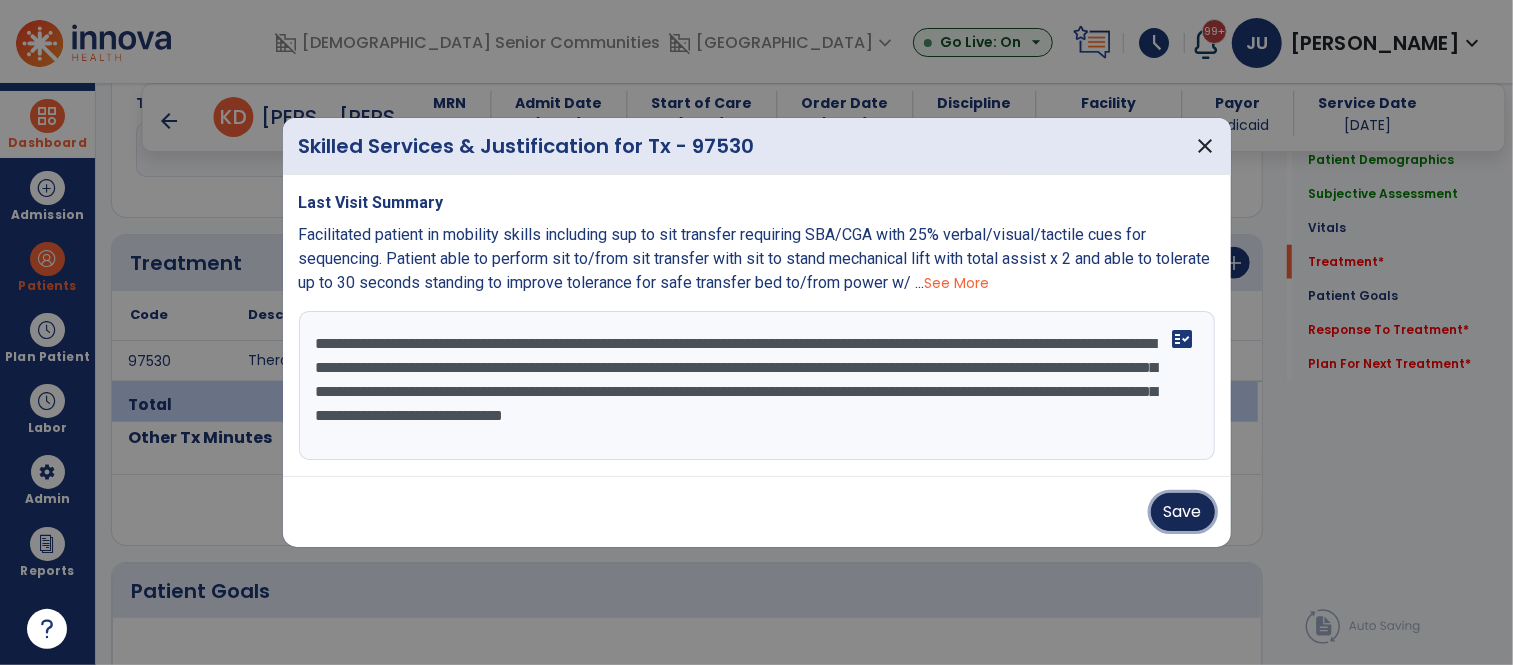 click on "Save" at bounding box center (1183, 512) 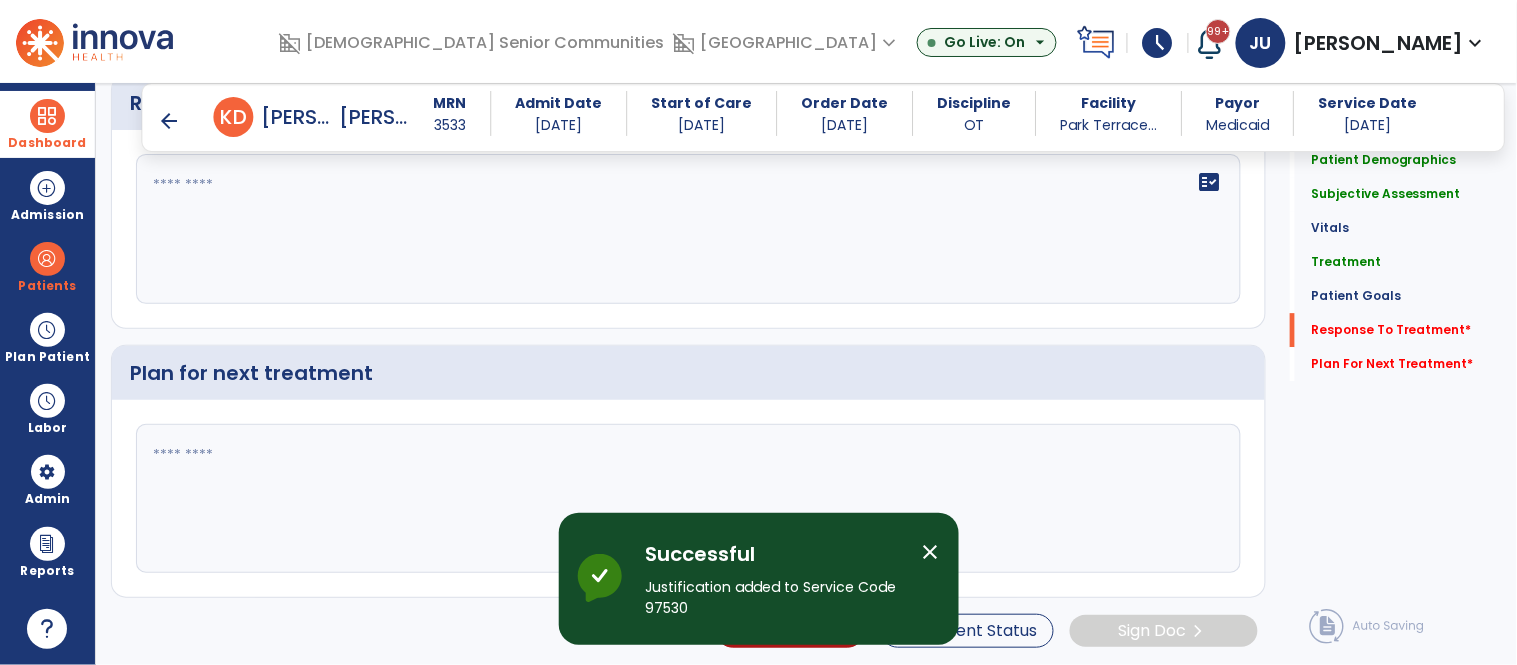 scroll, scrollTop: 3411, scrollLeft: 0, axis: vertical 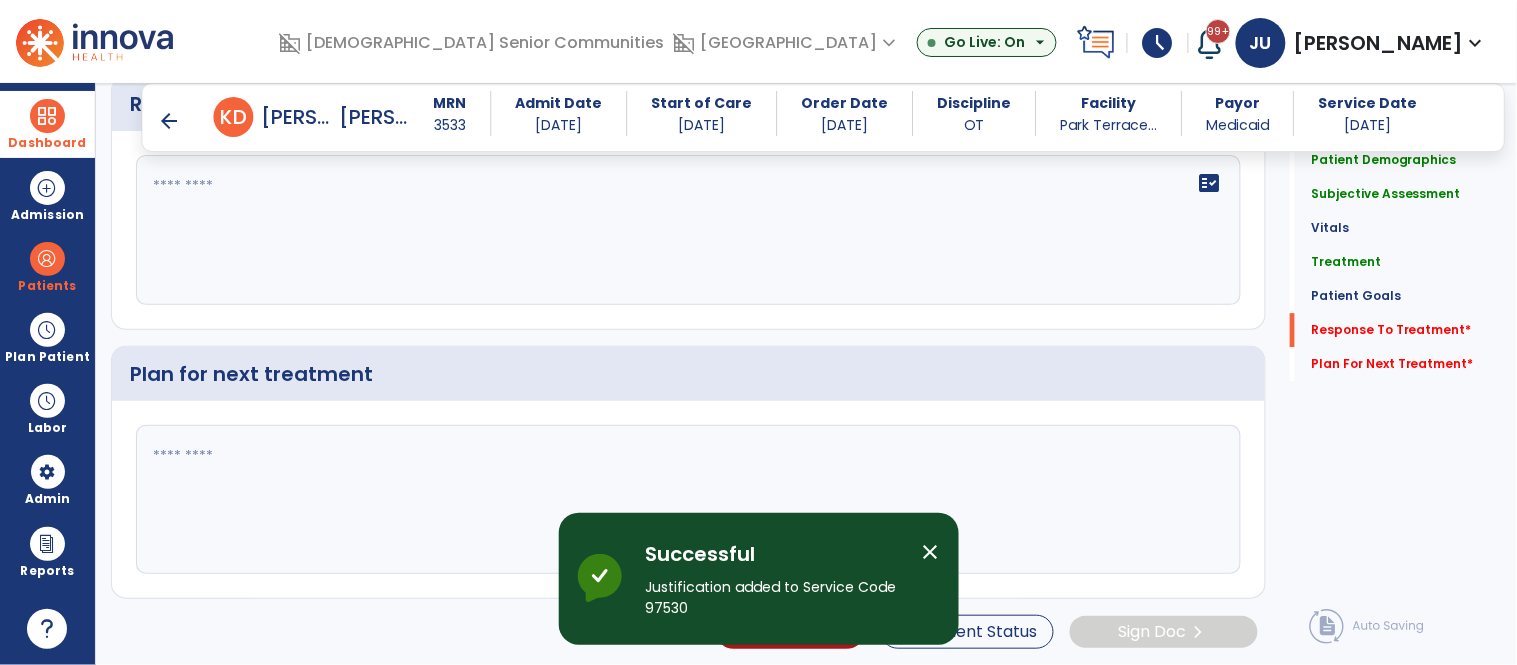 click on "fact_check" 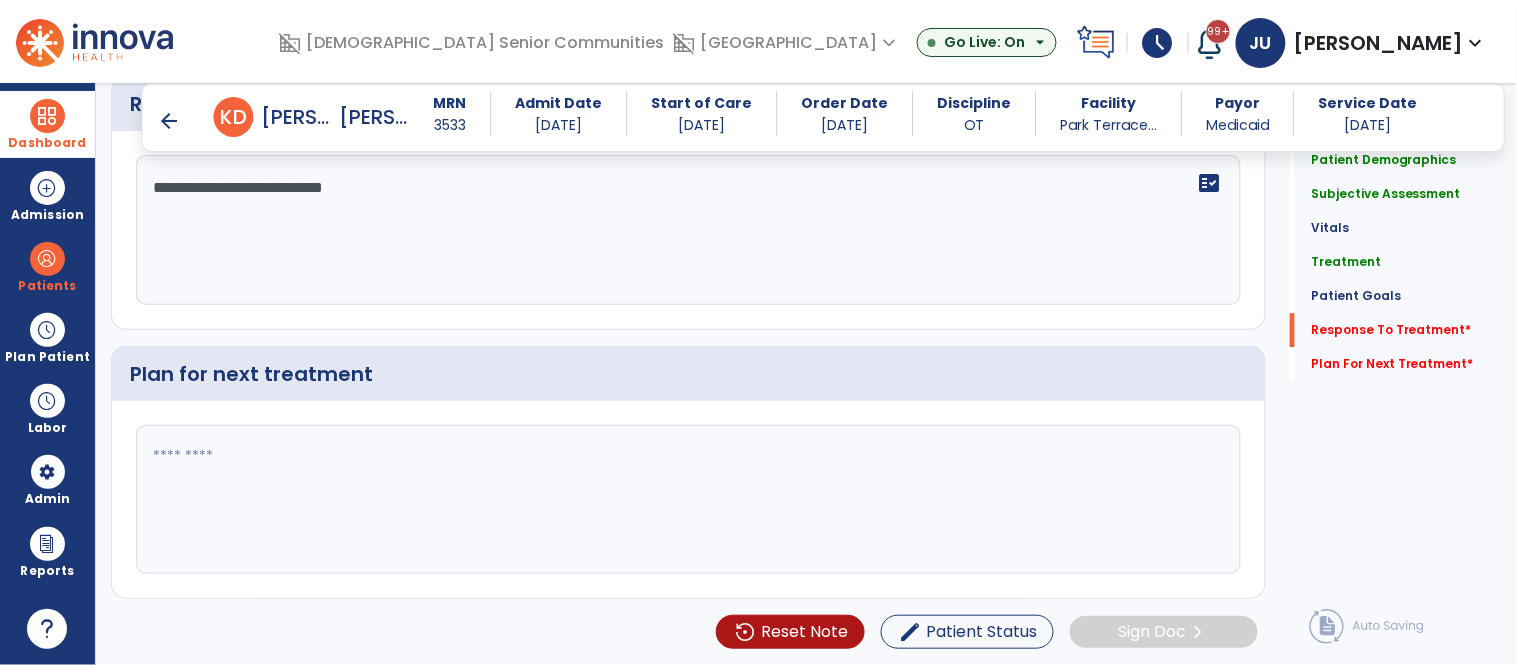 type on "**********" 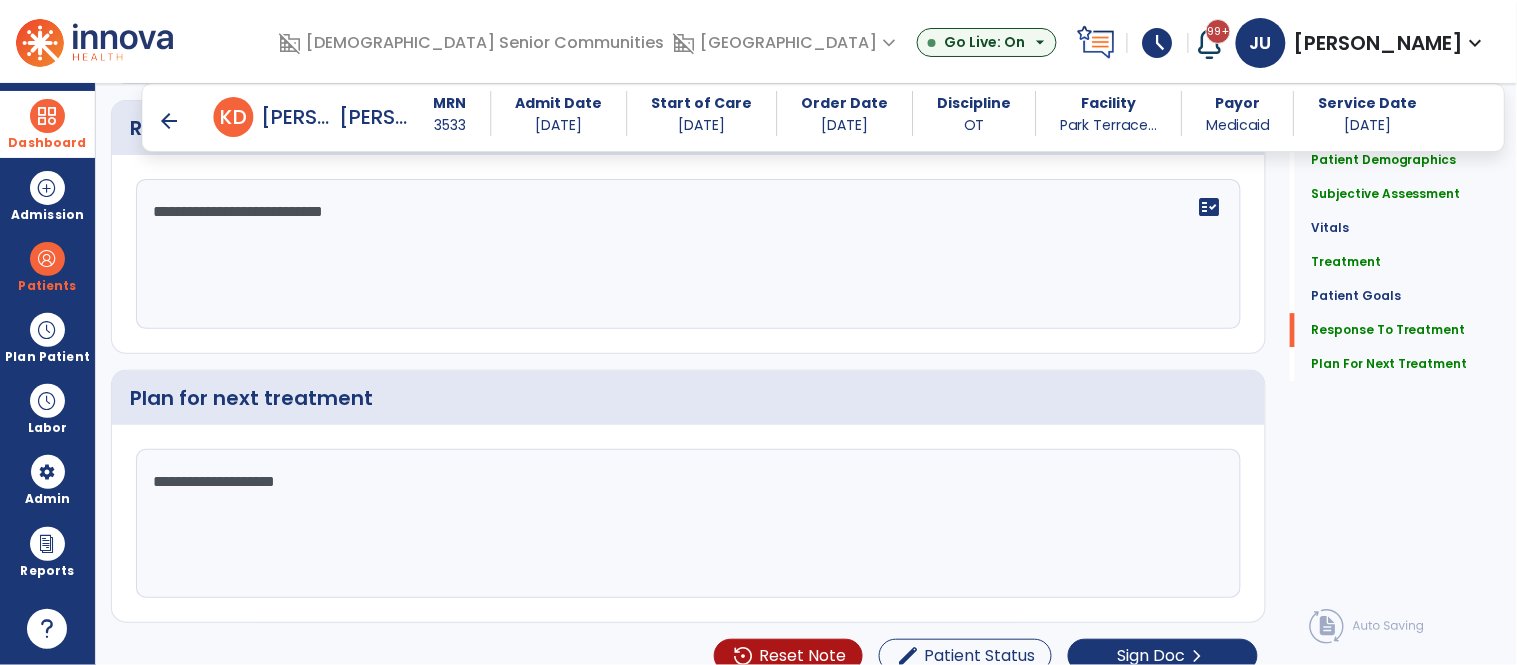 scroll, scrollTop: 3411, scrollLeft: 0, axis: vertical 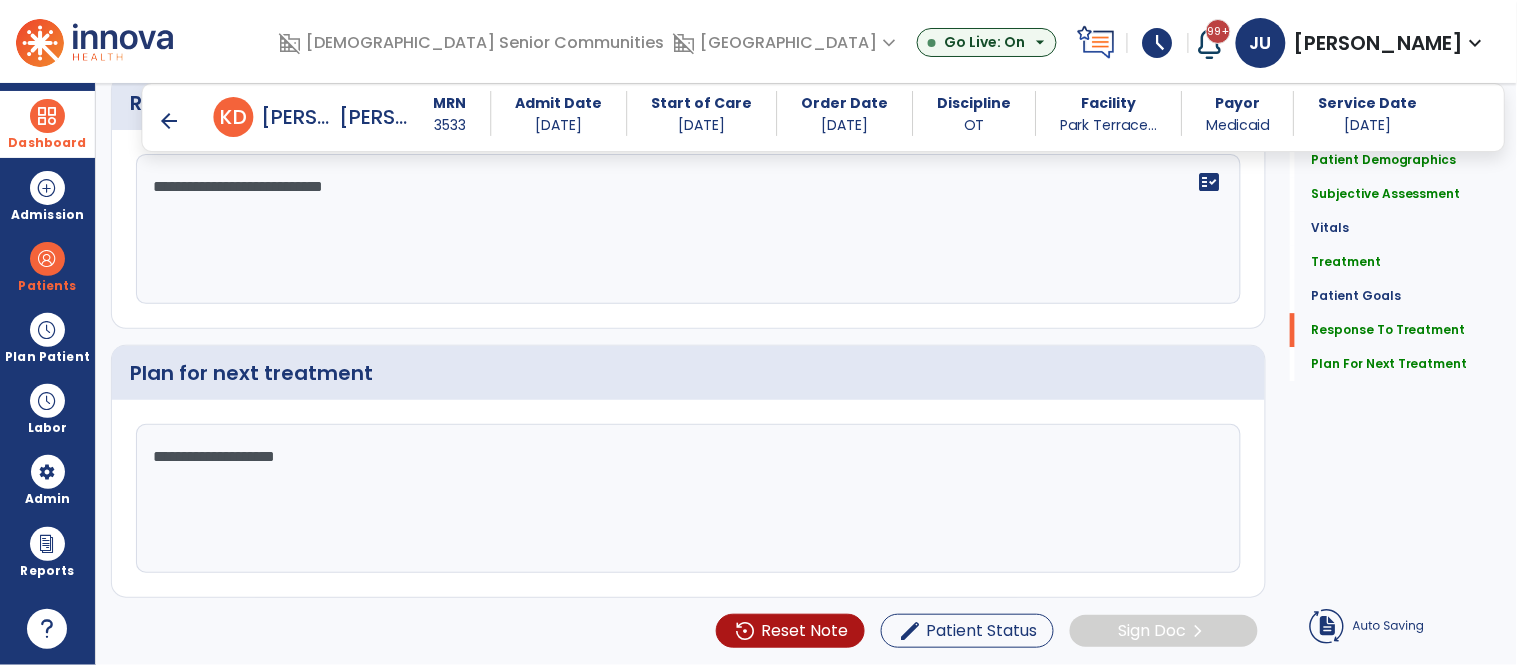 click on "Plan for next treatment" 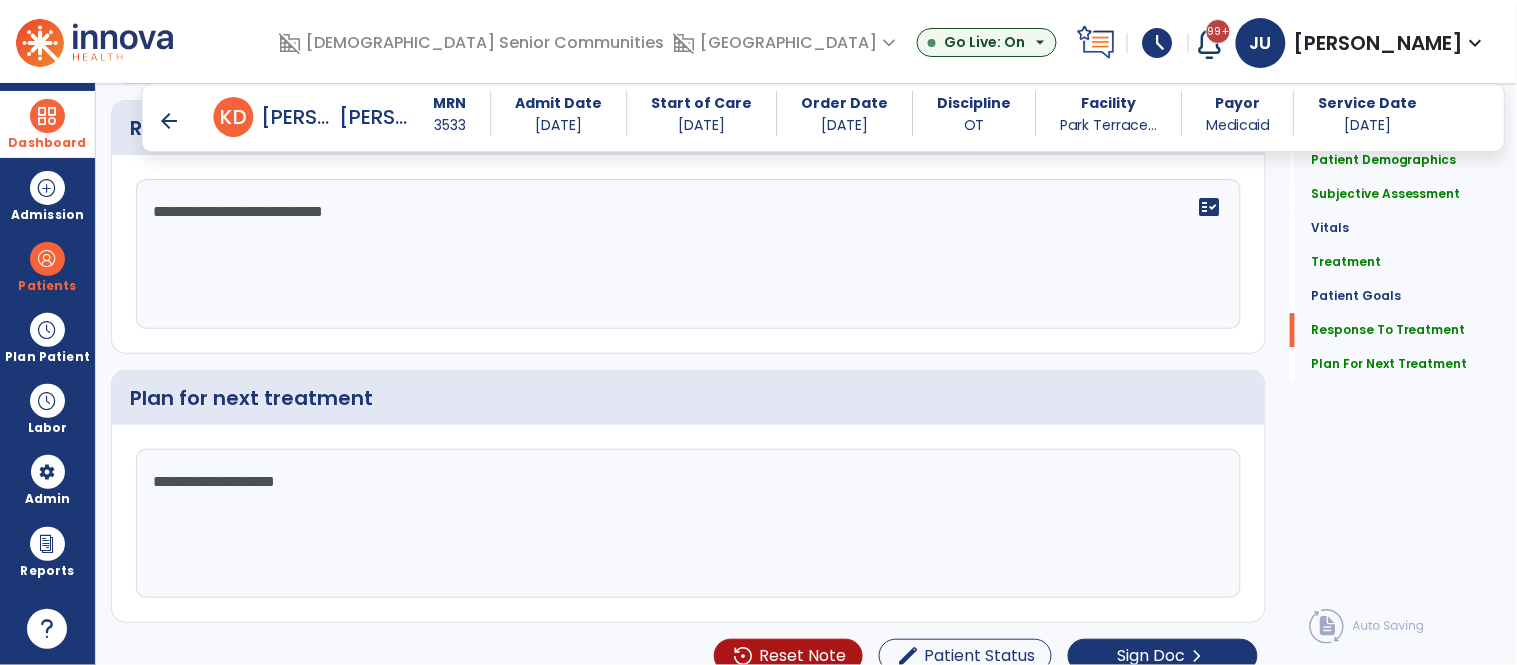 scroll, scrollTop: 3415, scrollLeft: 0, axis: vertical 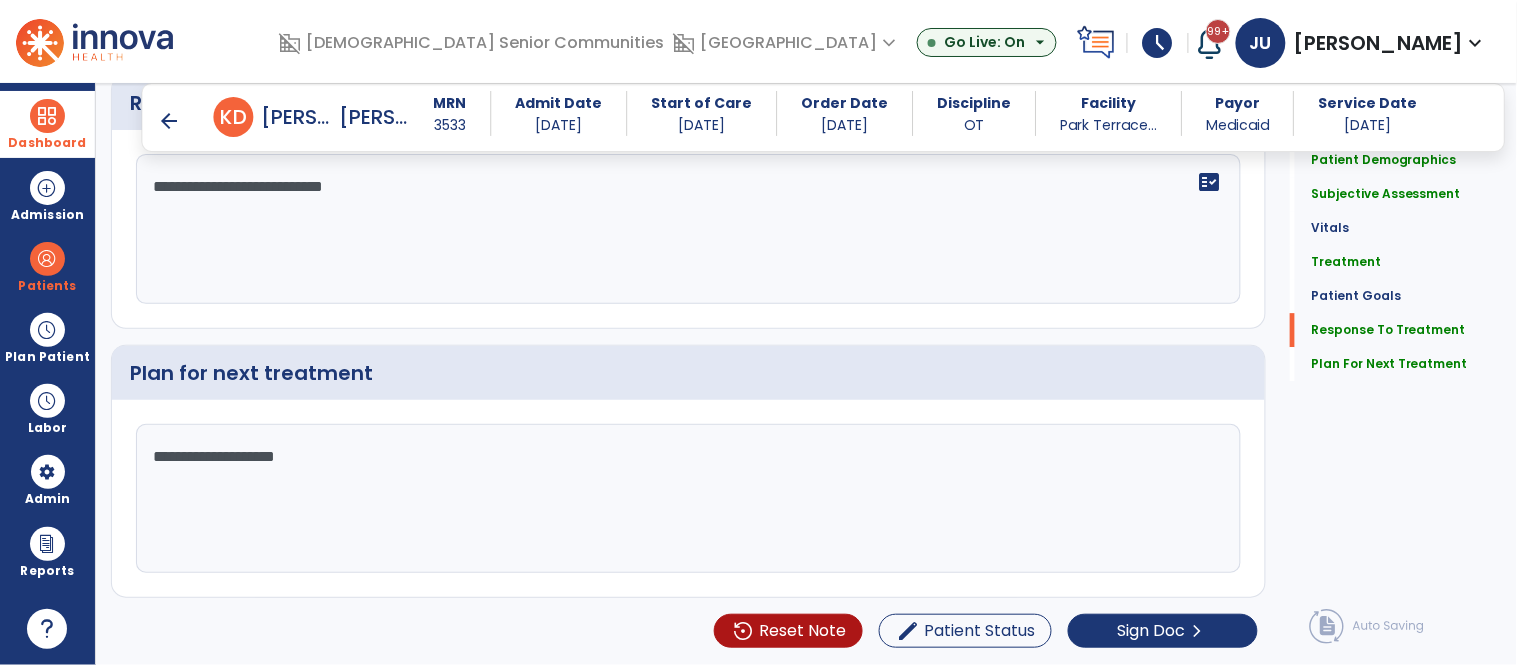 click on "**********" 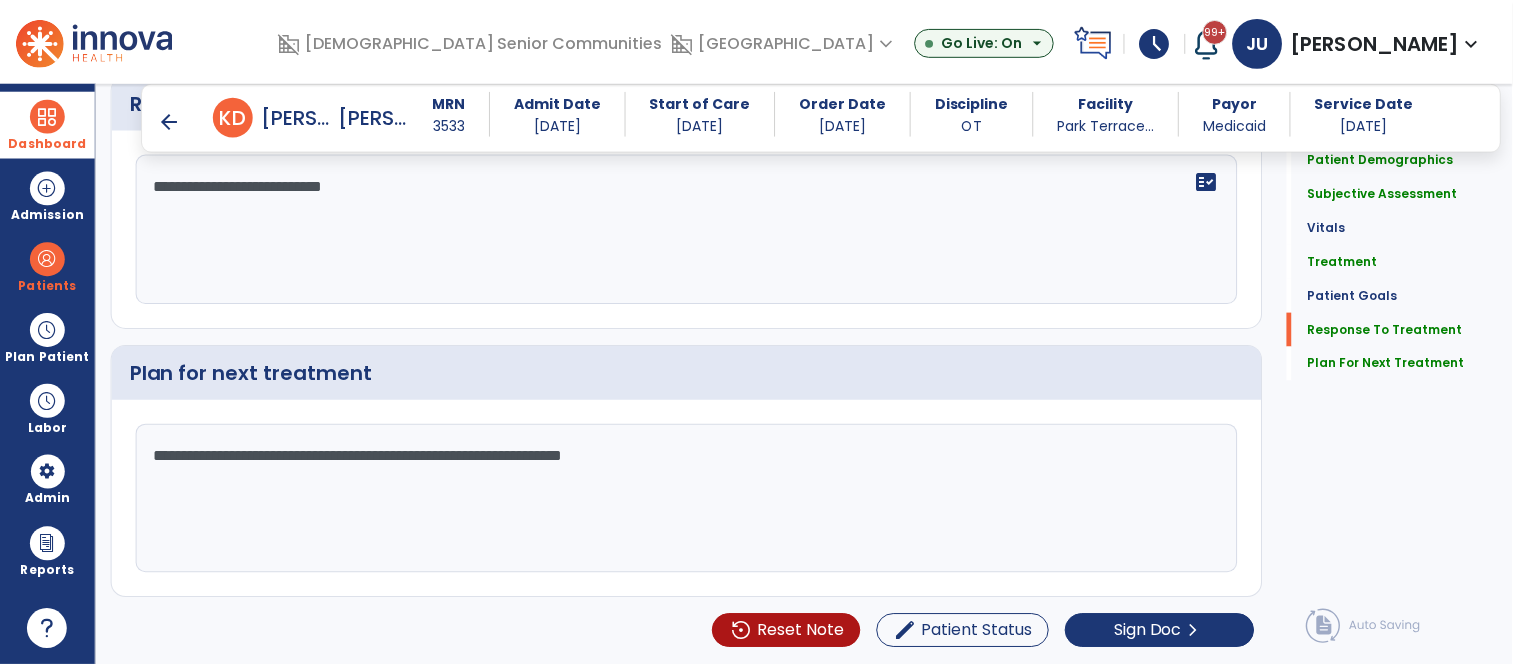 scroll, scrollTop: 3392, scrollLeft: 0, axis: vertical 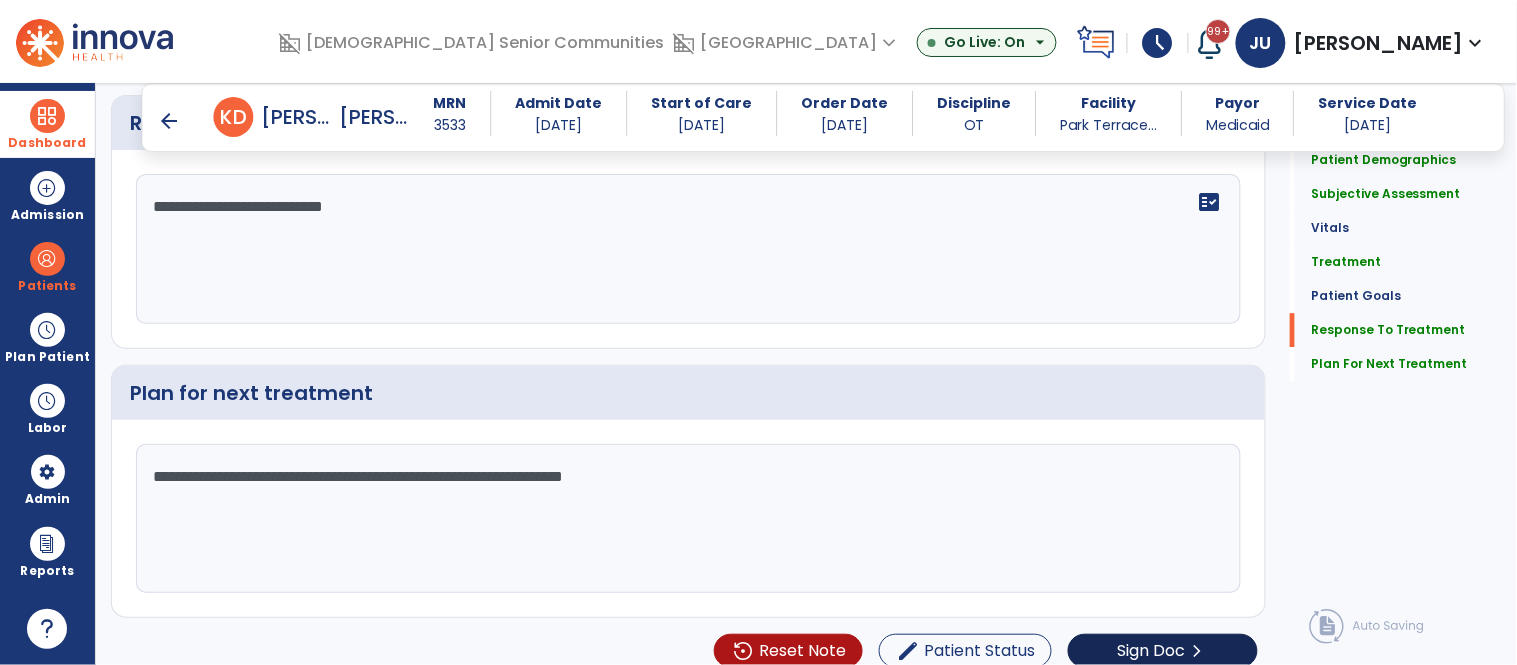 type on "**********" 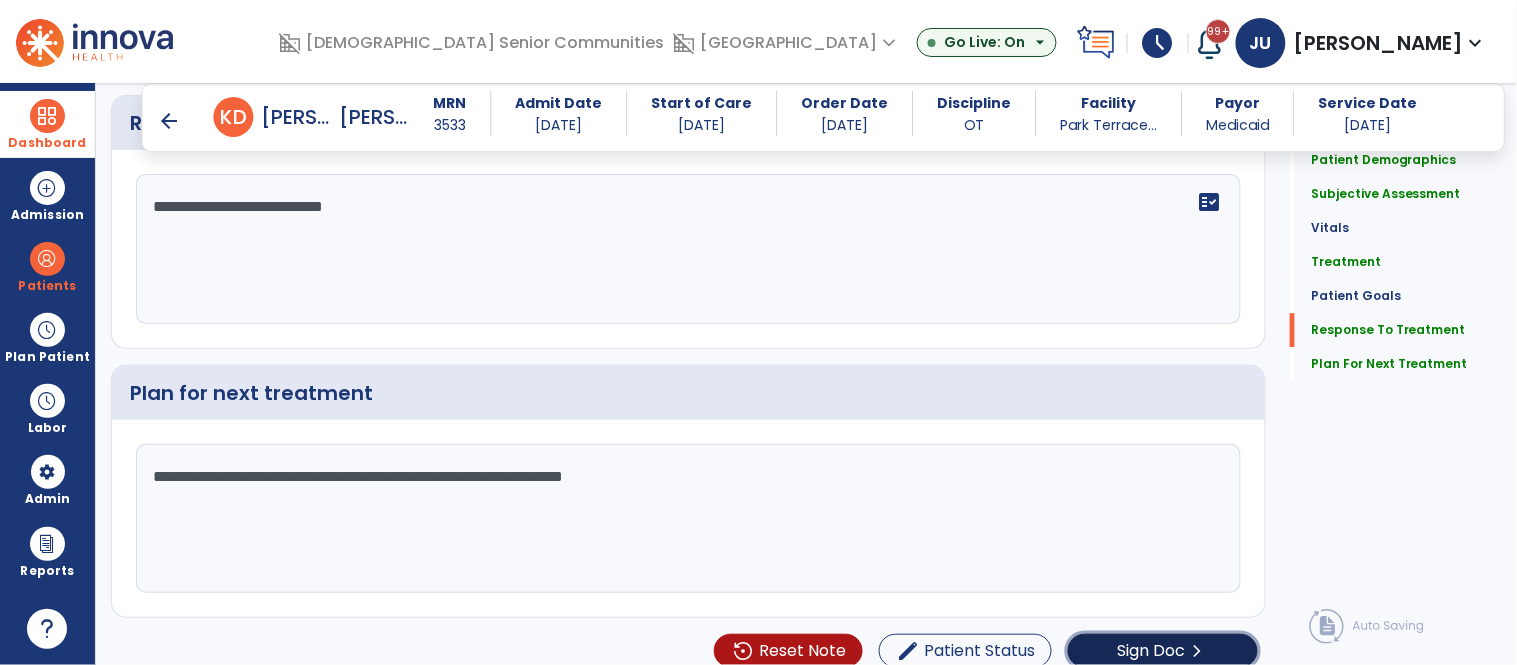 click on "Sign Doc" 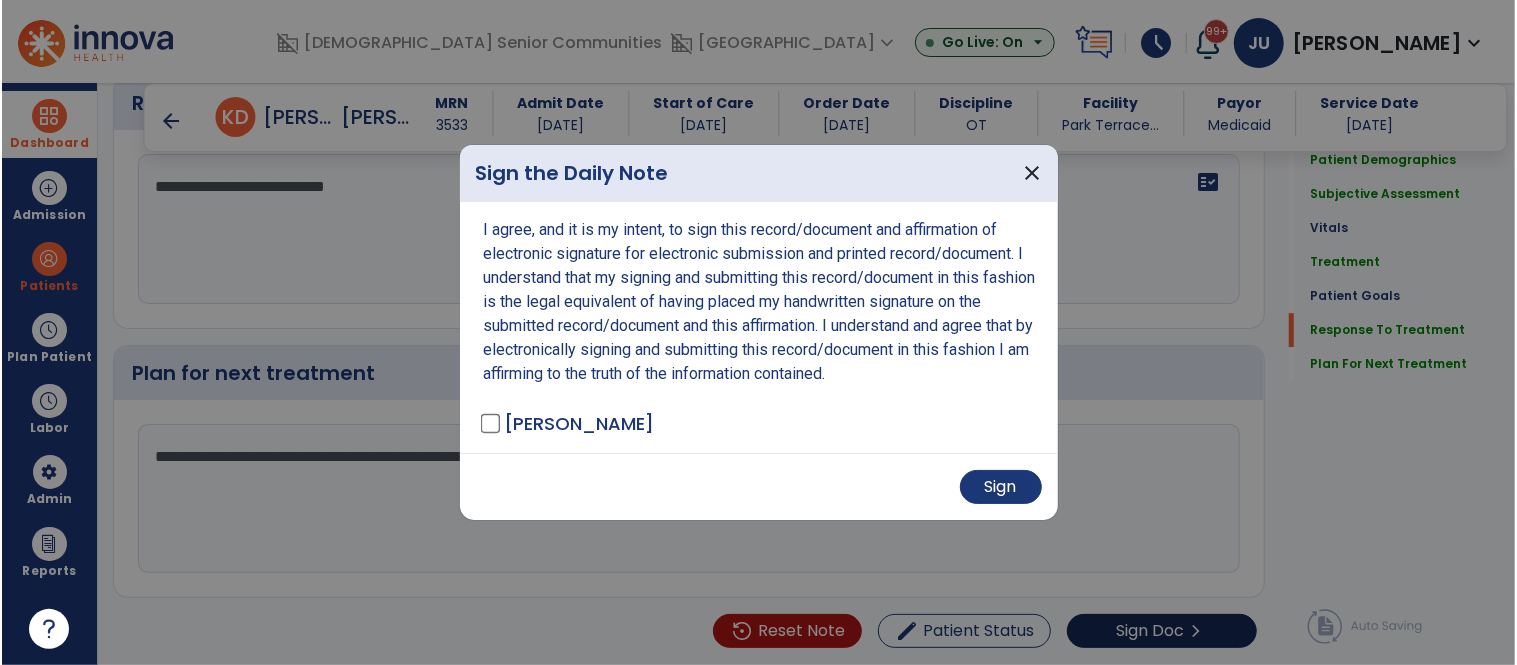 scroll, scrollTop: 3415, scrollLeft: 0, axis: vertical 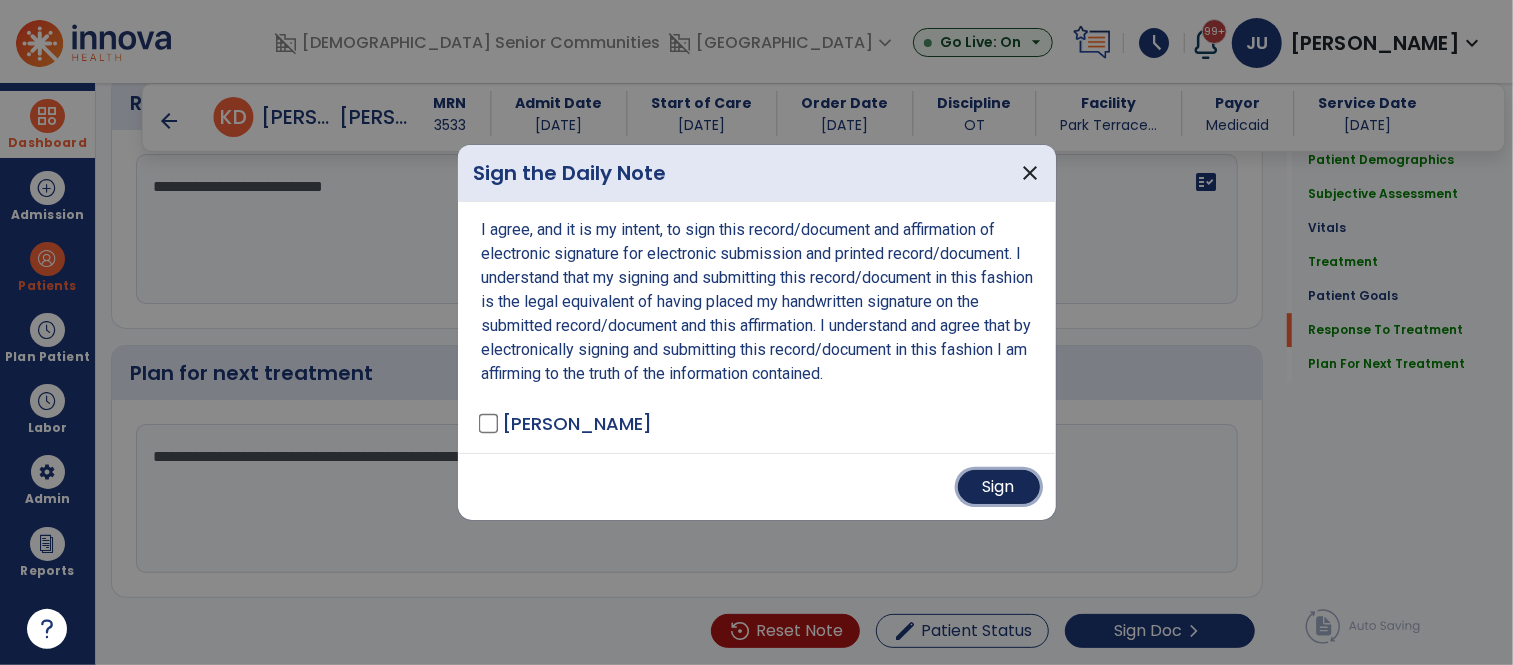click on "Sign" at bounding box center [999, 487] 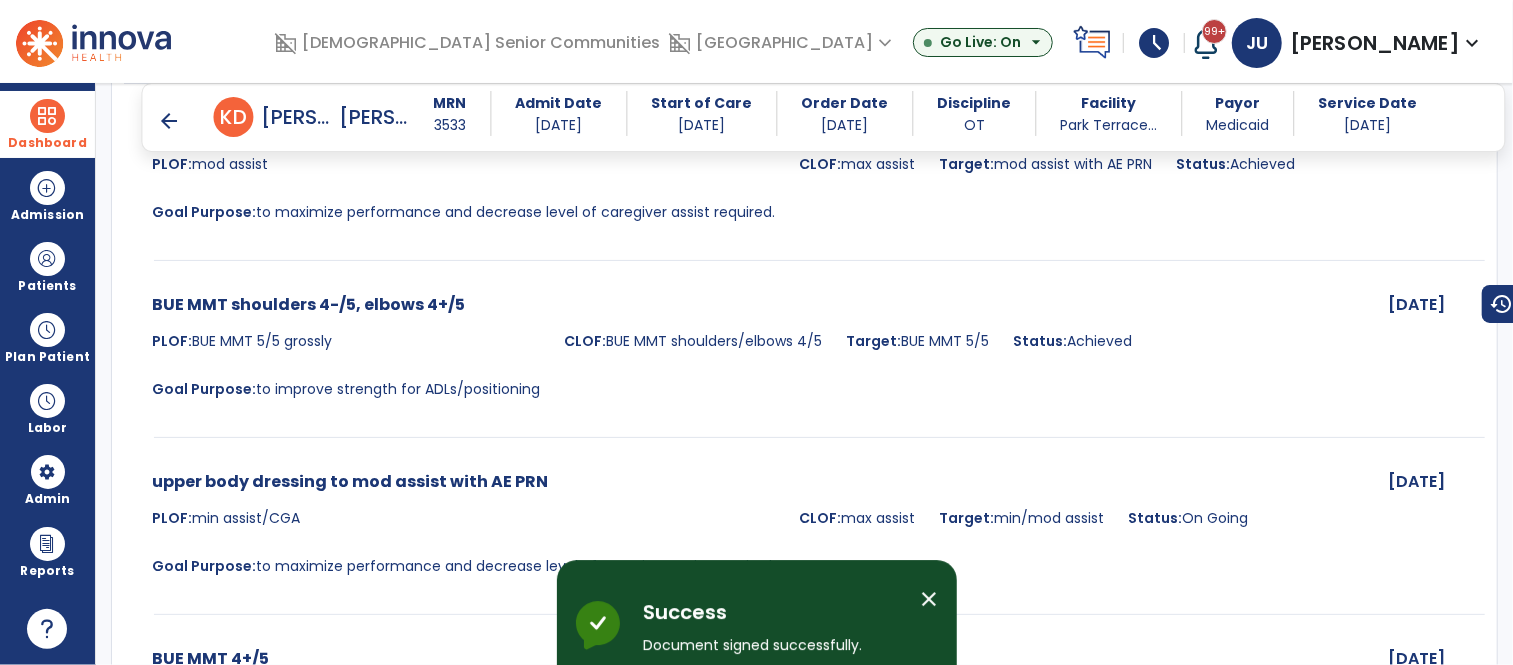 click on "close" at bounding box center [929, 552] 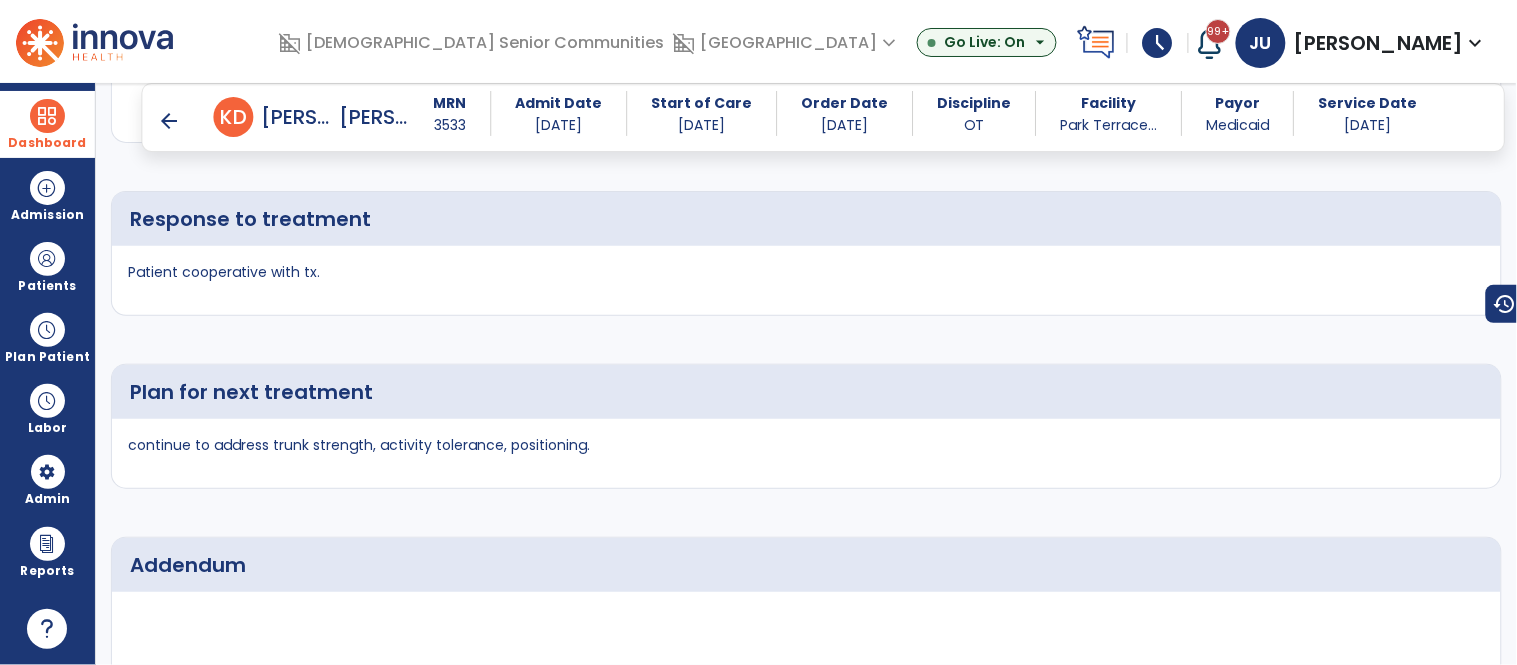 click on "arrow_back" at bounding box center [170, 121] 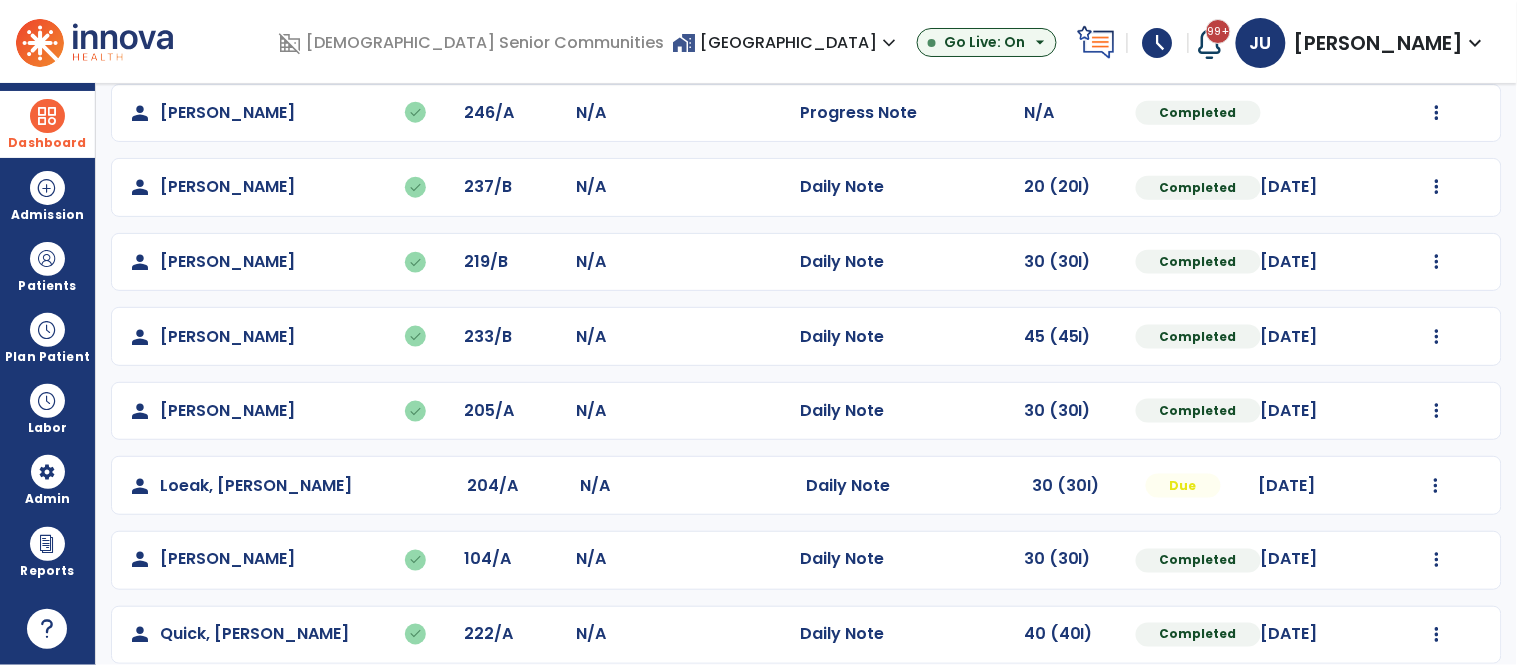 scroll, scrollTop: 568, scrollLeft: 0, axis: vertical 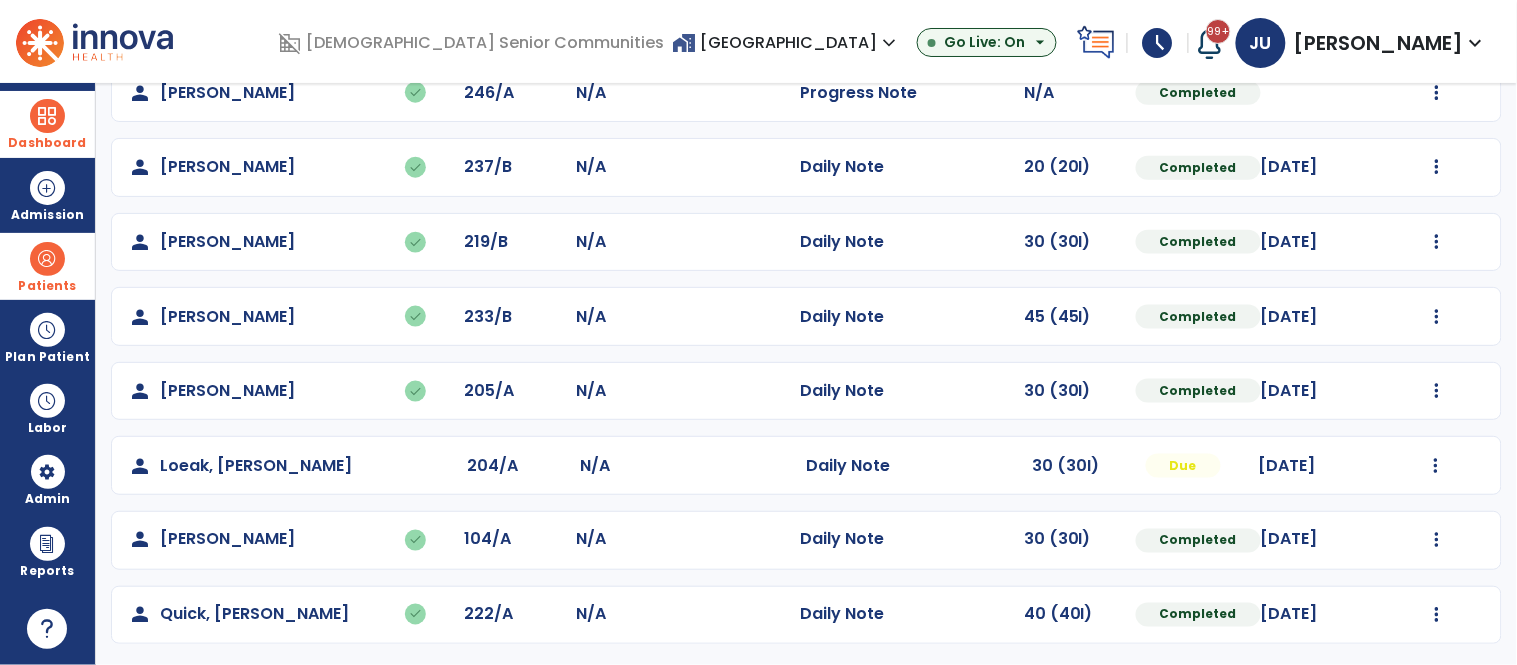 click at bounding box center (47, 259) 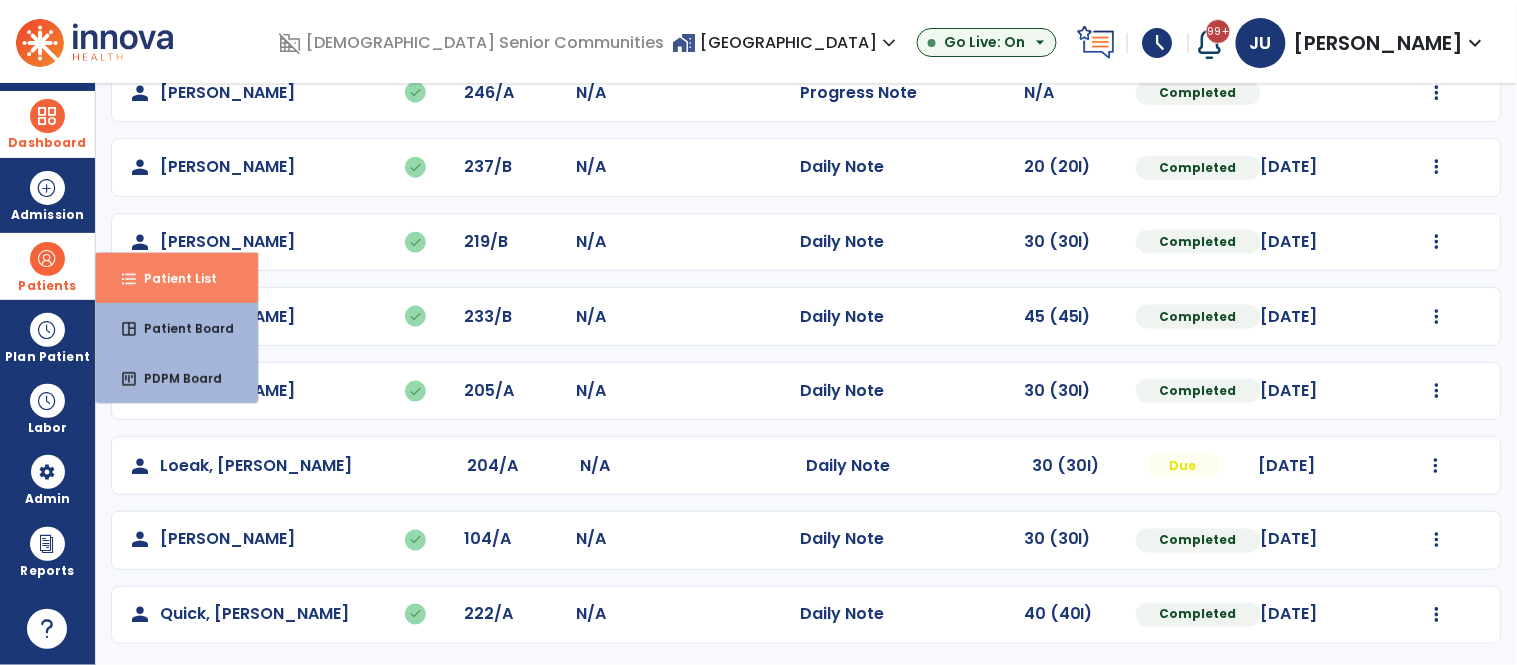 click on "Patient List" at bounding box center [172, 278] 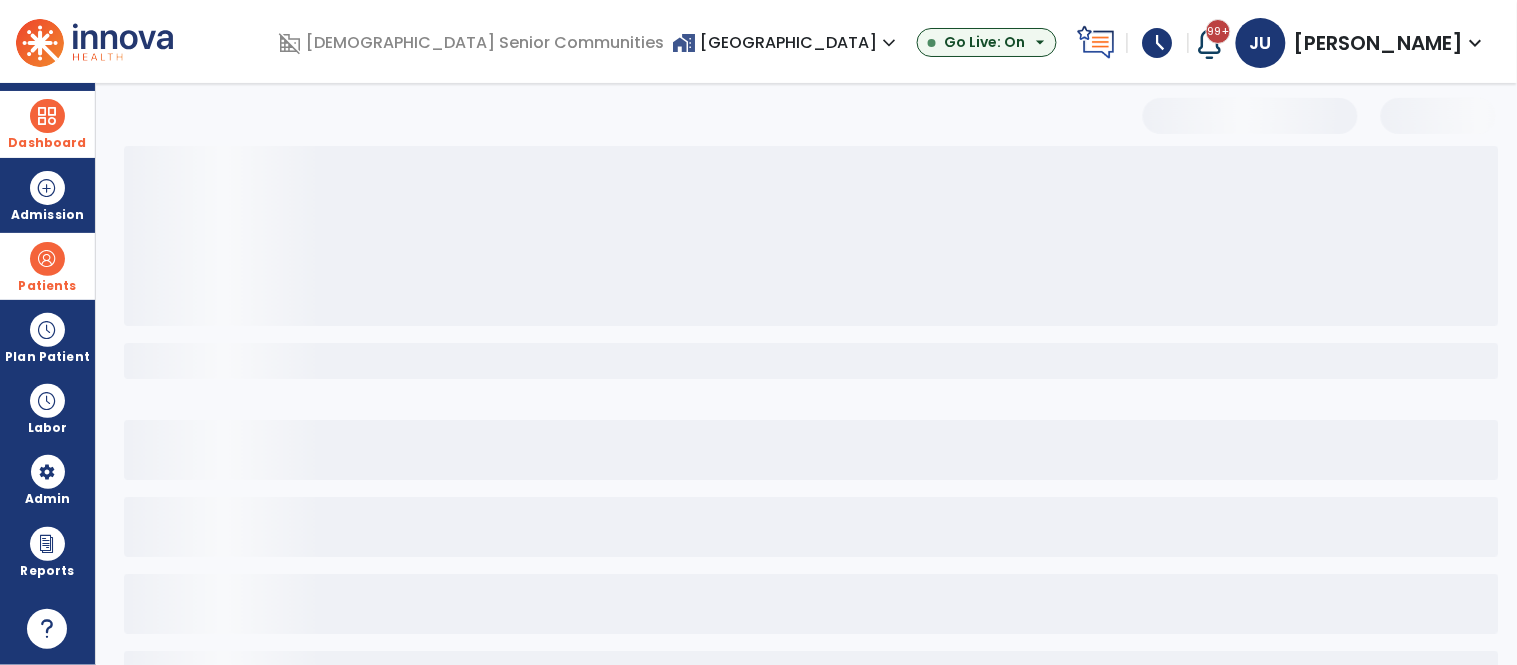 scroll, scrollTop: 0, scrollLeft: 0, axis: both 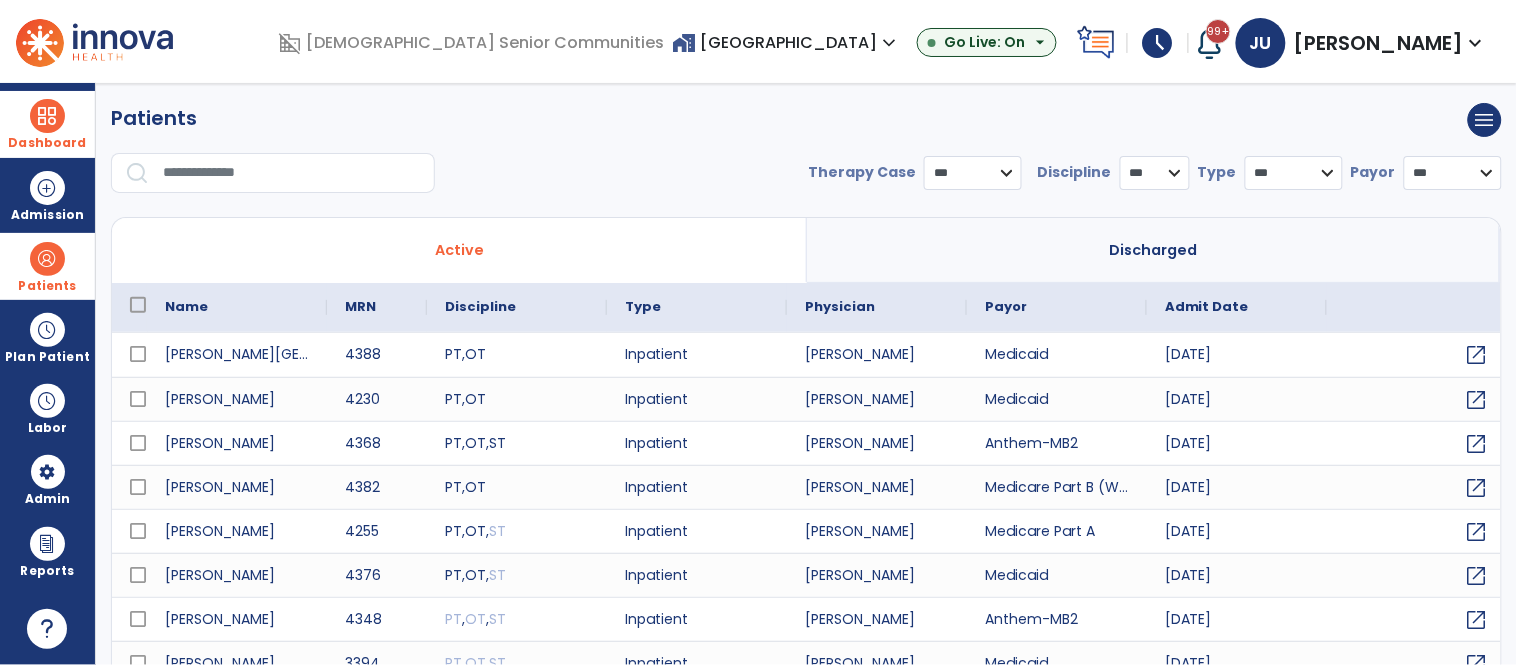 select on "***" 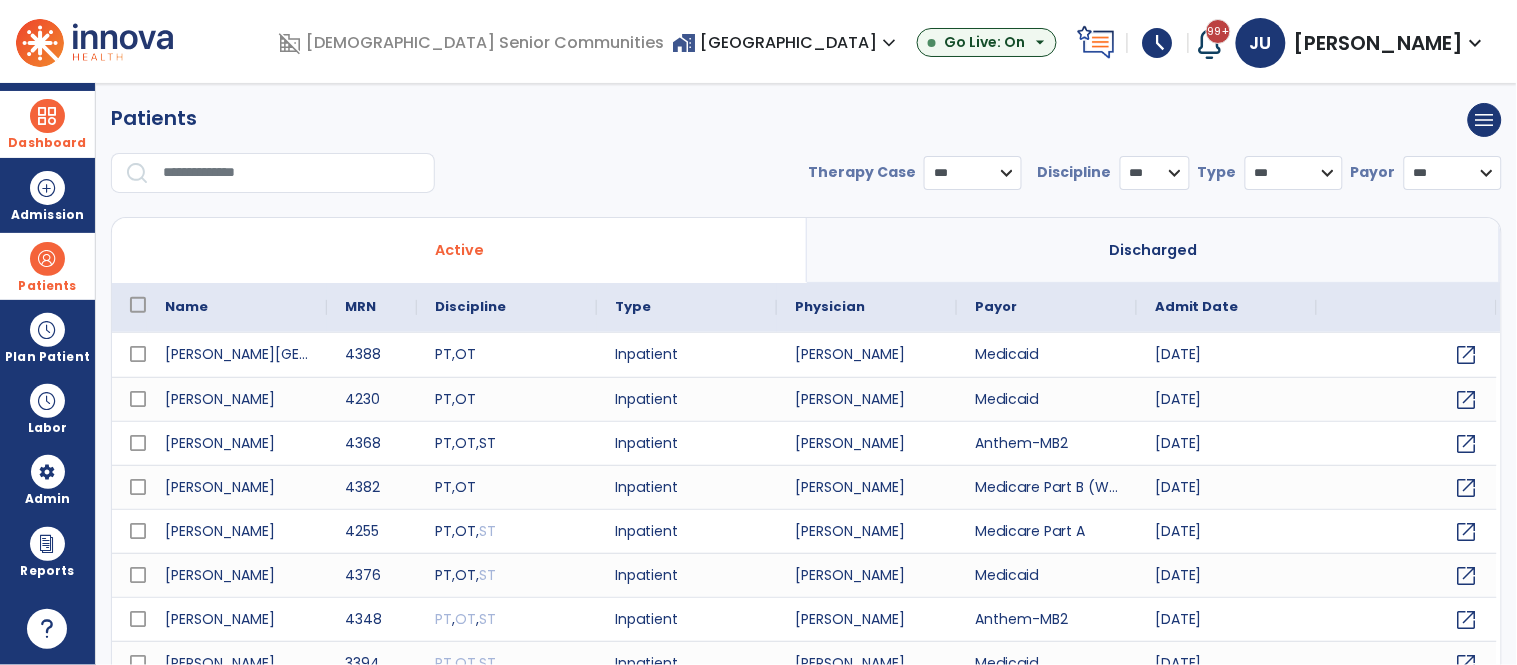 click at bounding box center [292, 173] 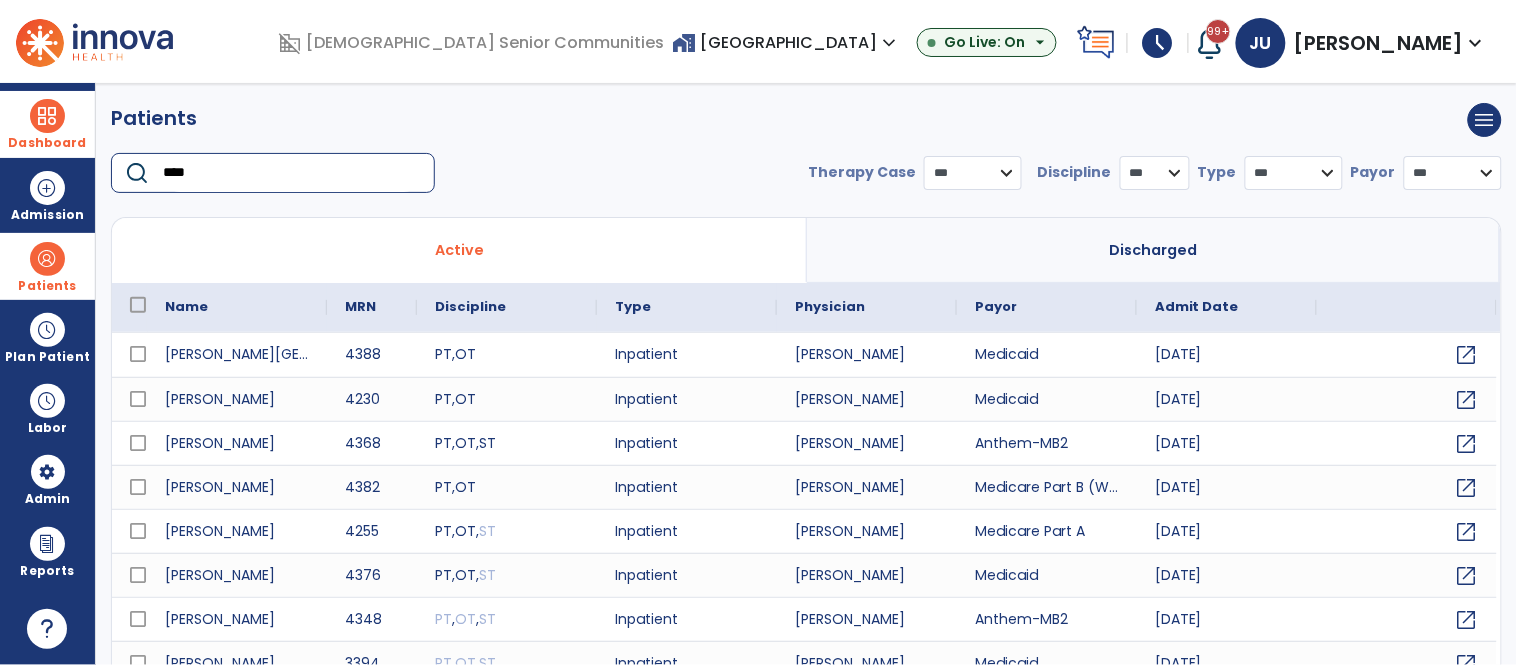 type on "*****" 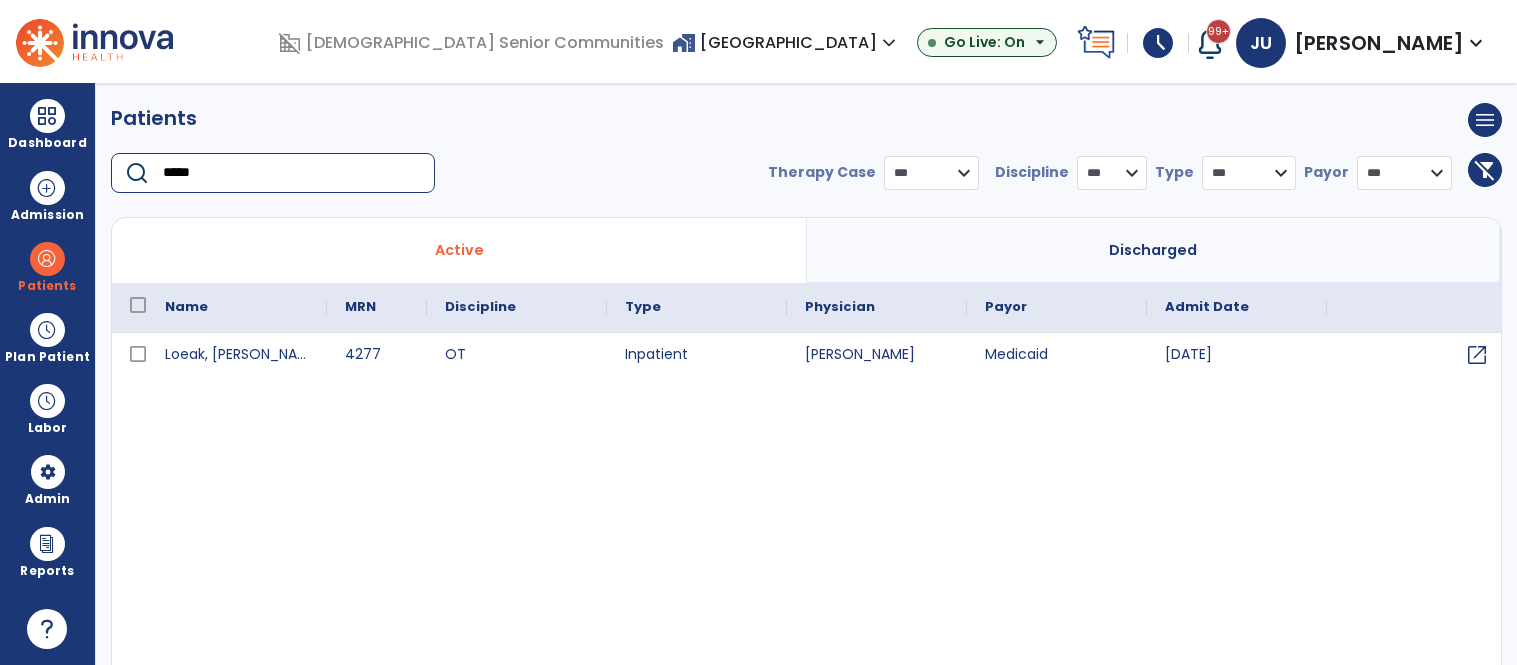 type on "*****" 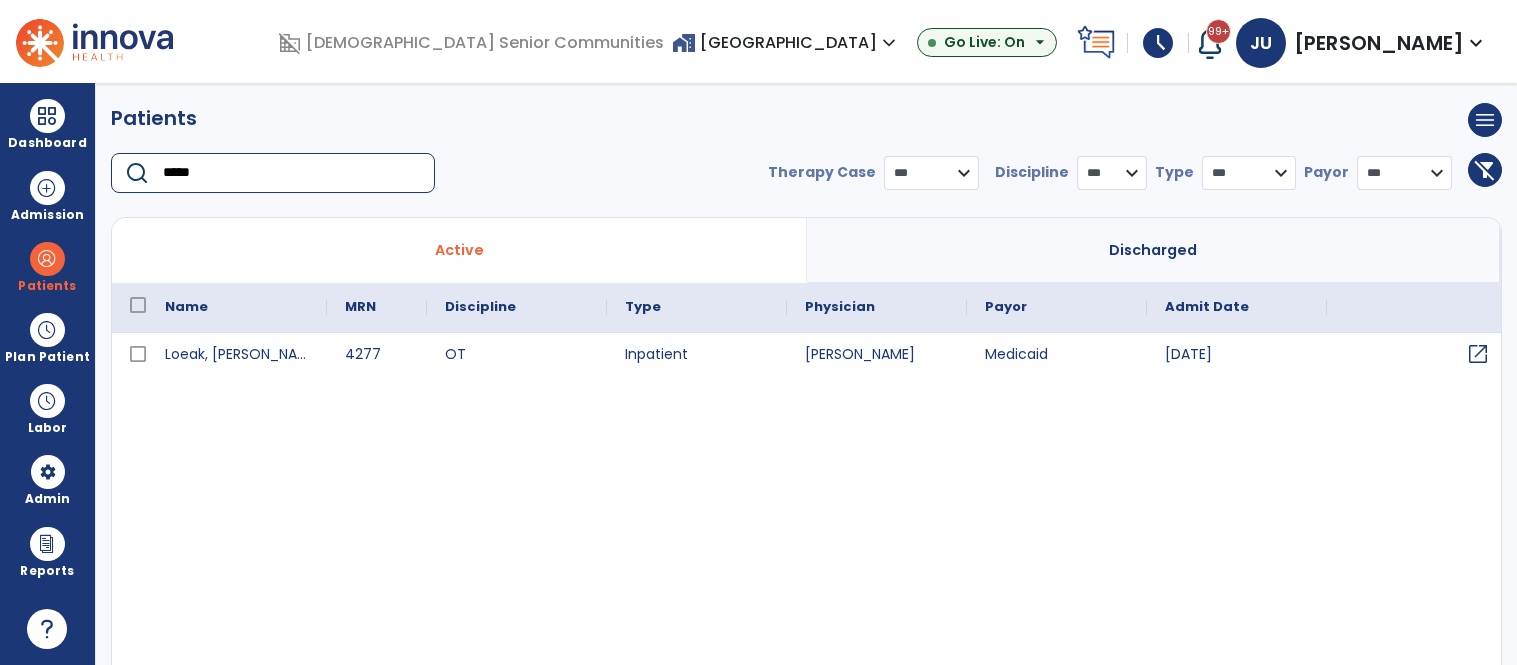 click on "open_in_new" at bounding box center (1478, 354) 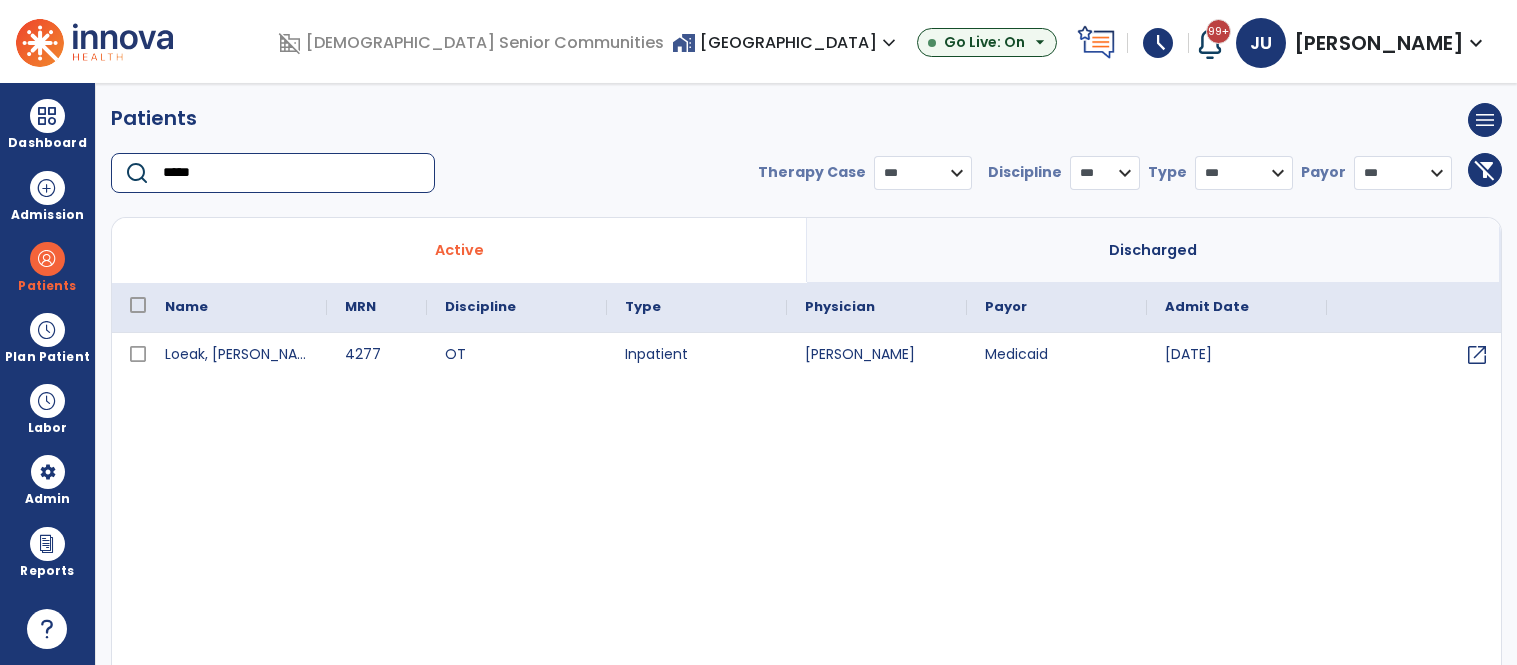 scroll, scrollTop: 0, scrollLeft: 0, axis: both 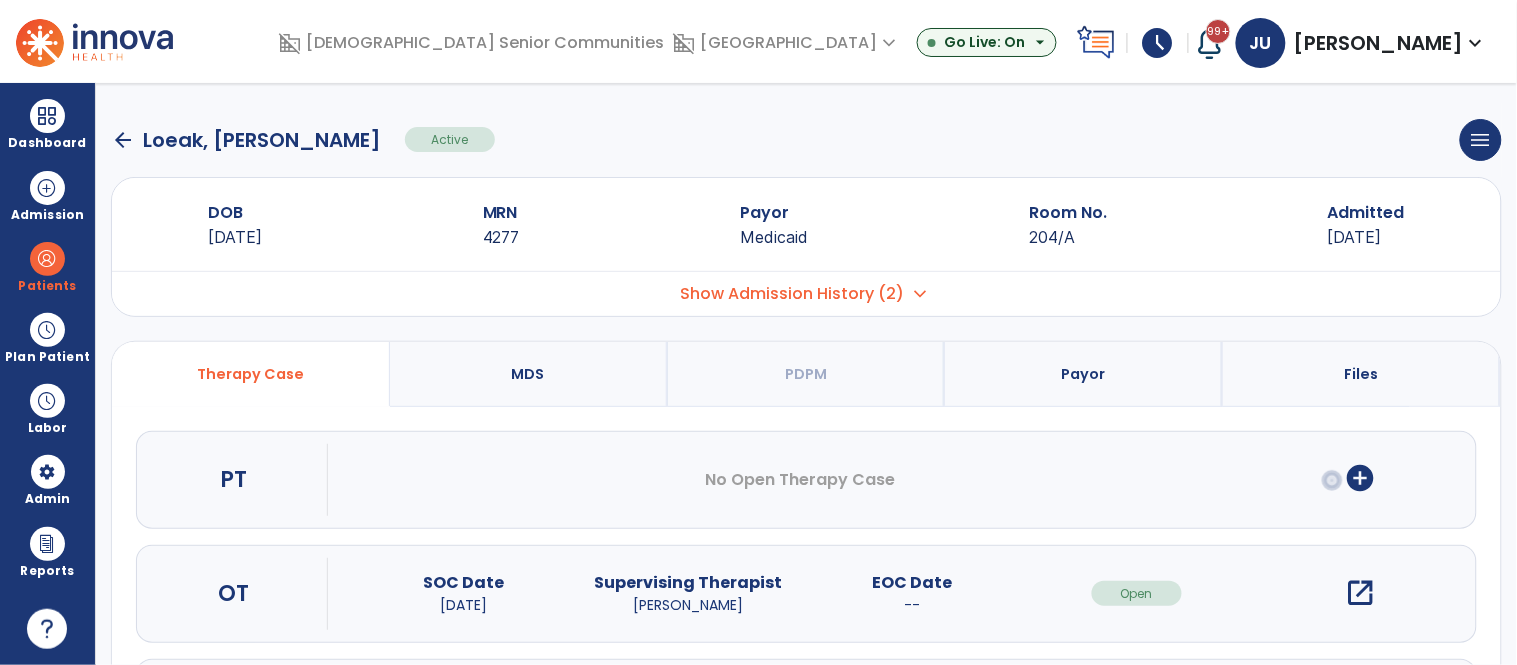 click on "open_in_new" at bounding box center [1361, 593] 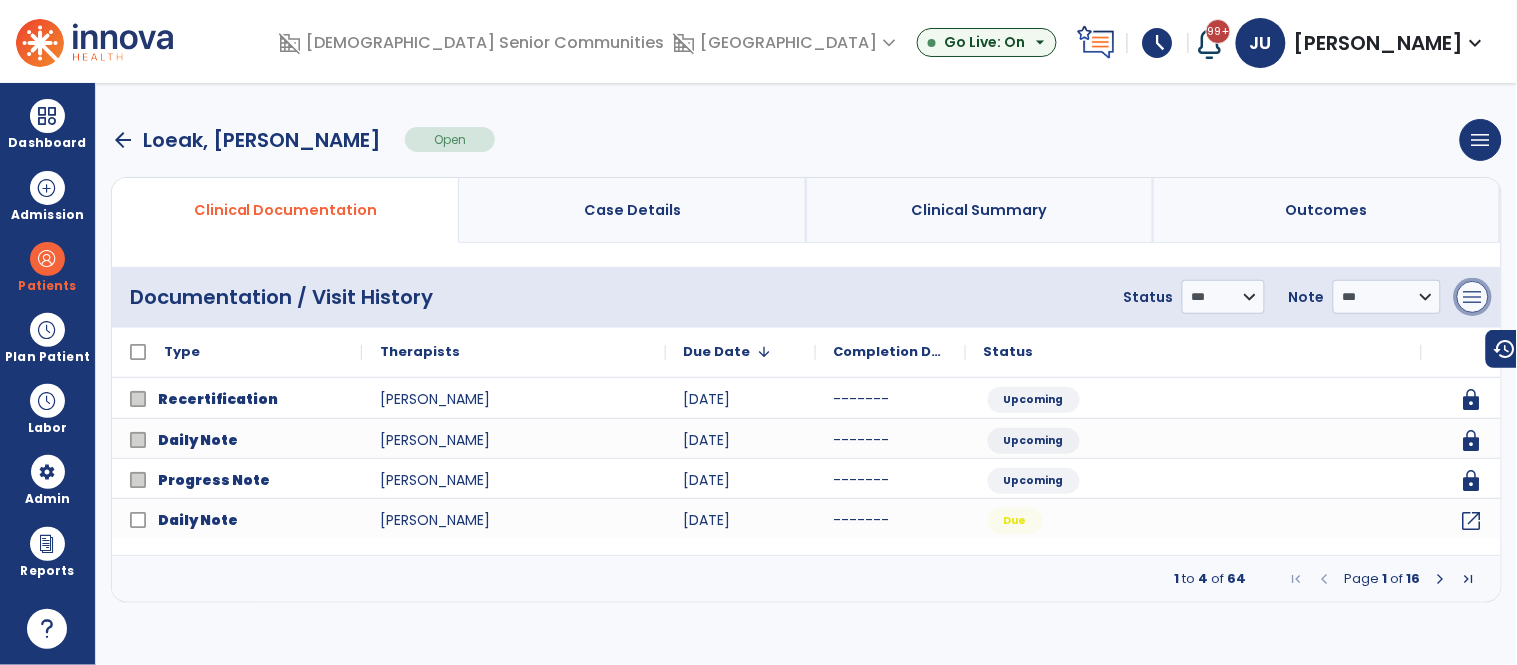 click on "menu" at bounding box center [1473, 297] 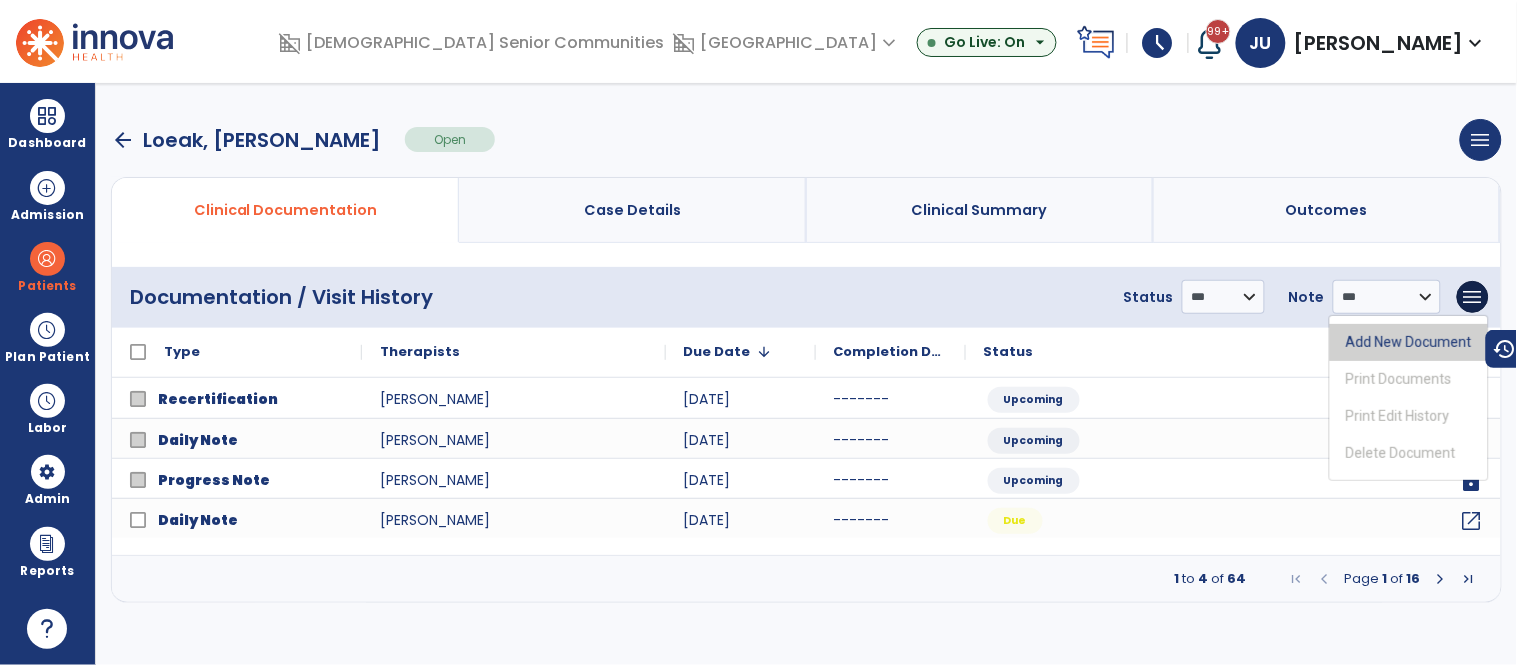 click on "Add New Document" at bounding box center [1409, 342] 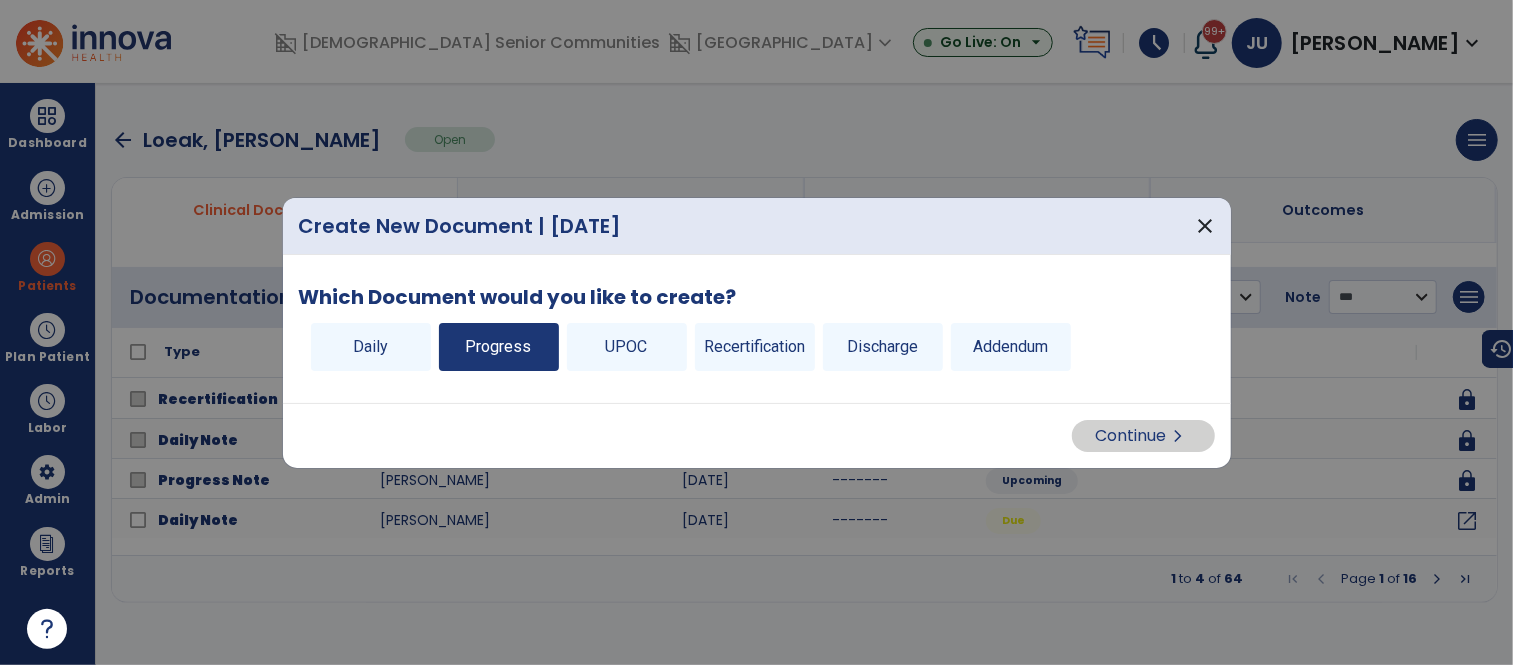 click on "Progress" at bounding box center (499, 347) 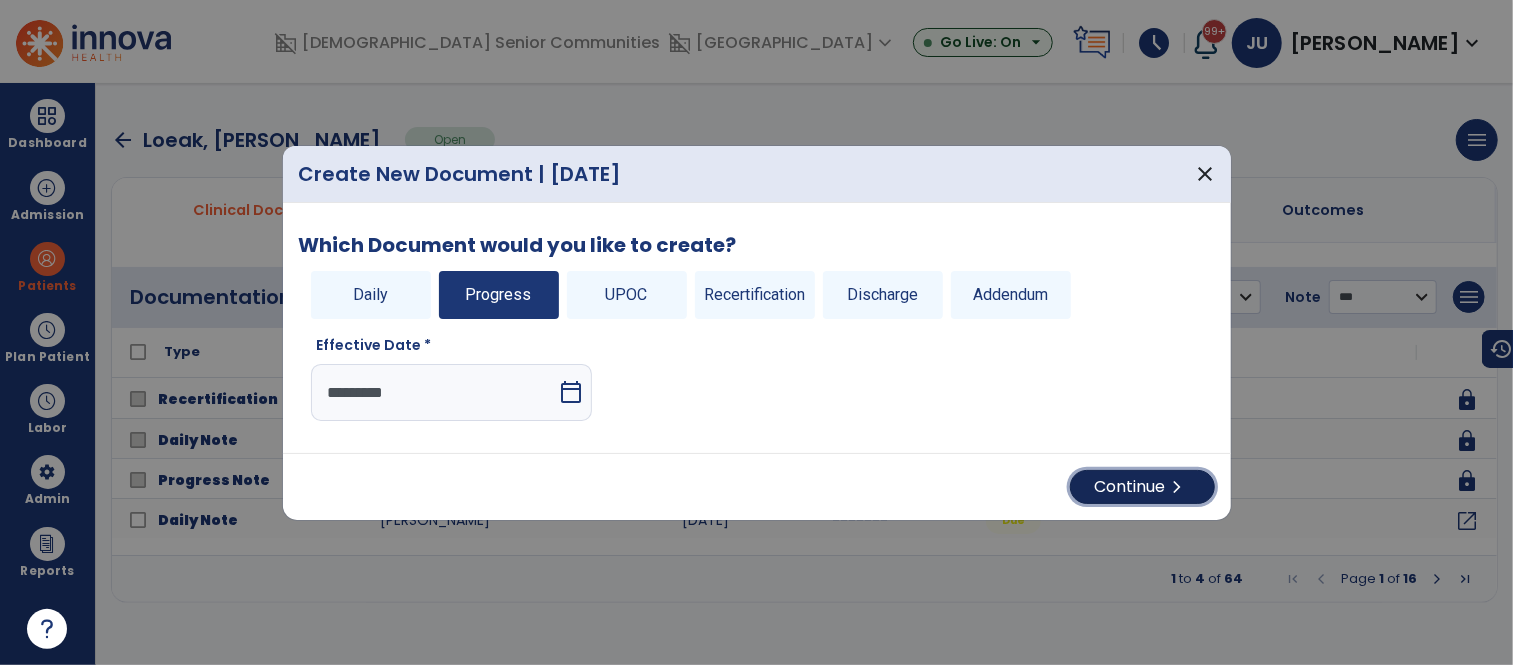 click on "Continue   chevron_right" at bounding box center [1142, 487] 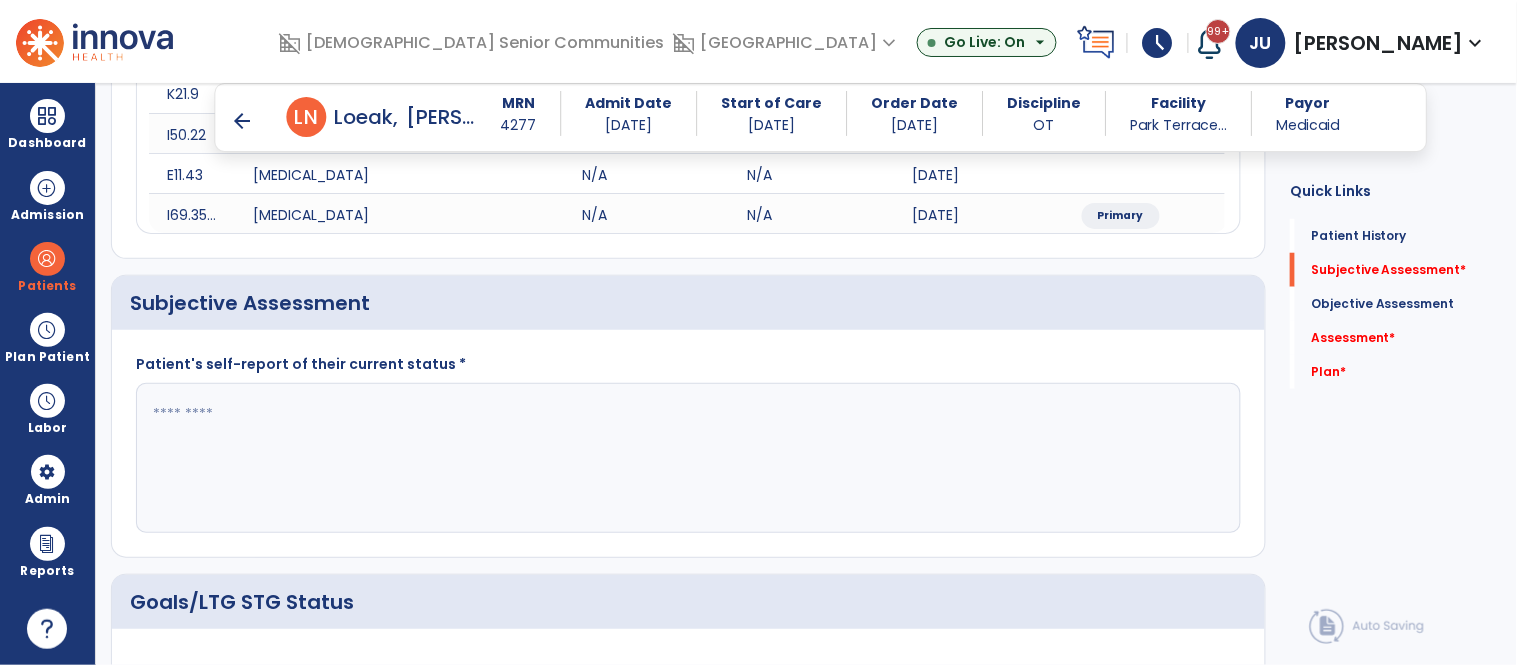 scroll, scrollTop: 374, scrollLeft: 0, axis: vertical 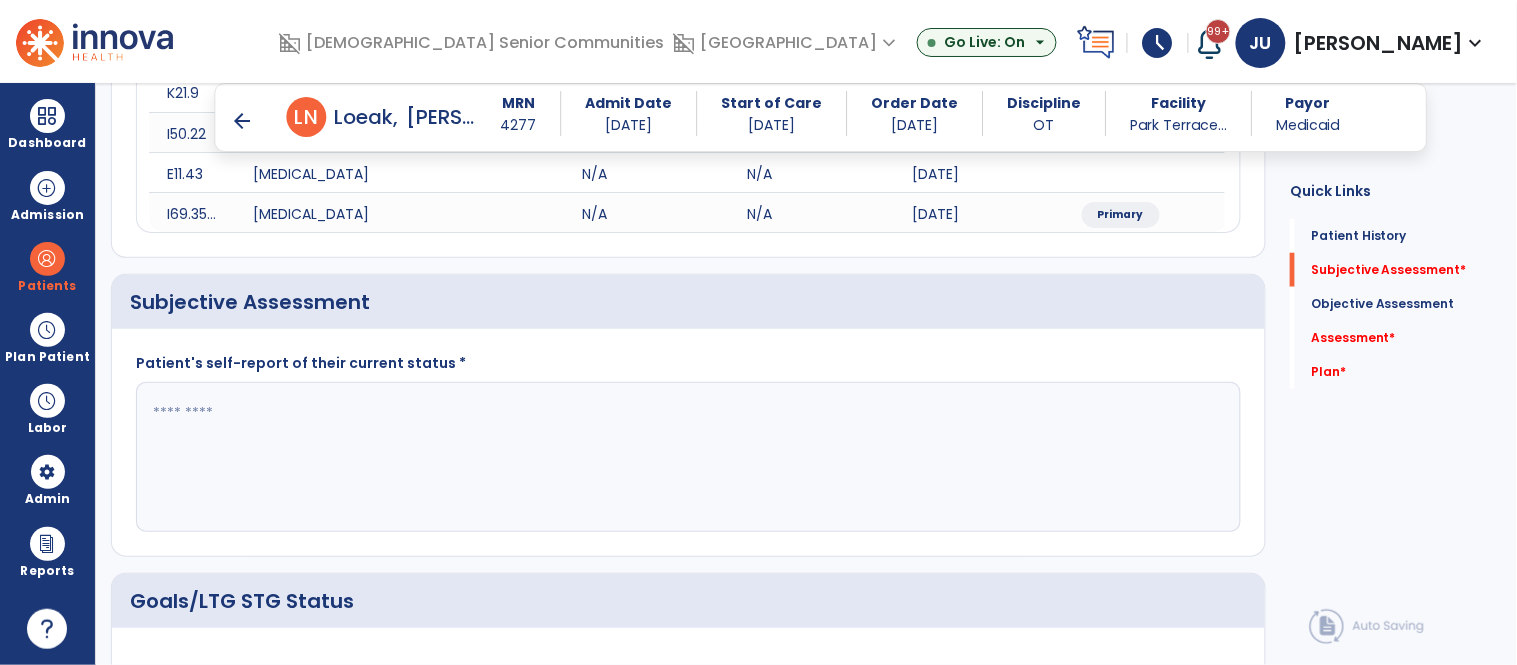 click 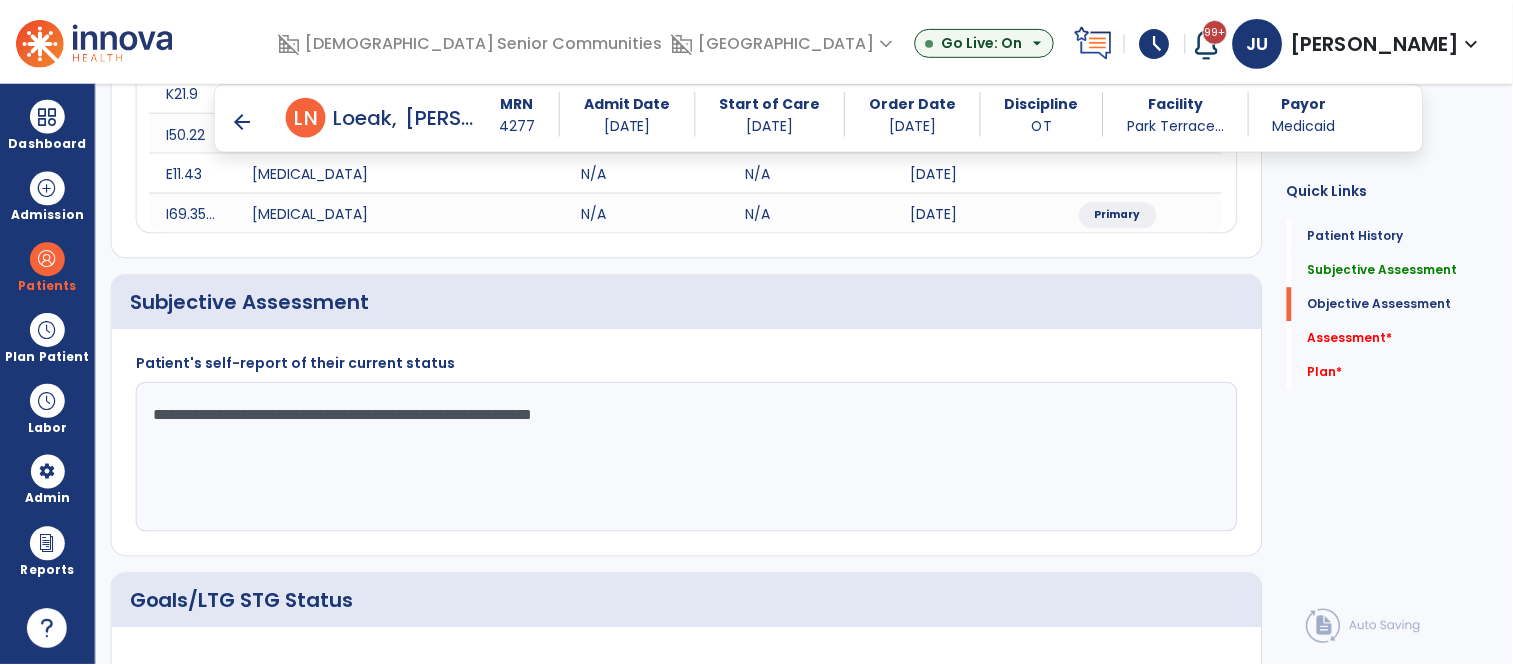 scroll, scrollTop: 815, scrollLeft: 0, axis: vertical 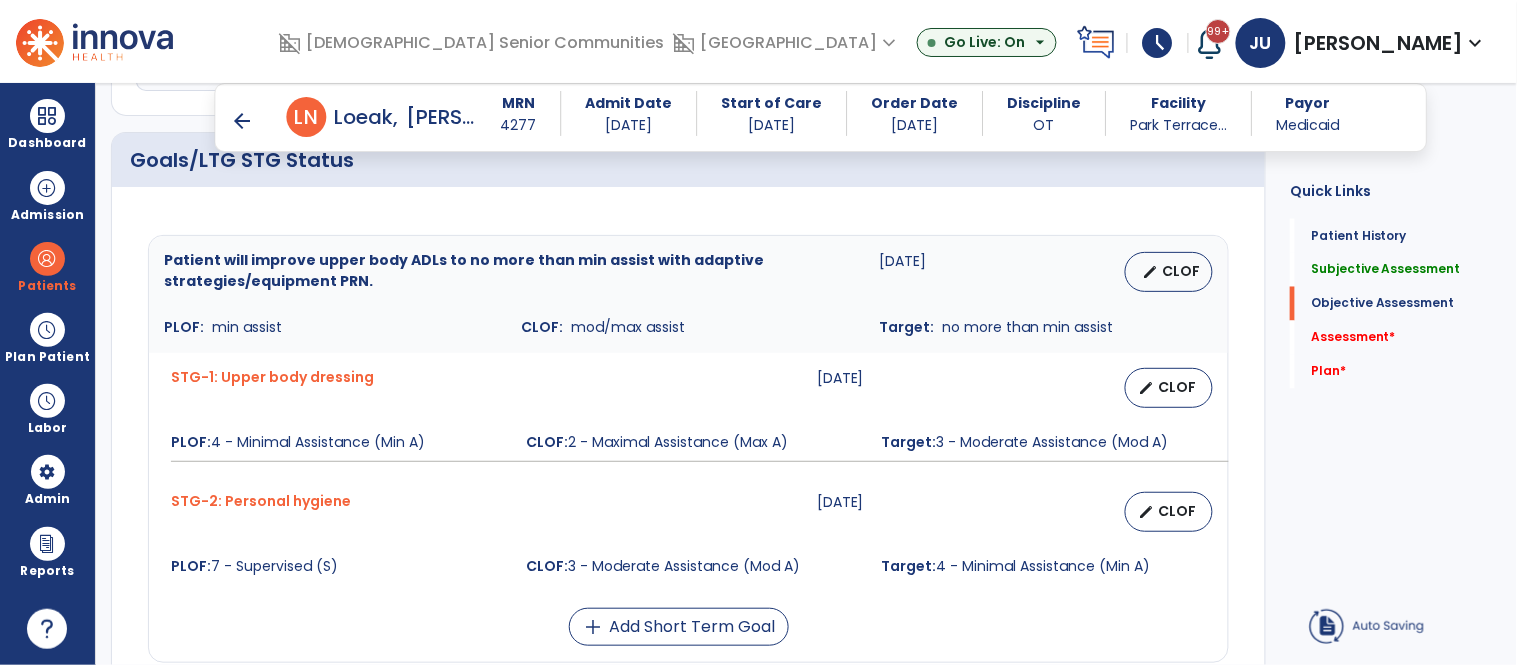 type on "**********" 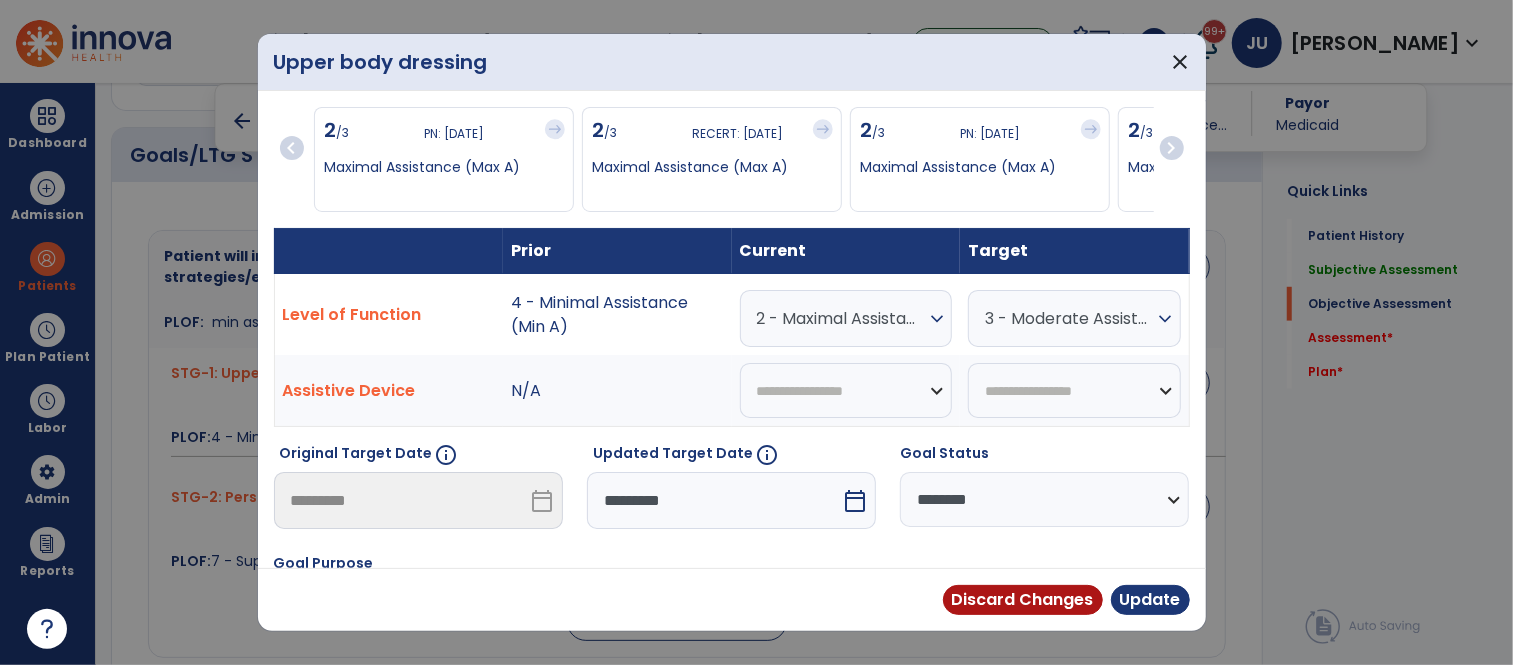 scroll, scrollTop: 815, scrollLeft: 0, axis: vertical 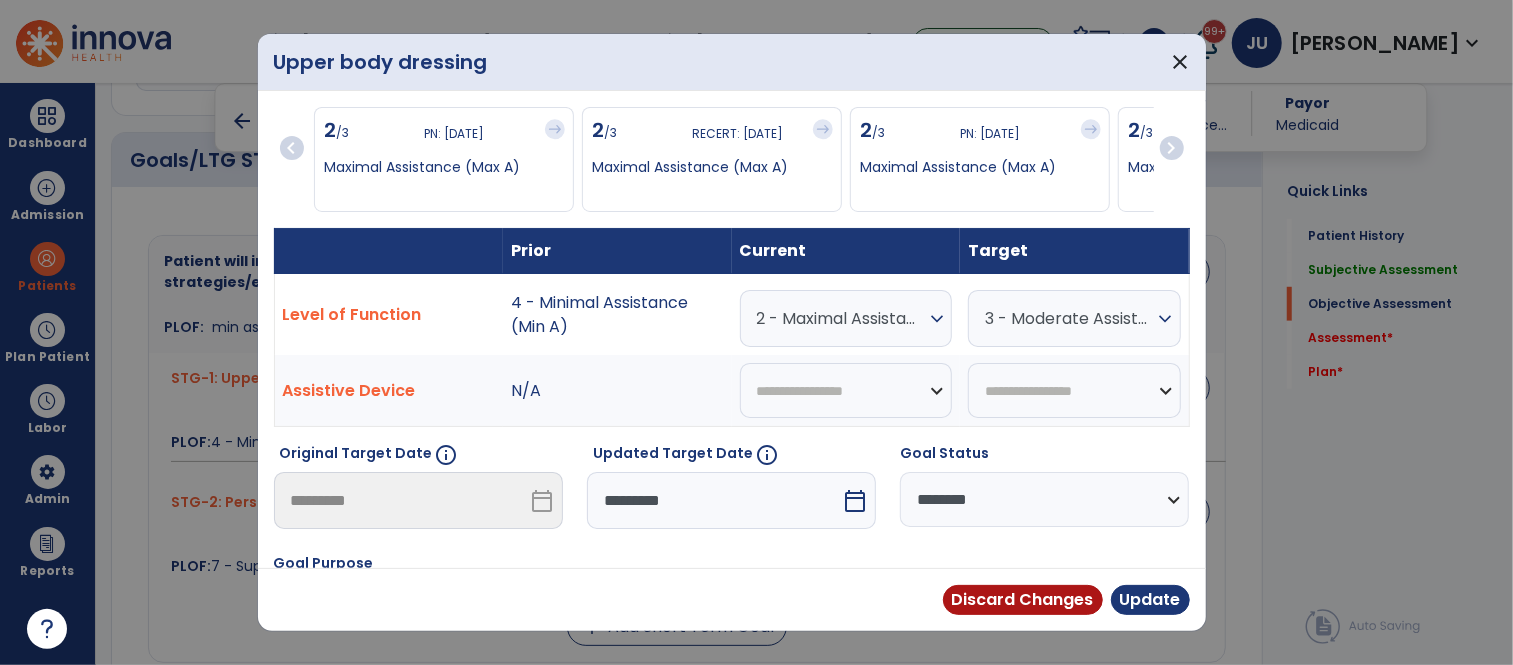 click on "*********" at bounding box center [714, 500] 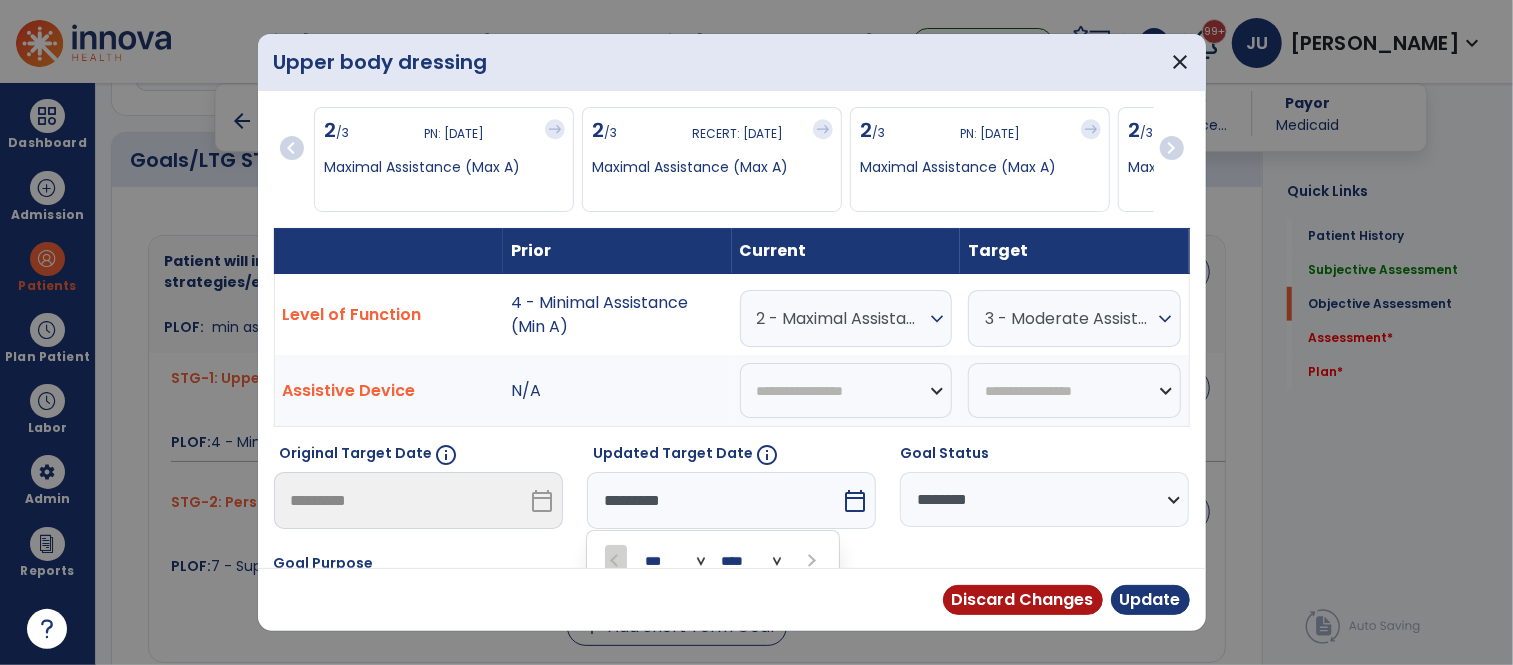 scroll, scrollTop: 258, scrollLeft: 0, axis: vertical 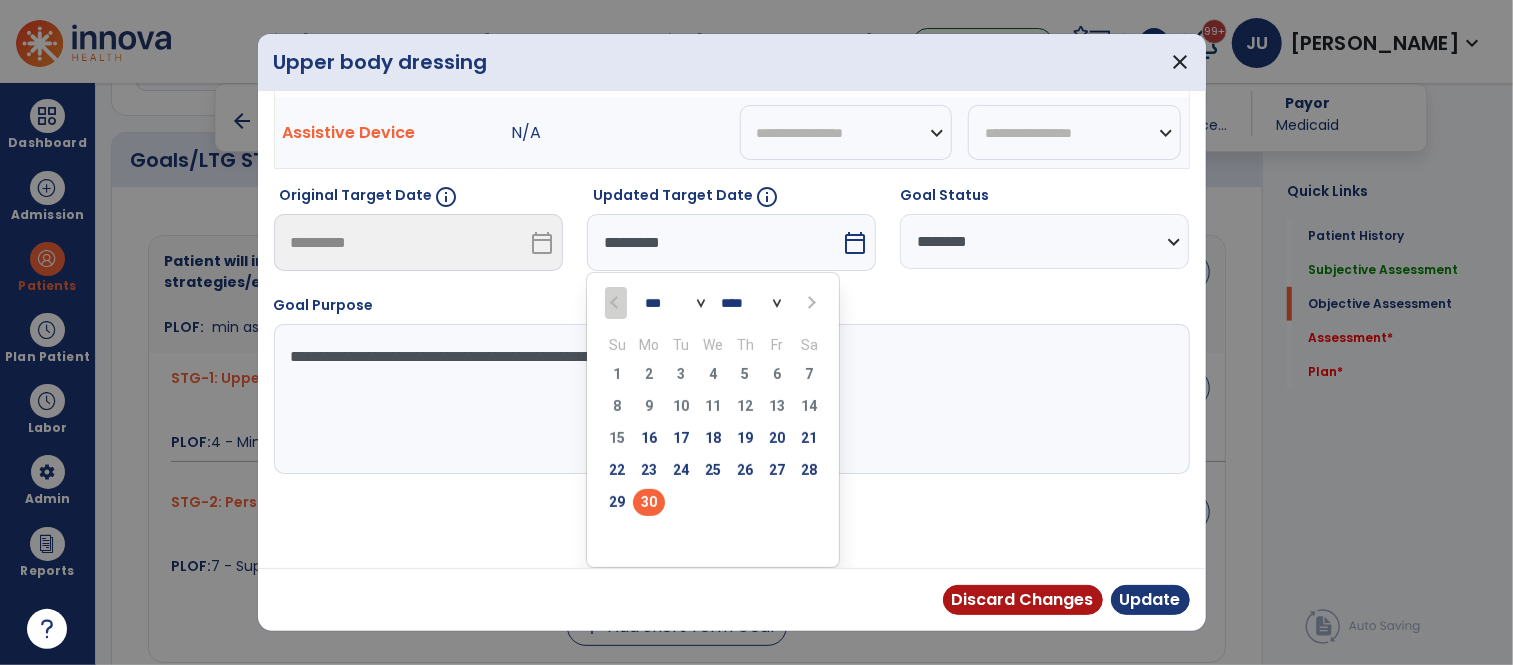 click at bounding box center (809, 302) 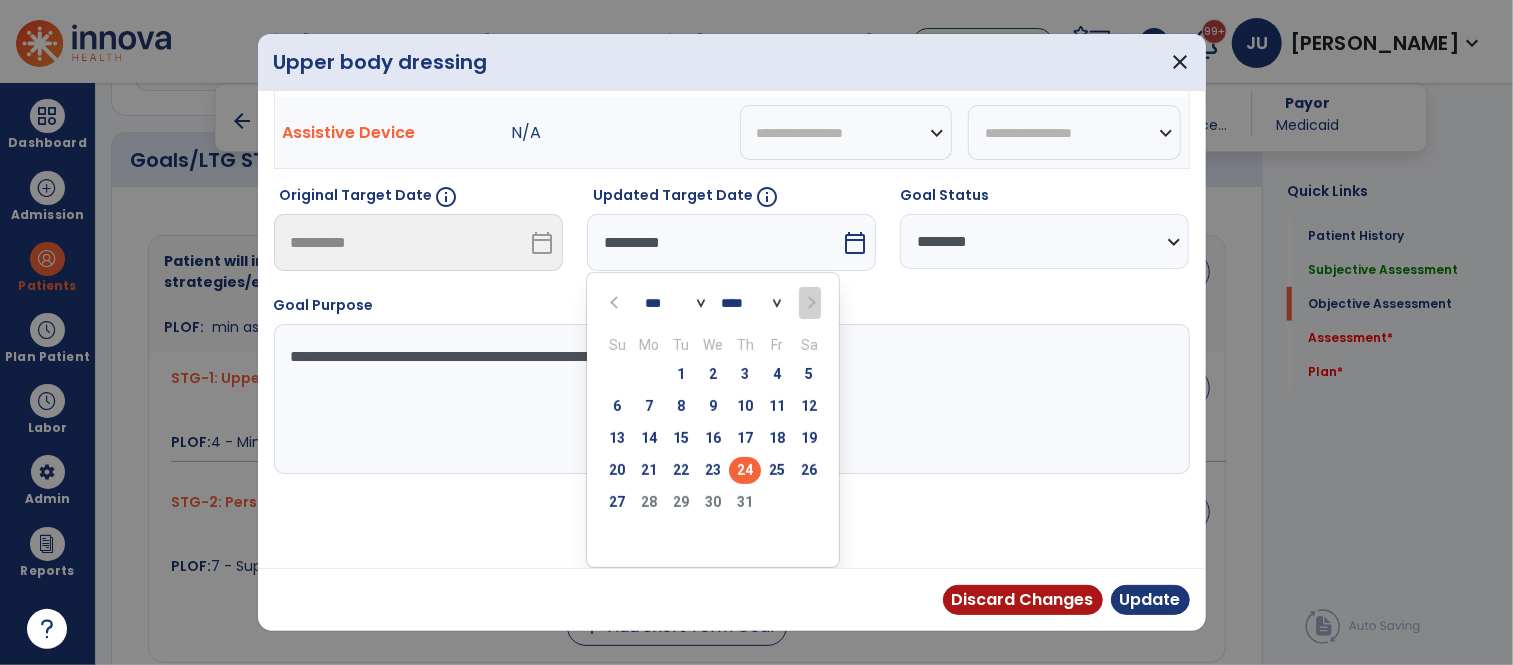 click on "24" at bounding box center (745, 470) 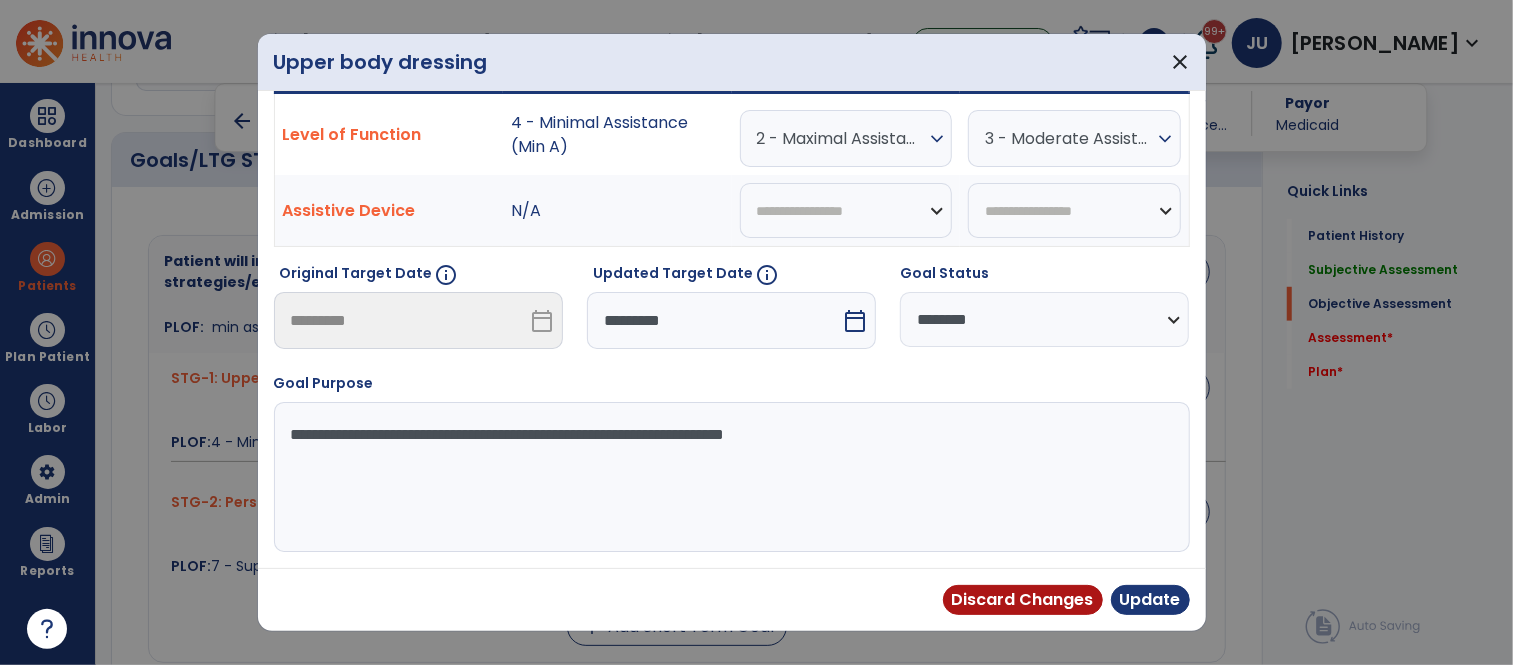 scroll, scrollTop: 181, scrollLeft: 0, axis: vertical 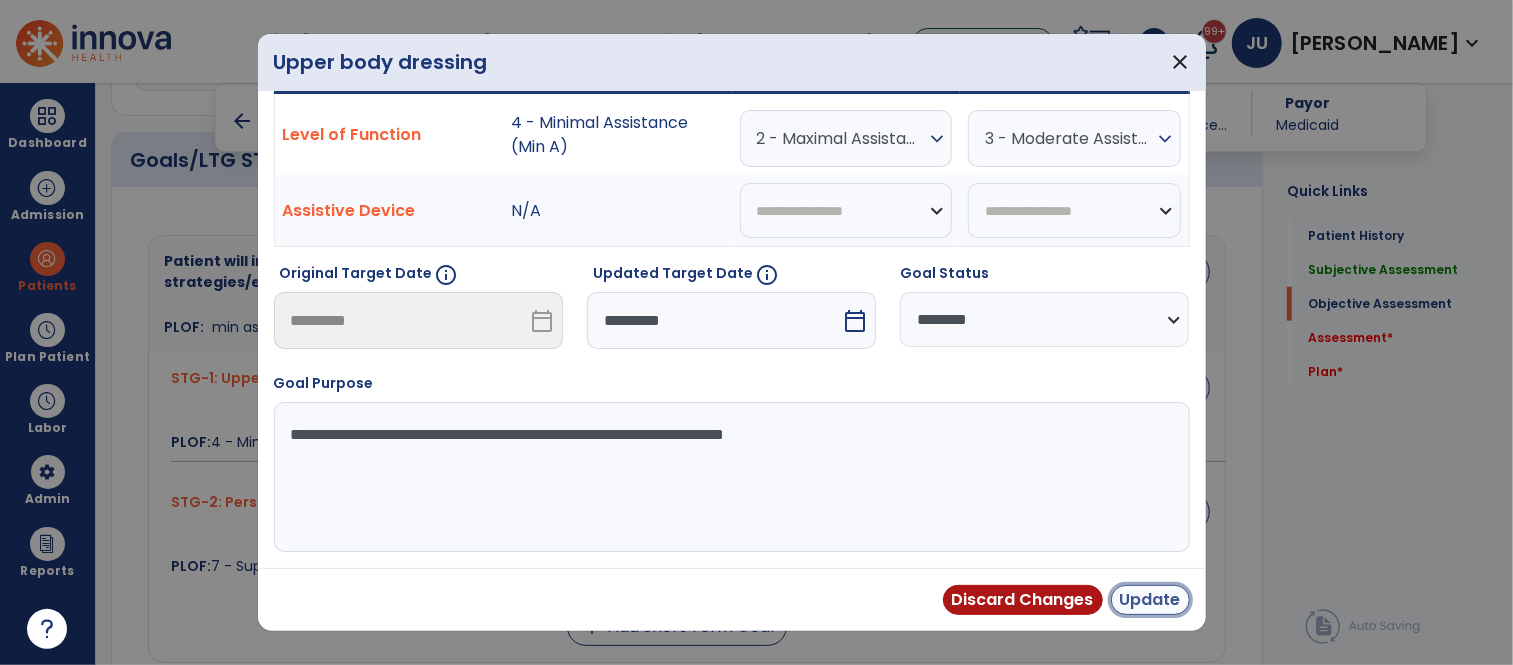 click on "Update" at bounding box center (1150, 600) 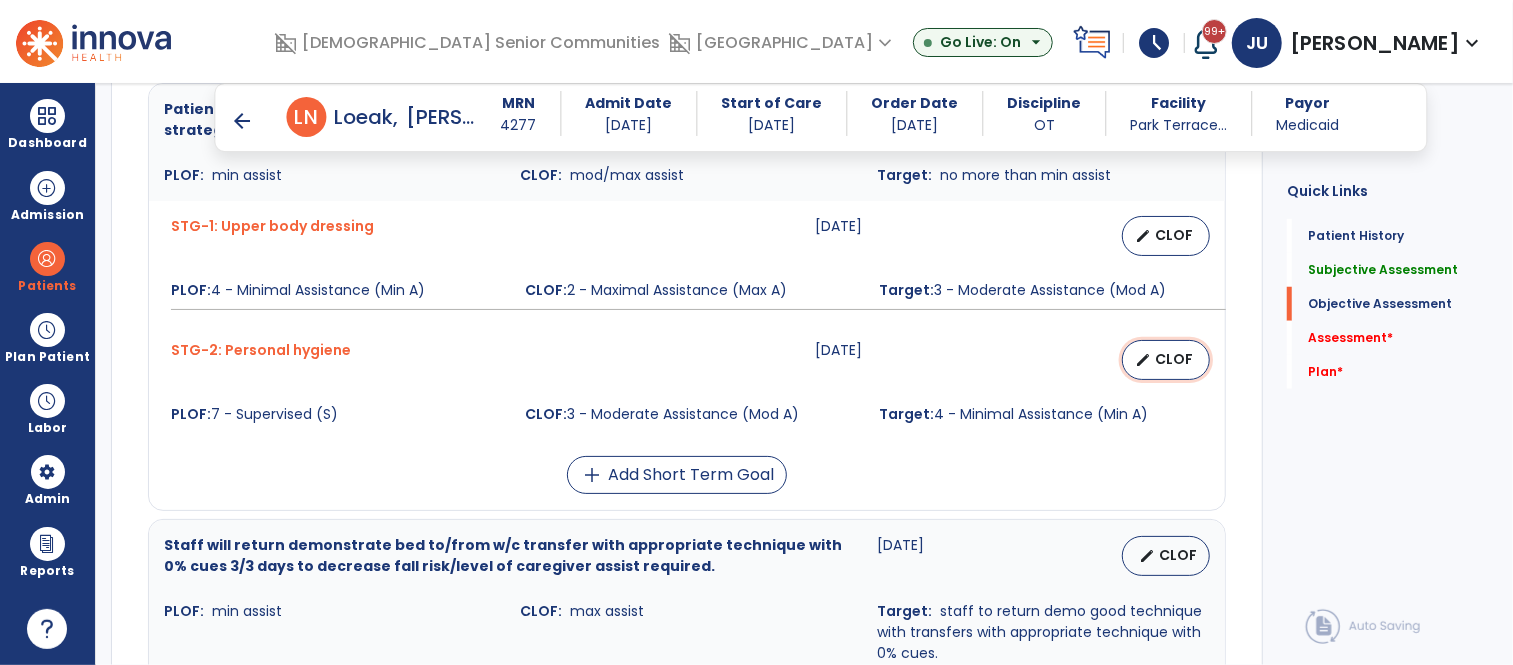 select on "********" 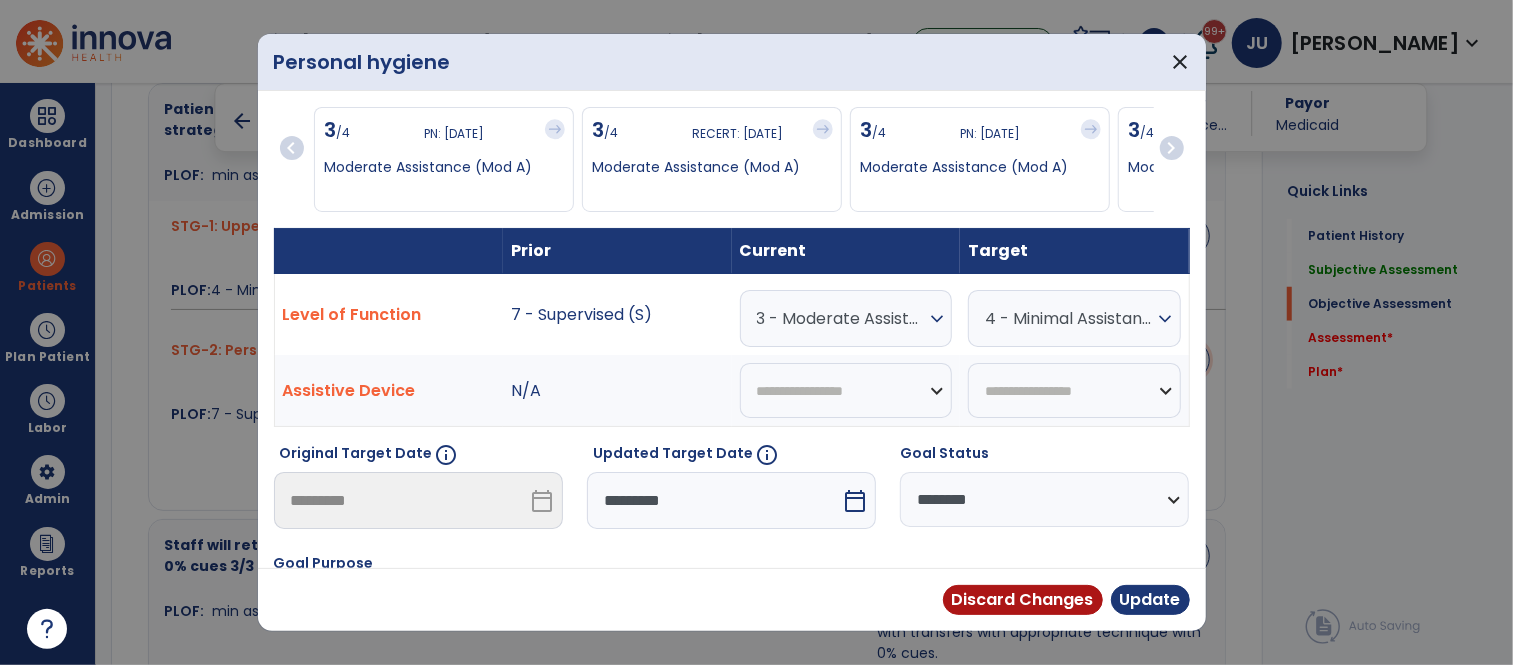 scroll, scrollTop: 967, scrollLeft: 0, axis: vertical 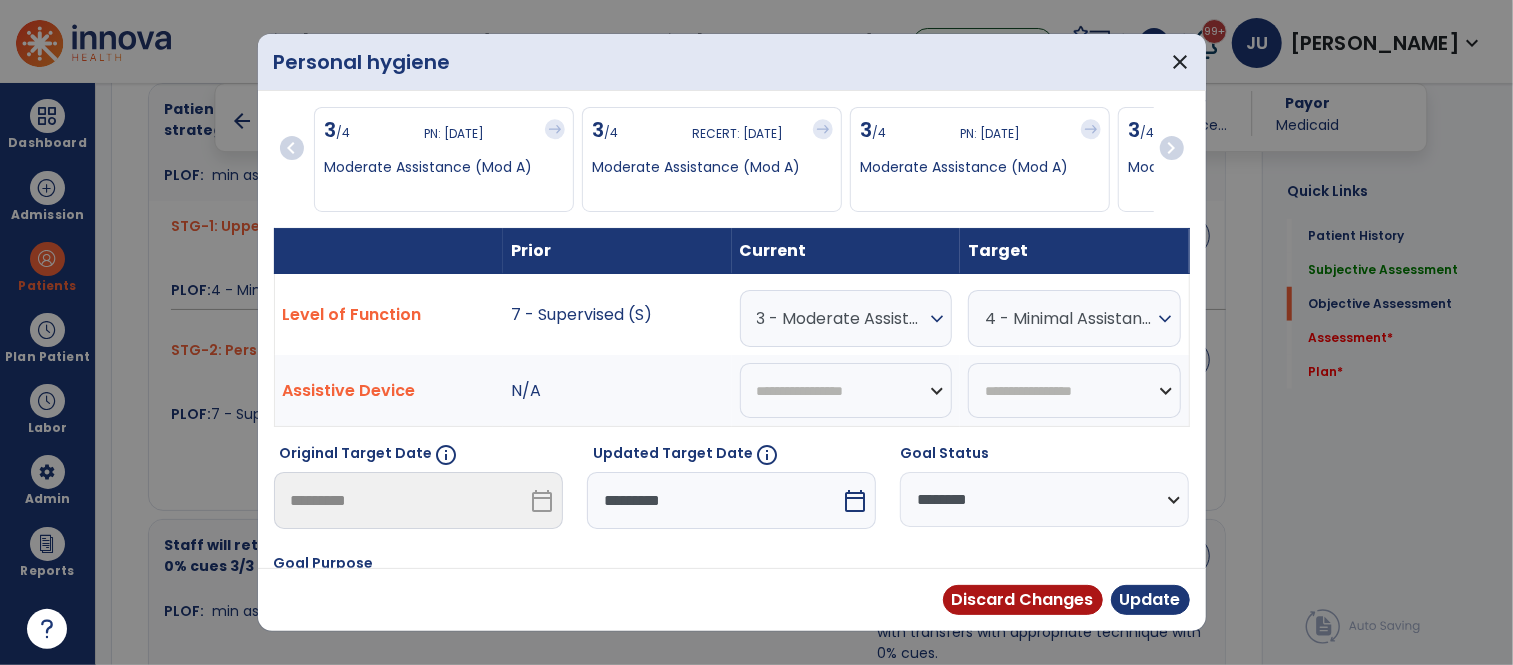 click on "*********" at bounding box center [714, 500] 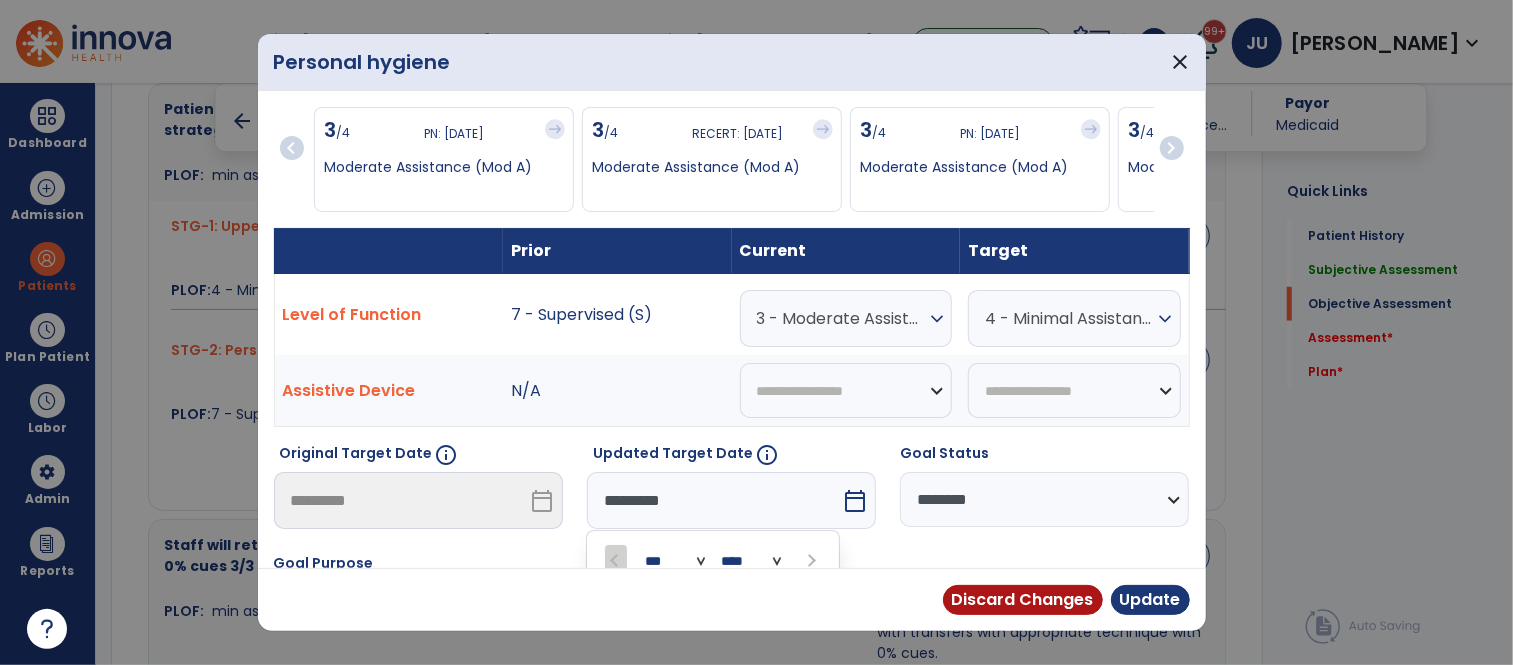 scroll, scrollTop: 258, scrollLeft: 0, axis: vertical 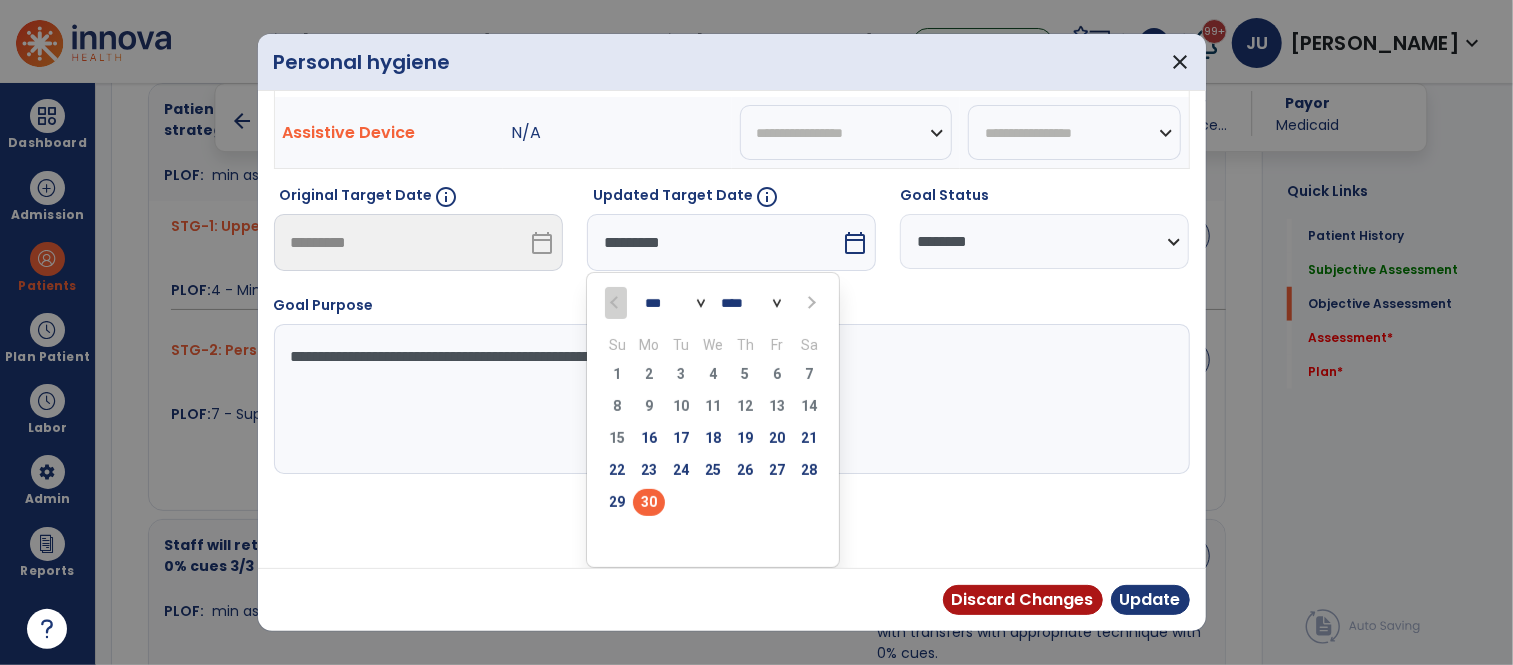 click at bounding box center [809, 302] 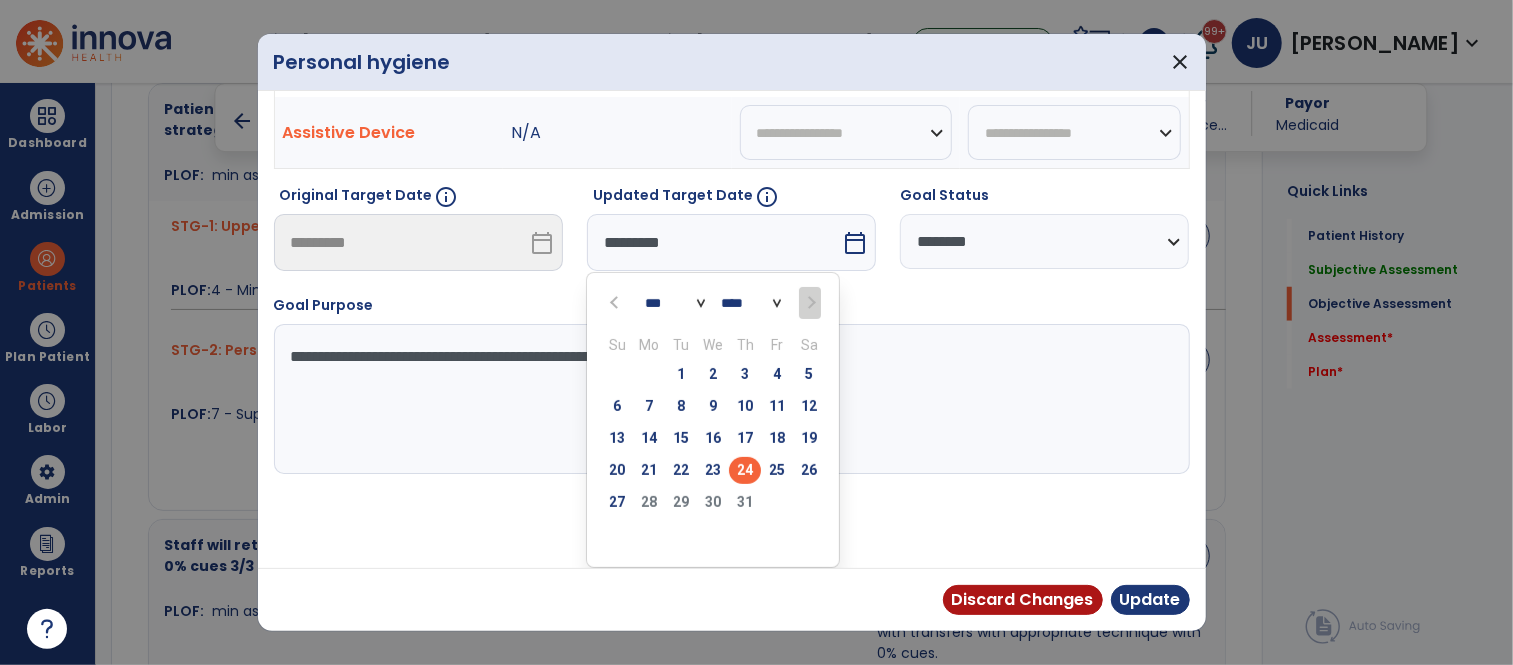 click on "24" at bounding box center (745, 470) 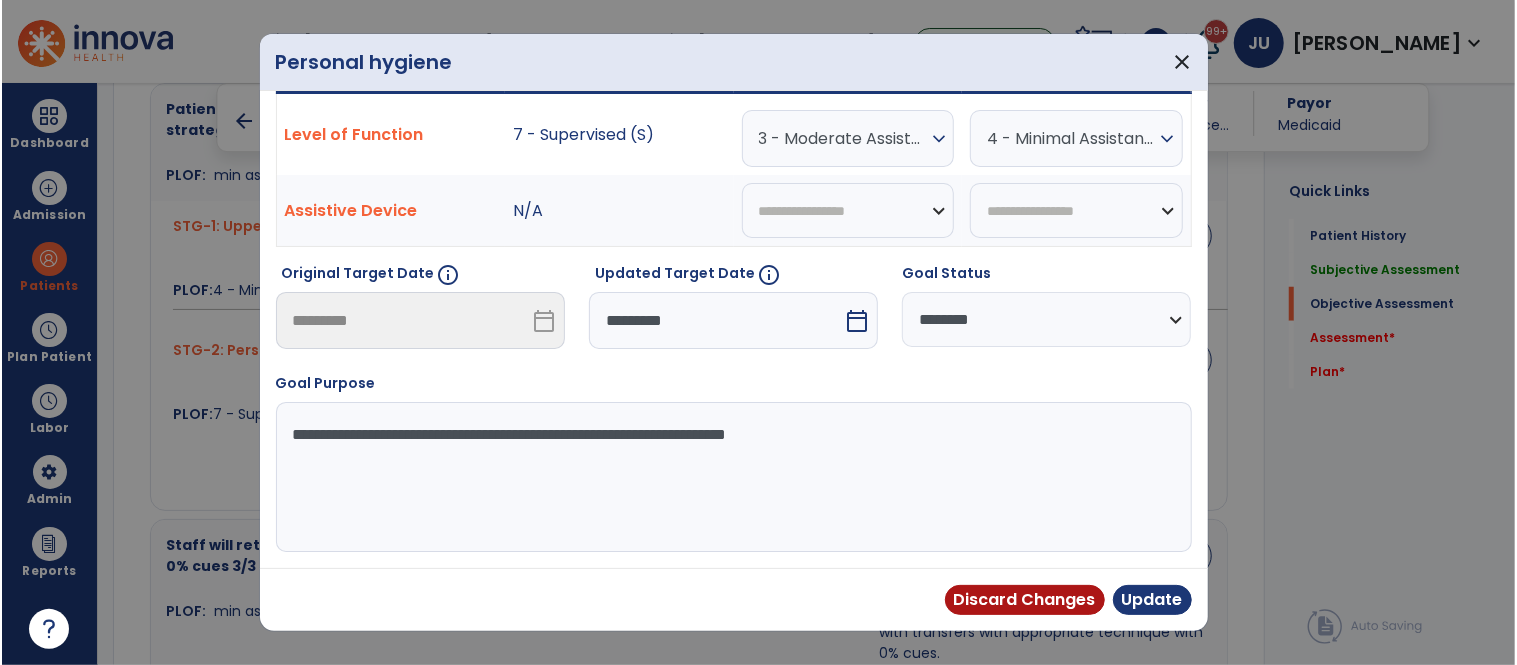 scroll, scrollTop: 181, scrollLeft: 0, axis: vertical 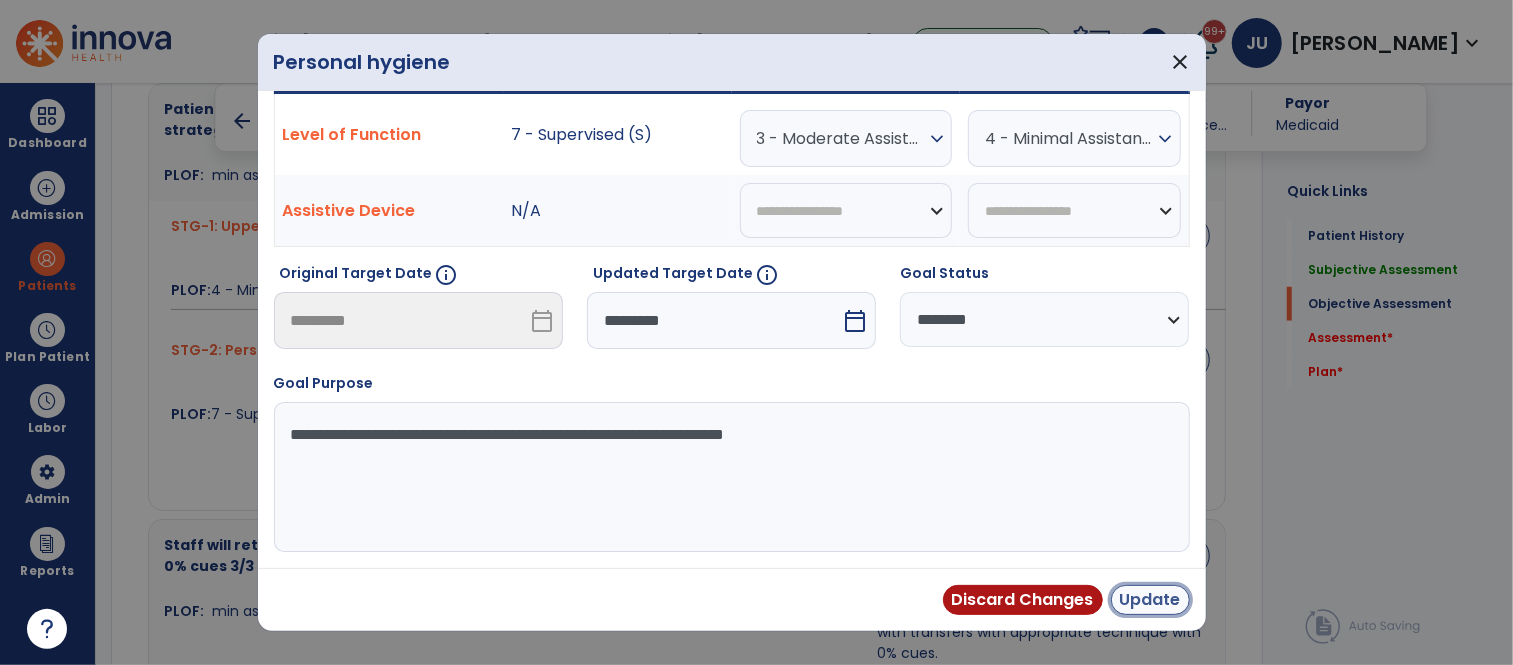 click on "Update" at bounding box center [1150, 600] 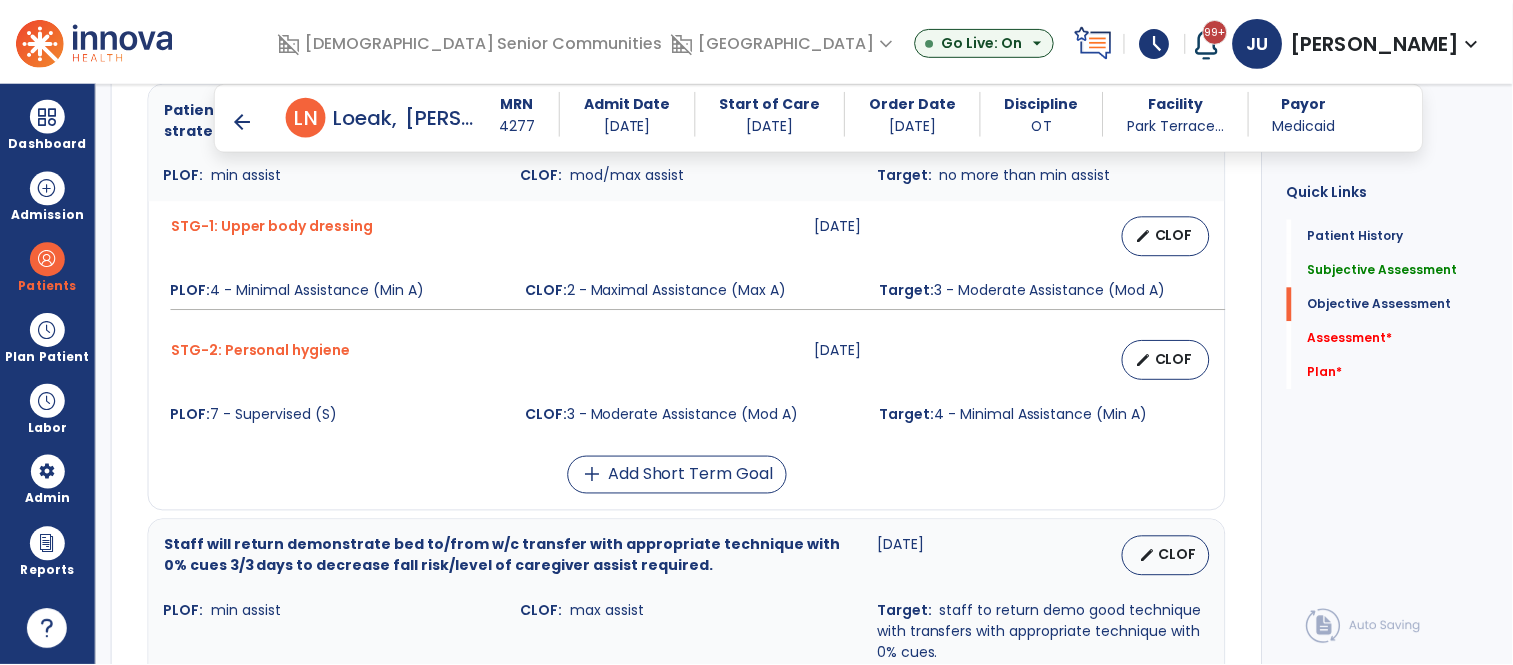 scroll, scrollTop: 1245, scrollLeft: 0, axis: vertical 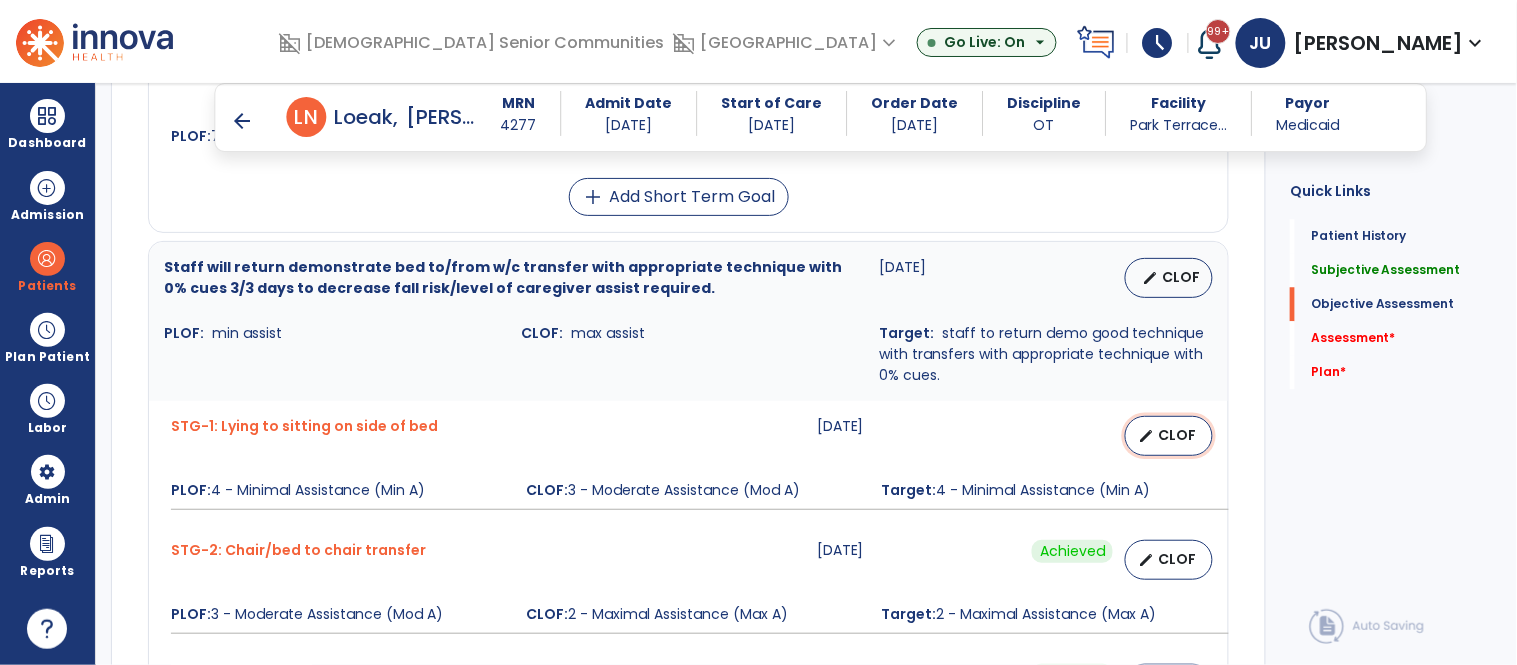 click on "CLOF" at bounding box center (1177, 435) 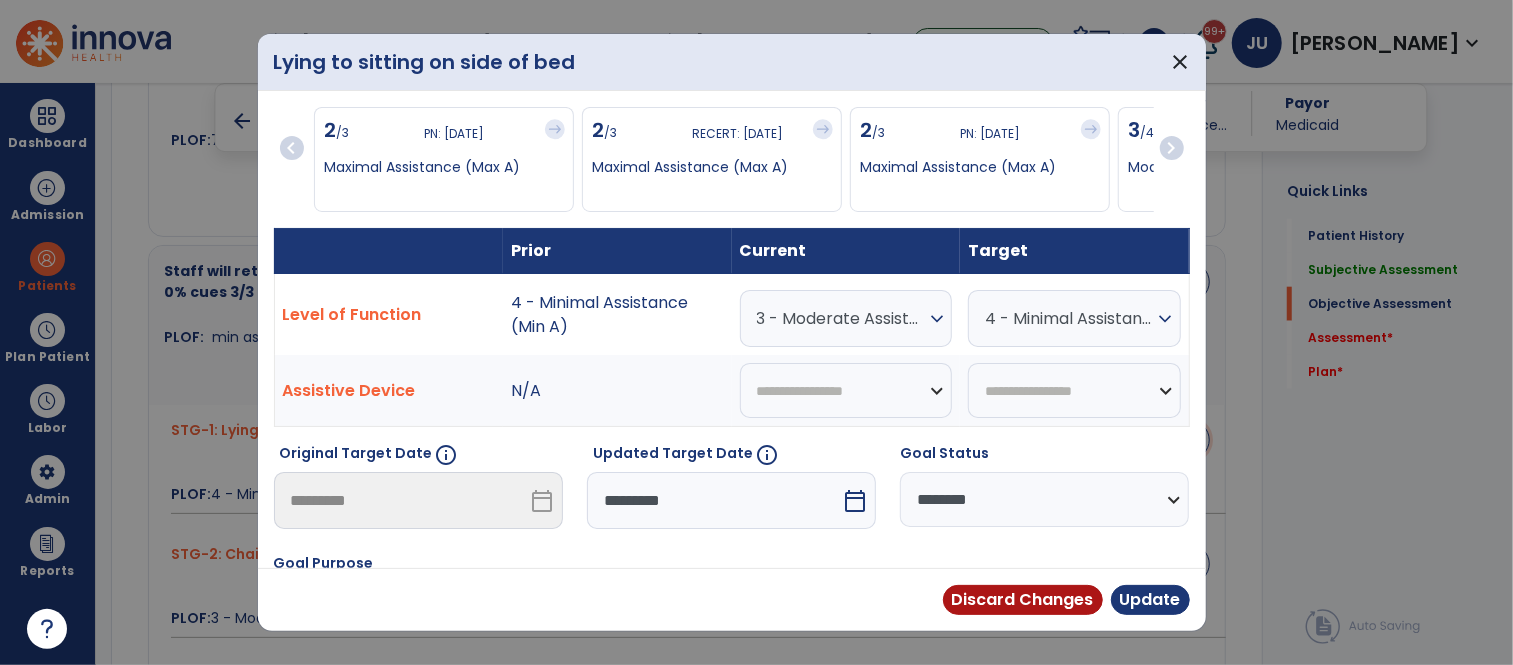 scroll, scrollTop: 1245, scrollLeft: 0, axis: vertical 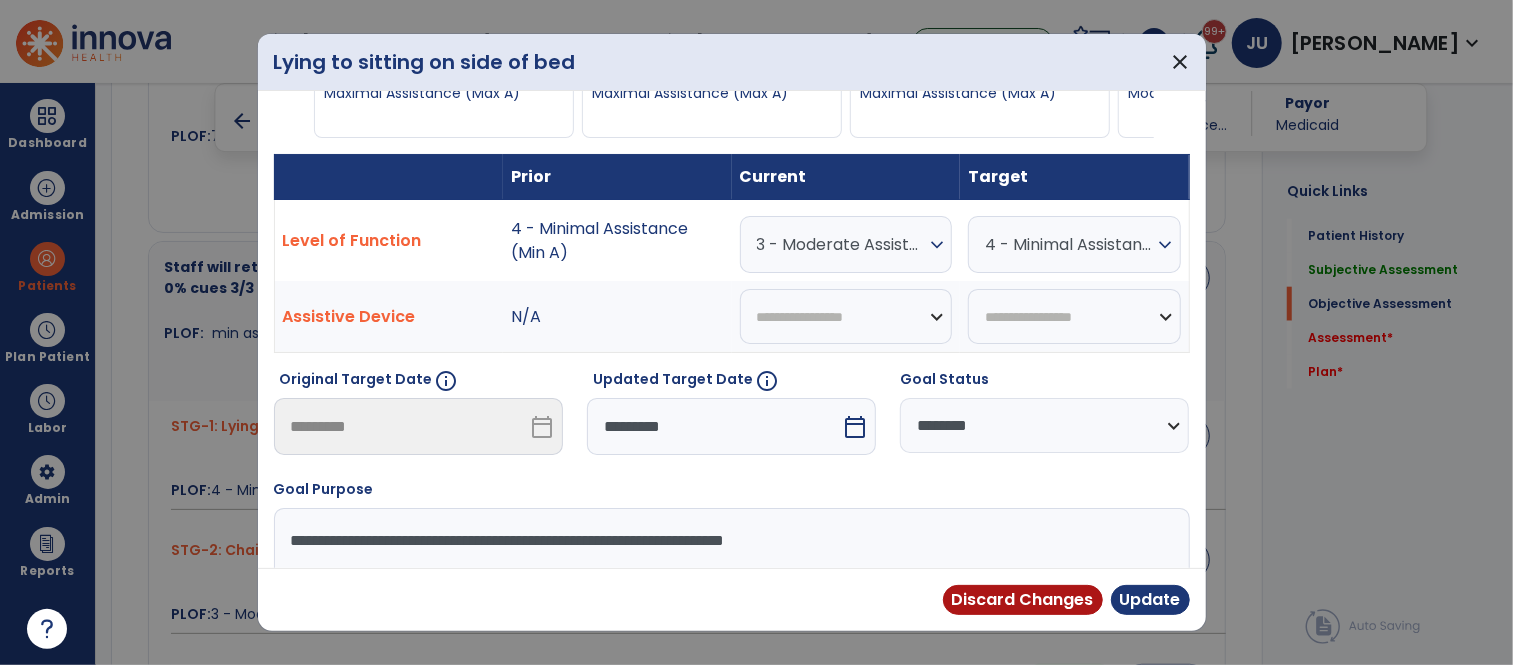 click on "*********" at bounding box center (714, 426) 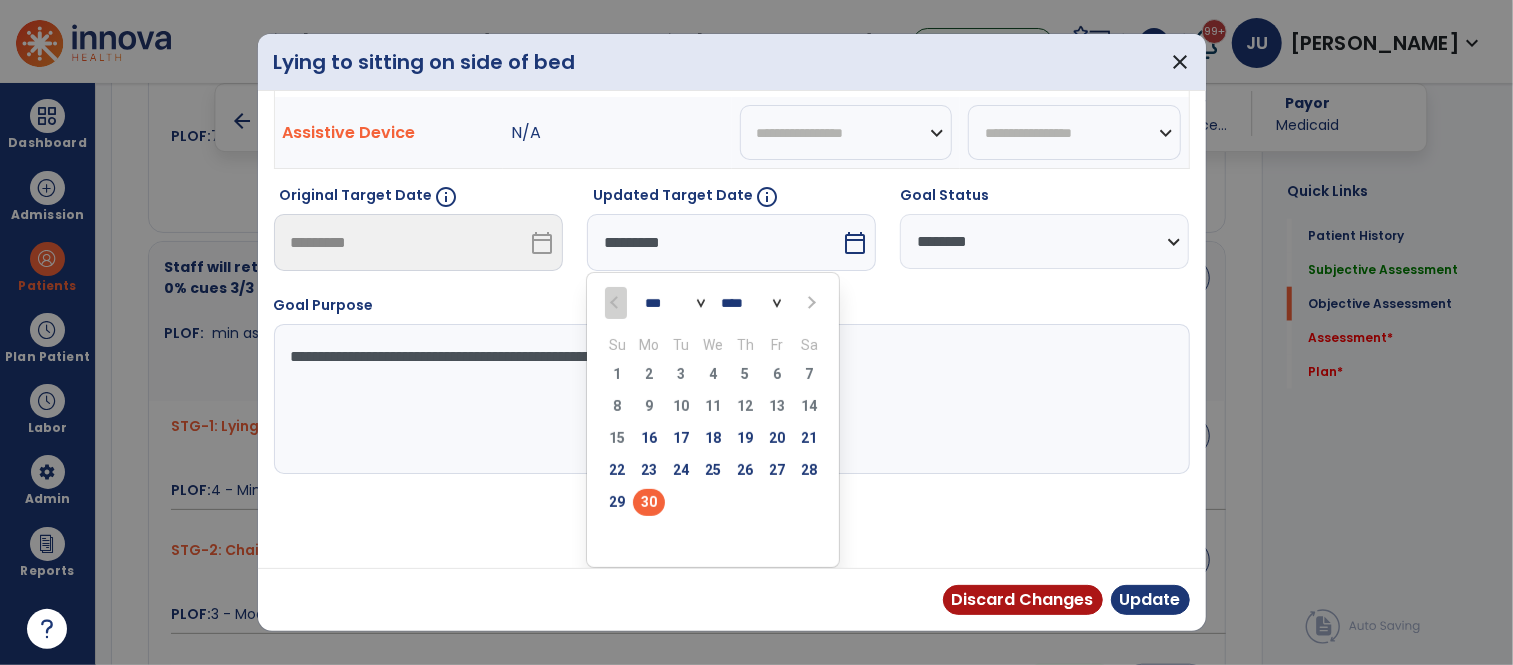 click on "*********" at bounding box center (714, 242) 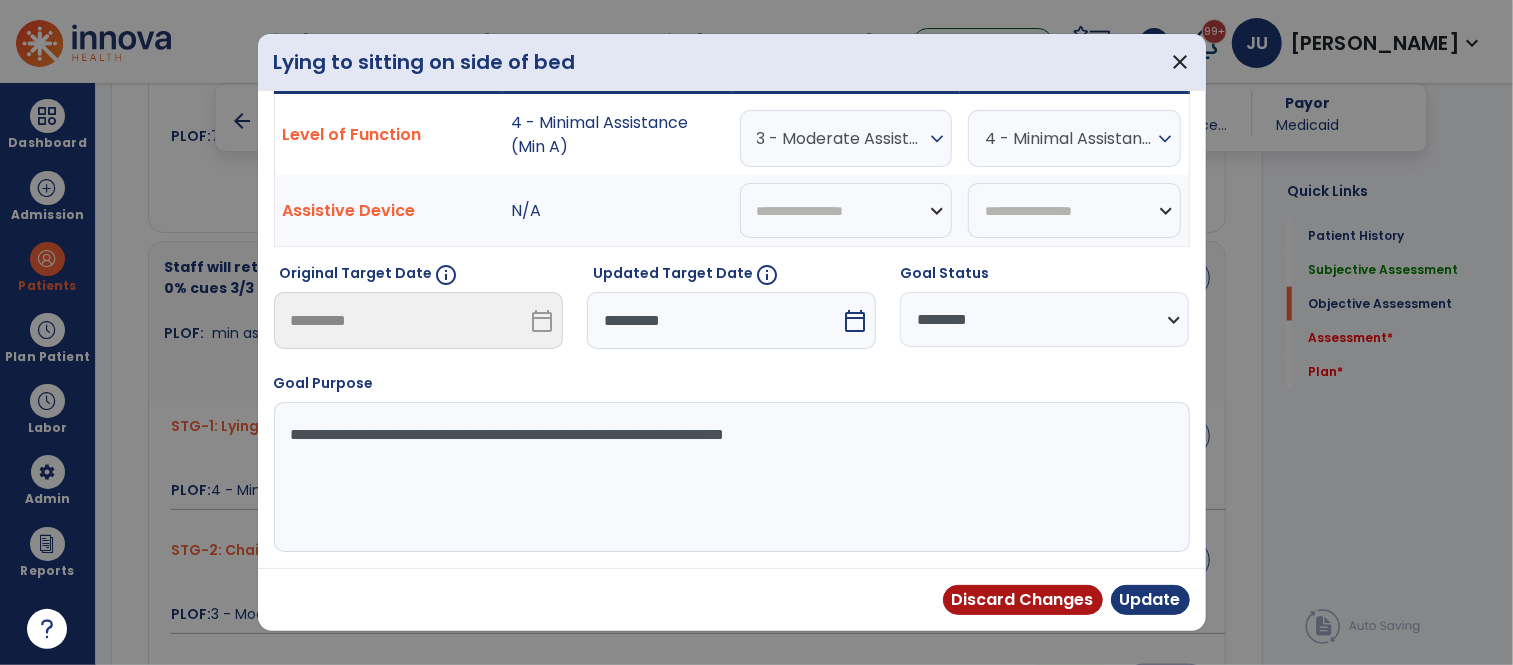 click on "*********" at bounding box center [714, 320] 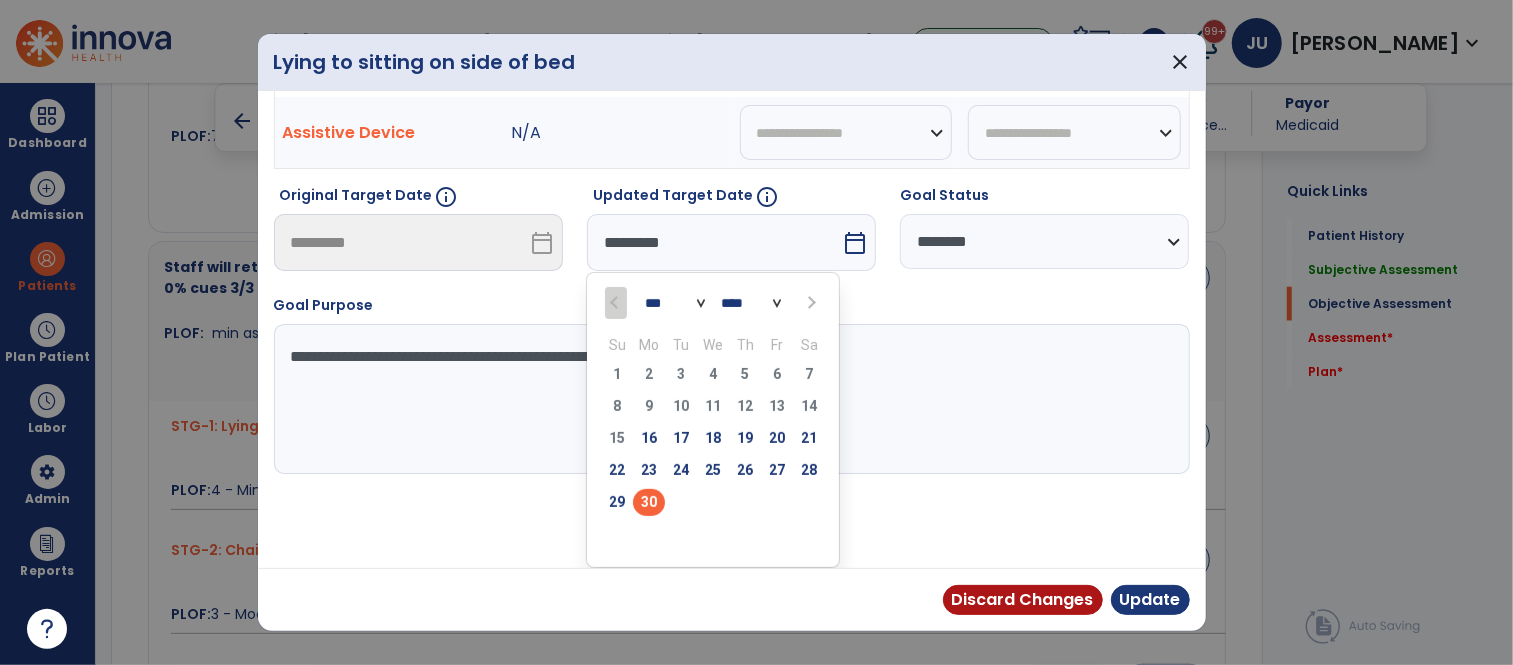 click at bounding box center [809, 302] 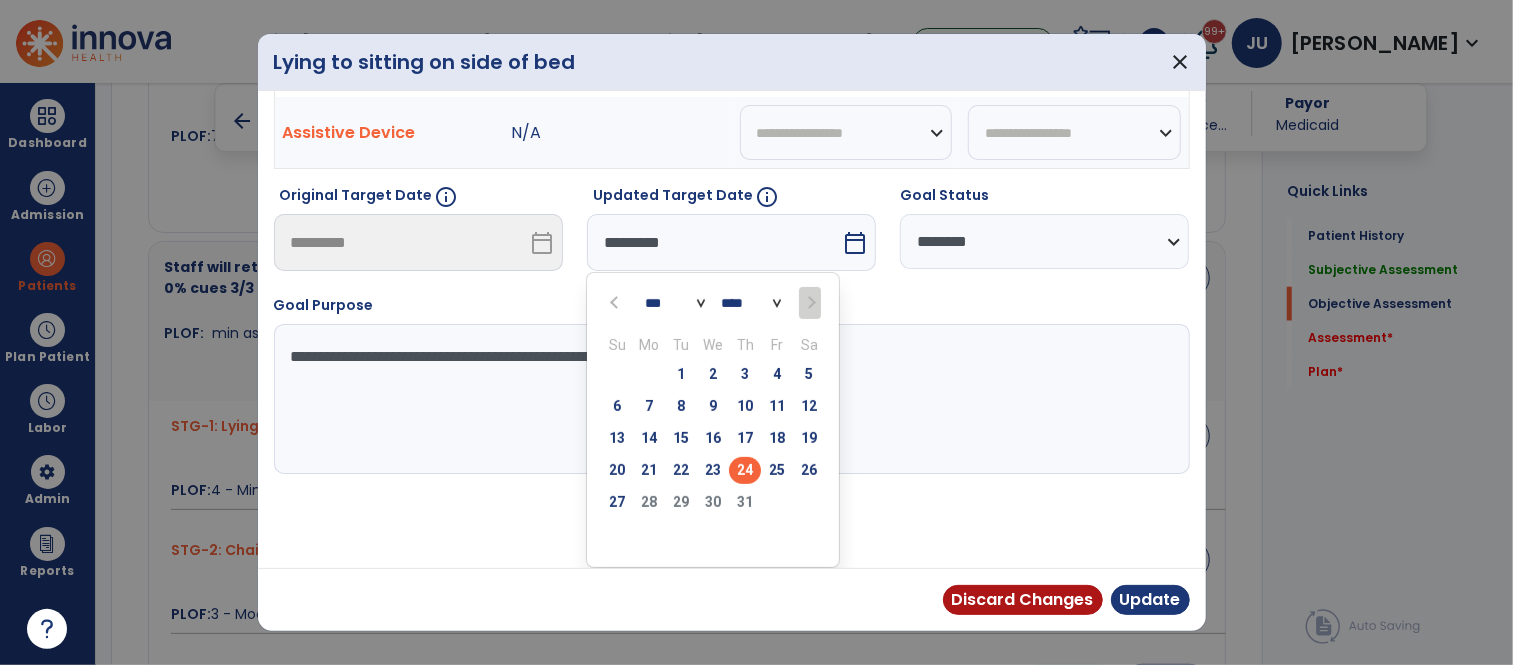 click on "24" at bounding box center [745, 470] 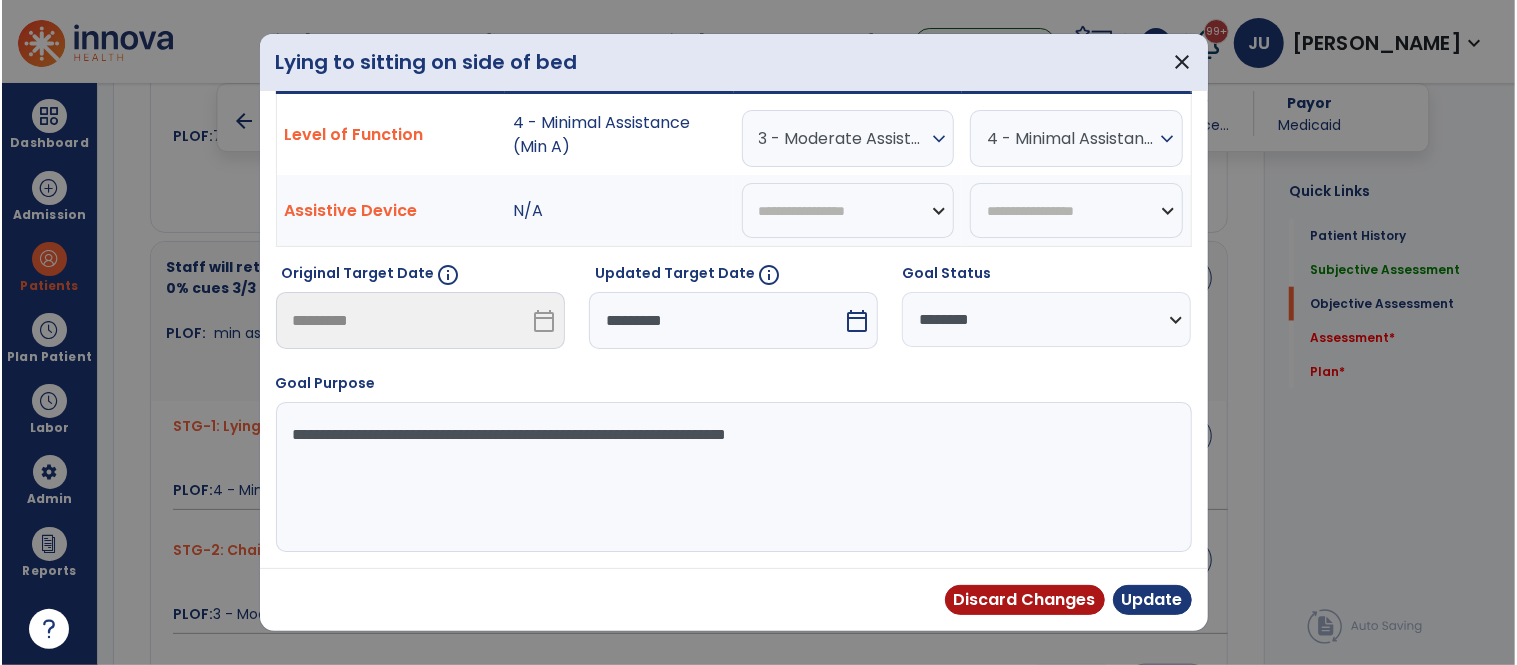 scroll, scrollTop: 181, scrollLeft: 0, axis: vertical 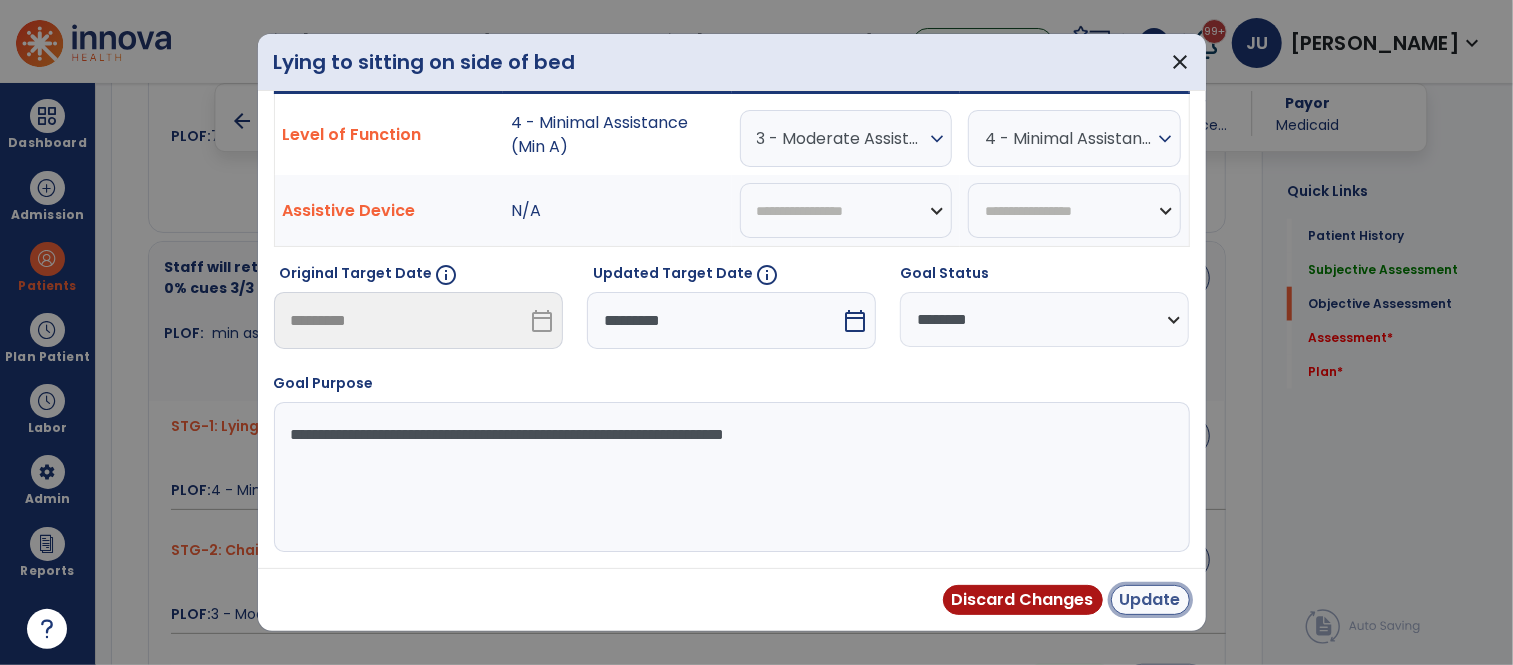 click on "Update" at bounding box center [1150, 600] 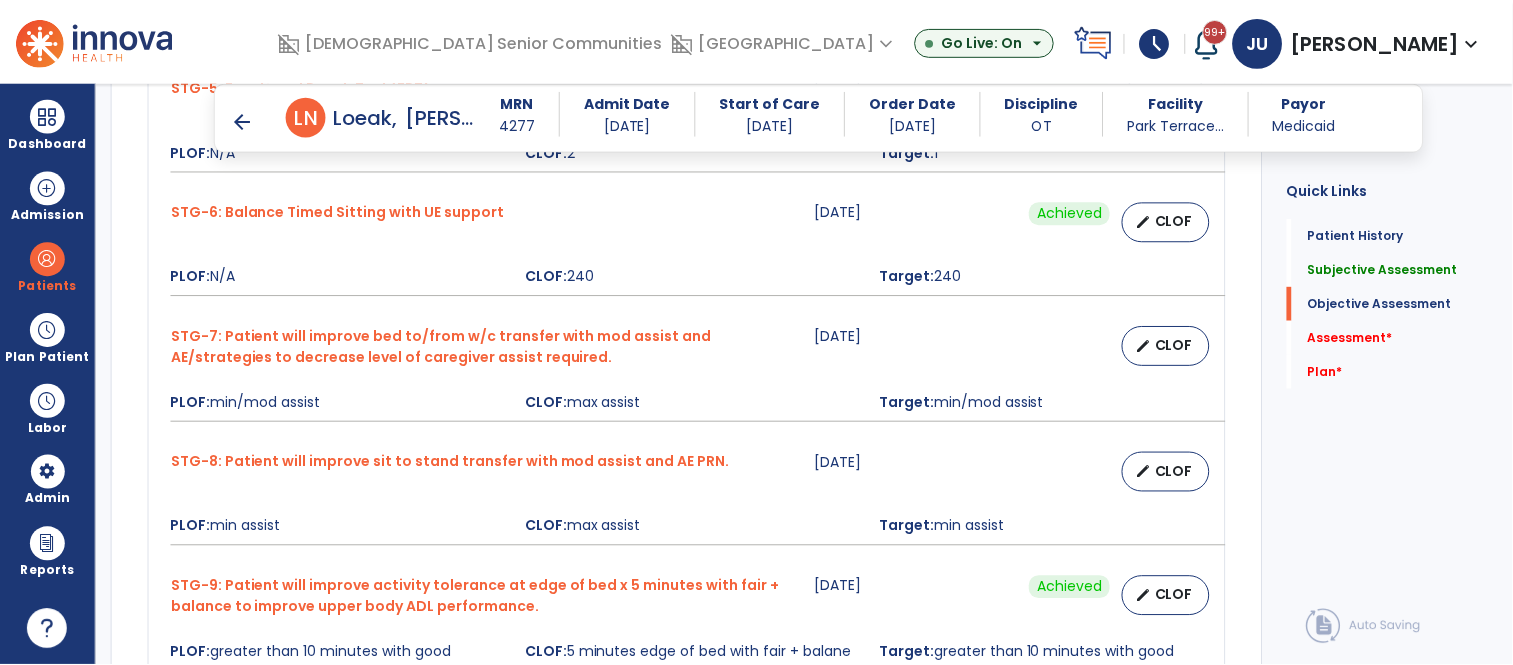 scroll, scrollTop: 2105, scrollLeft: 0, axis: vertical 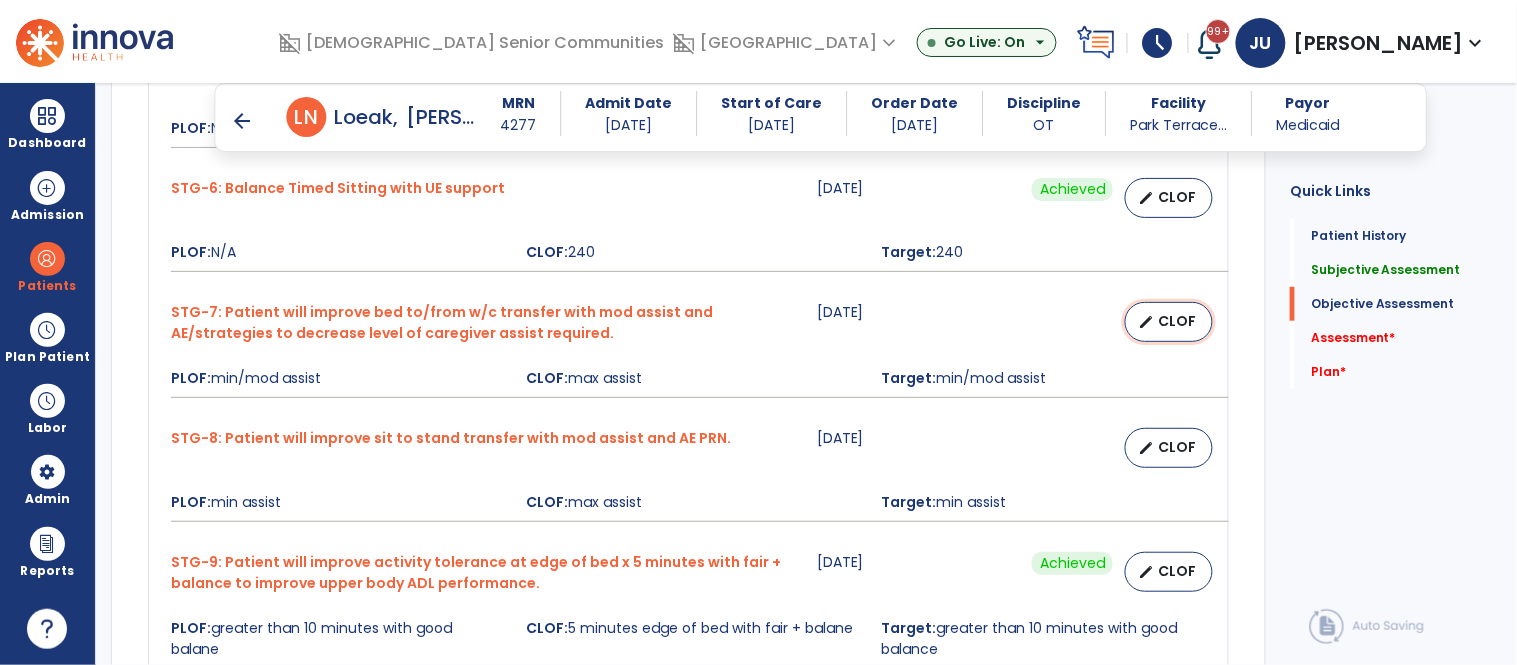 click on "edit" at bounding box center (1146, 322) 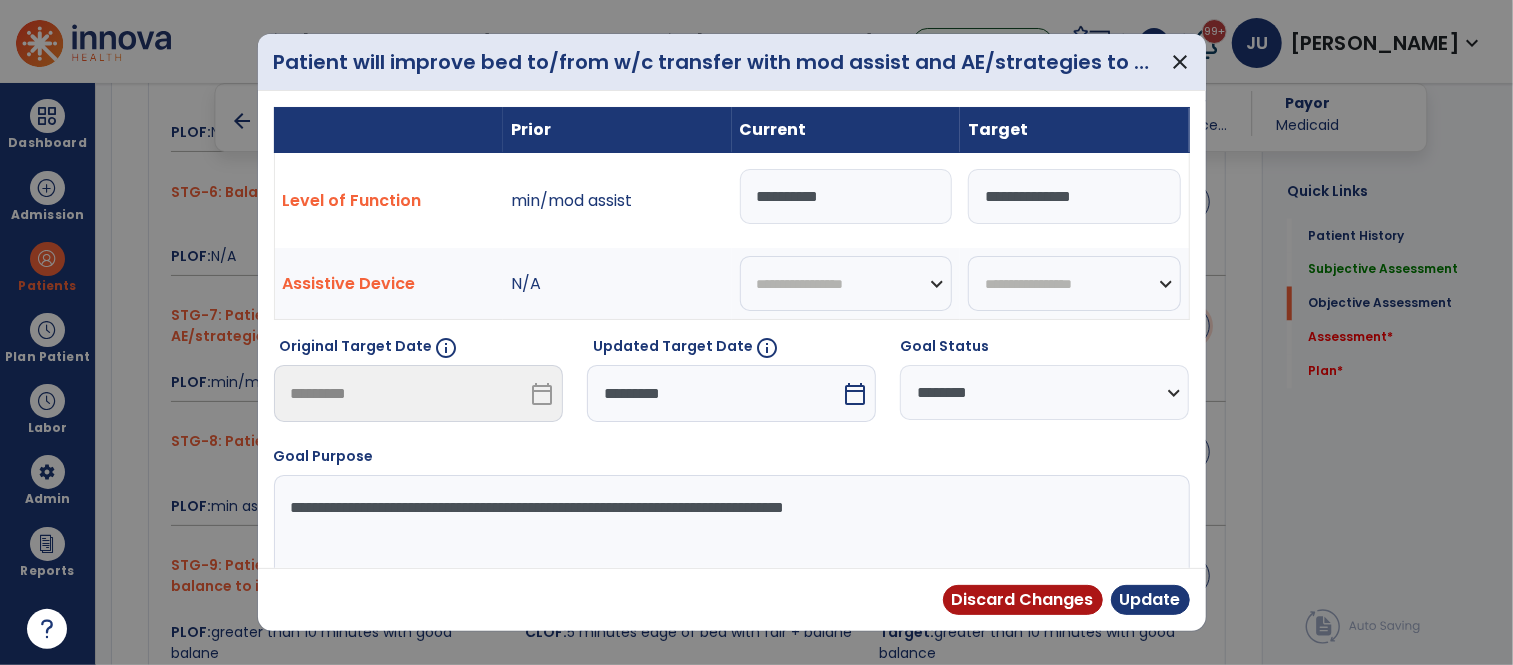 scroll, scrollTop: 2105, scrollLeft: 0, axis: vertical 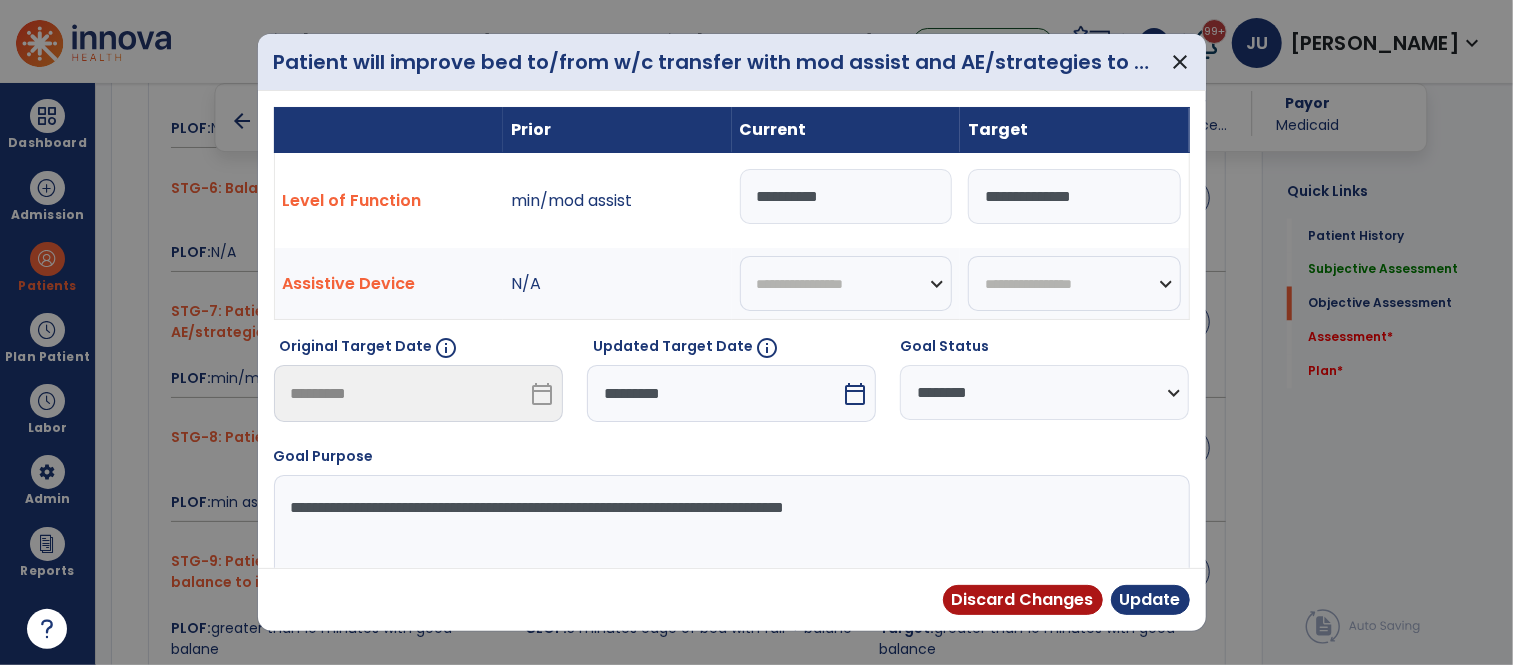 click on "*********" at bounding box center [714, 393] 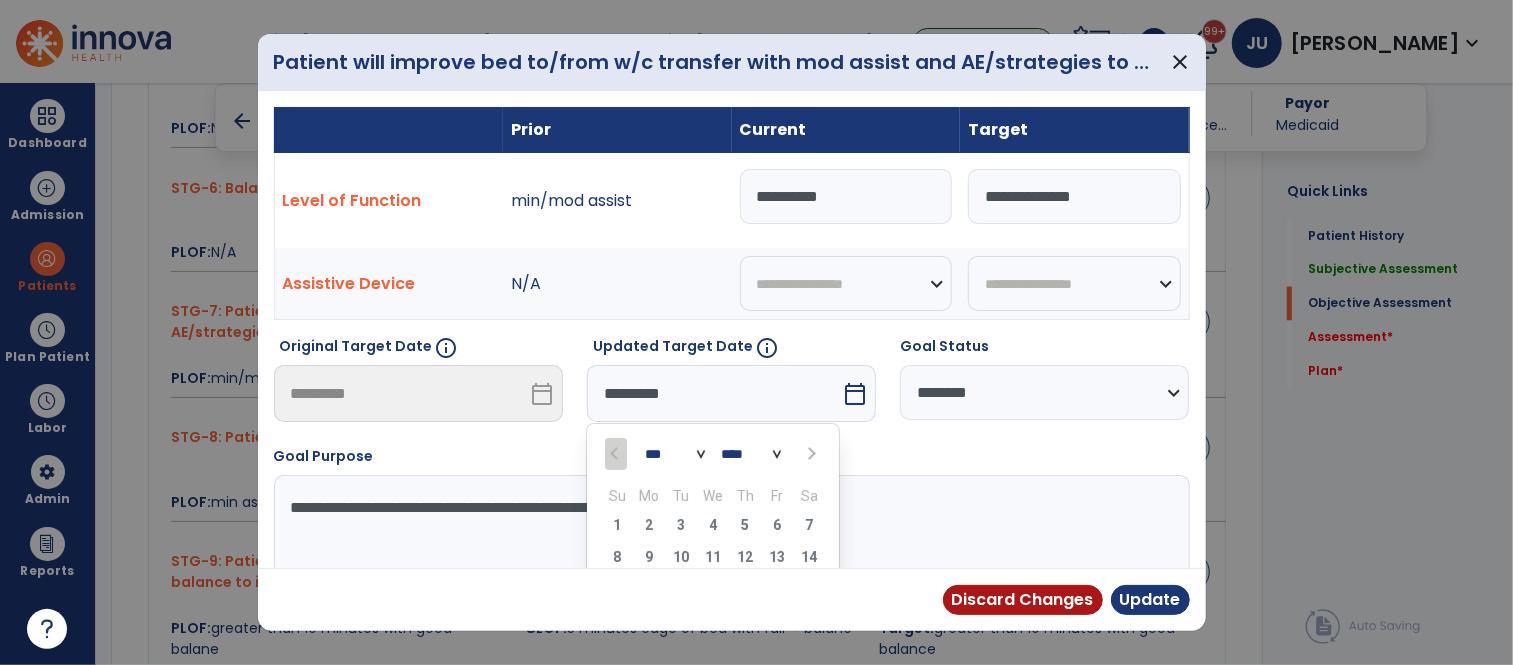 scroll, scrollTop: 152, scrollLeft: 0, axis: vertical 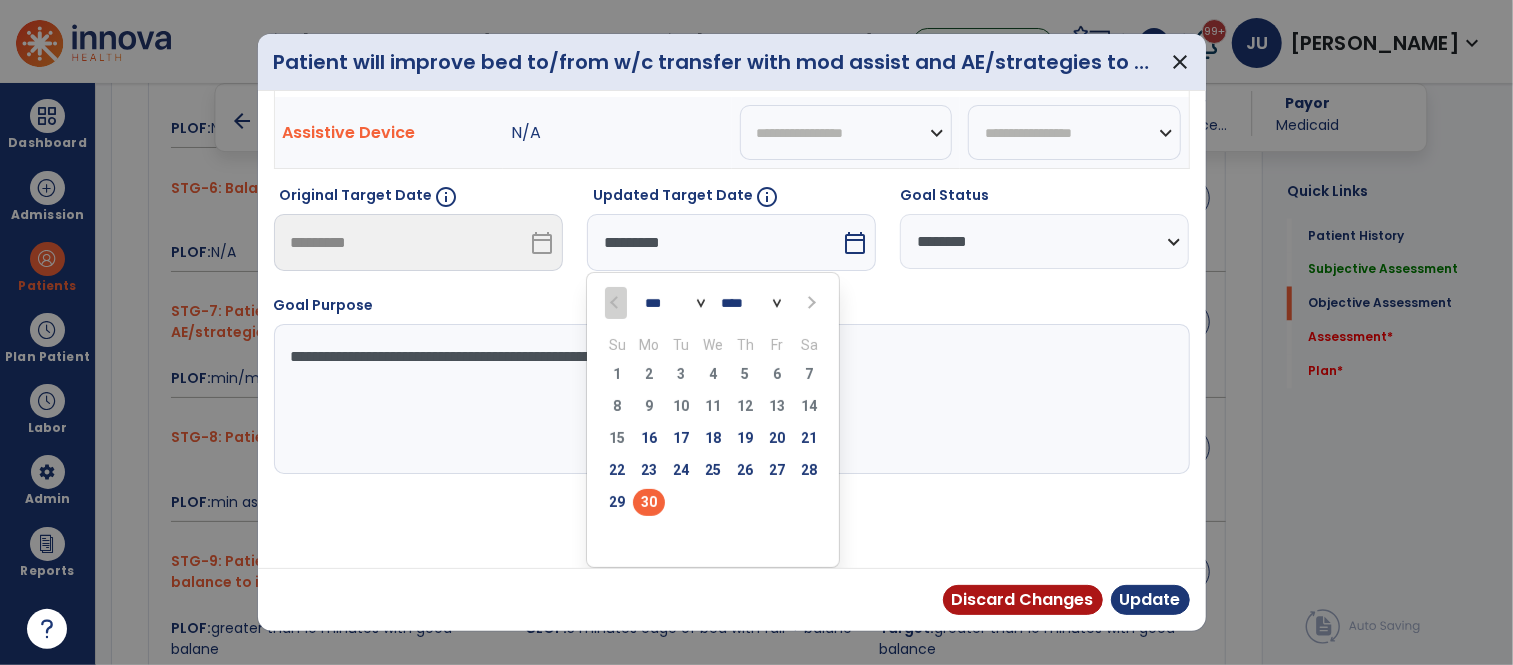 click at bounding box center [810, 303] 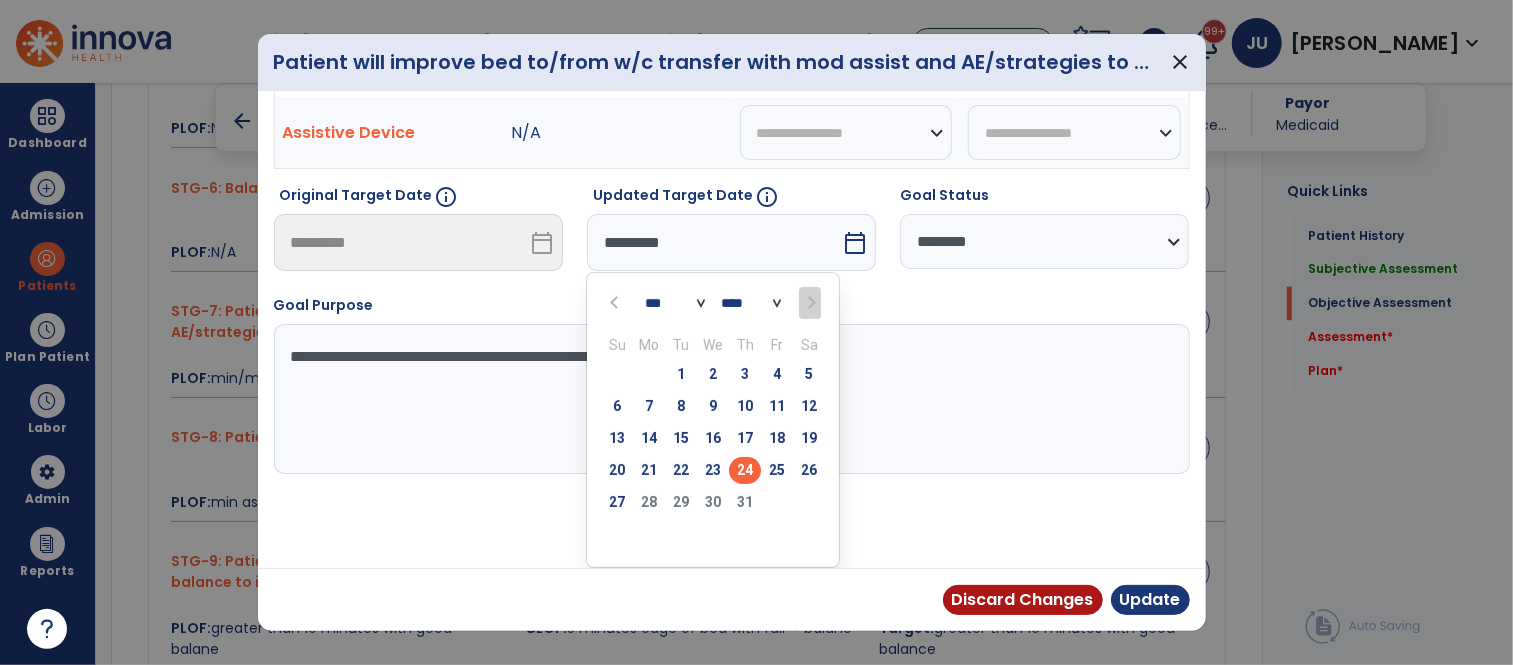 click on "24" at bounding box center [745, 470] 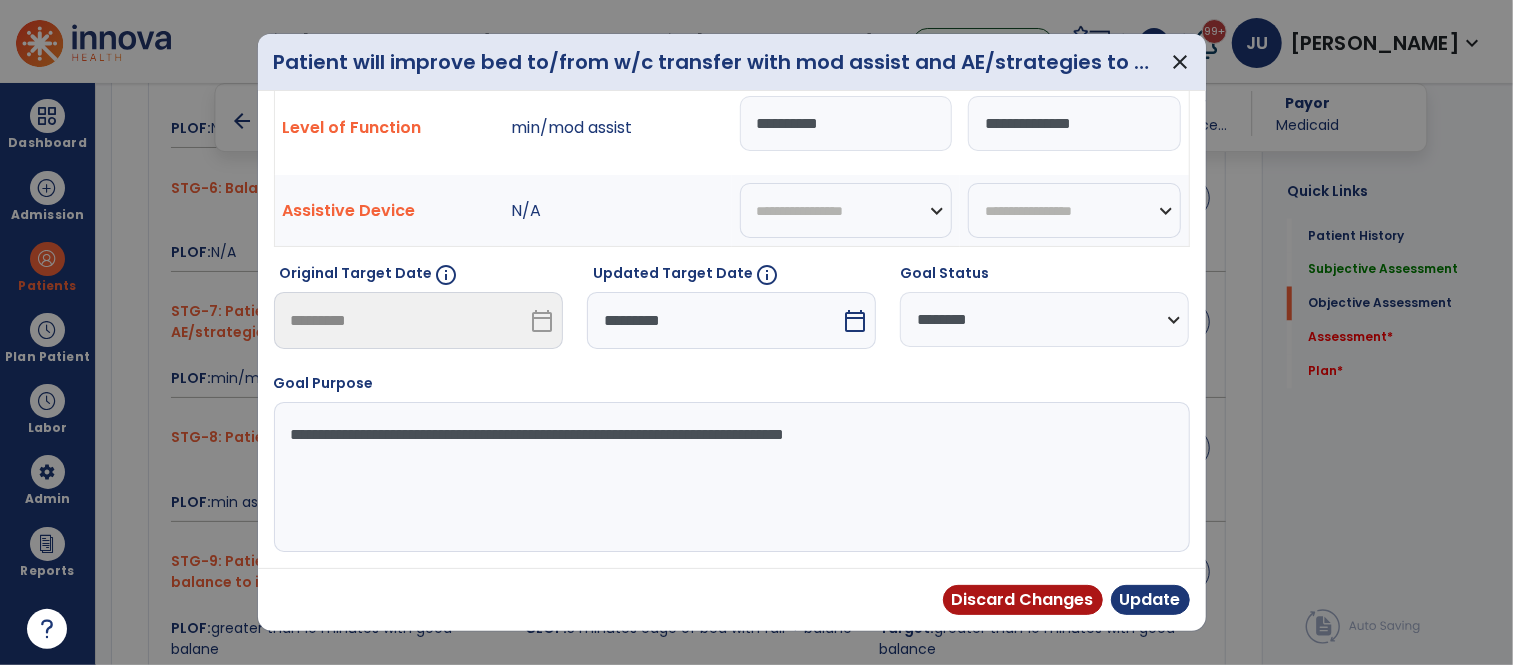 scroll, scrollTop: 73, scrollLeft: 0, axis: vertical 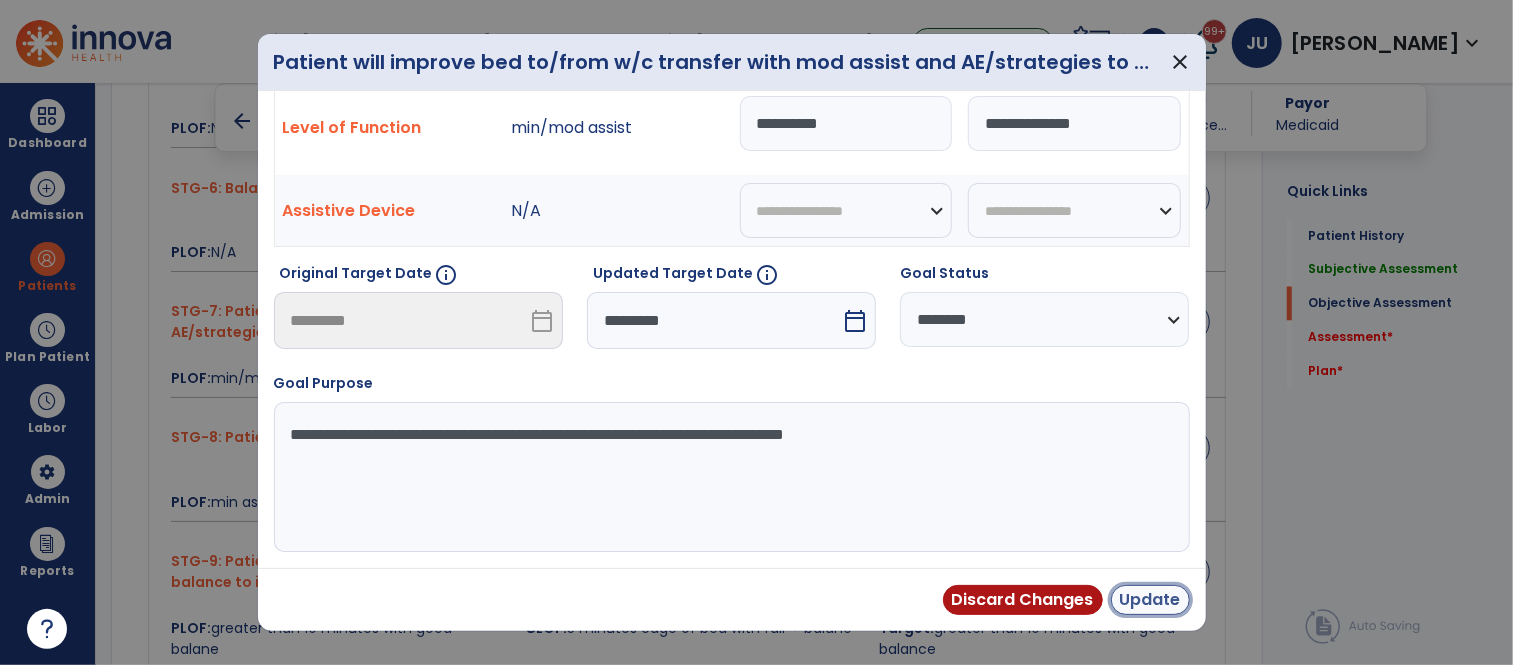 click on "Update" at bounding box center [1150, 600] 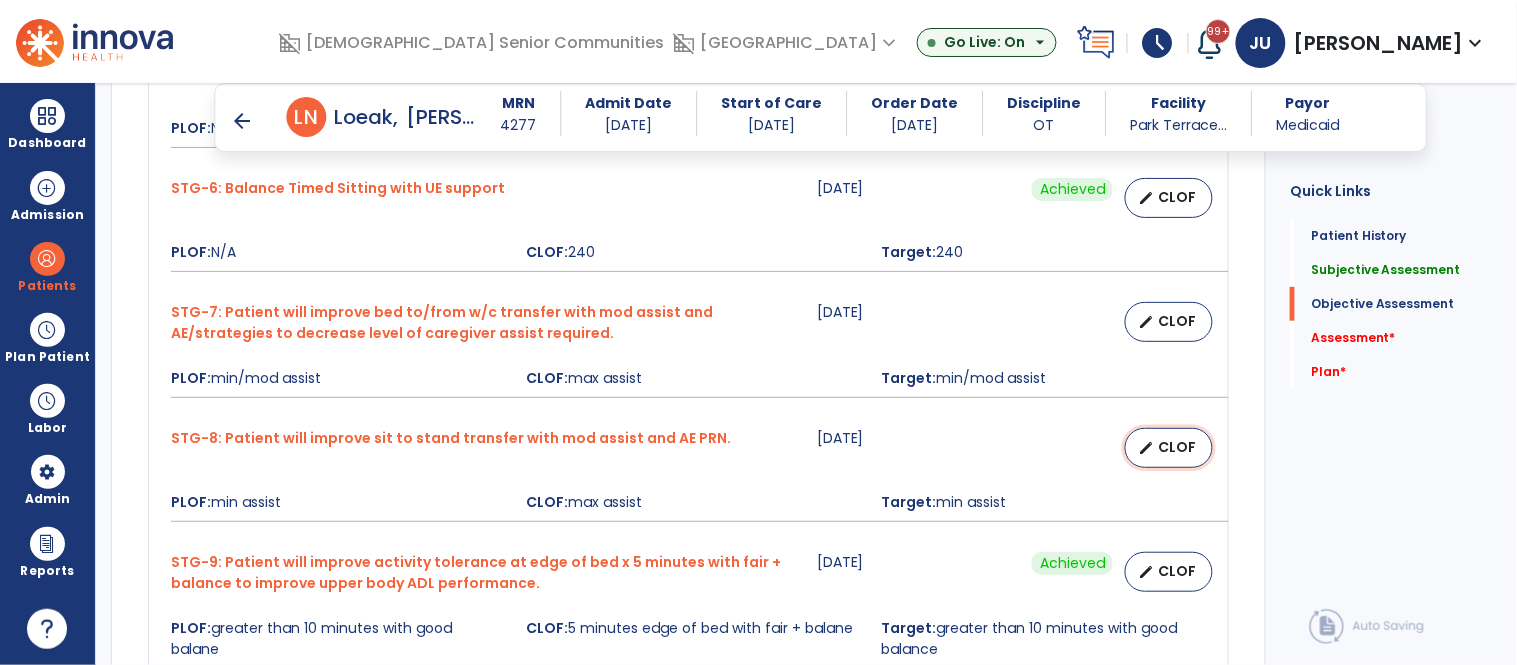 click on "edit   CLOF" at bounding box center (1169, 448) 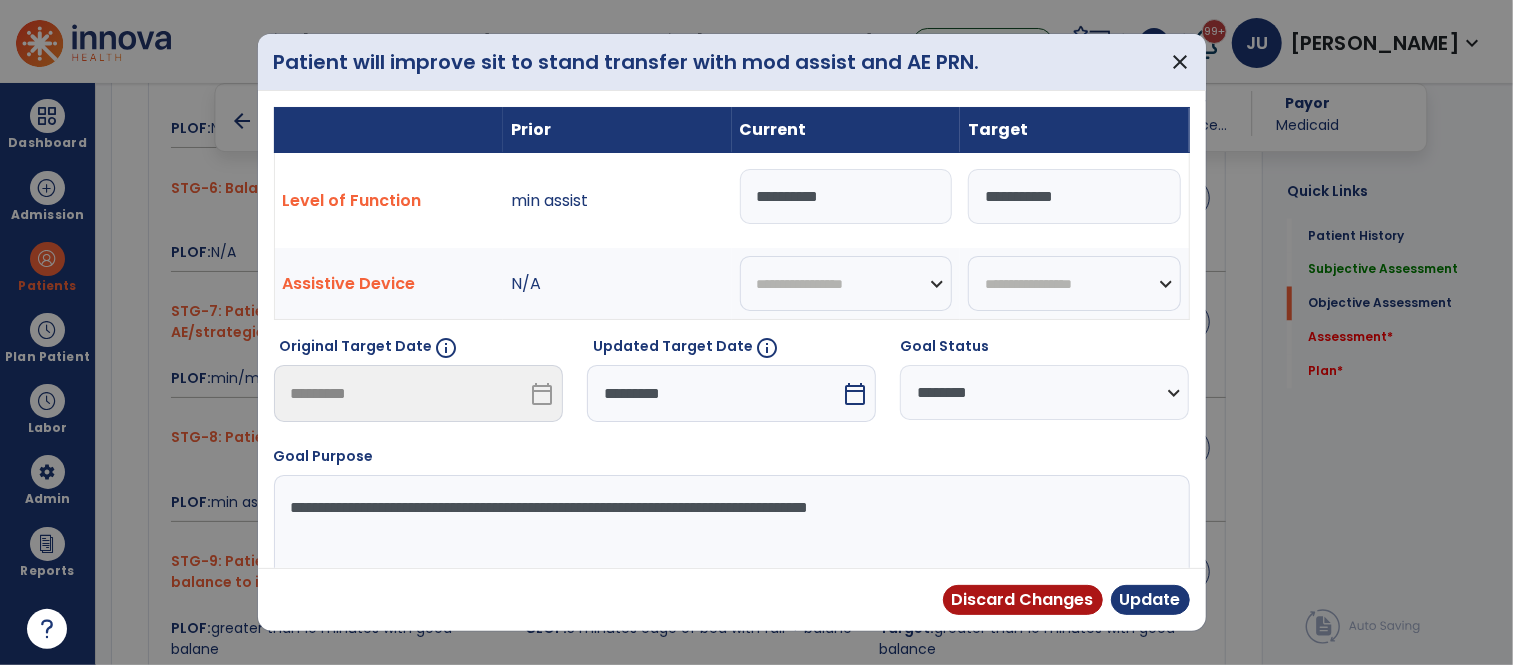 click on "*********" at bounding box center (714, 393) 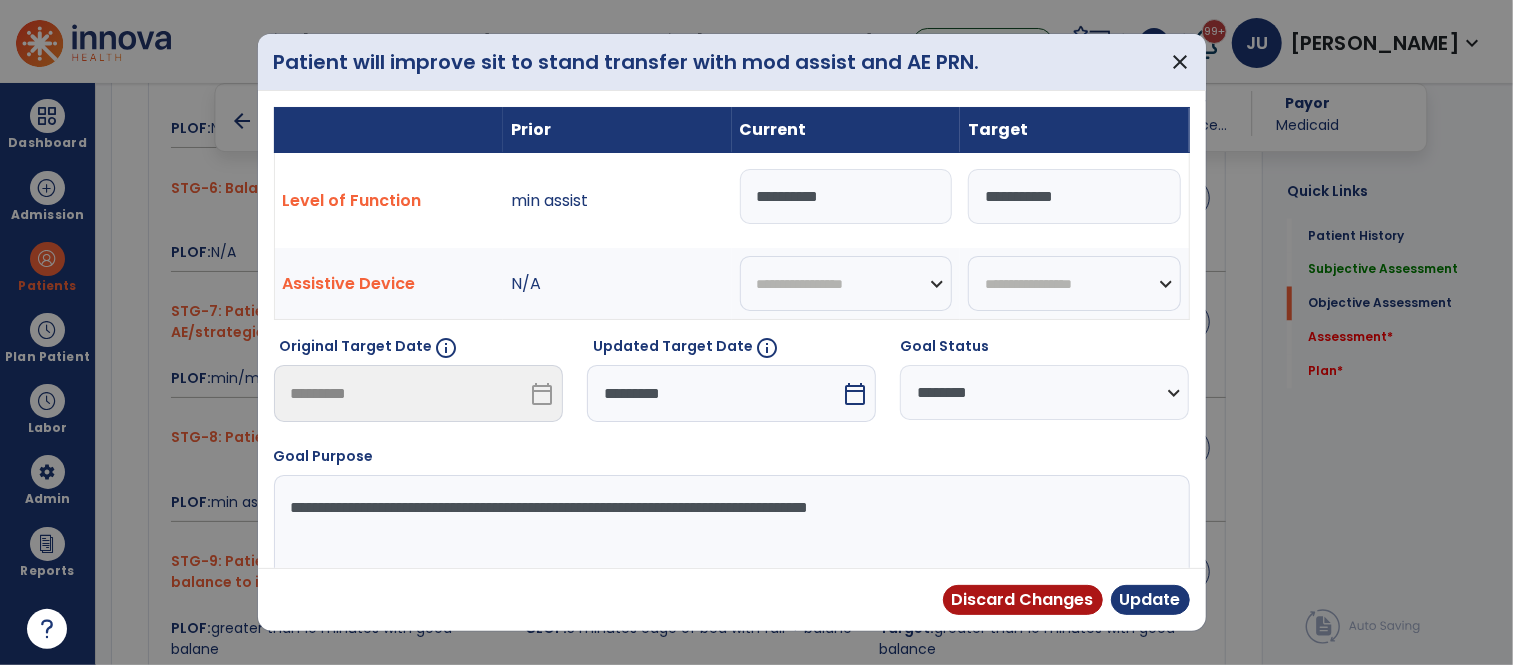 scroll, scrollTop: 2105, scrollLeft: 0, axis: vertical 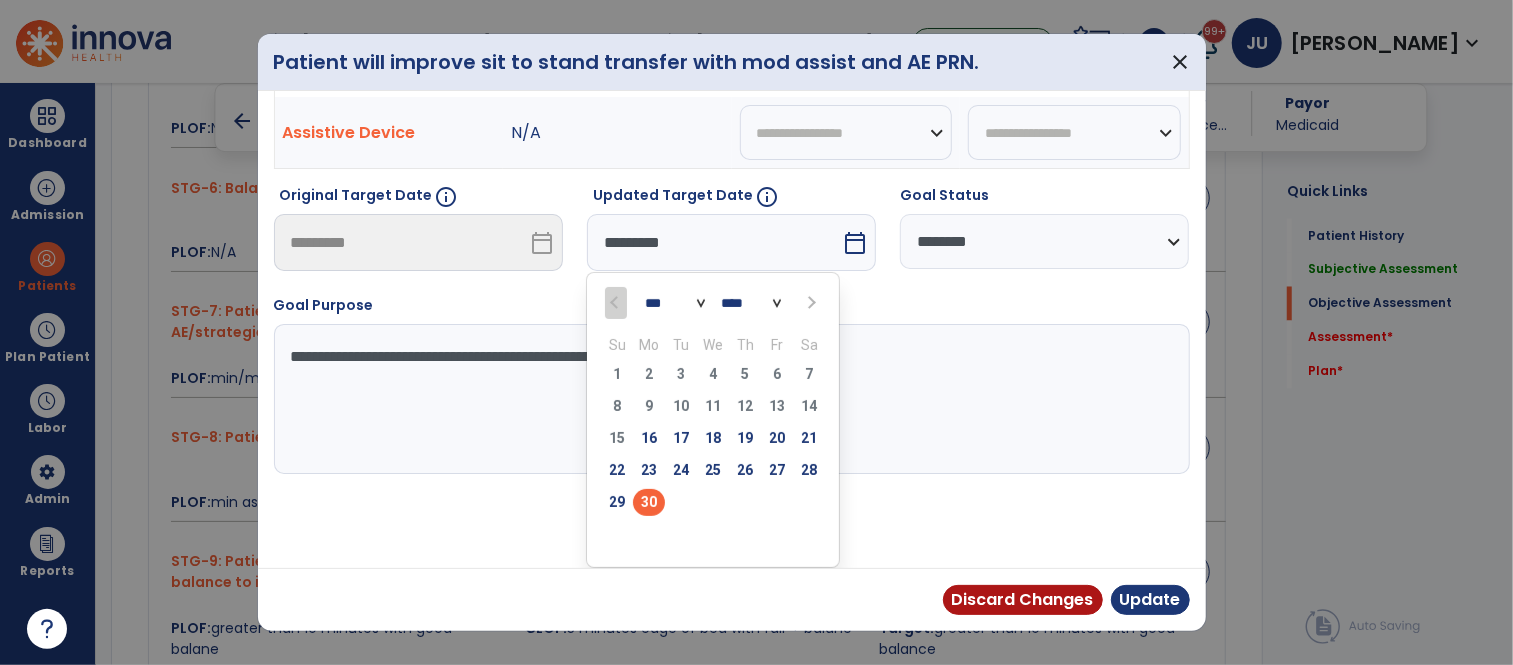 click at bounding box center (809, 302) 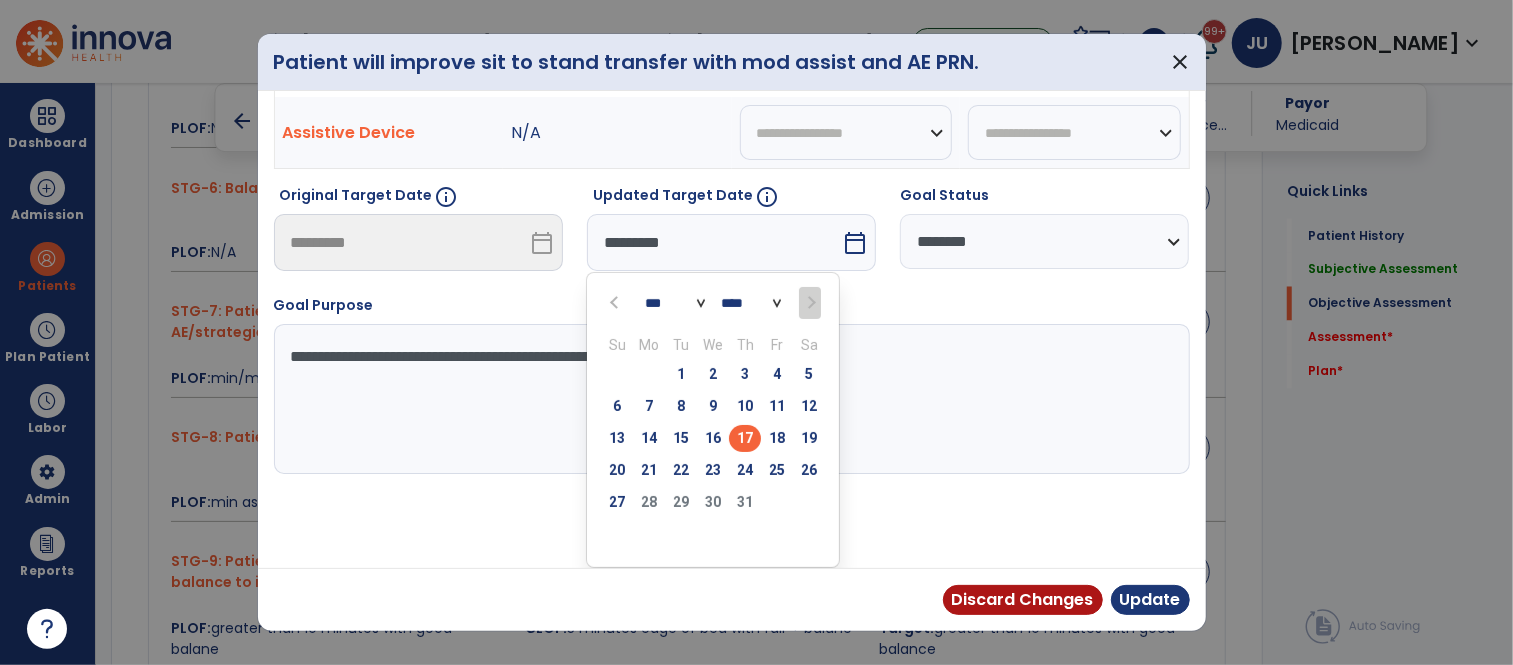 click on "17" at bounding box center (745, 438) 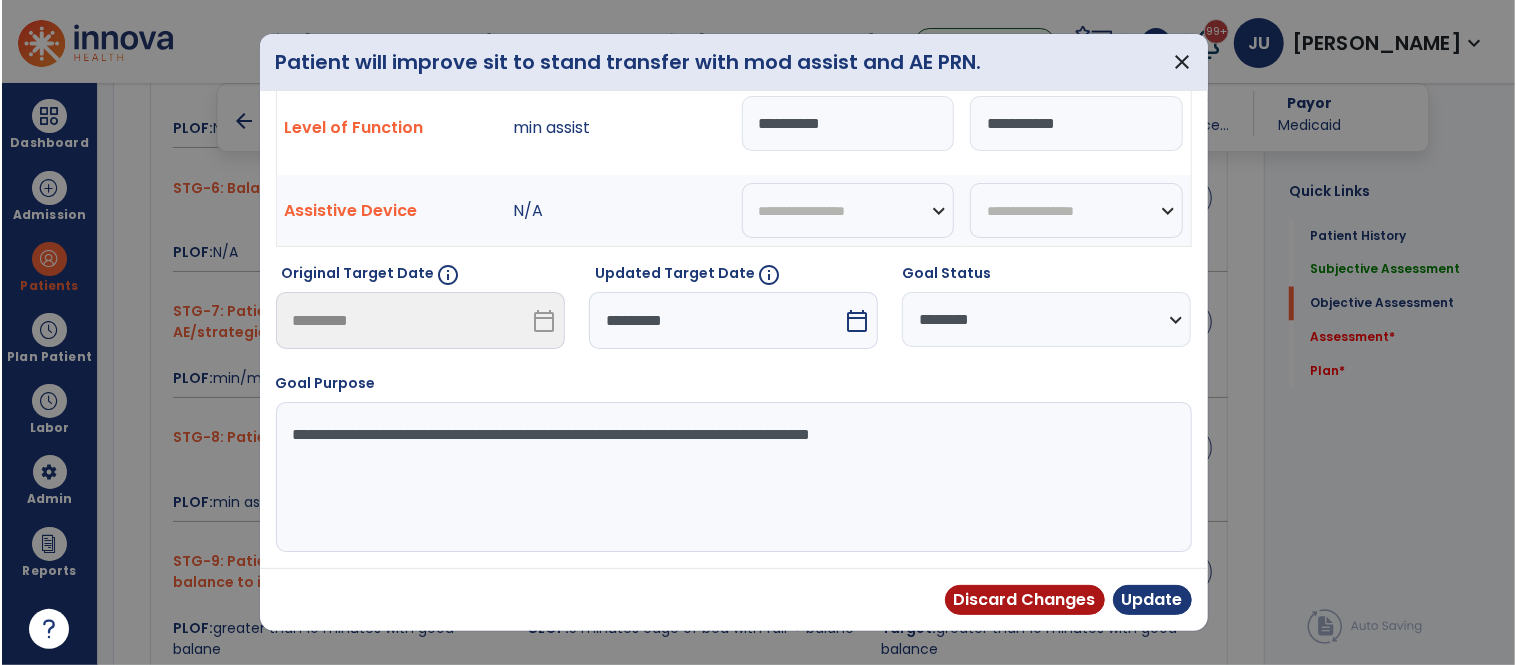 scroll, scrollTop: 73, scrollLeft: 0, axis: vertical 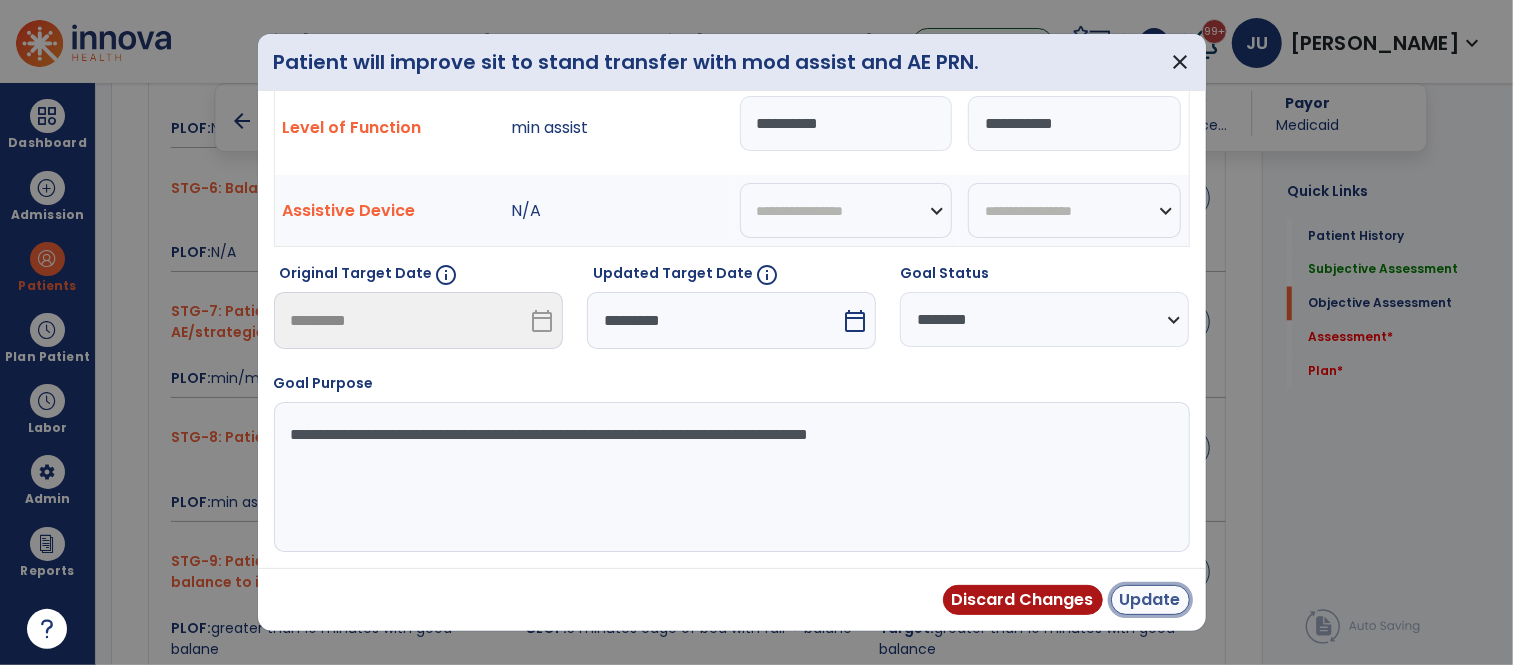 click on "Update" at bounding box center (1150, 600) 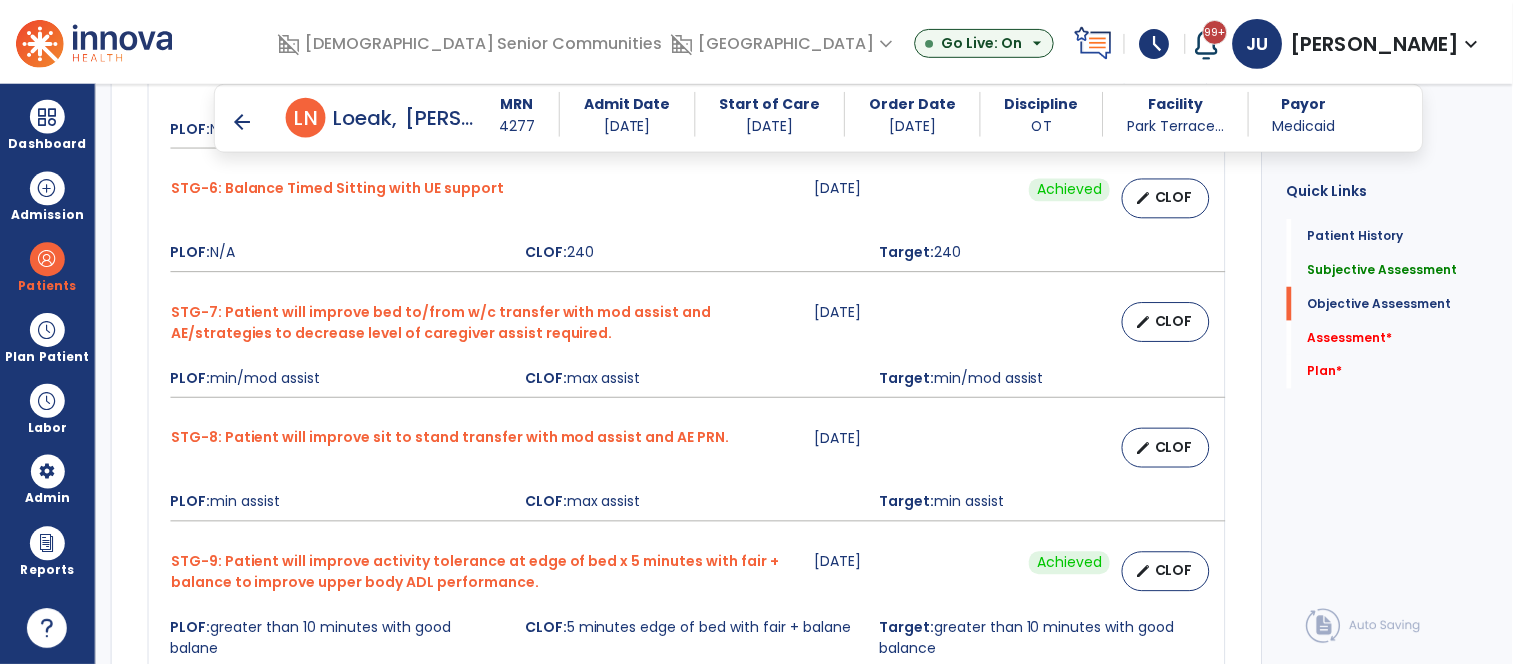 scroll, scrollTop: 2716, scrollLeft: 0, axis: vertical 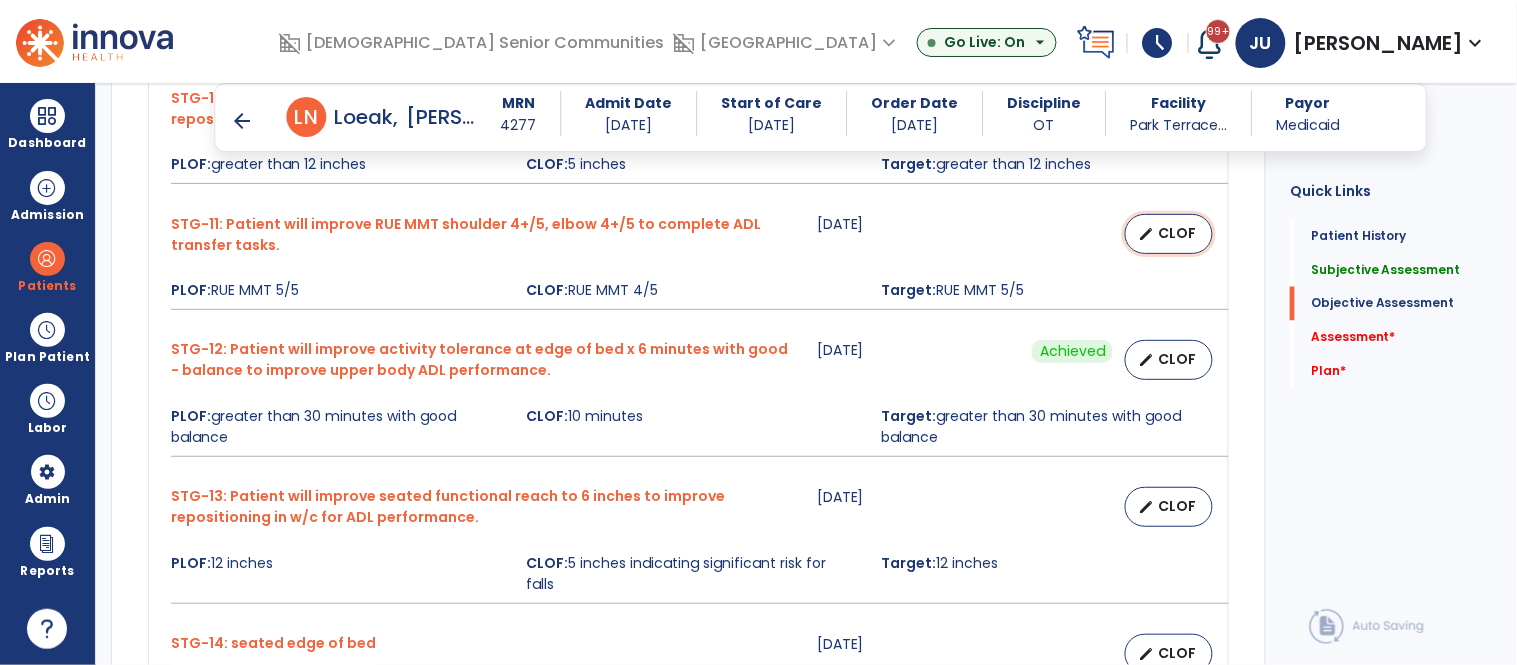 click on "CLOF" at bounding box center (1177, 233) 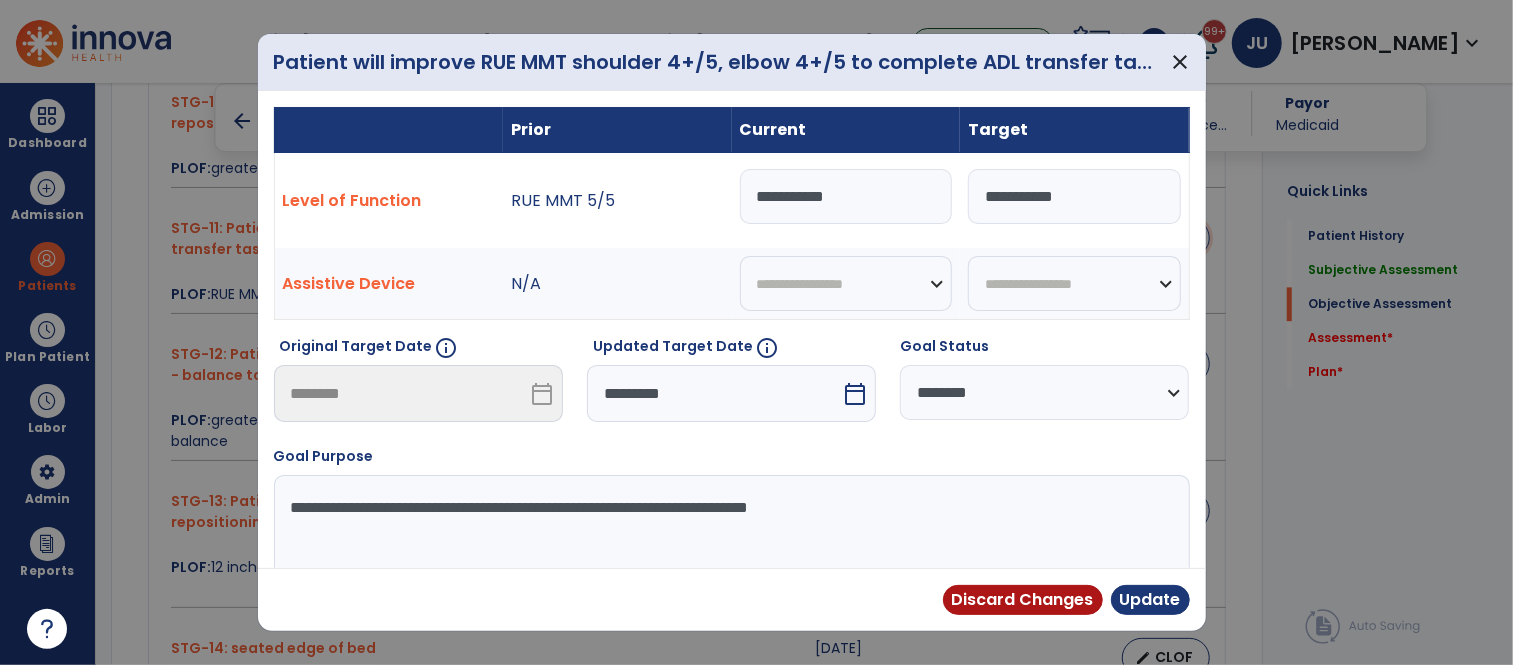 scroll, scrollTop: 2716, scrollLeft: 0, axis: vertical 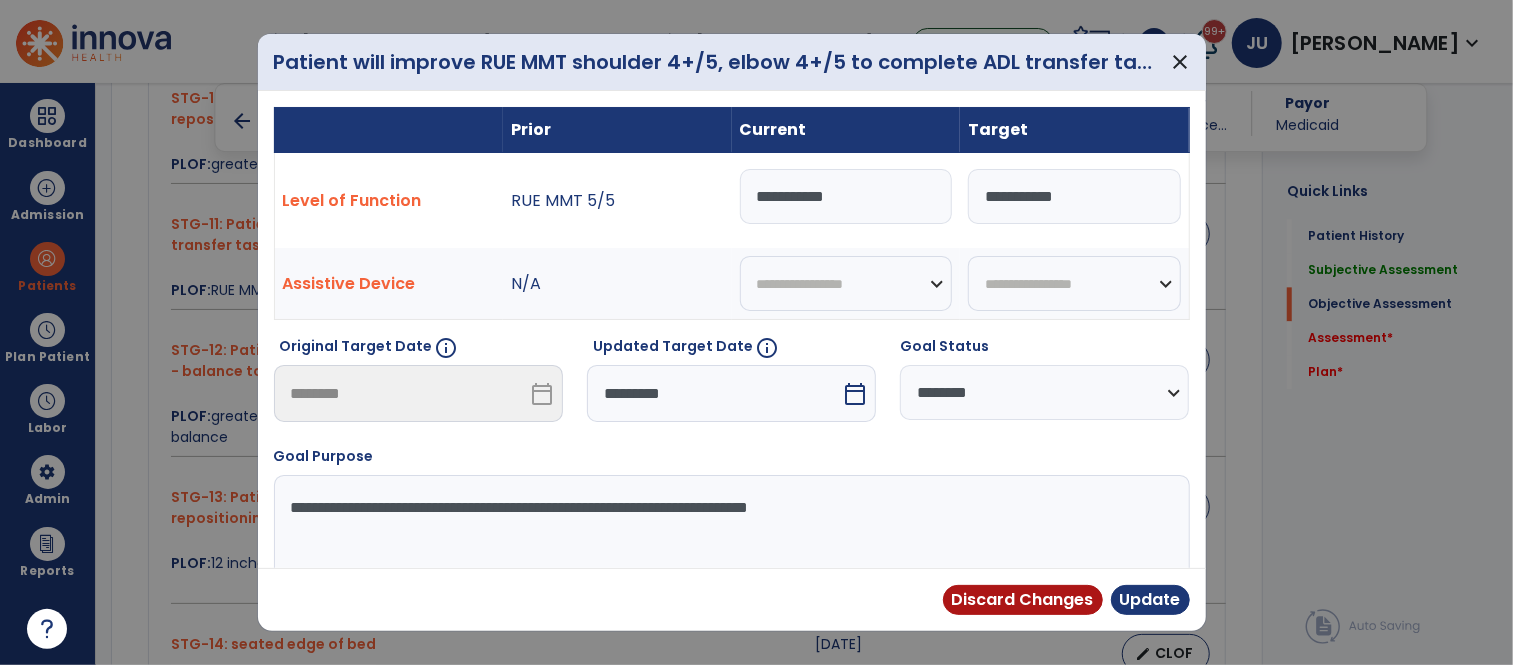 click on "*********" at bounding box center [714, 393] 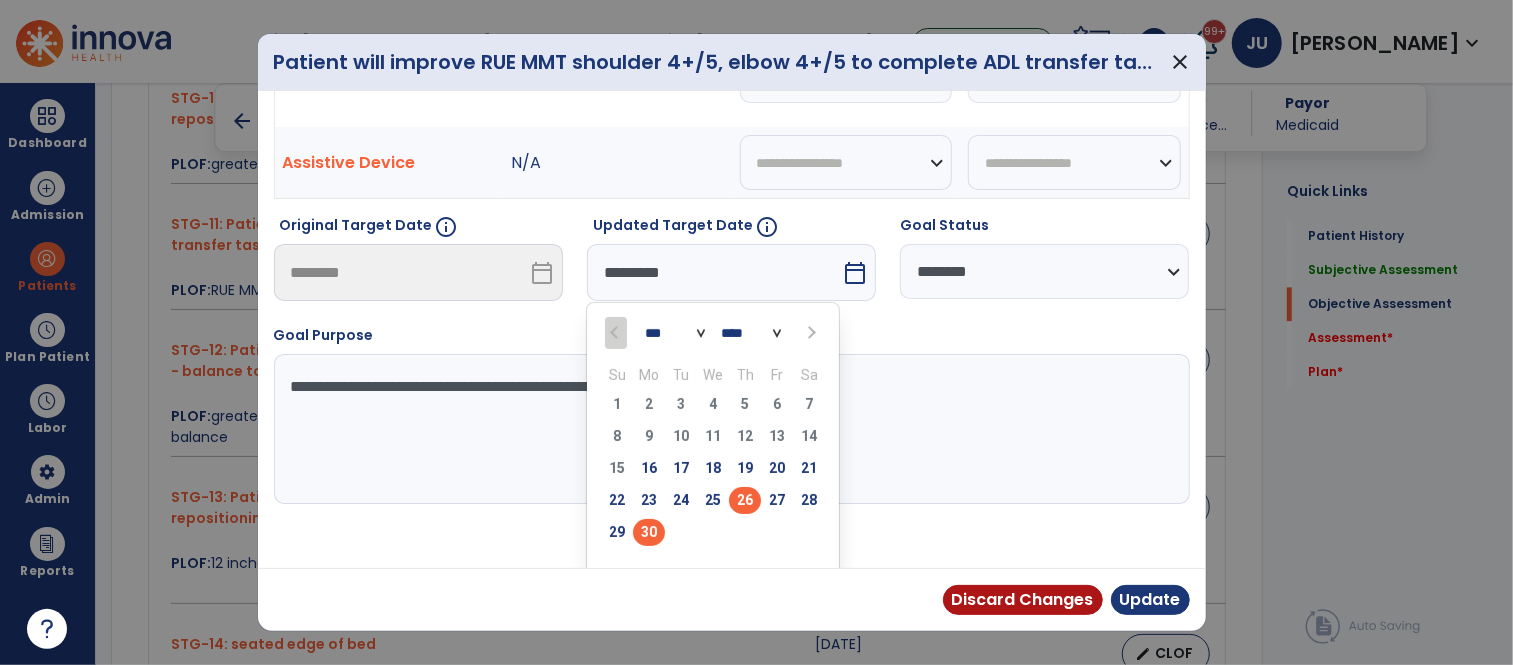 click on "26" at bounding box center (745, 500) 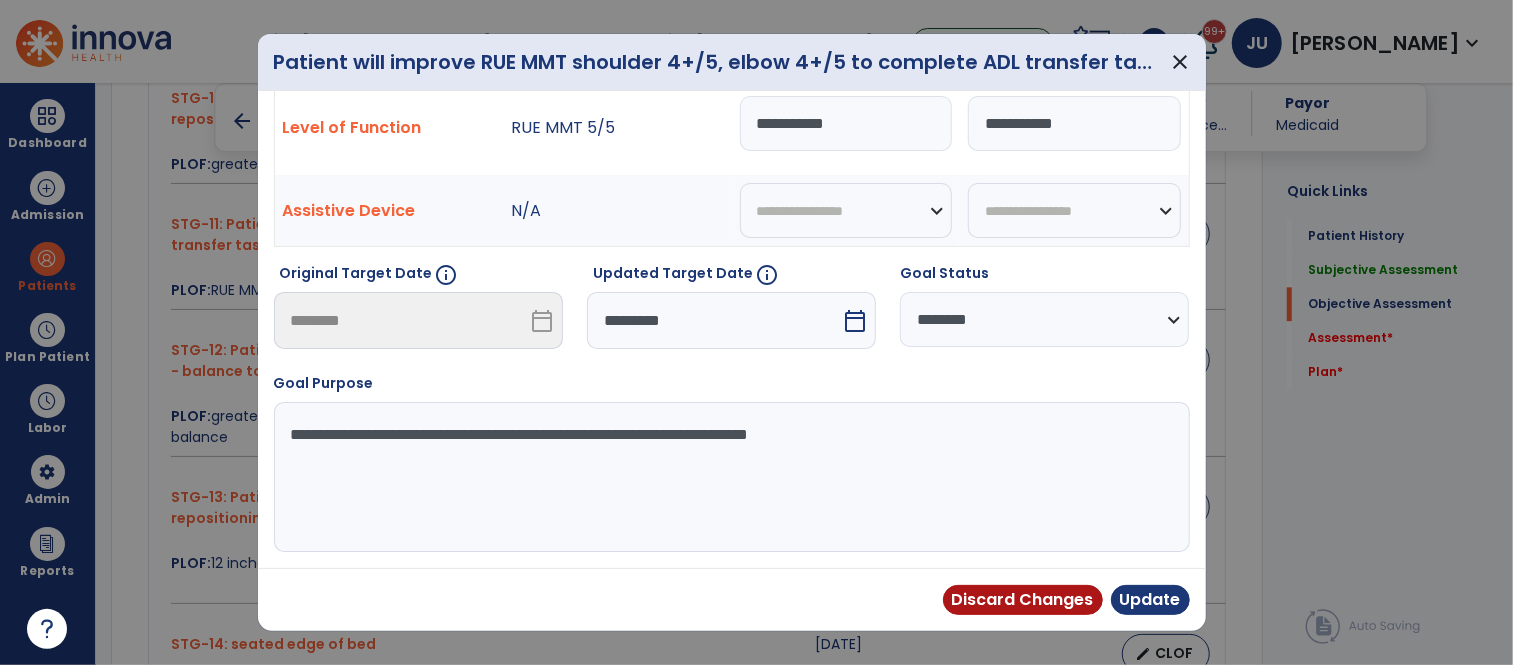 click on "*********" at bounding box center (714, 320) 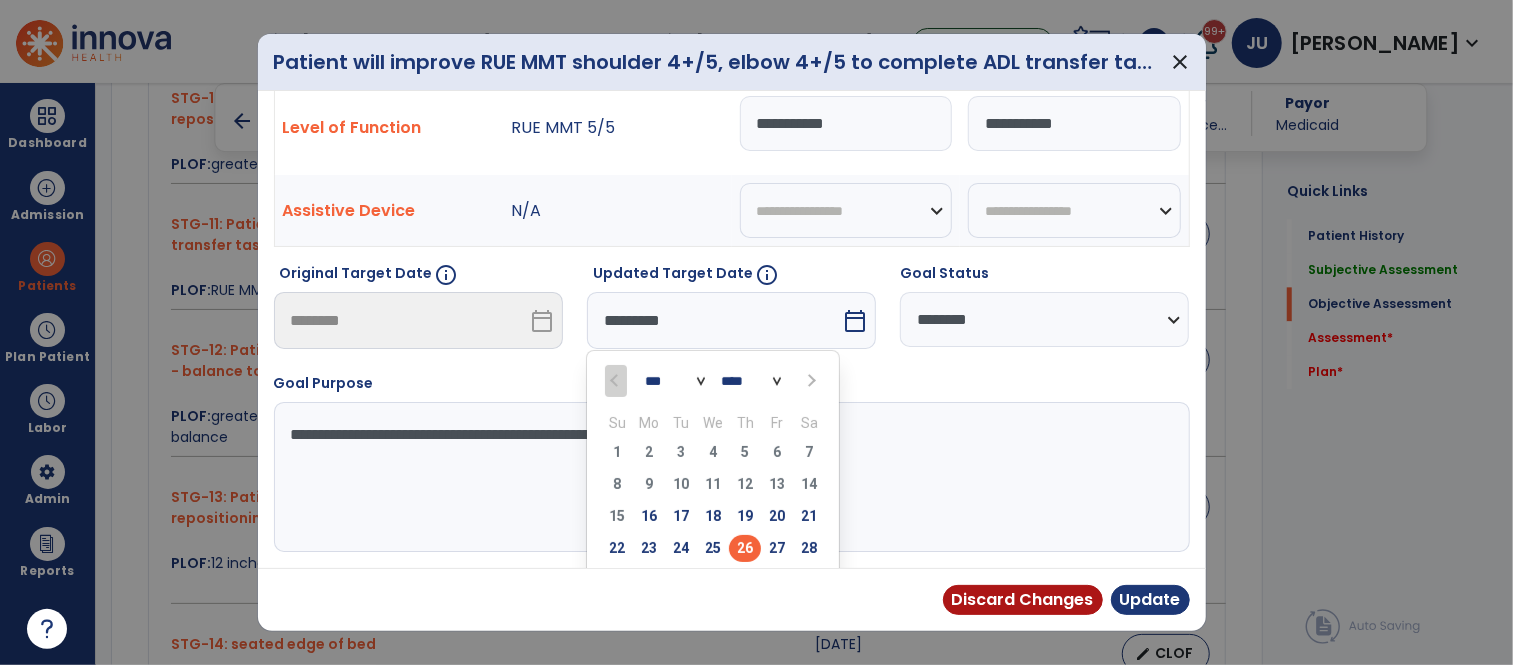scroll, scrollTop: 121, scrollLeft: 0, axis: vertical 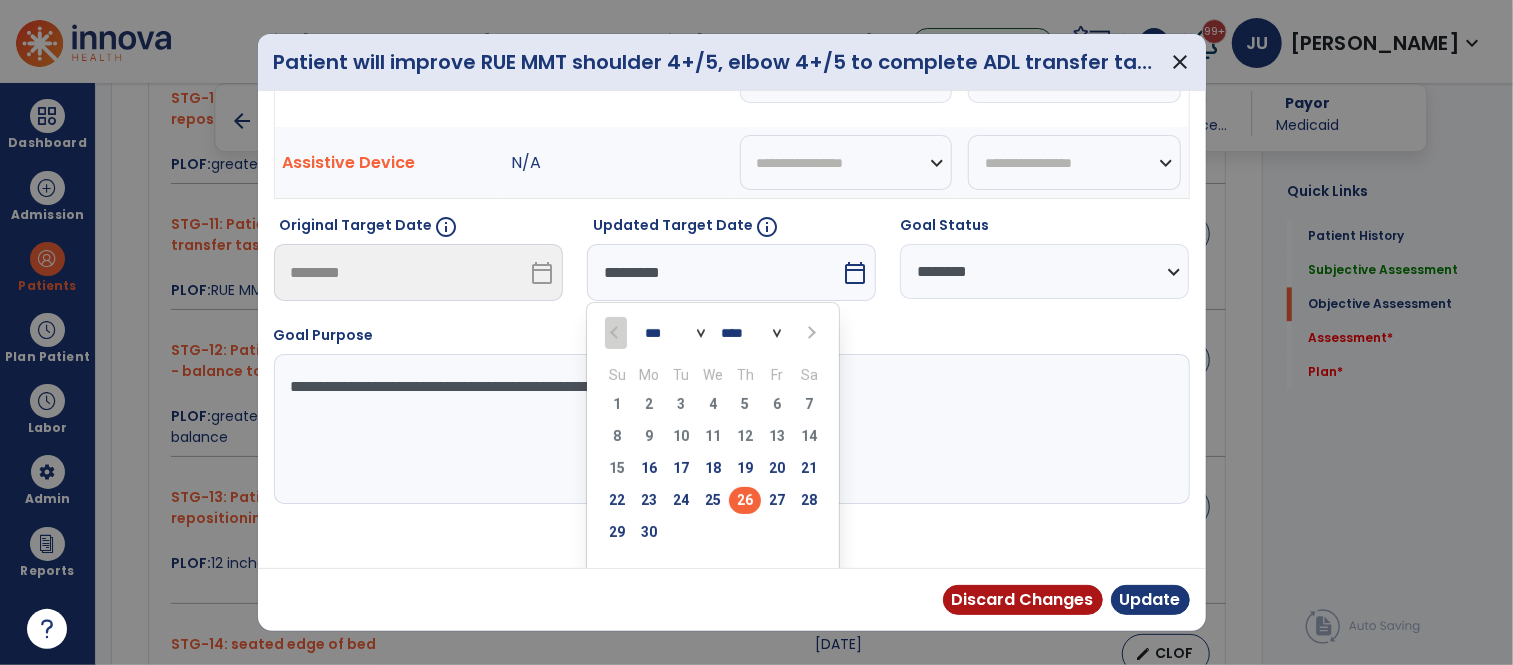 click at bounding box center [809, 332] 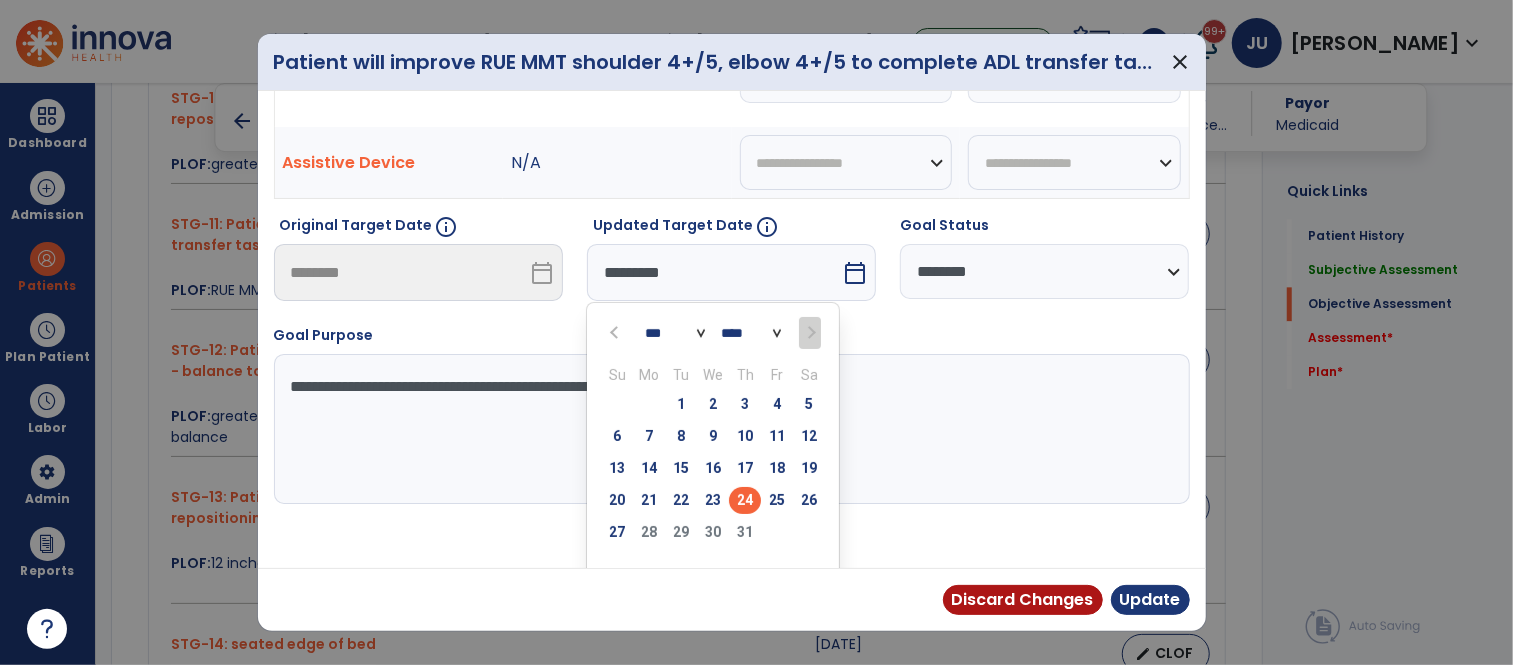 click on "24" at bounding box center [745, 500] 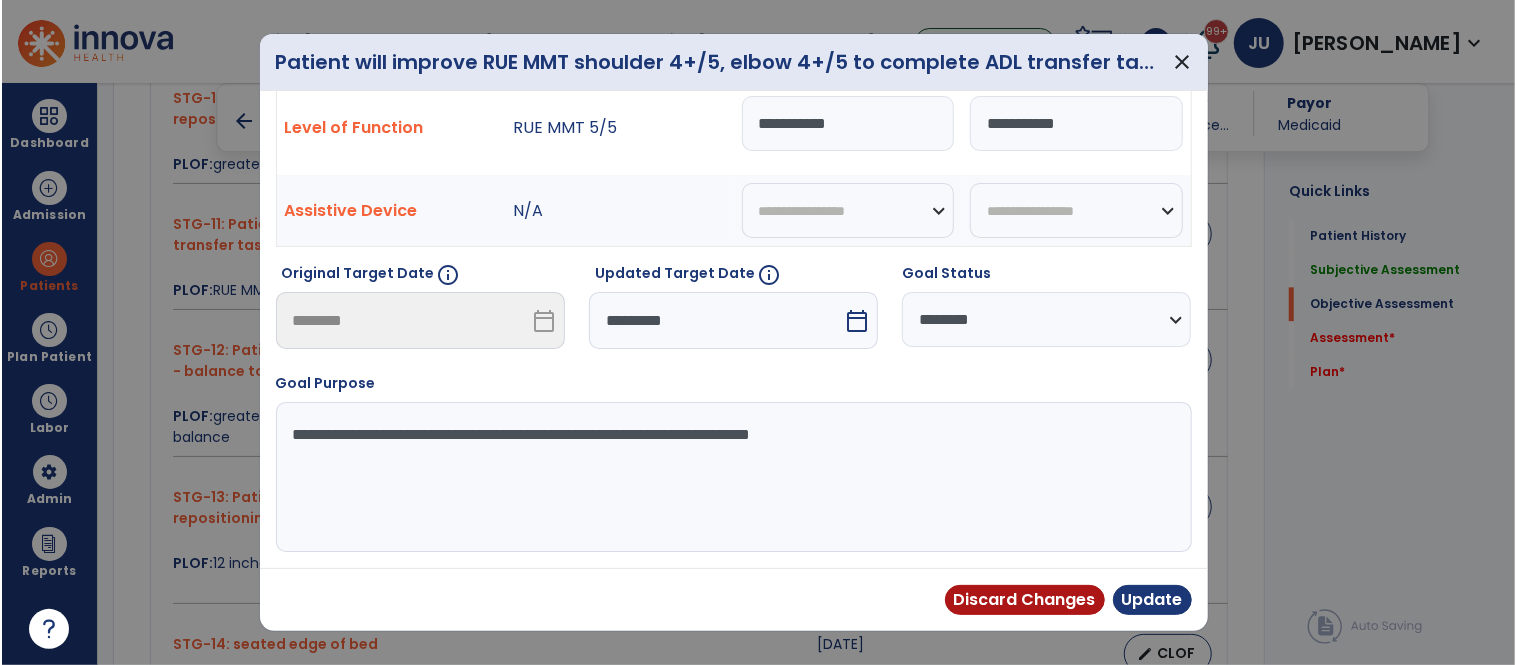 scroll, scrollTop: 73, scrollLeft: 0, axis: vertical 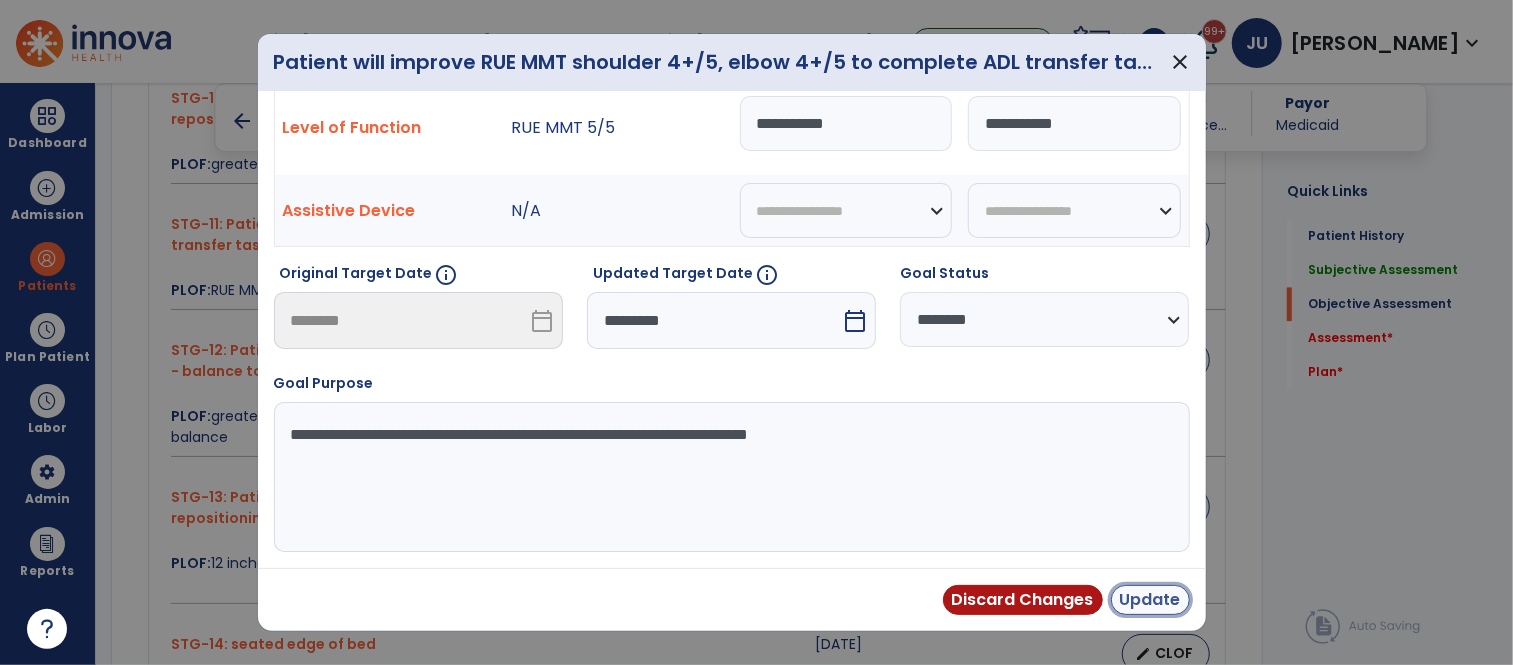 click on "Update" at bounding box center (1150, 600) 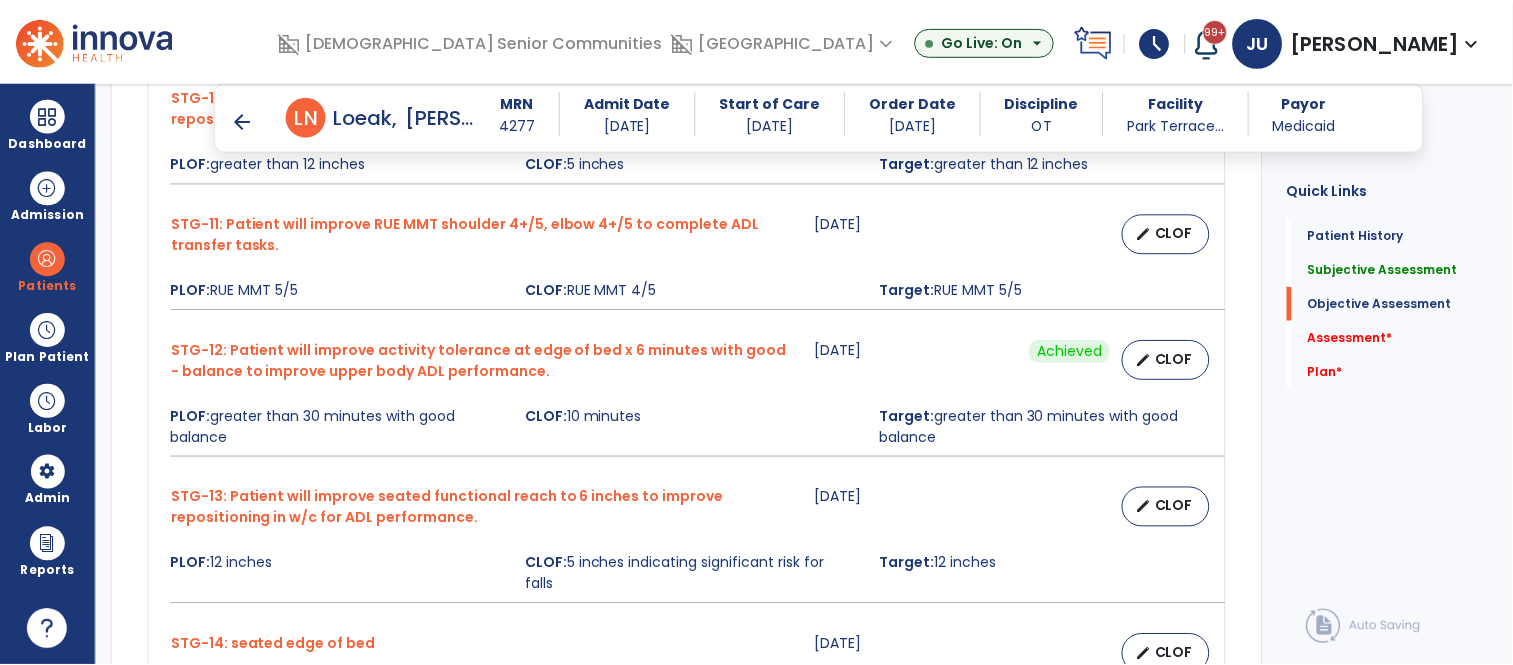 scroll, scrollTop: 2902, scrollLeft: 0, axis: vertical 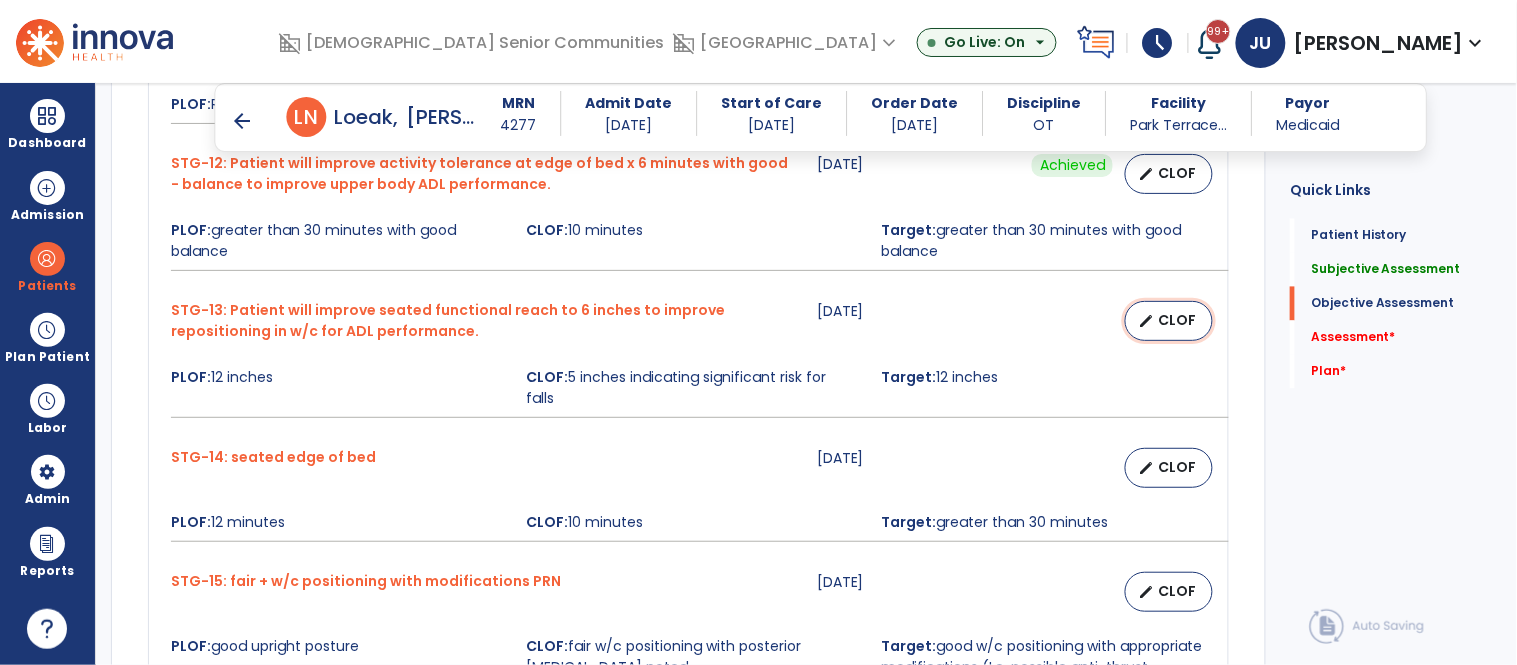 click on "edit   CLOF" at bounding box center (1169, 321) 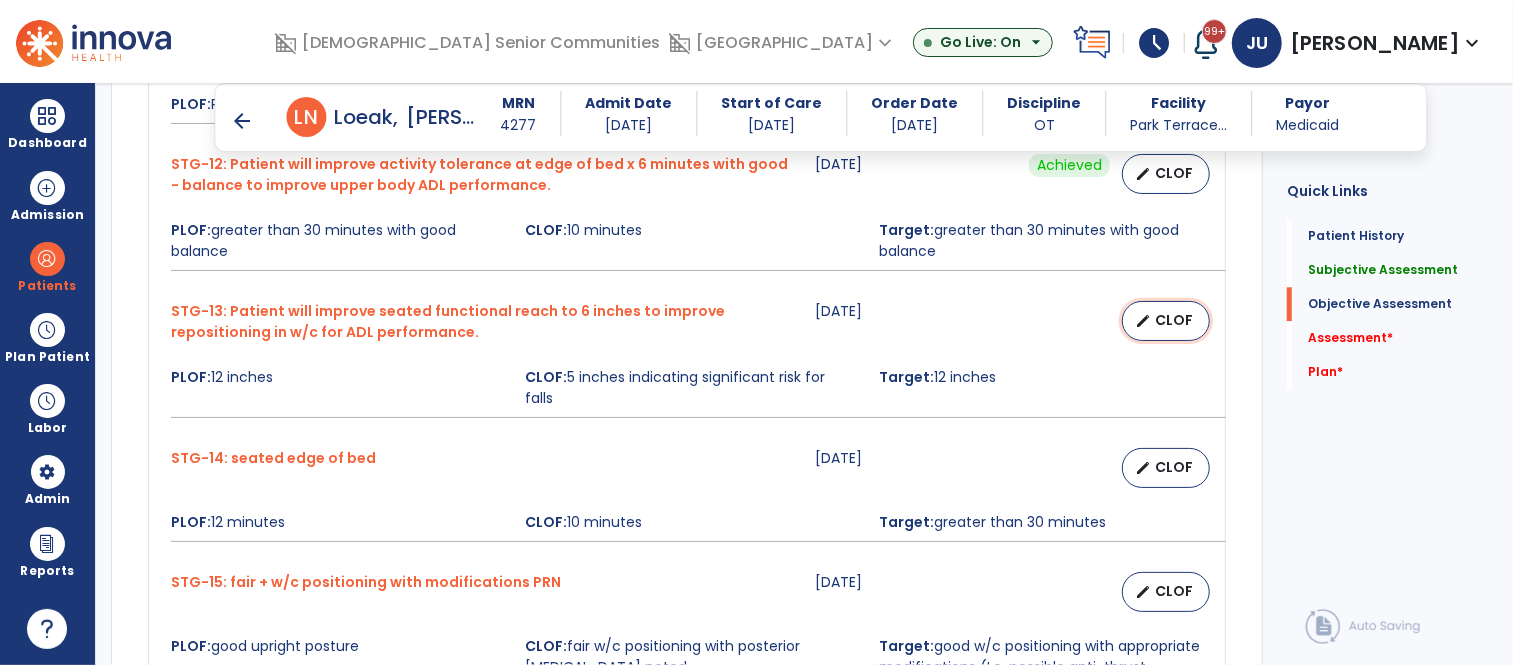 select on "********" 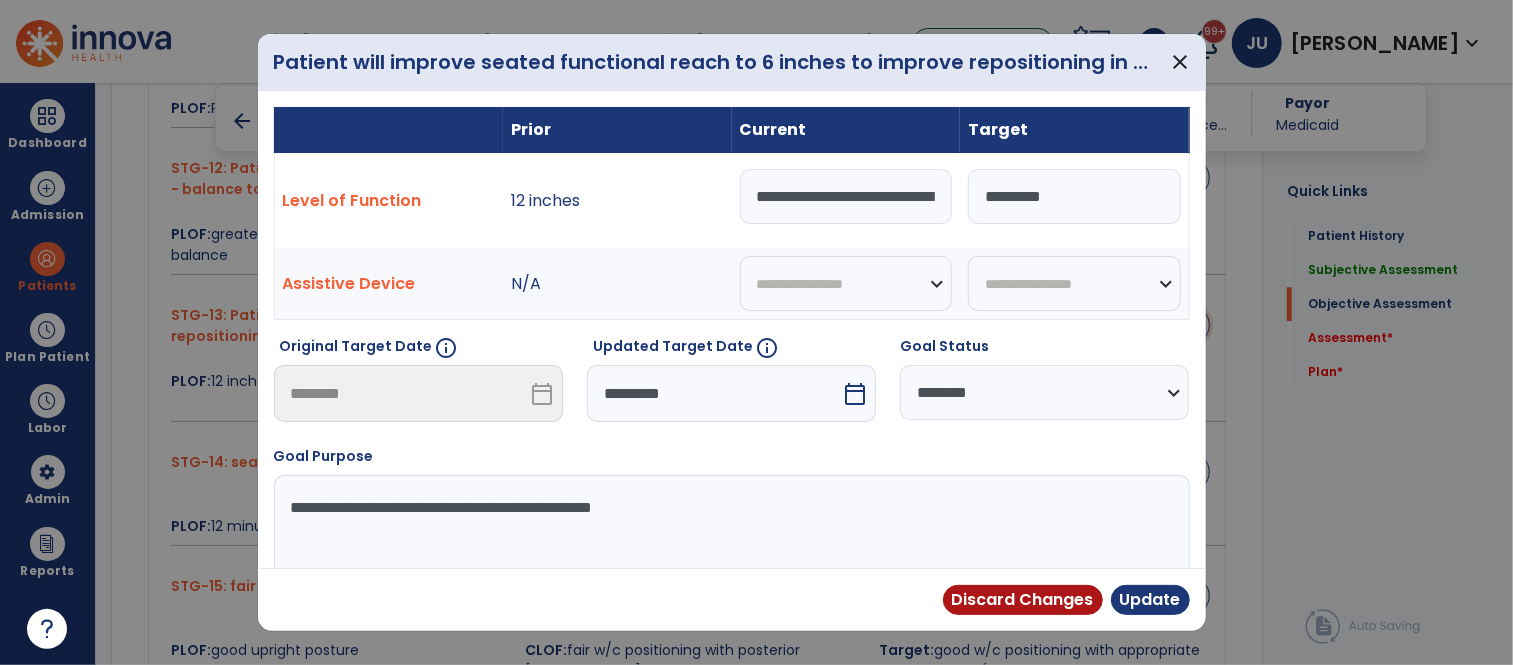 scroll, scrollTop: 2902, scrollLeft: 0, axis: vertical 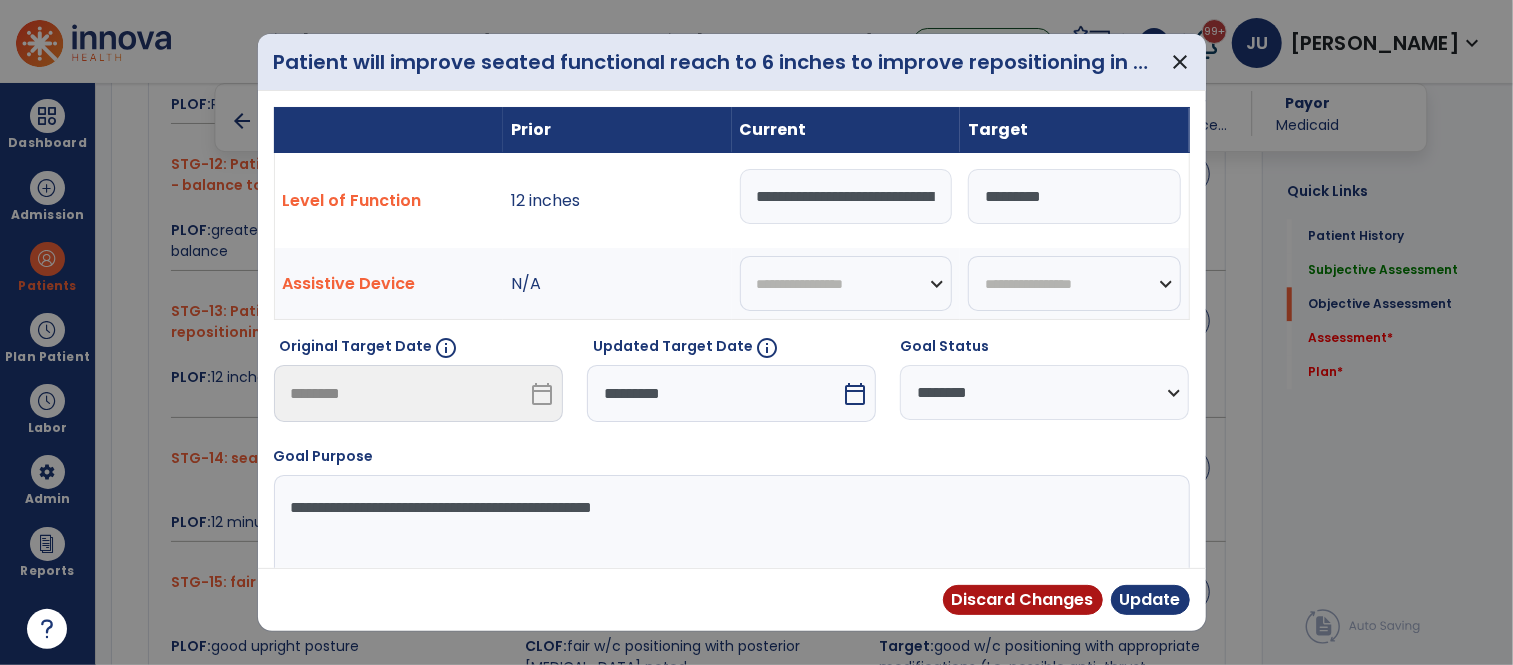 click on "*********" at bounding box center (714, 393) 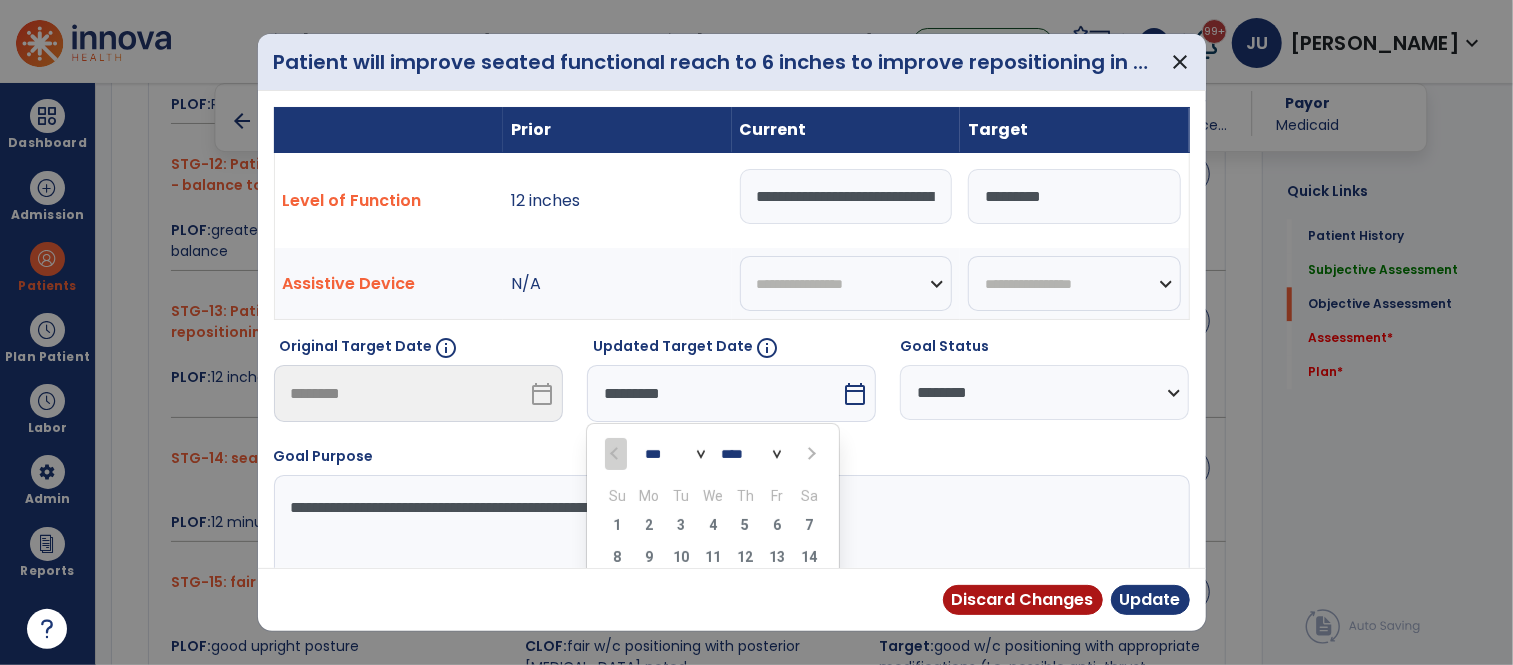 scroll, scrollTop: 152, scrollLeft: 0, axis: vertical 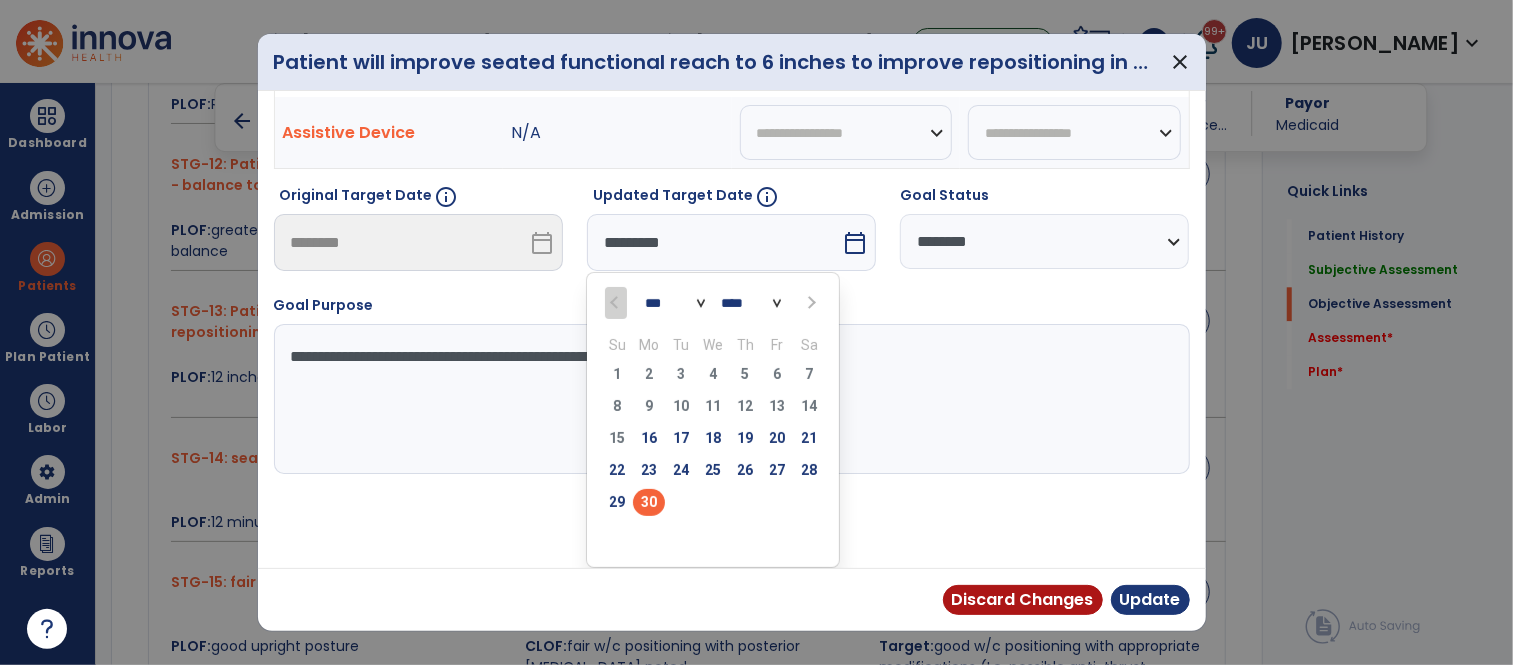 click at bounding box center [809, 302] 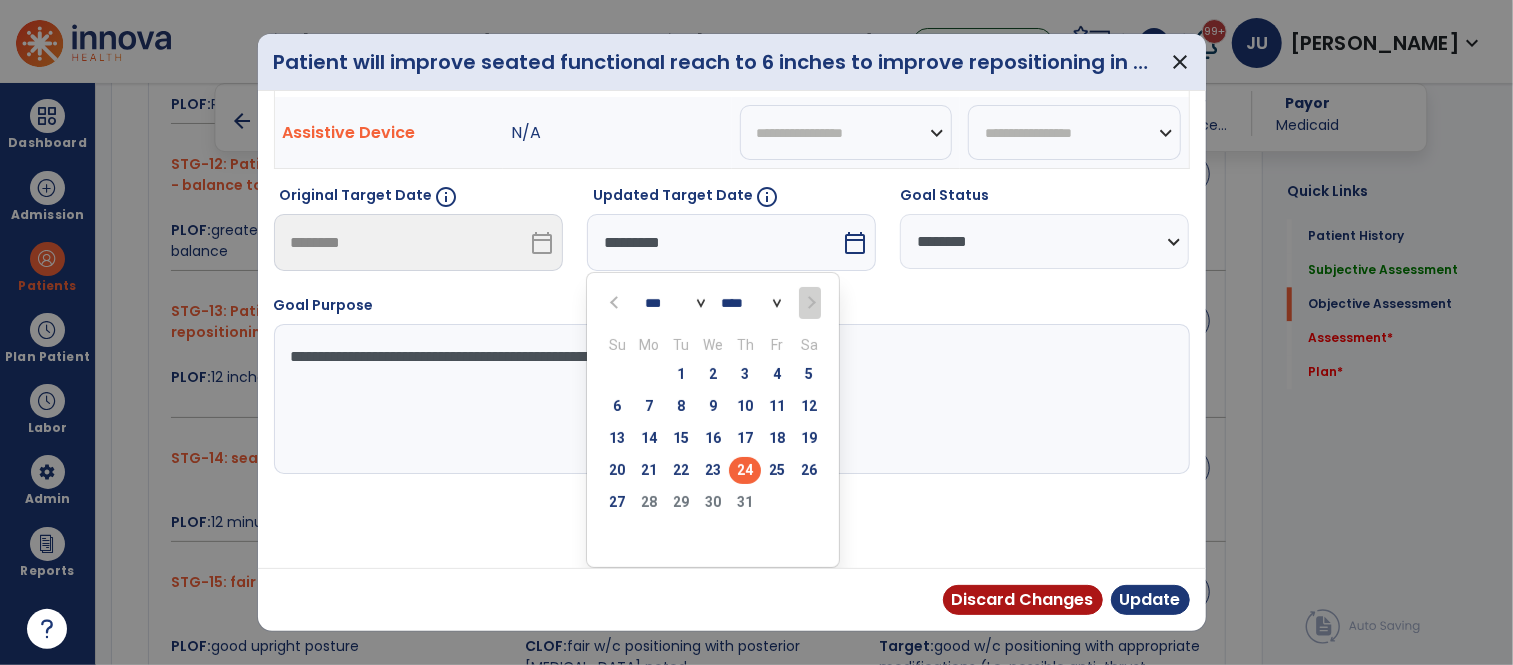 click on "24" at bounding box center [745, 470] 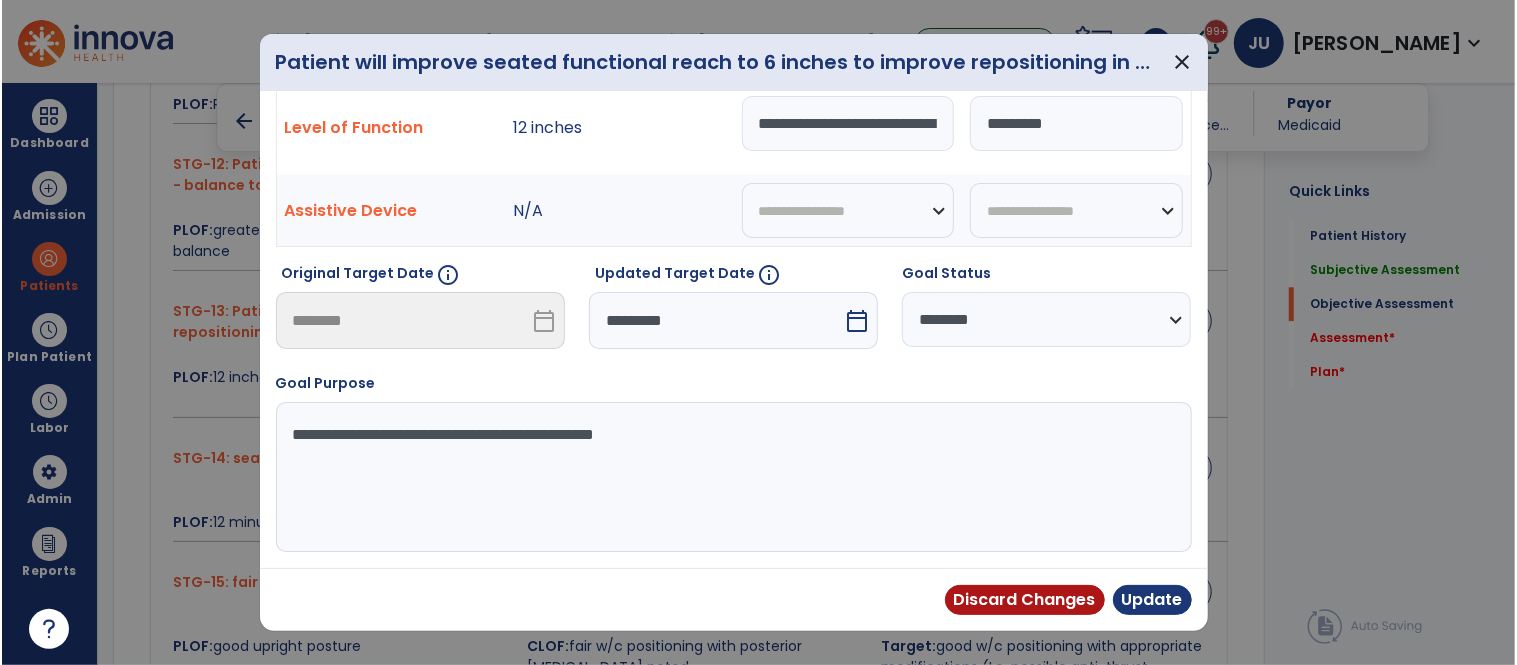 scroll, scrollTop: 73, scrollLeft: 0, axis: vertical 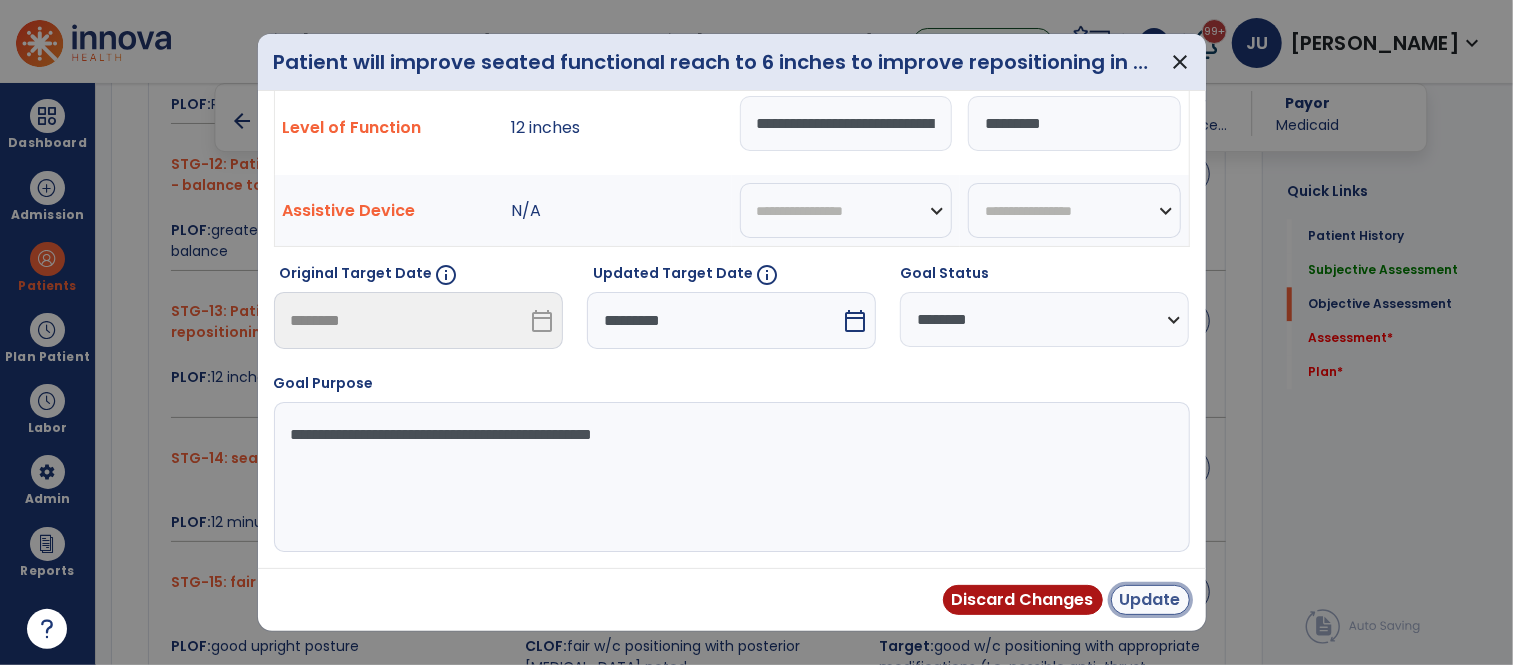 click on "Update" at bounding box center [1150, 600] 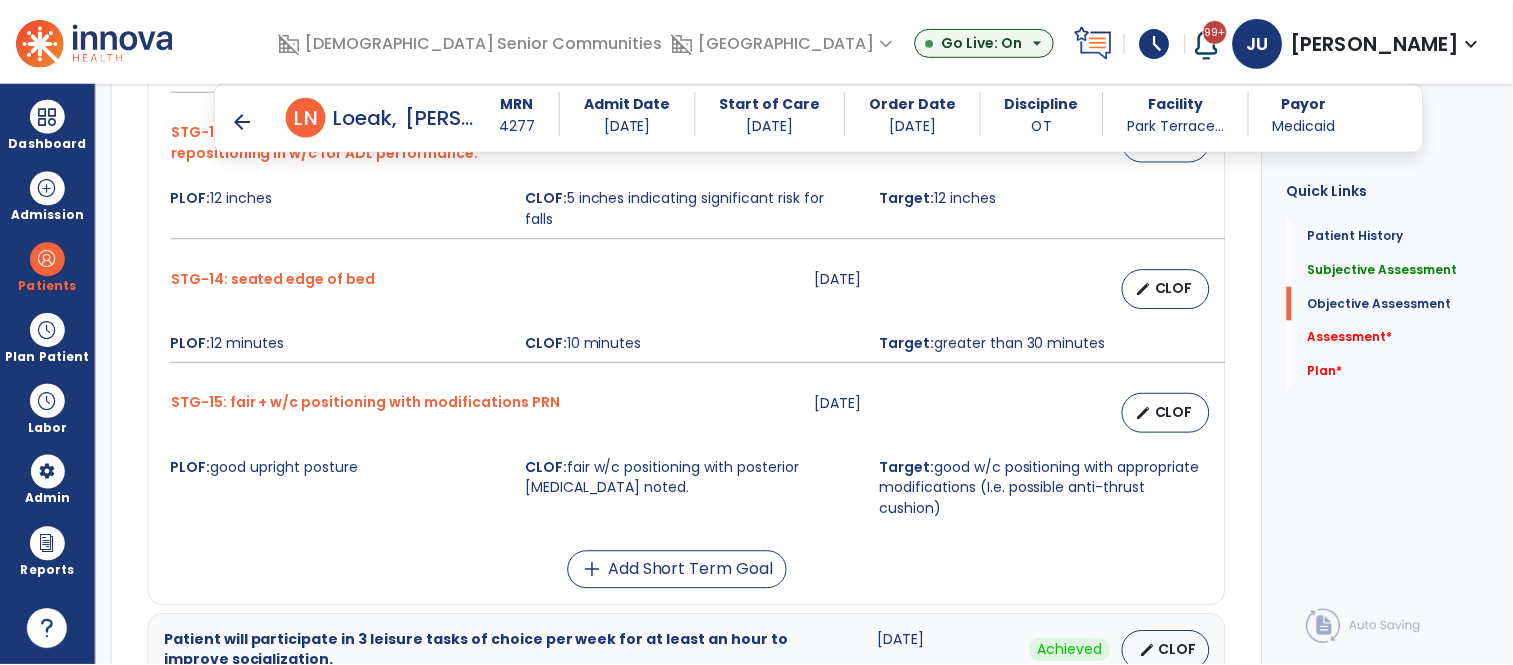 scroll, scrollTop: 3098, scrollLeft: 0, axis: vertical 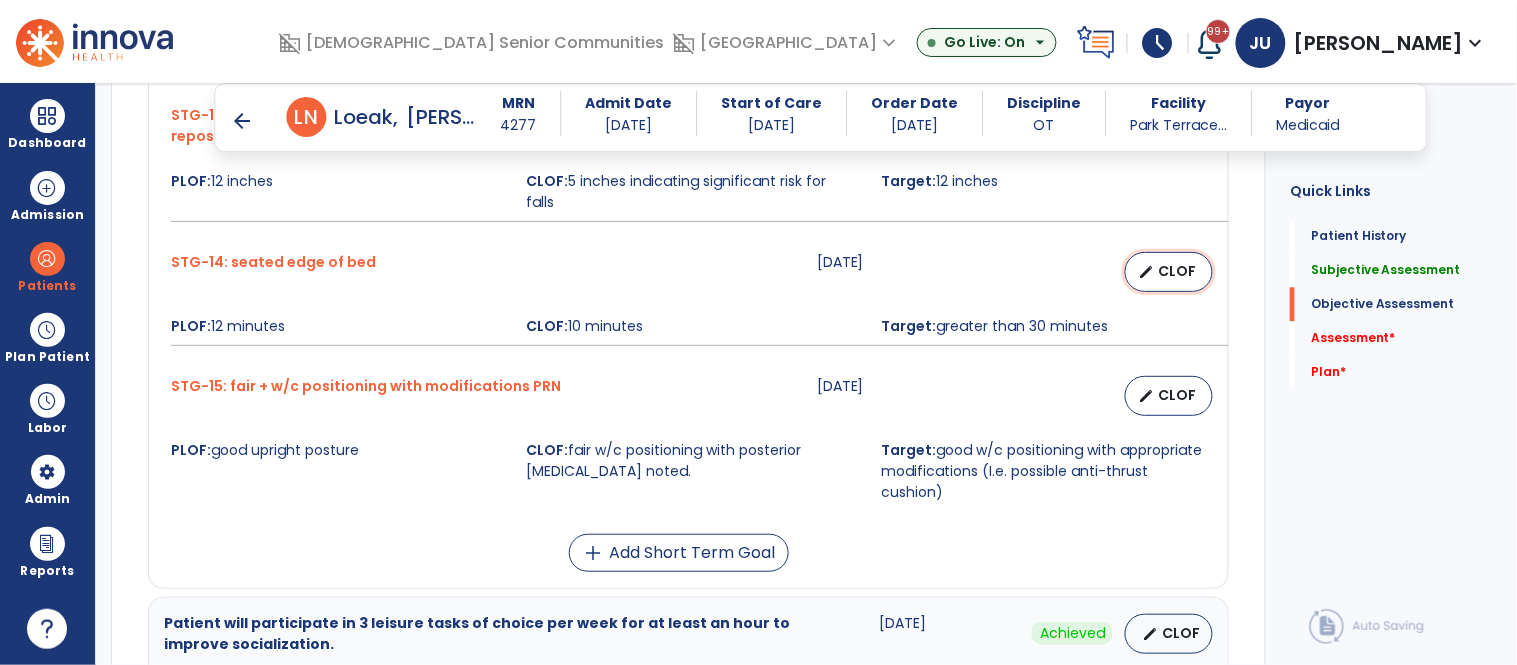 click on "CLOF" at bounding box center [1177, 271] 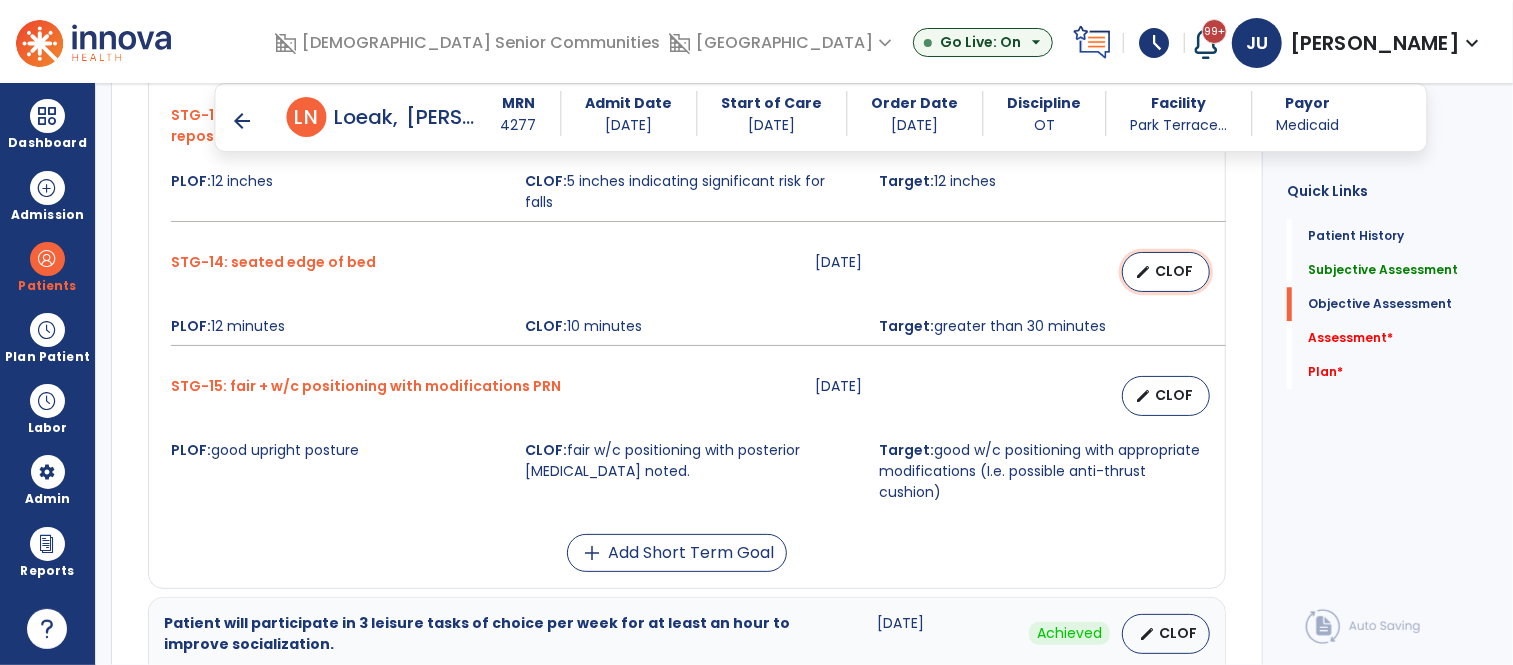 select on "********" 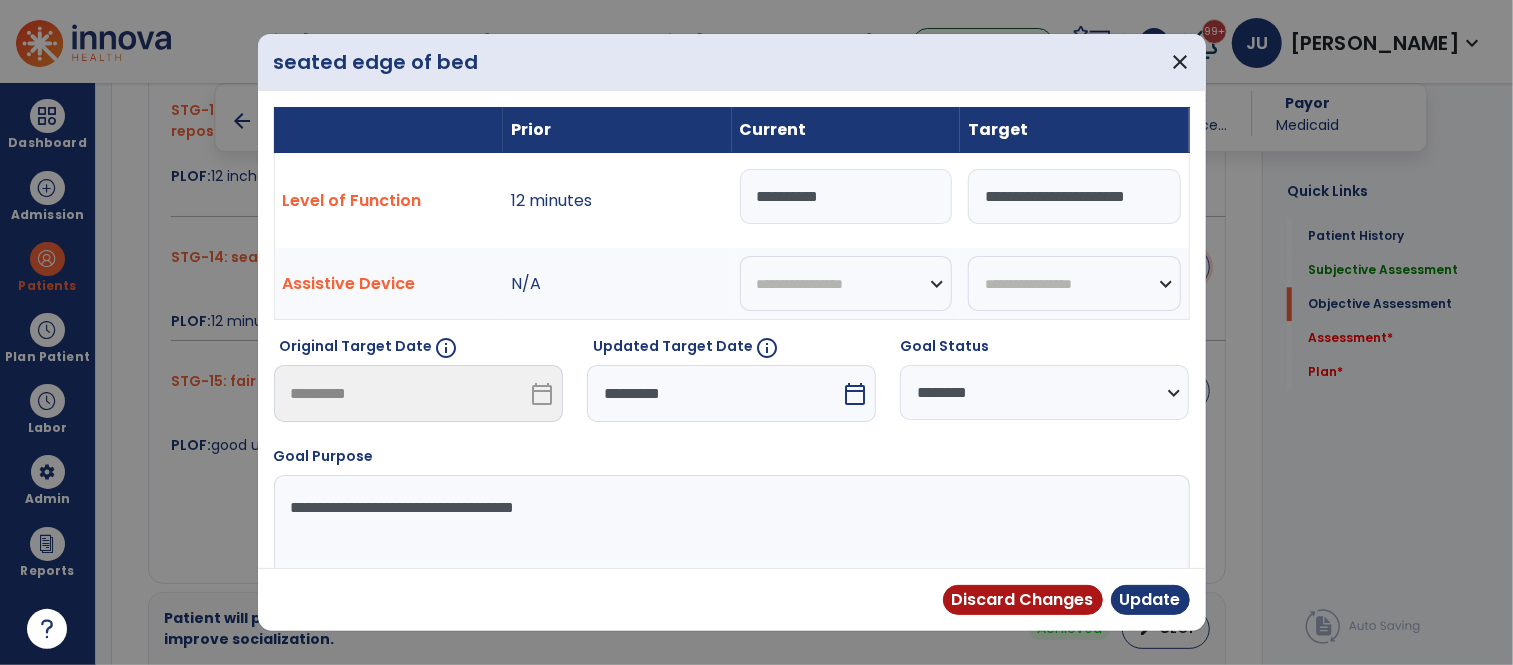 scroll, scrollTop: 3098, scrollLeft: 0, axis: vertical 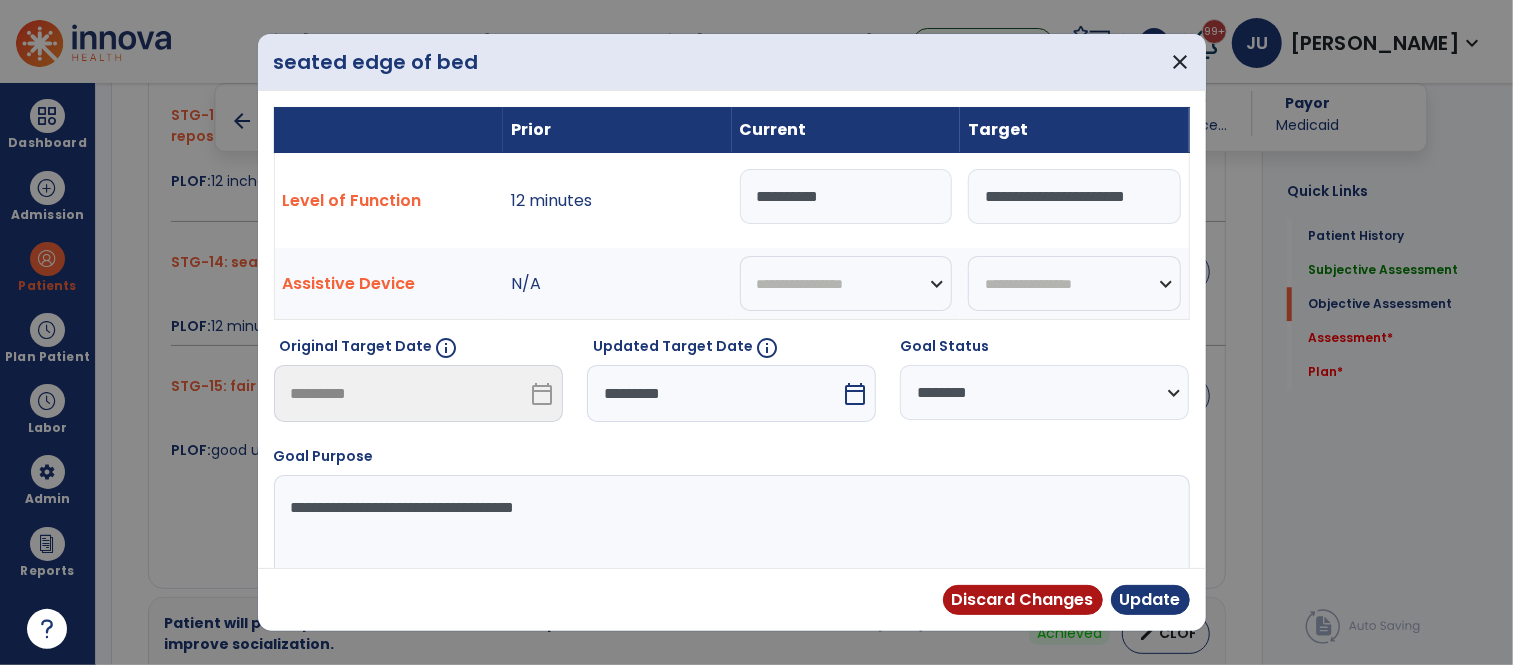 click on "*********" at bounding box center (714, 393) 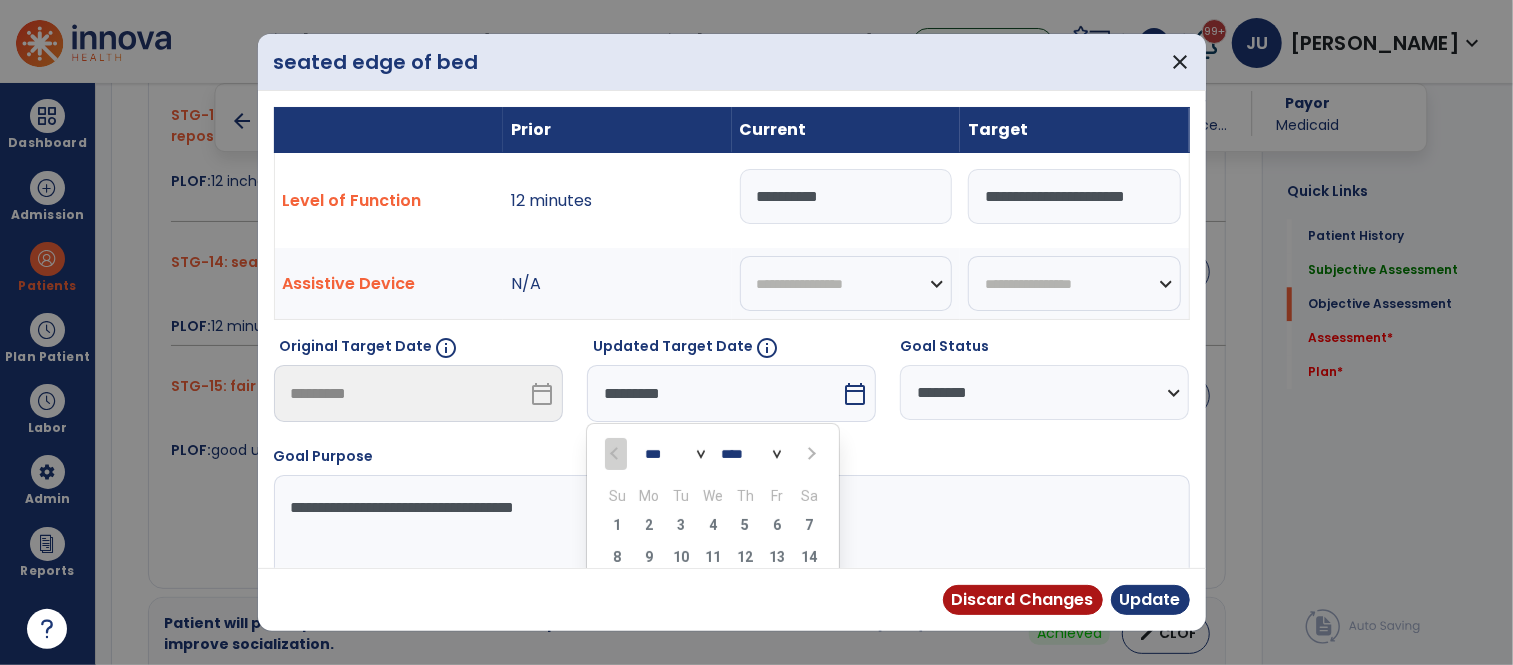 scroll, scrollTop: 152, scrollLeft: 0, axis: vertical 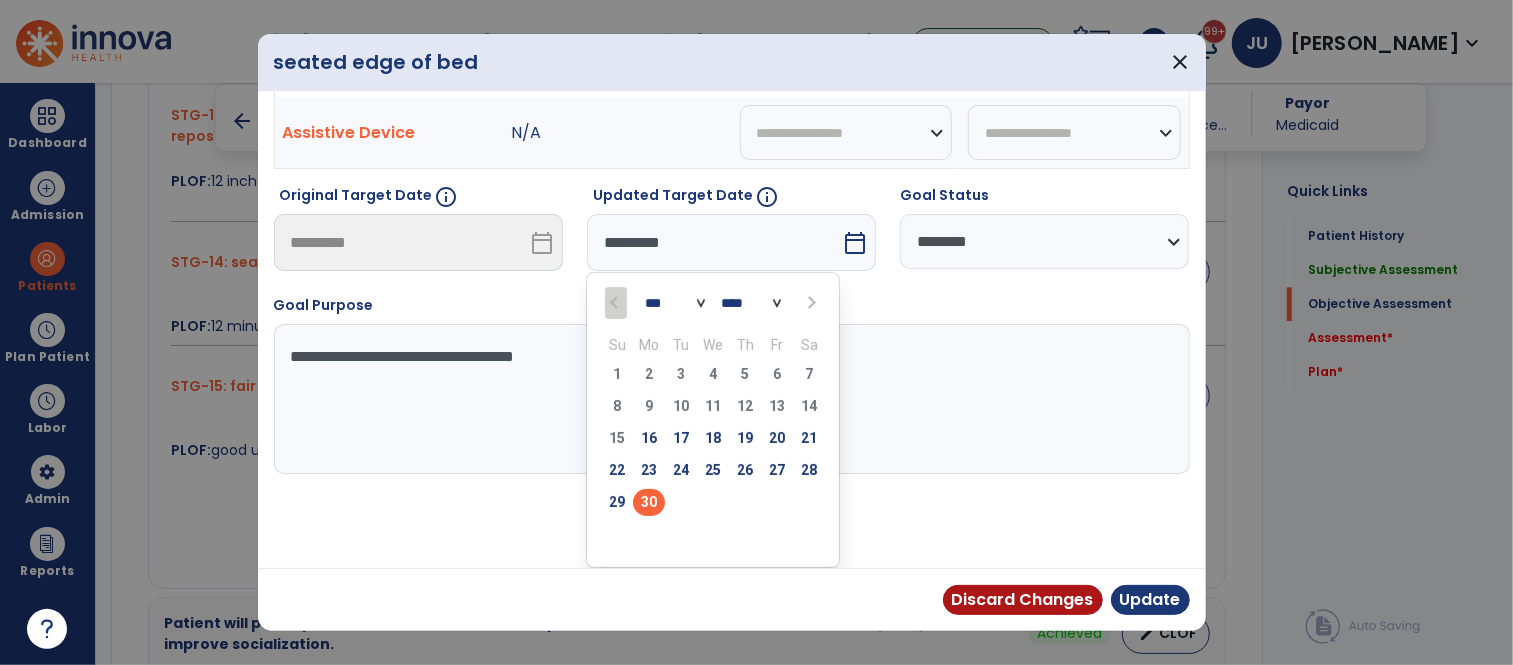 click at bounding box center (810, 303) 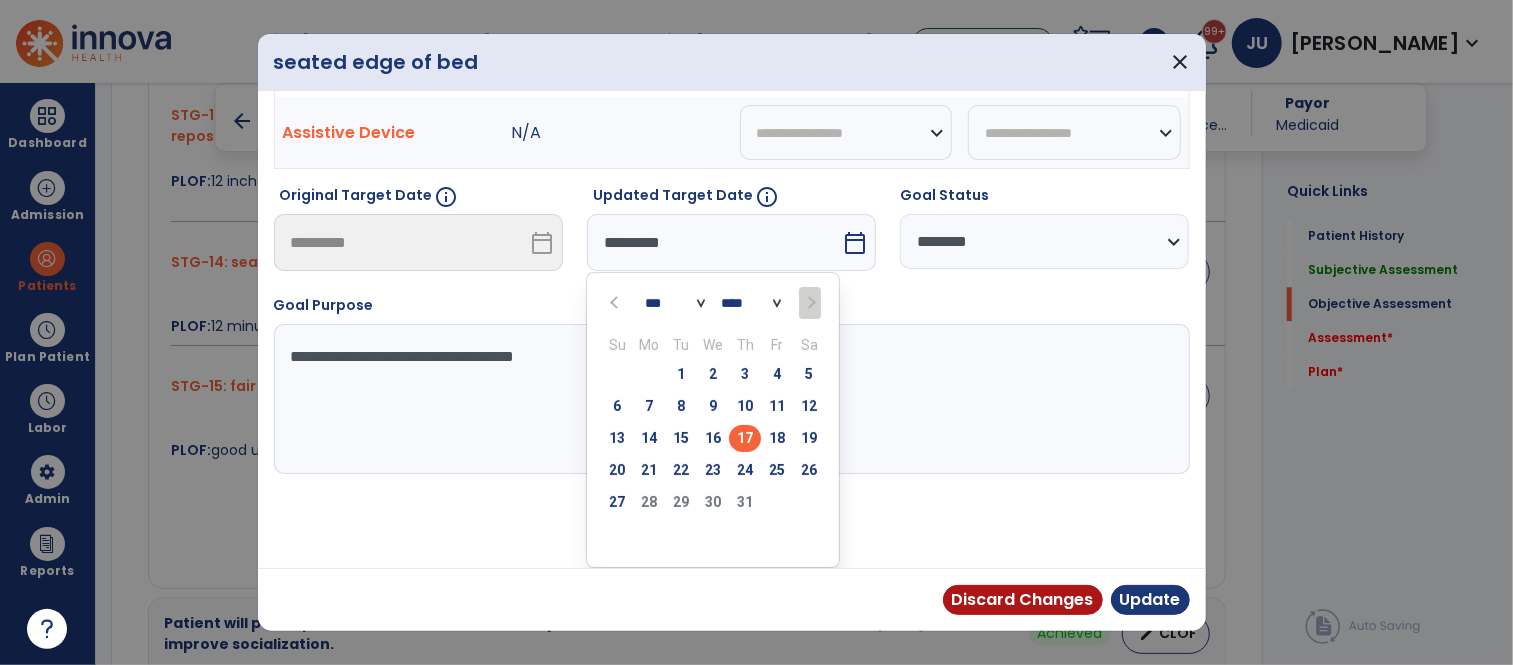 click on "17" at bounding box center [745, 438] 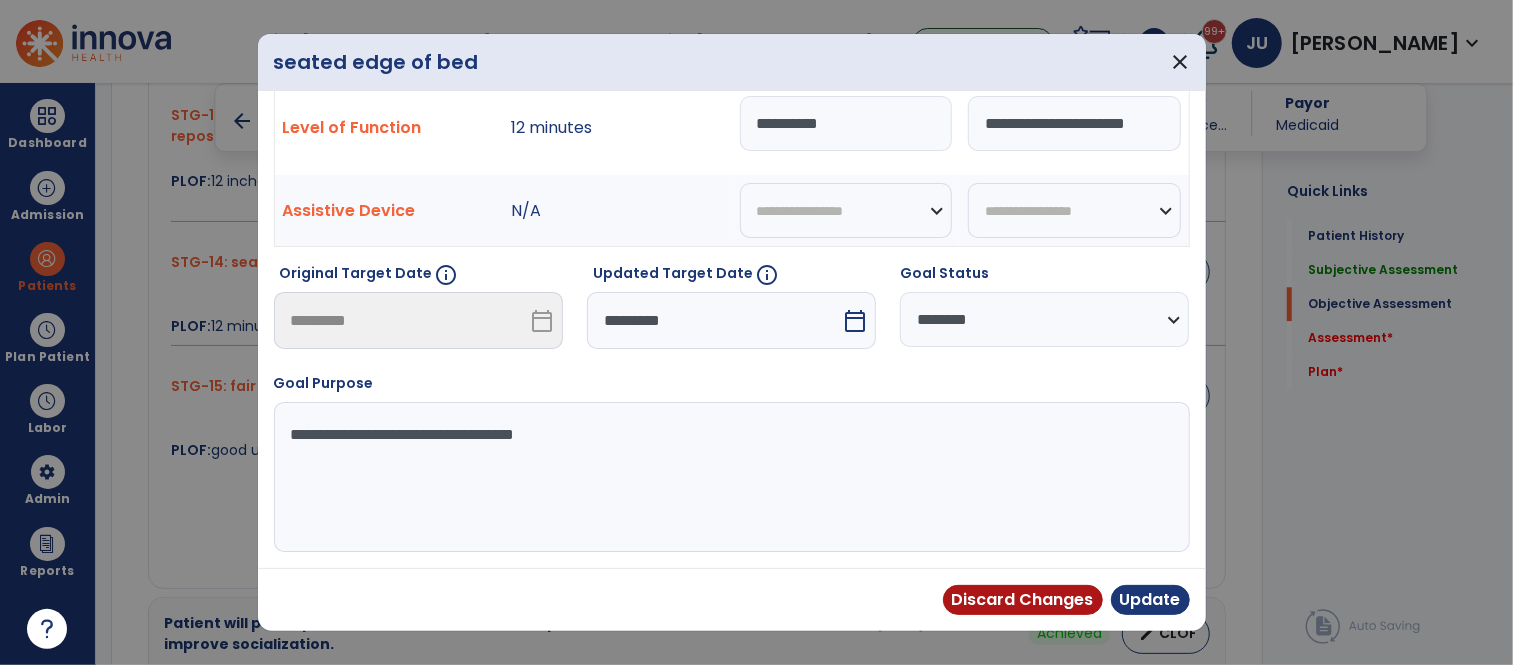click on "*********" at bounding box center (714, 320) 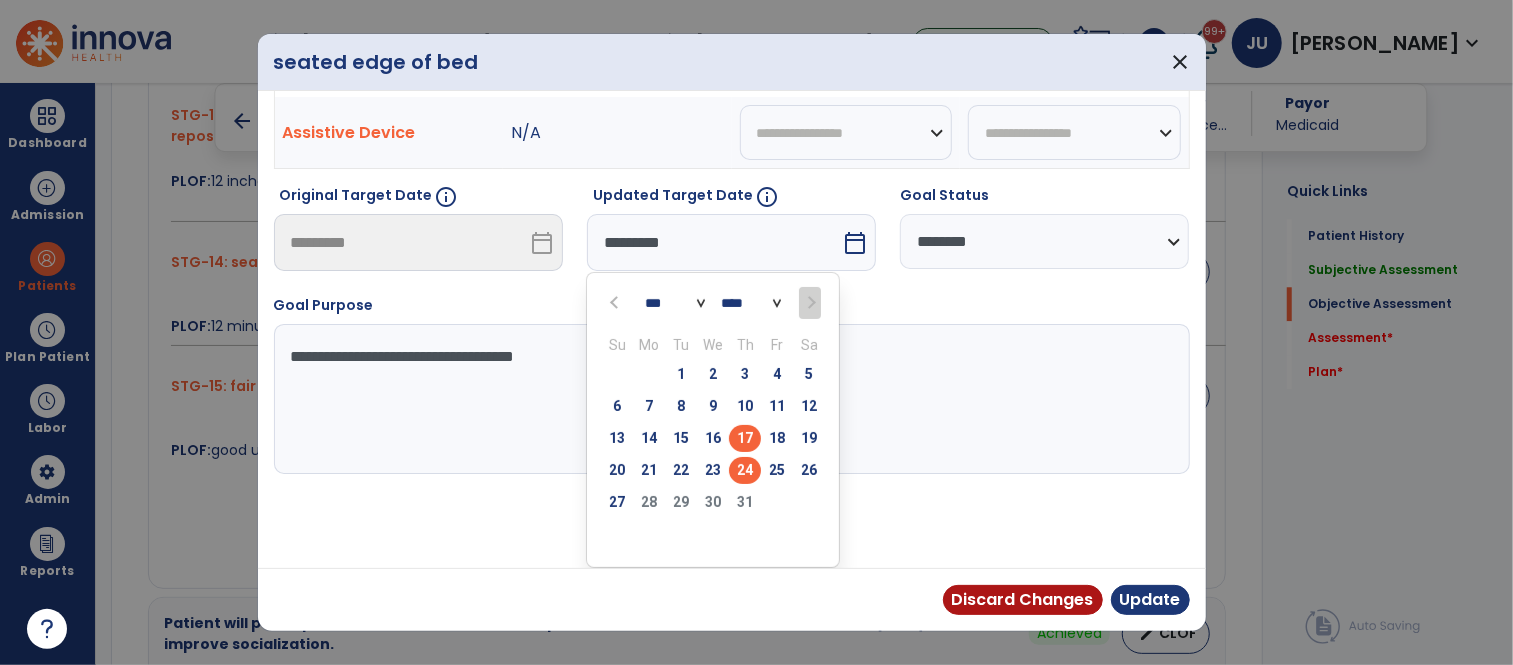 click on "24" at bounding box center [745, 470] 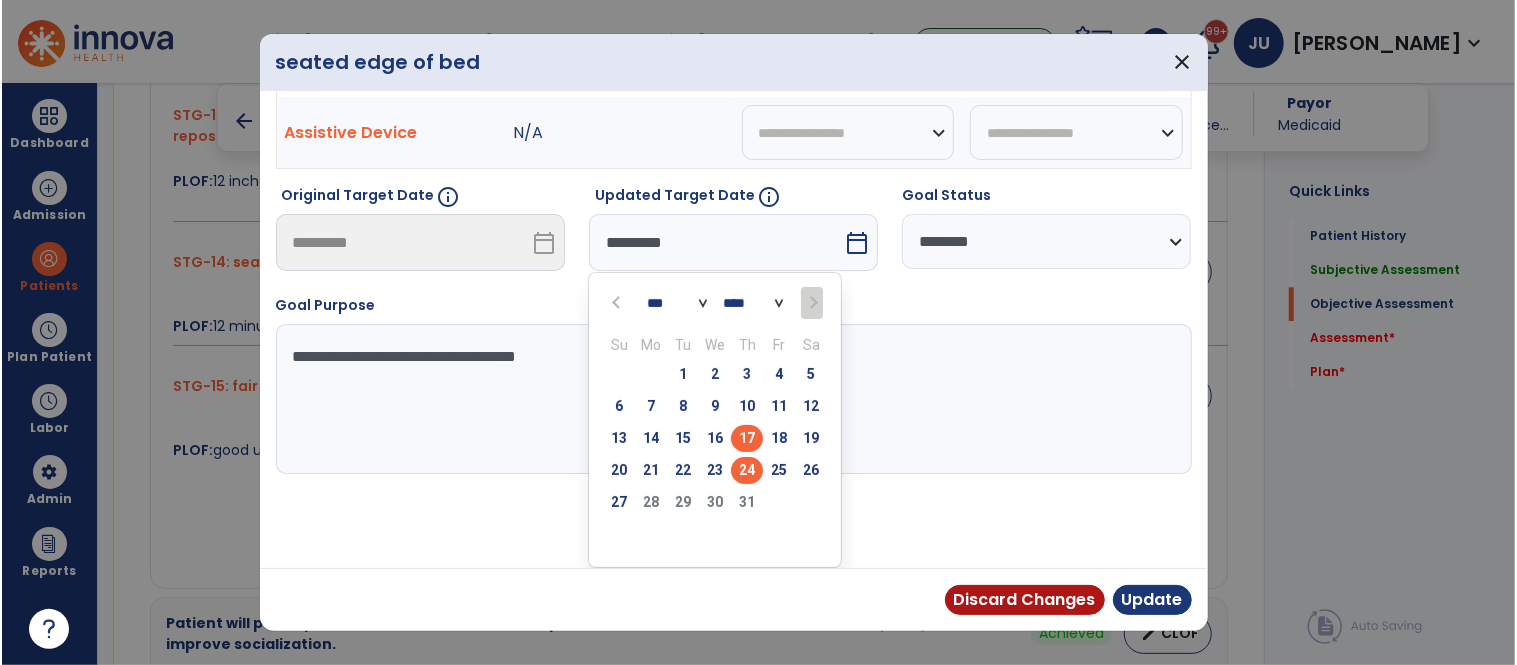 scroll, scrollTop: 73, scrollLeft: 0, axis: vertical 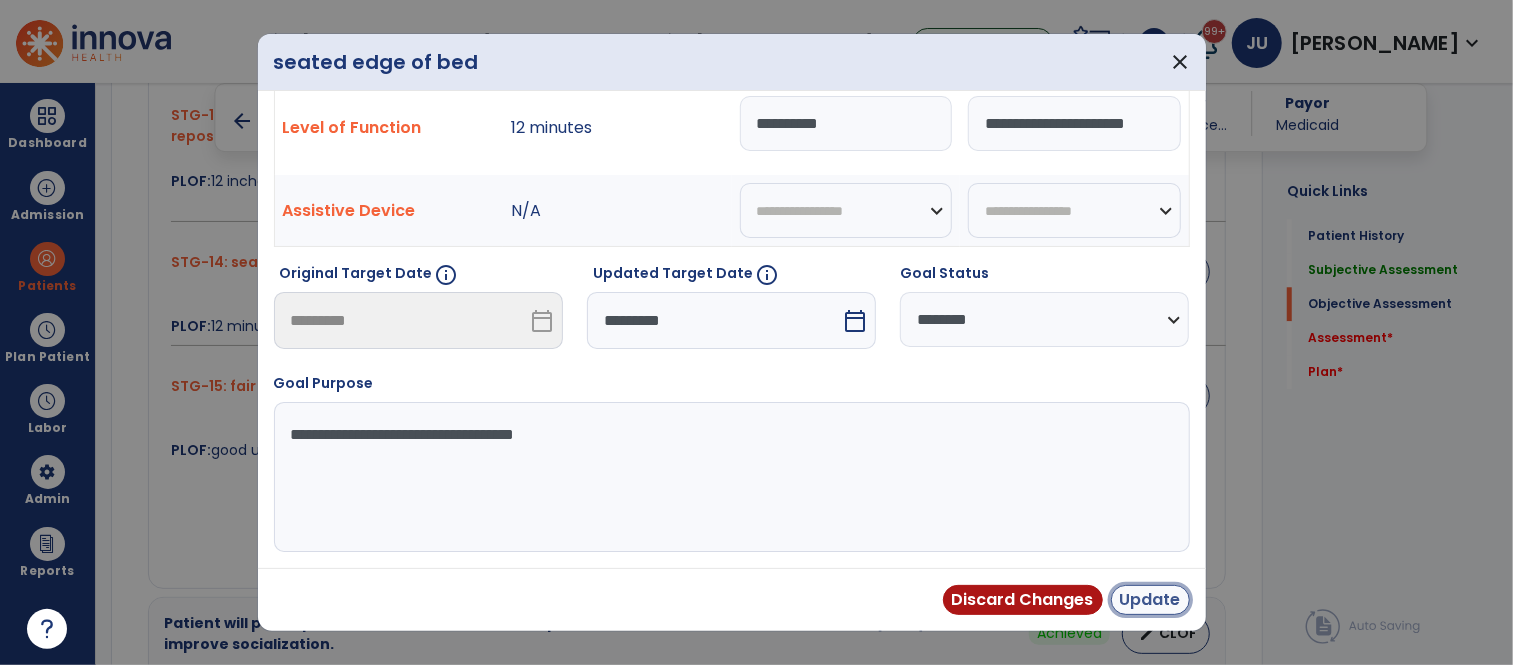 click on "Update" at bounding box center (1150, 600) 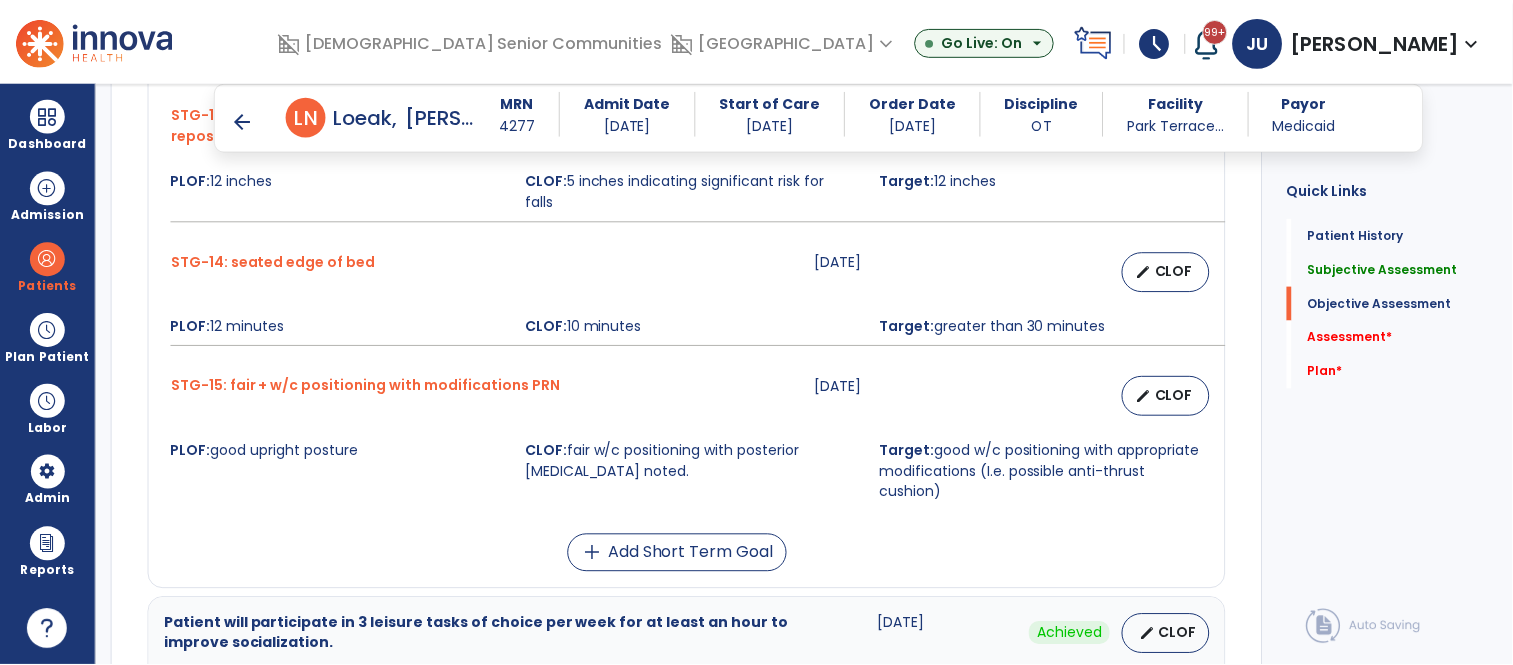 scroll, scrollTop: 3213, scrollLeft: 0, axis: vertical 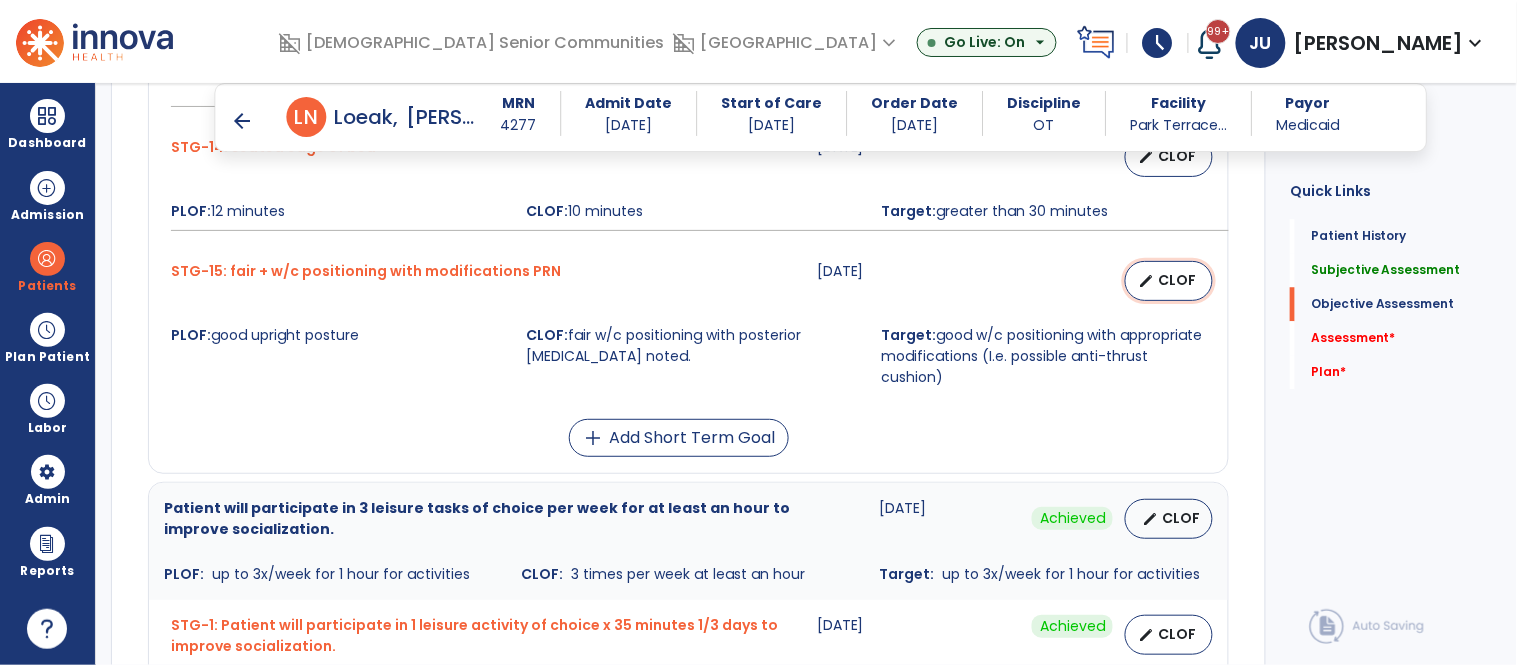 click on "CLOF" at bounding box center (1177, 280) 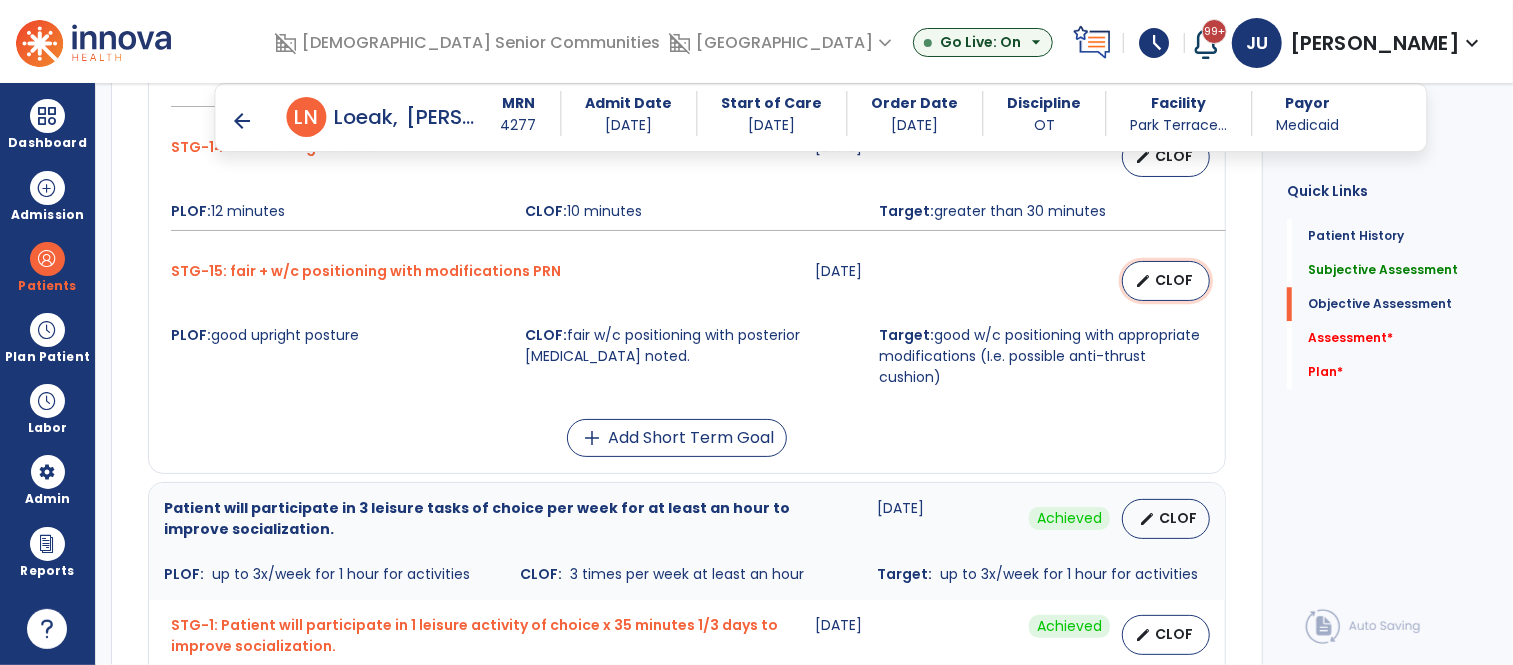select on "********" 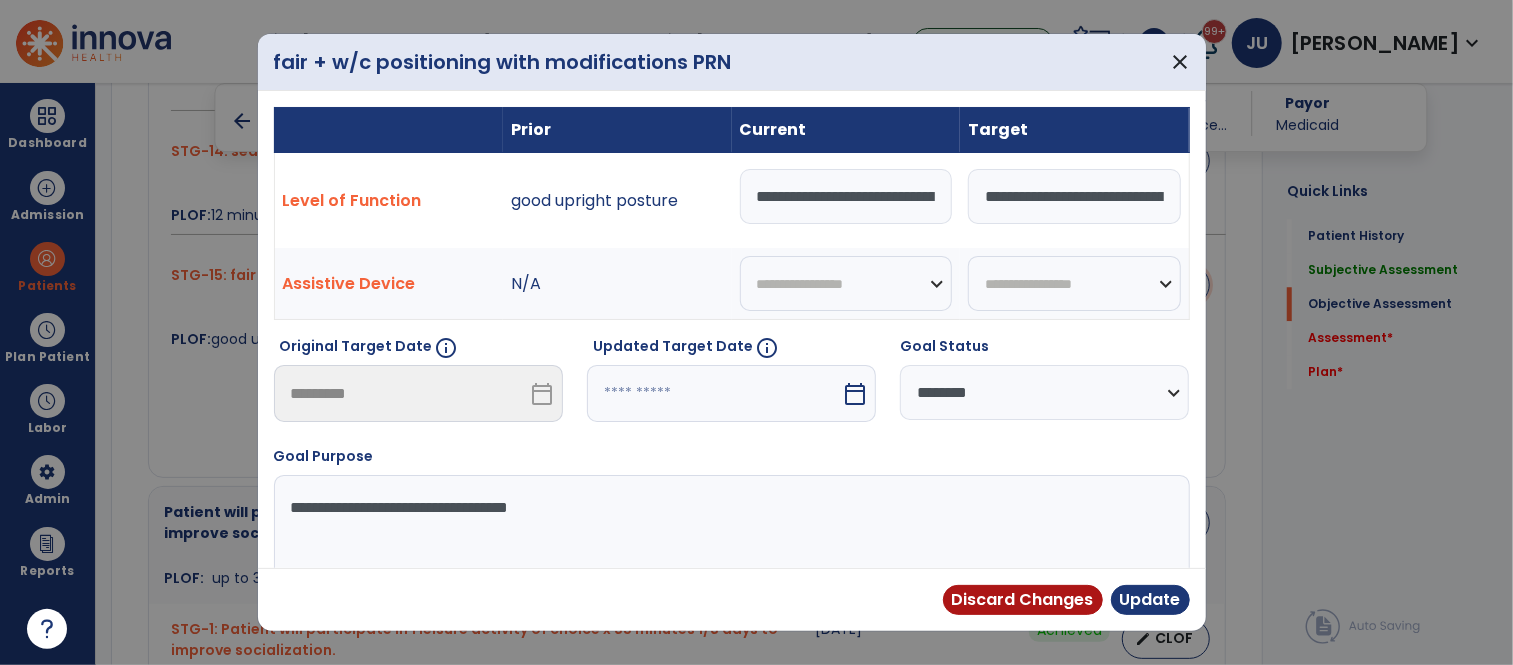 scroll, scrollTop: 3213, scrollLeft: 0, axis: vertical 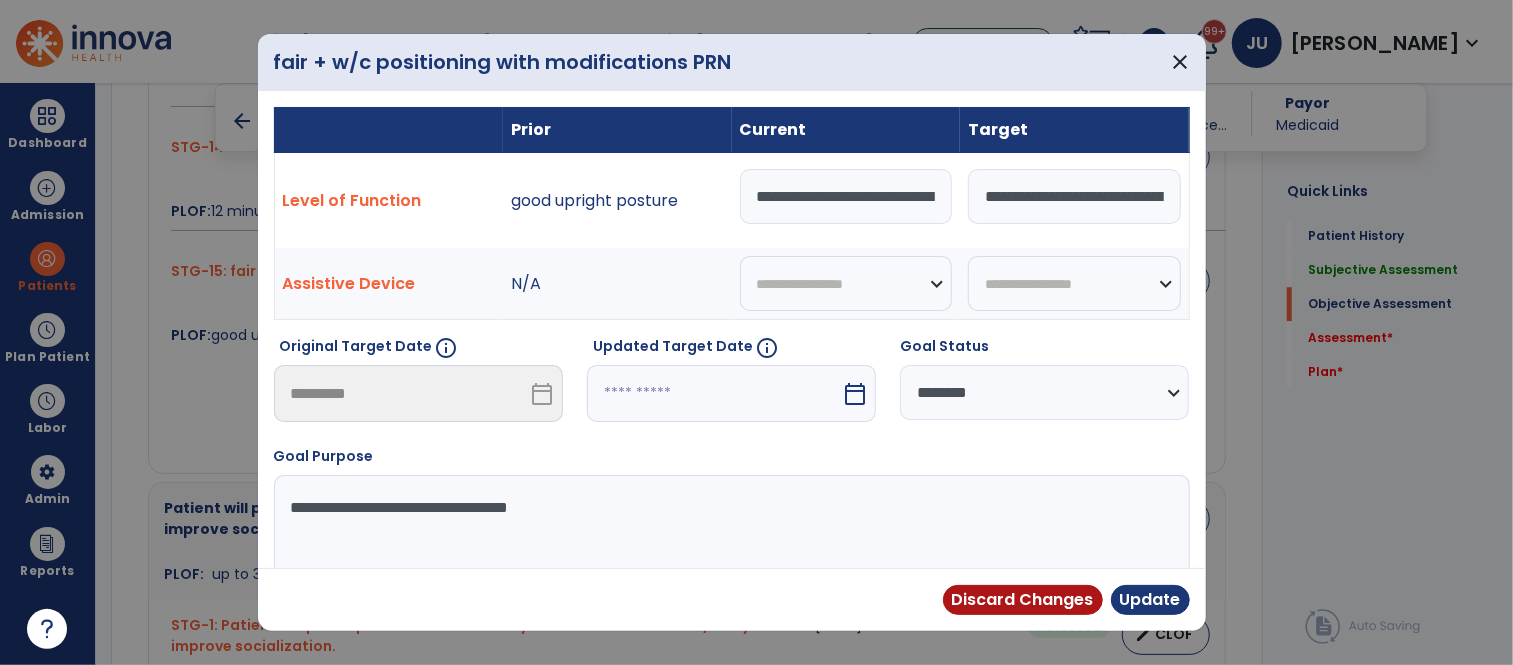 click on "**********" at bounding box center (846, 196) 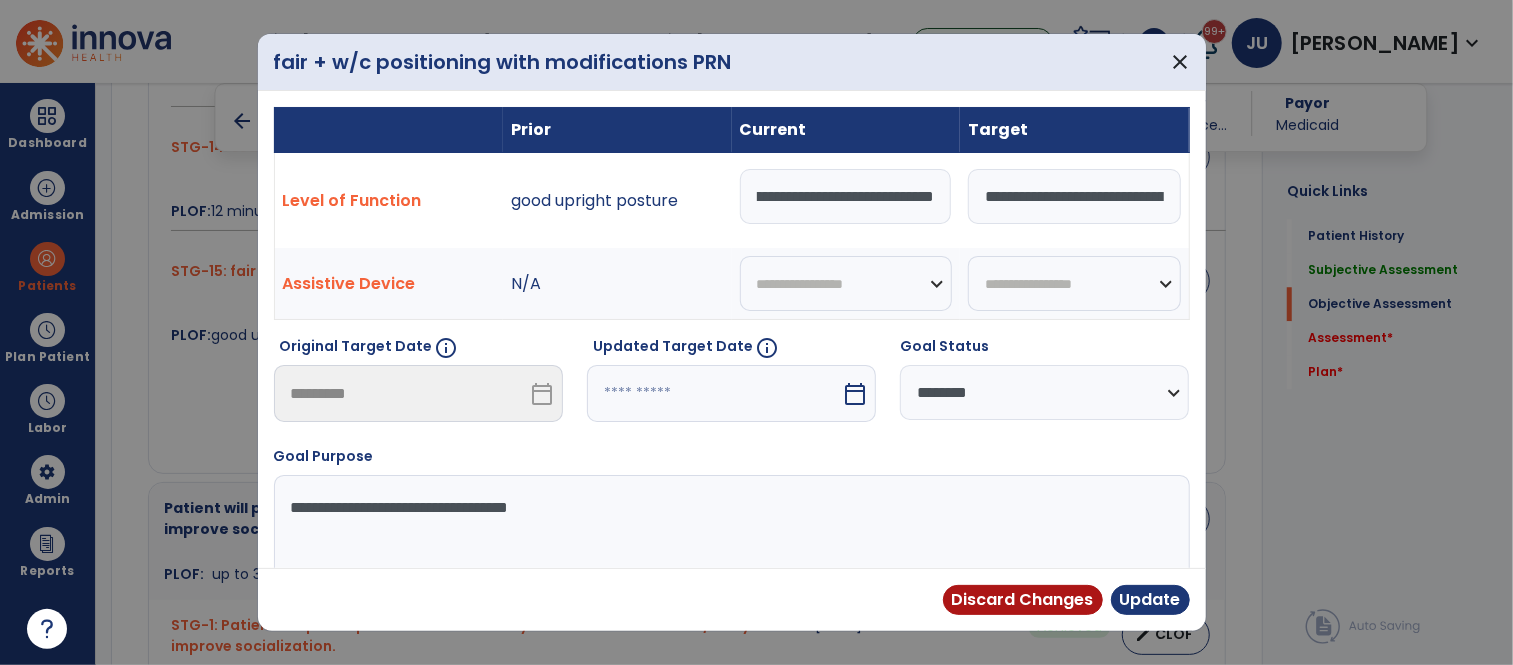 scroll, scrollTop: 0, scrollLeft: 258, axis: horizontal 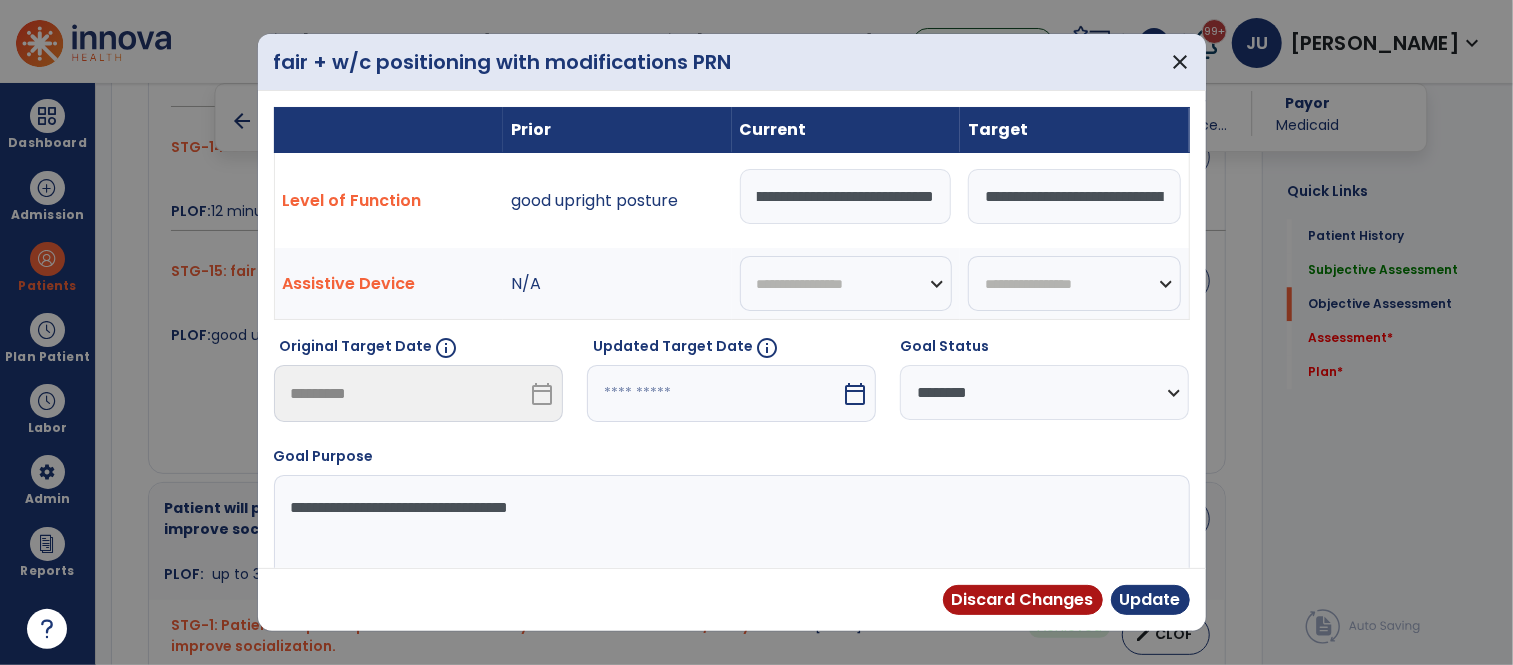 type on "**********" 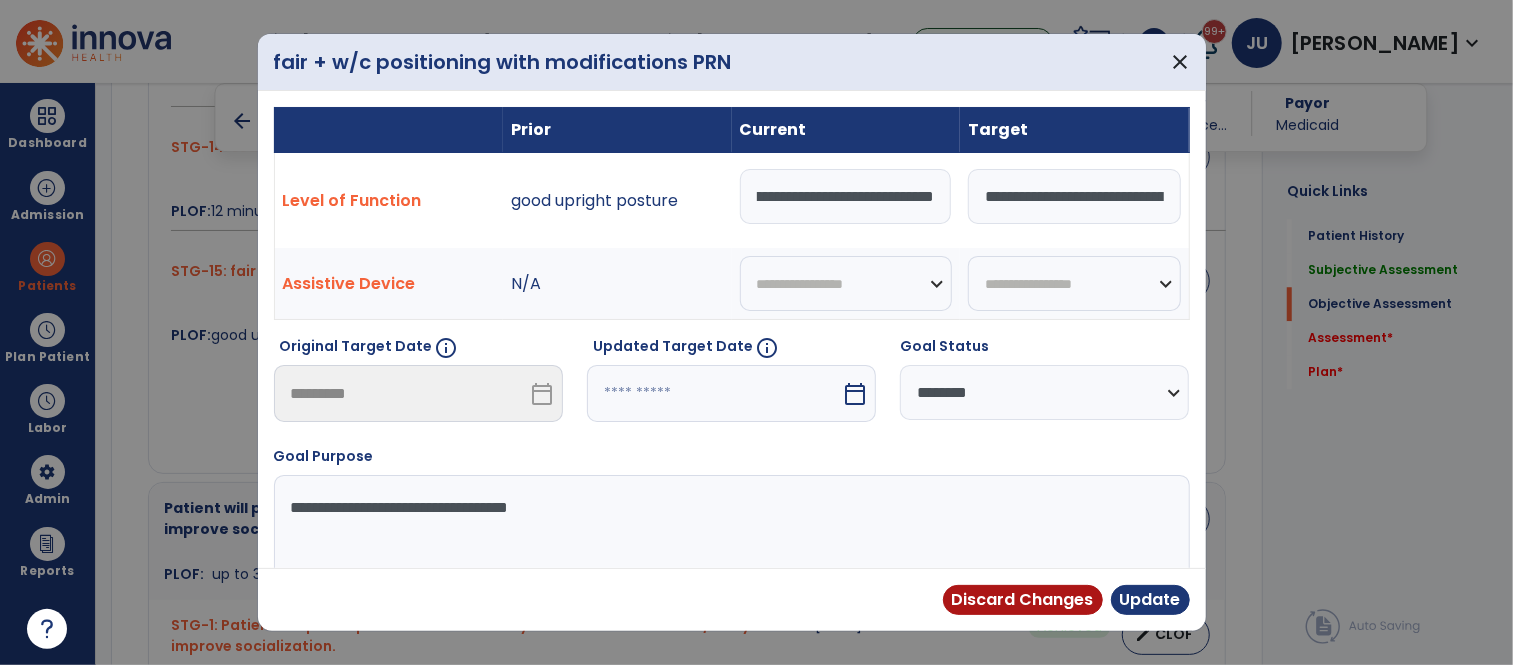 select on "*" 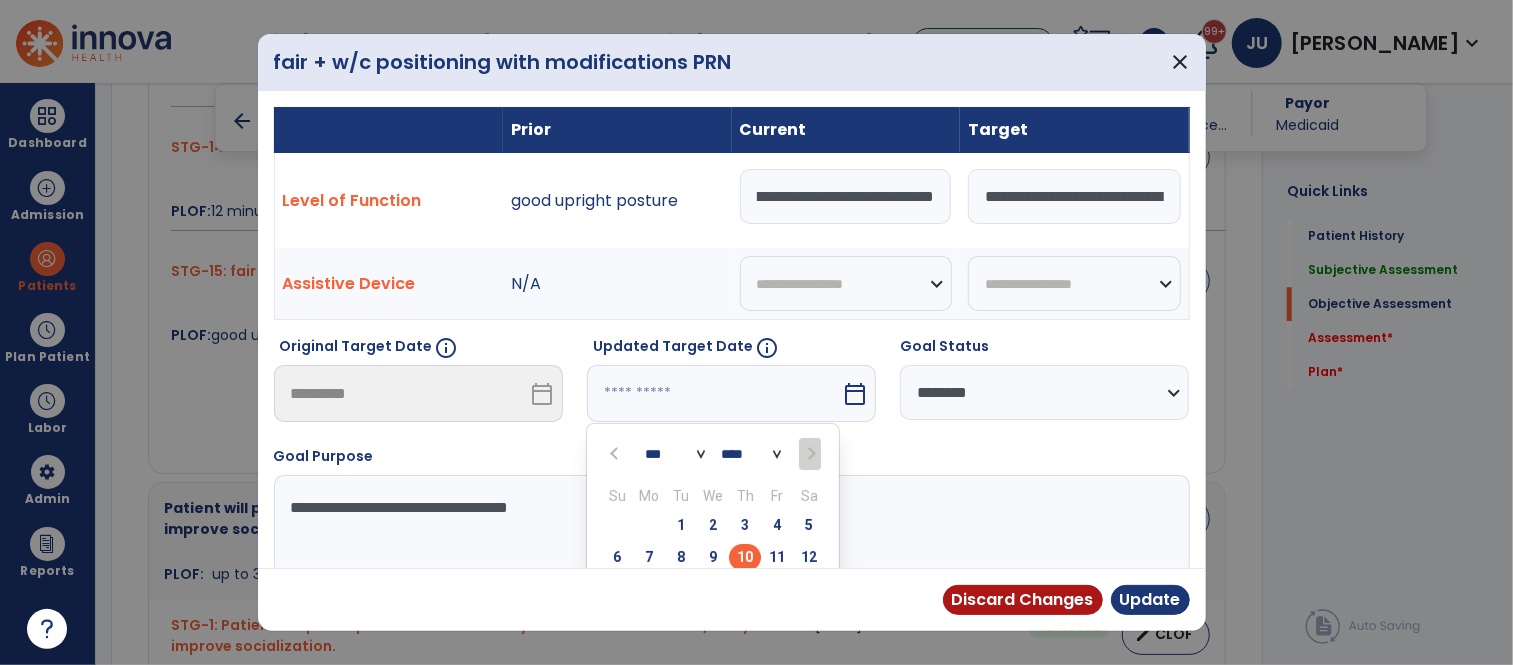scroll, scrollTop: 0, scrollLeft: 0, axis: both 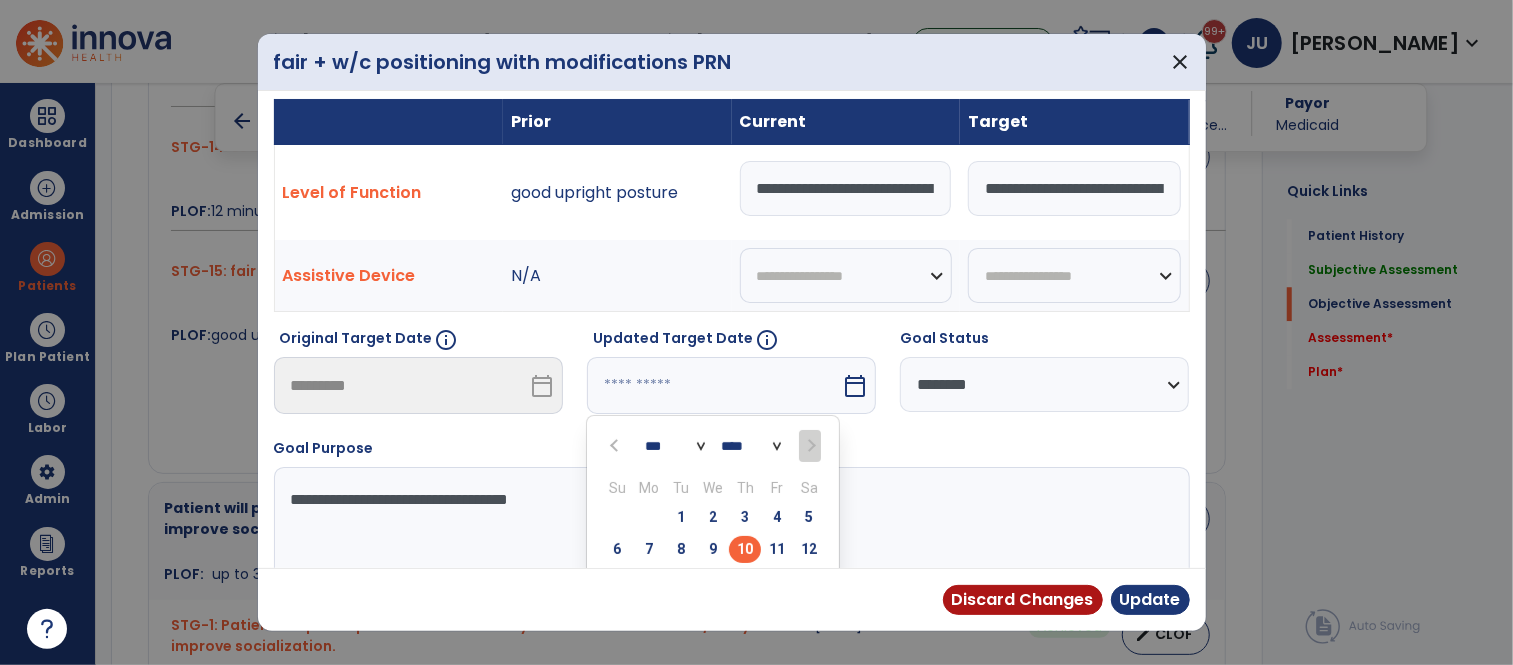 click on "10" at bounding box center (745, 549) 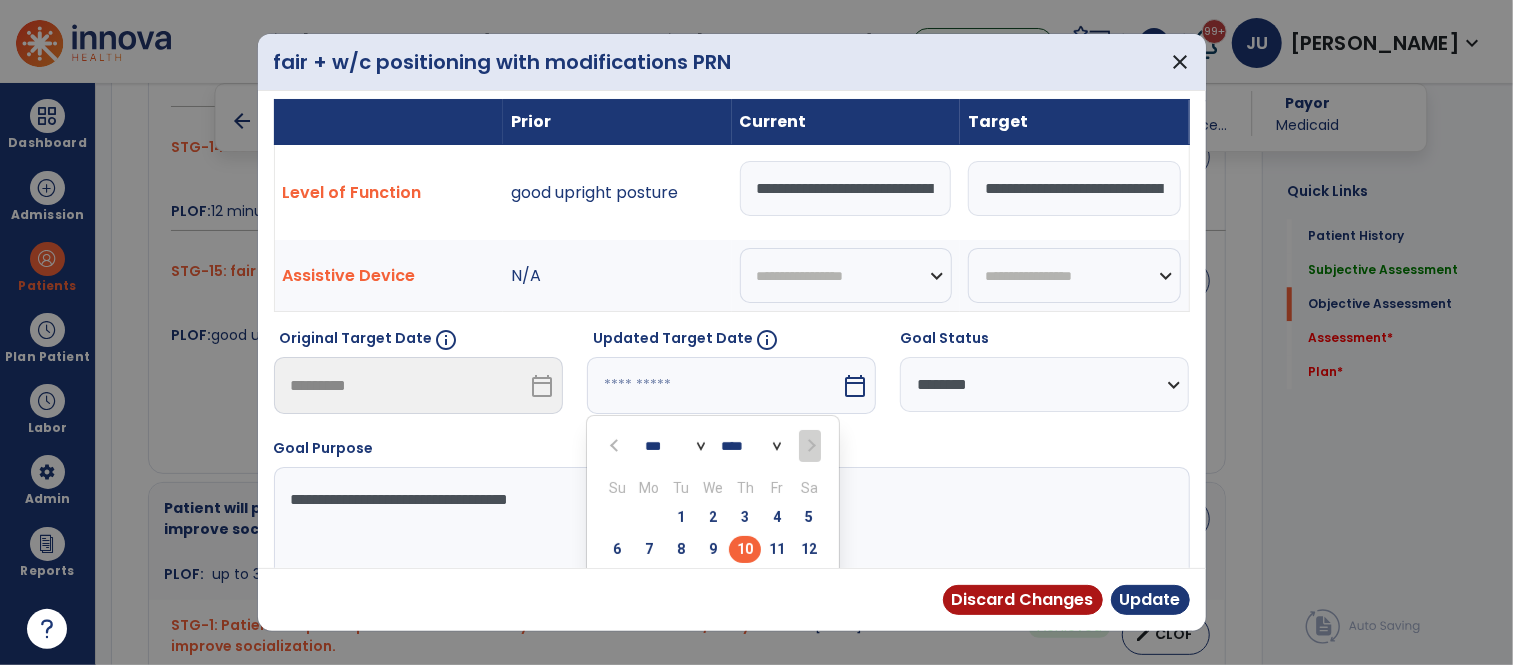type on "*********" 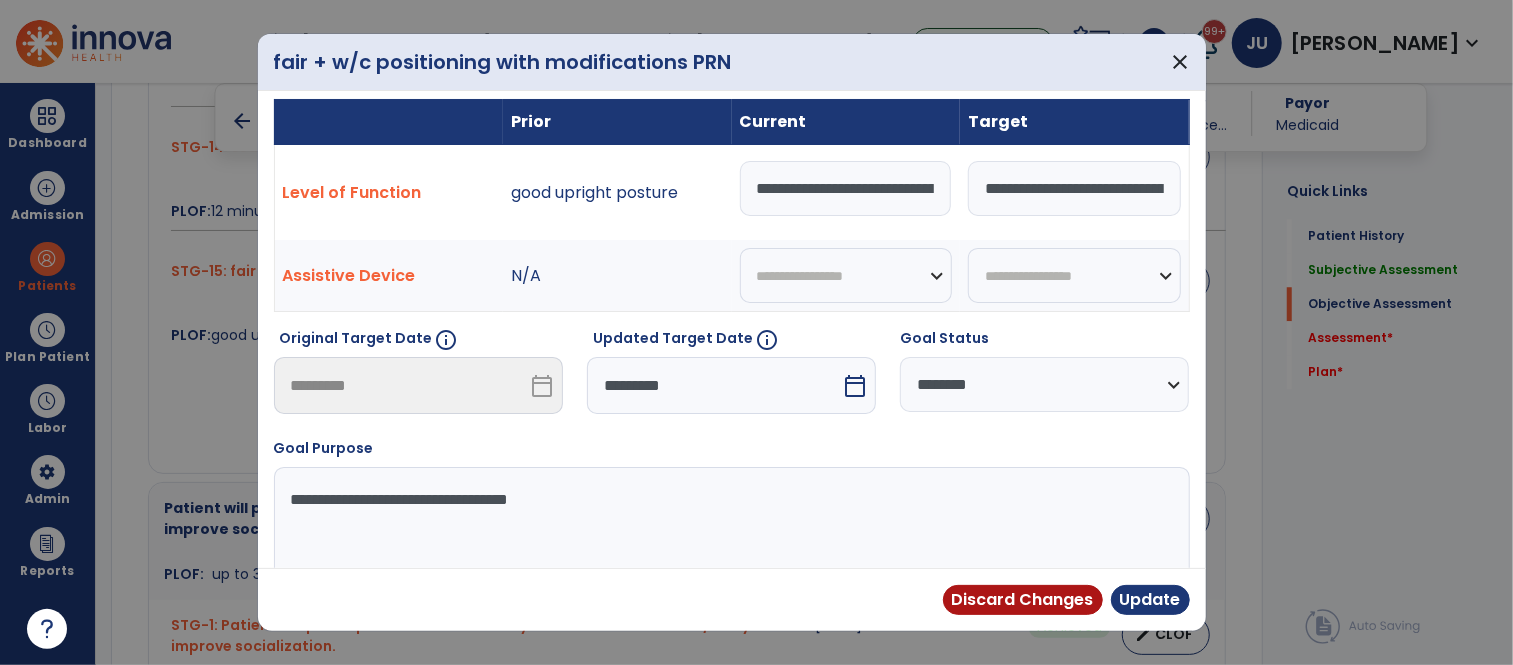 click on "**********" at bounding box center [1044, 384] 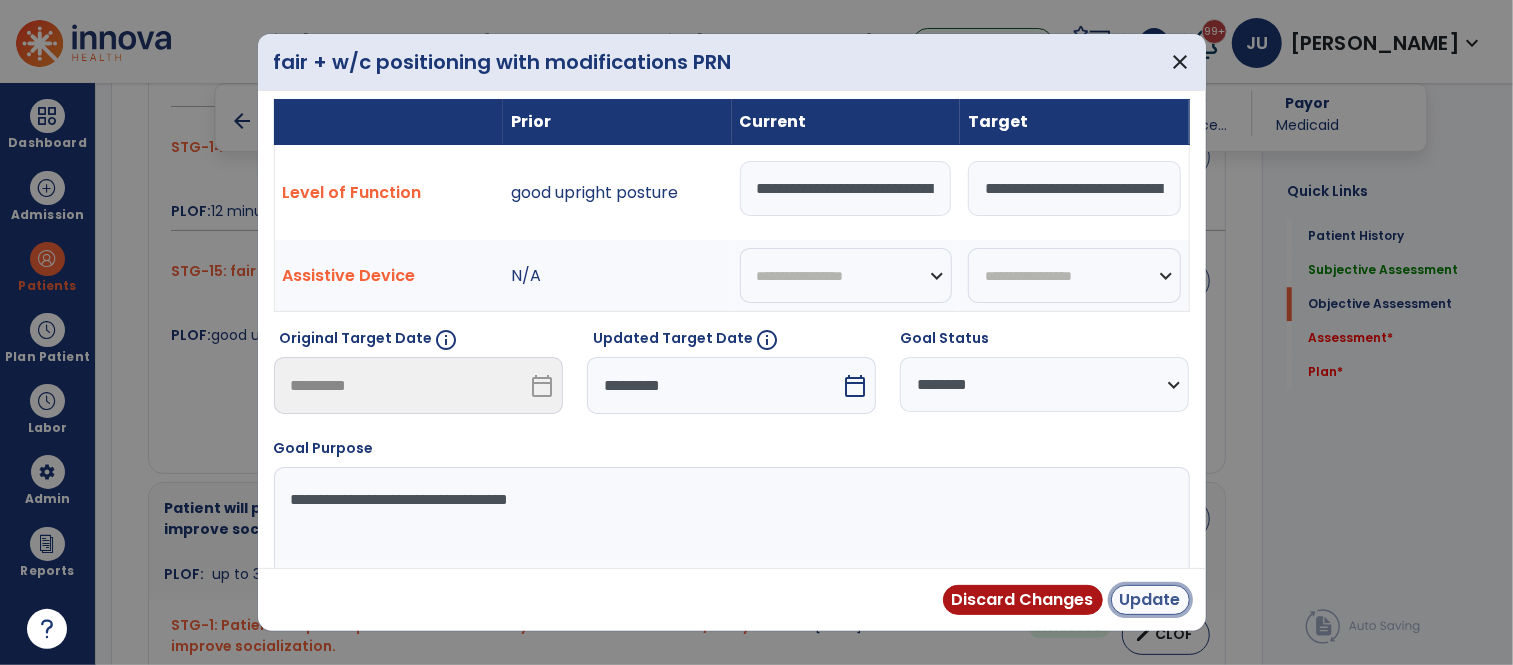 click on "Update" at bounding box center (1150, 600) 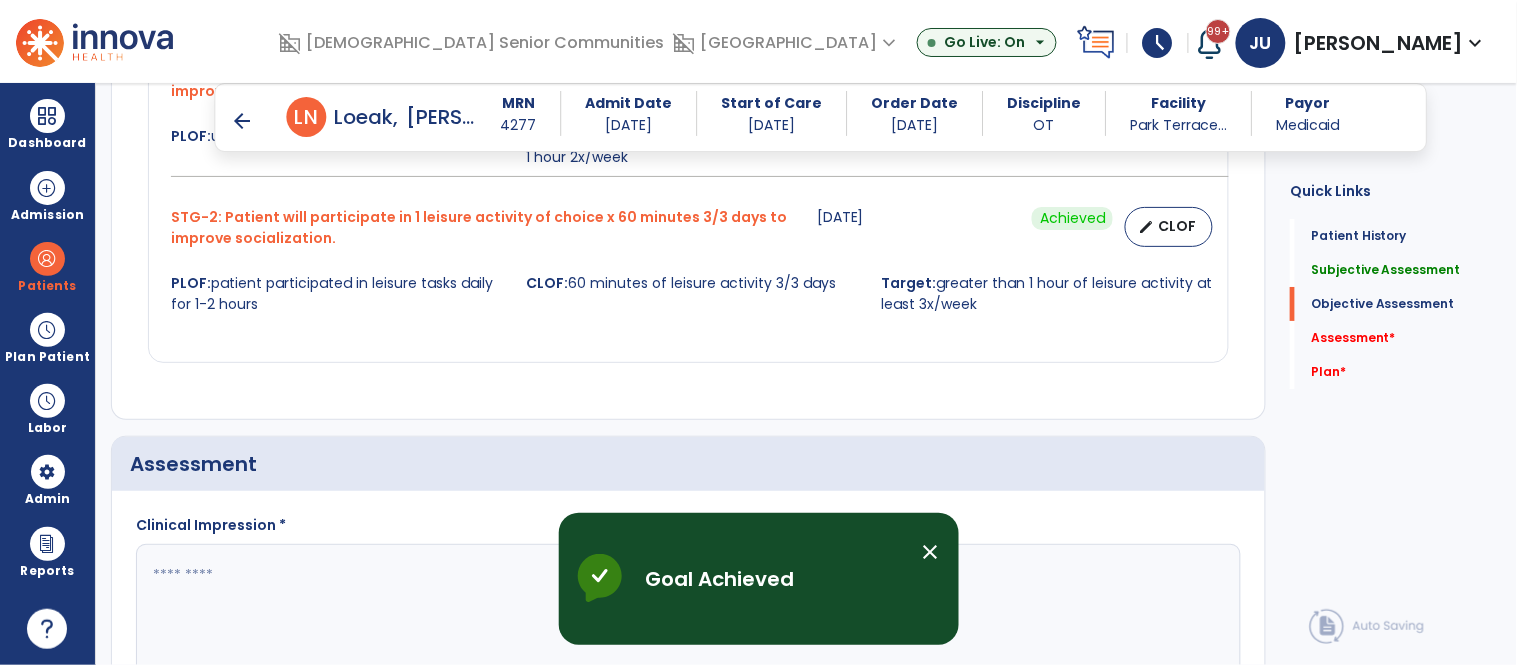 scroll, scrollTop: 3788, scrollLeft: 0, axis: vertical 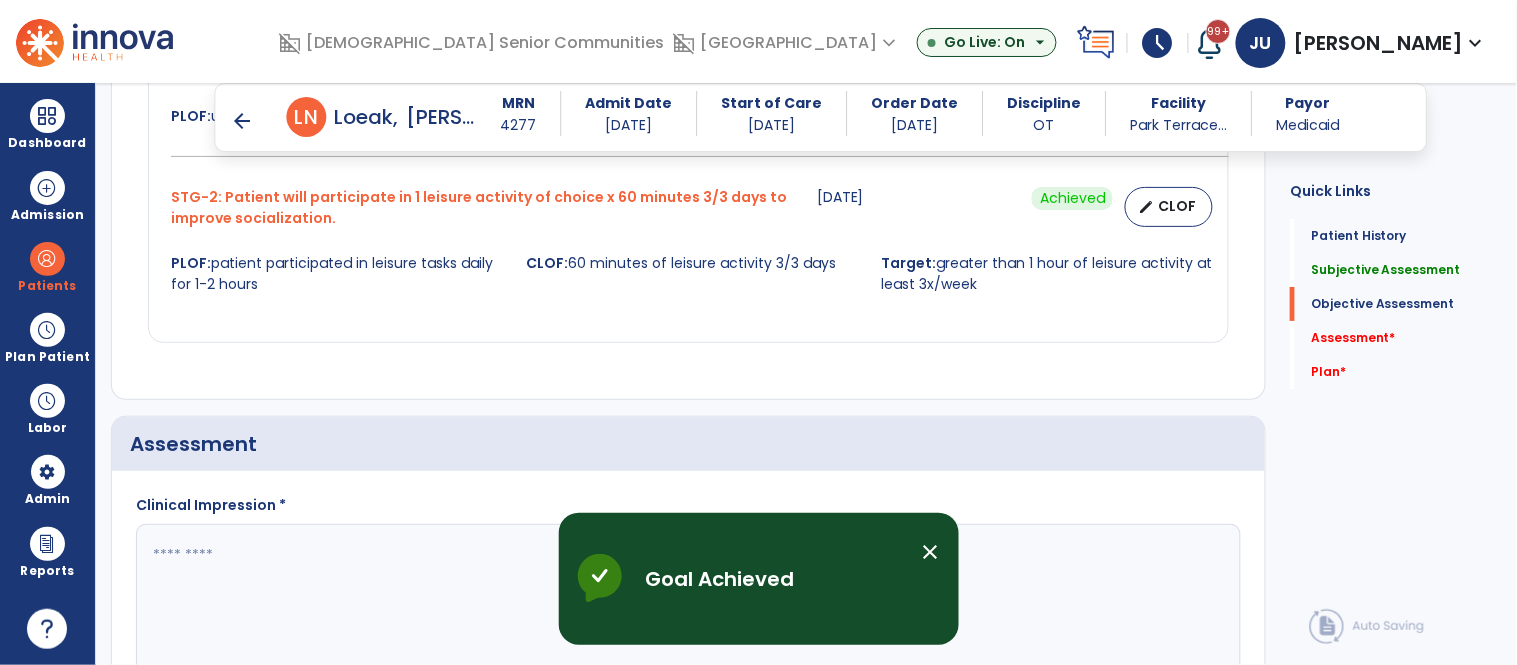 click 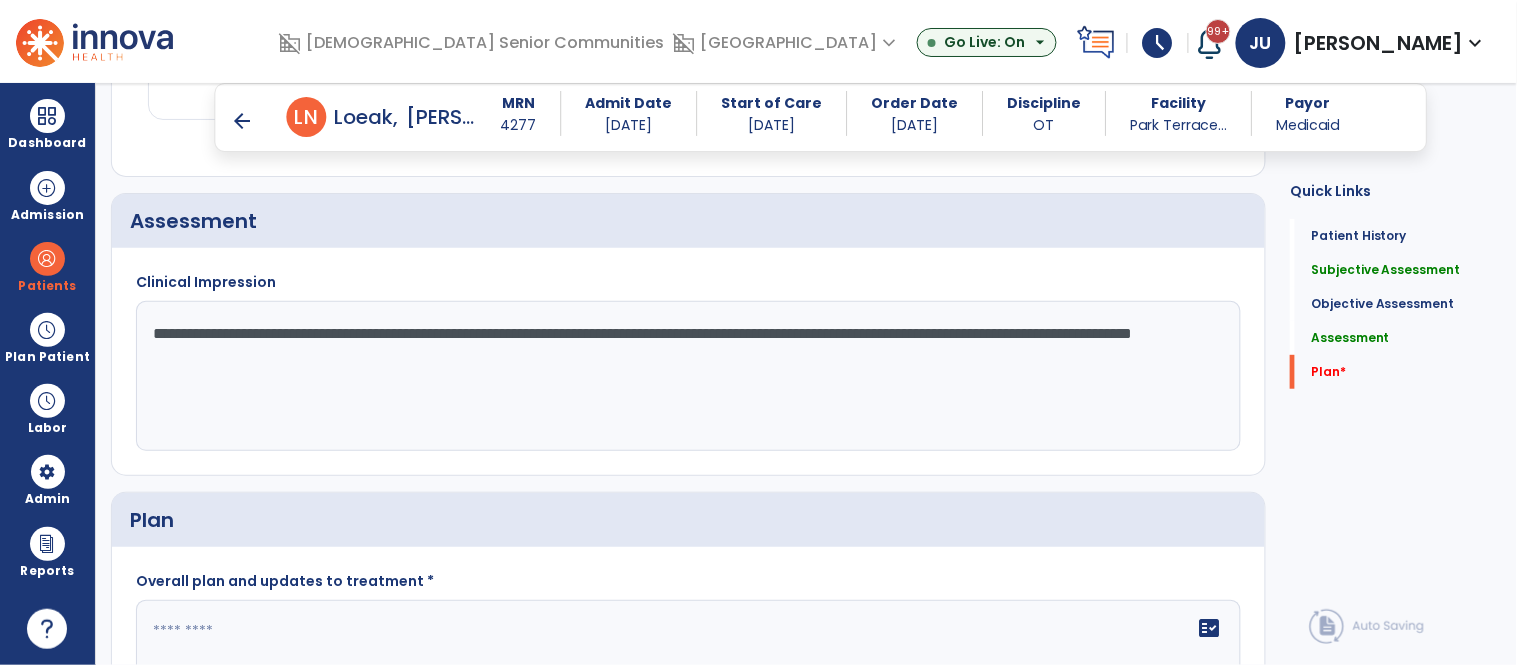 scroll, scrollTop: 4055, scrollLeft: 0, axis: vertical 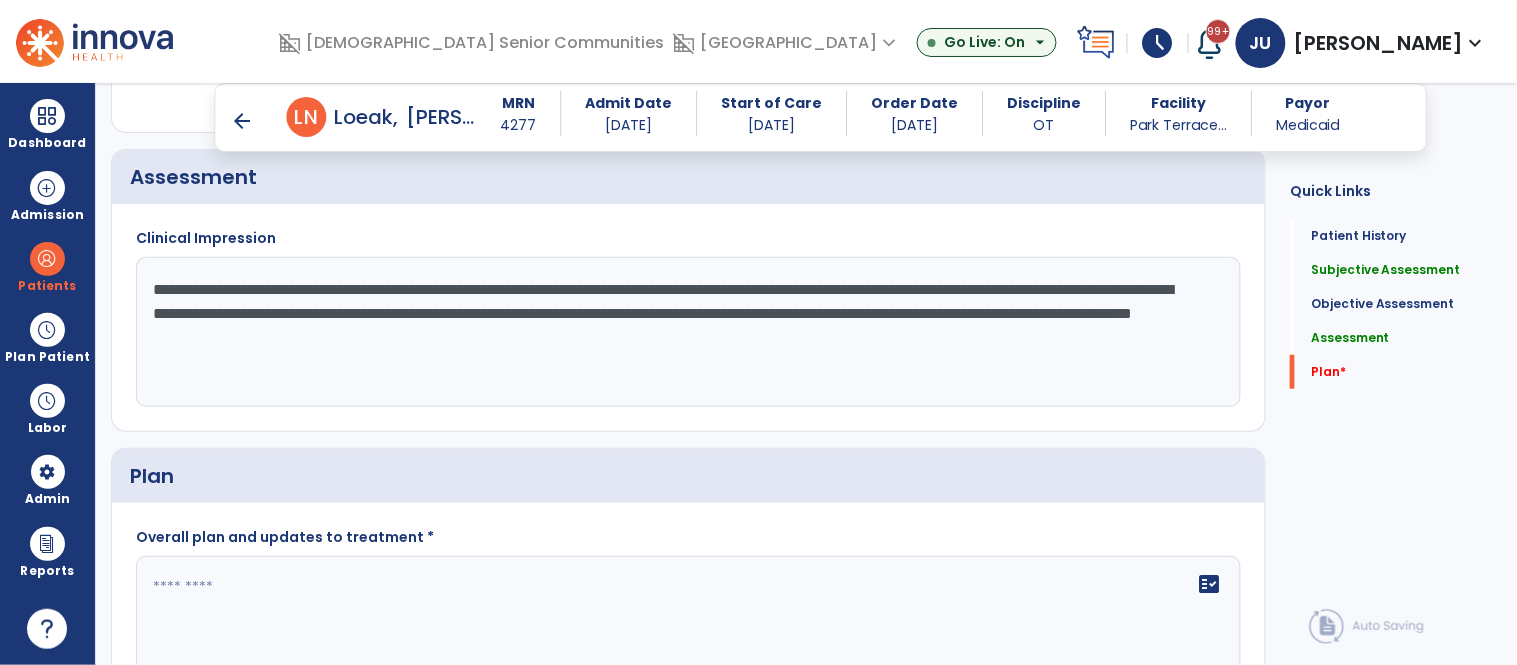 type on "**********" 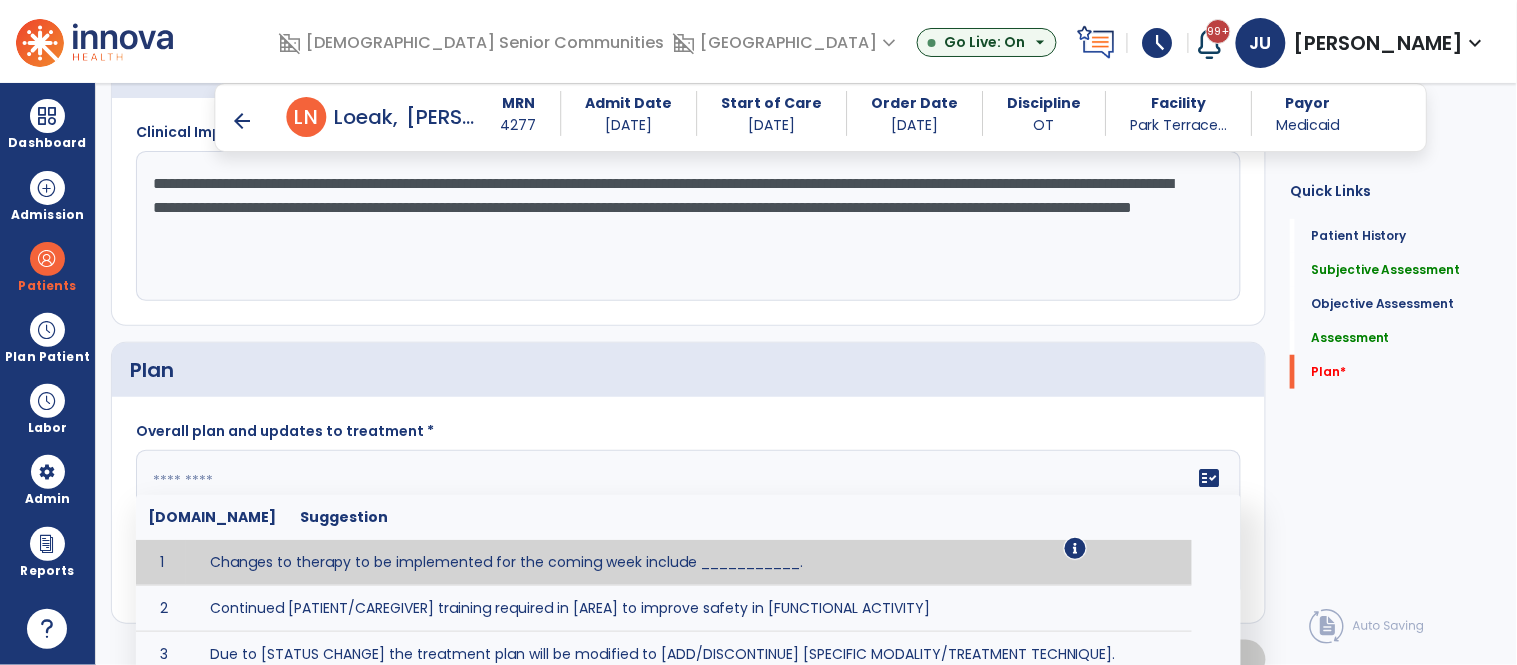 scroll, scrollTop: 4256, scrollLeft: 0, axis: vertical 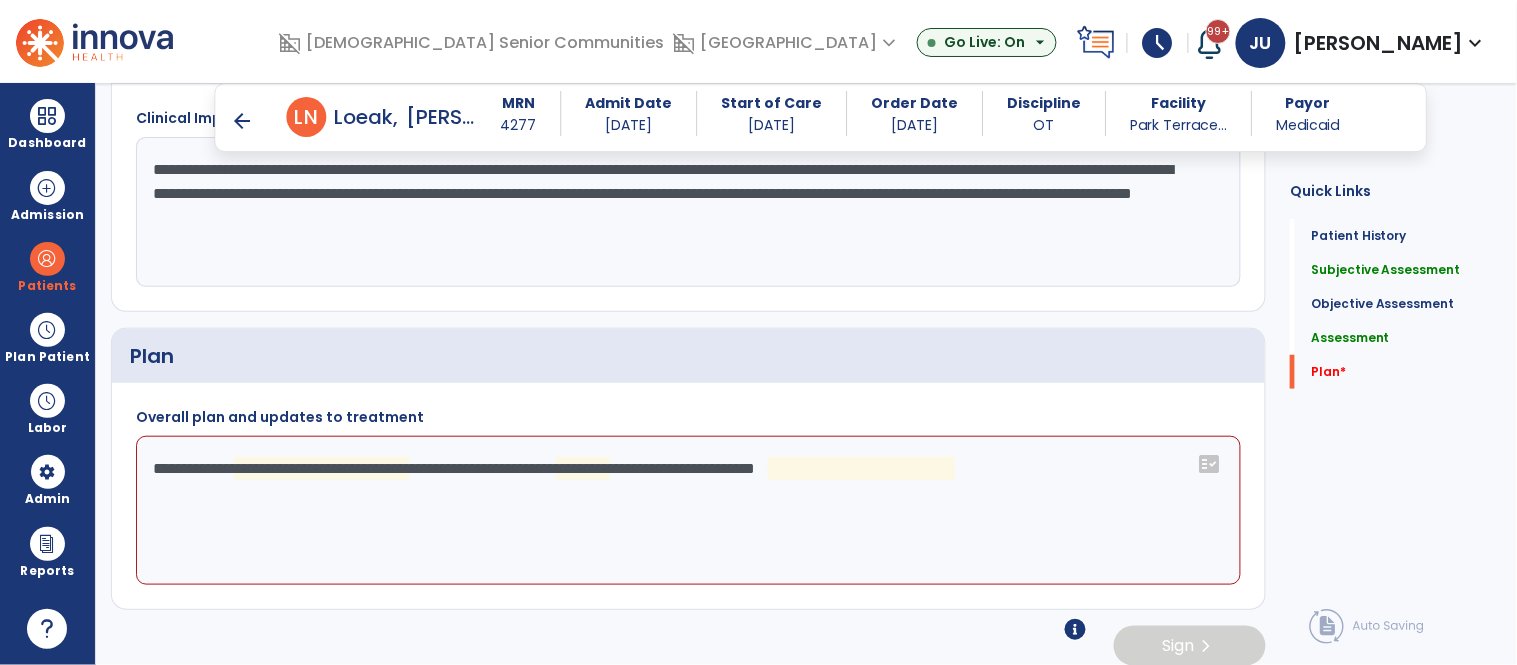 click on "**********" 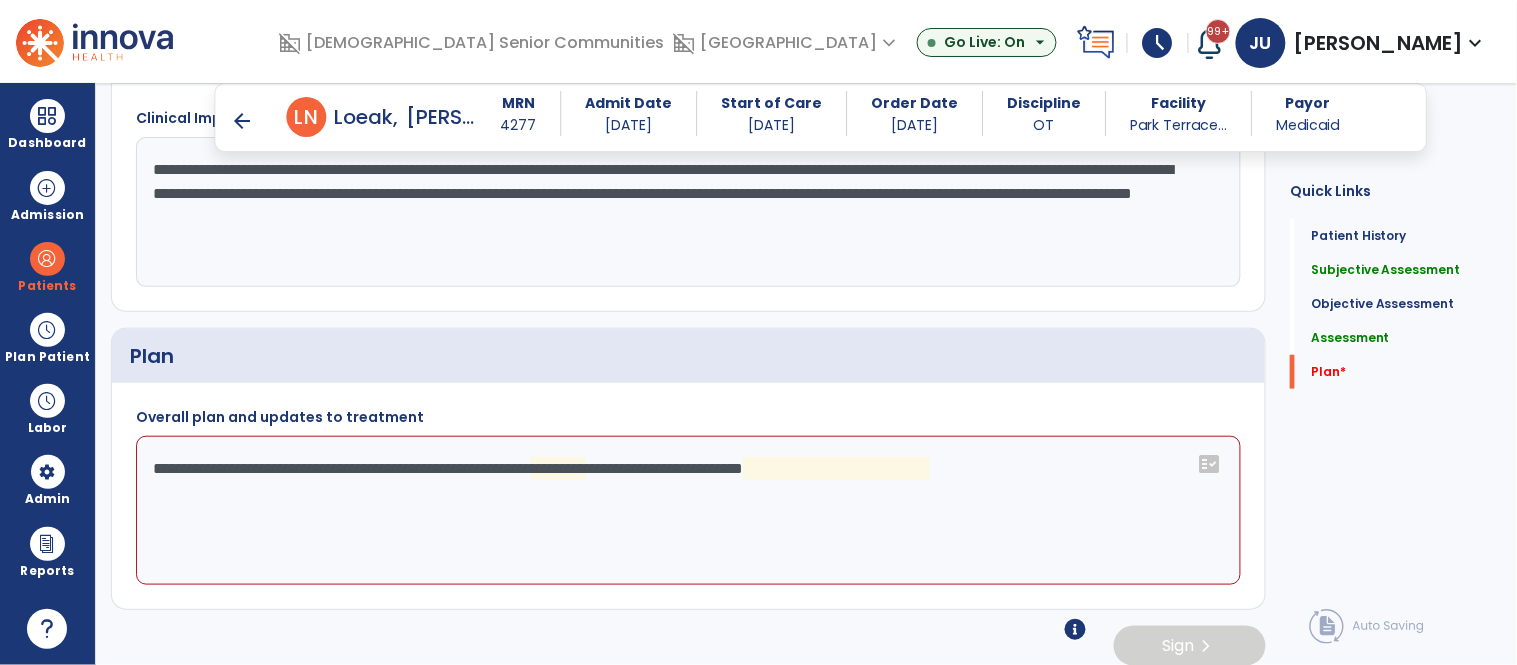 click on "**********" 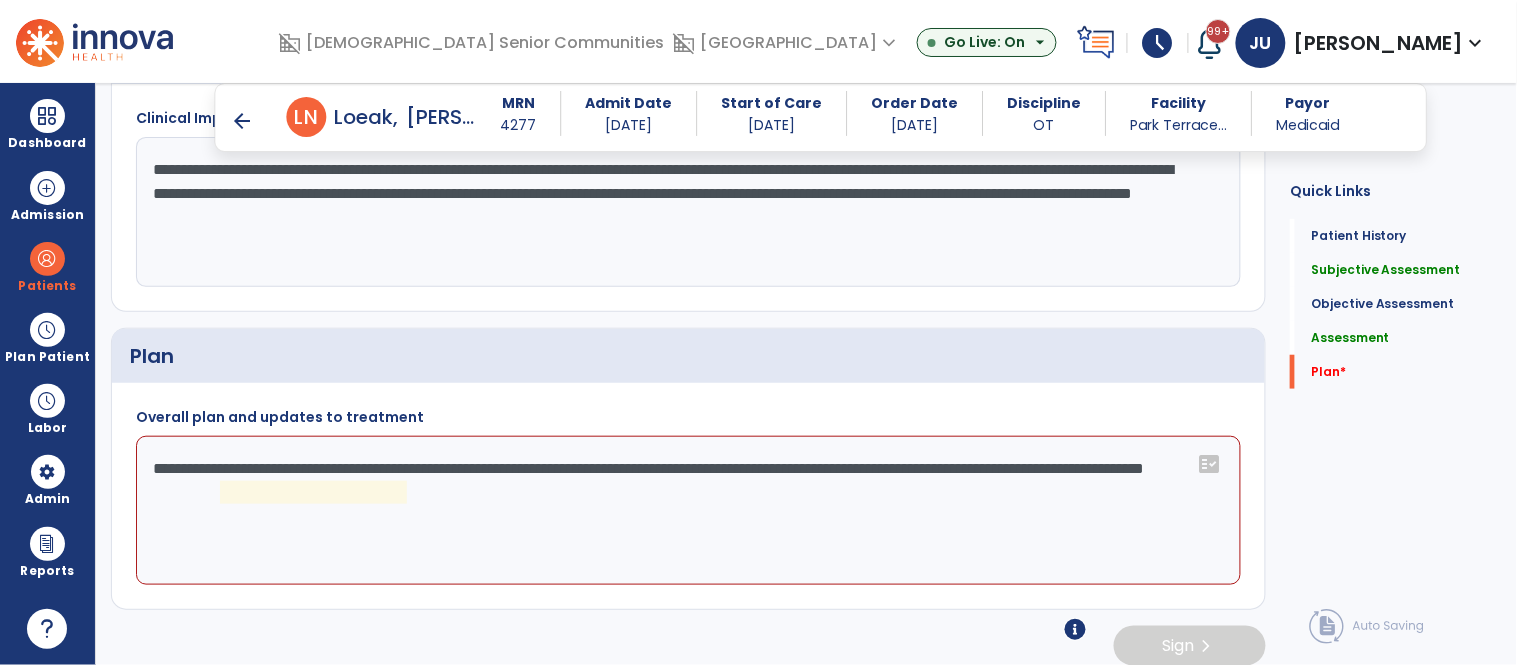 click on "**********" 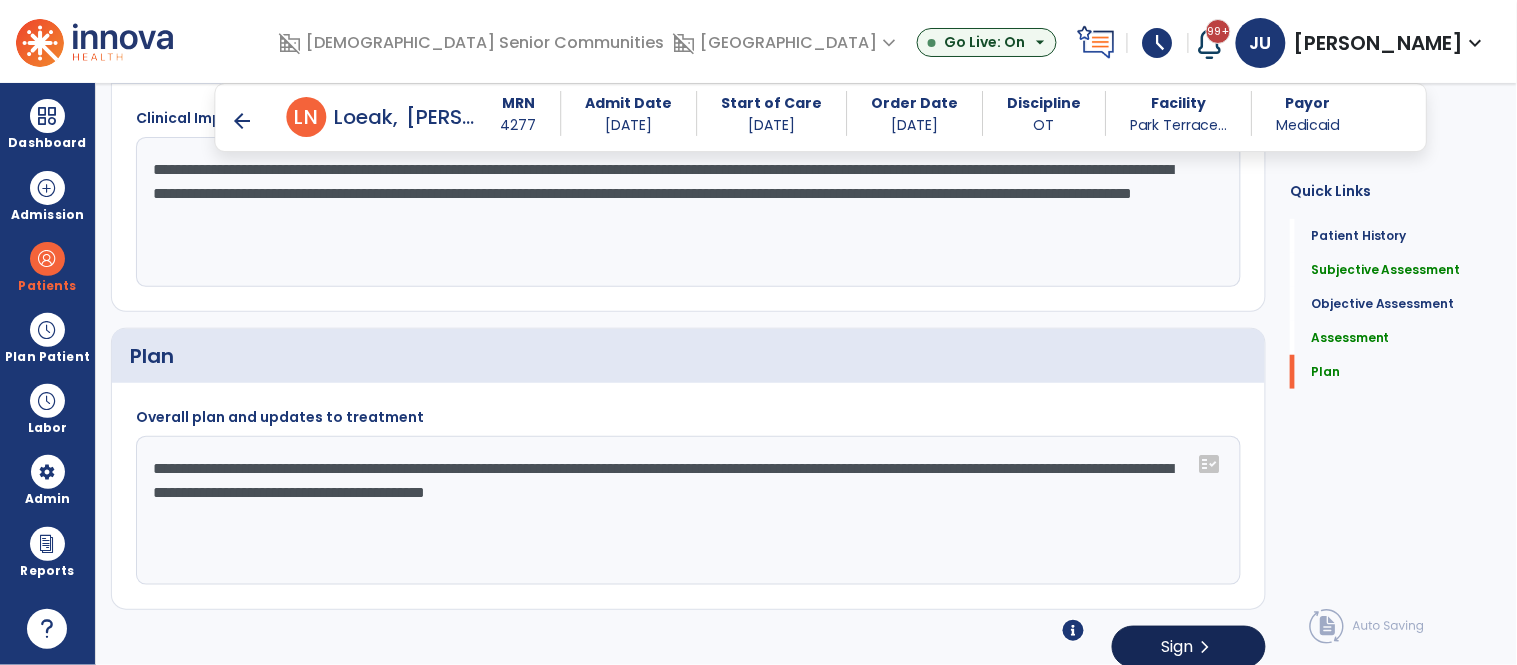 type on "**********" 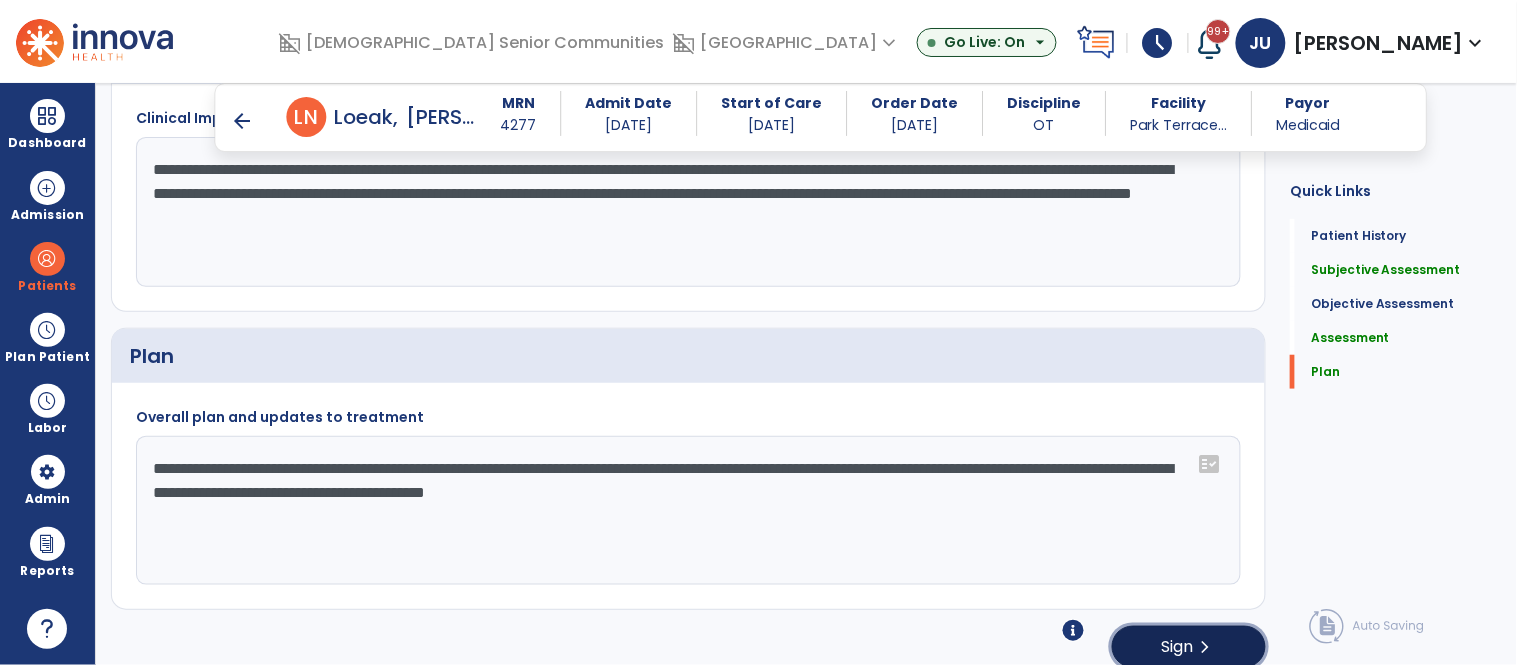 click on "Sign" 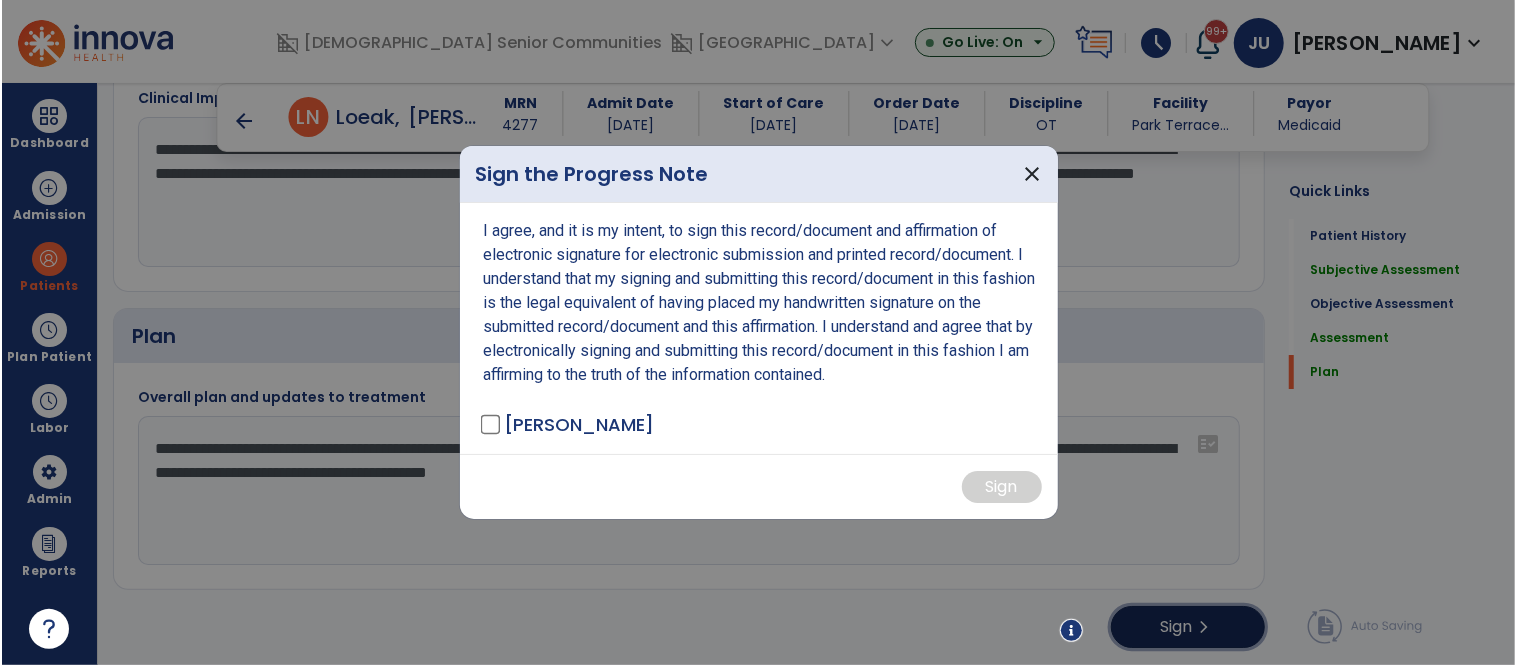 scroll, scrollTop: 4196, scrollLeft: 0, axis: vertical 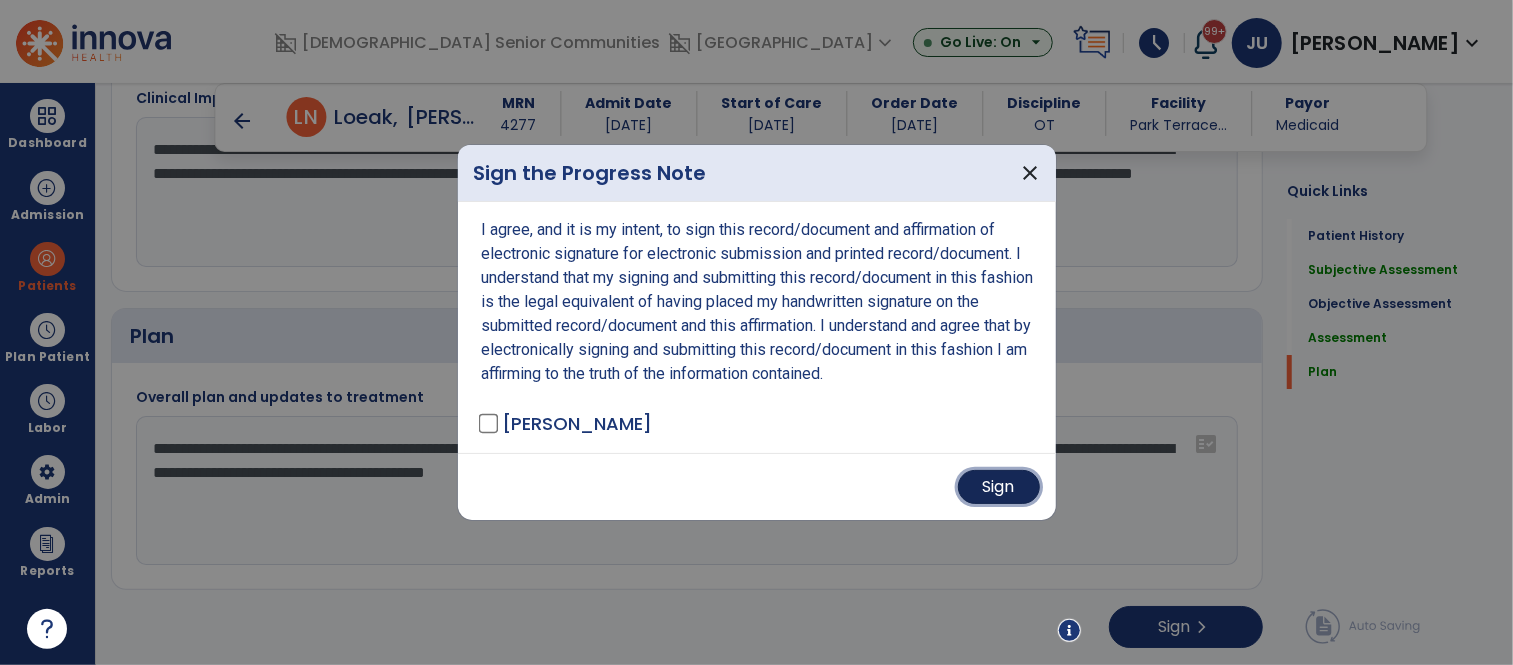 click on "Sign" at bounding box center [999, 487] 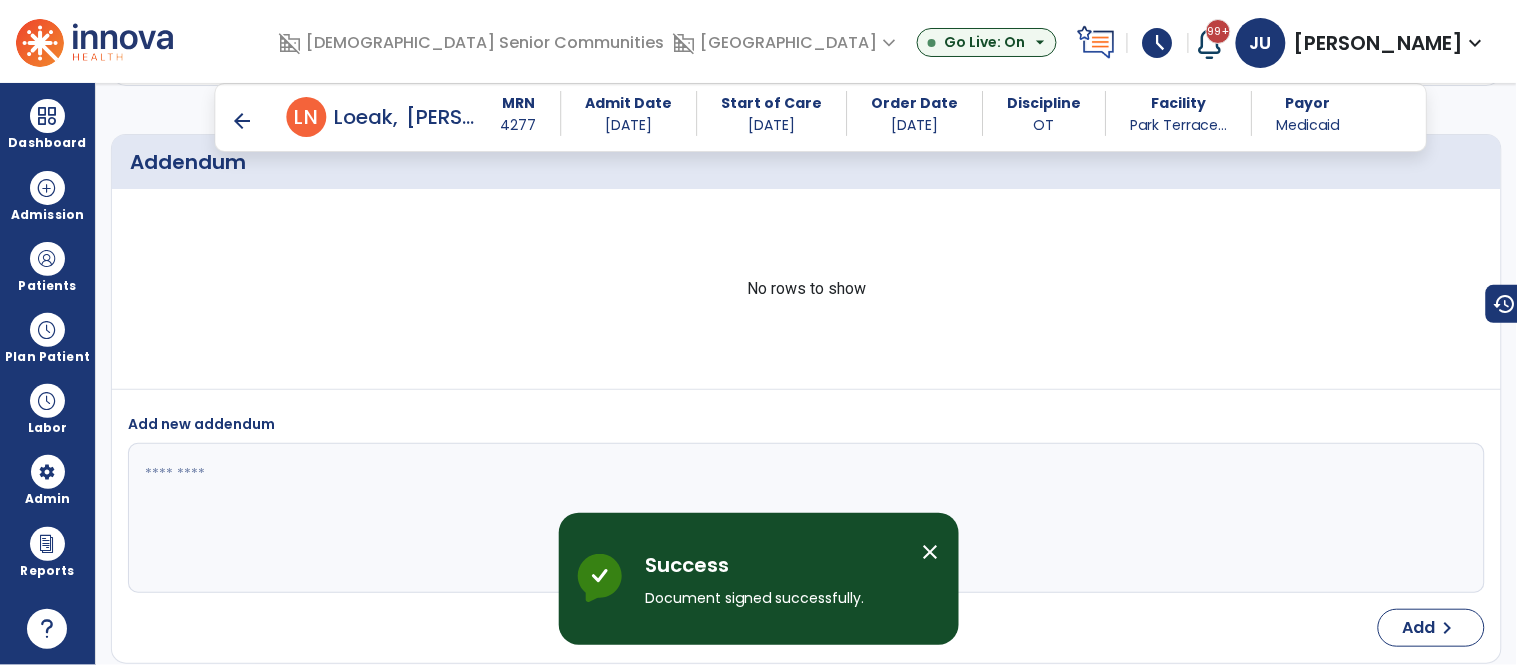 scroll, scrollTop: 6153, scrollLeft: 0, axis: vertical 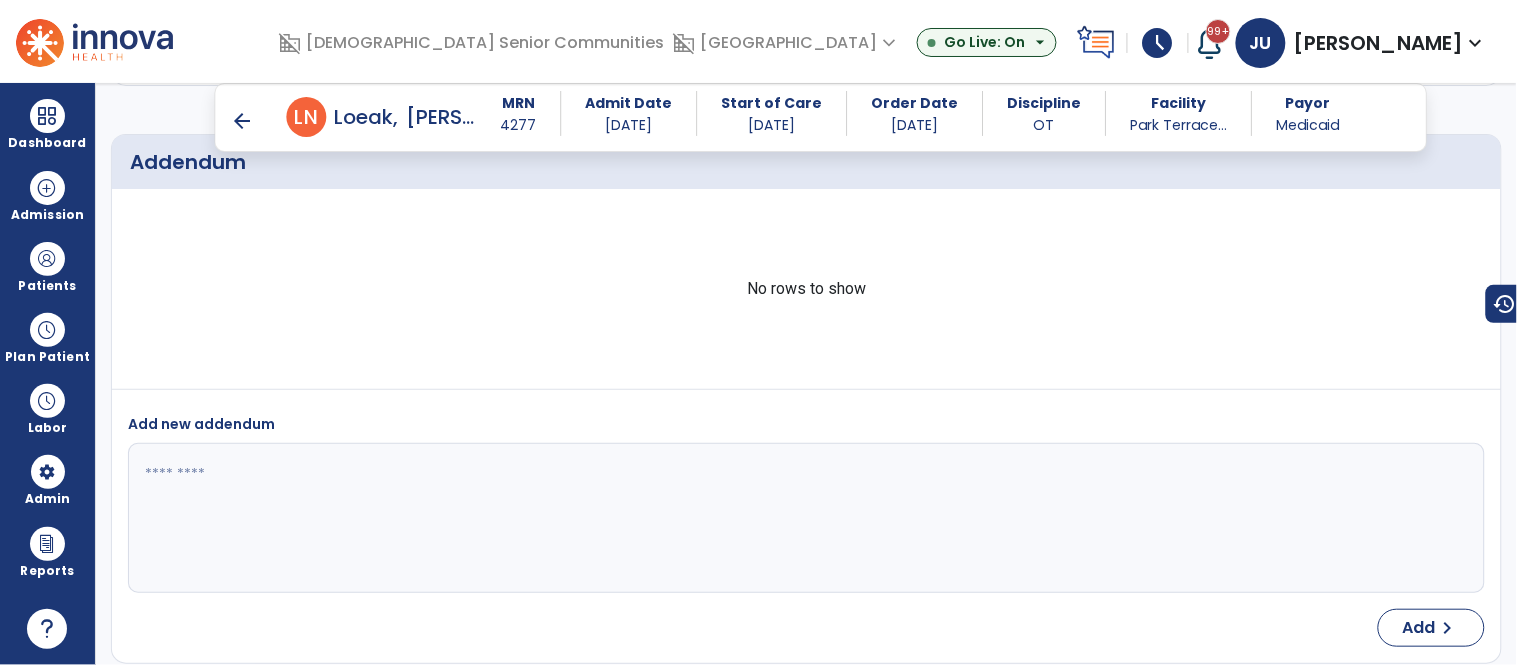 click on "arrow_back" at bounding box center [243, 121] 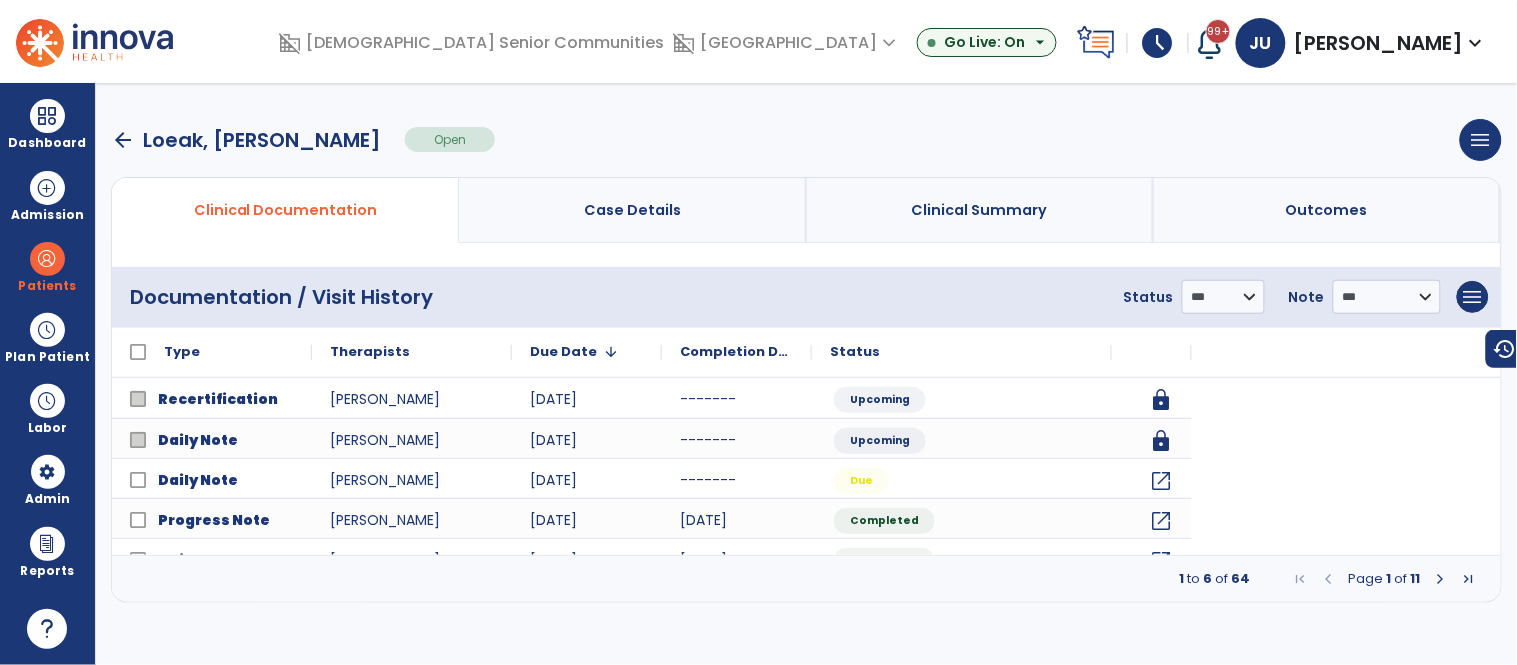 scroll, scrollTop: 0, scrollLeft: 0, axis: both 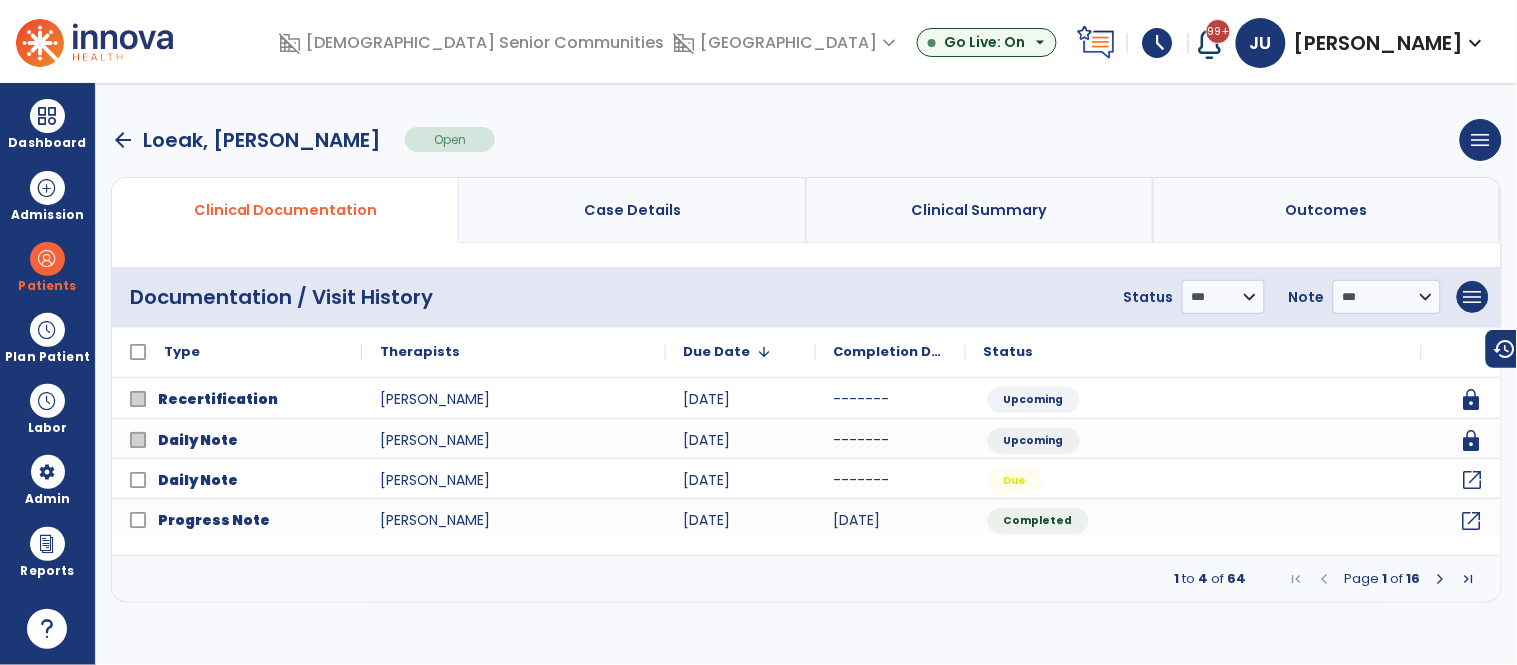 click on "open_in_new" 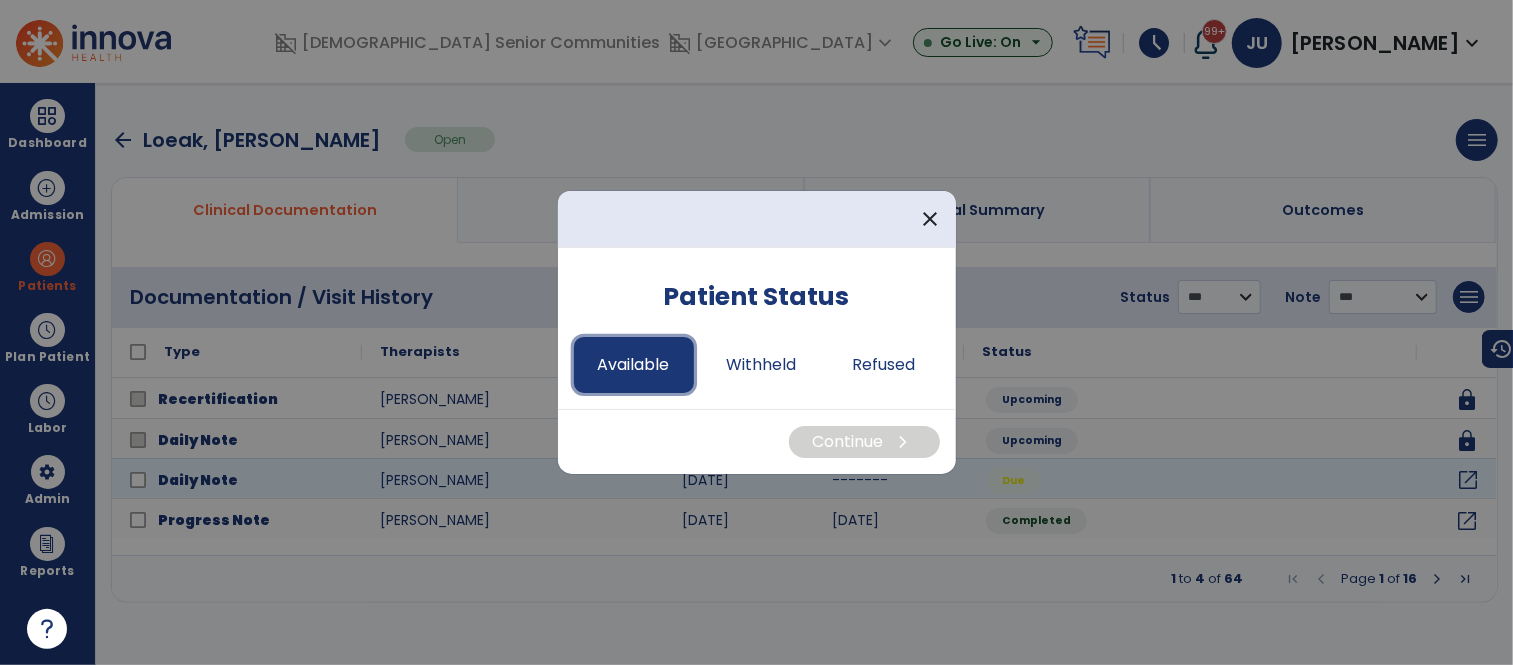 click on "Available" at bounding box center (634, 365) 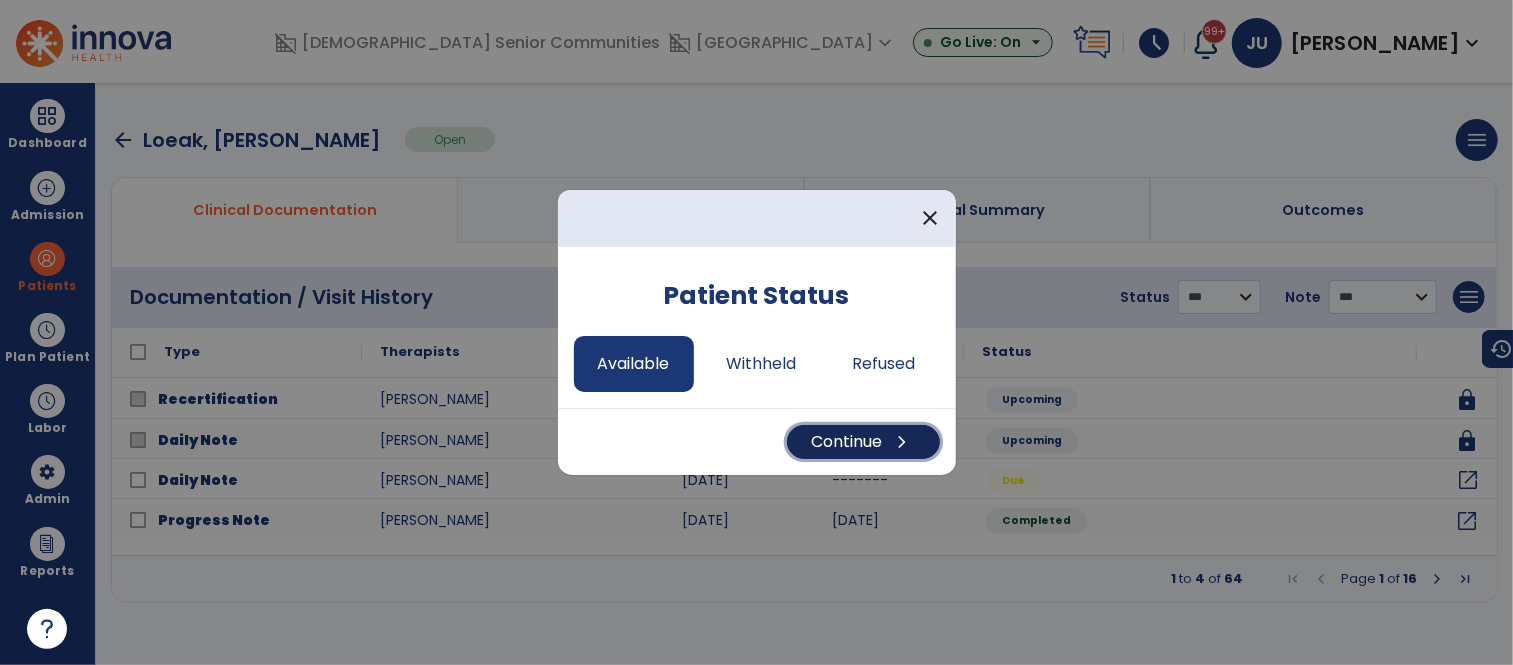 click on "Continue   chevron_right" at bounding box center (863, 442) 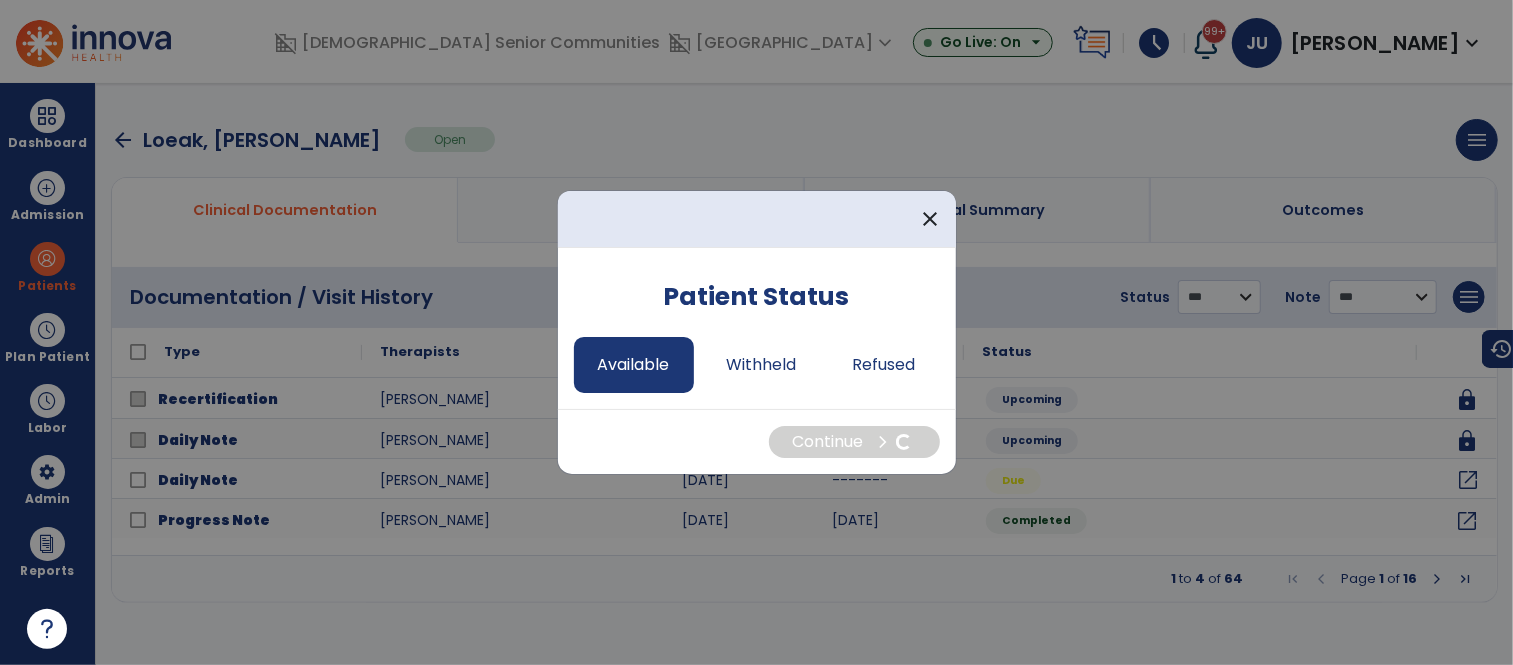select on "*" 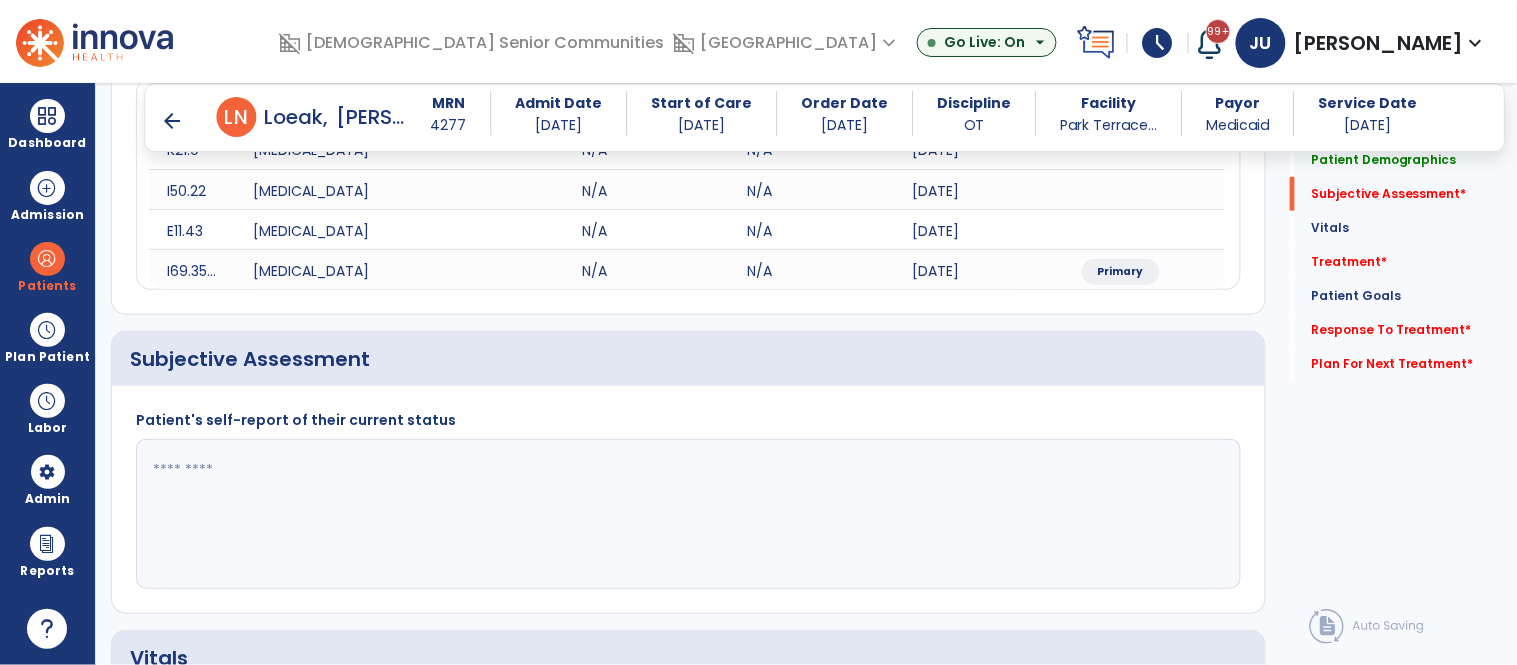 scroll, scrollTop: 335, scrollLeft: 0, axis: vertical 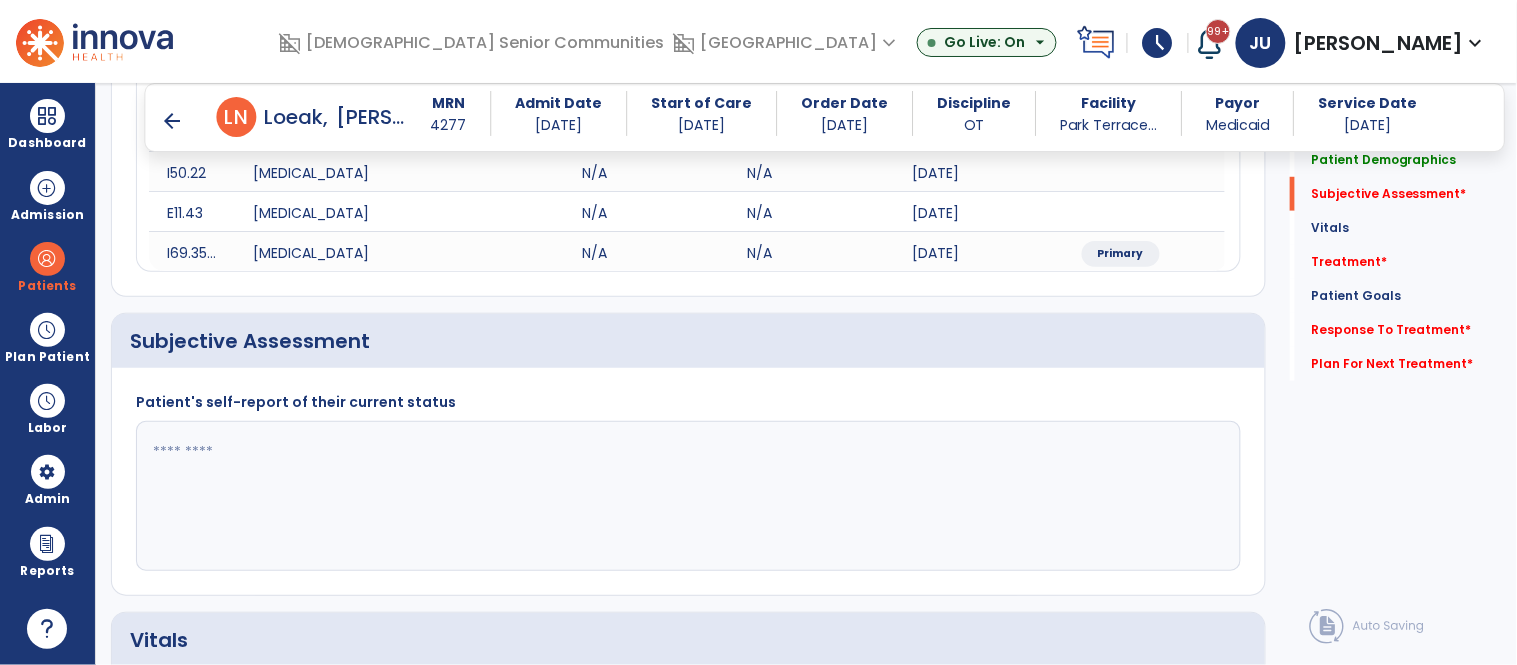 click 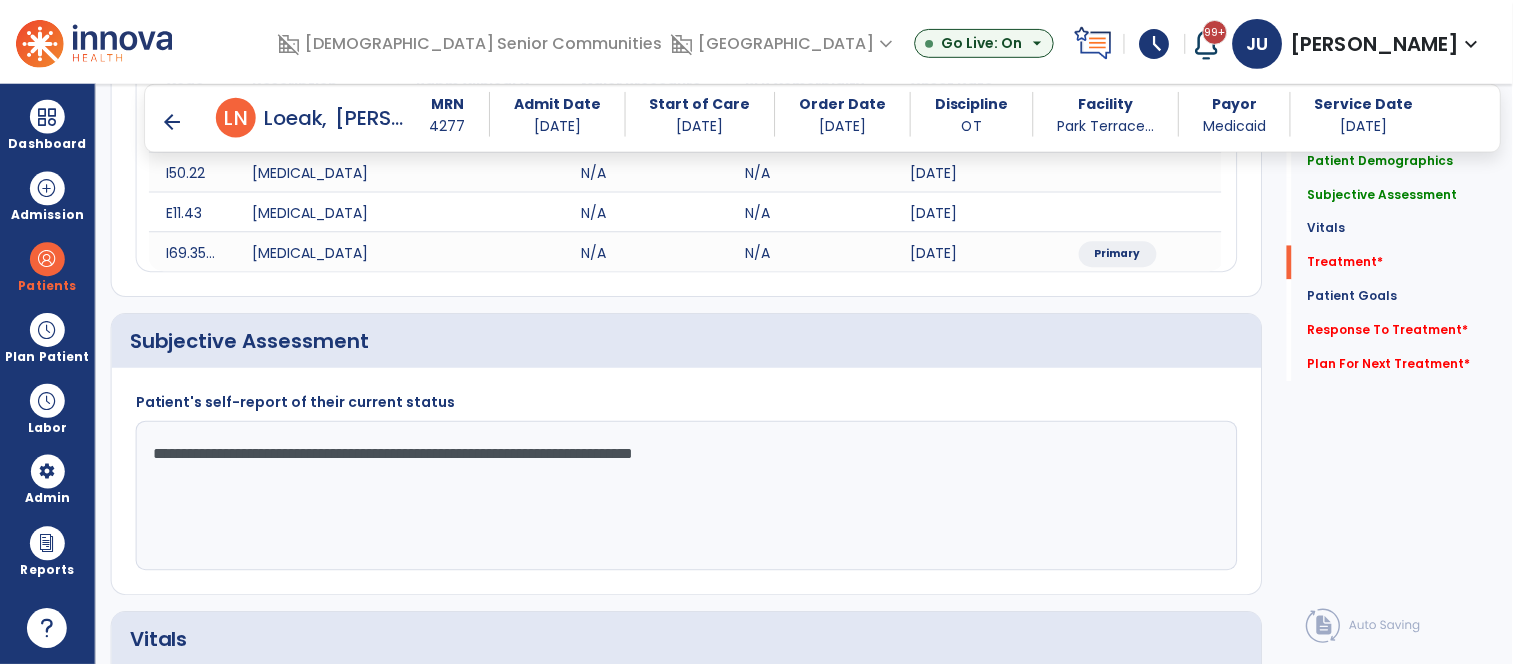 scroll, scrollTop: 1054, scrollLeft: 0, axis: vertical 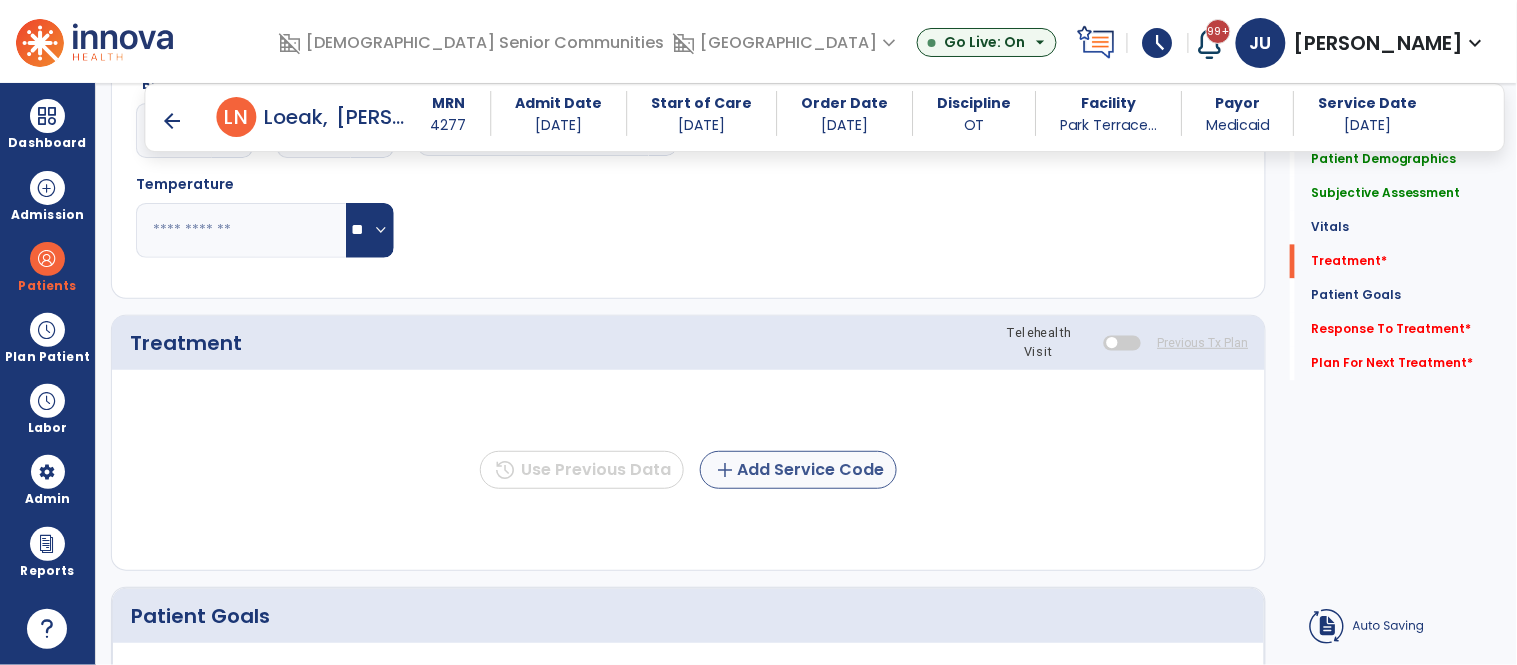 type on "**********" 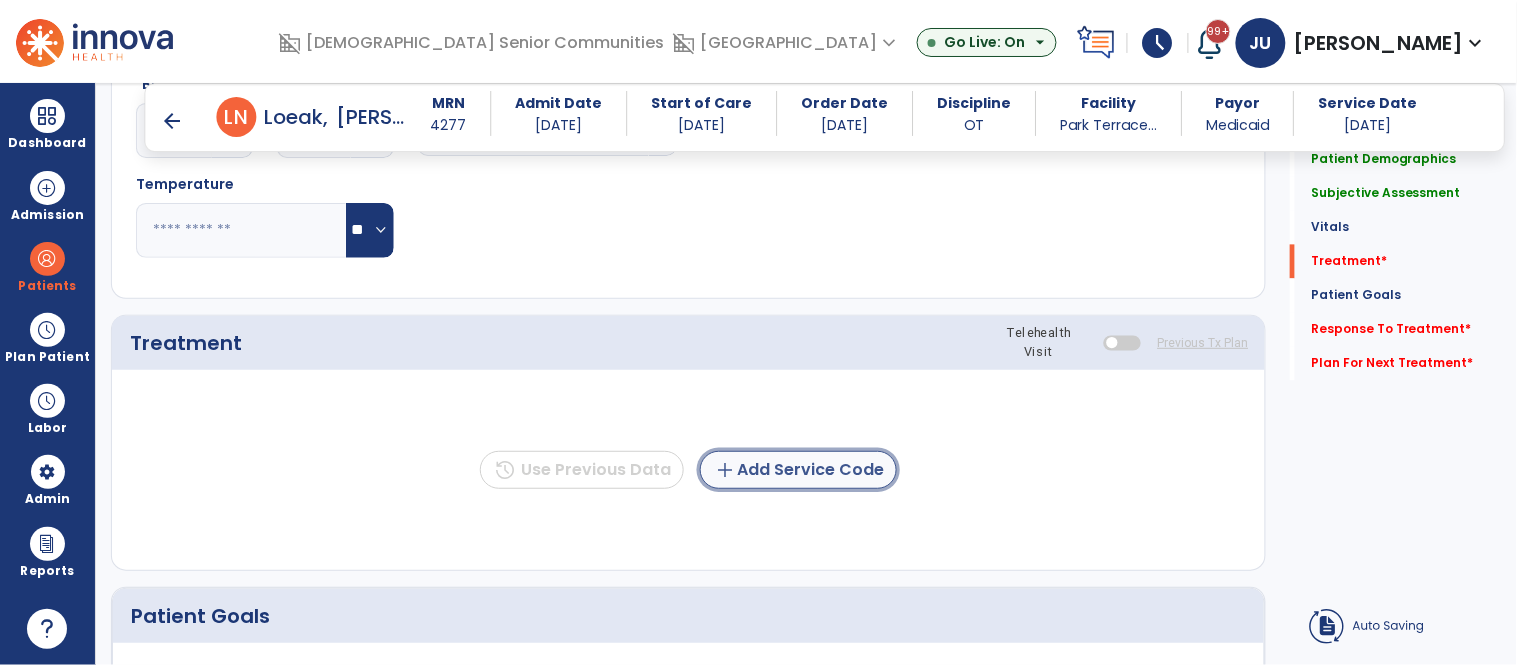 click on "add  Add Service Code" 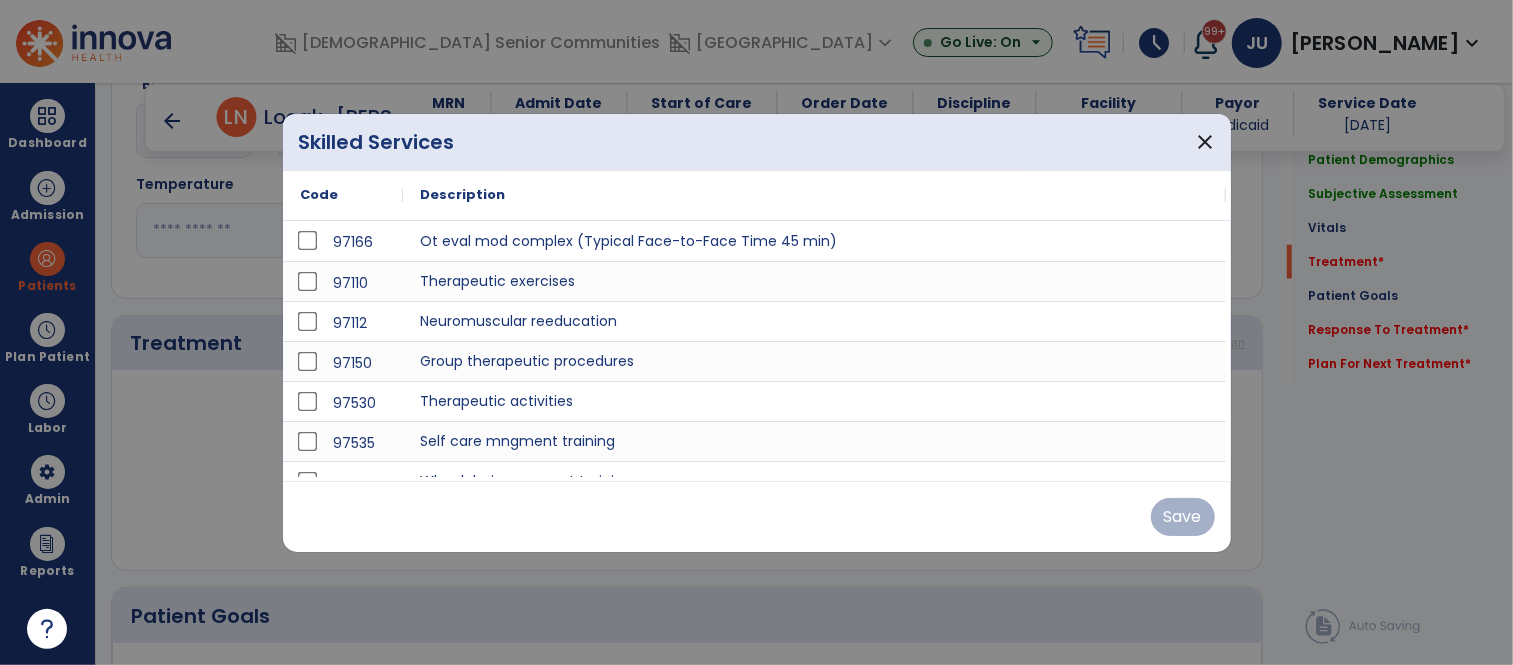 scroll, scrollTop: 1054, scrollLeft: 0, axis: vertical 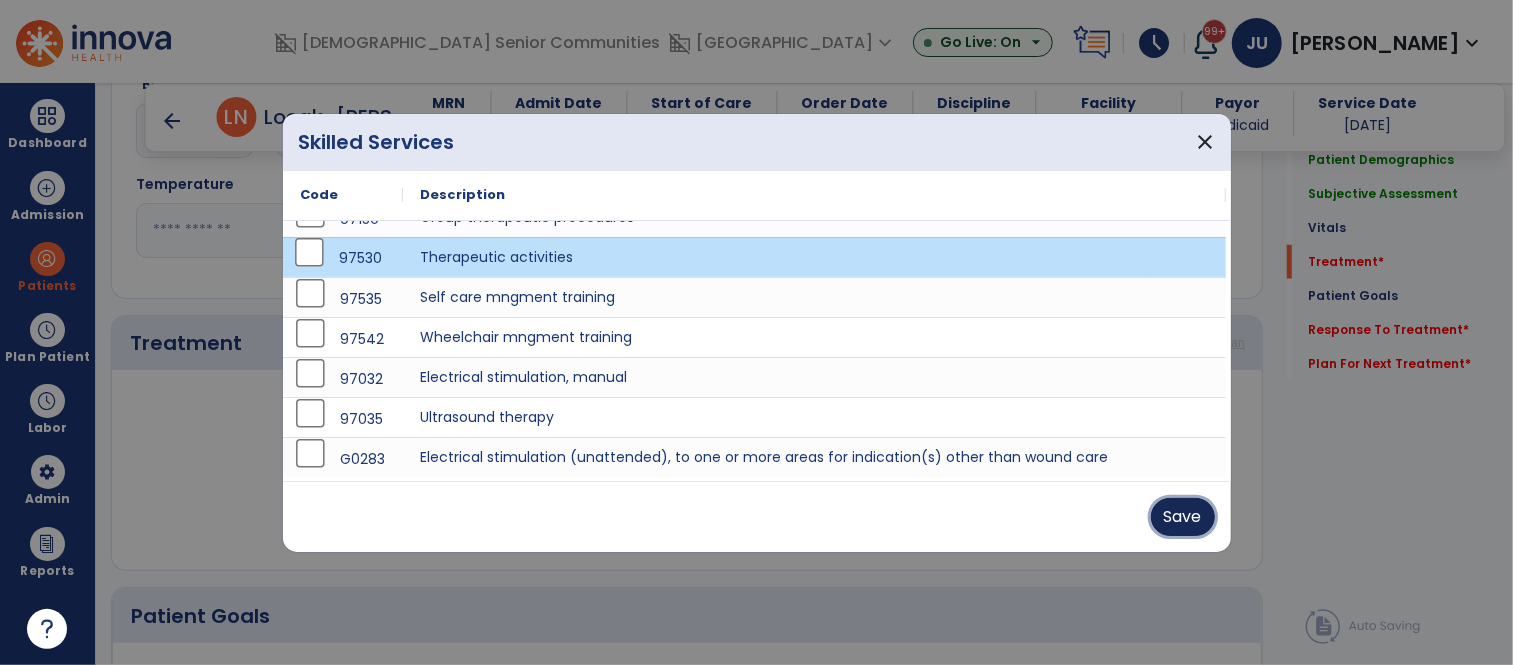 click on "Save" at bounding box center [1183, 517] 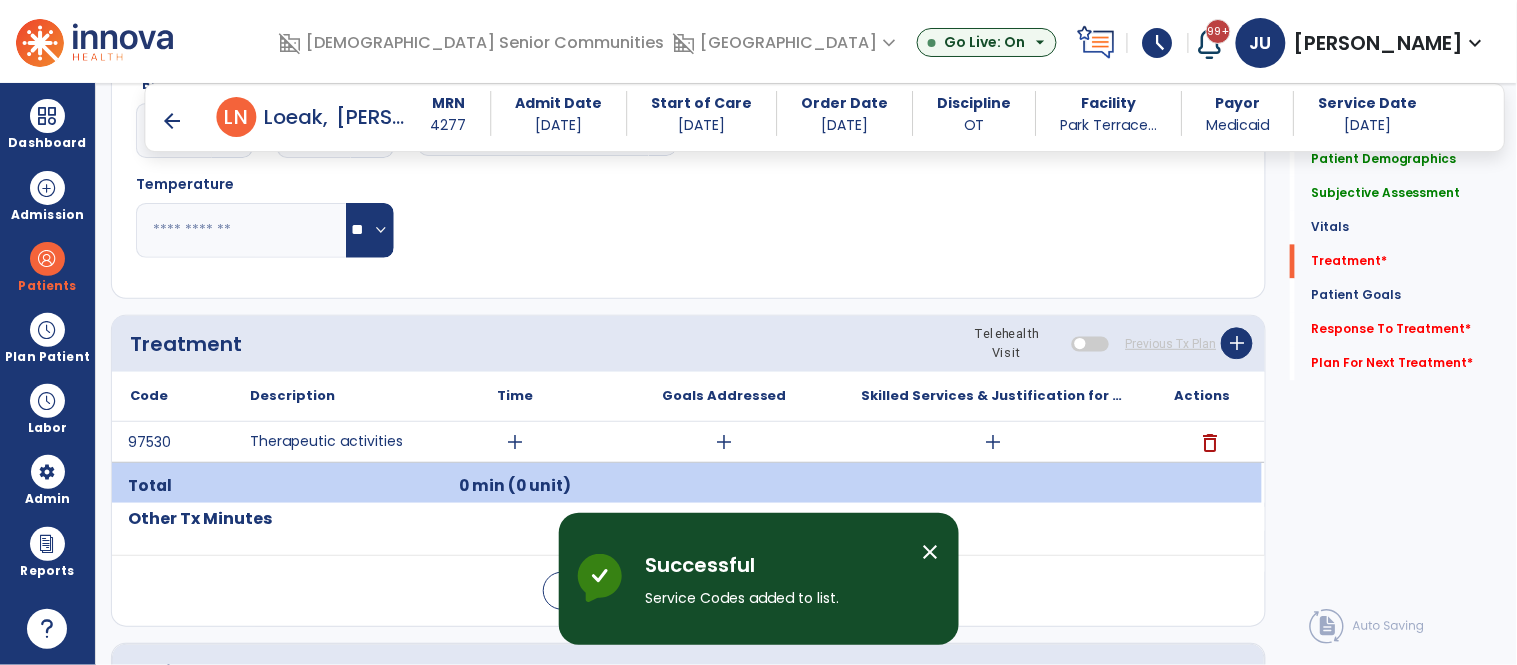 click on "close" at bounding box center (931, 552) 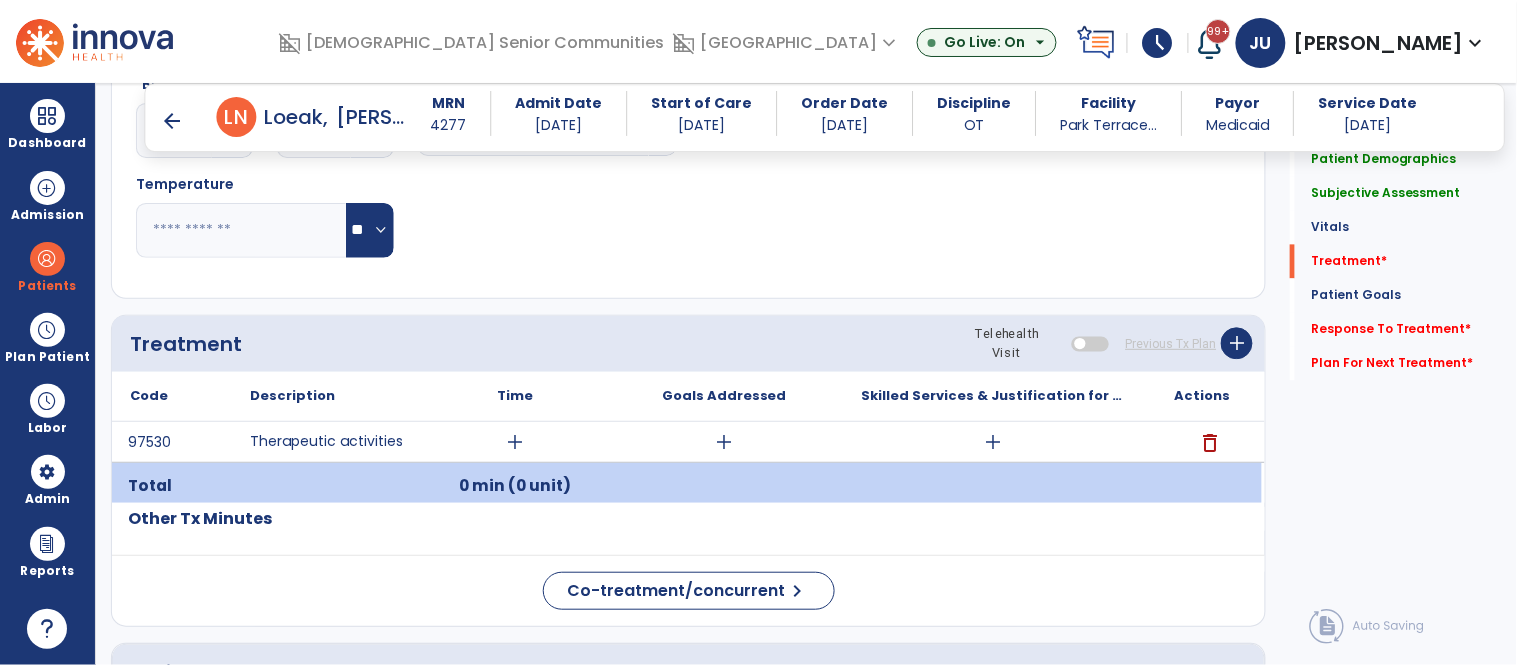 click on "add" at bounding box center [515, 442] 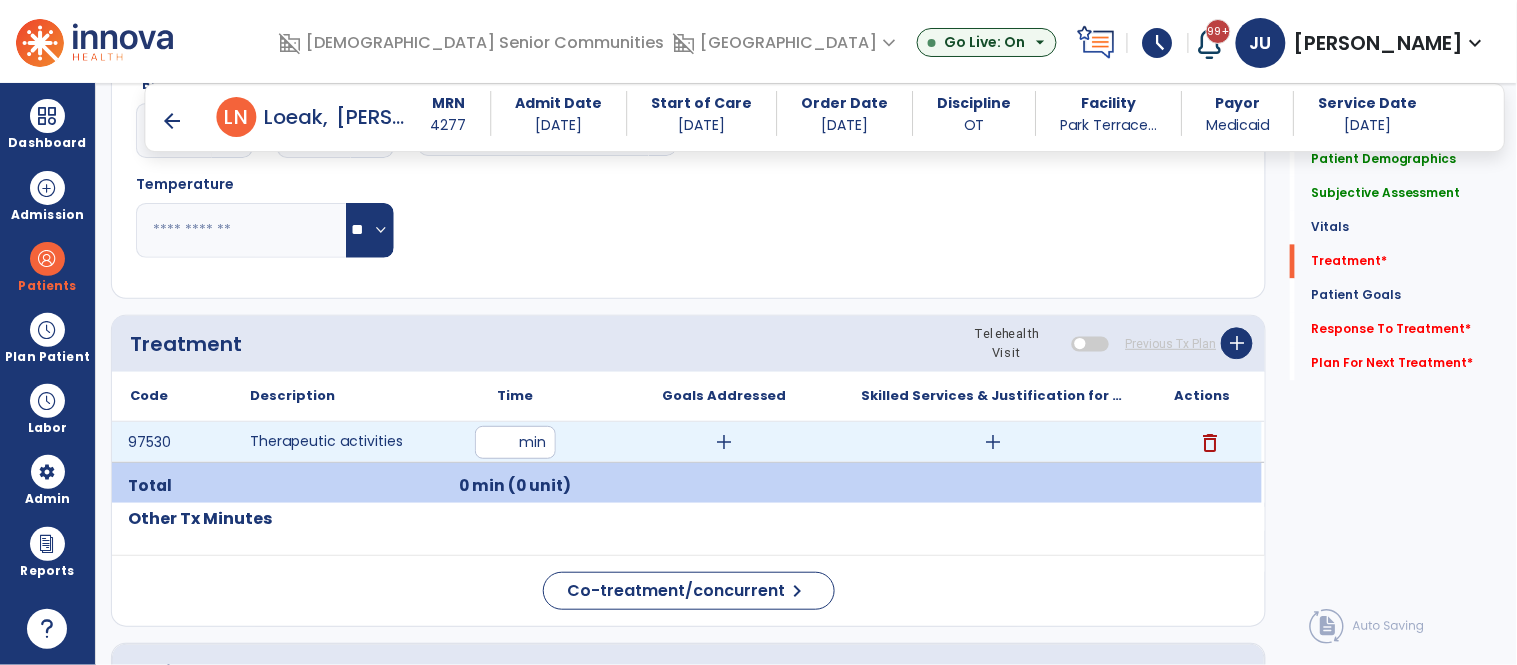 type on "**" 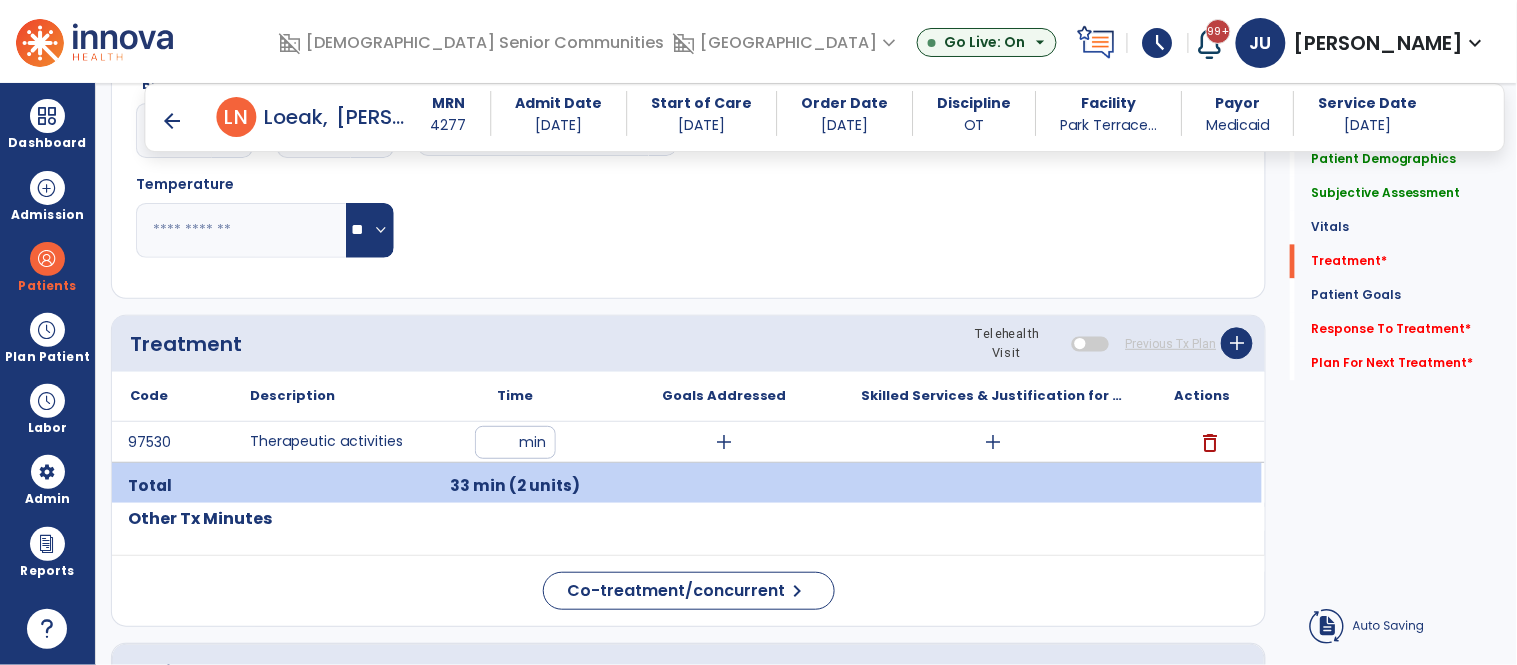 click on "add" at bounding box center (724, 442) 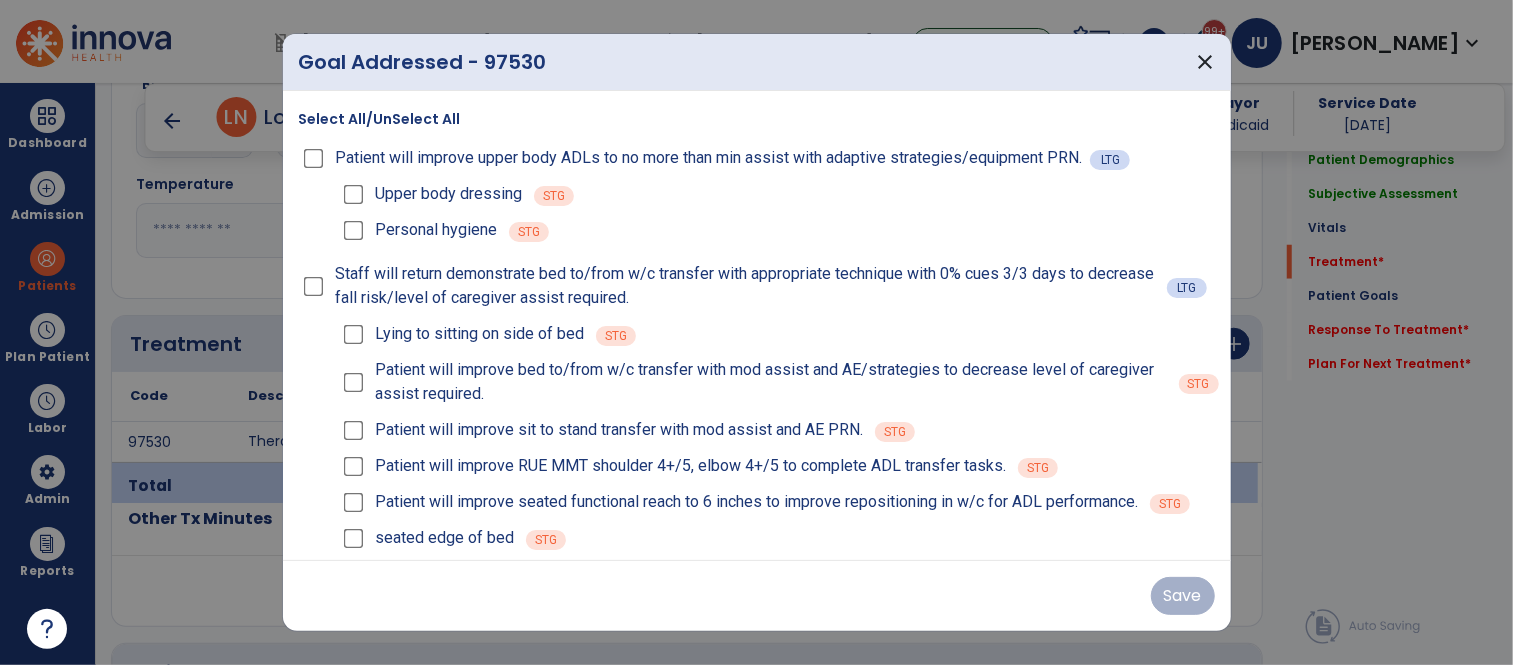 scroll, scrollTop: 1054, scrollLeft: 0, axis: vertical 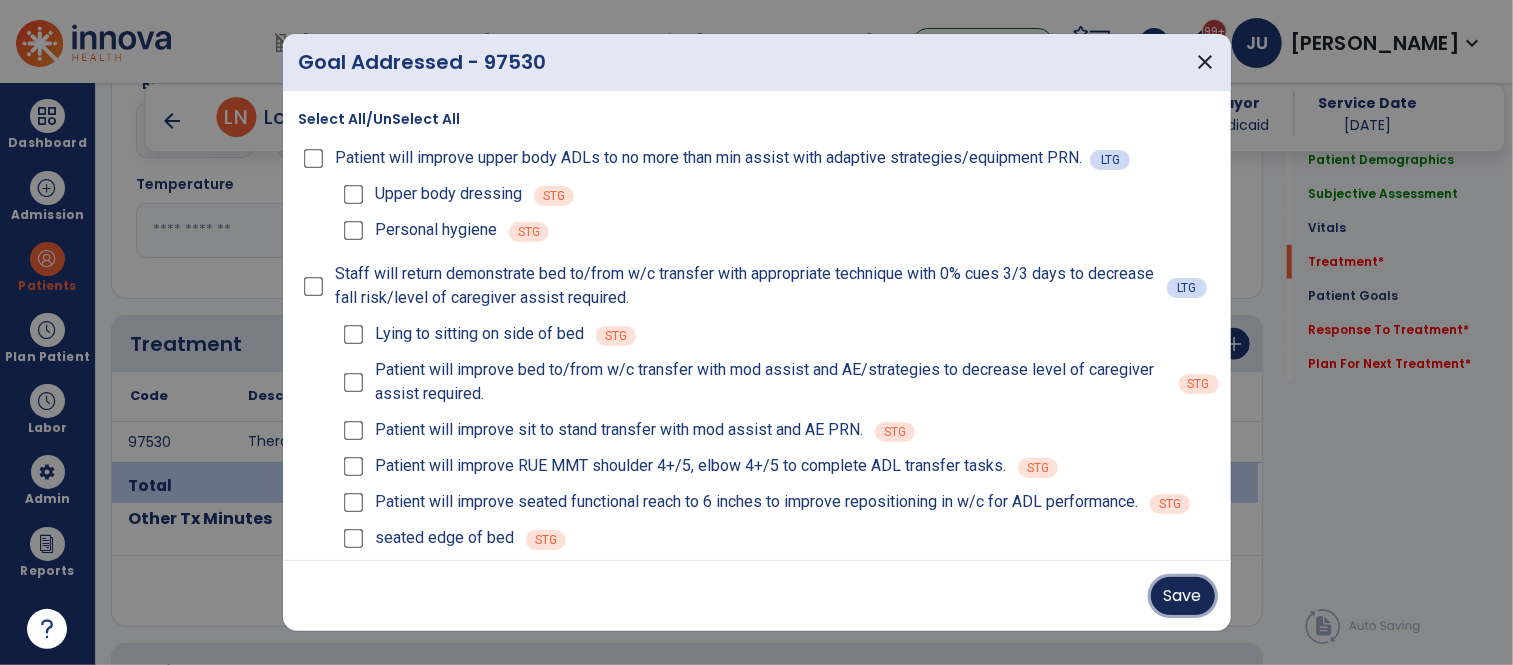 click on "Save" at bounding box center (1183, 596) 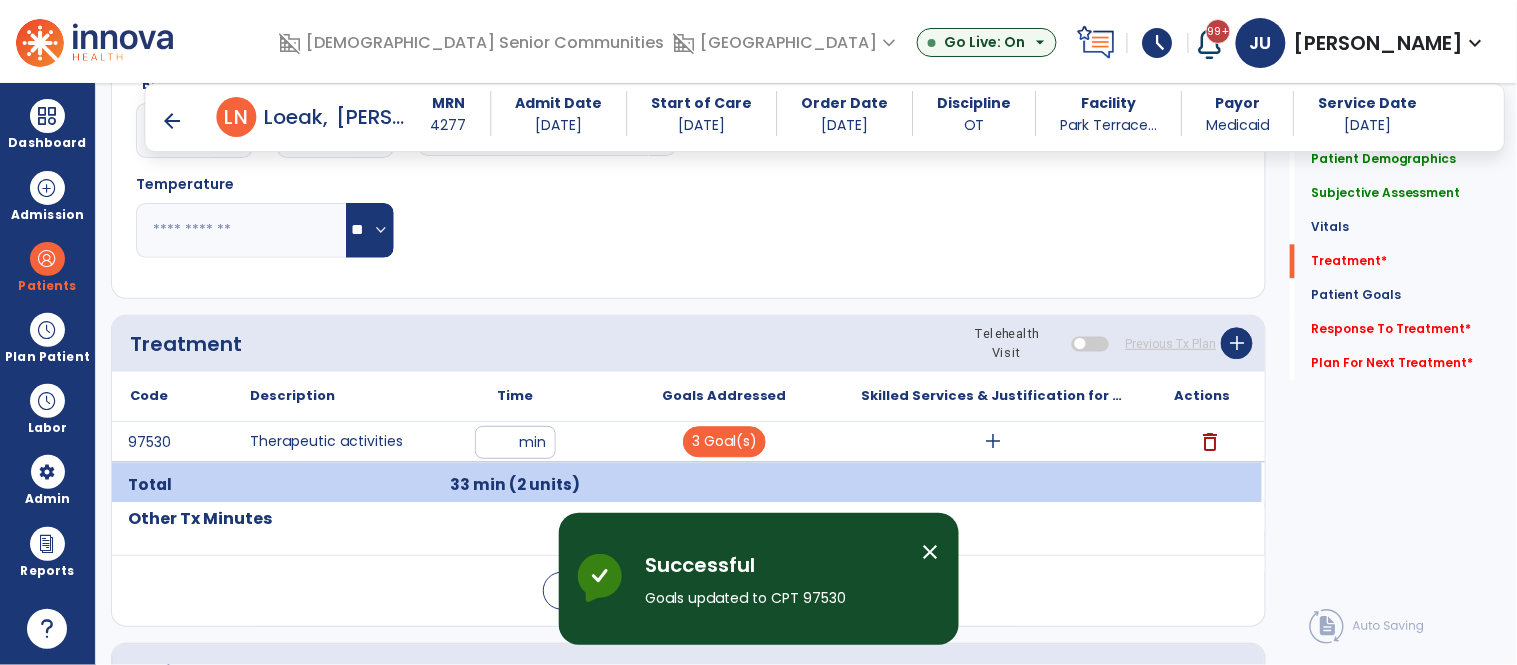 click on "close" at bounding box center [931, 552] 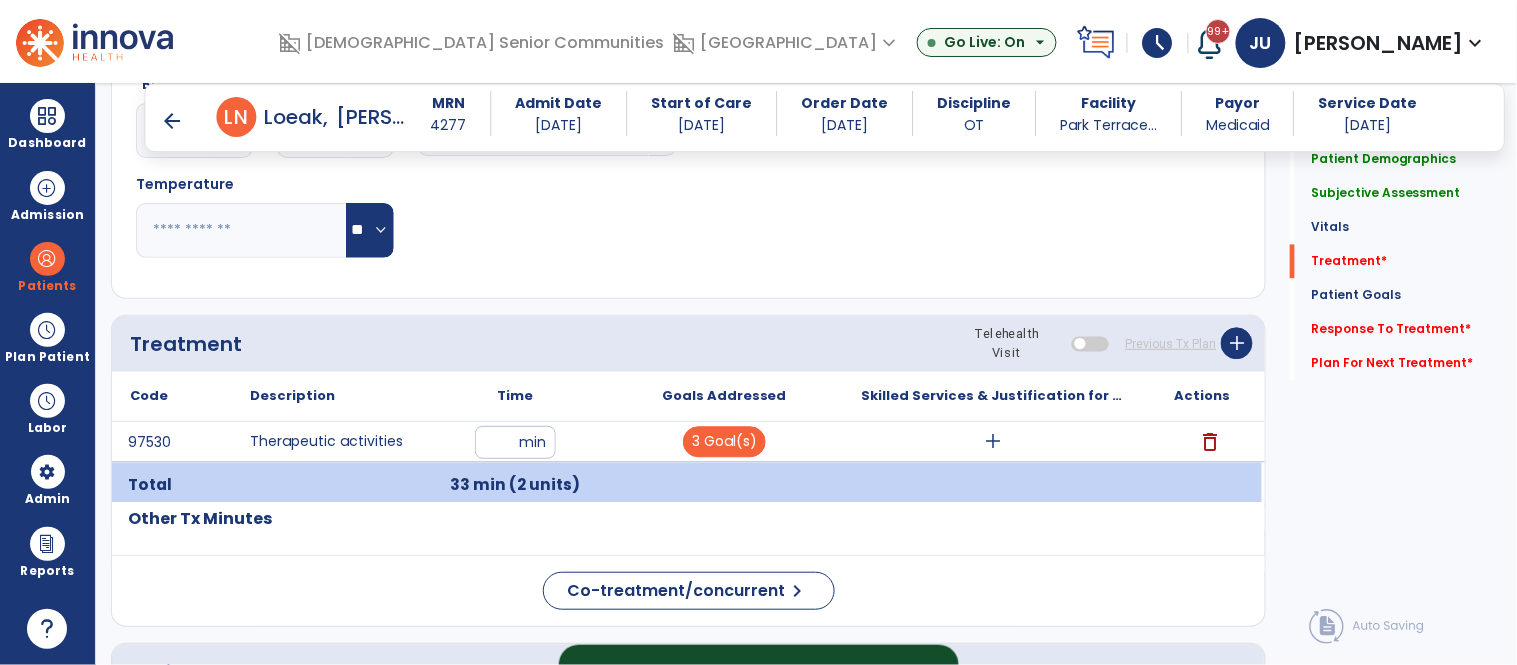 click on "add" at bounding box center (993, 442) 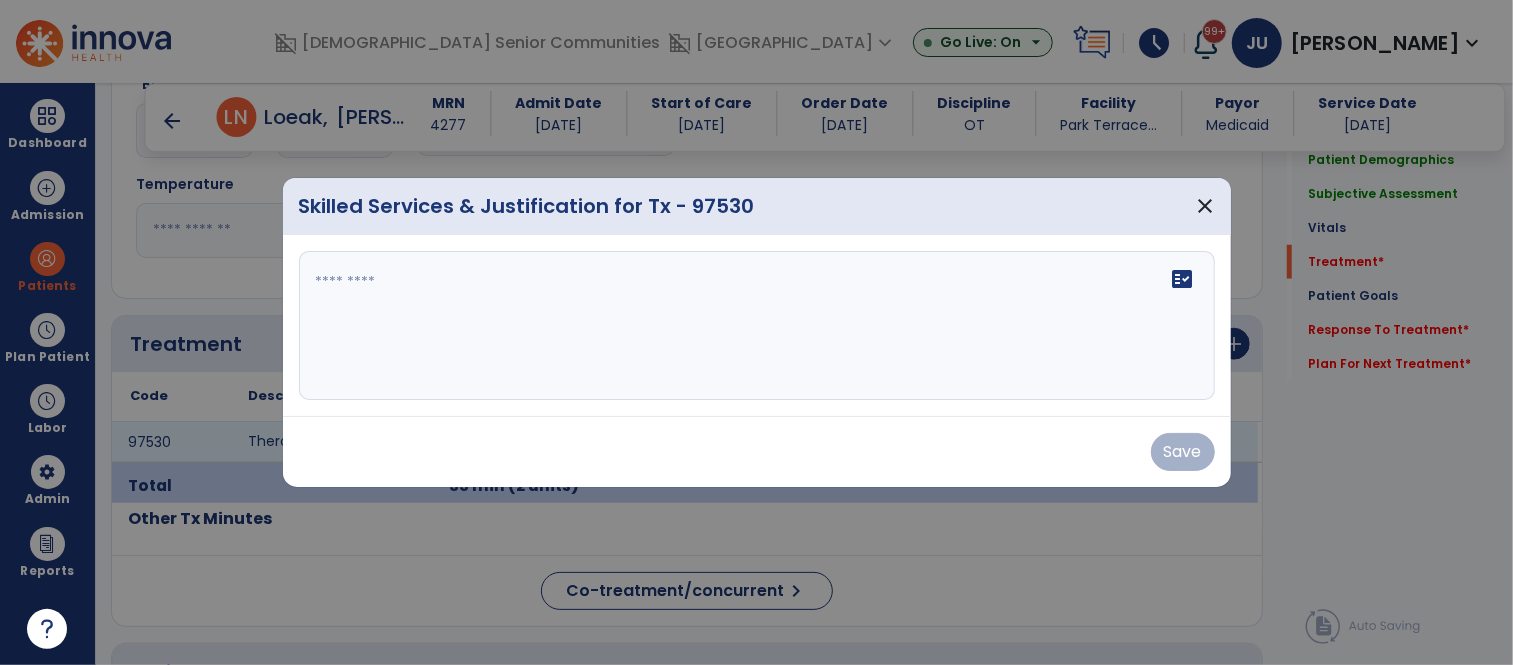 scroll, scrollTop: 1054, scrollLeft: 0, axis: vertical 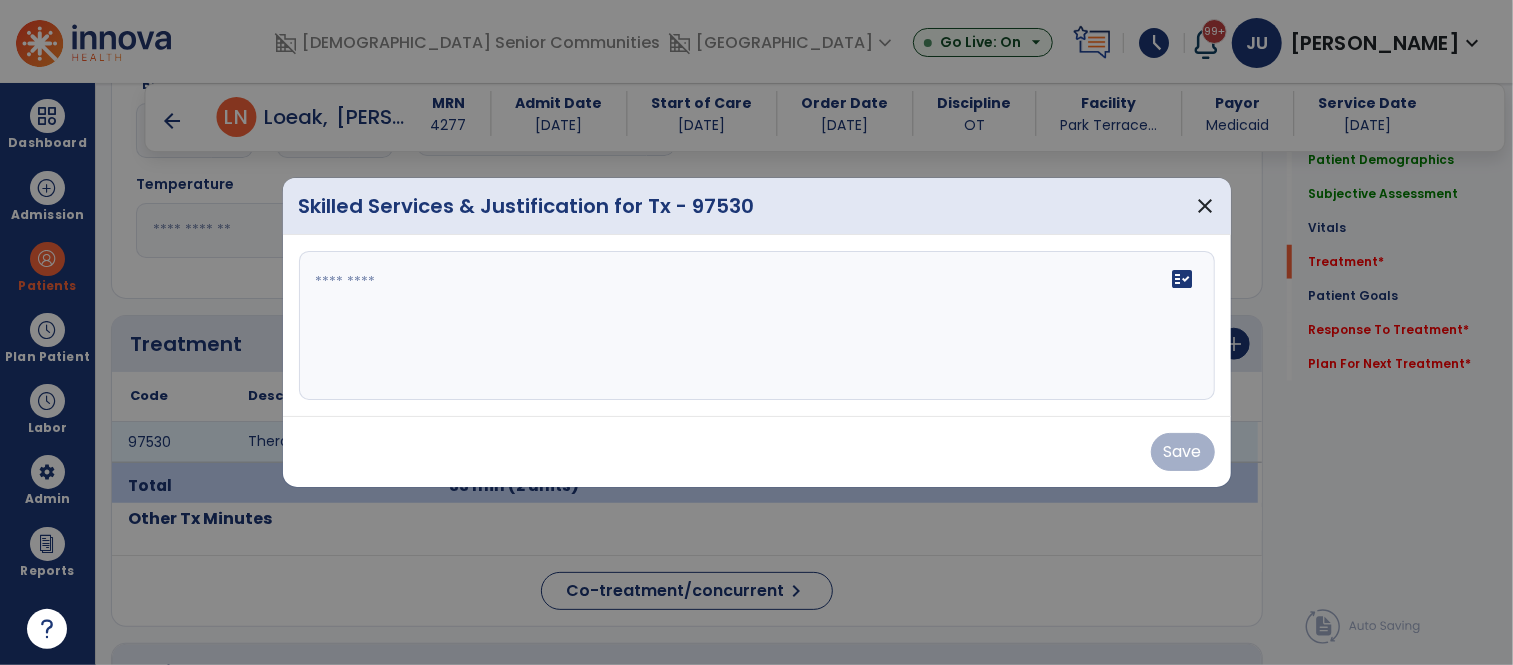 click on "fact_check" at bounding box center [757, 326] 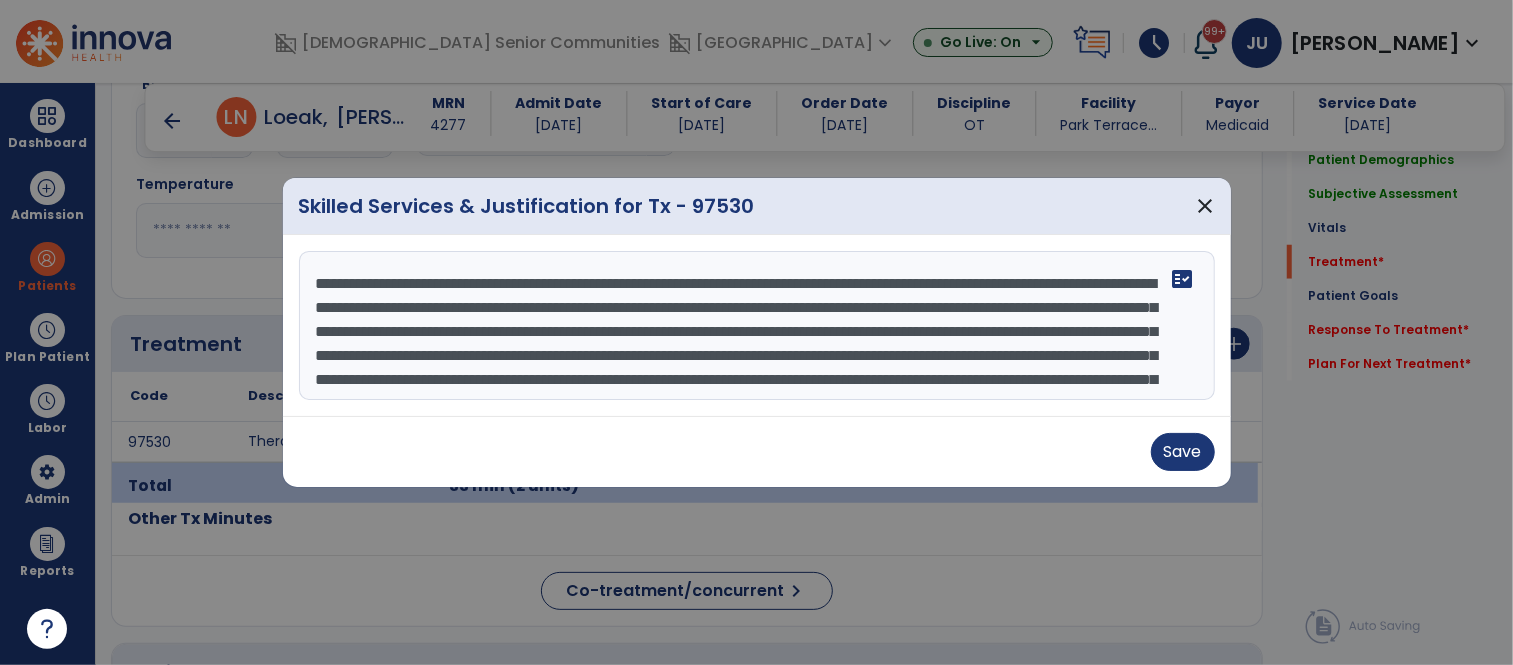 scroll, scrollTop: 38, scrollLeft: 0, axis: vertical 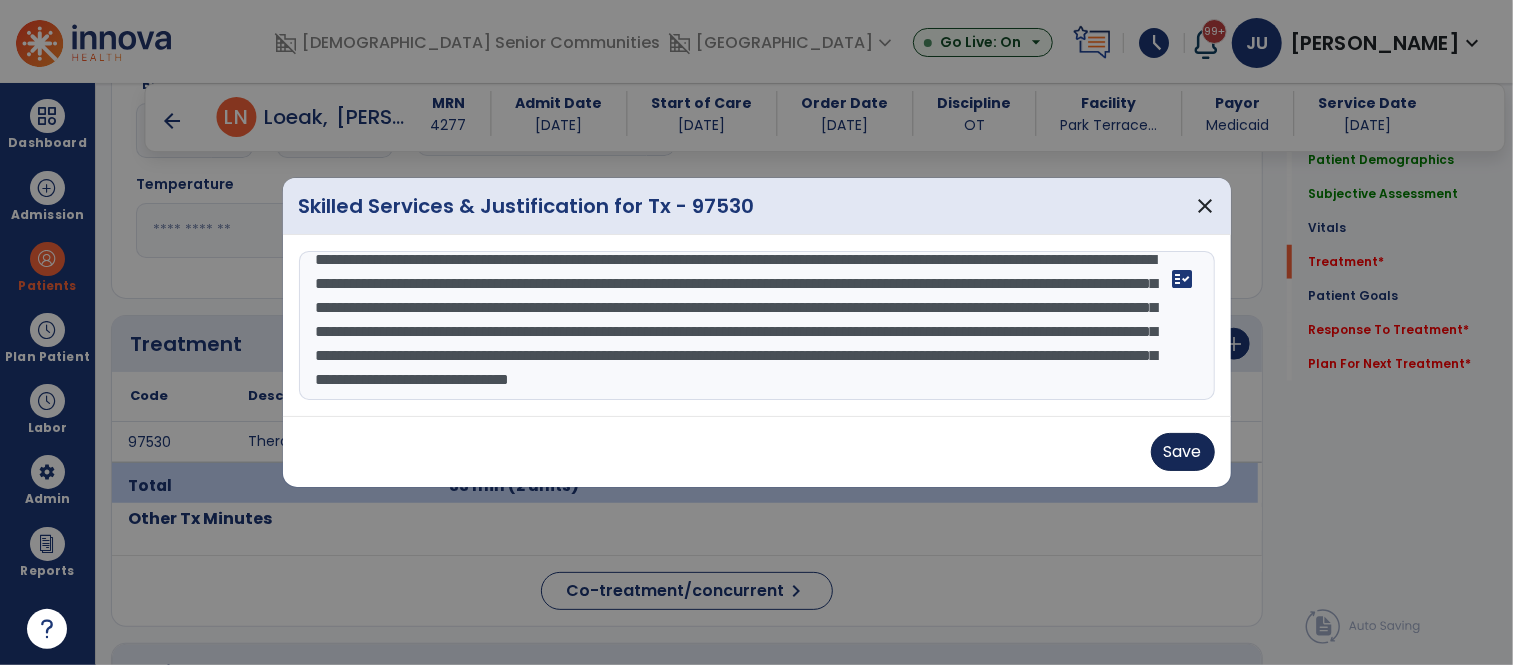 type on "**********" 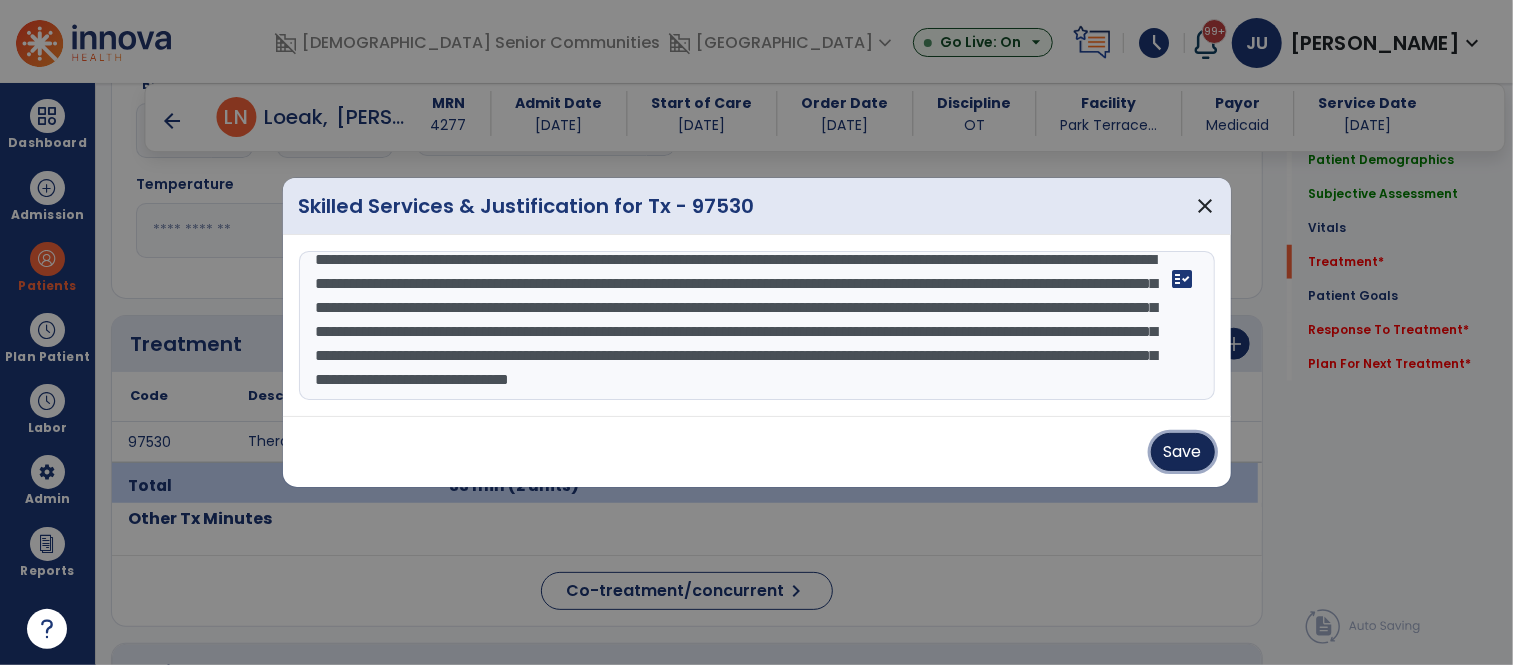 click on "Save" at bounding box center [1183, 452] 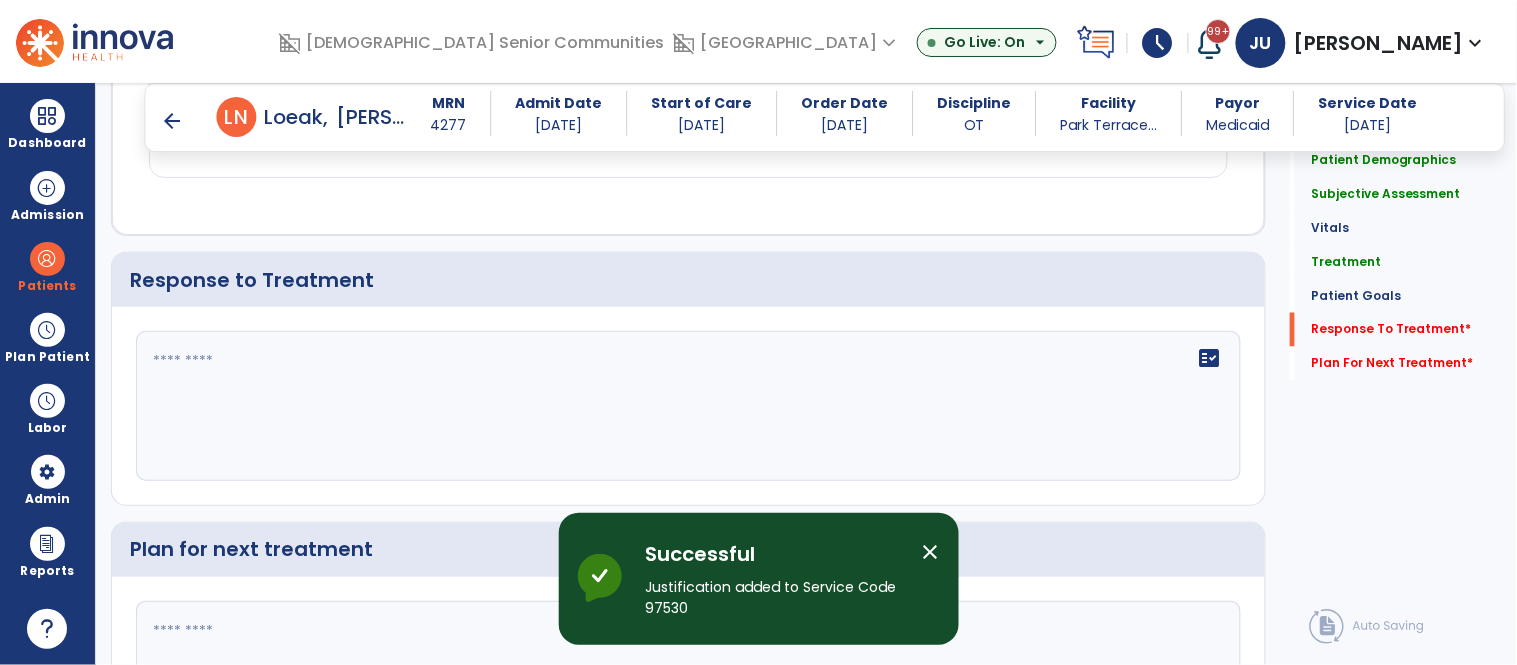 scroll, scrollTop: 4670, scrollLeft: 0, axis: vertical 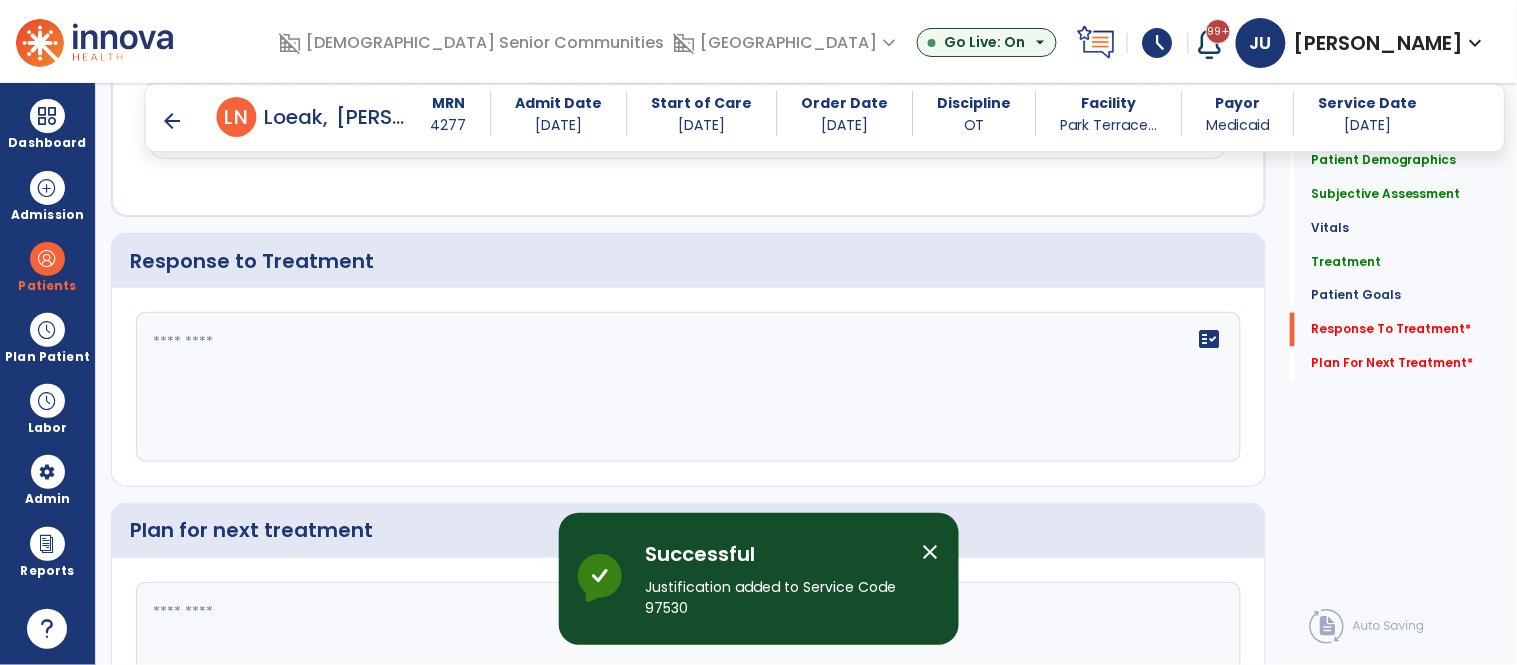 click on "fact_check" 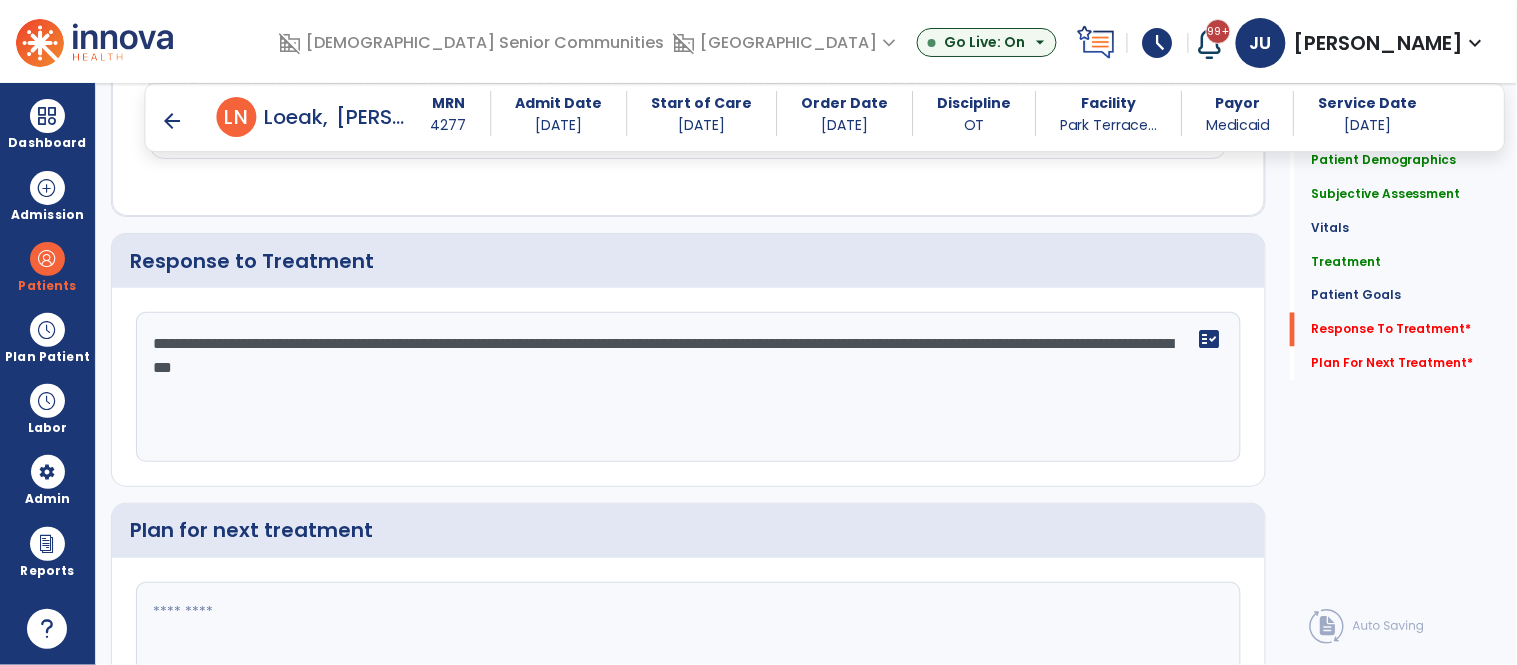 type on "**********" 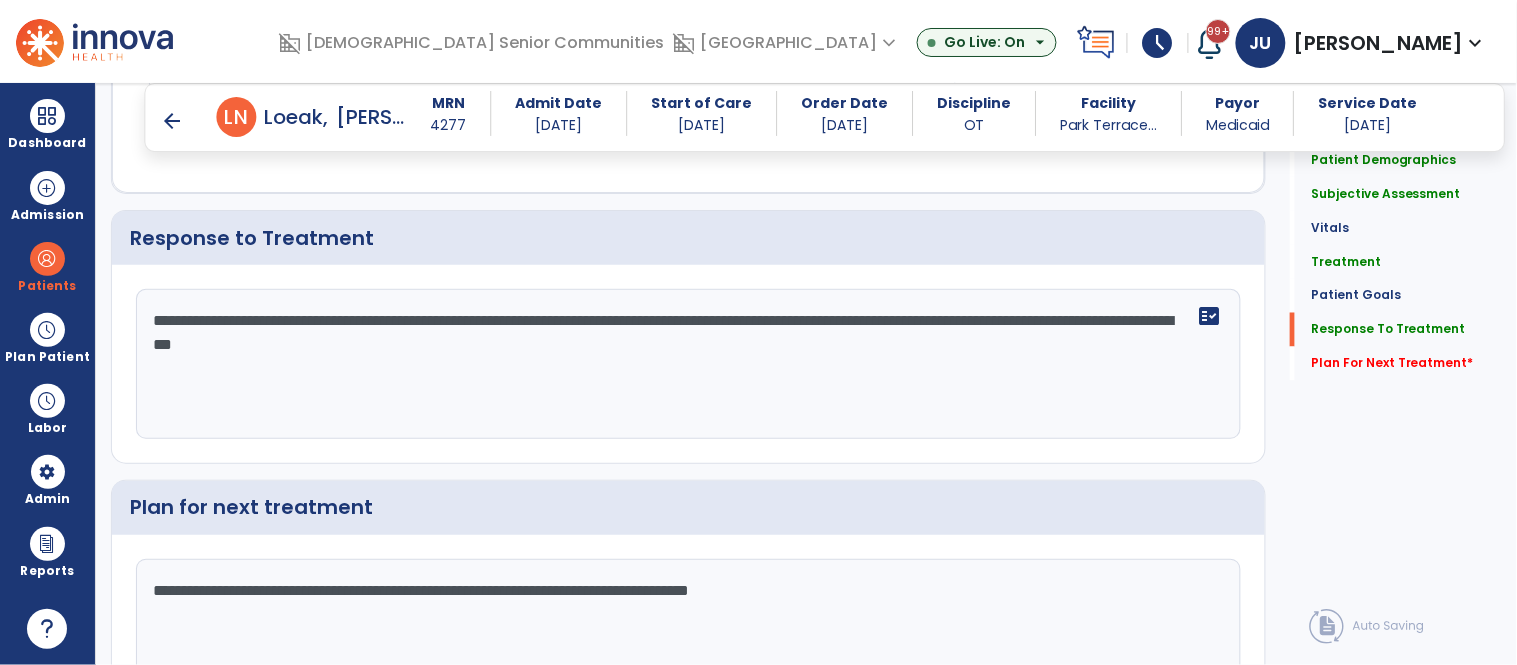 click on "**********" 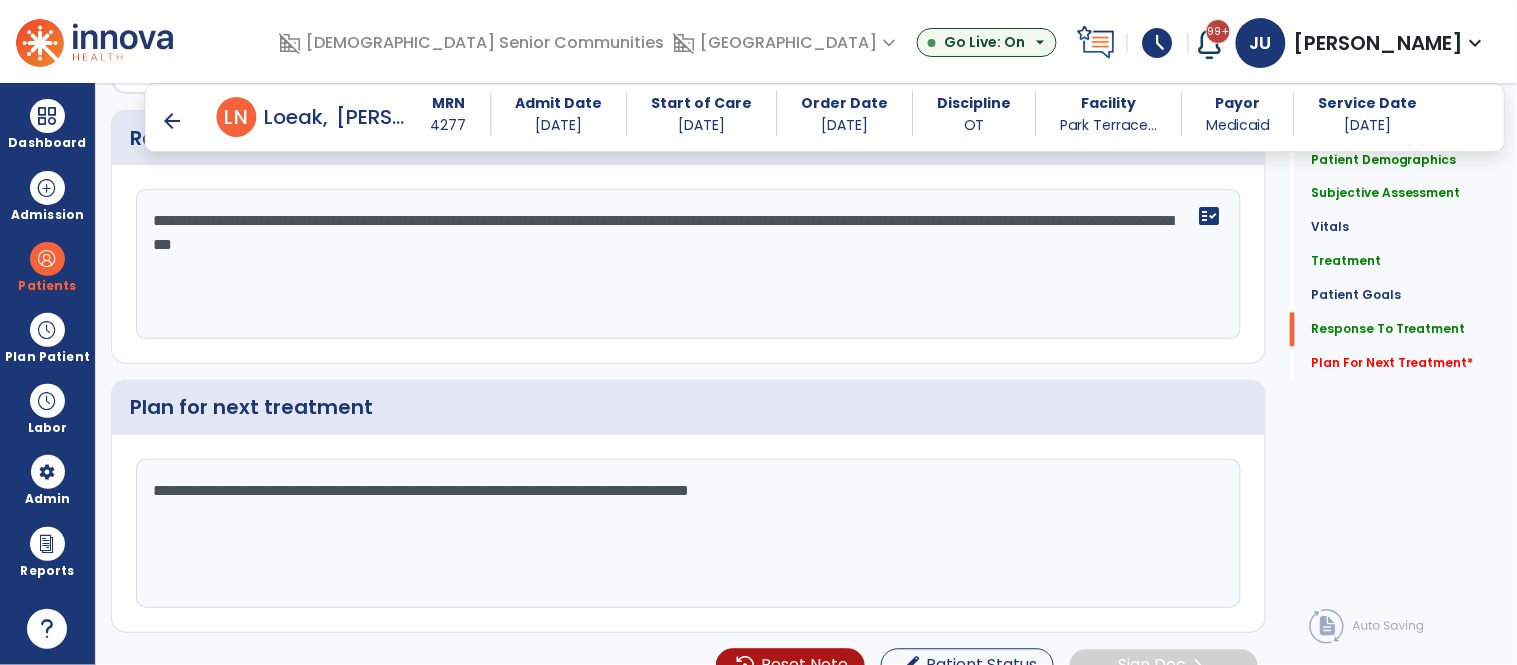 scroll, scrollTop: 4816, scrollLeft: 0, axis: vertical 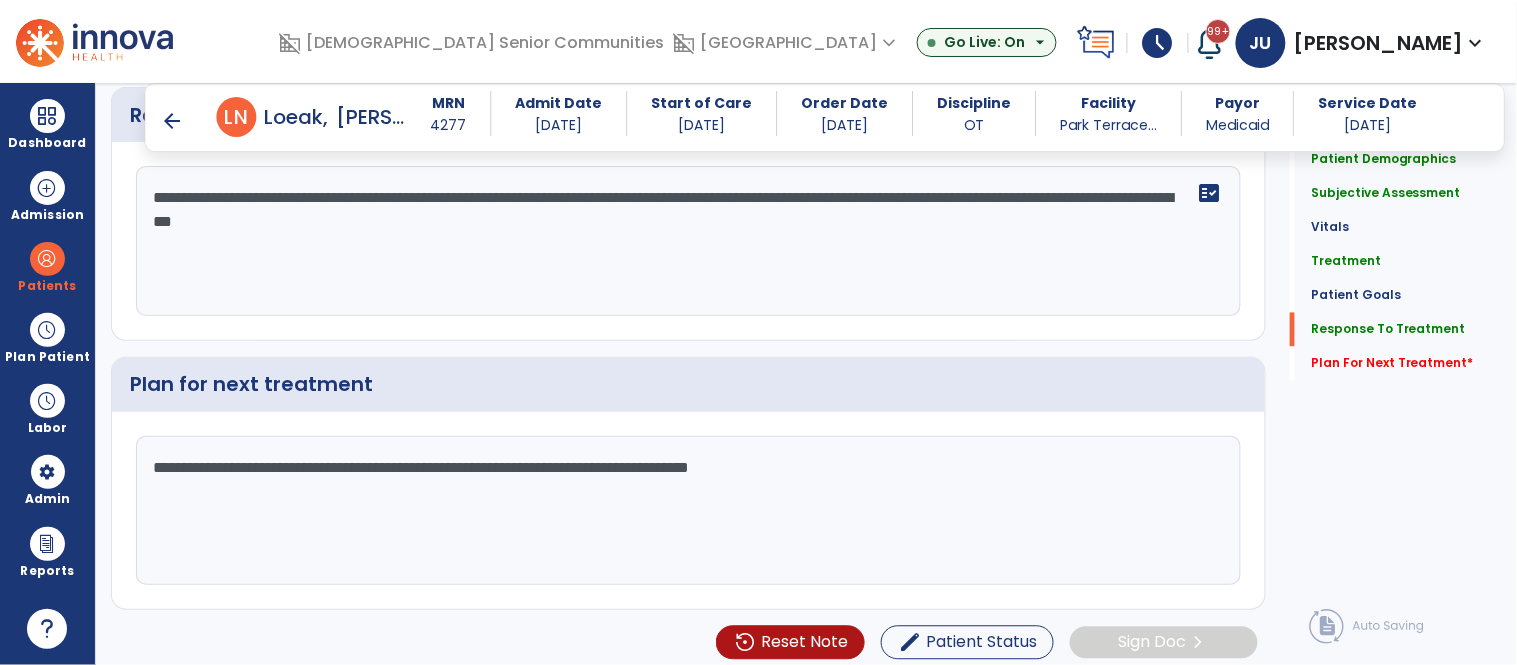 click on "**********" 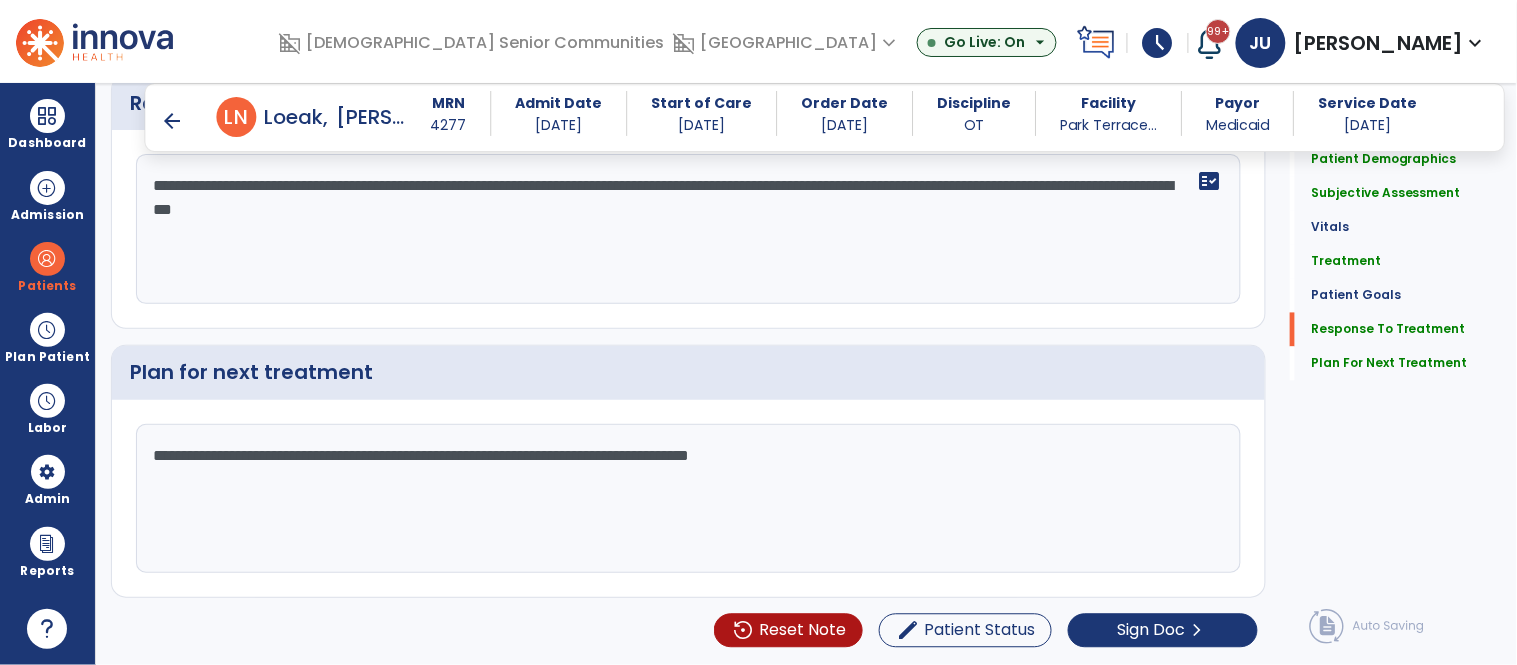 click on "**********" 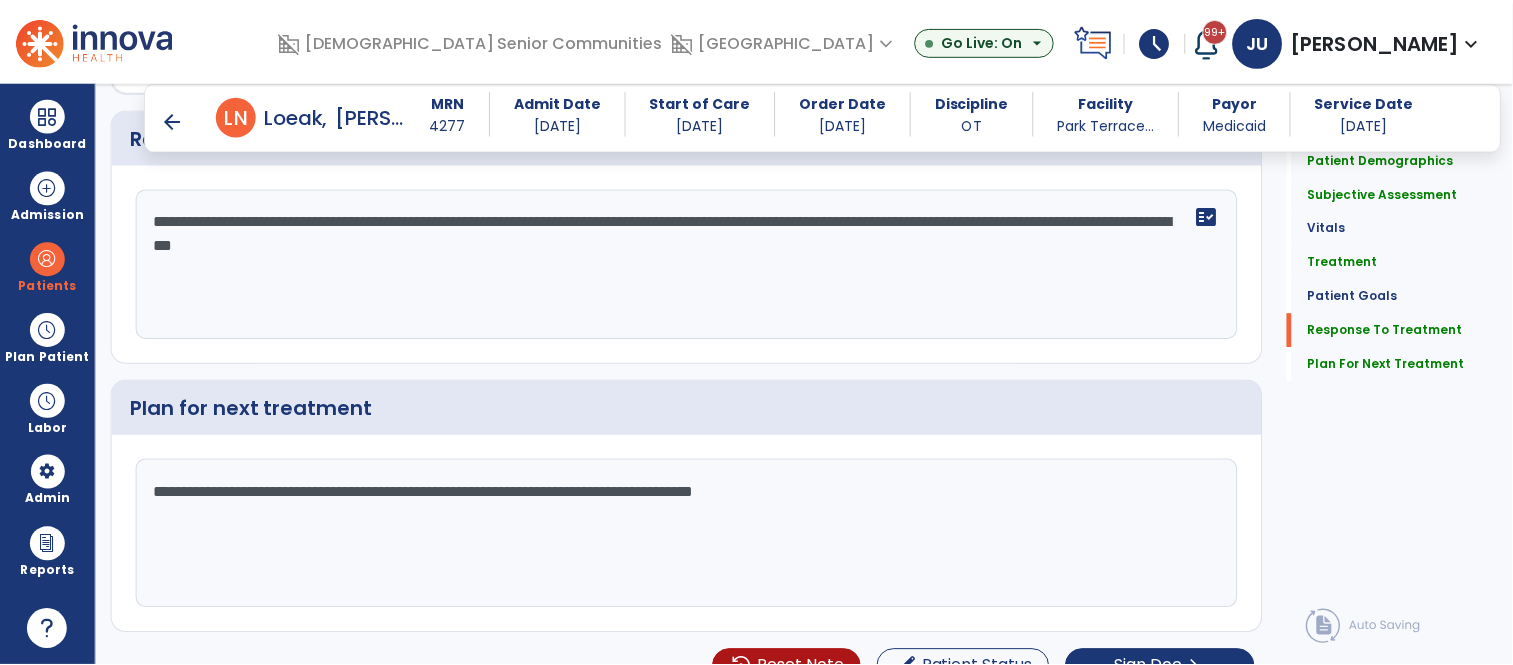 scroll, scrollTop: 4816, scrollLeft: 0, axis: vertical 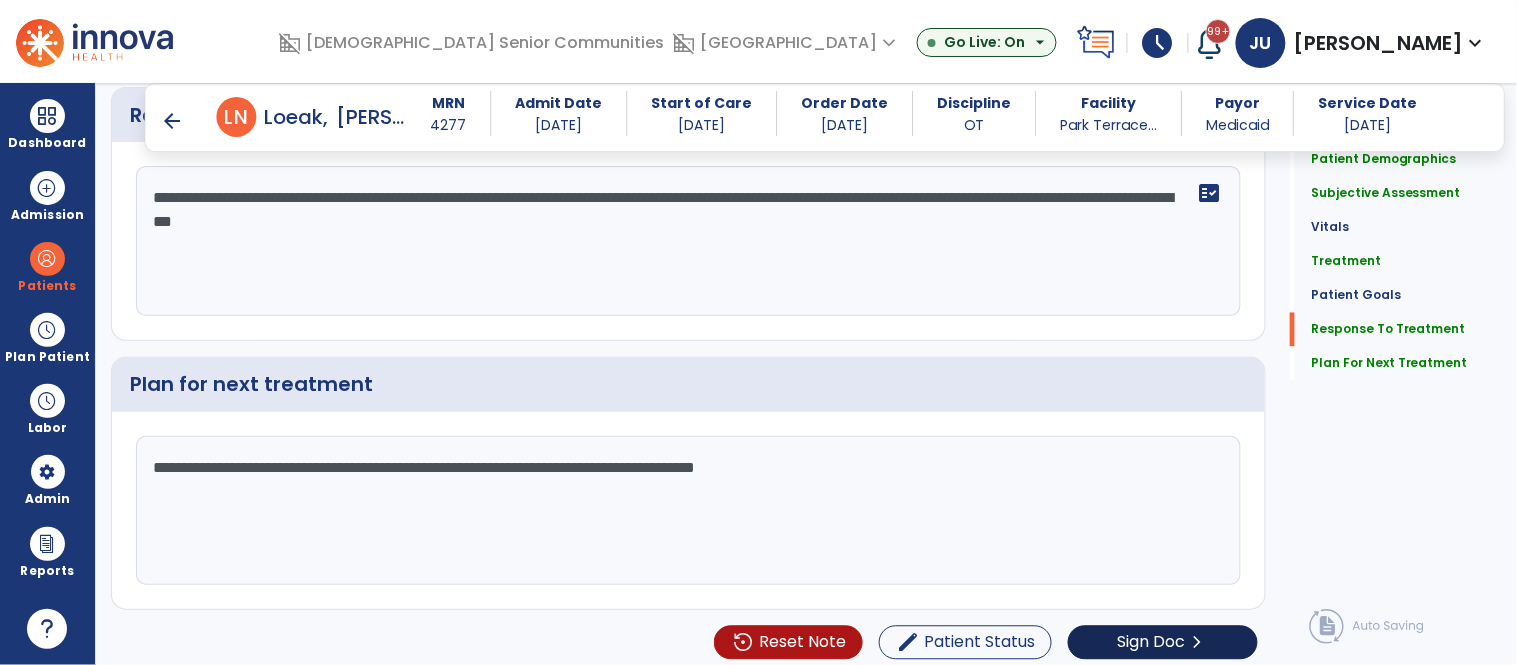 type on "**********" 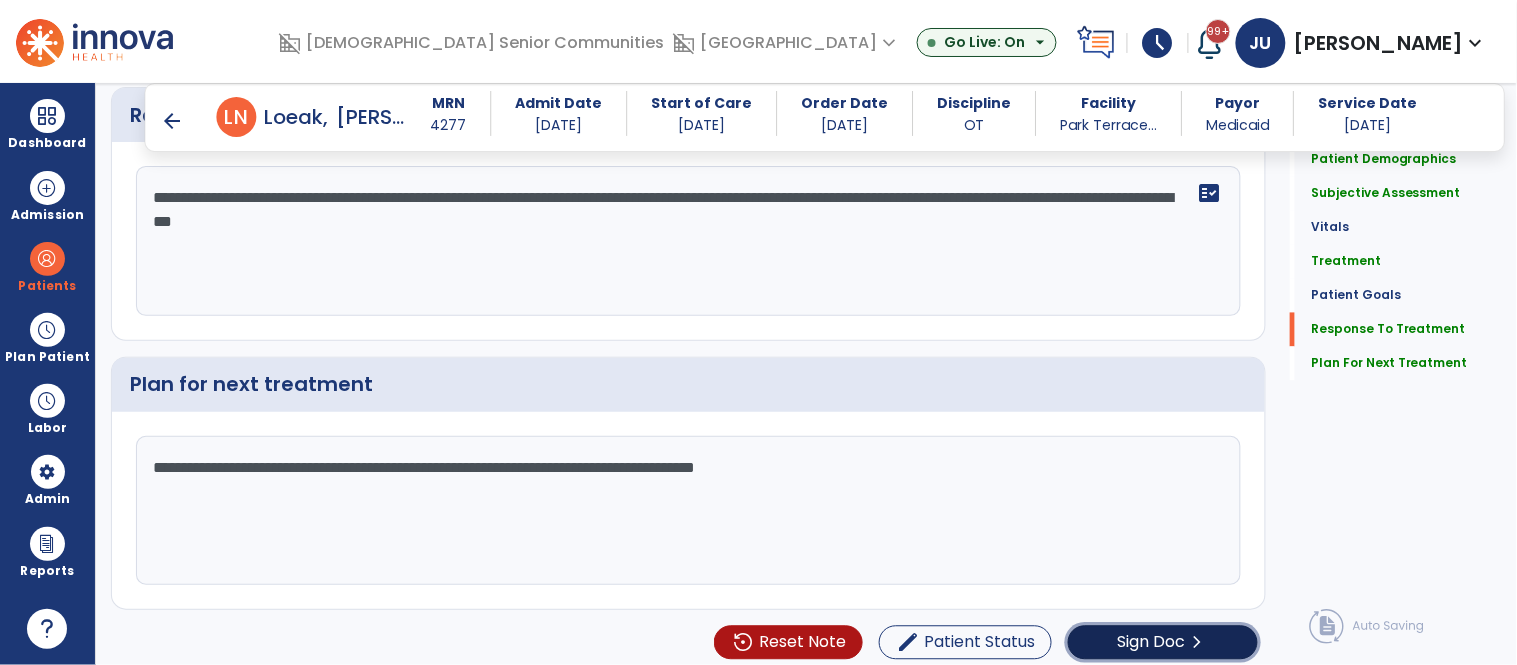 click on "chevron_right" 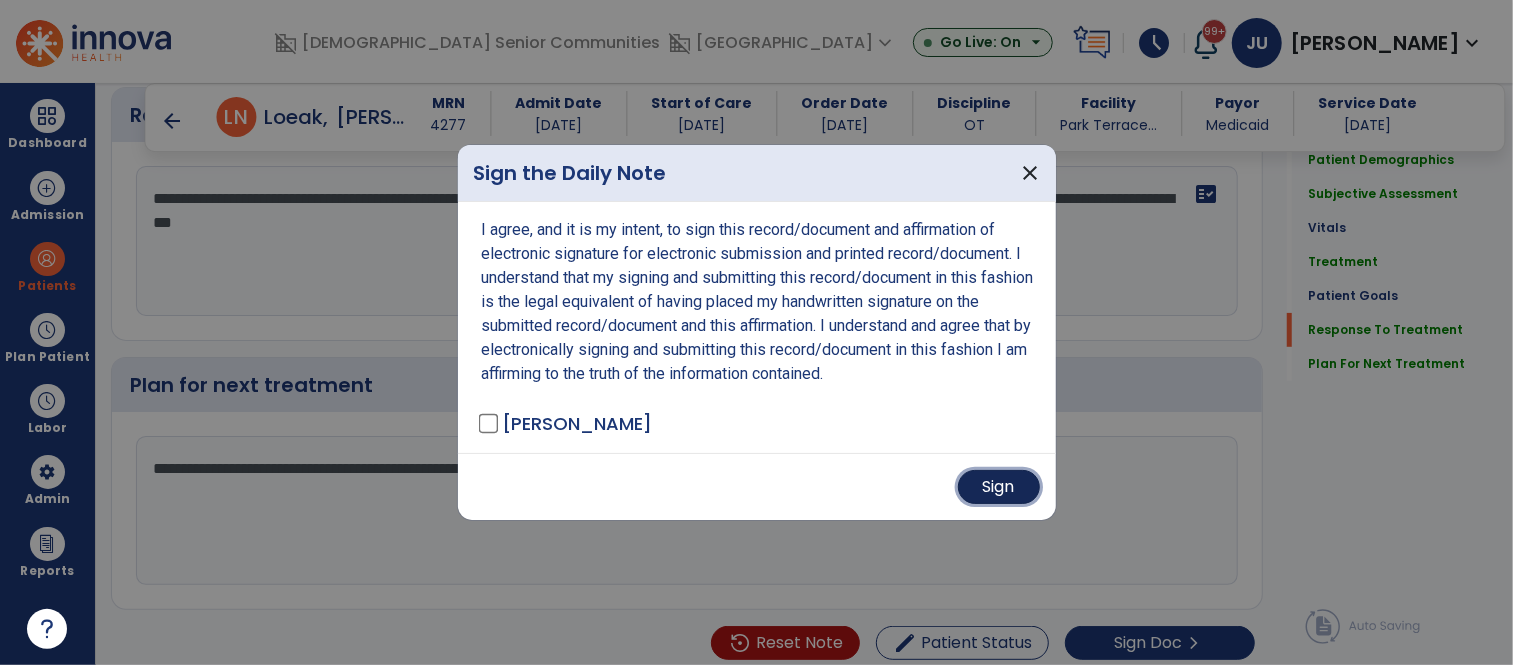 click on "Sign" at bounding box center [999, 487] 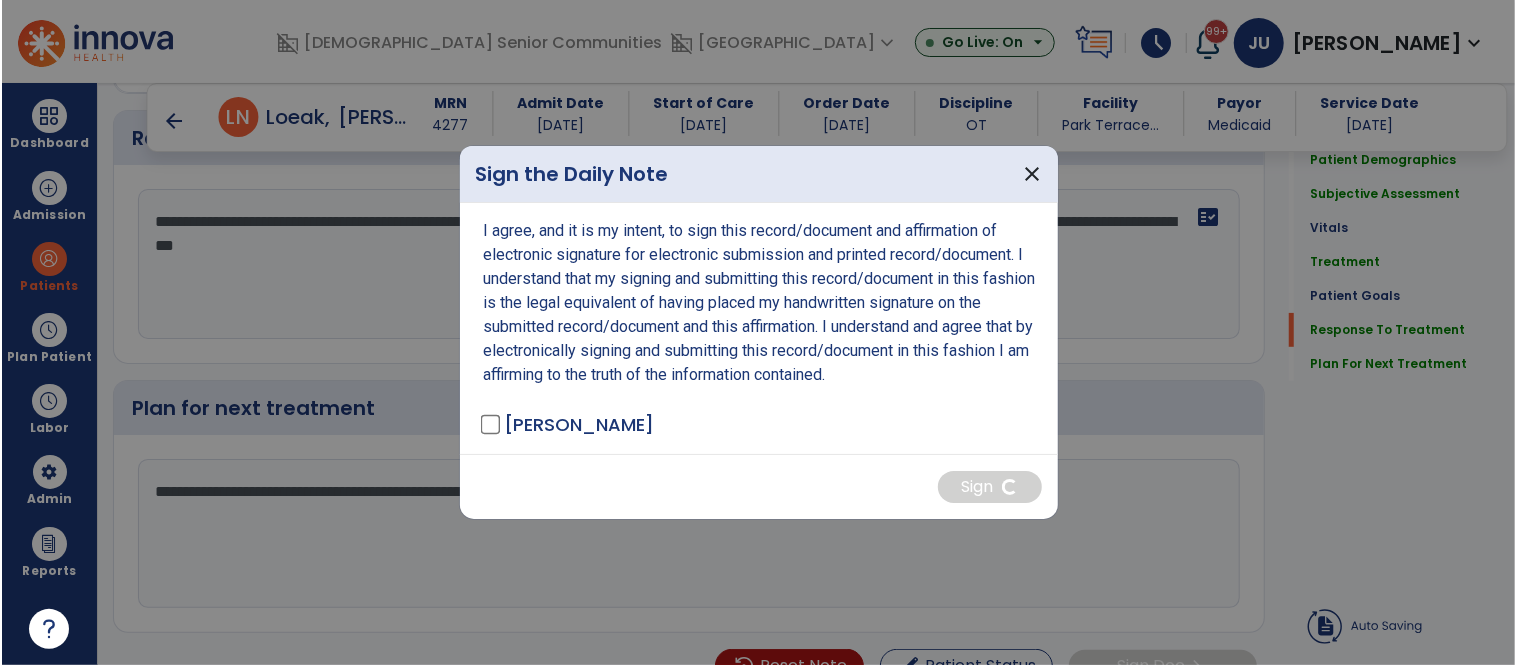 scroll, scrollTop: 4816, scrollLeft: 0, axis: vertical 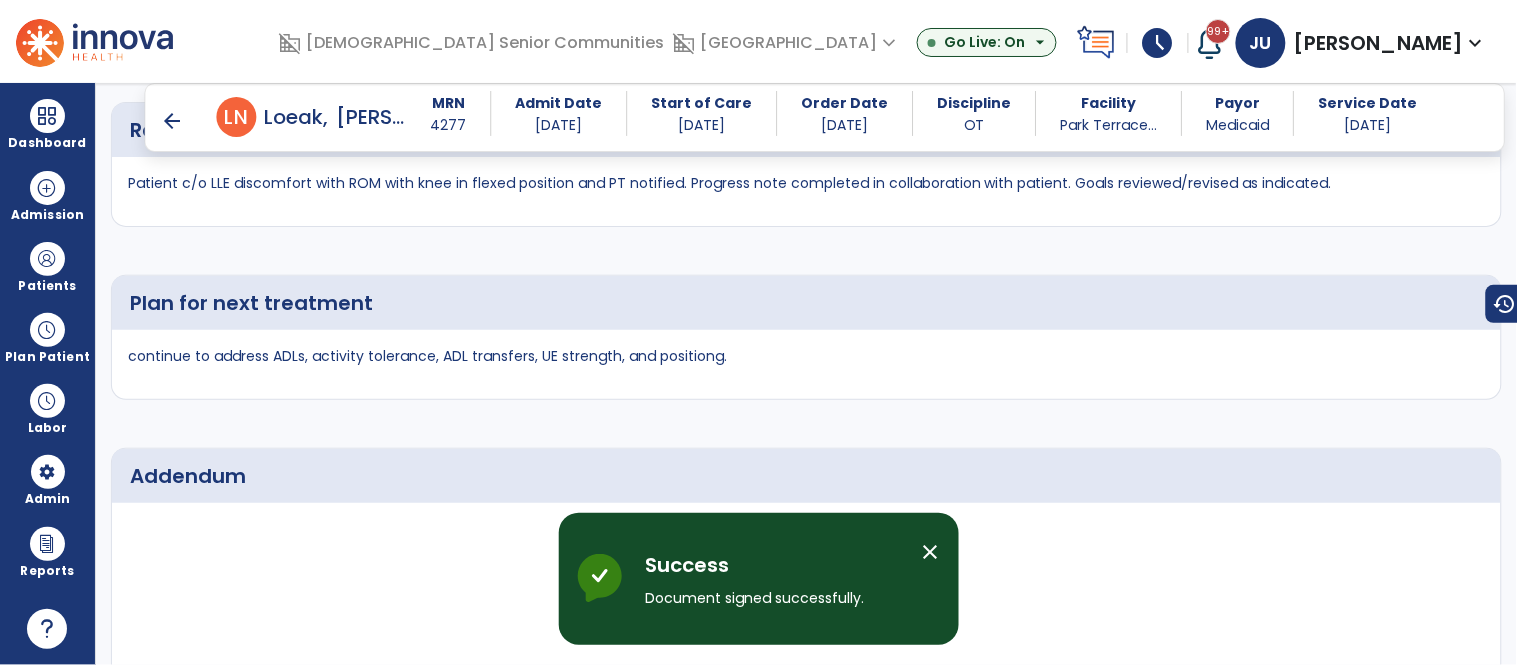 click on "close" at bounding box center [931, 552] 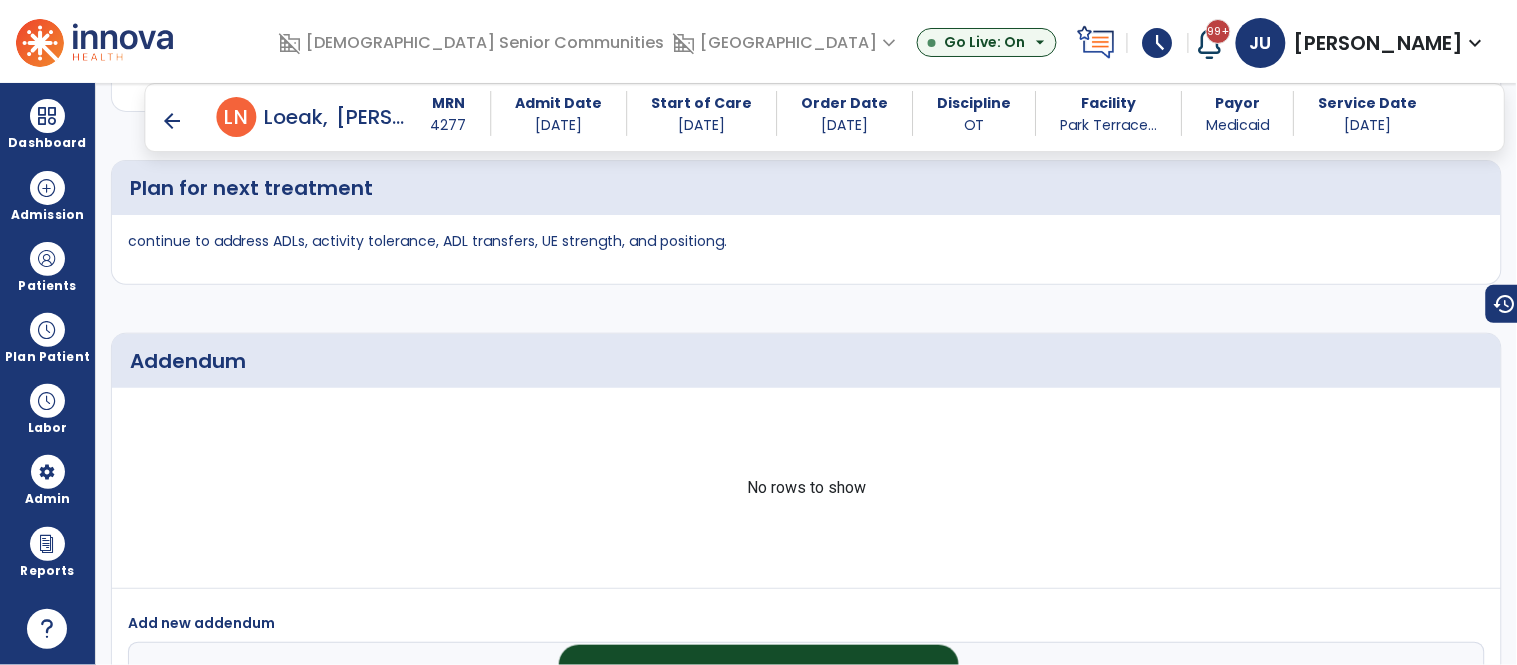 click on "arrow_back" at bounding box center [173, 121] 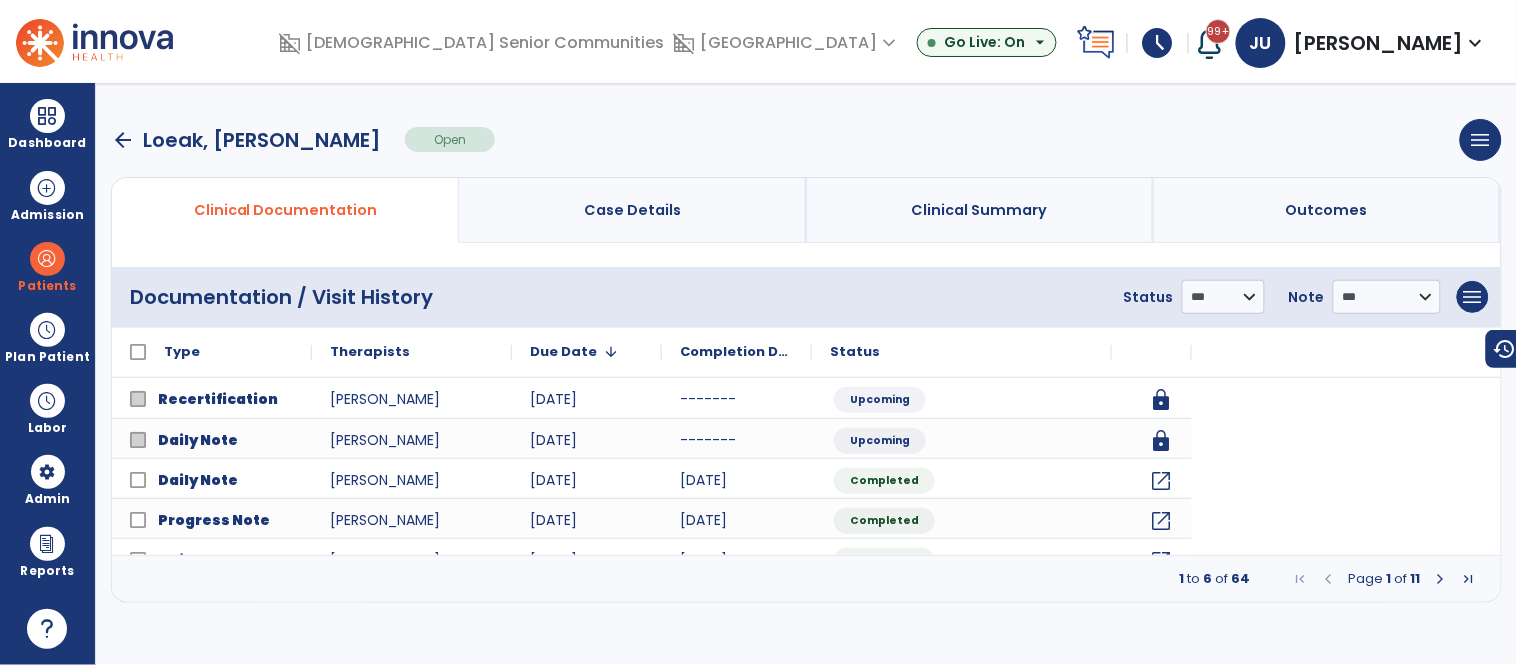 scroll, scrollTop: 0, scrollLeft: 0, axis: both 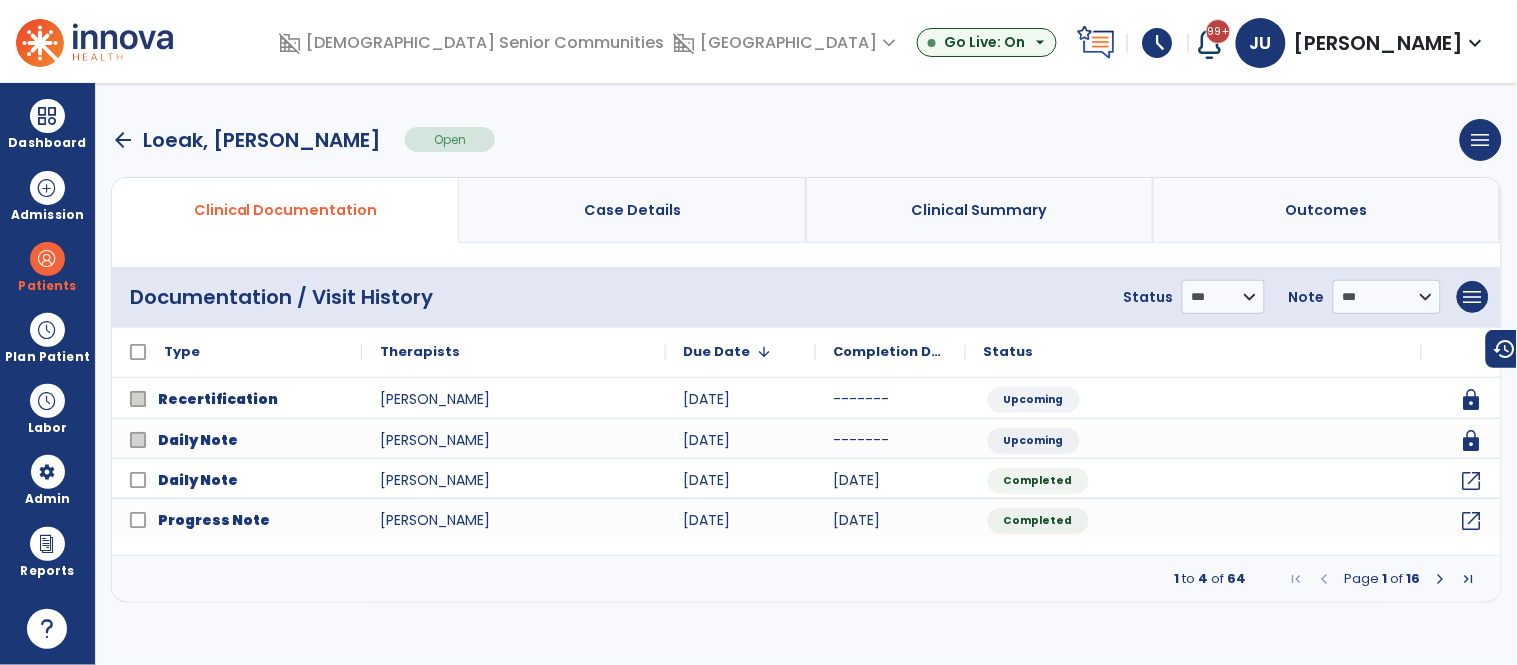 click on "arrow_back" at bounding box center (123, 140) 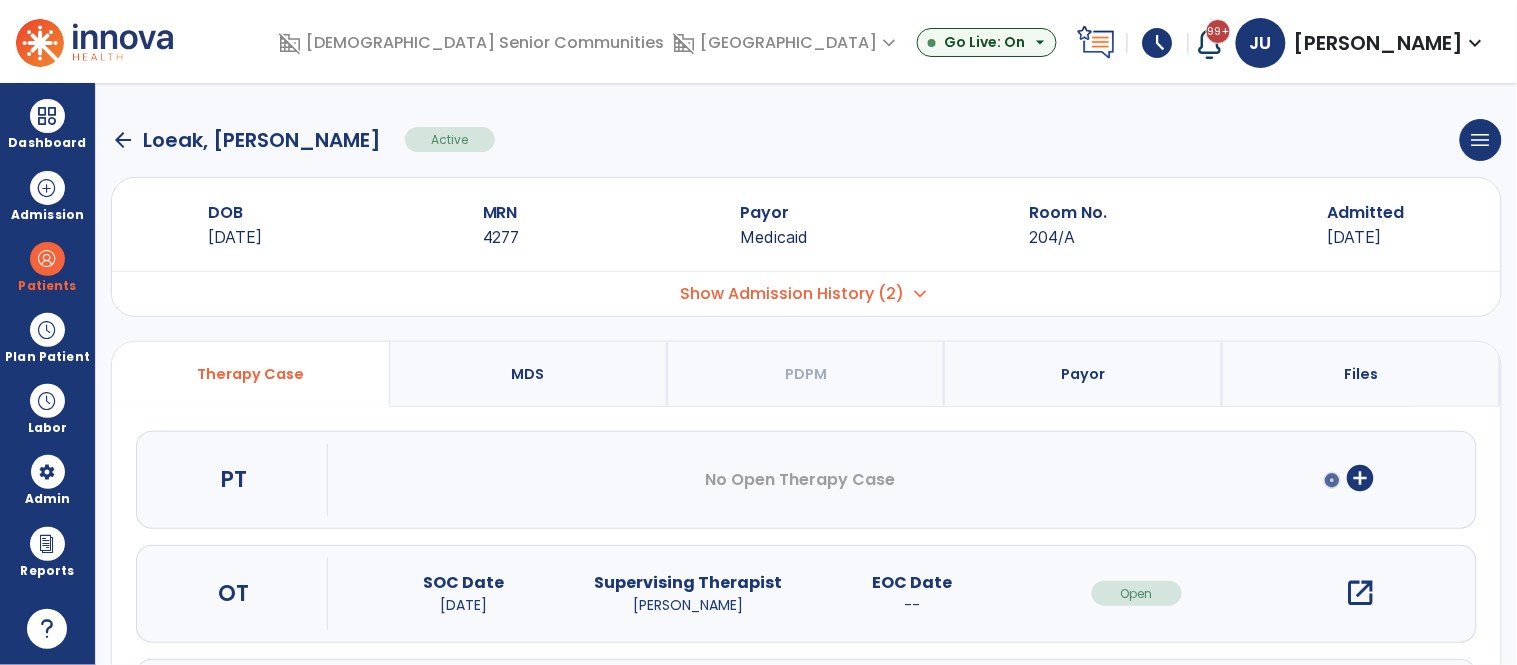 click on "arrow_back" 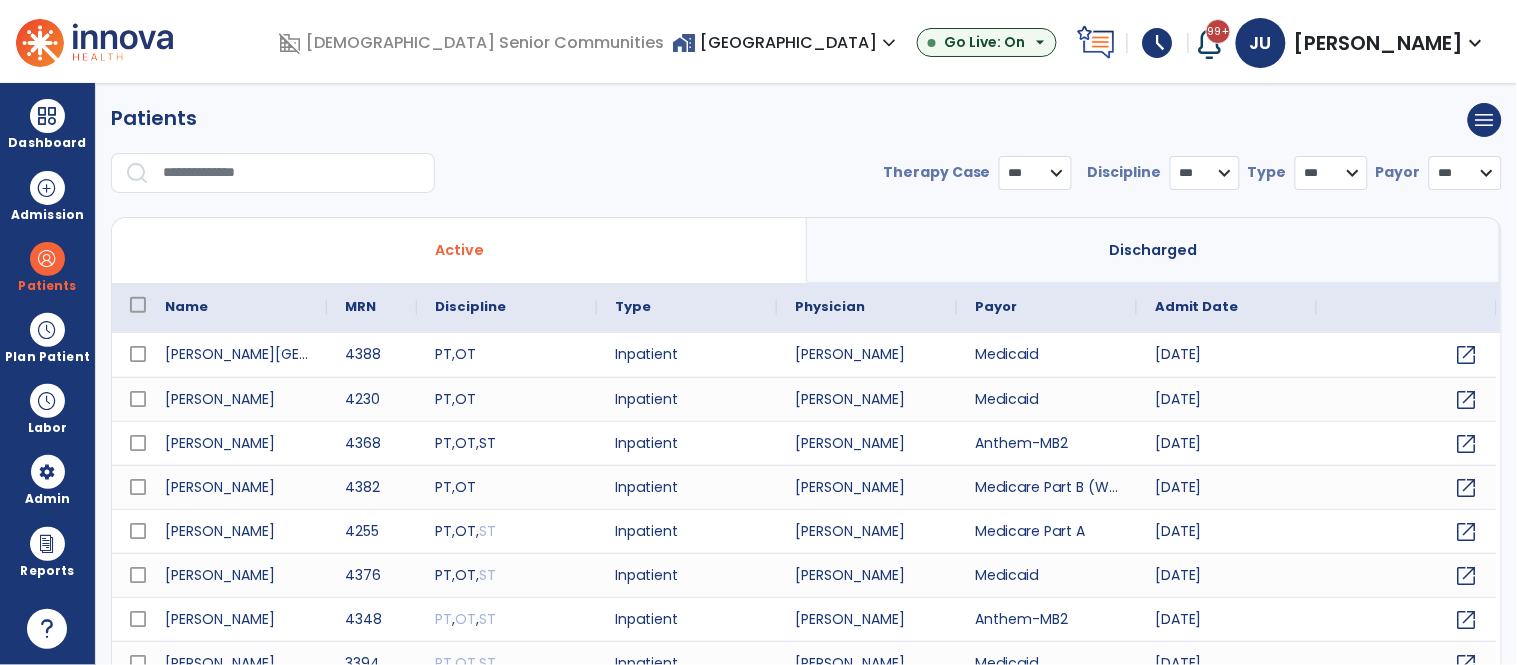 select on "***" 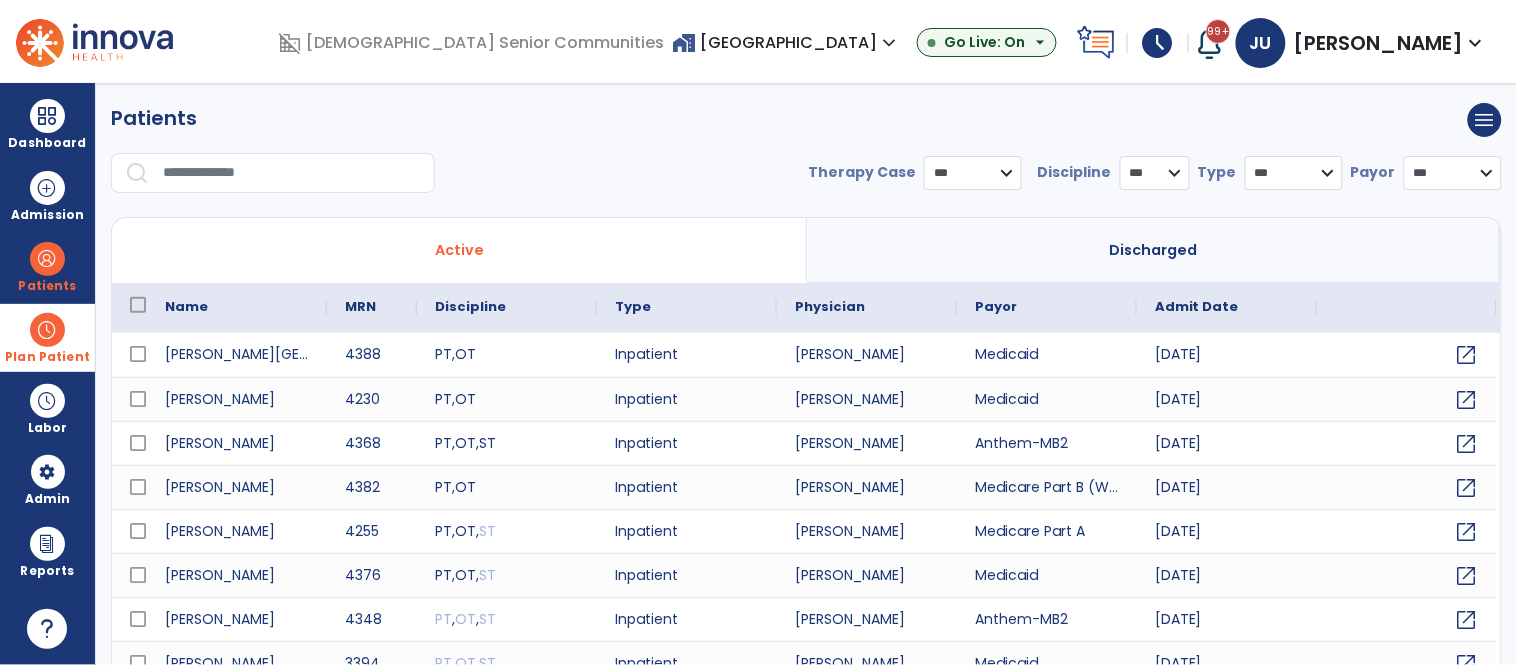click at bounding box center (47, 330) 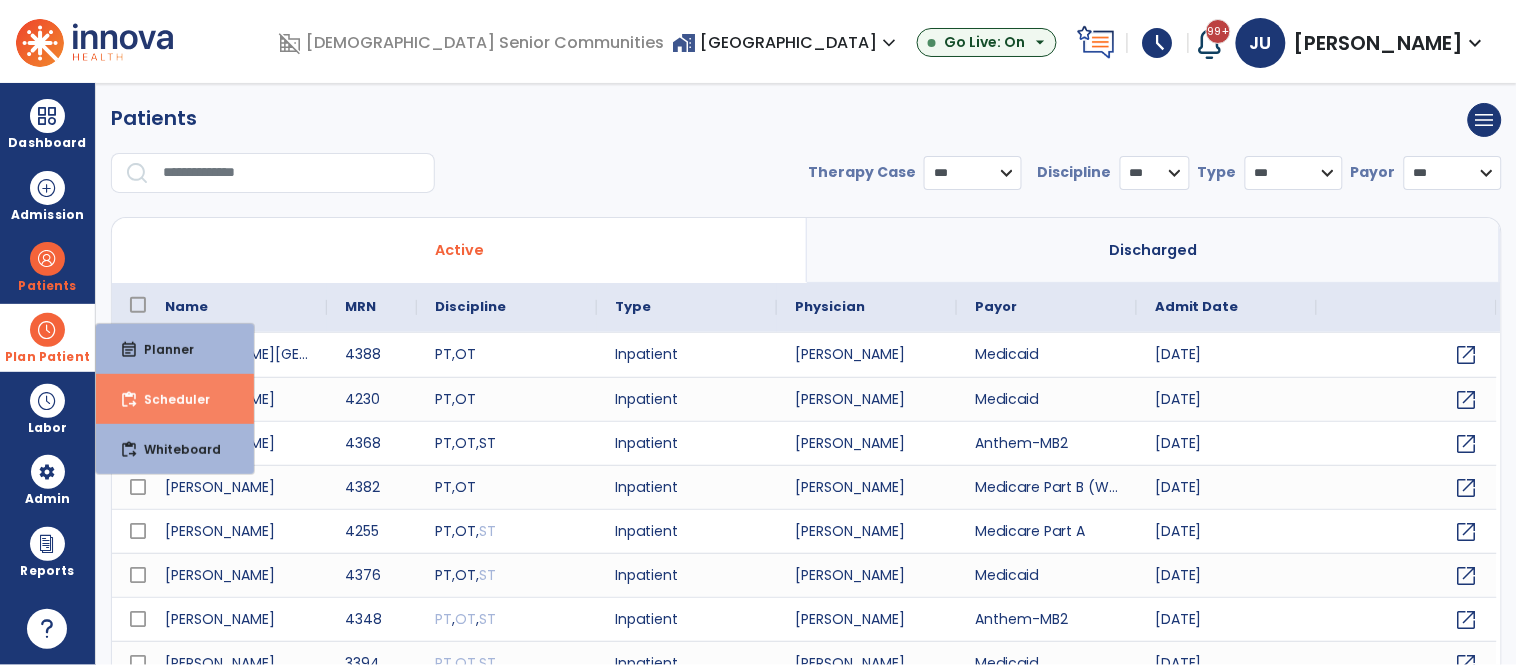 click on "Scheduler" at bounding box center [169, 399] 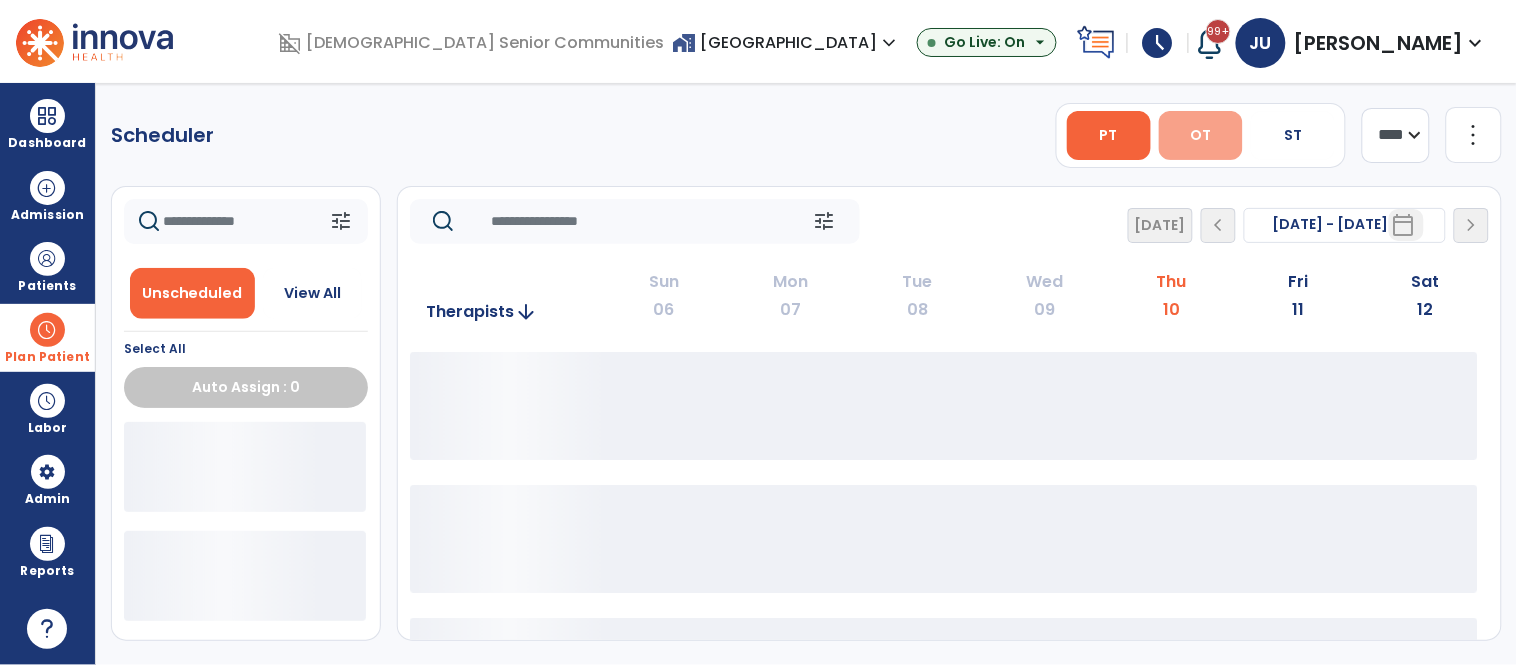 click on "OT" at bounding box center (1200, 135) 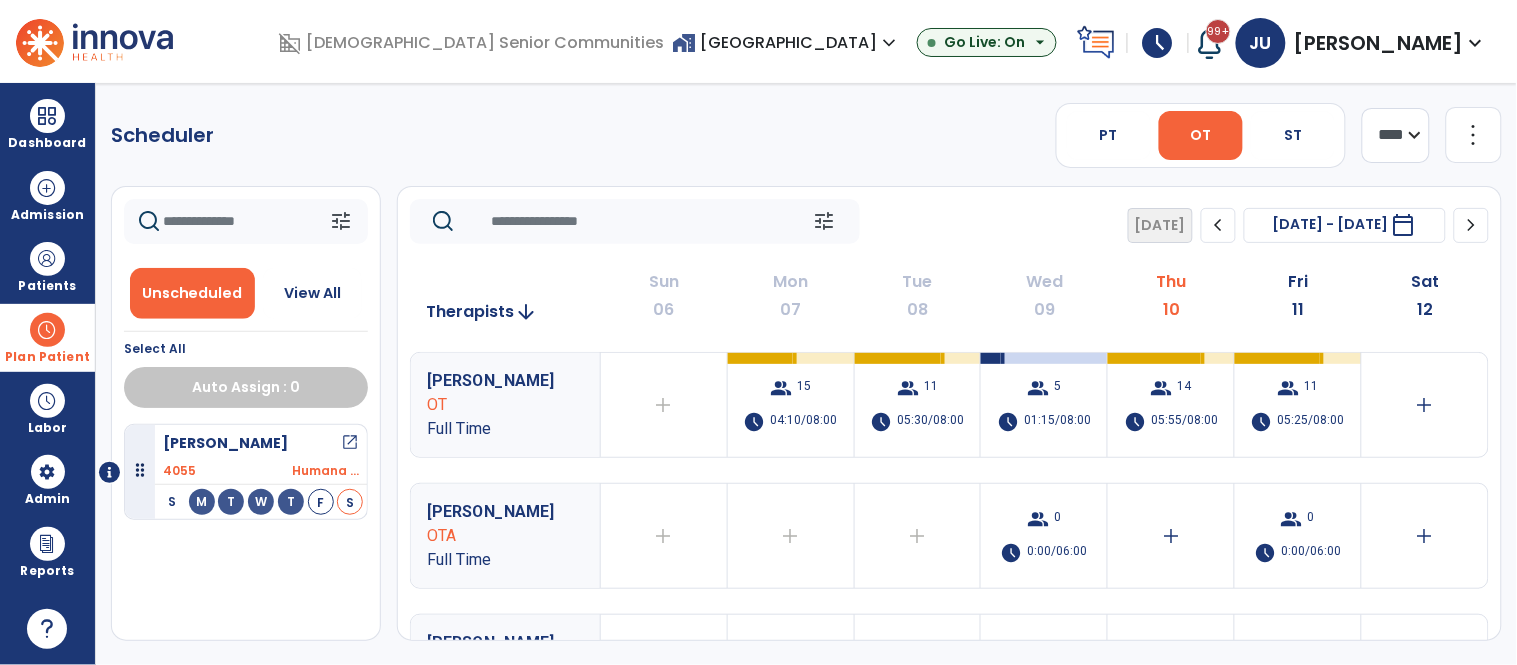 click on "more_vert" 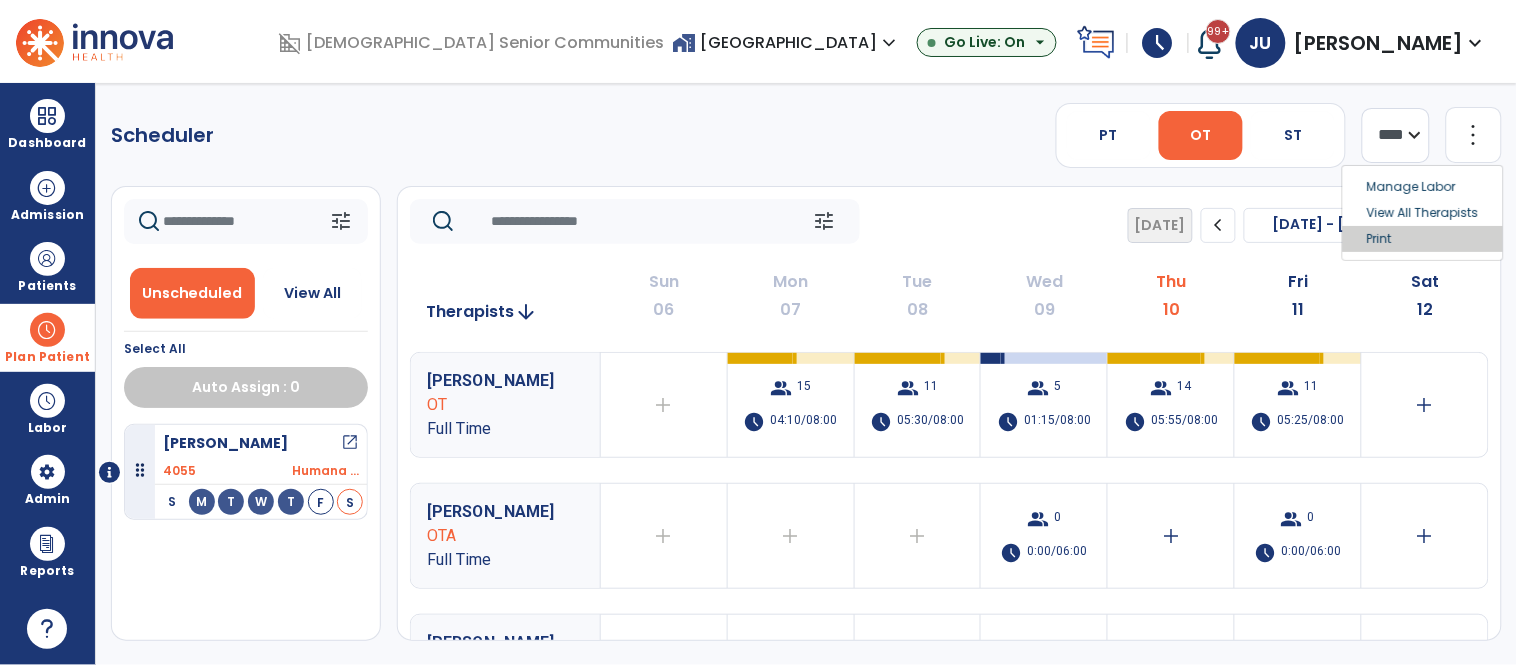 click on "Print" at bounding box center [1423, 239] 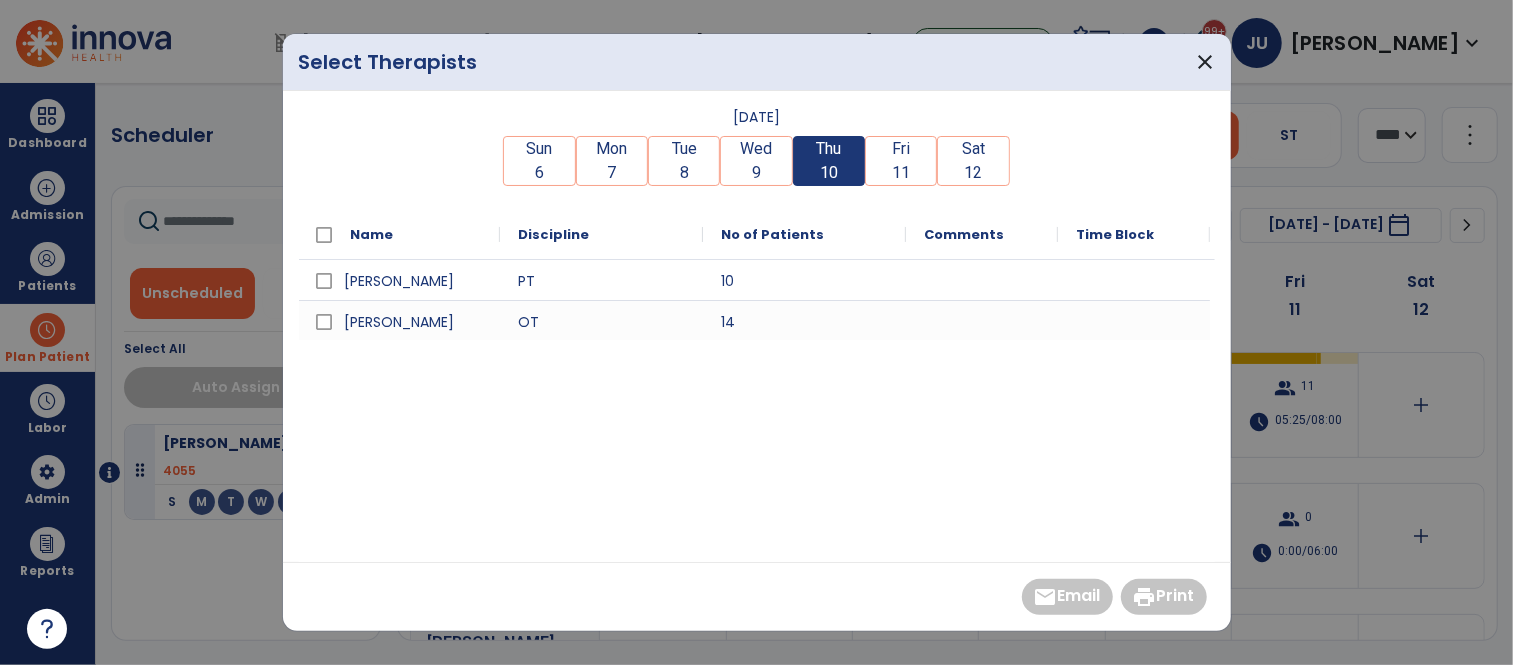click on "Fri" at bounding box center (901, 149) 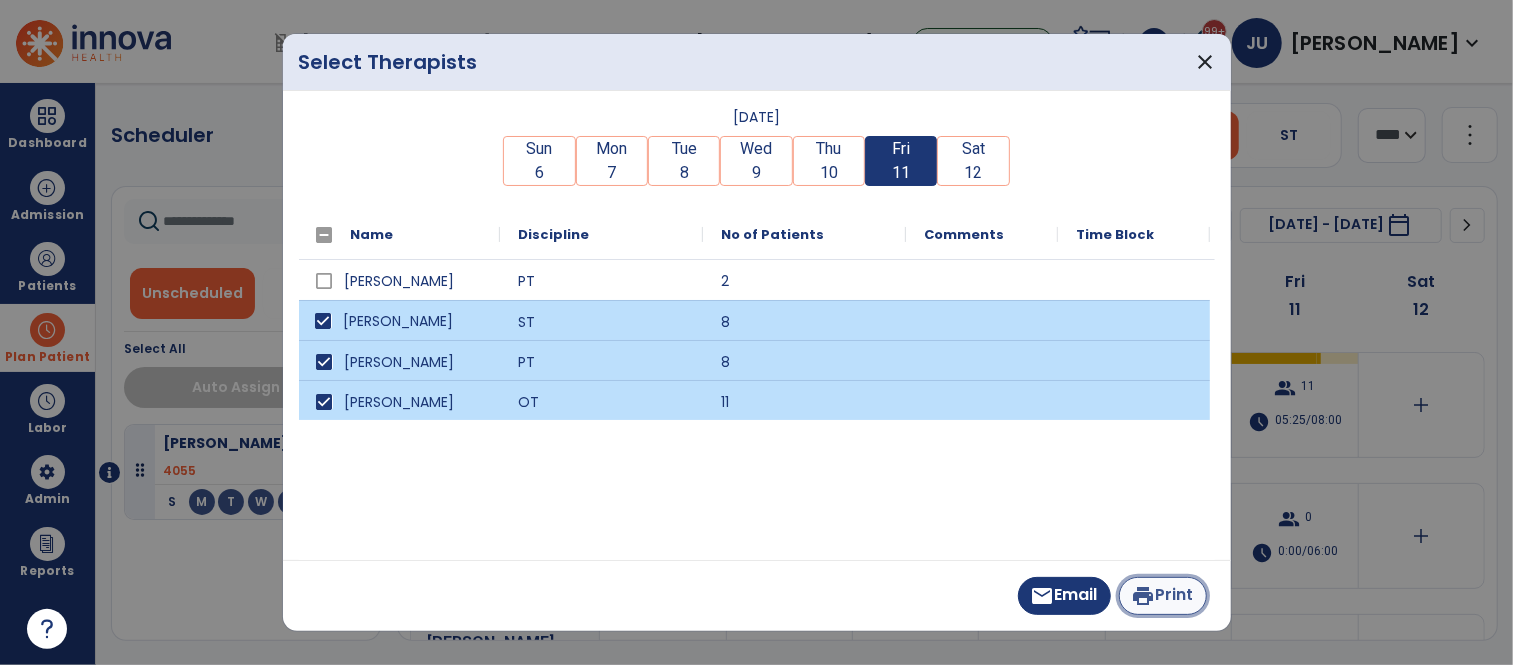 click on "print  Print" at bounding box center (1163, 596) 